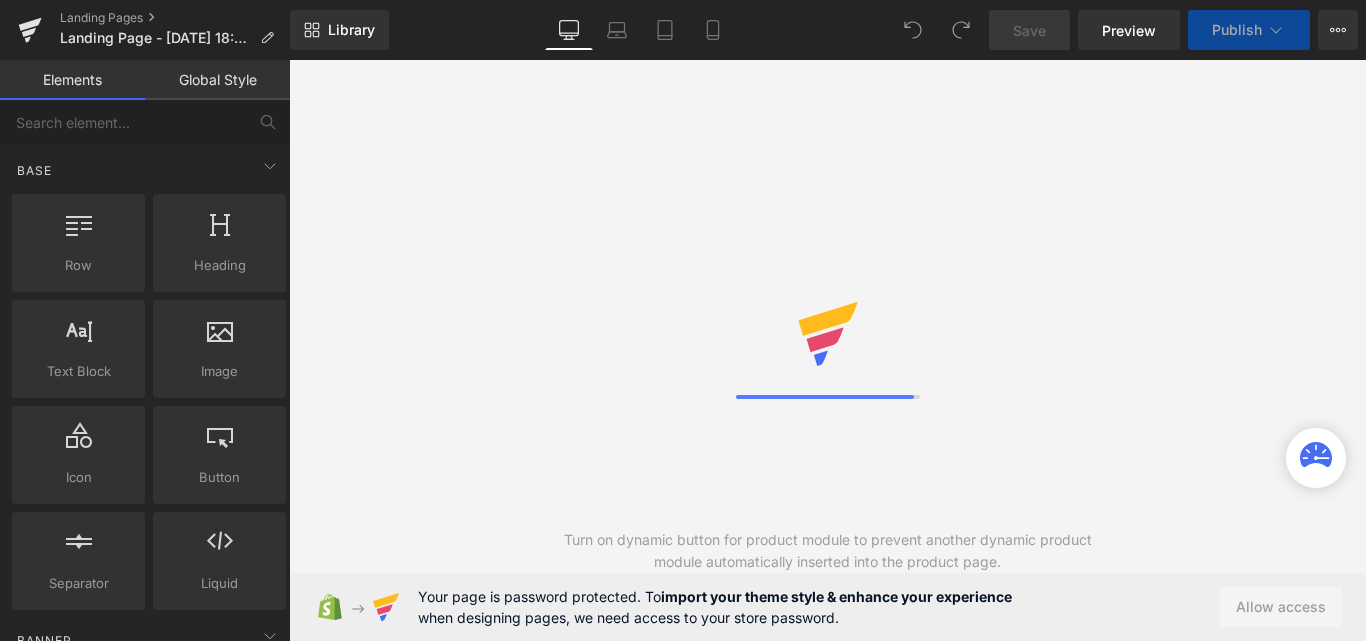 scroll, scrollTop: 0, scrollLeft: 0, axis: both 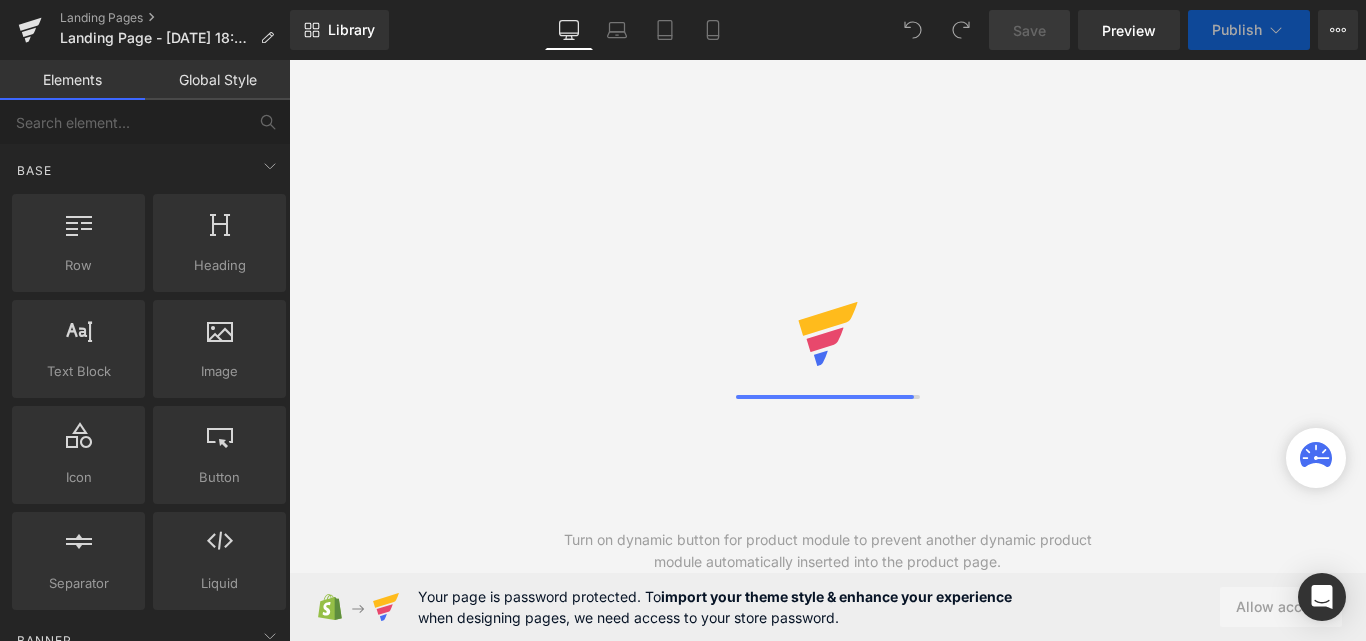 click on "Library Desktop Desktop Laptop Tablet Mobile Save Preview Publish Scheduled View Live Page View with current Template Save Template to Library Schedule Publish  Optimize  Publish Settings Shortcuts  Your page can’t be published   You've reached the maximum number of published pages on your plan  (0/0).  You need to upgrade your plan or unpublish all your pages to get 1 publish slot.   Unpublish pages   Upgrade plan" at bounding box center [828, 30] 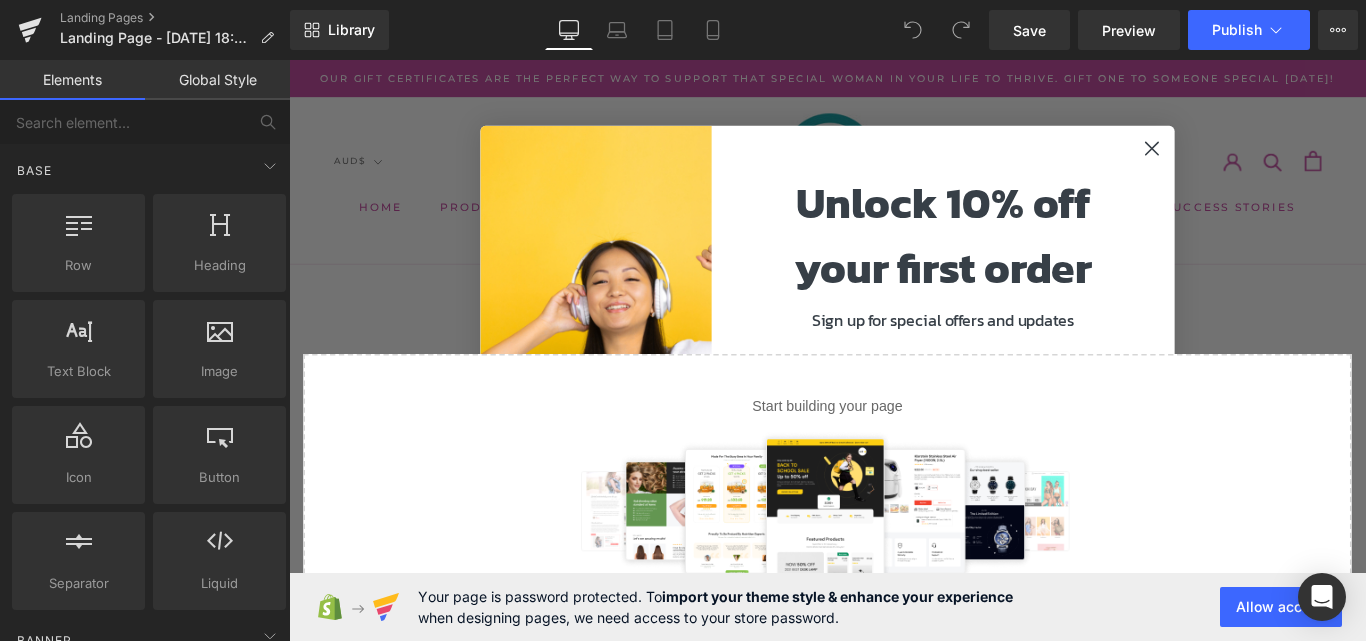 click 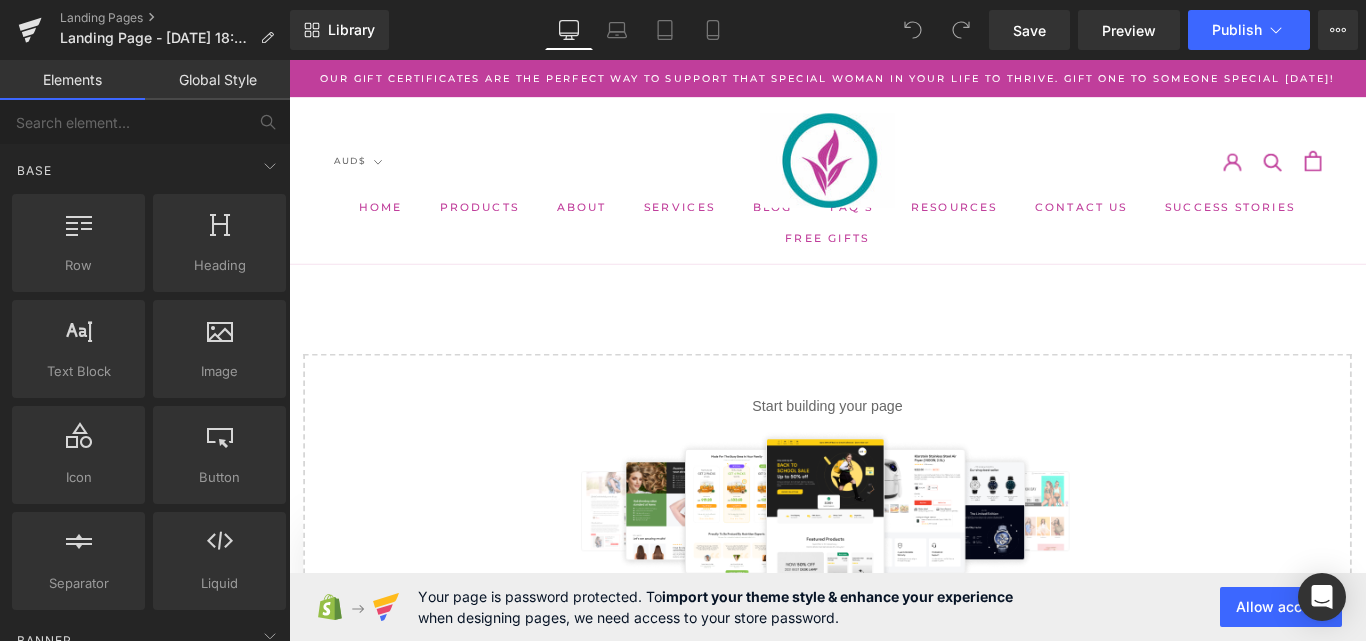 drag, startPoint x: 1482, startPoint y: 588, endPoint x: 1486, endPoint y: 554, distance: 34.234486 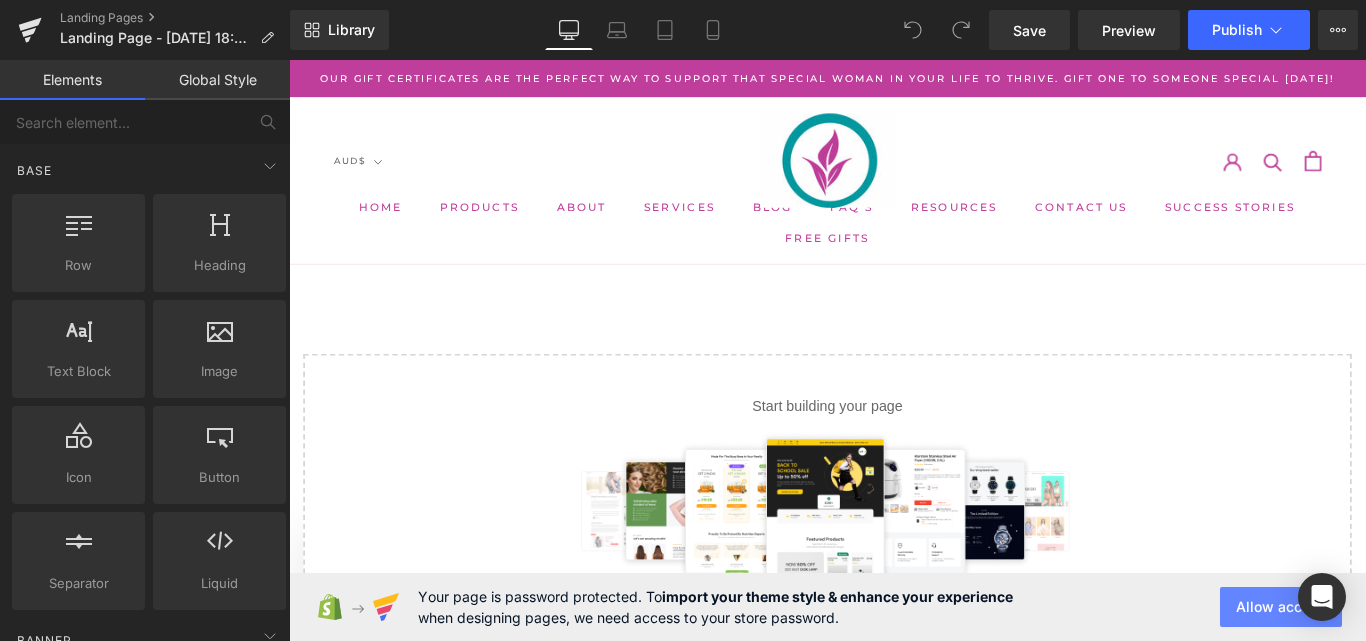 click on "Allow access" at bounding box center (1281, 607) 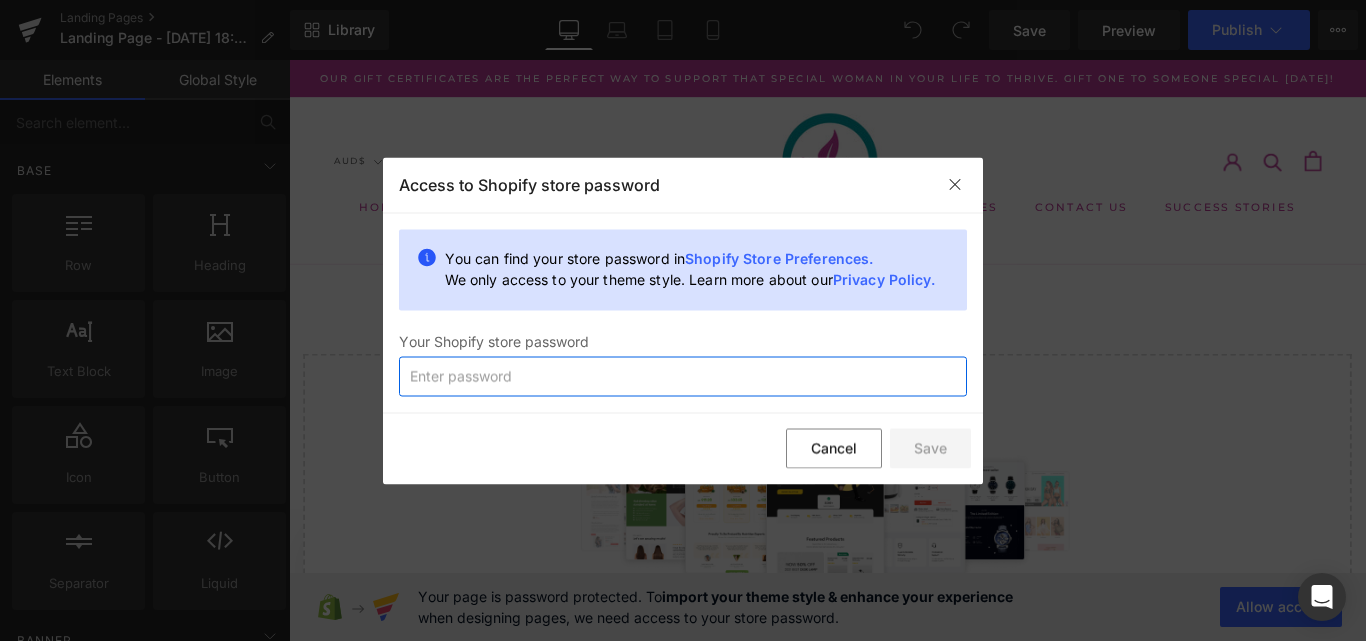 click at bounding box center (683, 376) 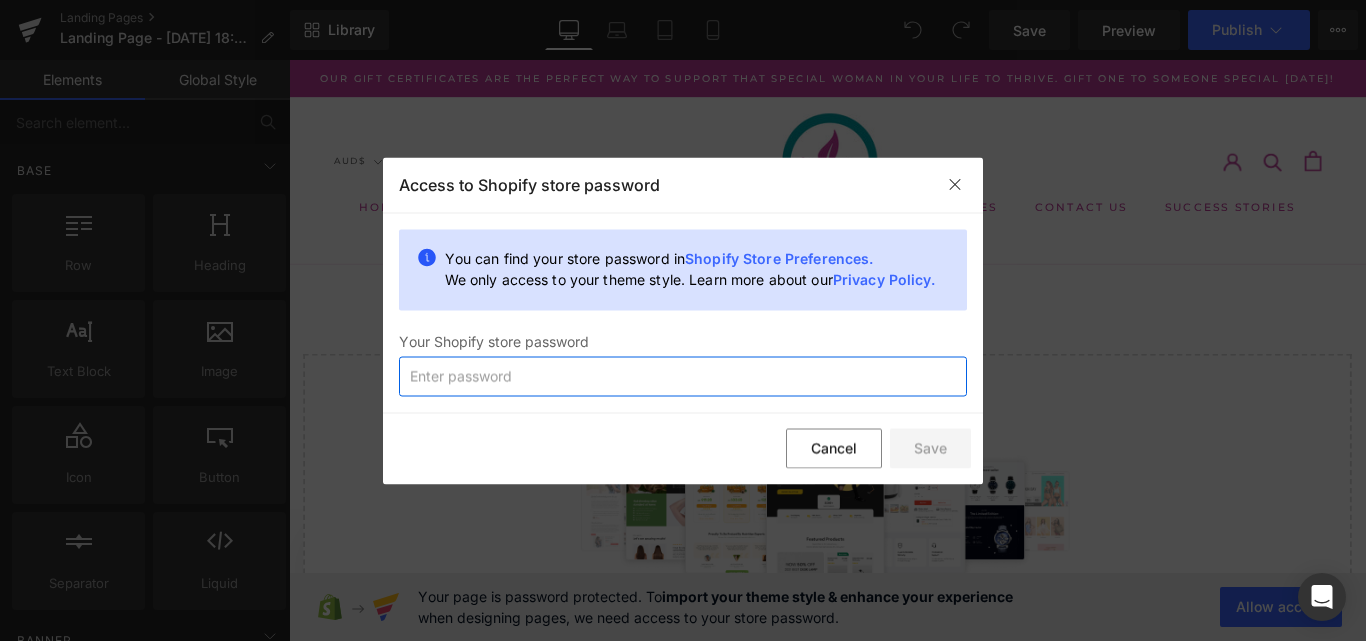 paste on "nugier" 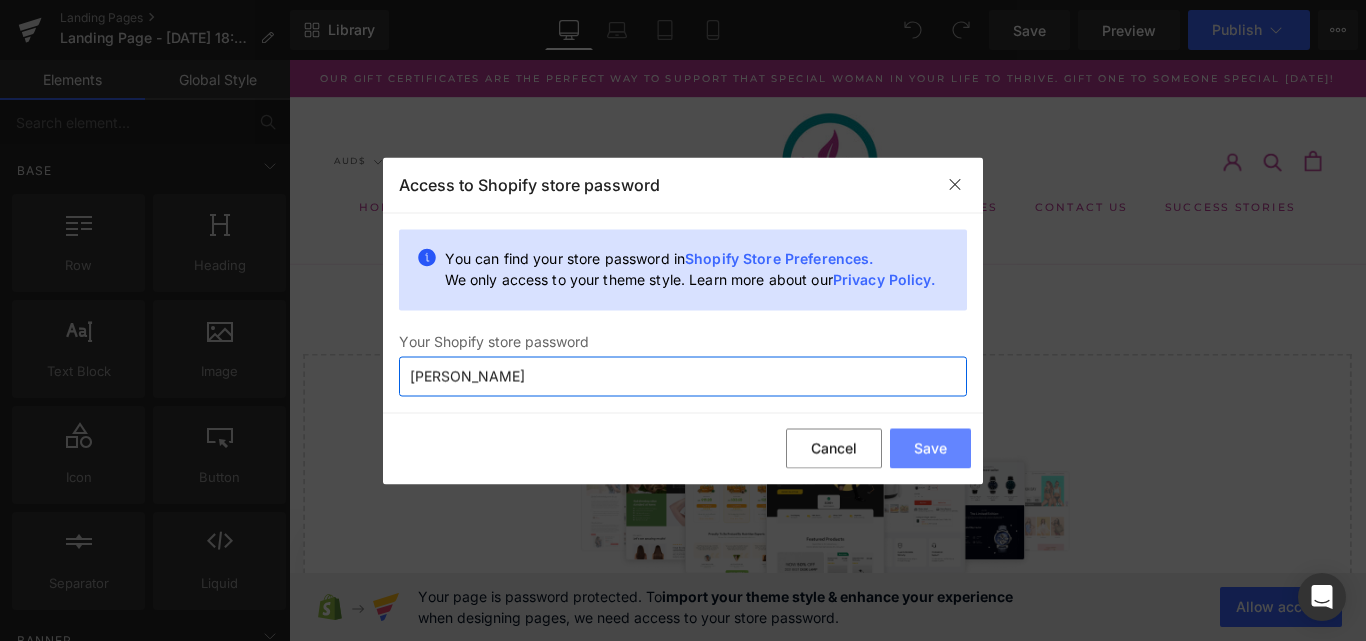 type on "nugier" 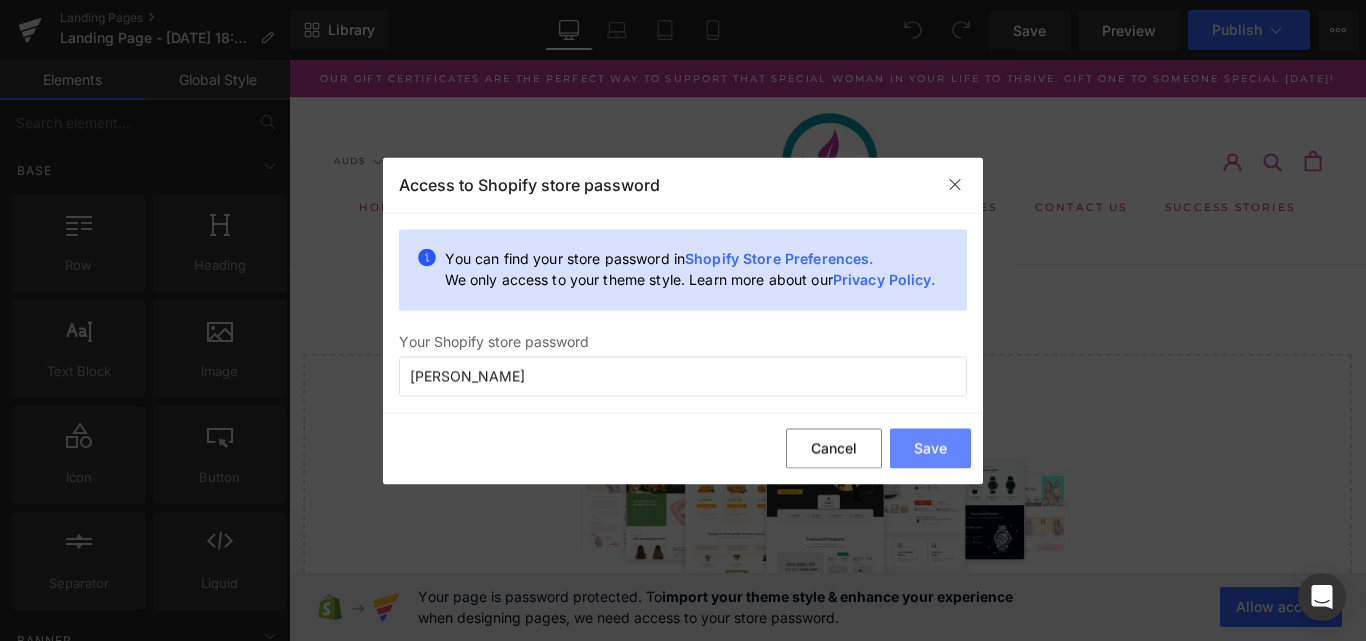 click on "Save" at bounding box center [930, 449] 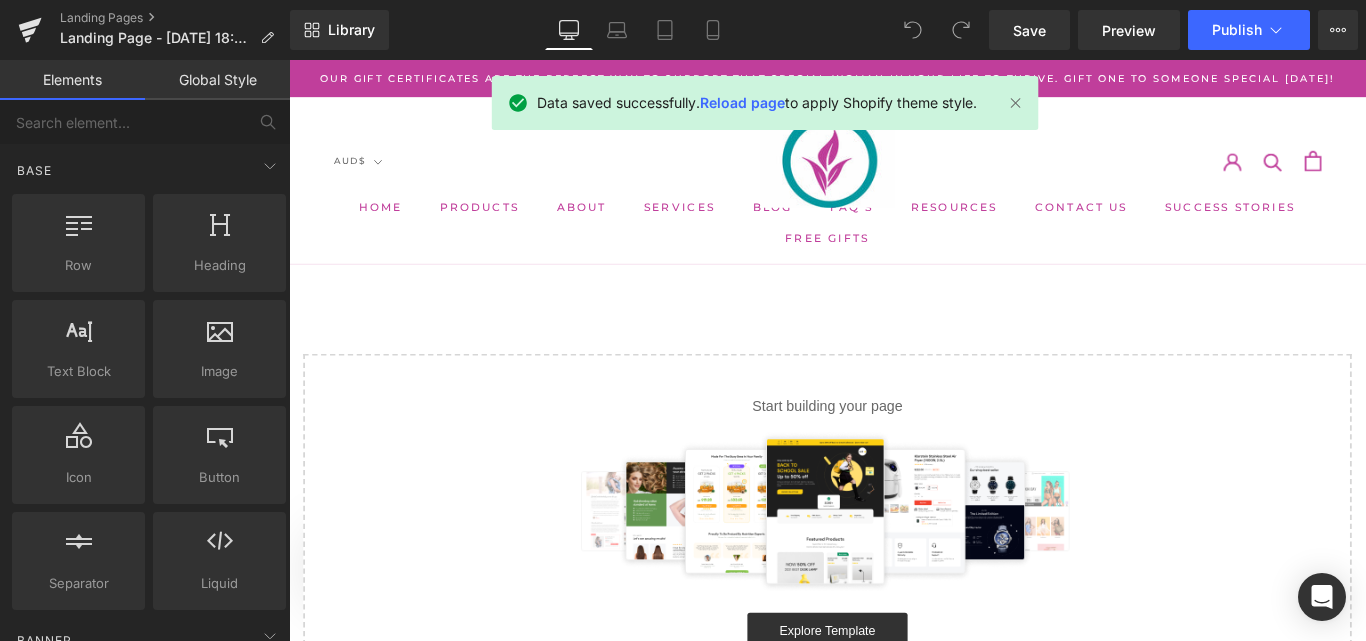 click on "Reload page" at bounding box center [742, 102] 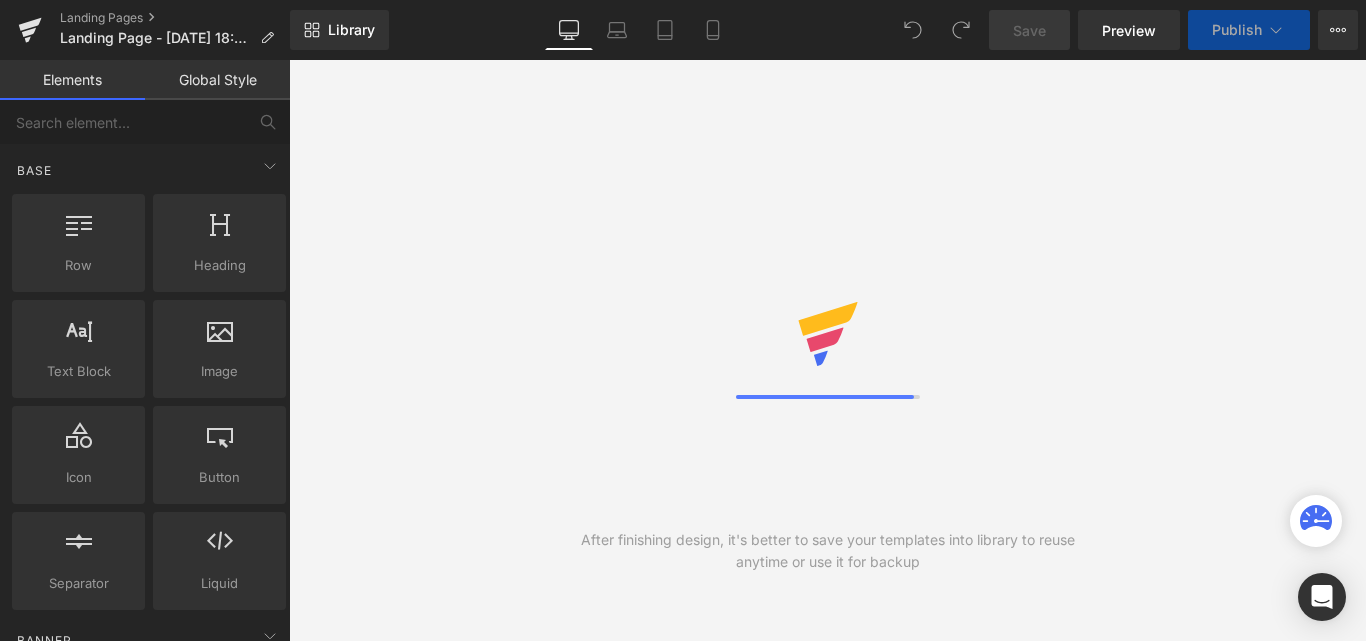 scroll, scrollTop: 0, scrollLeft: 0, axis: both 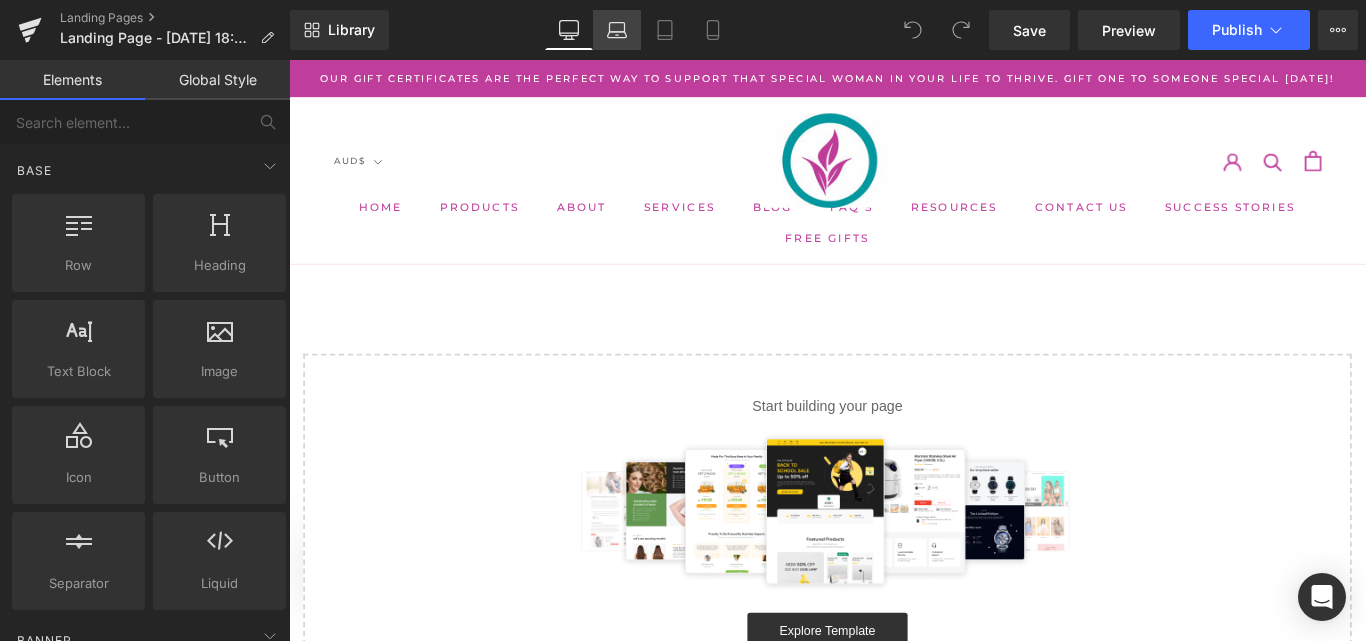 click 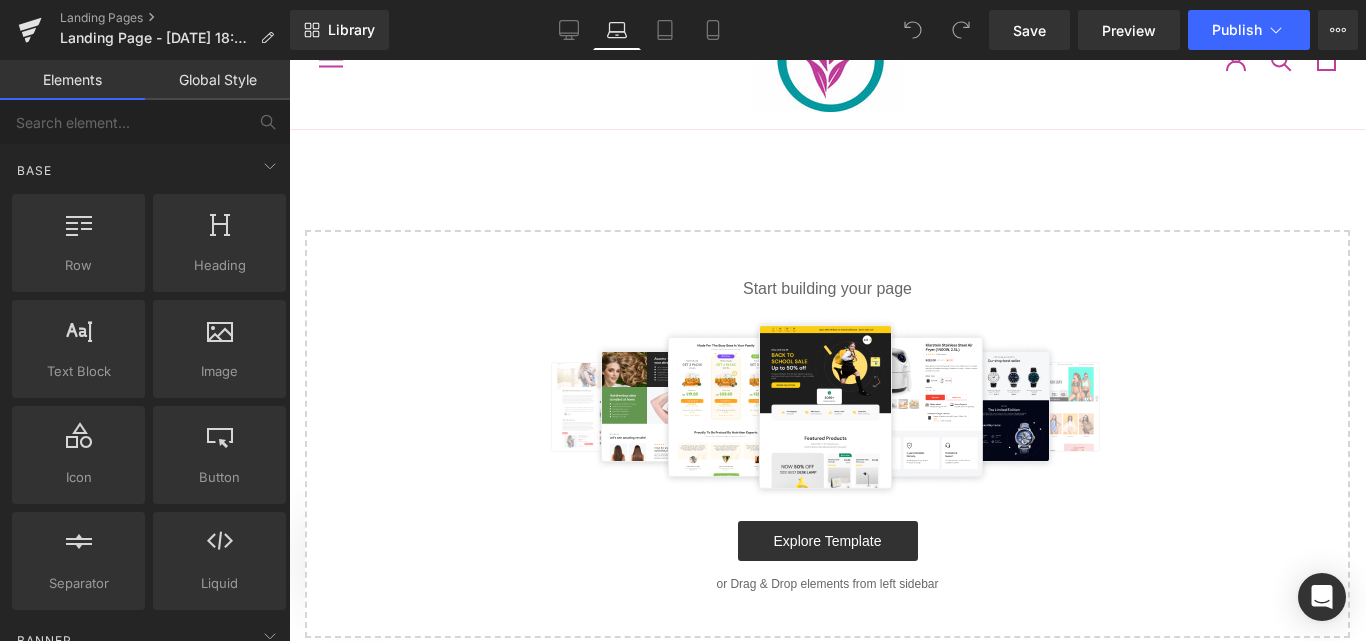 scroll, scrollTop: 0, scrollLeft: 0, axis: both 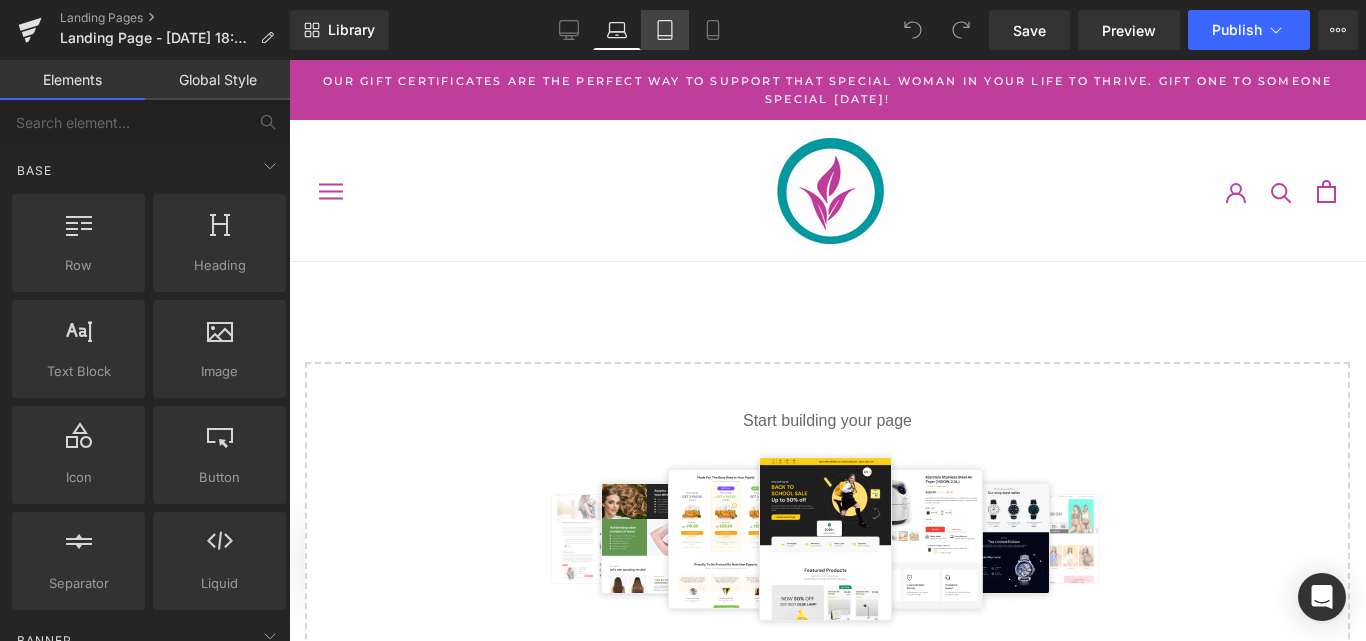 click 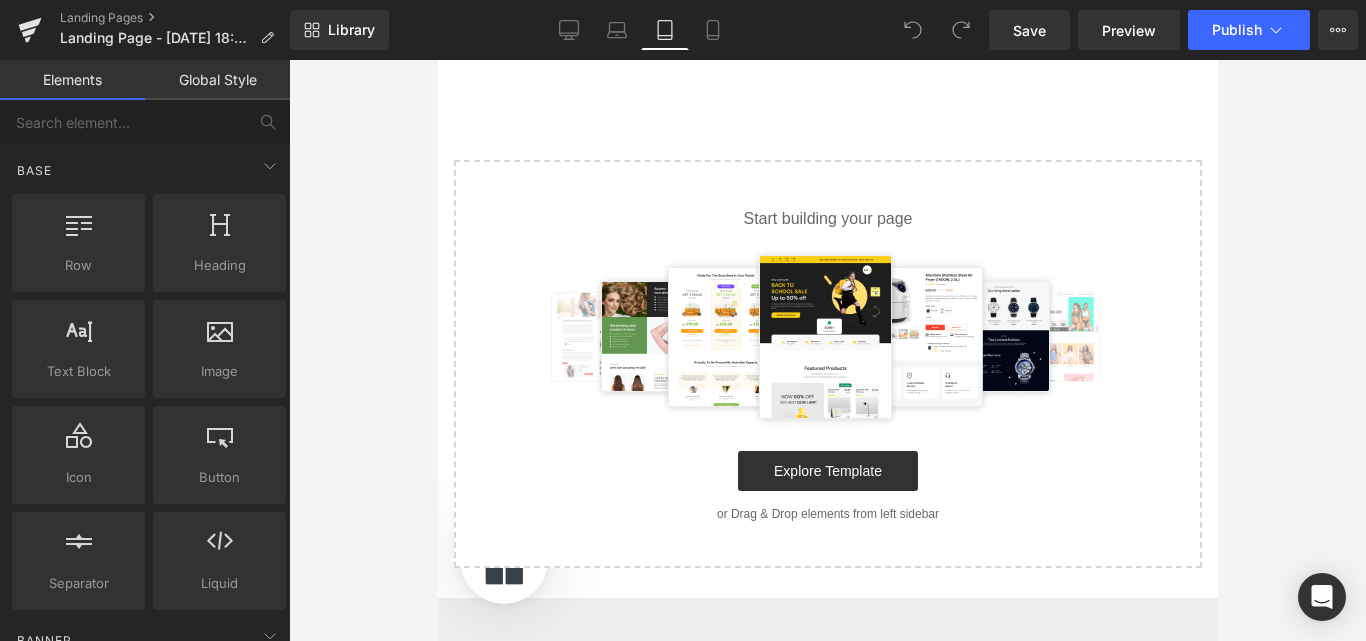 scroll, scrollTop: 0, scrollLeft: 0, axis: both 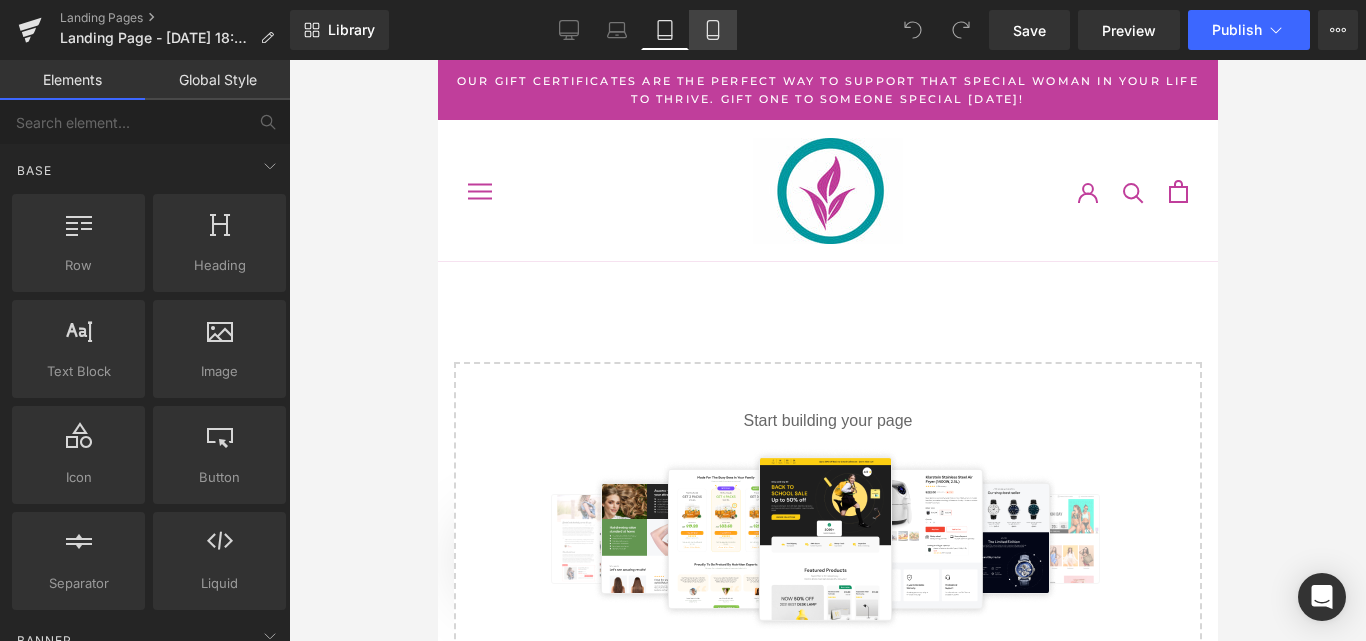 click on "Mobile" at bounding box center (713, 30) 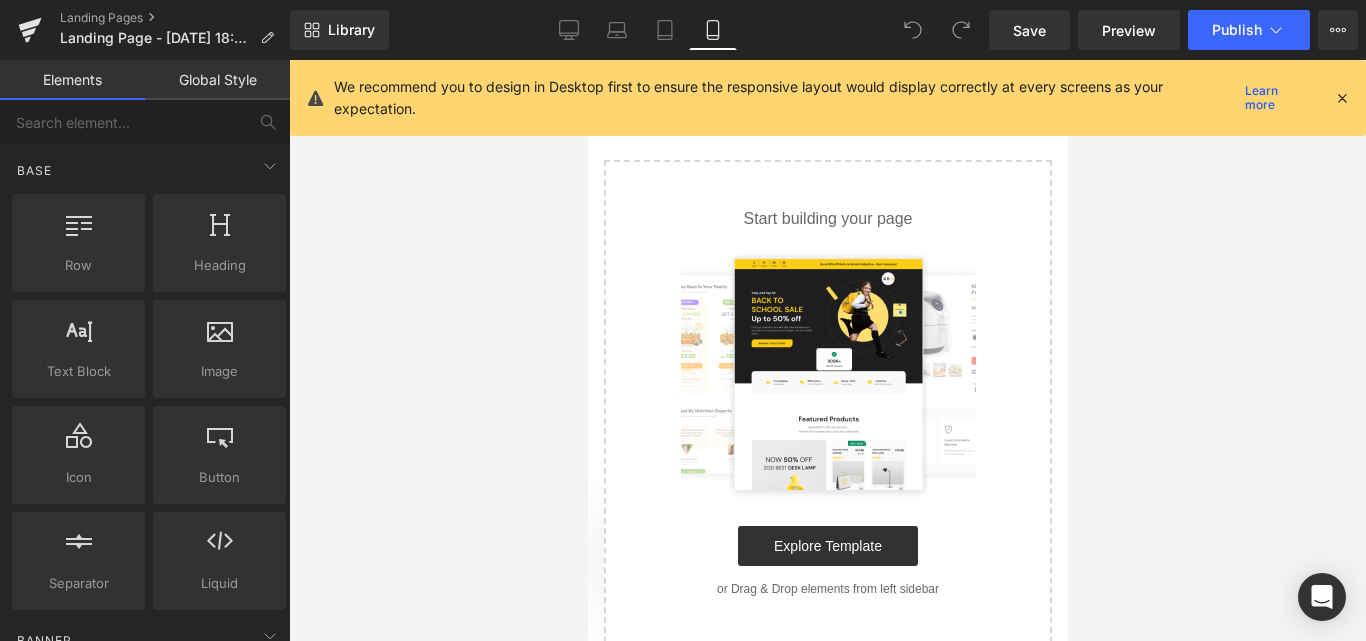 scroll, scrollTop: 0, scrollLeft: 0, axis: both 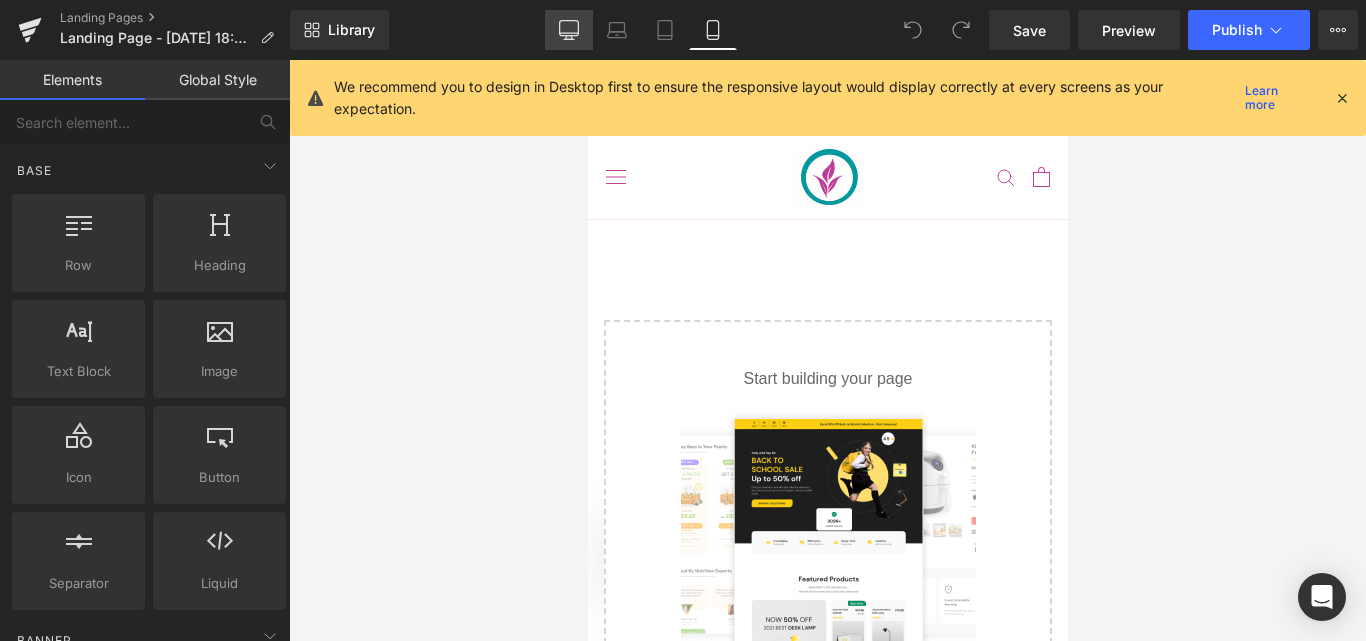 click on "Desktop" at bounding box center (569, 30) 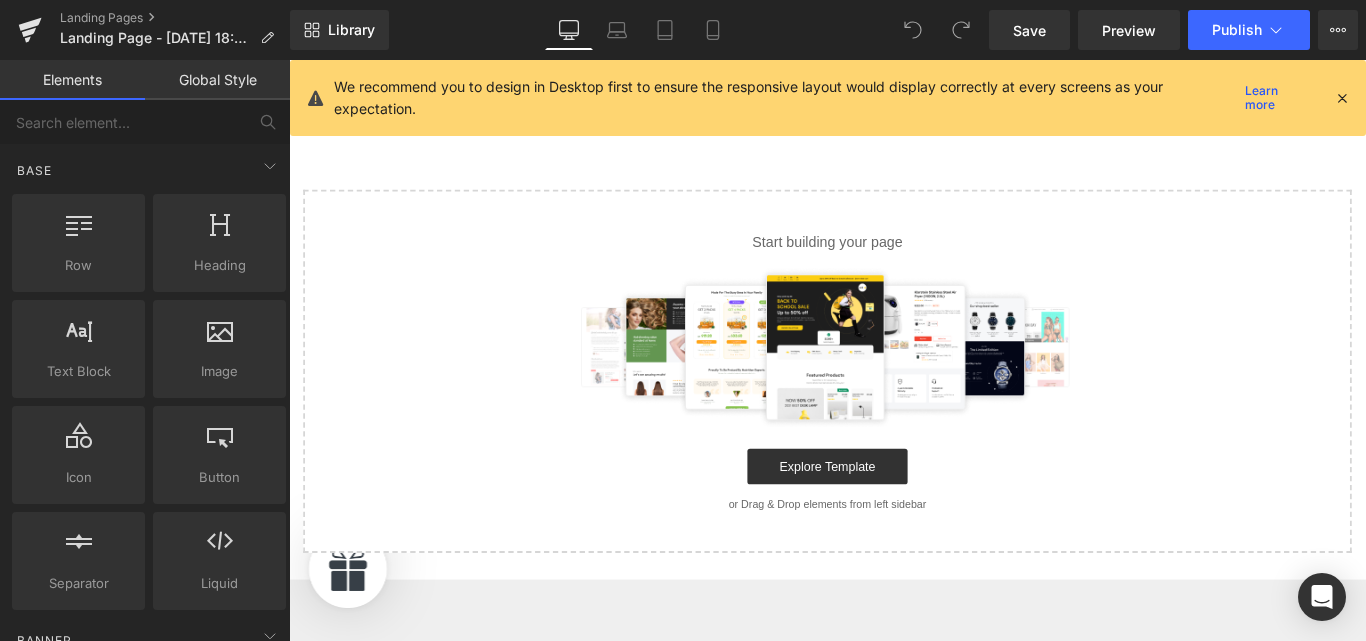 scroll, scrollTop: 0, scrollLeft: 0, axis: both 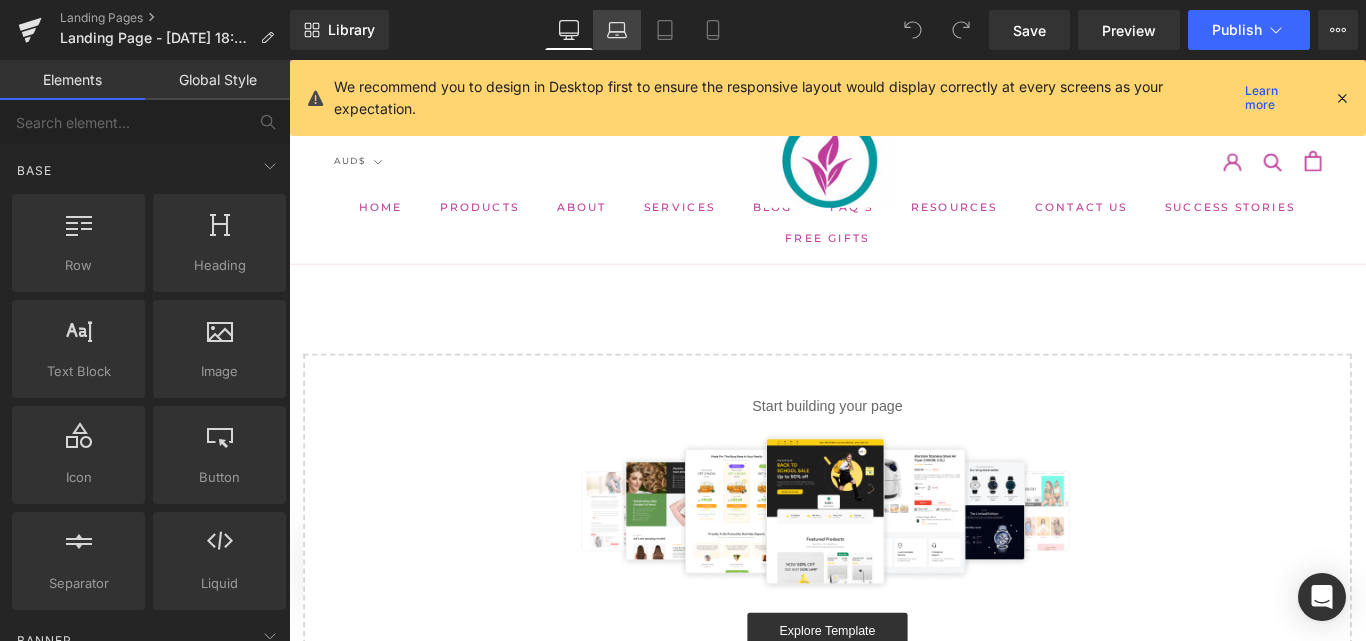 click 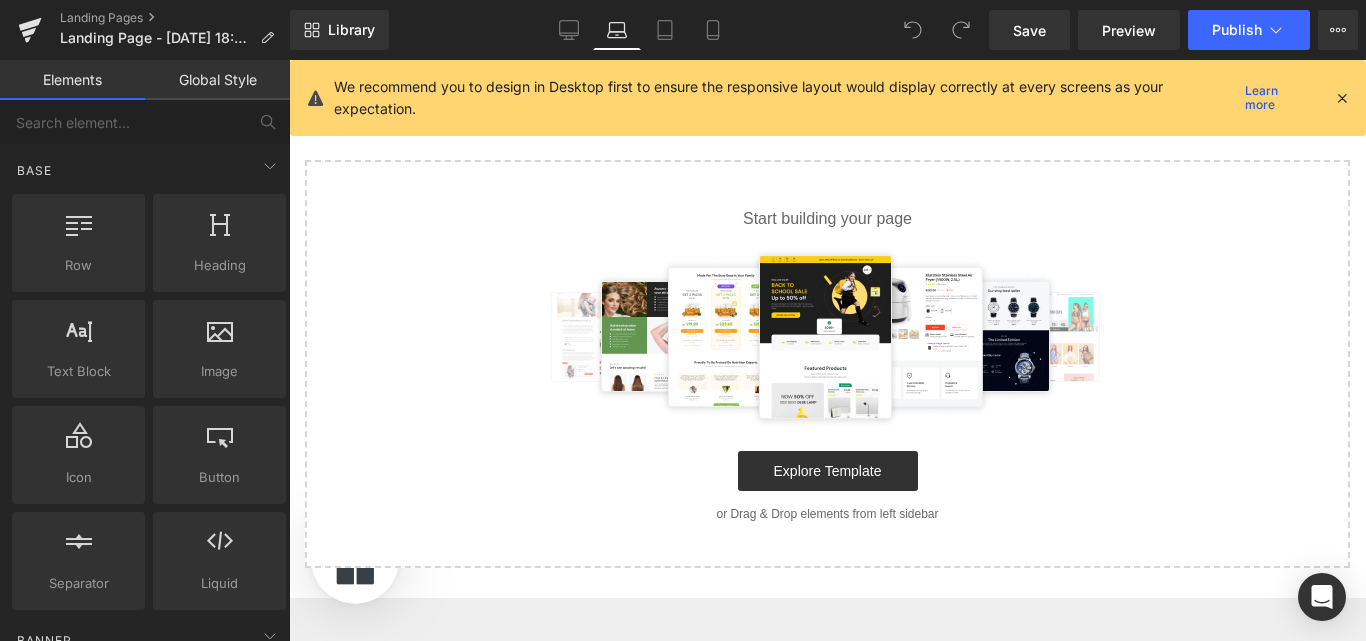 scroll, scrollTop: 0, scrollLeft: 0, axis: both 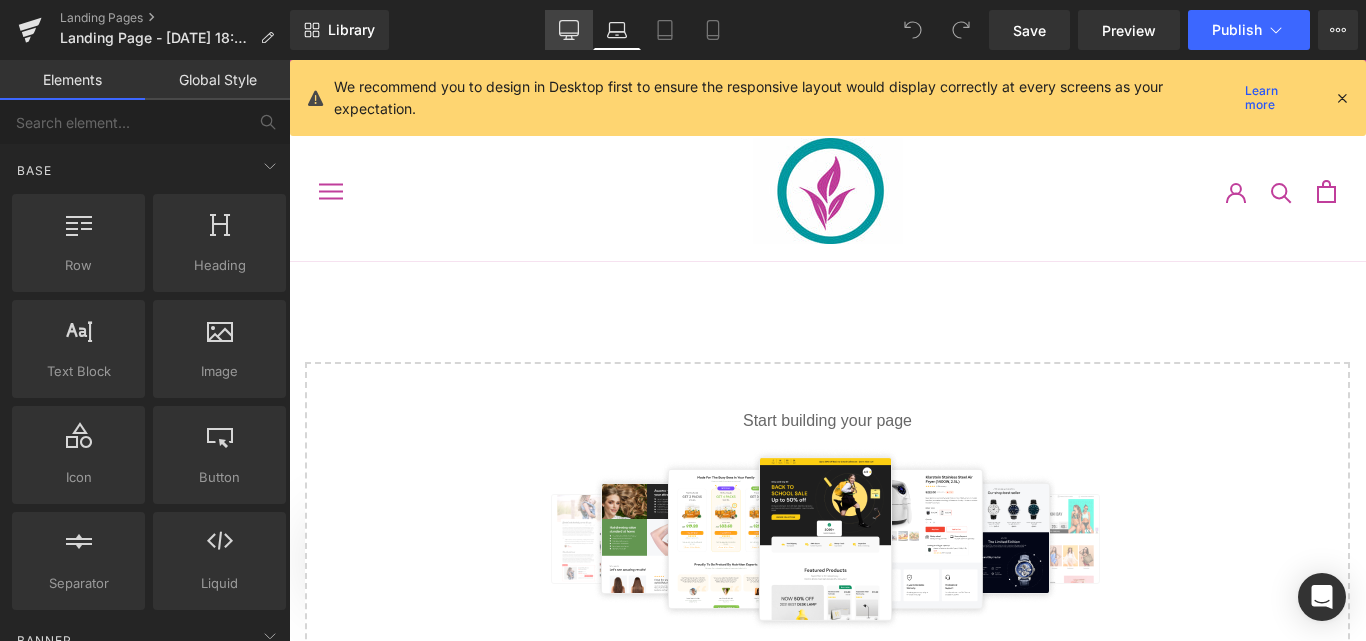 click on "Desktop" at bounding box center (569, 30) 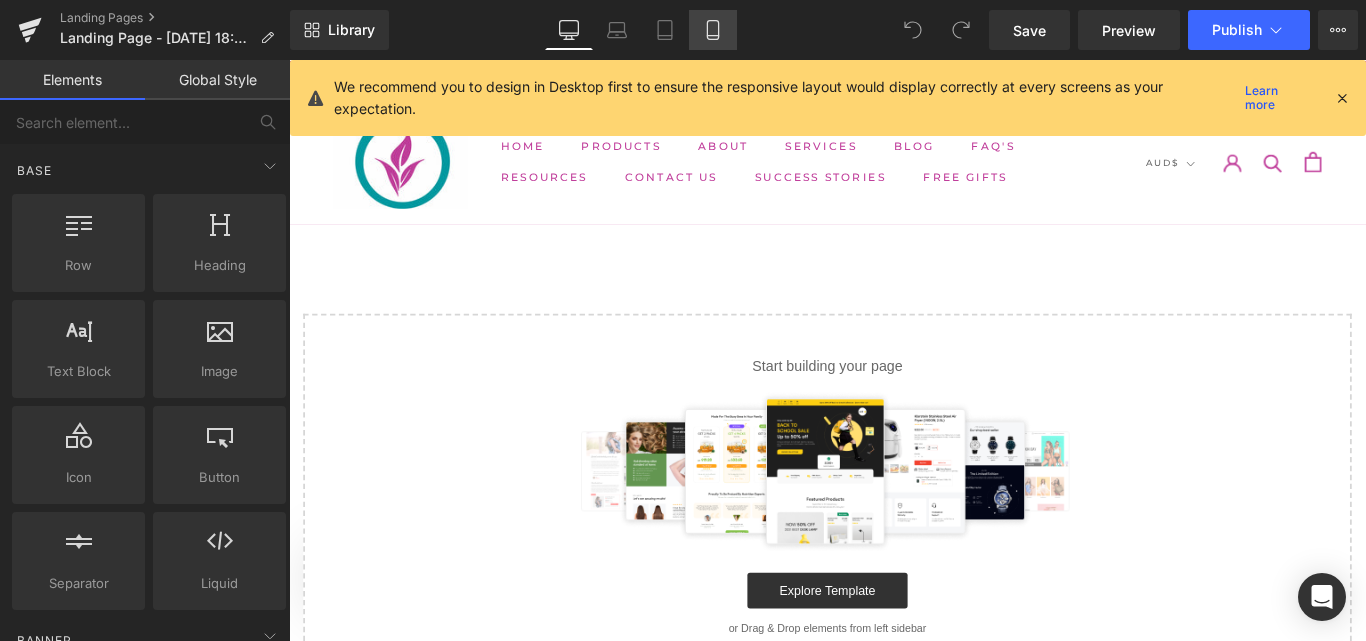 scroll, scrollTop: 184, scrollLeft: 0, axis: vertical 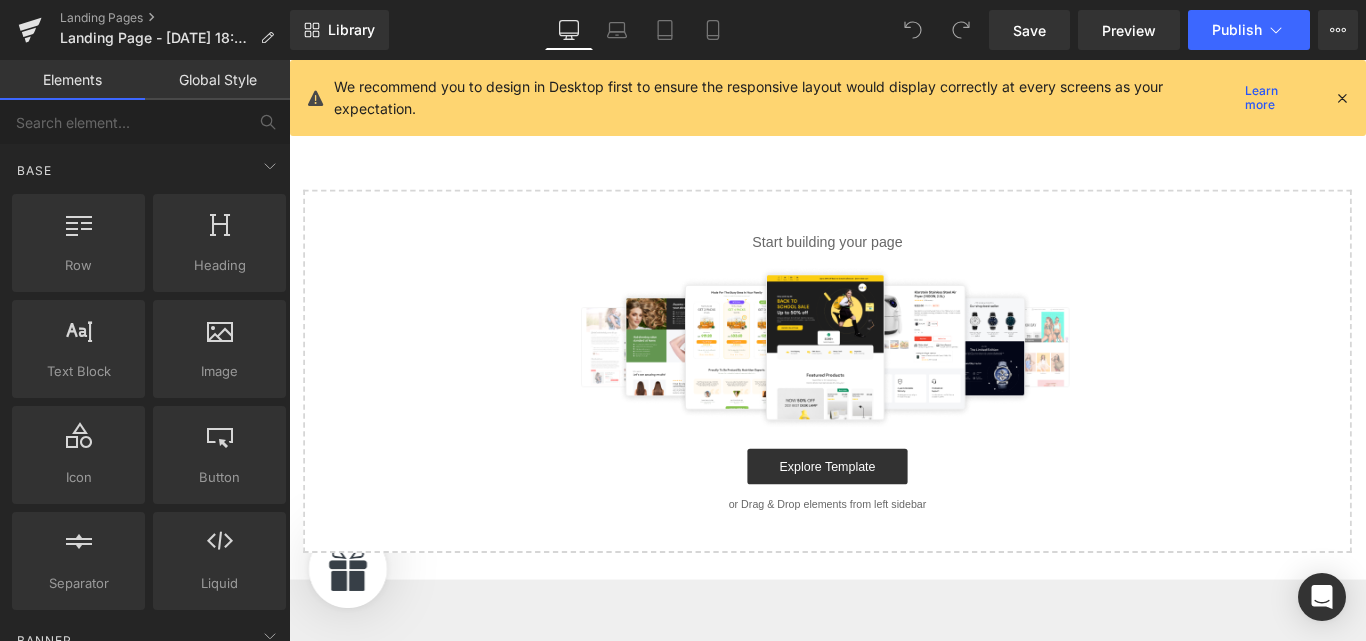 click at bounding box center (1342, 98) 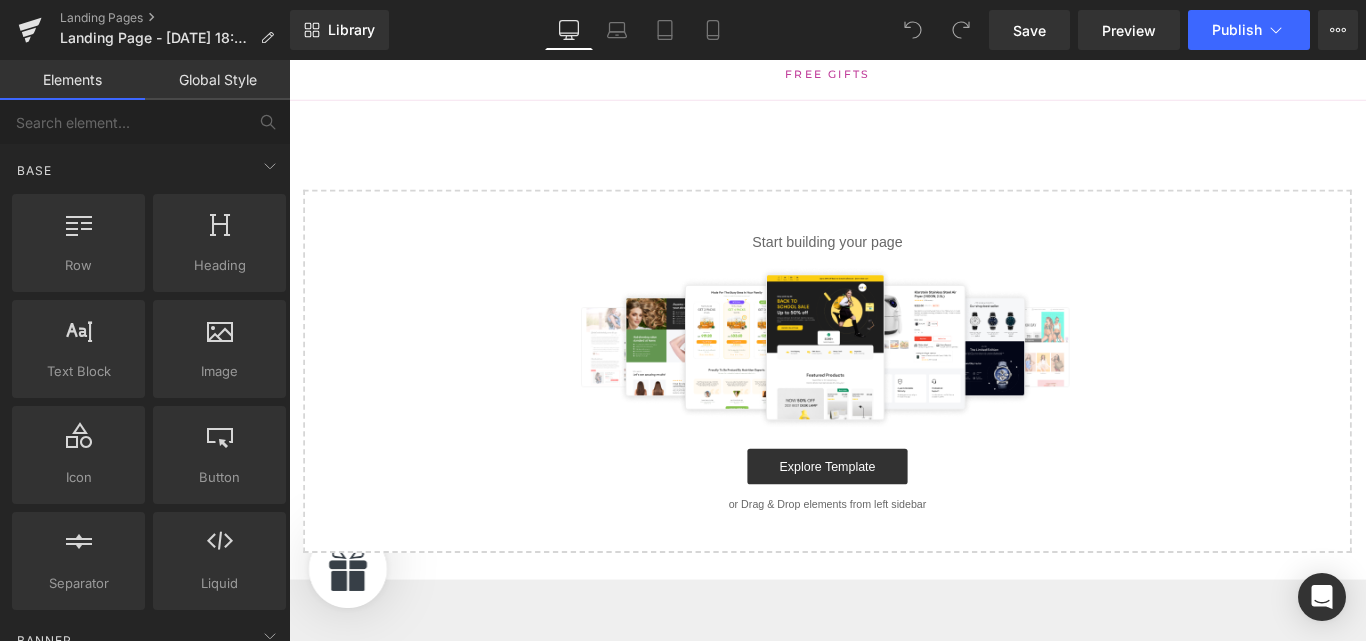 scroll, scrollTop: 0, scrollLeft: 0, axis: both 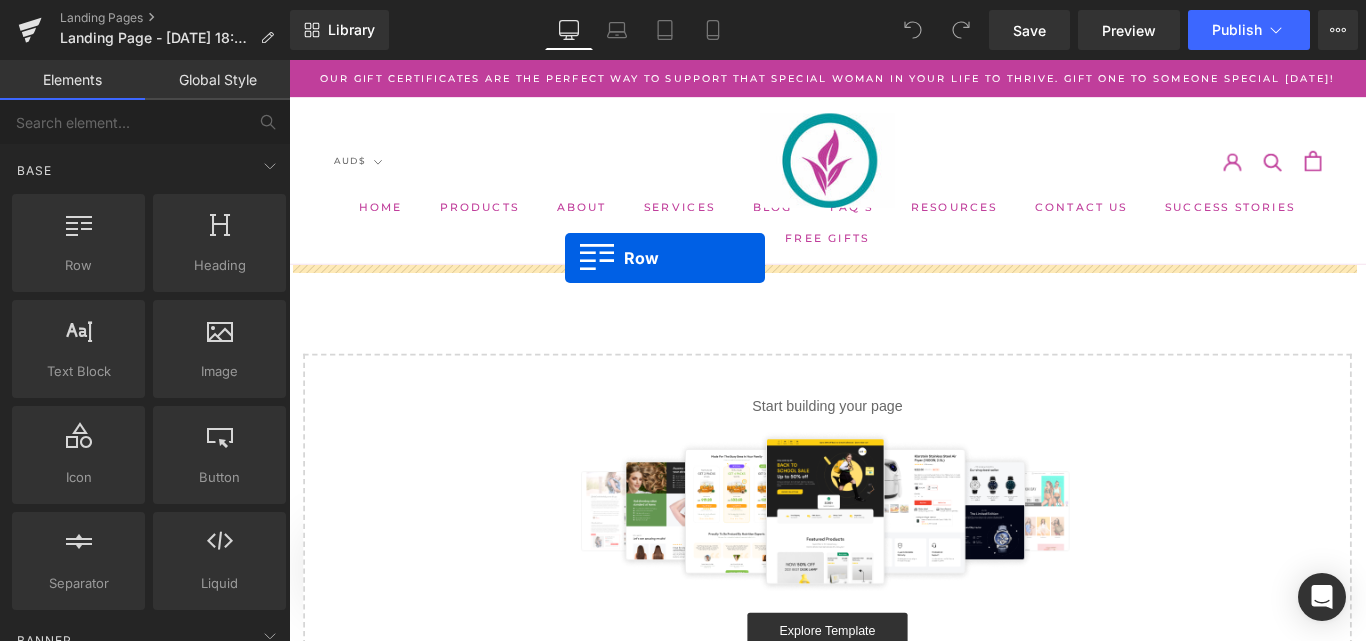 drag, startPoint x: 353, startPoint y: 289, endPoint x: 599, endPoint y: 283, distance: 246.07317 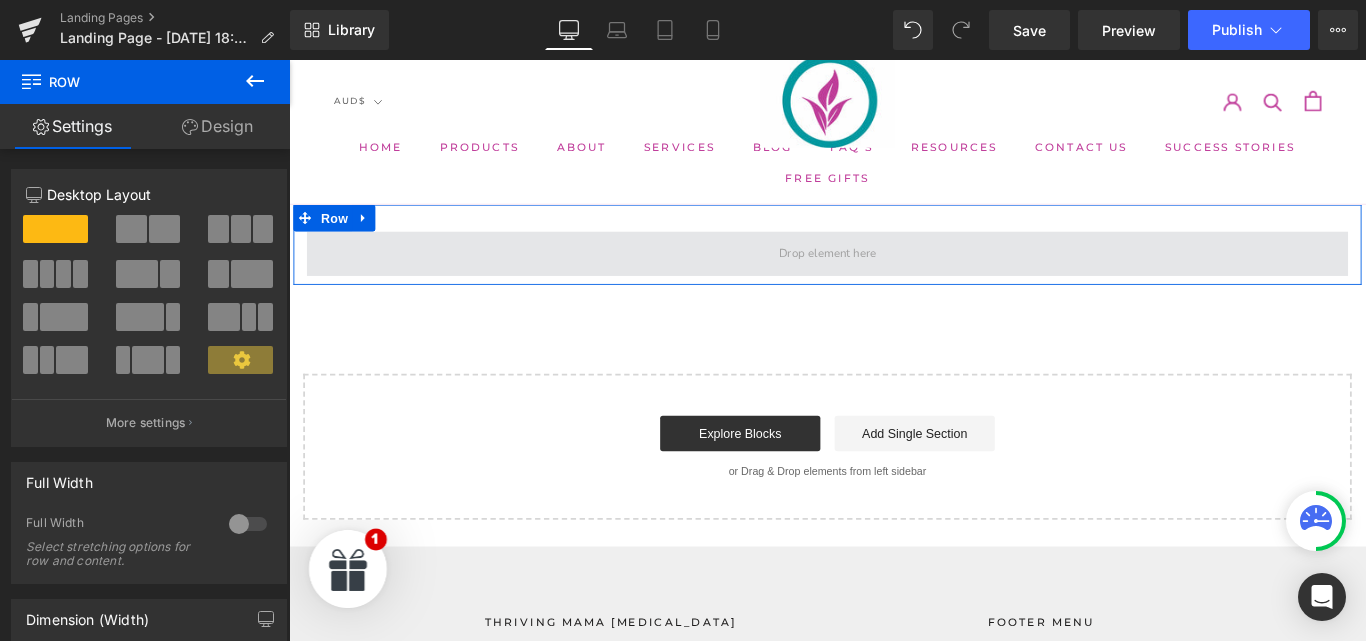 scroll, scrollTop: 0, scrollLeft: 0, axis: both 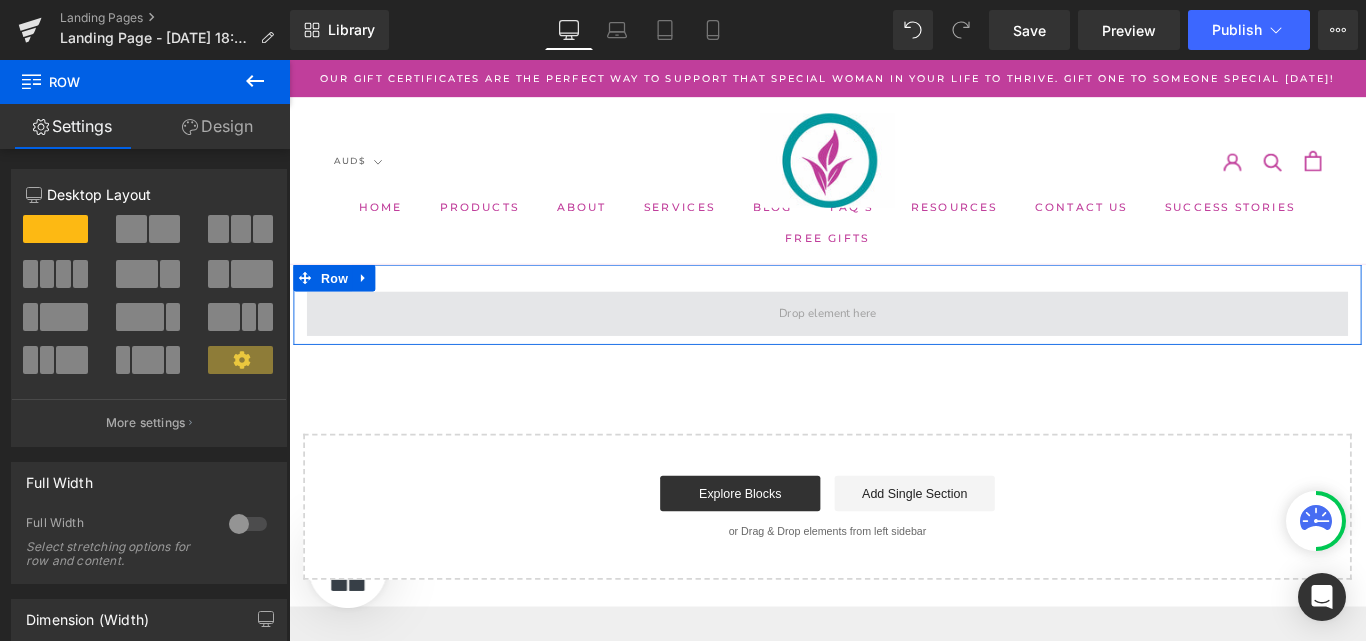 click at bounding box center [894, 344] 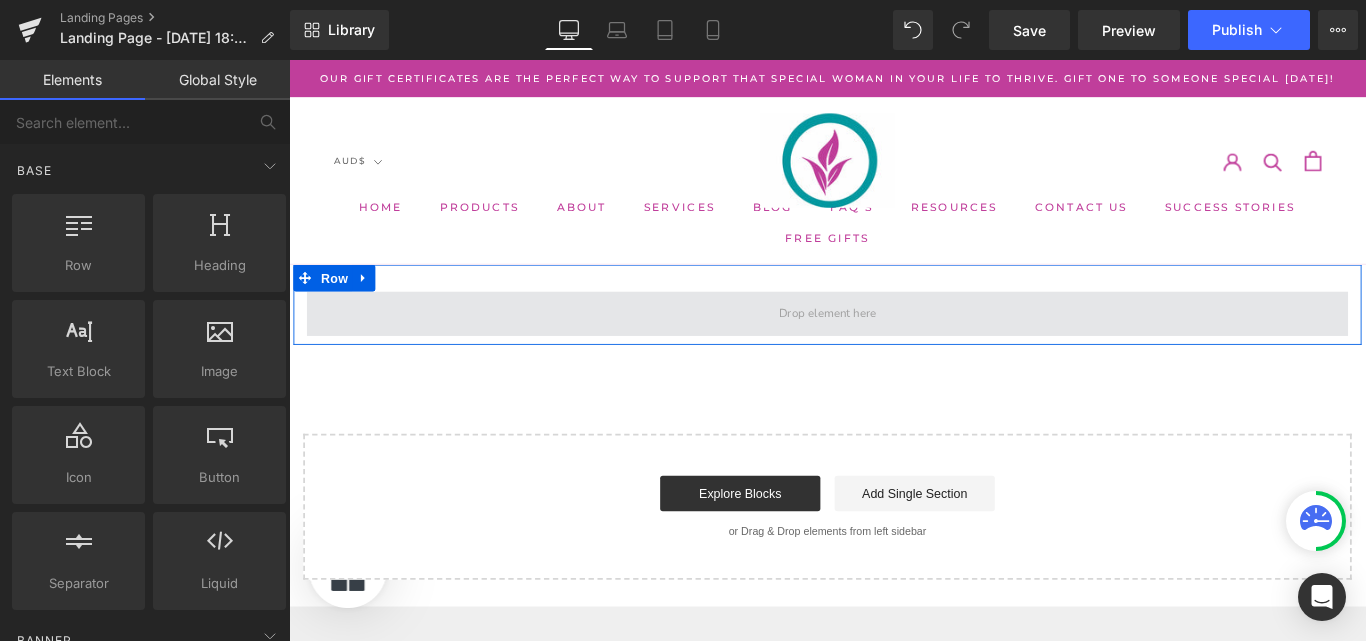 click at bounding box center [894, 344] 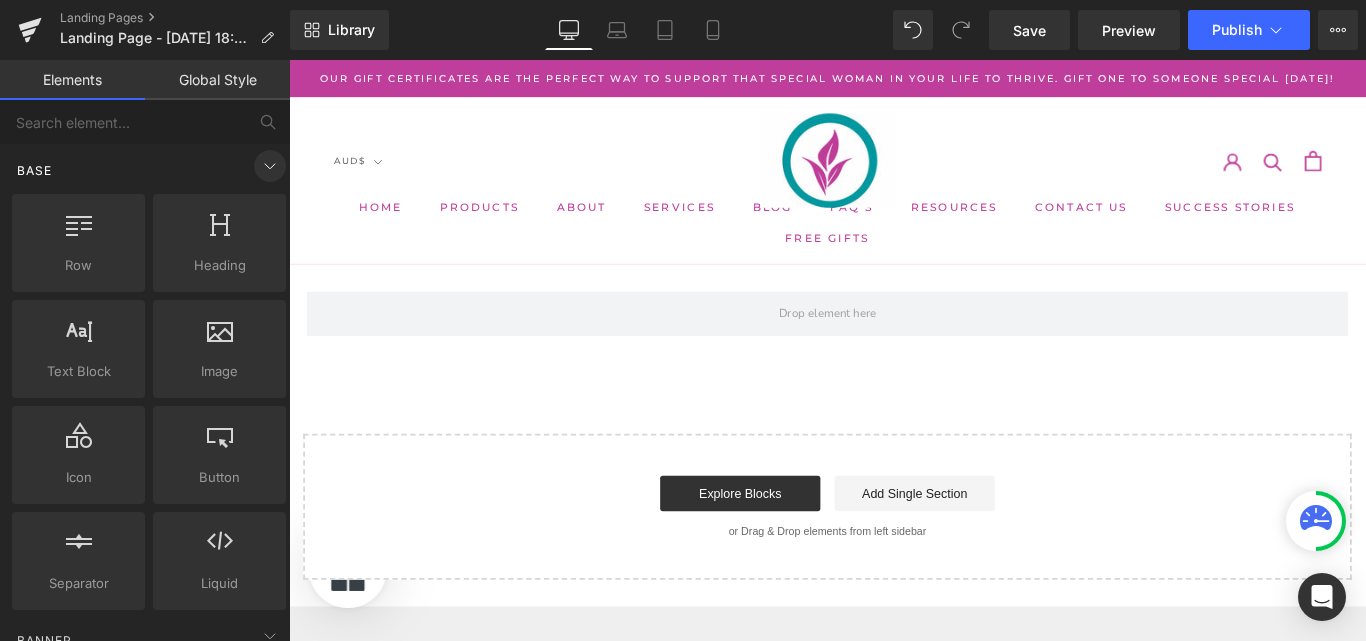 click 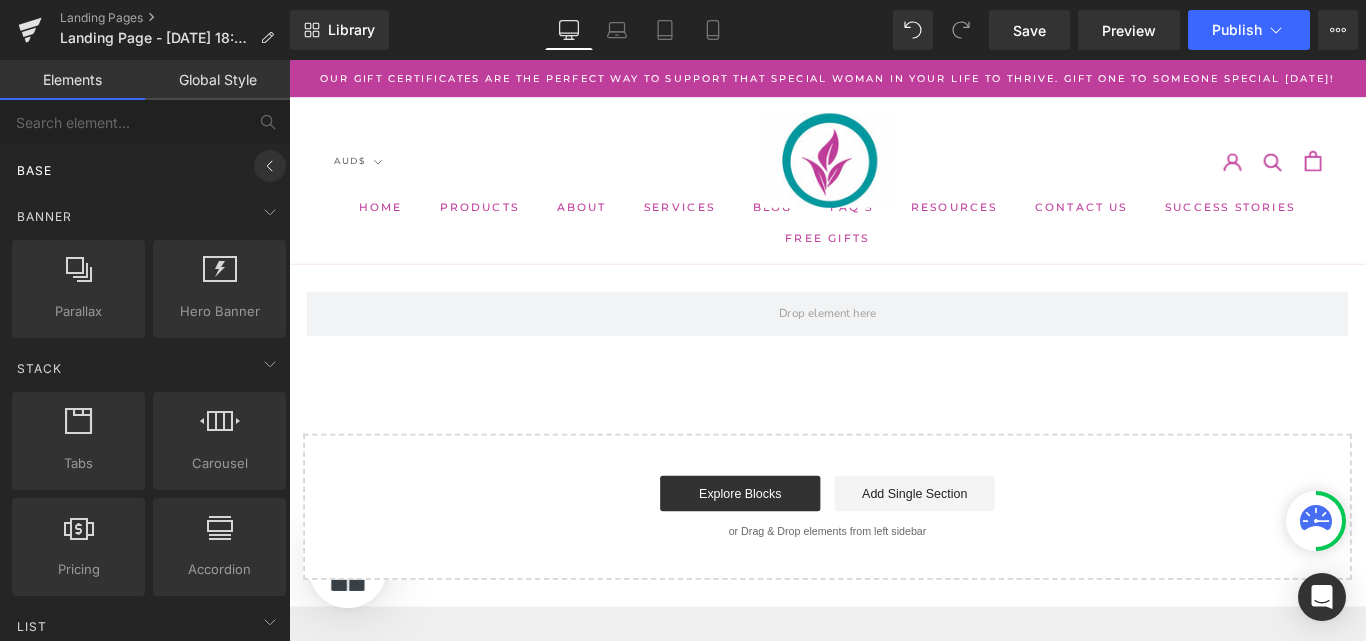 click 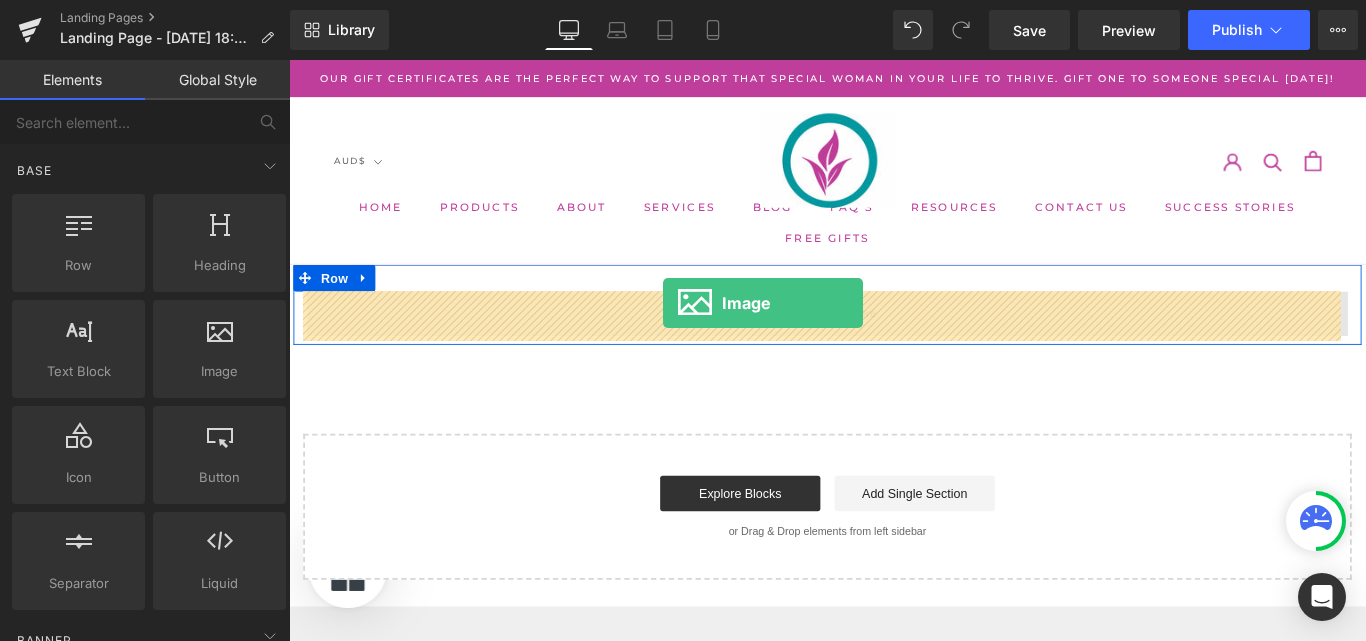 drag, startPoint x: 587, startPoint y: 295, endPoint x: 709, endPoint y: 333, distance: 127.78106 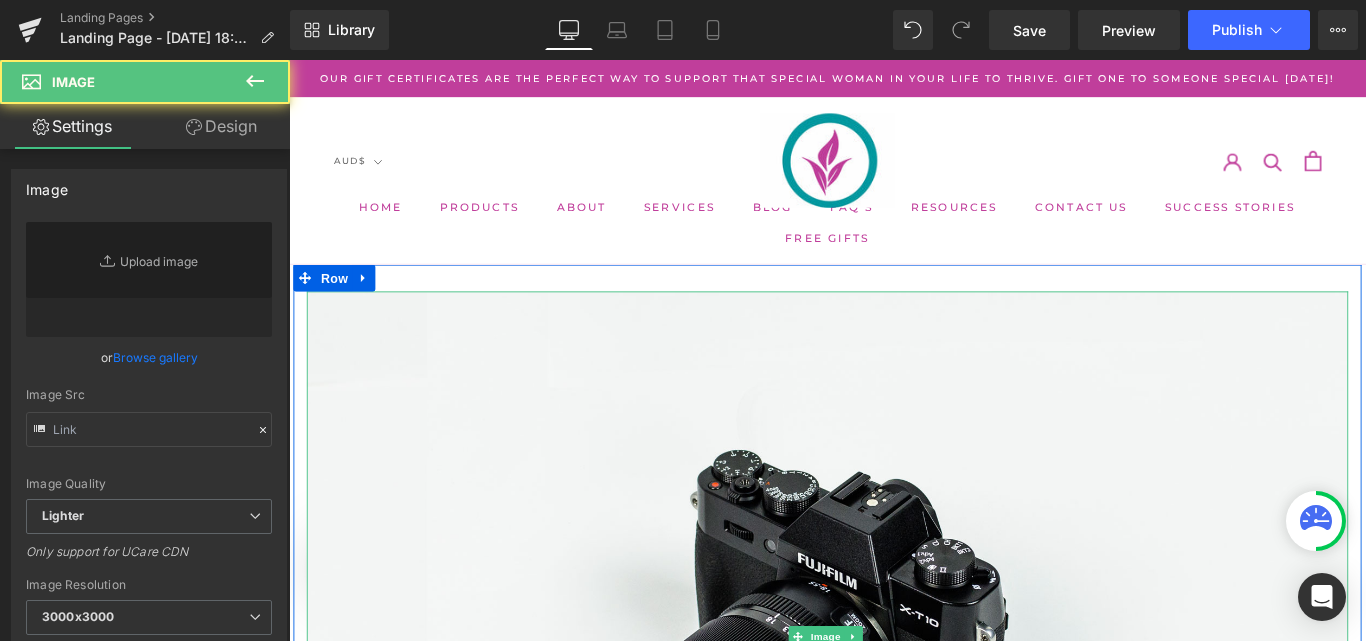 type on "//[DOMAIN_NAME][URL]" 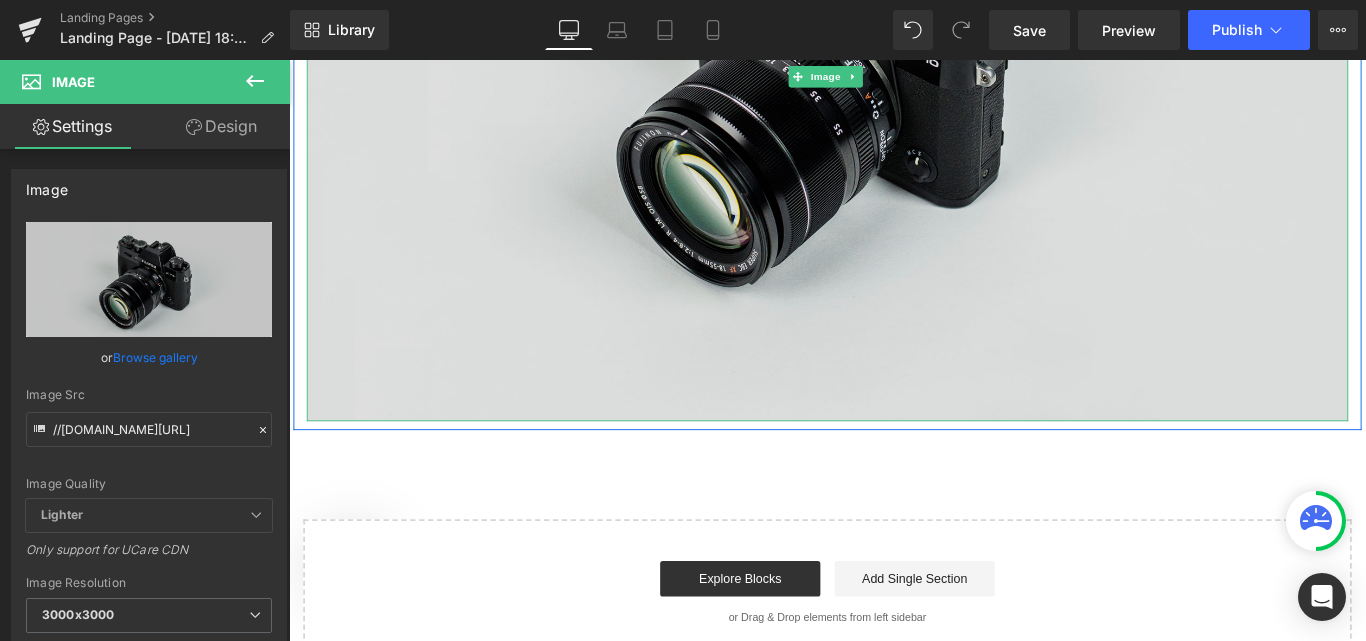 scroll, scrollTop: 630, scrollLeft: 0, axis: vertical 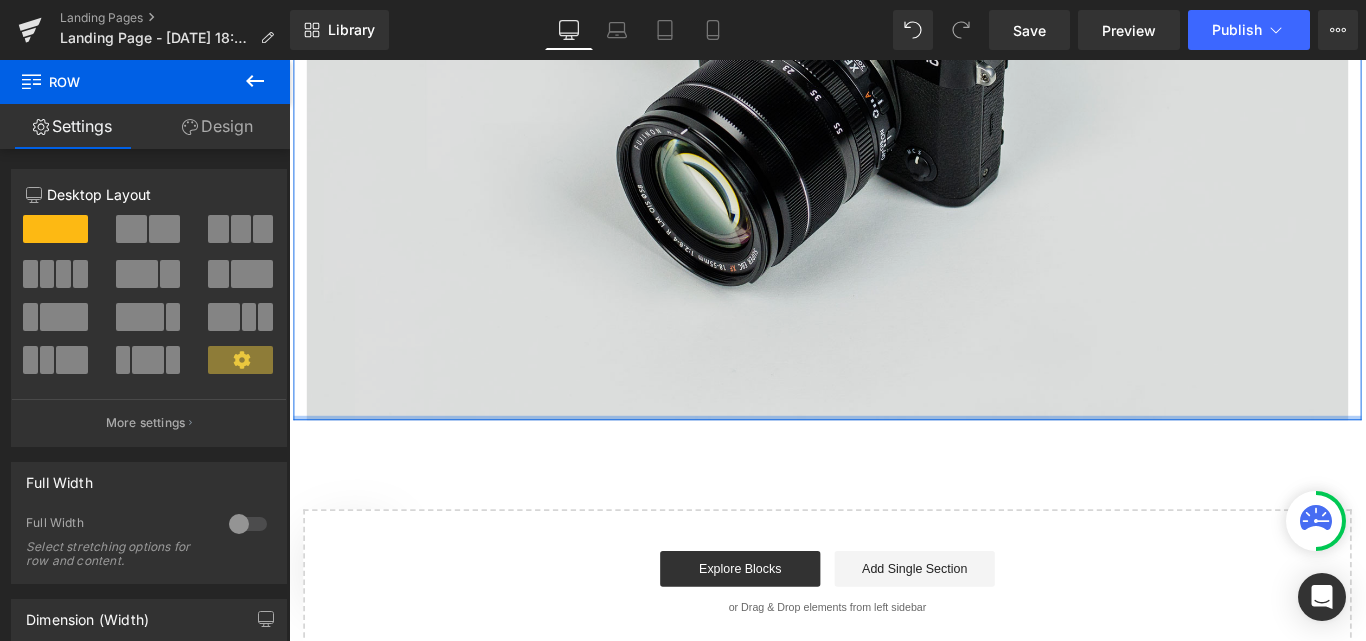 drag, startPoint x: 931, startPoint y: 470, endPoint x: 869, endPoint y: 242, distance: 236.2795 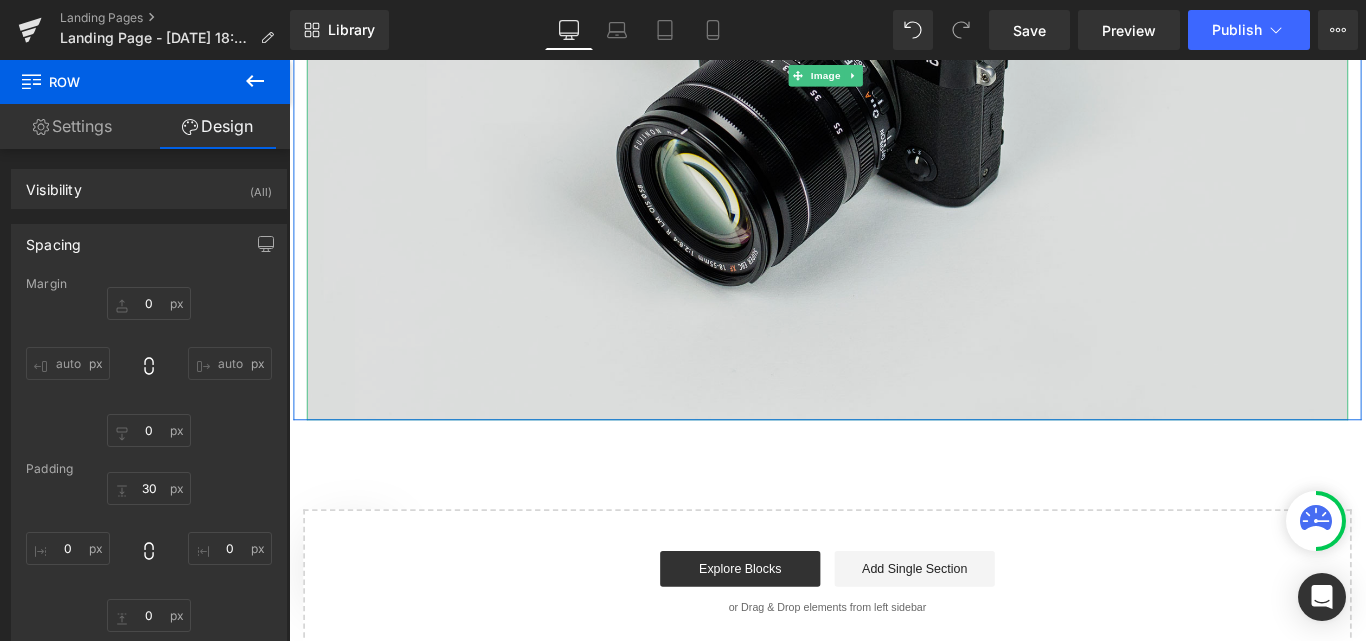 click at bounding box center (894, 77) 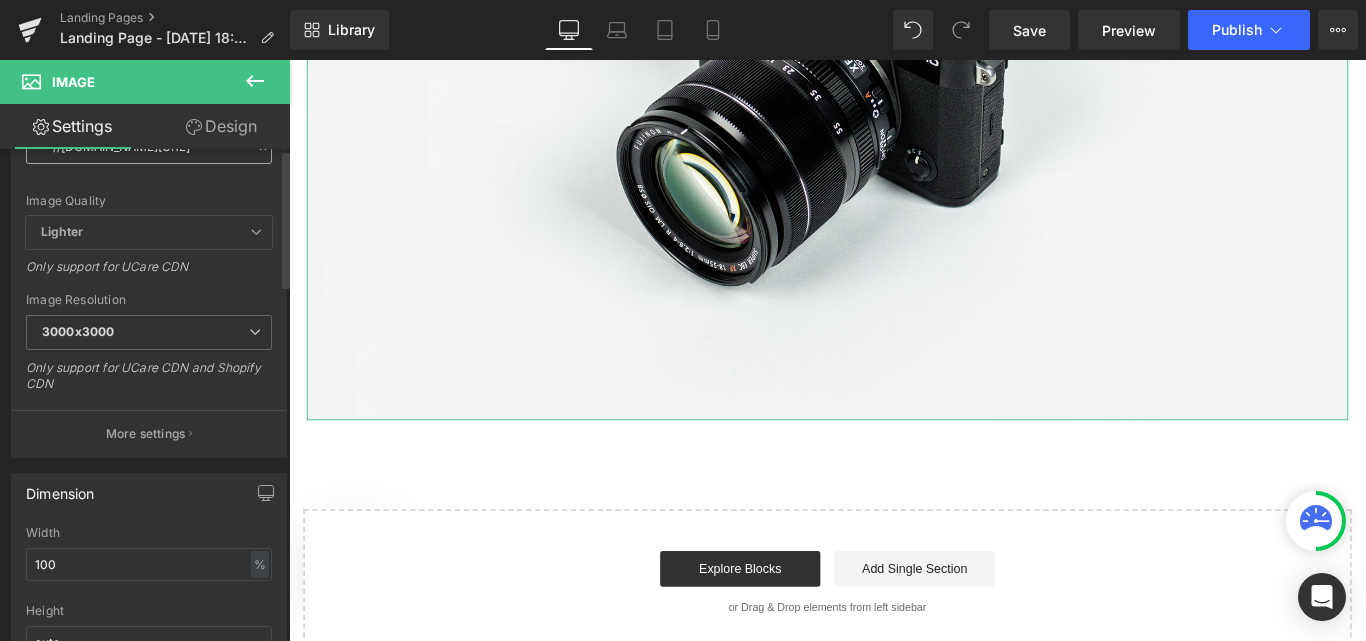 scroll, scrollTop: 0, scrollLeft: 0, axis: both 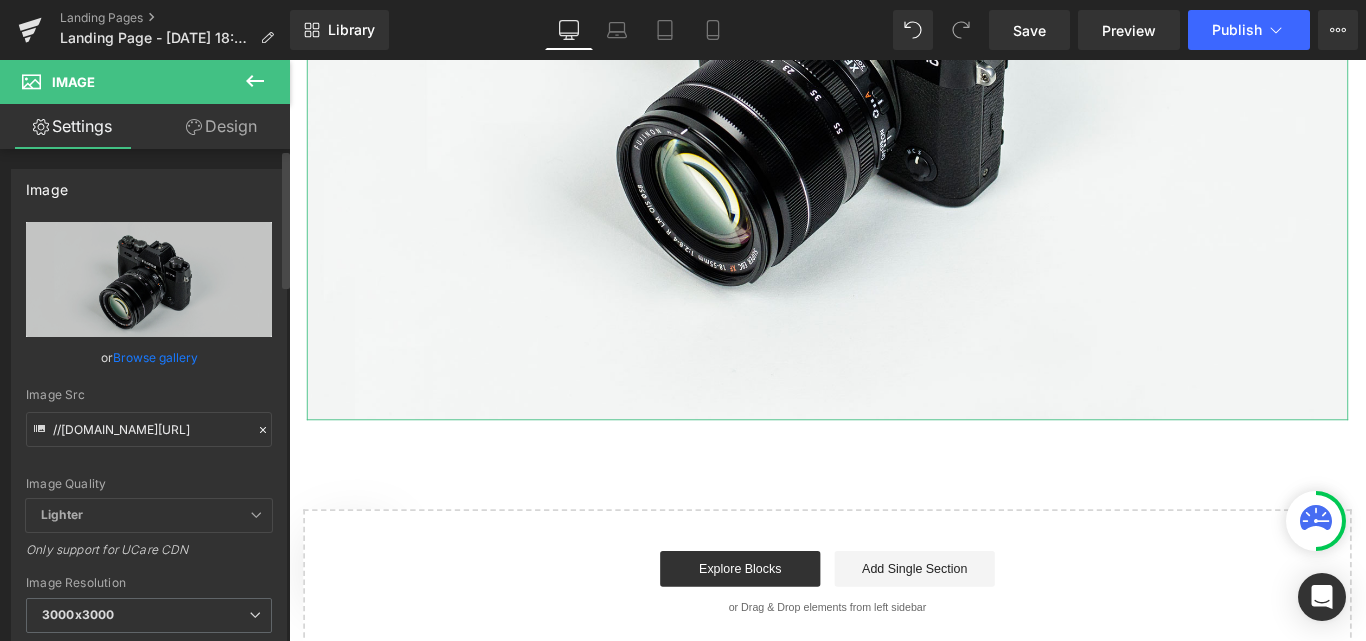 click on "Browse gallery" at bounding box center (155, 357) 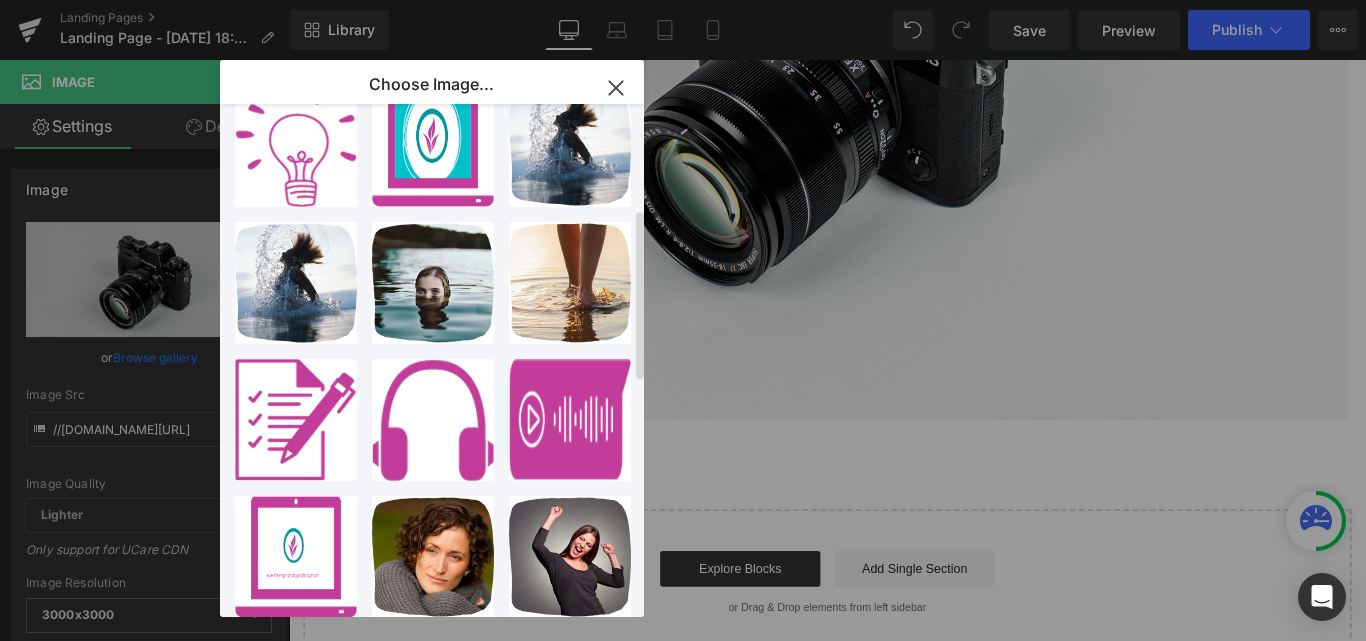 scroll, scrollTop: 0, scrollLeft: 0, axis: both 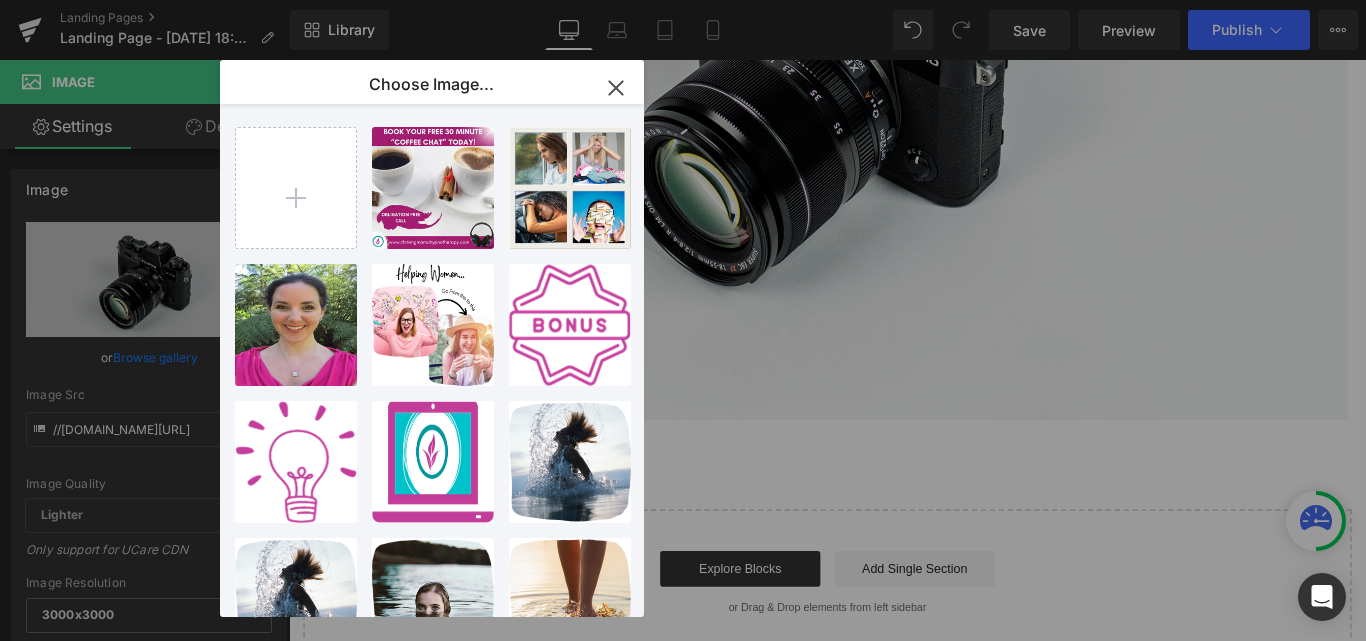 click 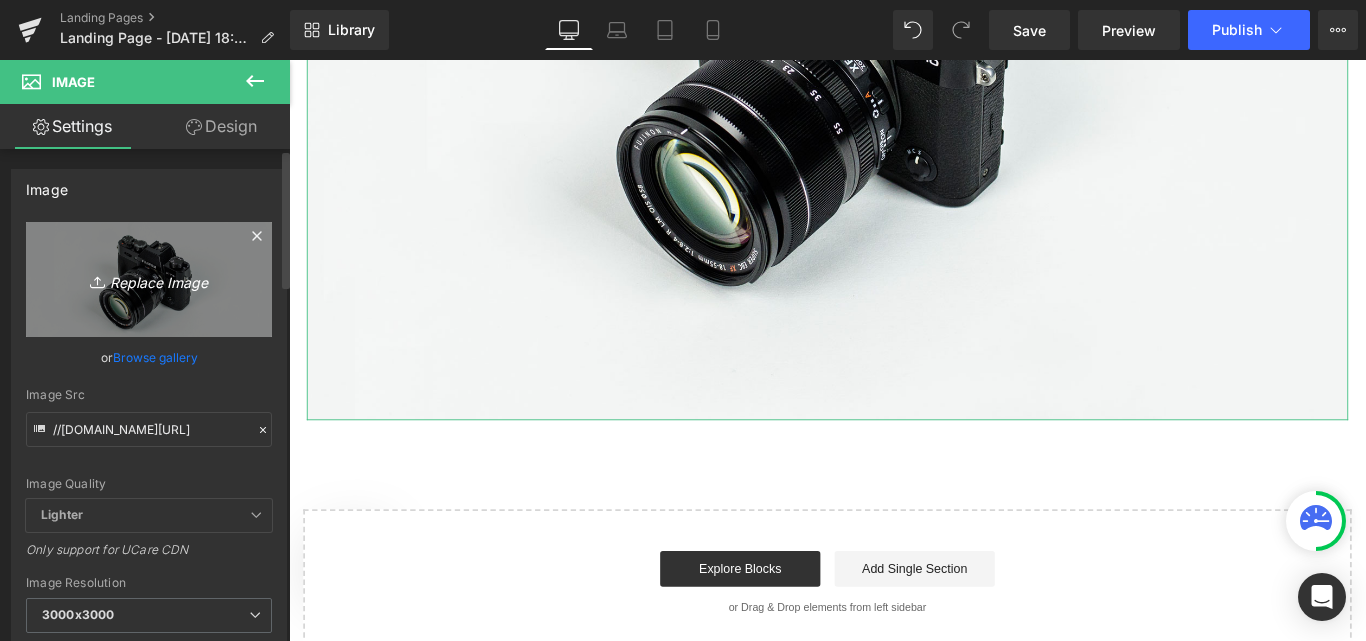 click on "Replace Image" at bounding box center [149, 279] 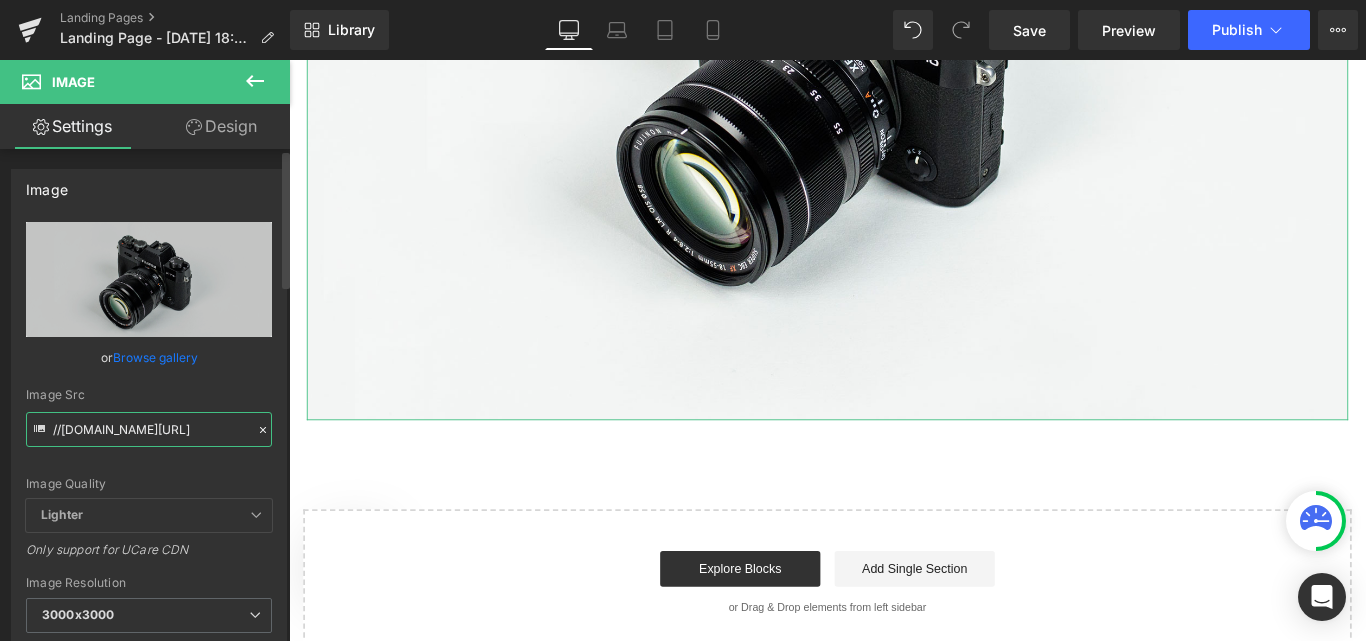click on "//[DOMAIN_NAME][URL]" at bounding box center [149, 429] 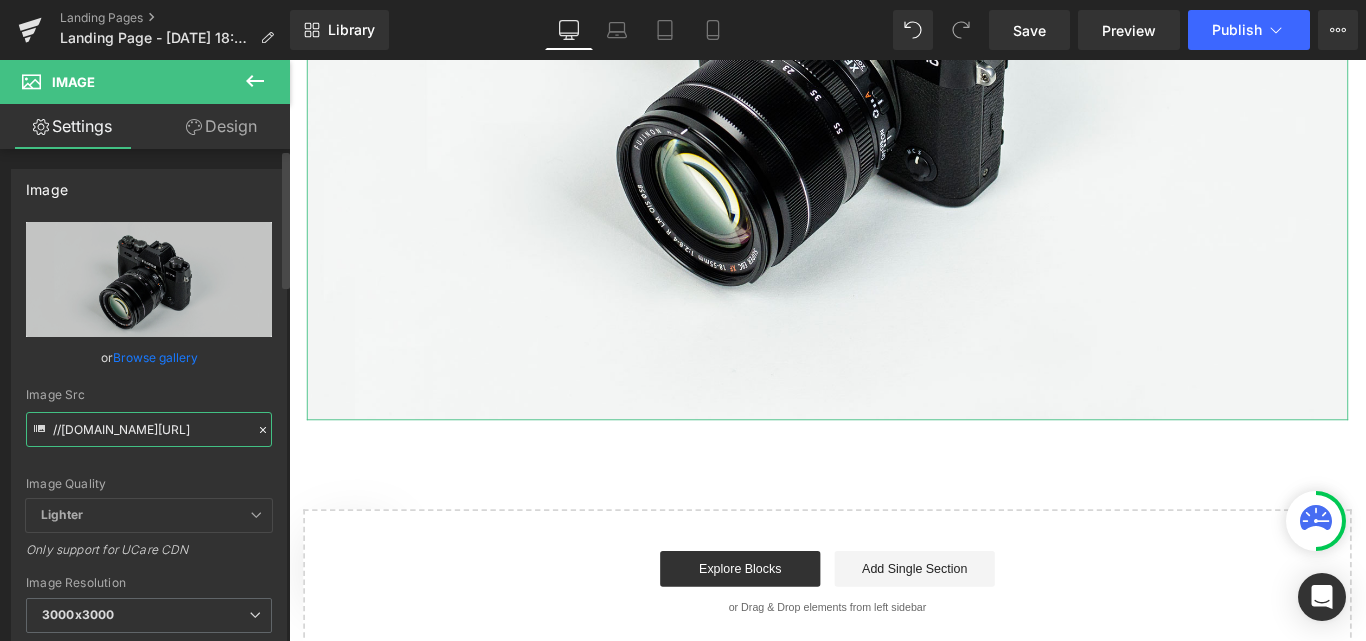 paste on "https://cdn.shopify.com/s/files/1/0607/2821/3736/files/Copy-of-Copy-of-000-Logo-GenZen-Healing-Hub.png?v=1750340337" 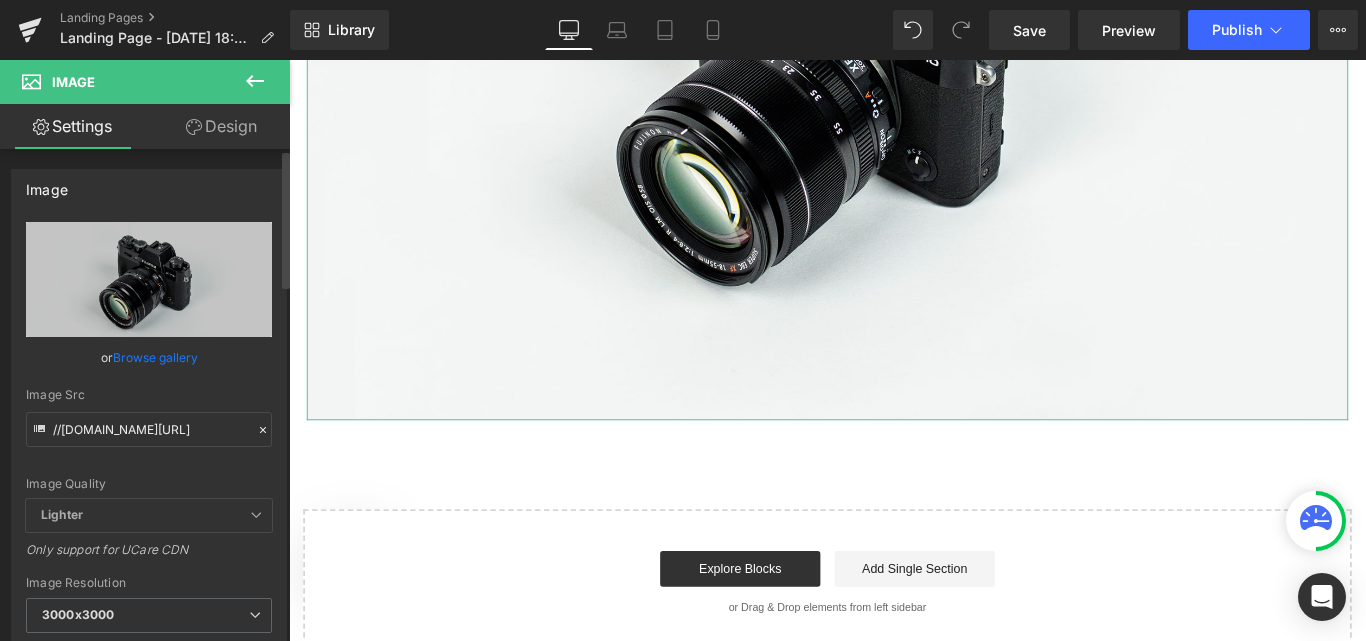 scroll, scrollTop: 0, scrollLeft: 0, axis: both 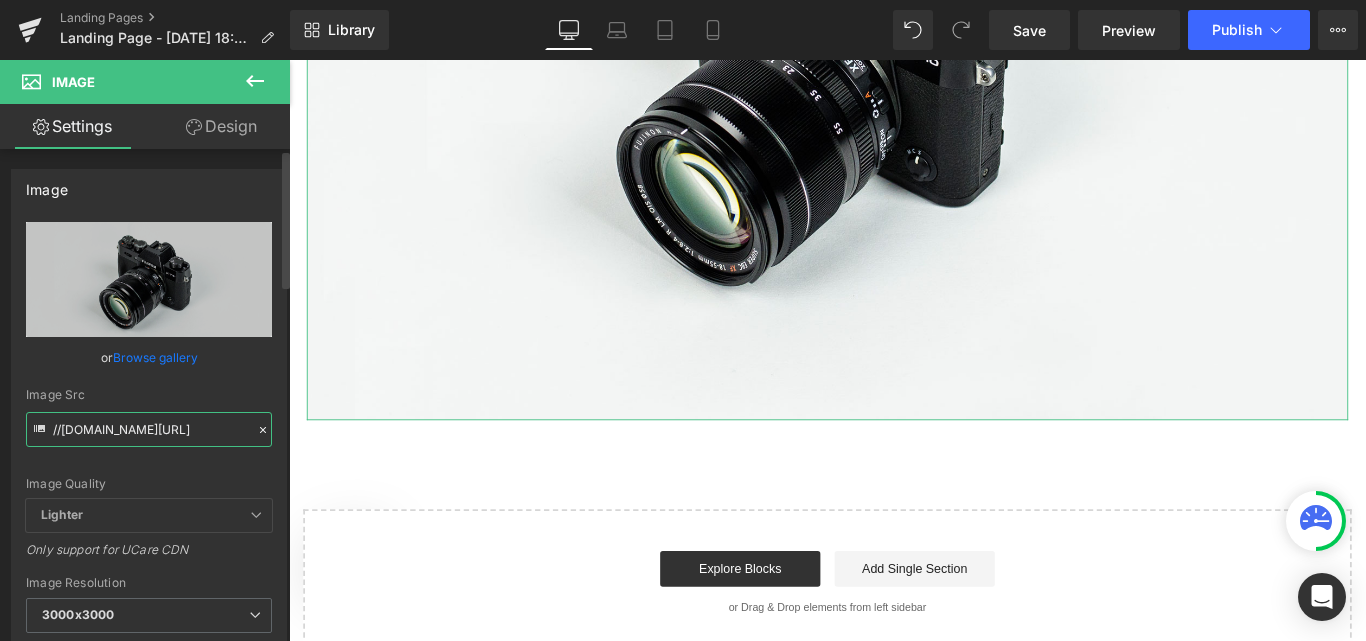 click on "//[DOMAIN_NAME][URL]" at bounding box center [149, 429] 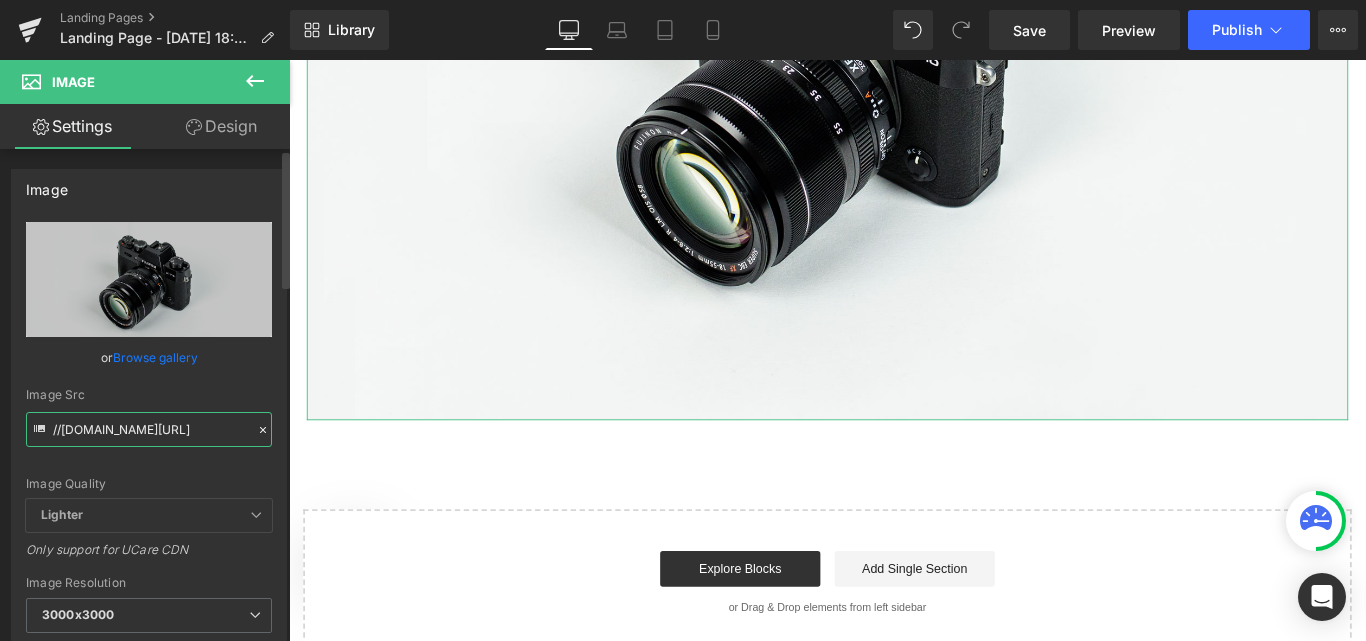 scroll, scrollTop: 0, scrollLeft: 121, axis: horizontal 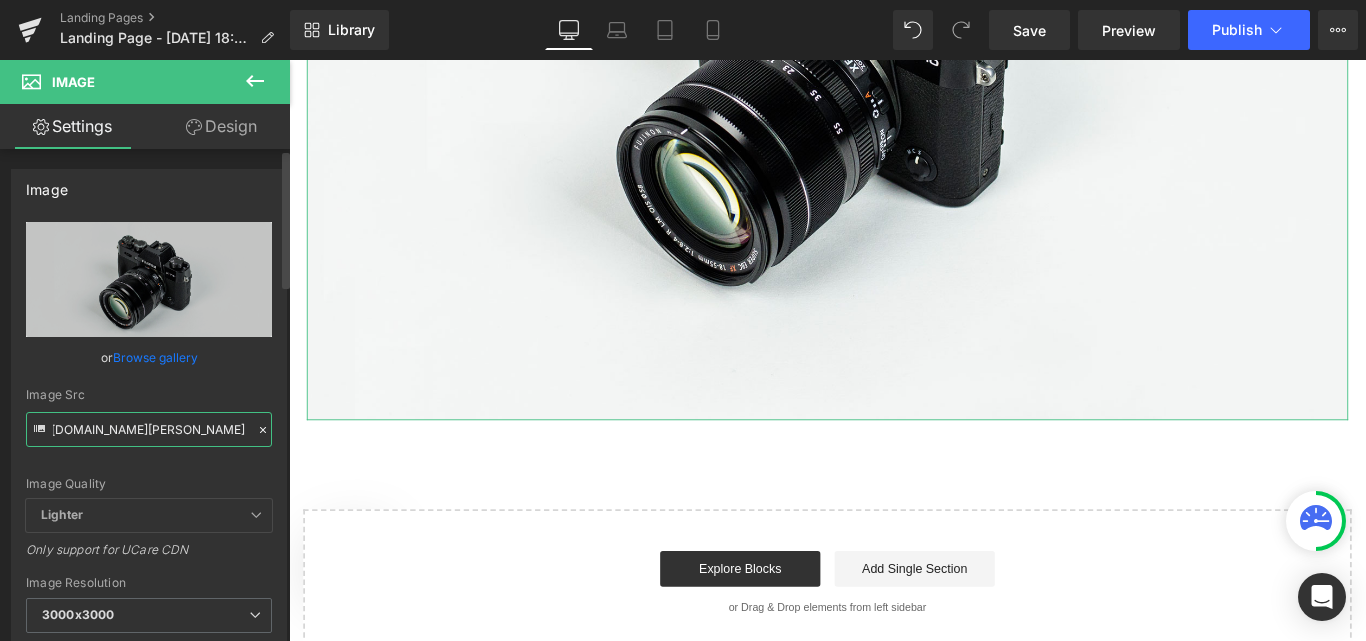 type on "//[DOMAIN_NAME][URL]" 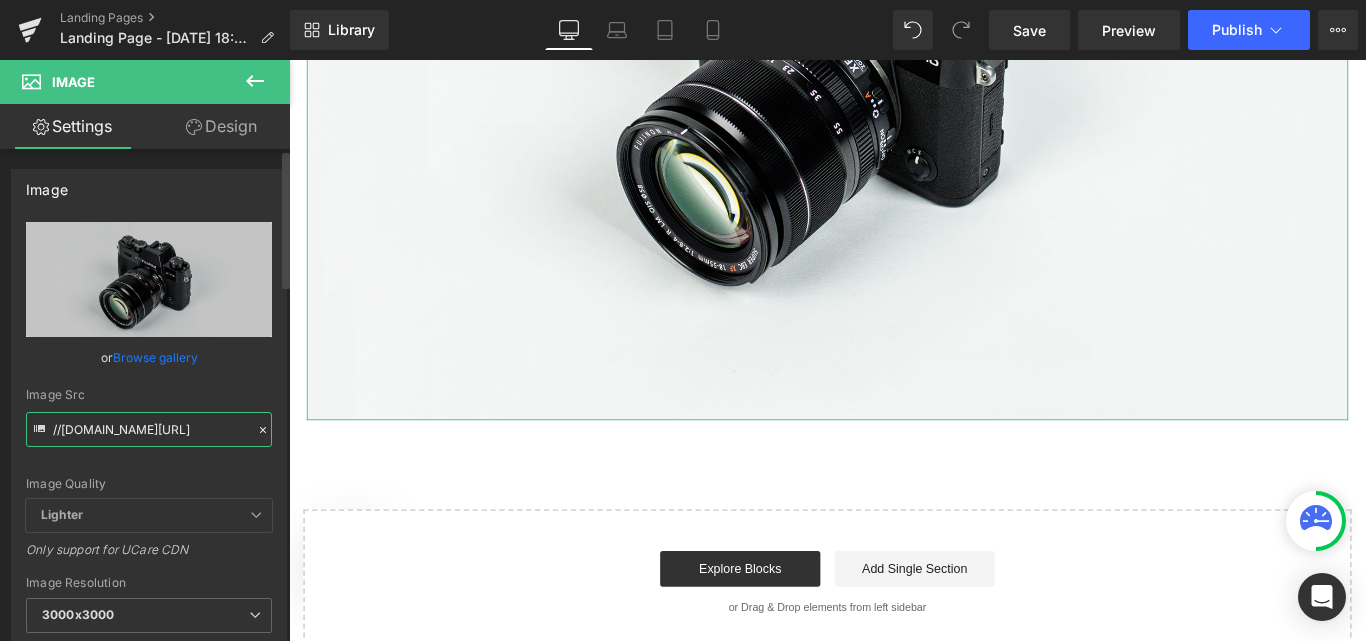 scroll, scrollTop: 0, scrollLeft: 122, axis: horizontal 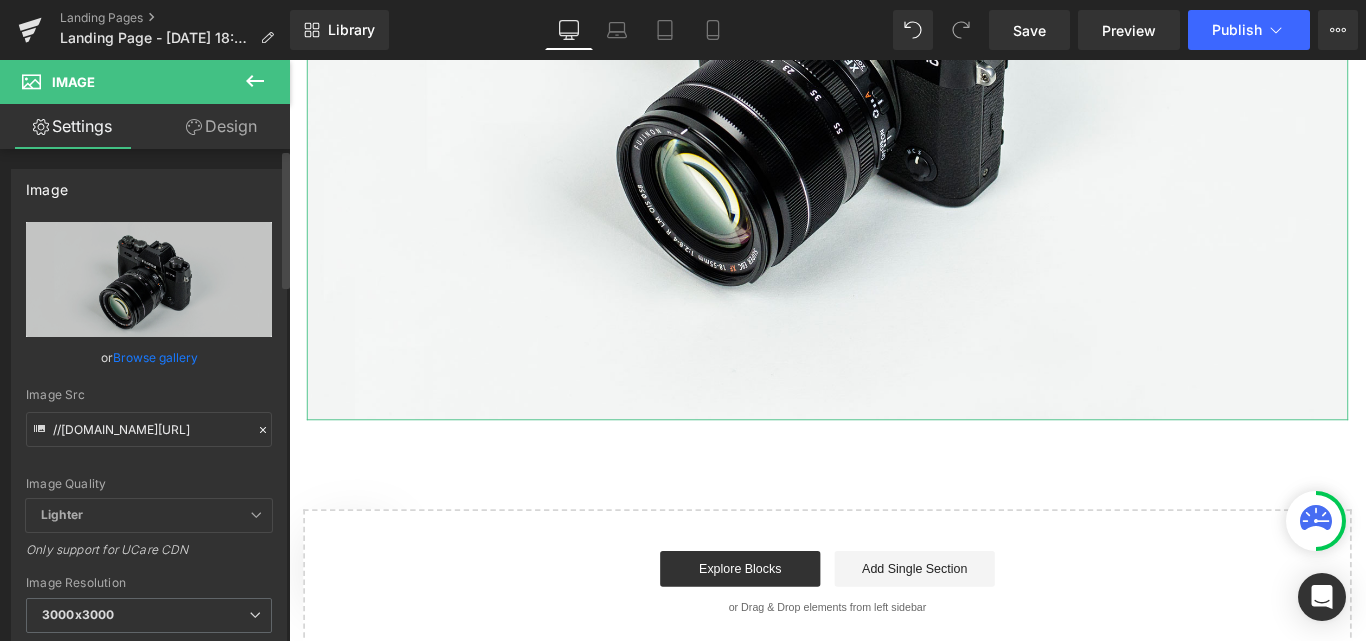 click on "Image Src" at bounding box center (149, 395) 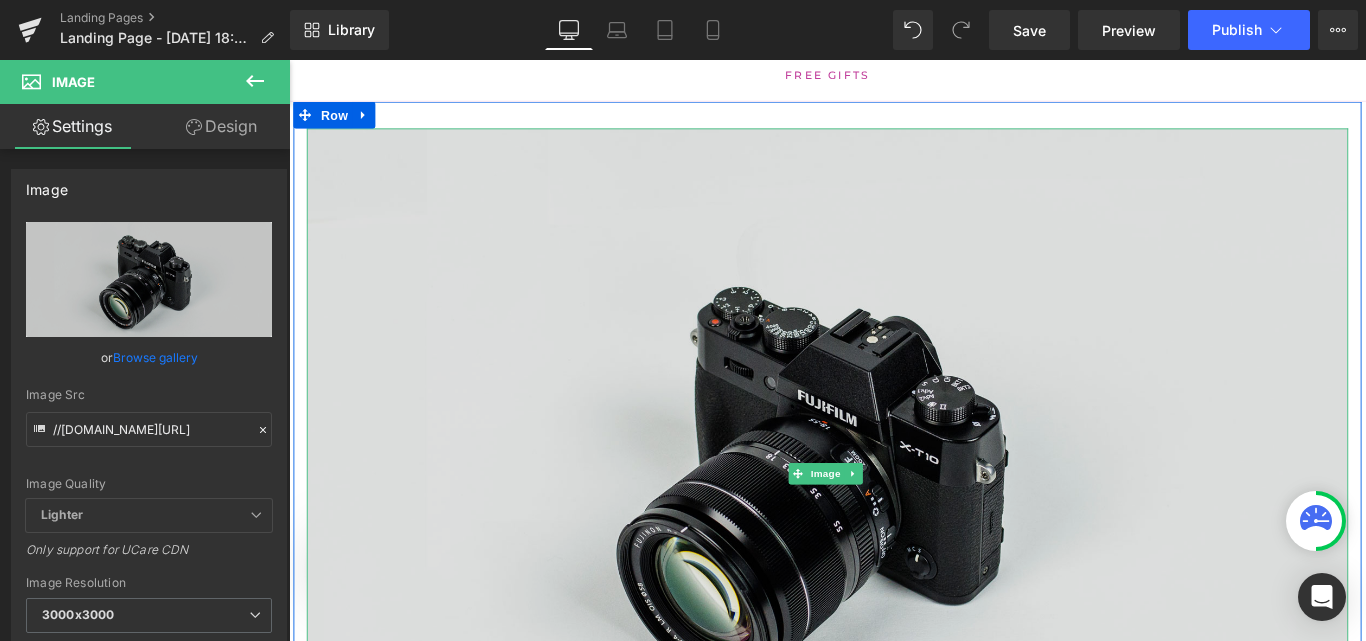 scroll, scrollTop: 0, scrollLeft: 0, axis: both 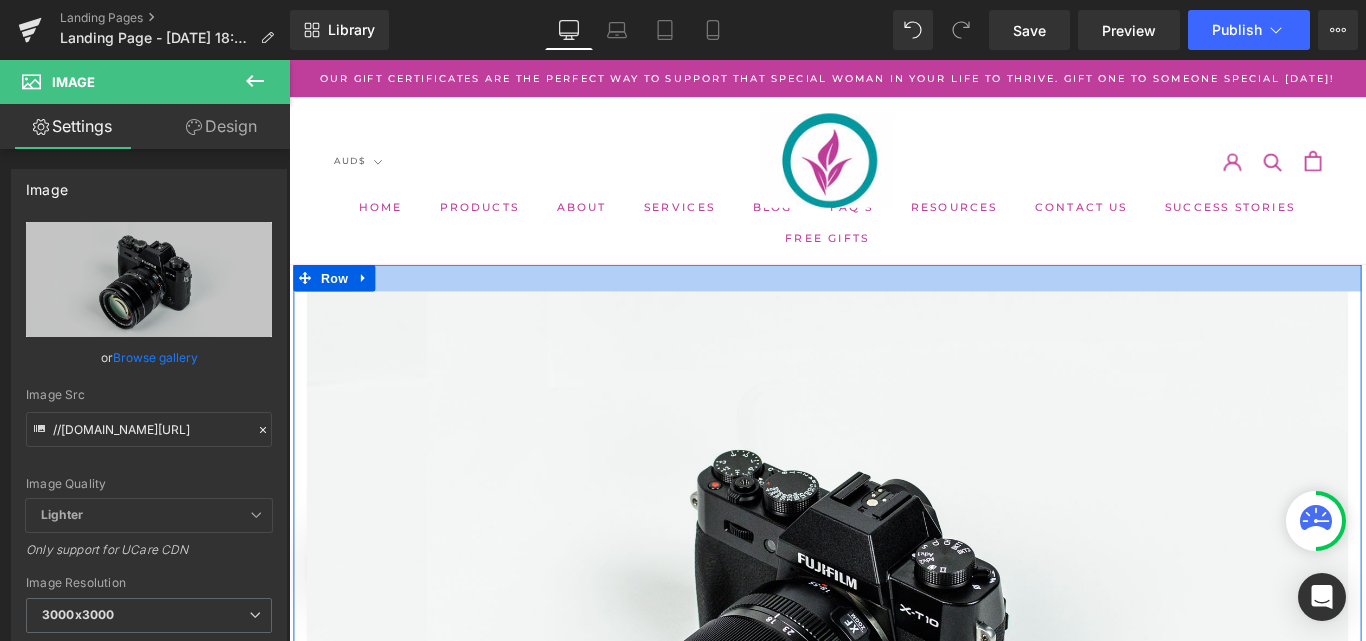 click at bounding box center [894, 305] 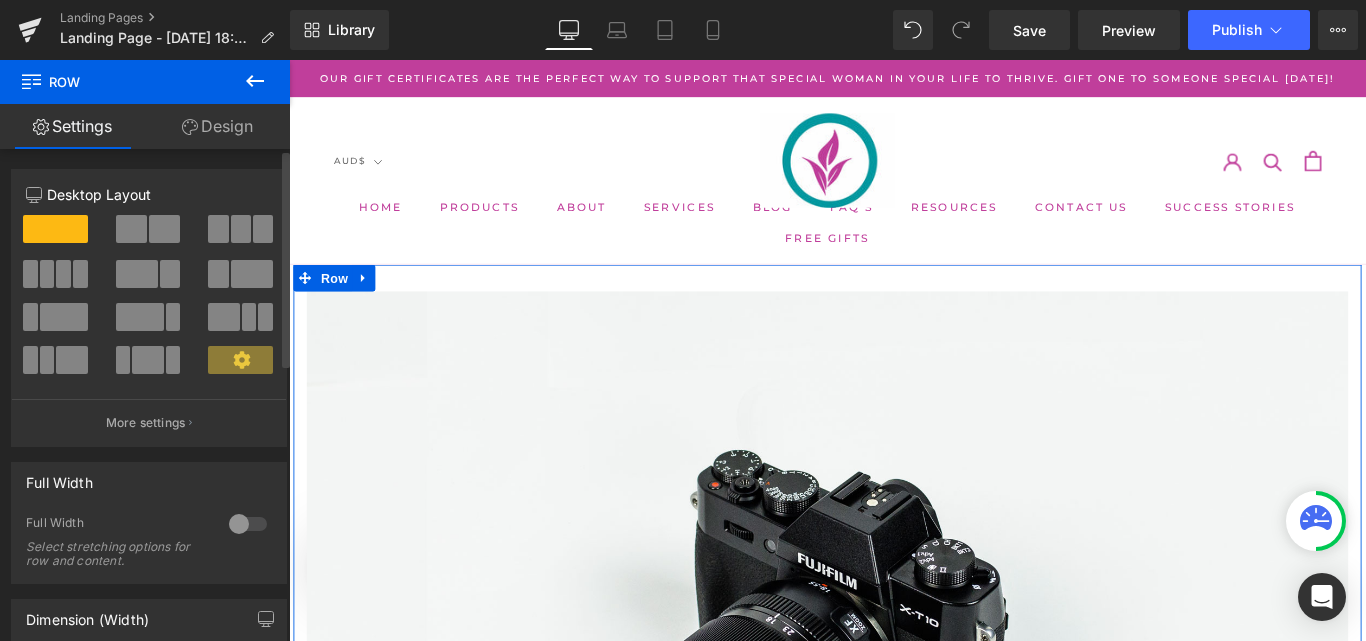 click at bounding box center [131, 229] 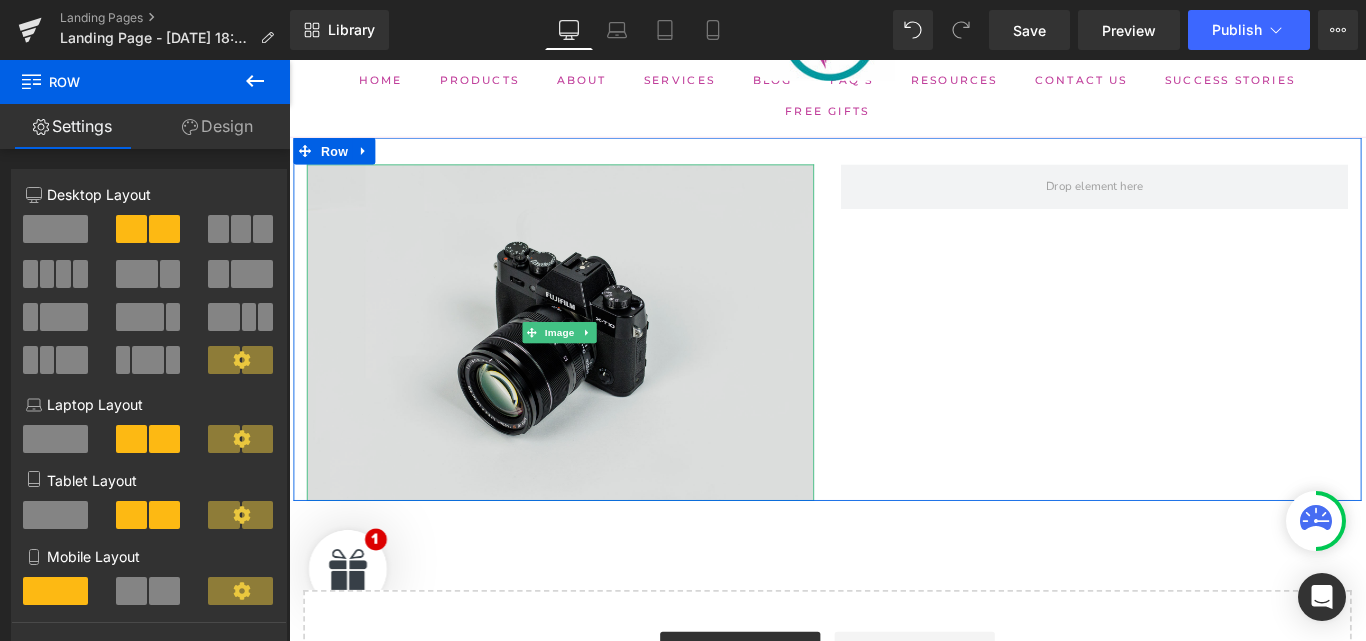 scroll, scrollTop: 144, scrollLeft: 0, axis: vertical 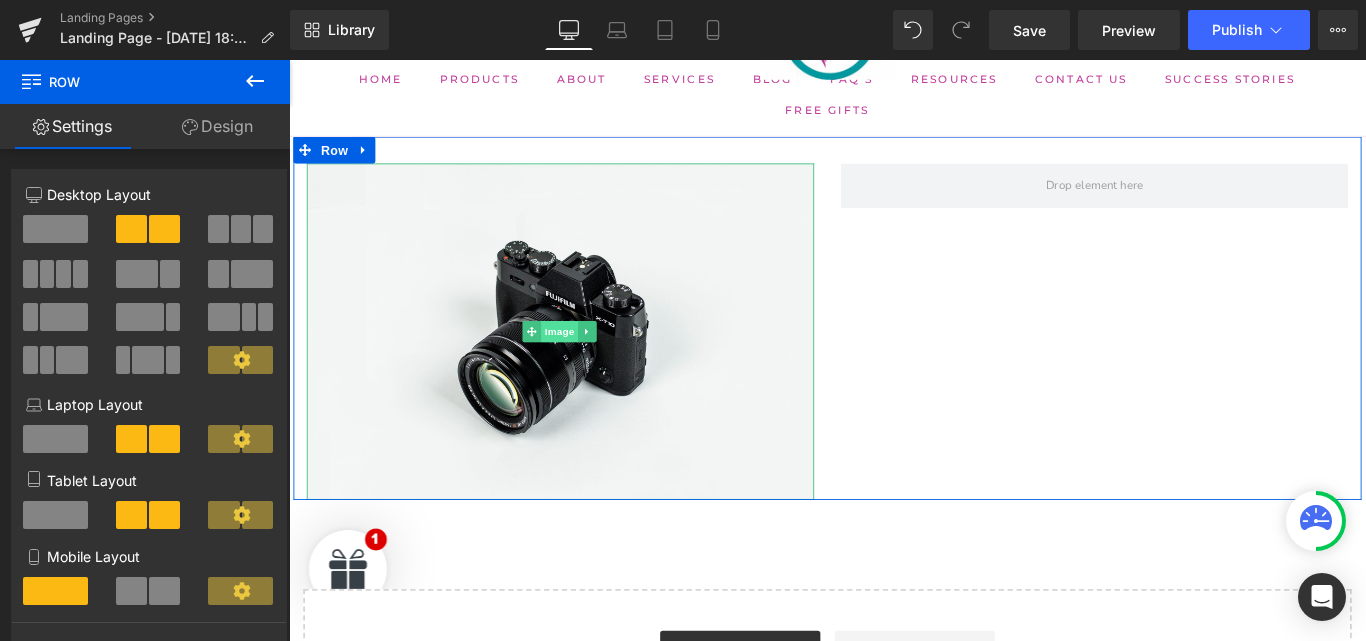 click on "Image" at bounding box center [593, 365] 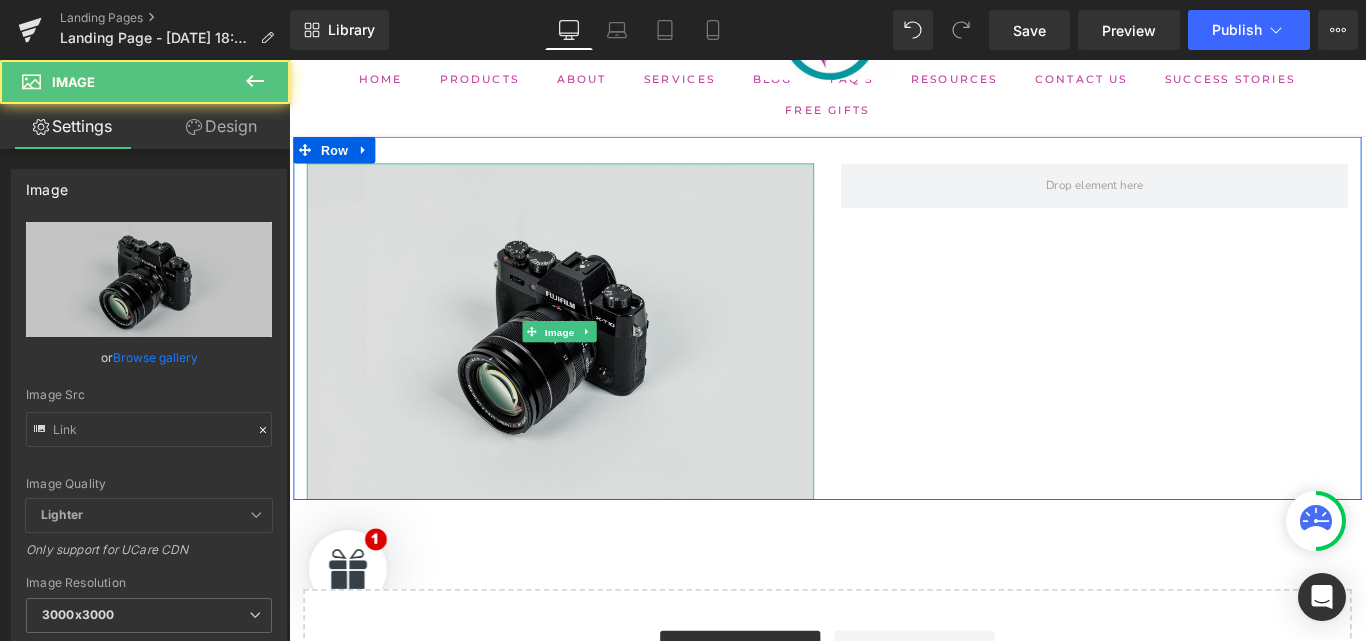 type on "//[DOMAIN_NAME][URL]" 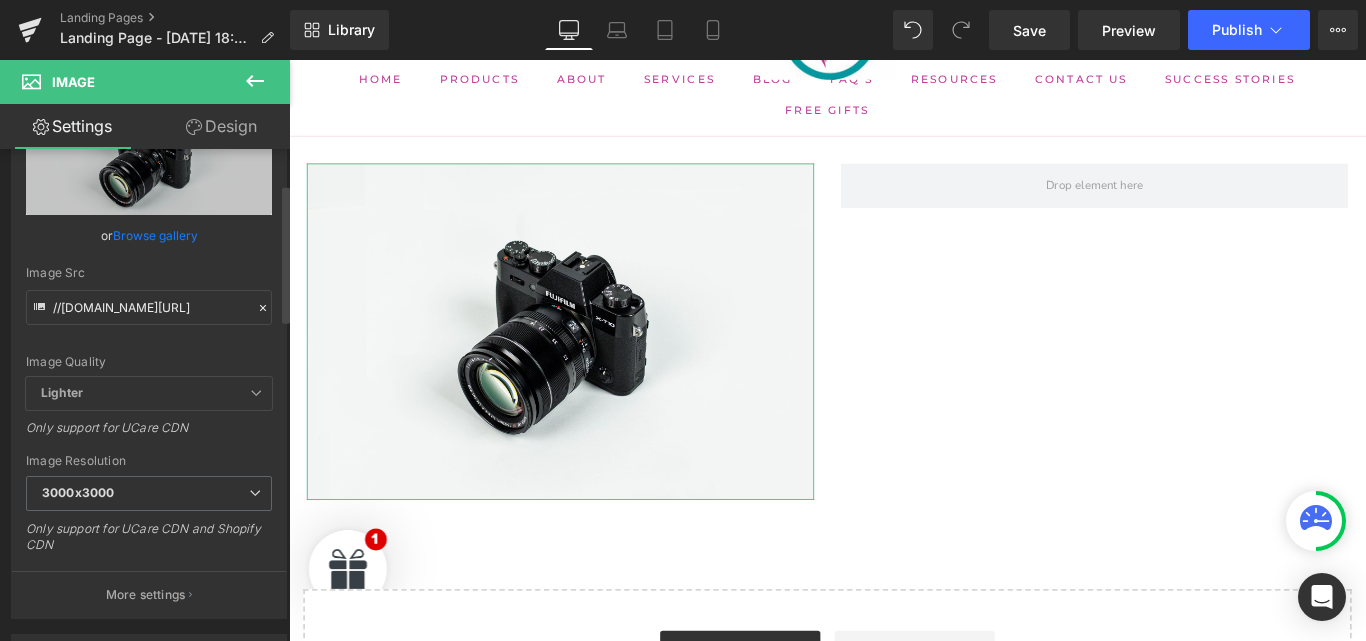 scroll, scrollTop: 128, scrollLeft: 0, axis: vertical 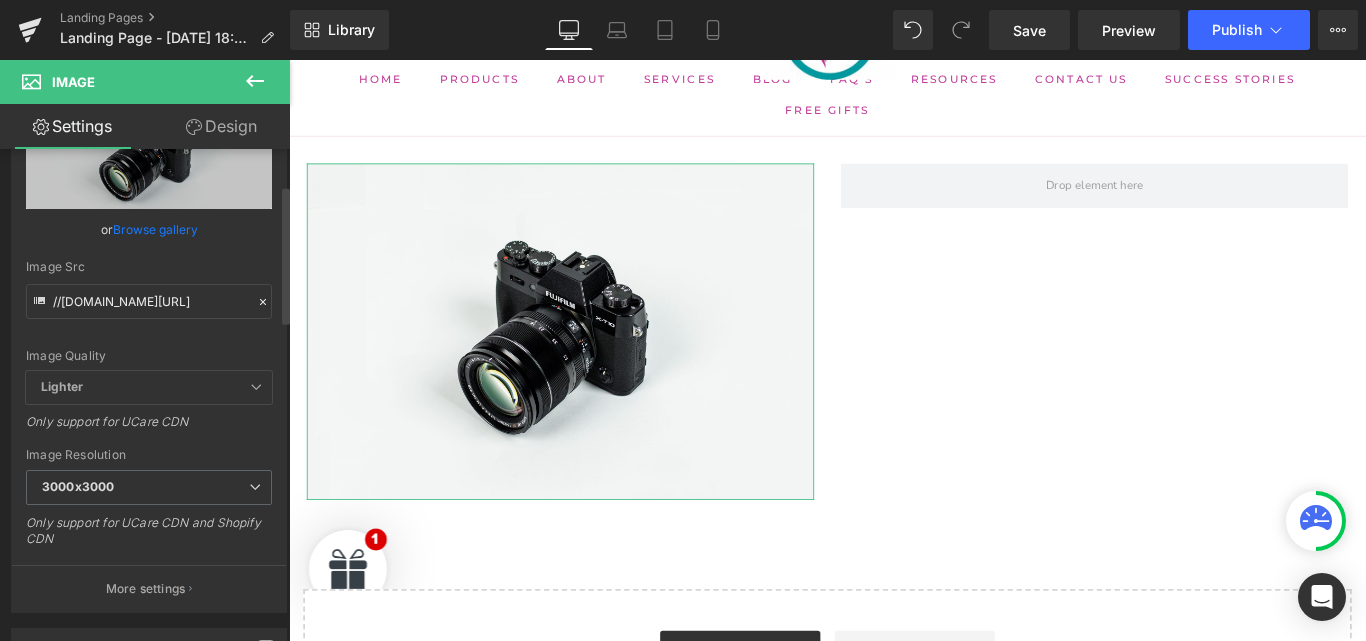 click at bounding box center (256, 387) 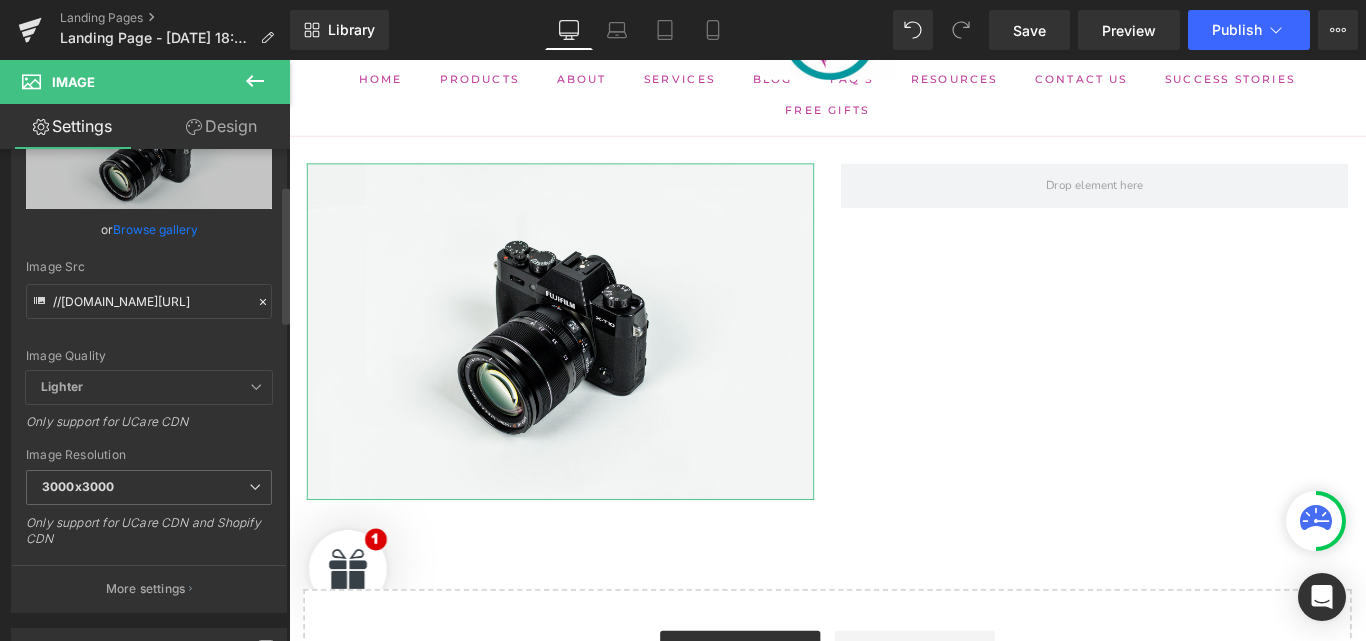 click on "Lighter" at bounding box center [149, 387] 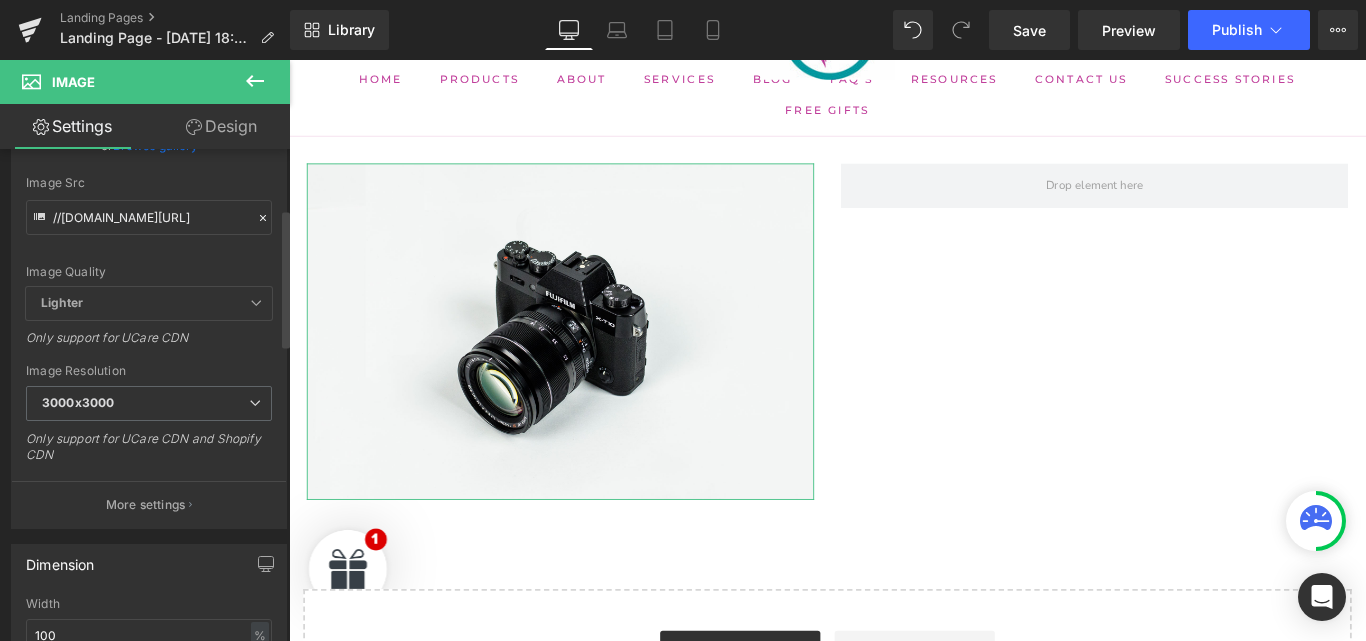 scroll, scrollTop: 213, scrollLeft: 0, axis: vertical 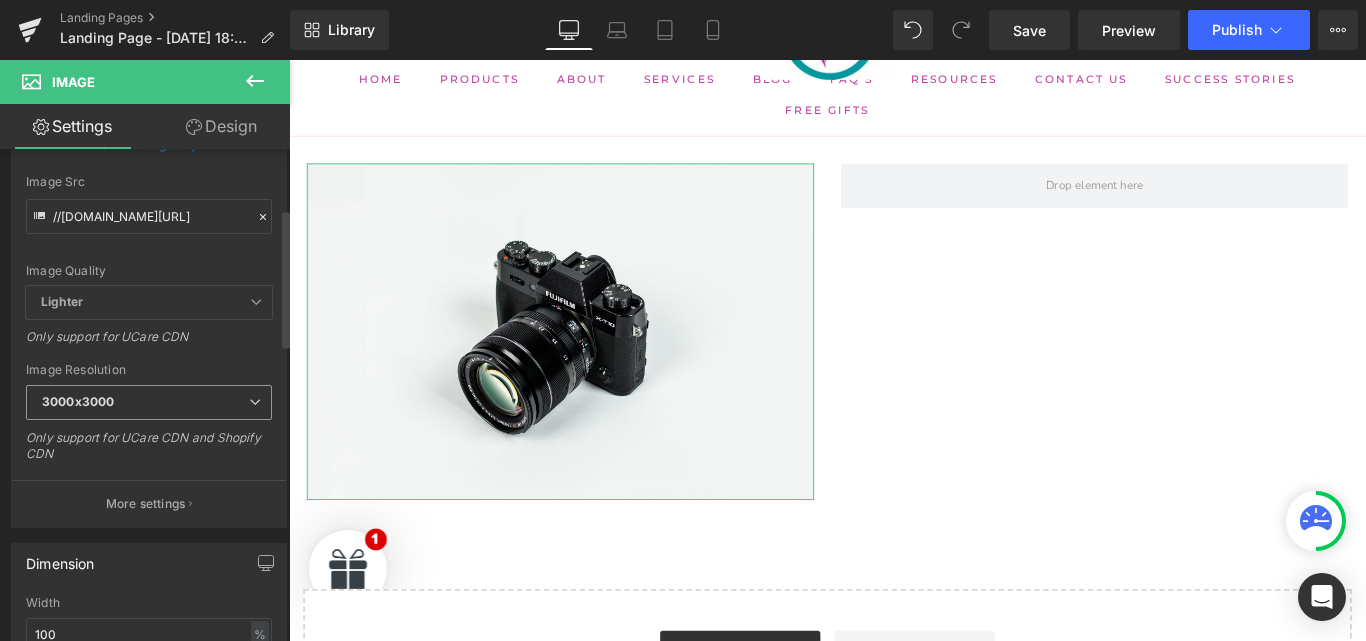 drag, startPoint x: 230, startPoint y: 428, endPoint x: 155, endPoint y: 385, distance: 86.4523 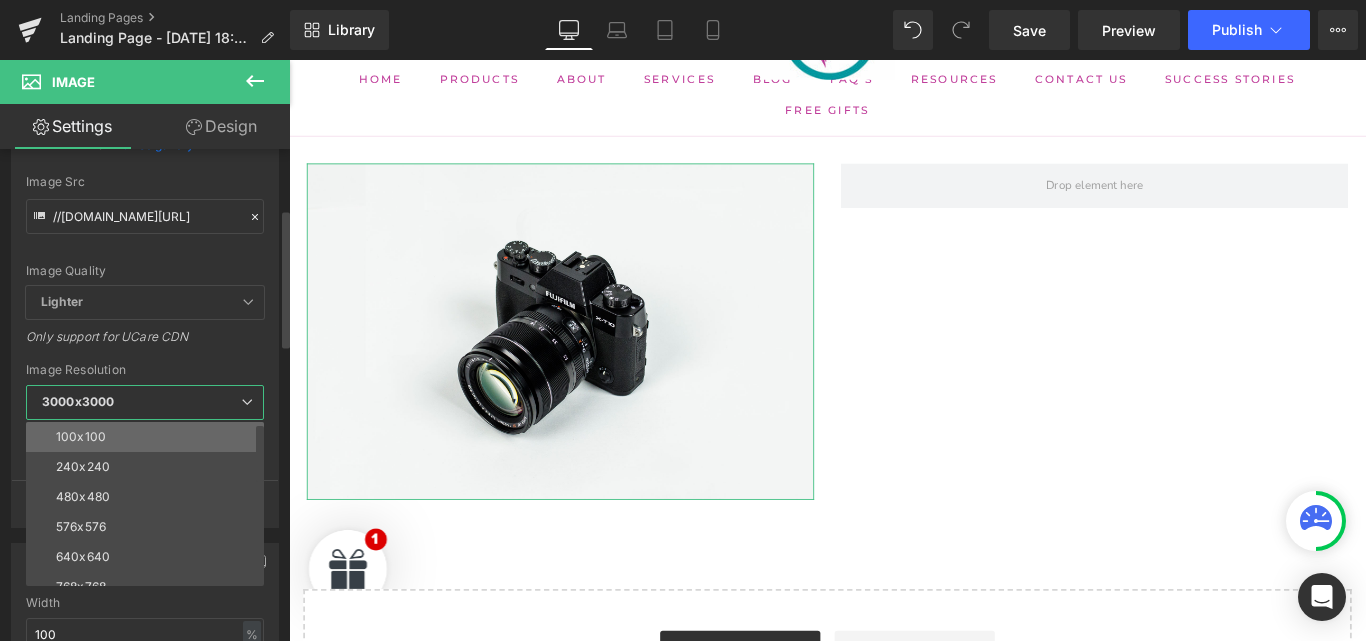 click on "100x100" at bounding box center (149, 437) 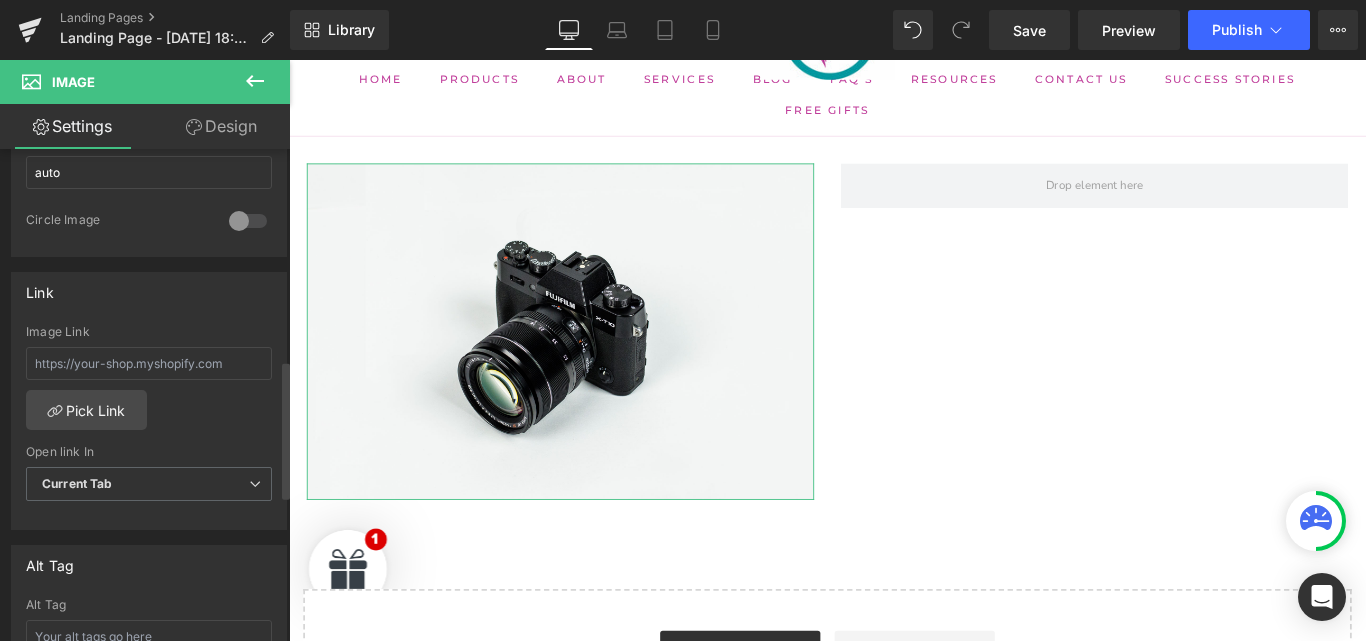 scroll, scrollTop: 757, scrollLeft: 0, axis: vertical 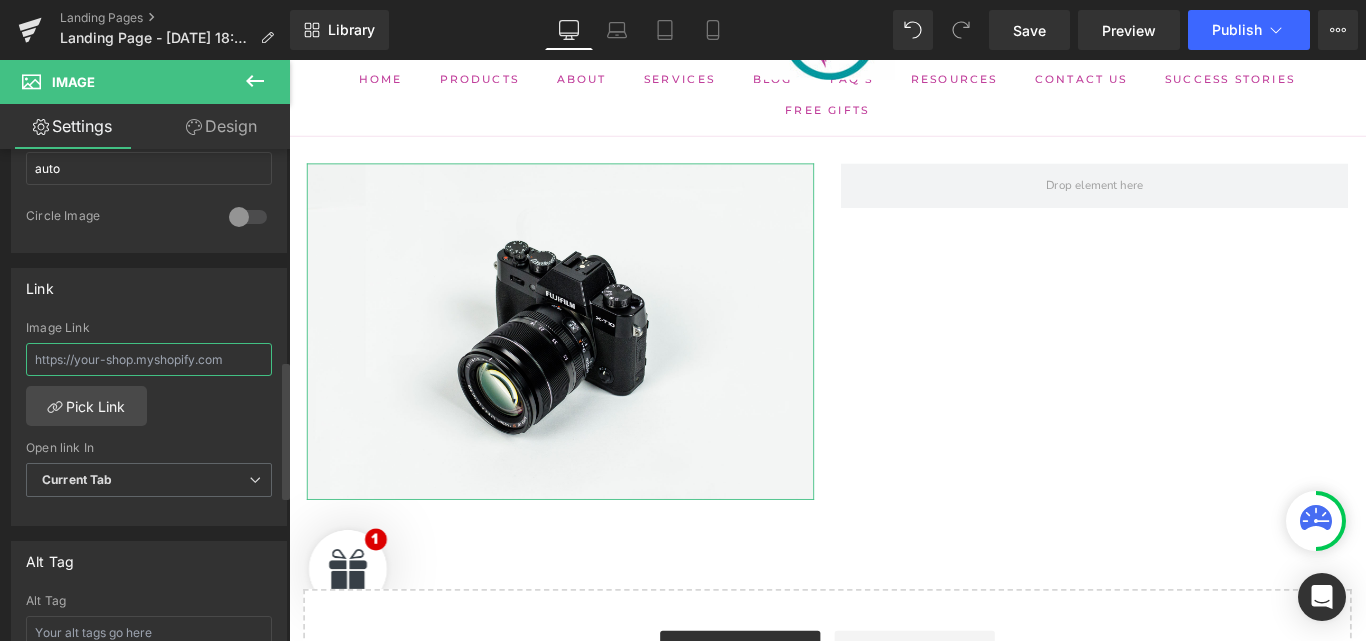 drag, startPoint x: 237, startPoint y: 354, endPoint x: 45, endPoint y: 347, distance: 192.12756 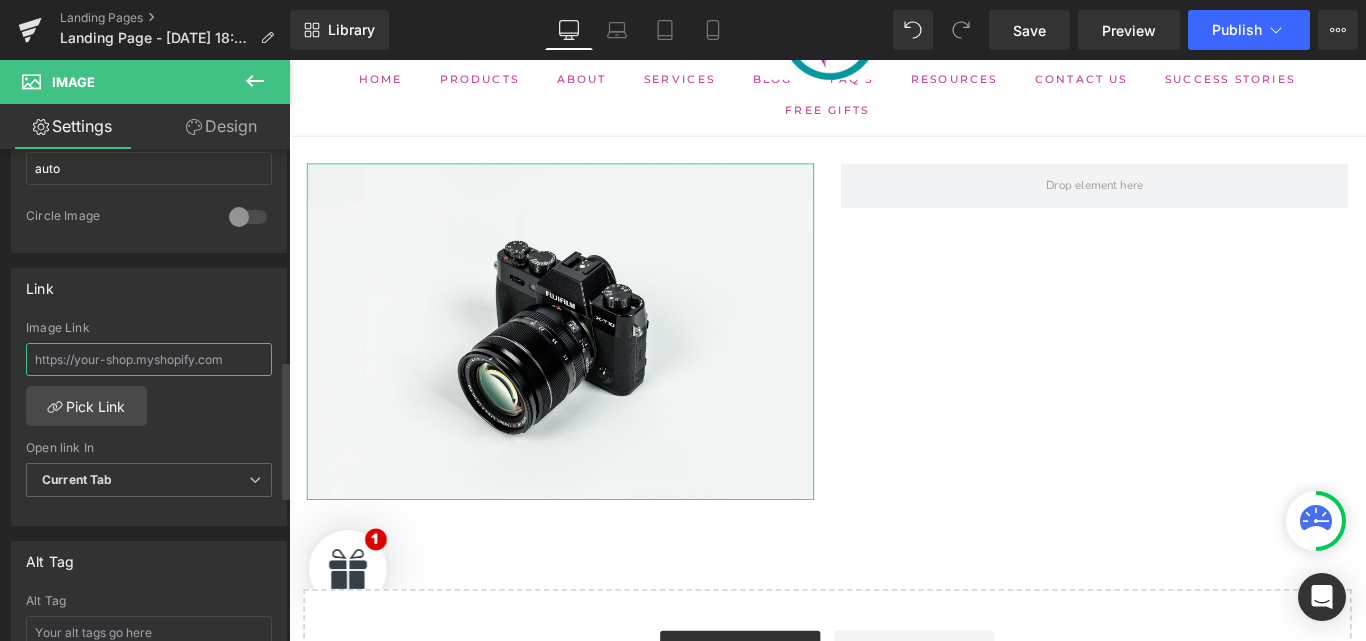 paste on "https://cdn.shopify.com/s/files/1/0607/2821/3736/files/Copy-of-Copy-of-000-Logo-GenZen-Healing-Hub.png?v=1750340337" 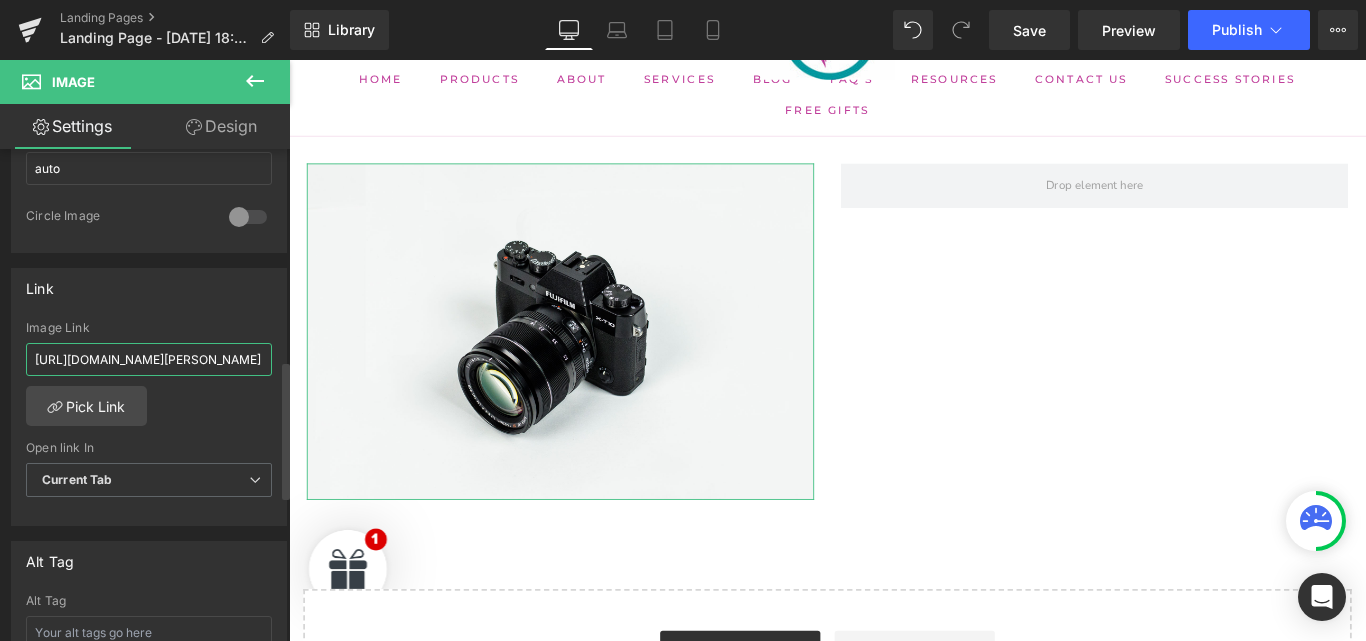 scroll, scrollTop: 0, scrollLeft: 500, axis: horizontal 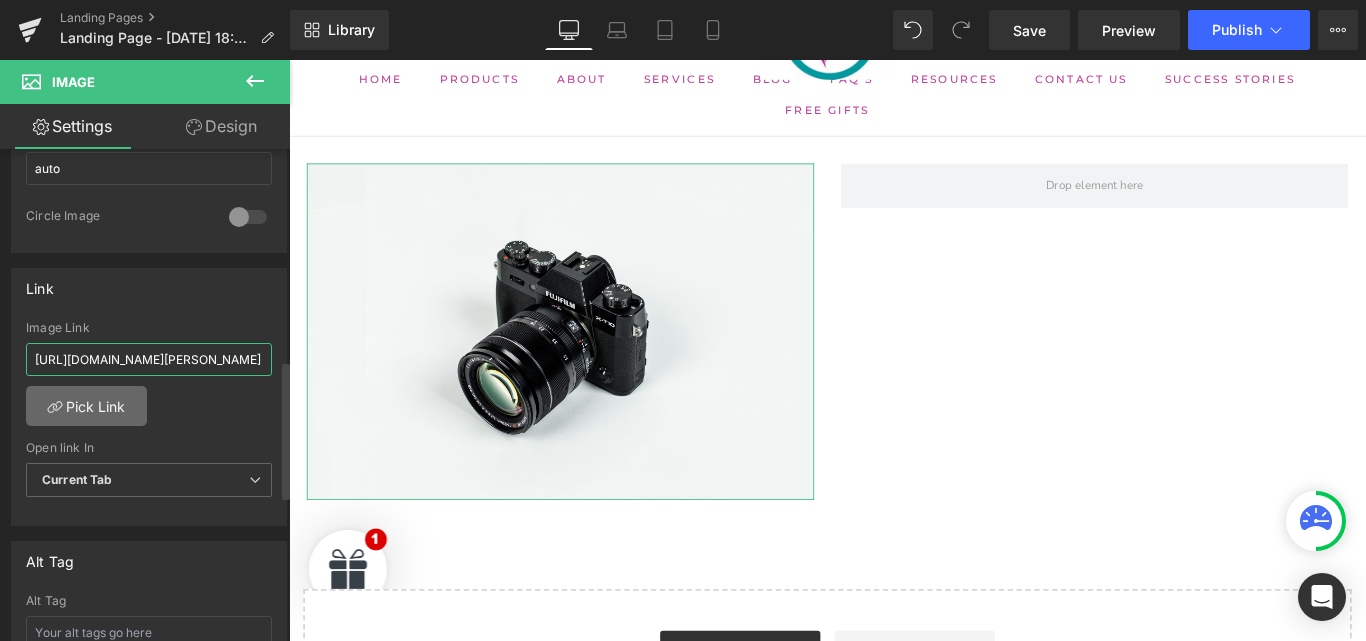 type on "https://cdn.shopify.com/s/files/1/0607/2821/3736/files/Copy-of-Copy-of-000-Logo-GenZen-Healing-Hub.png?v=1750340337" 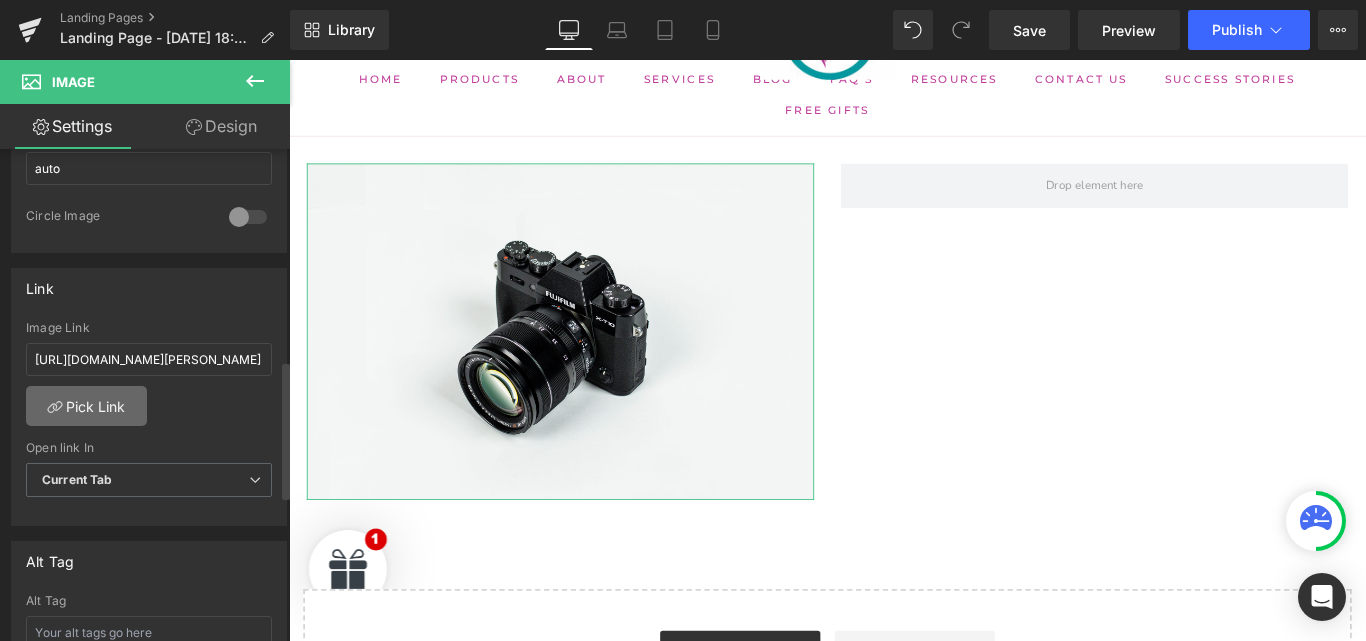click on "Pick Link" at bounding box center (86, 406) 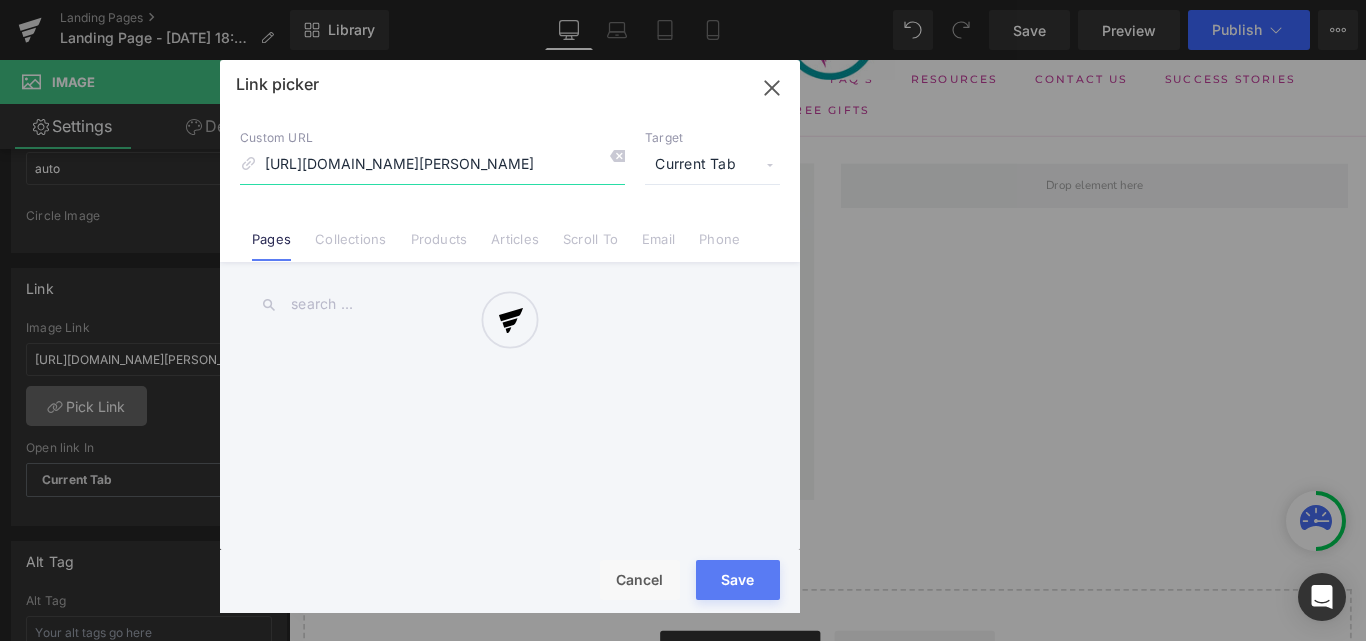 scroll, scrollTop: 0, scrollLeft: 0, axis: both 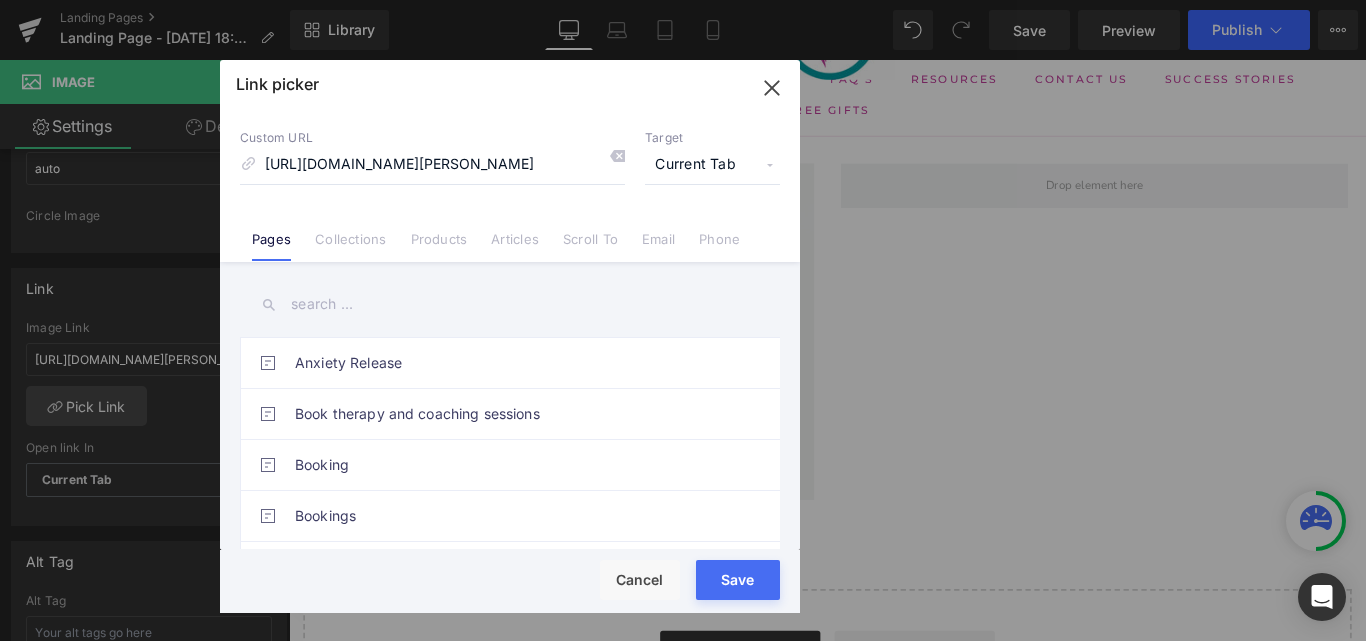 click on "Current Tab" at bounding box center [712, 165] 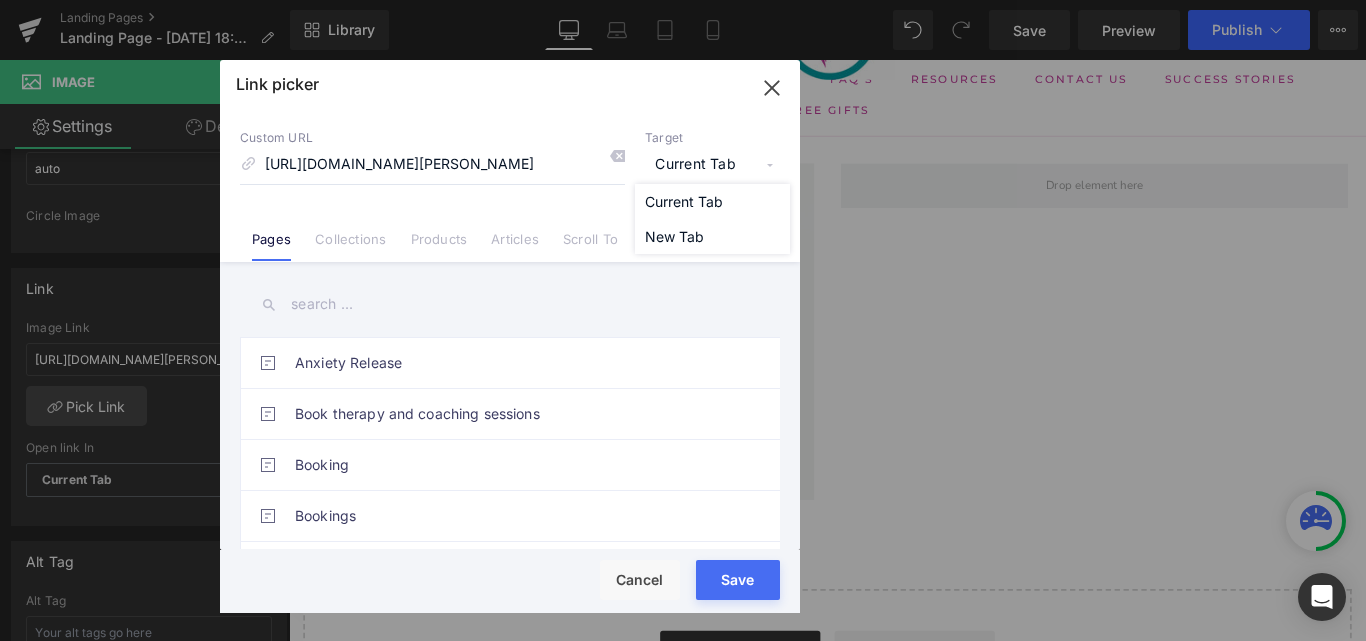 click on "Anxiety Release Book therapy and coaching sessions Booking Bookings Click-through Page - Jul 15, 14:35:47 Contact Us Disclaimer faq FREE GIFT FREE mini-course Get Instant Access To The Free Self-Hypnosis Audio (Anxiety Release) GET INSTANT ACCESS TO THE FREE SELF-HYPNOSIS AUDIO (Get Unstuck) GET INSTANT ACCESS TO THE FREE SELF-HYPNOSIS AUDIO (Mama, You Are Enough!) GET INSTANT ACCESS TO THE FREE SELF-HYPNOSIS AUDIO (Overcoming Procrastination) GET INSTANT ACCESS TO THE FREE SELF-HYPNOSIS AUDIO (Stress Release) Get Unstuck How to Use the Audio Therapies Landing Page - Jul 15, 09:47:41 Landing Page - Jul 15, 18:32:31 Mama, You Are Enough! Meet Your Hypnotherapist mini course 2 MINI-COURSE Overcoming Procrastination Podcast Privacy Policy Referral Circle Refund Policy Stress Release Success Stories TERMS OF SERVICE test page Untitled - Jul 27, 10:23:10 Untitled - Jul 27, 10:23:39 [Anthony GemPages] Booking                                 Email Address     Subject     Message             Phone Number" at bounding box center [510, 408] 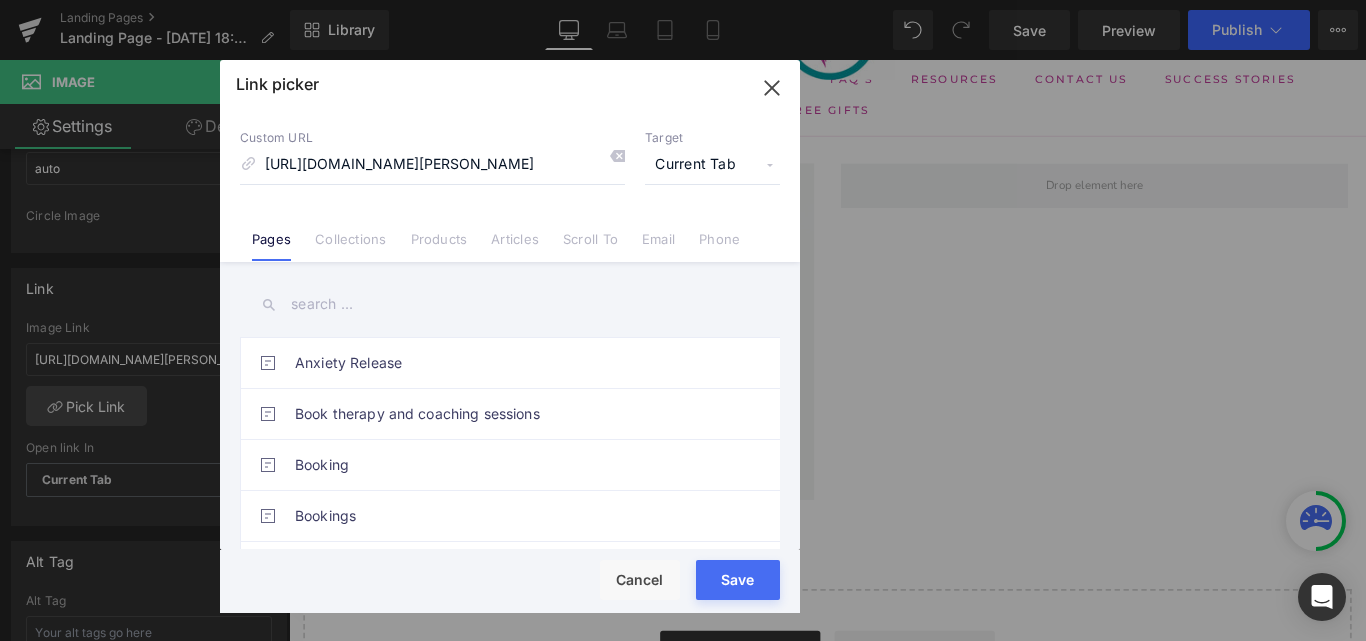 click on "Rendering Content" at bounding box center (683, 562) 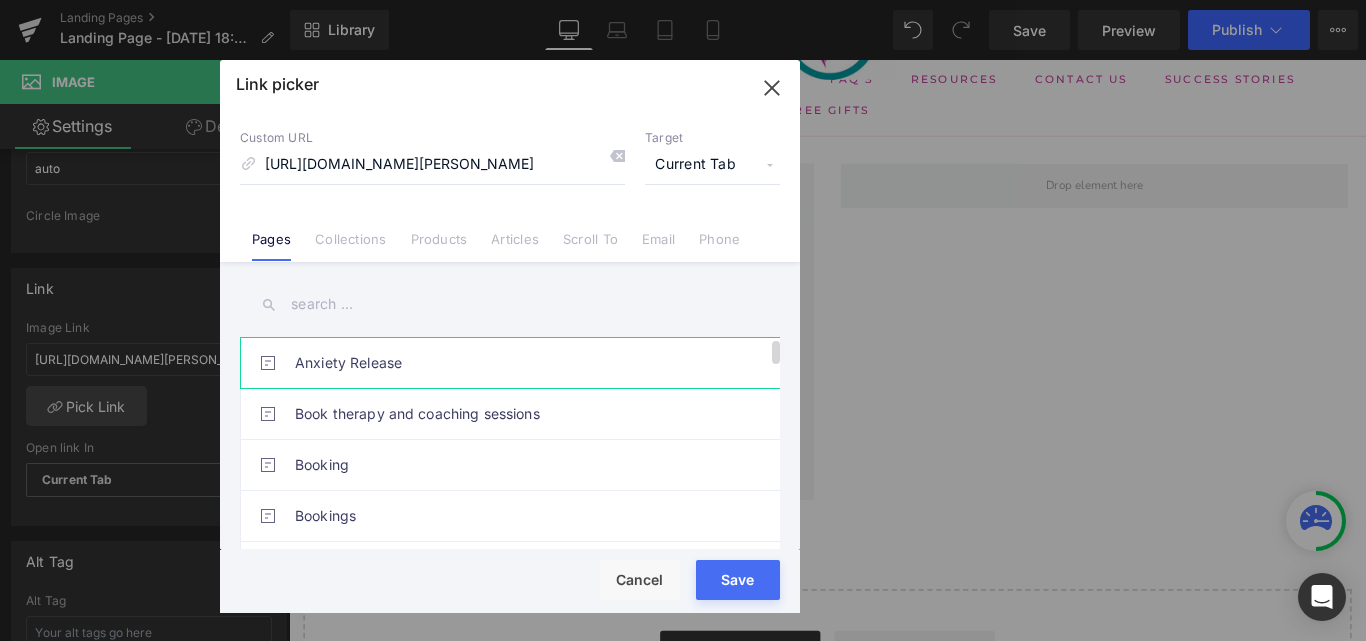 click on "Anxiety Release" at bounding box center [515, 363] 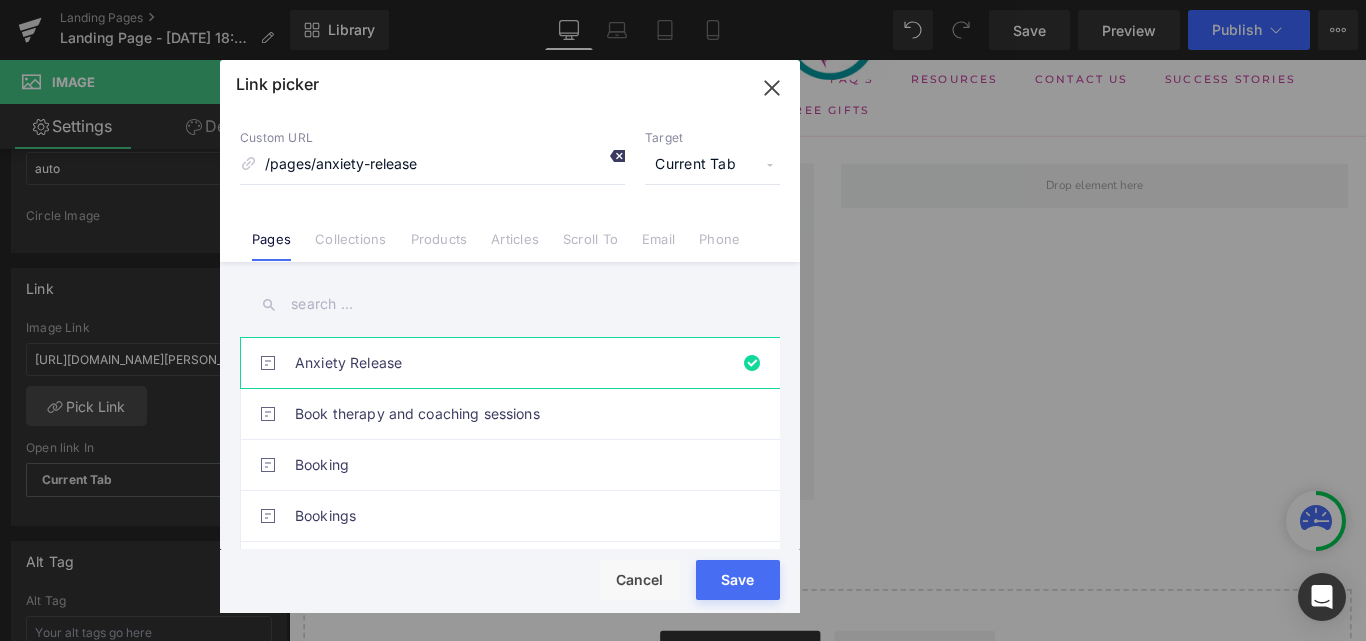 click 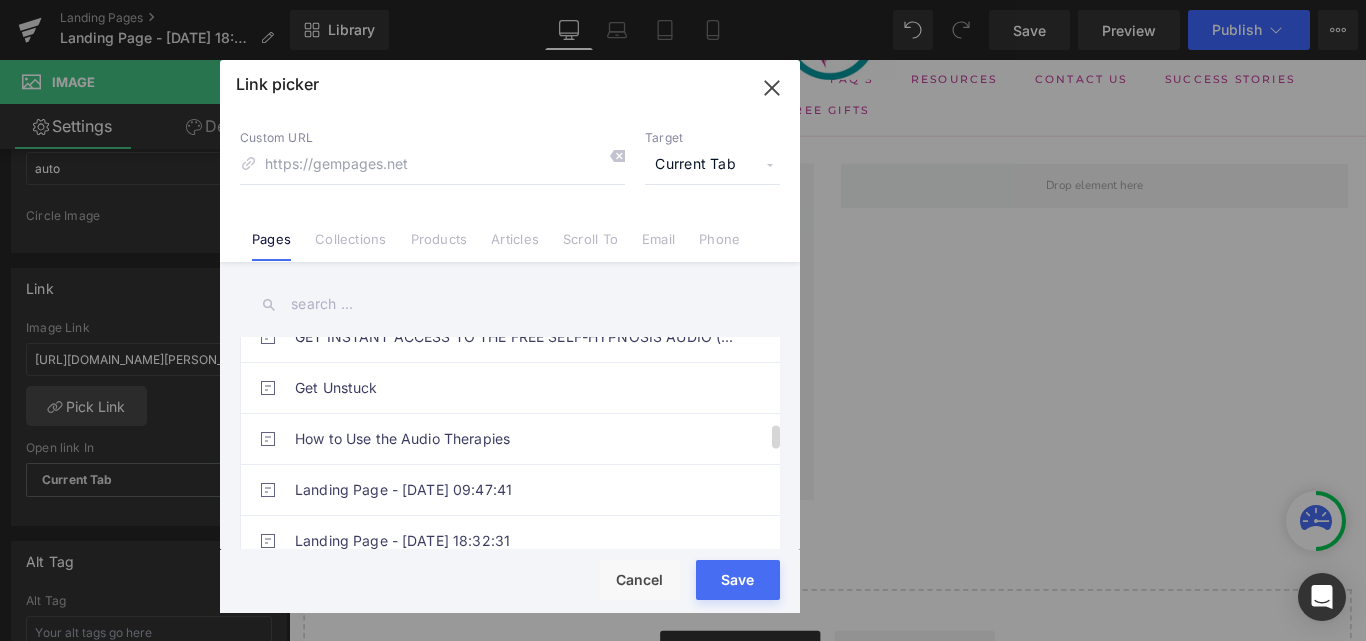 scroll, scrollTop: 0, scrollLeft: 0, axis: both 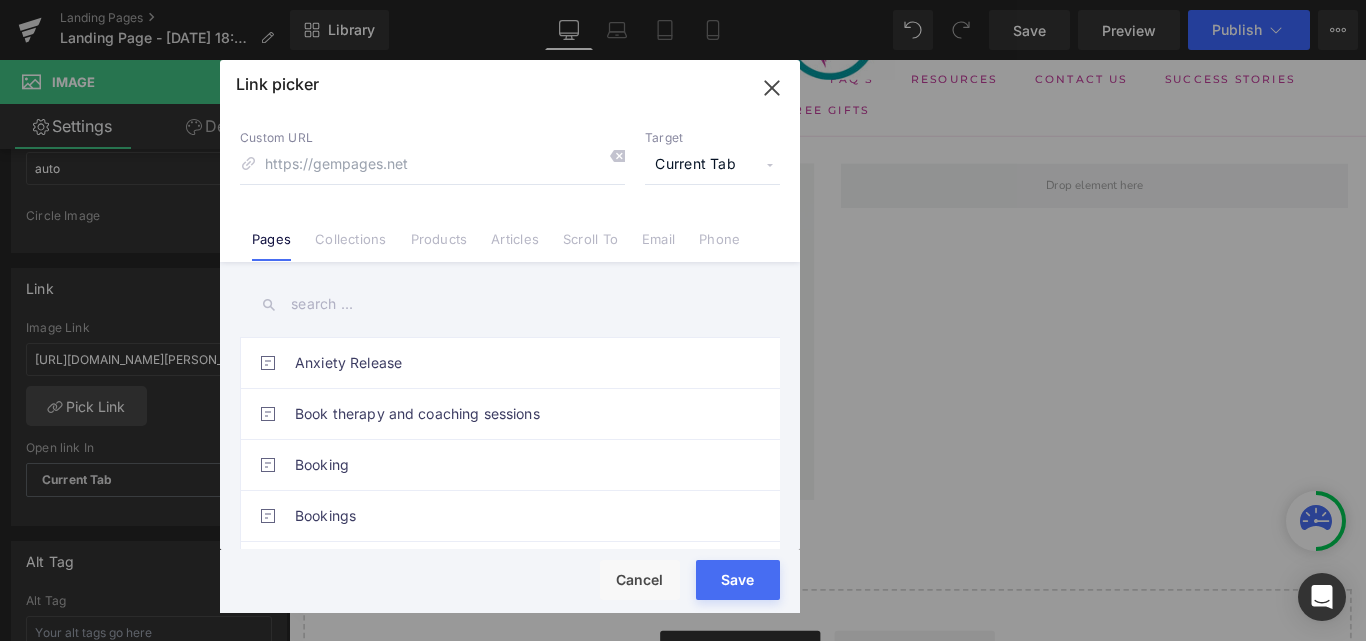click 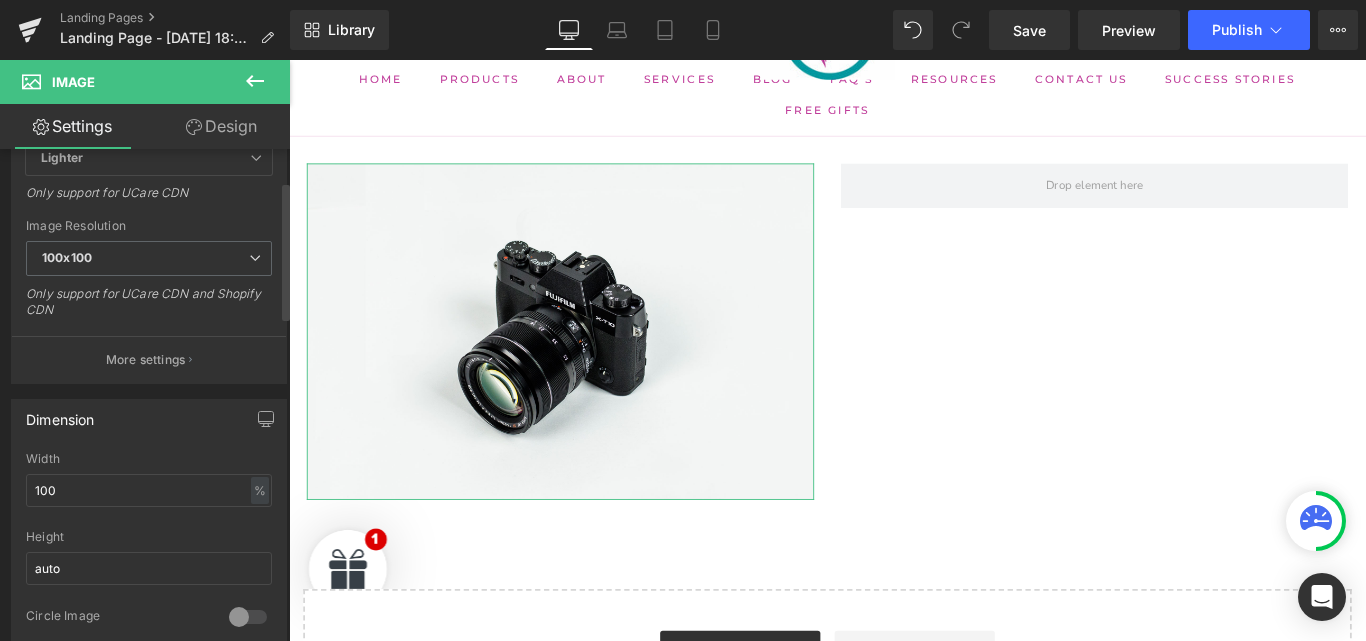 scroll, scrollTop: 0, scrollLeft: 0, axis: both 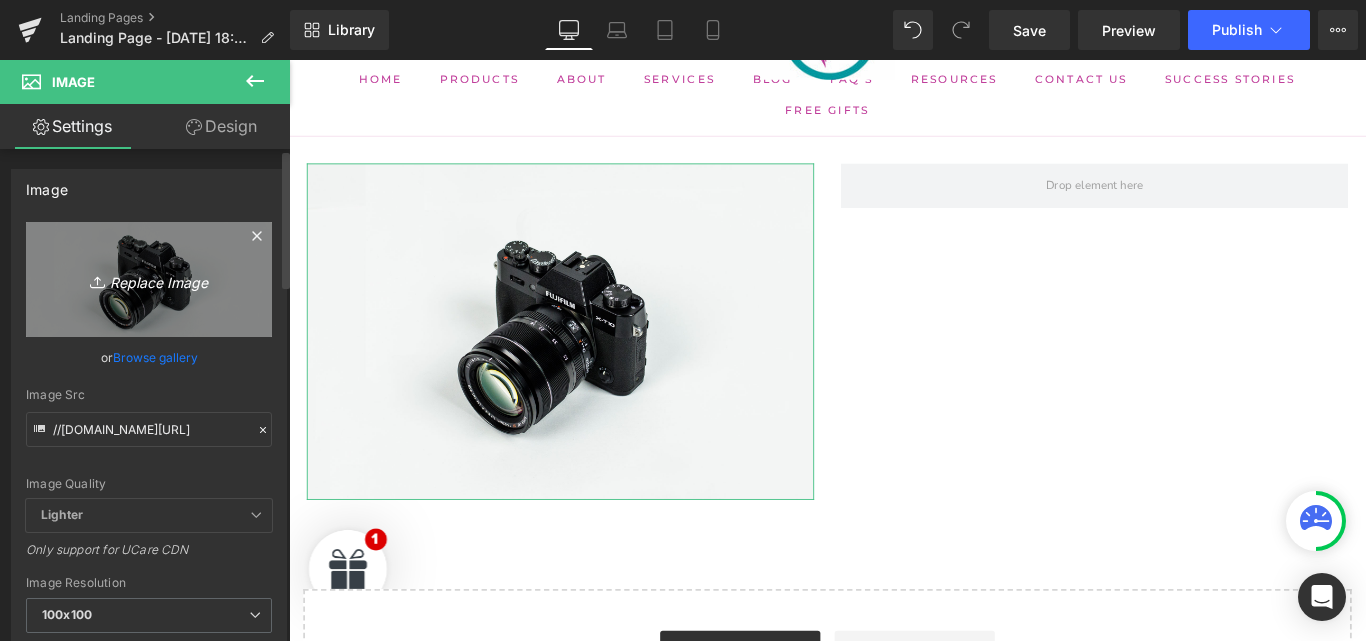 click on "Replace Image" at bounding box center (149, 279) 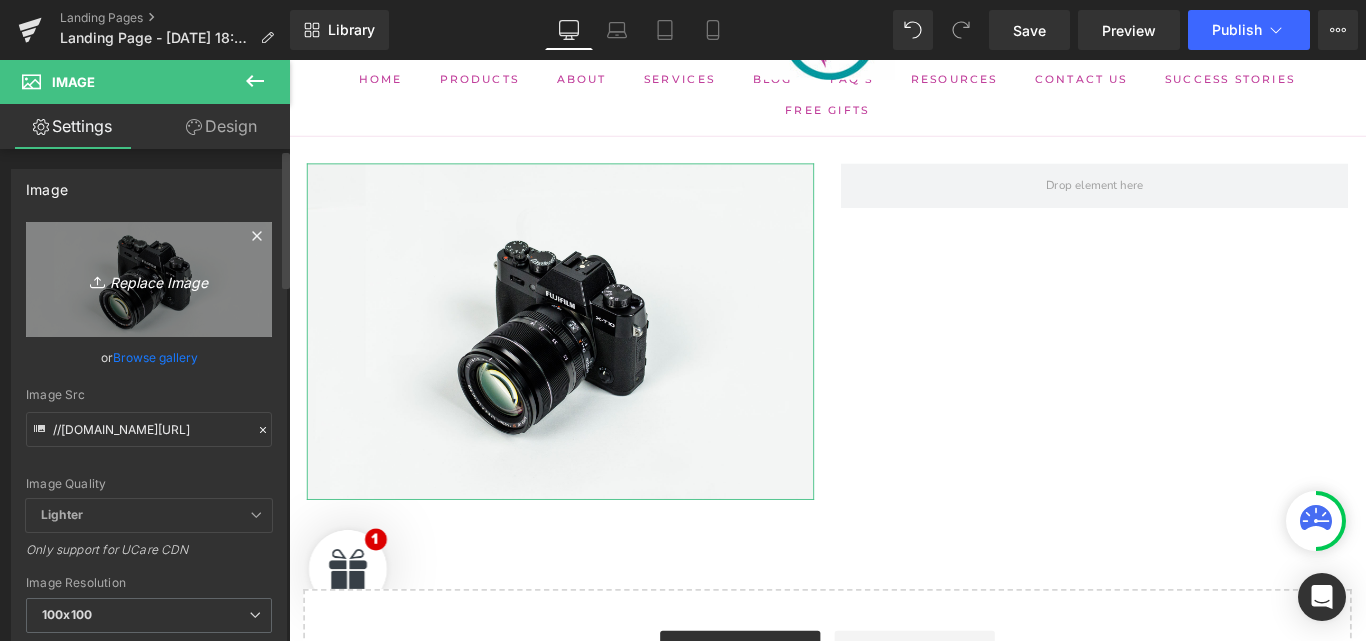 click on "Replace Image" at bounding box center [149, 279] 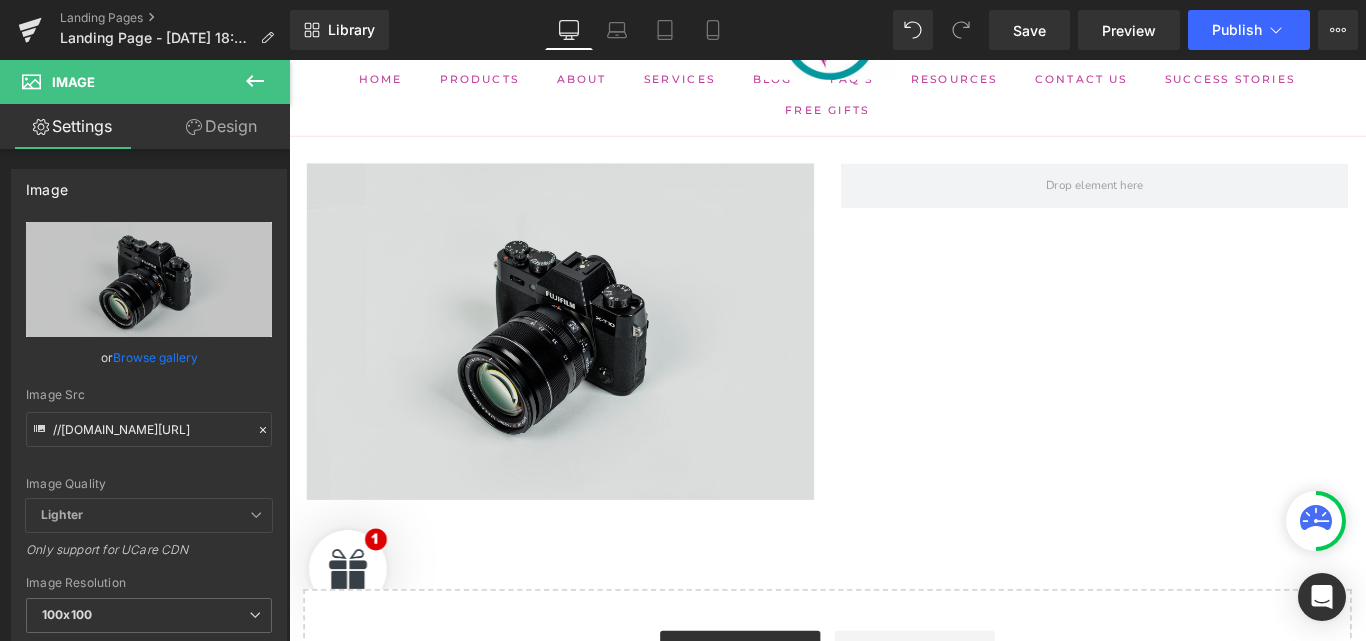 type on "C:\fakepath\Copy-of-Copy-of-000-Logo-GenZen-Healing-Hub.png" 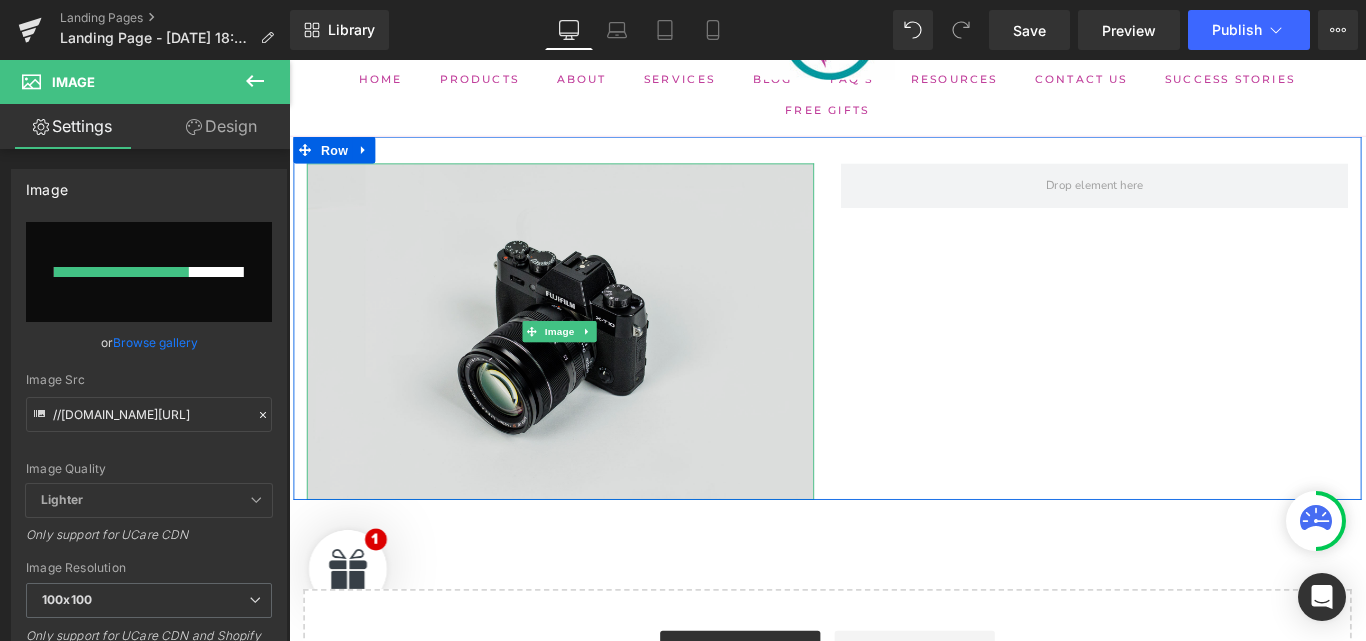 type 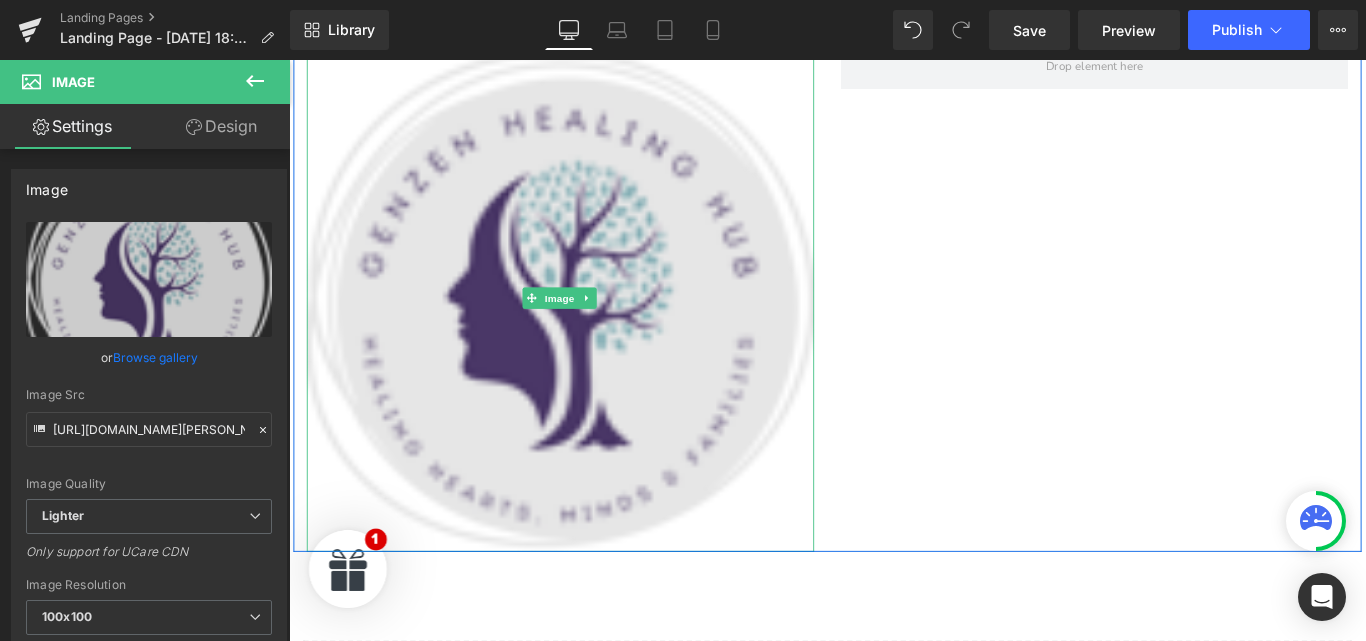 scroll, scrollTop: 279, scrollLeft: 0, axis: vertical 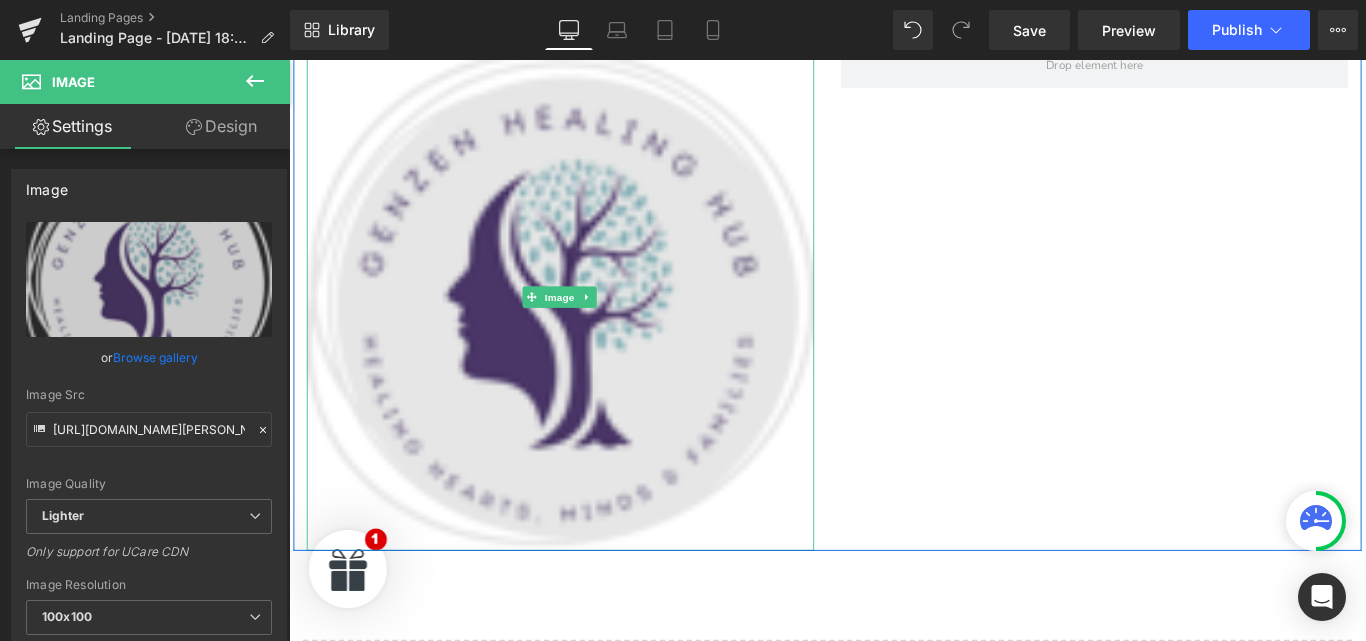 click on "Image" at bounding box center [593, 326] 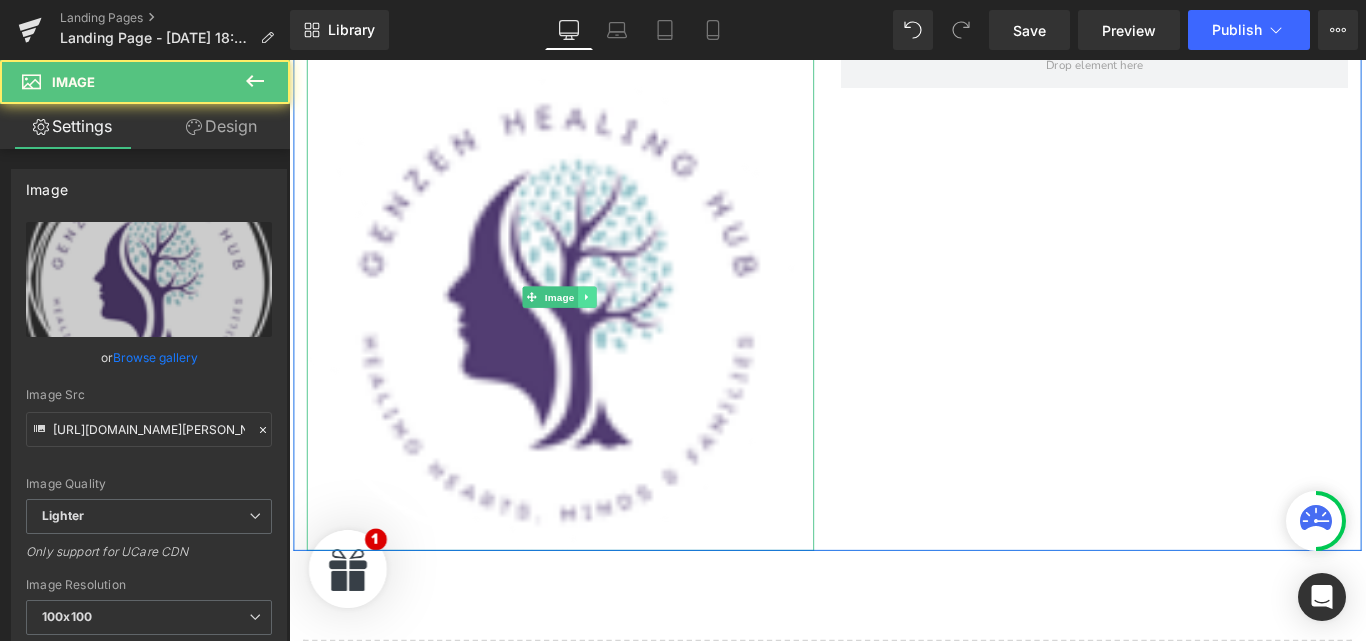 click 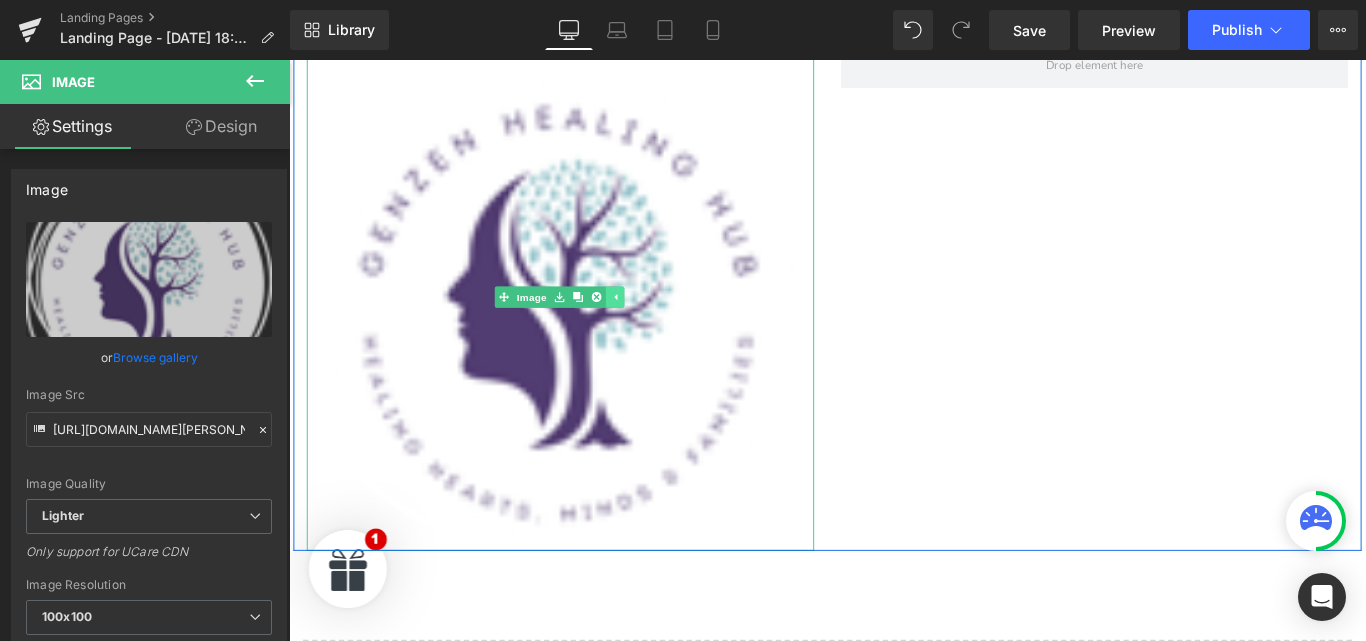click 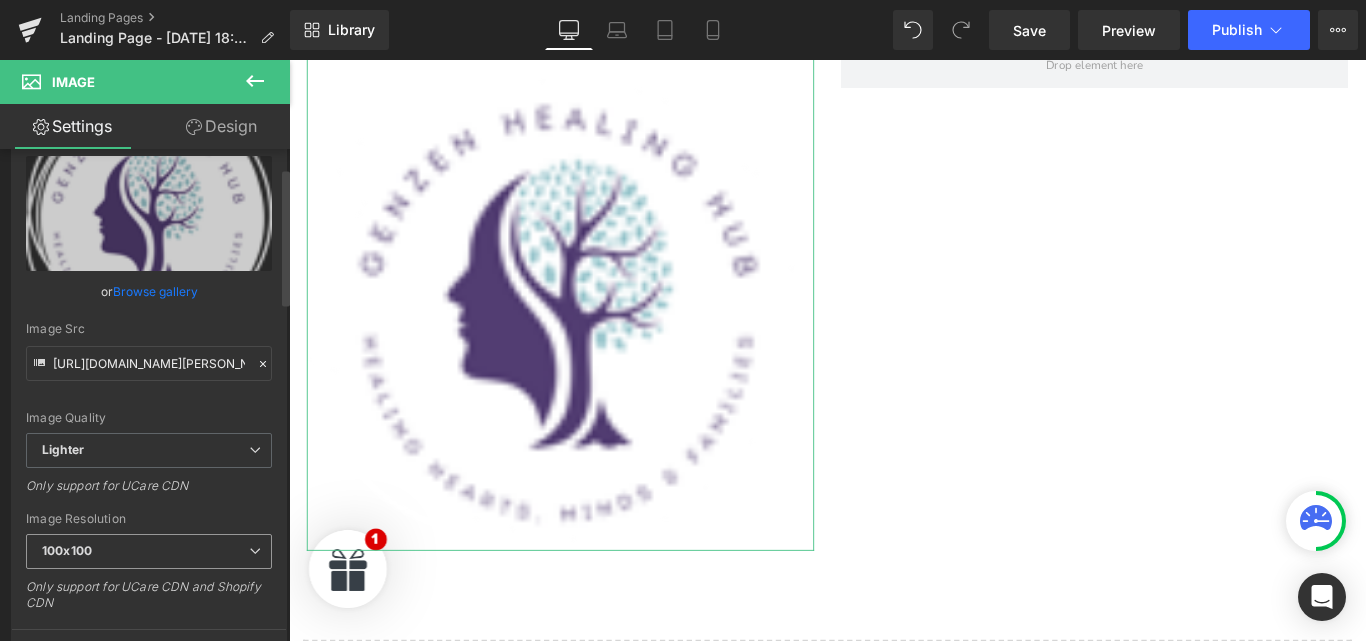 scroll, scrollTop: 94, scrollLeft: 0, axis: vertical 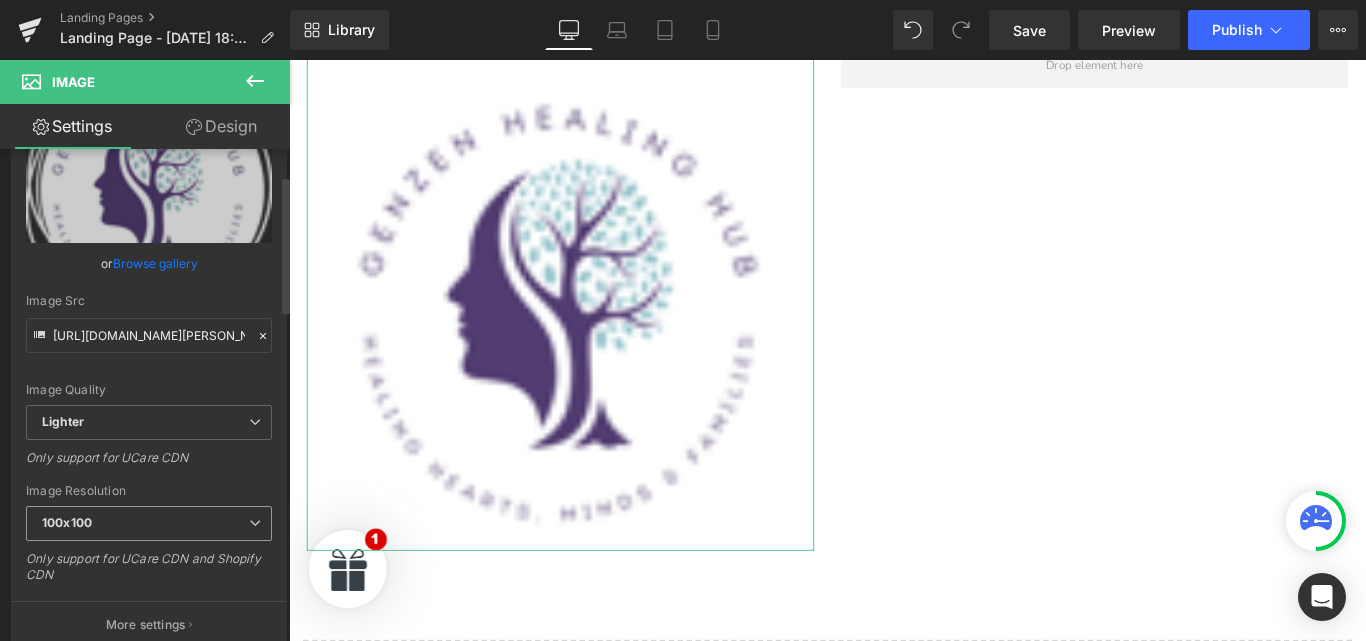 click on "100x100" at bounding box center (149, 523) 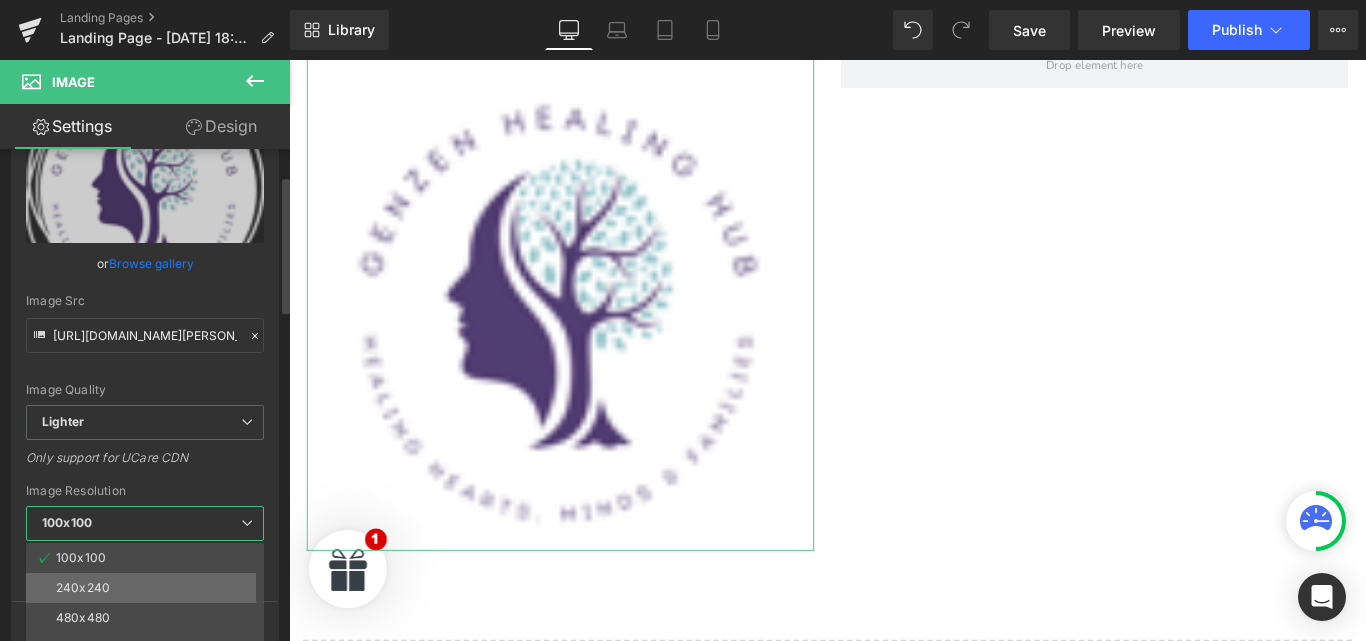 click on "240x240" at bounding box center [149, 588] 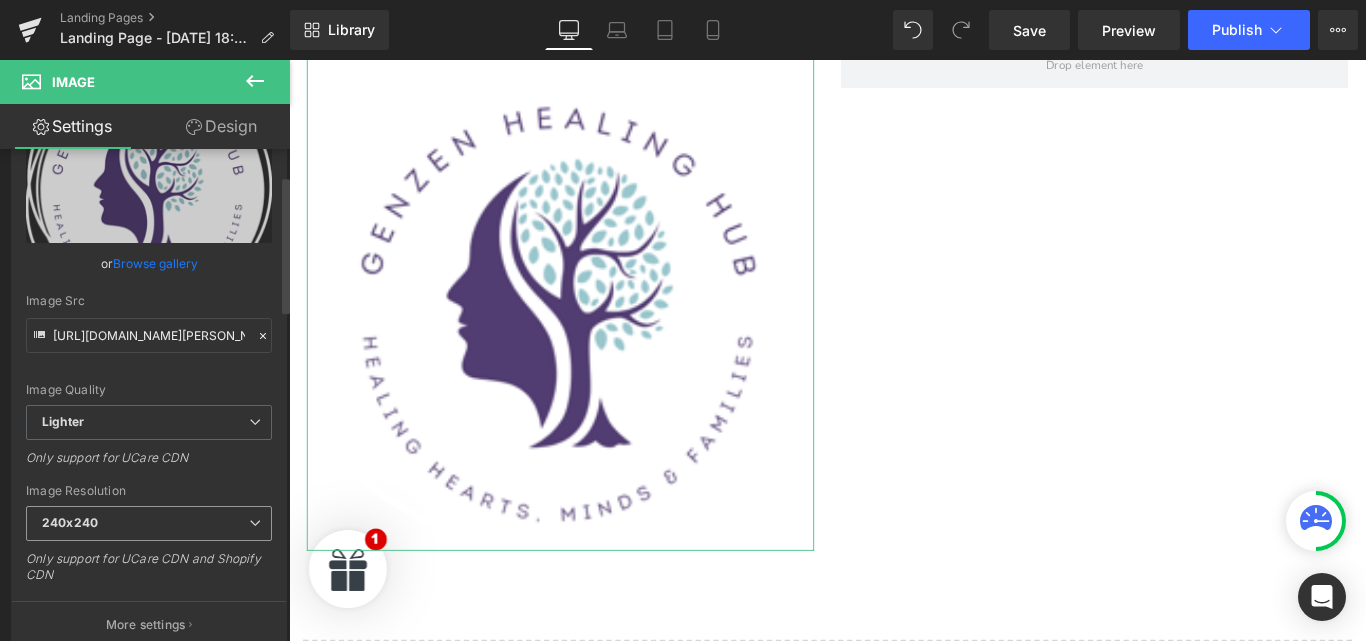 click on "240x240" at bounding box center (149, 523) 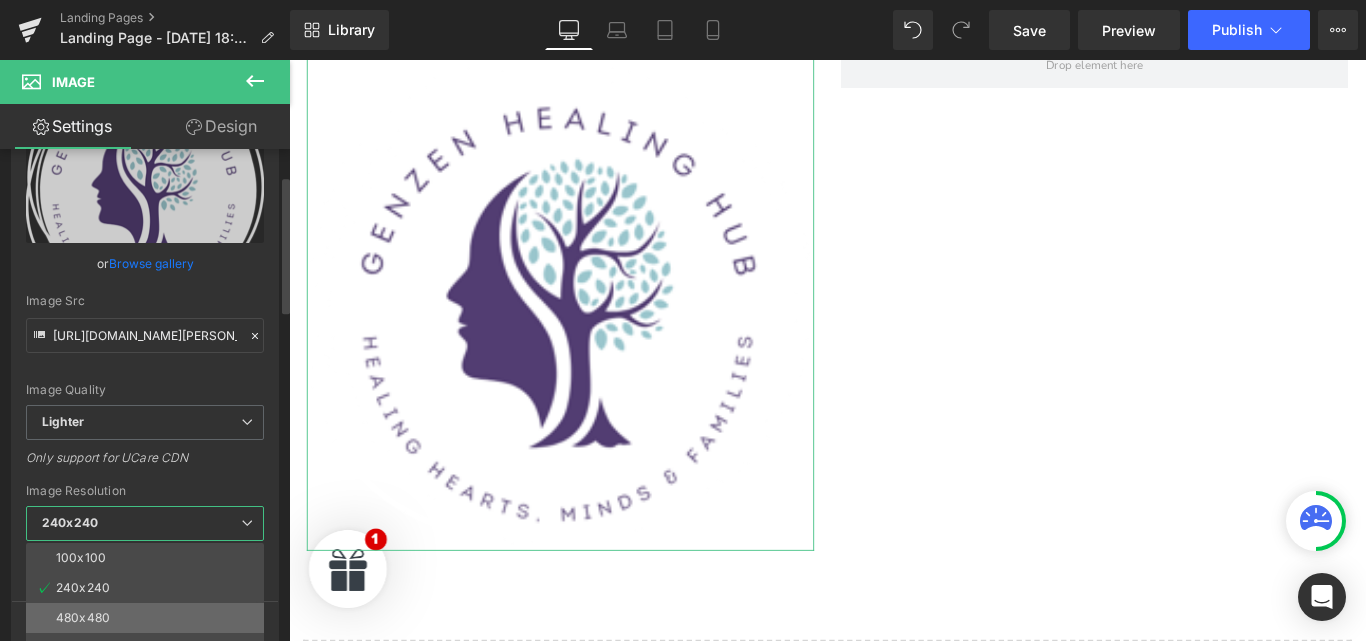 click on "480x480" at bounding box center [149, 618] 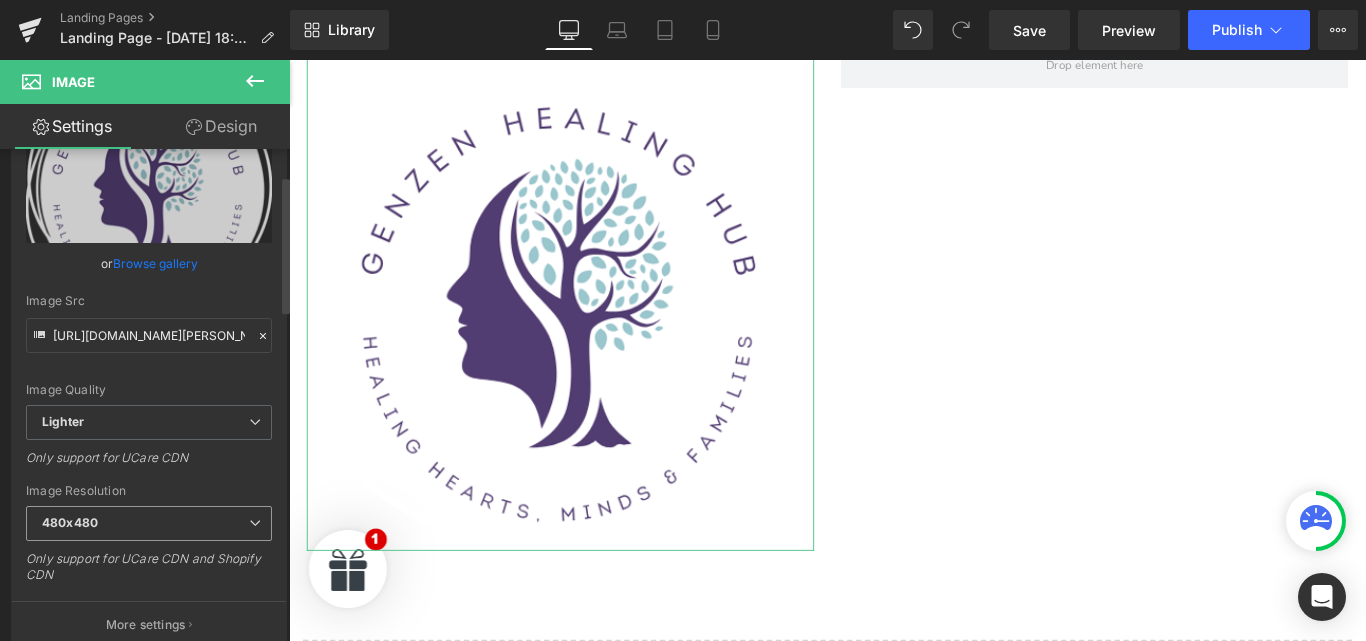 type on "https://ucarecdn.com/f611d032-8b6b-442f-8563-bf8a60ab0110/-/format/auto/-/preview/480x480/-/quality/lighter/Copy-of-Copy-of-000-Logo-GenZen-Healing-Hub.png" 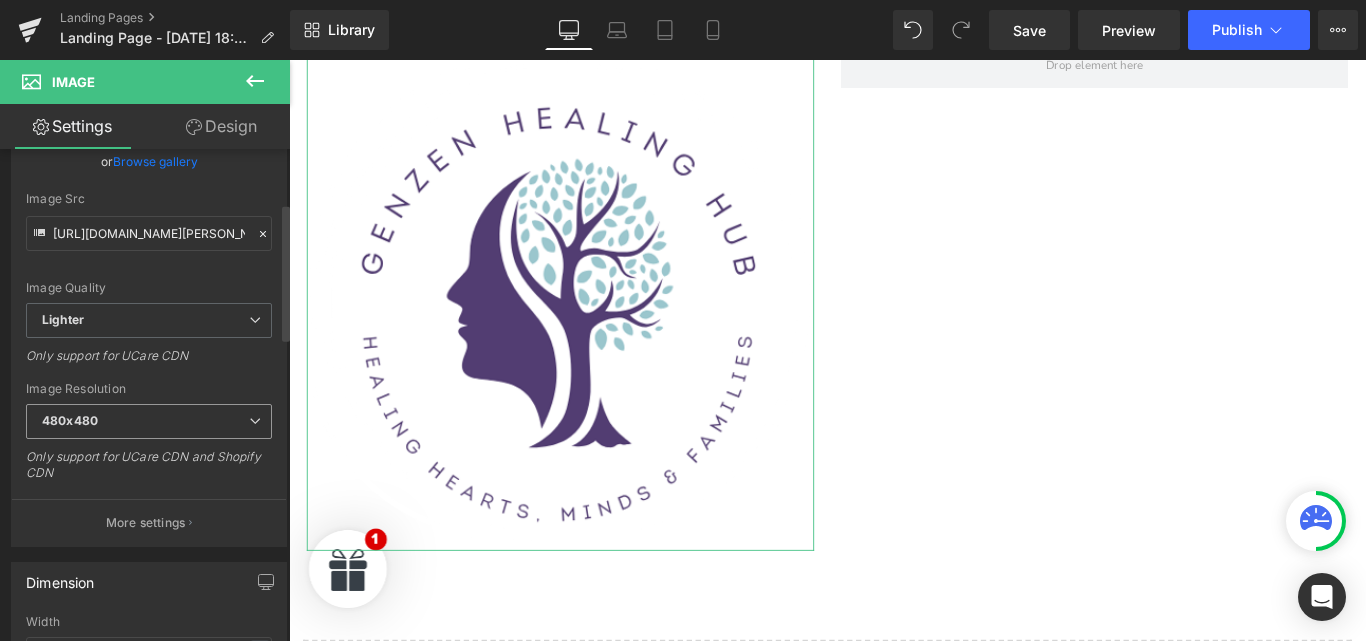 scroll, scrollTop: 197, scrollLeft: 0, axis: vertical 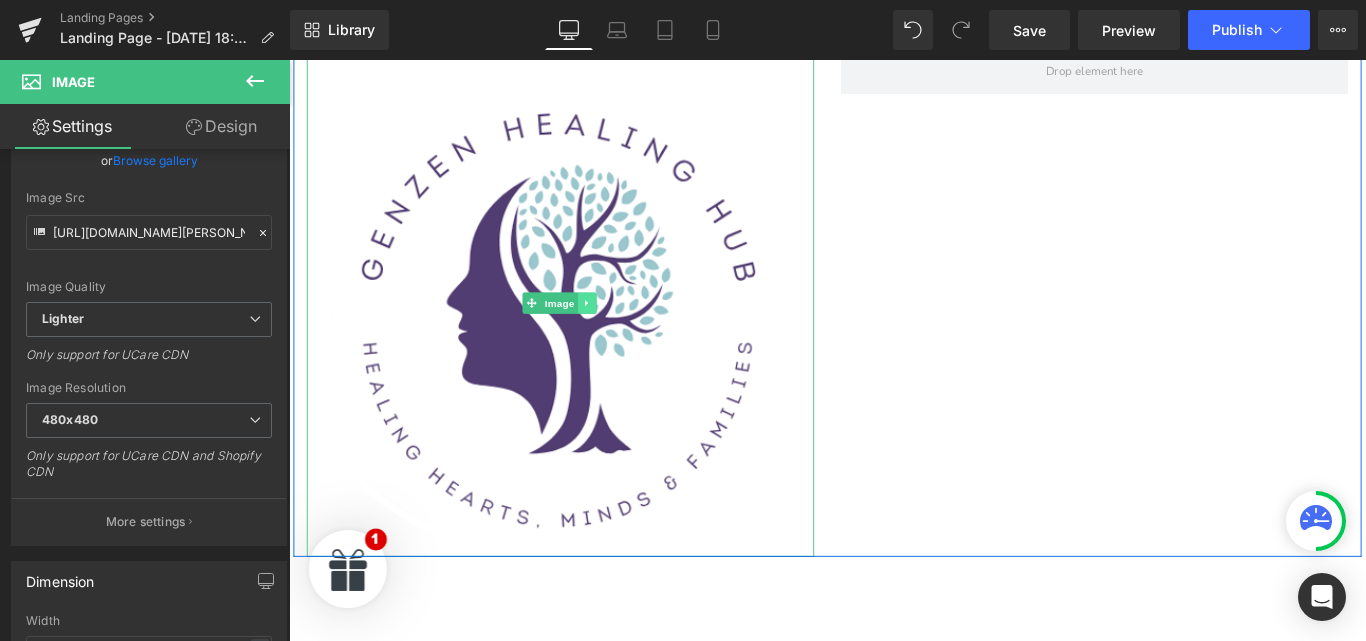 click 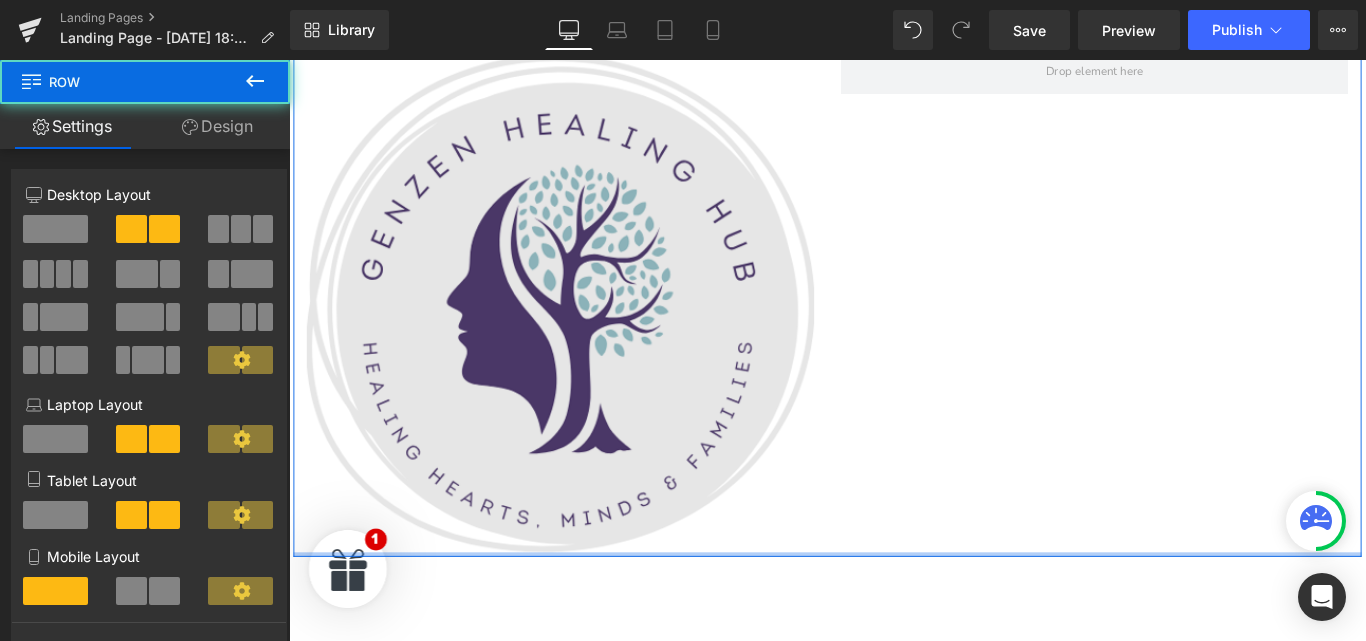 drag, startPoint x: 570, startPoint y: 612, endPoint x: 577, endPoint y: 483, distance: 129.18979 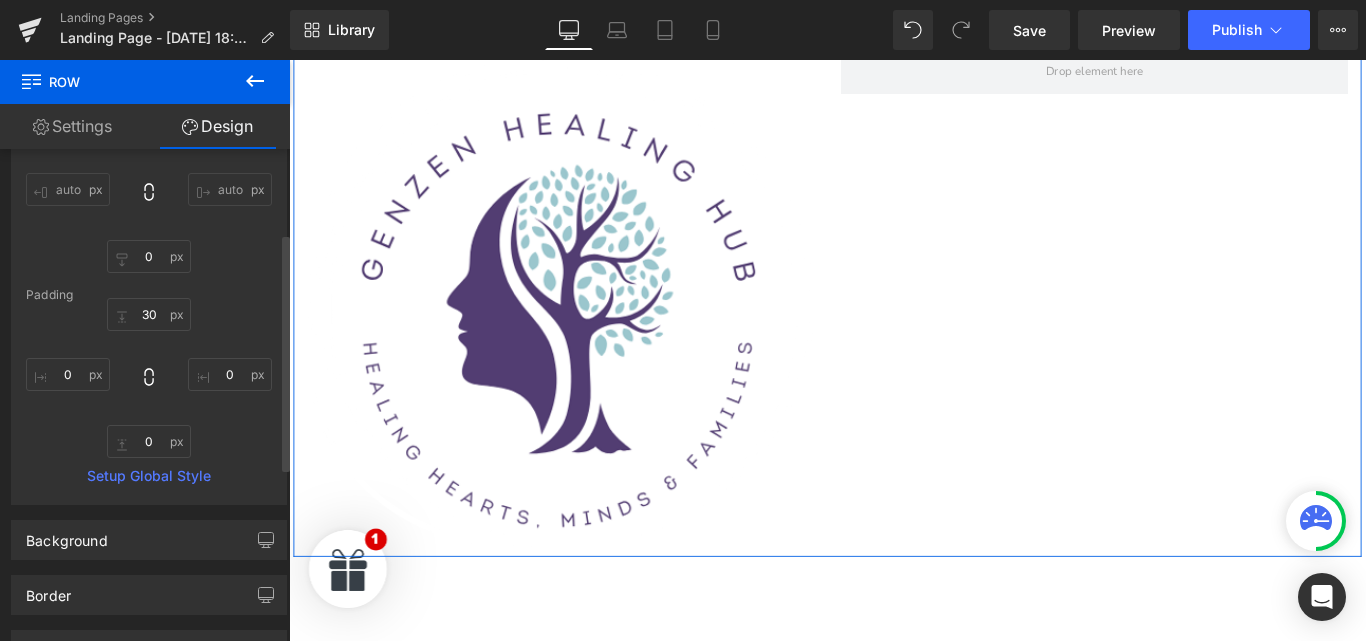 scroll, scrollTop: 175, scrollLeft: 0, axis: vertical 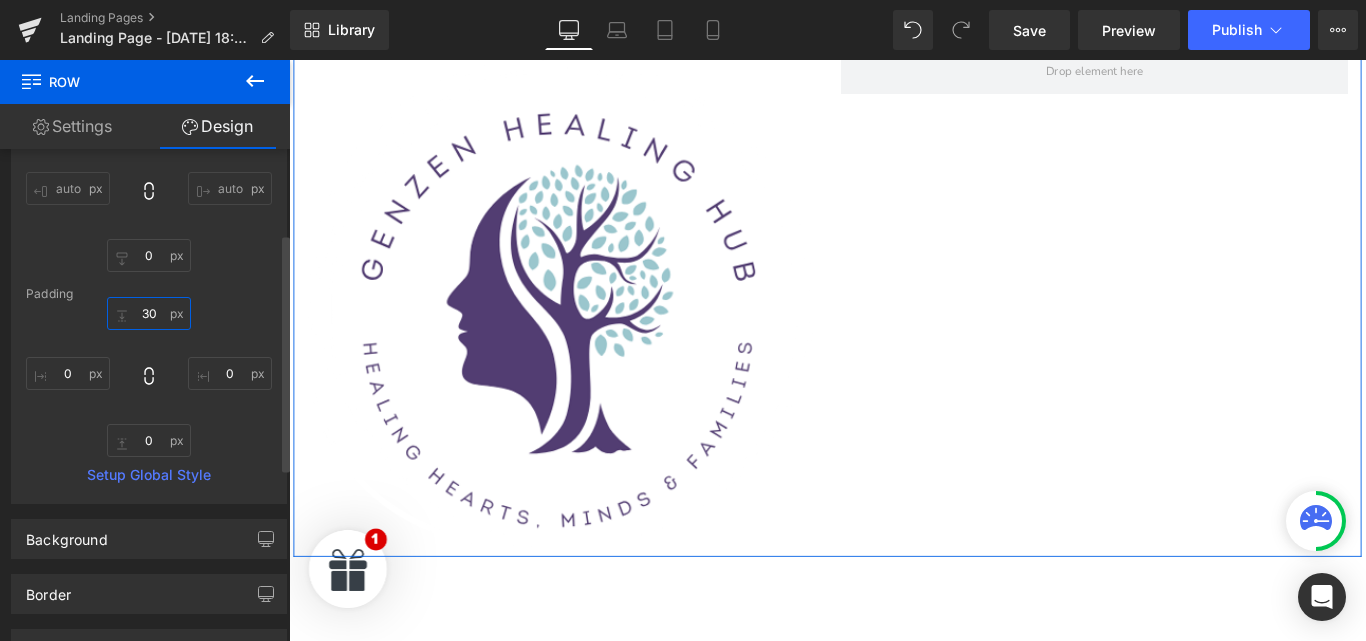 click on "30" at bounding box center (149, 313) 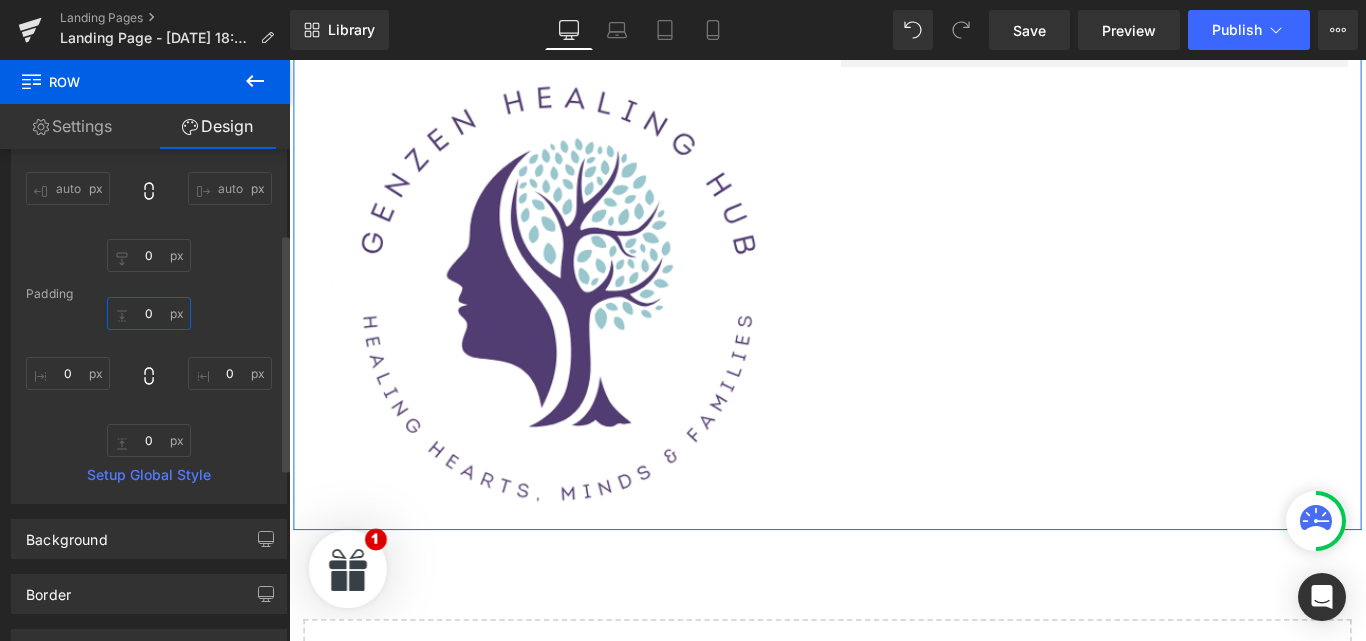 type on "0" 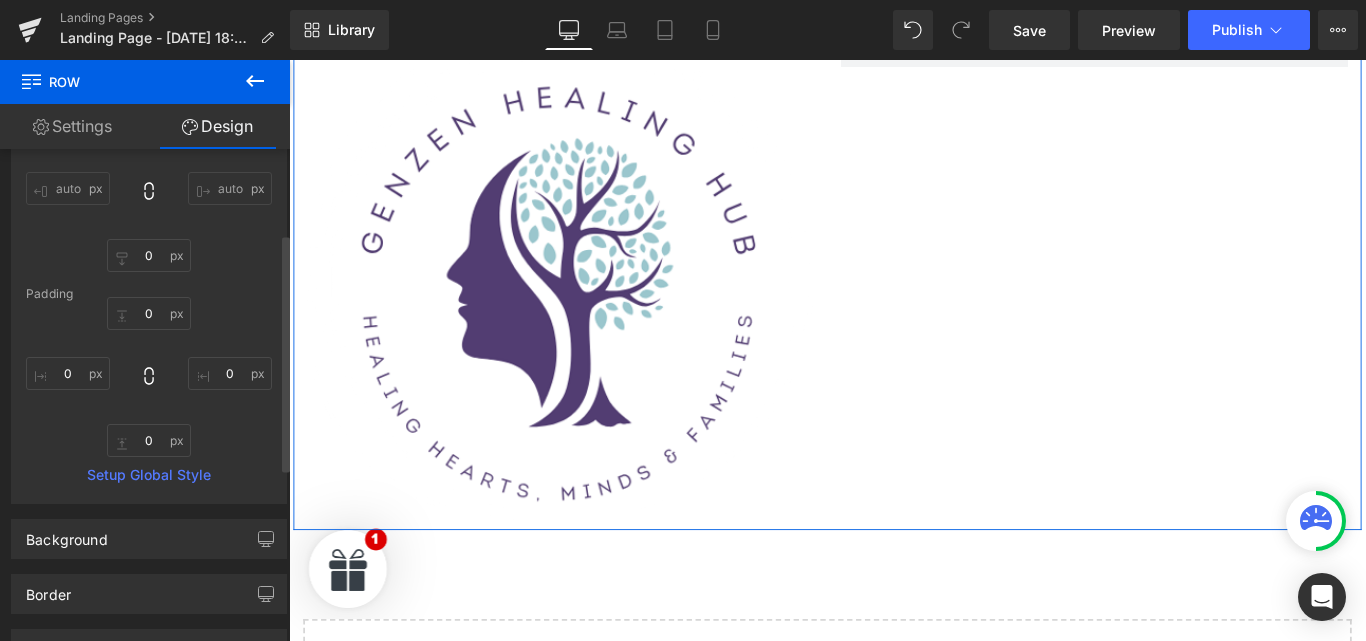click on "0 0
0px 0
0px 0
0px 0" at bounding box center (149, 377) 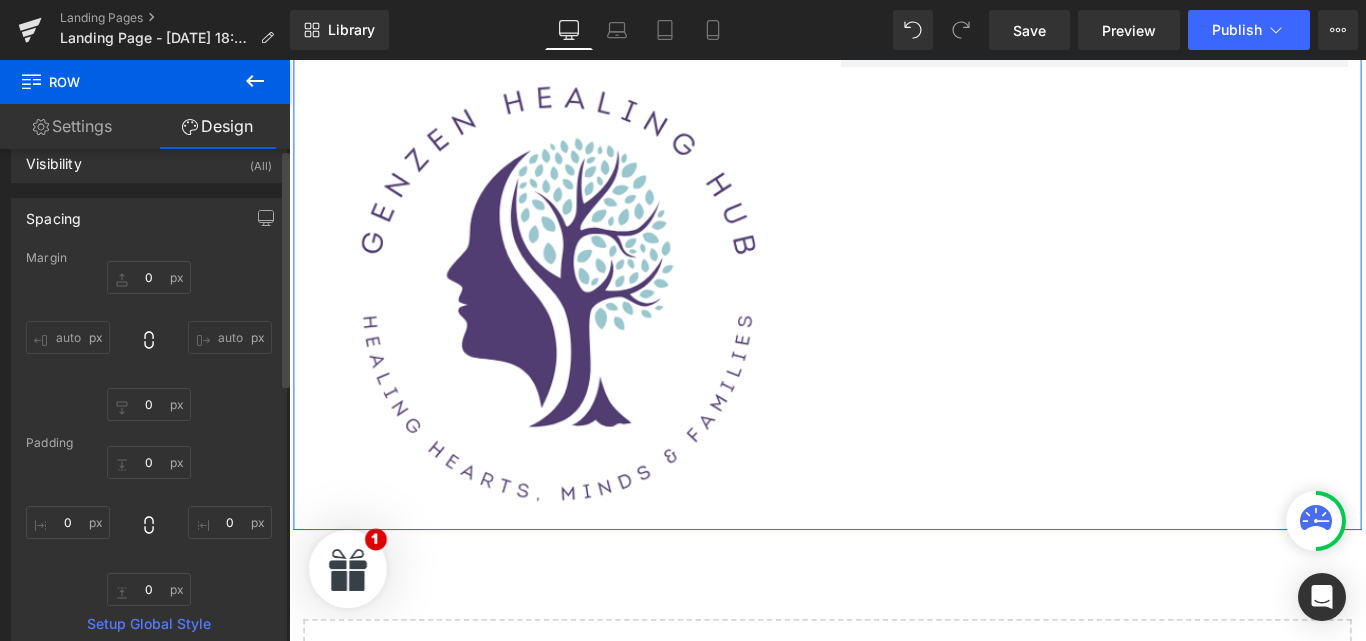 scroll, scrollTop: 0, scrollLeft: 0, axis: both 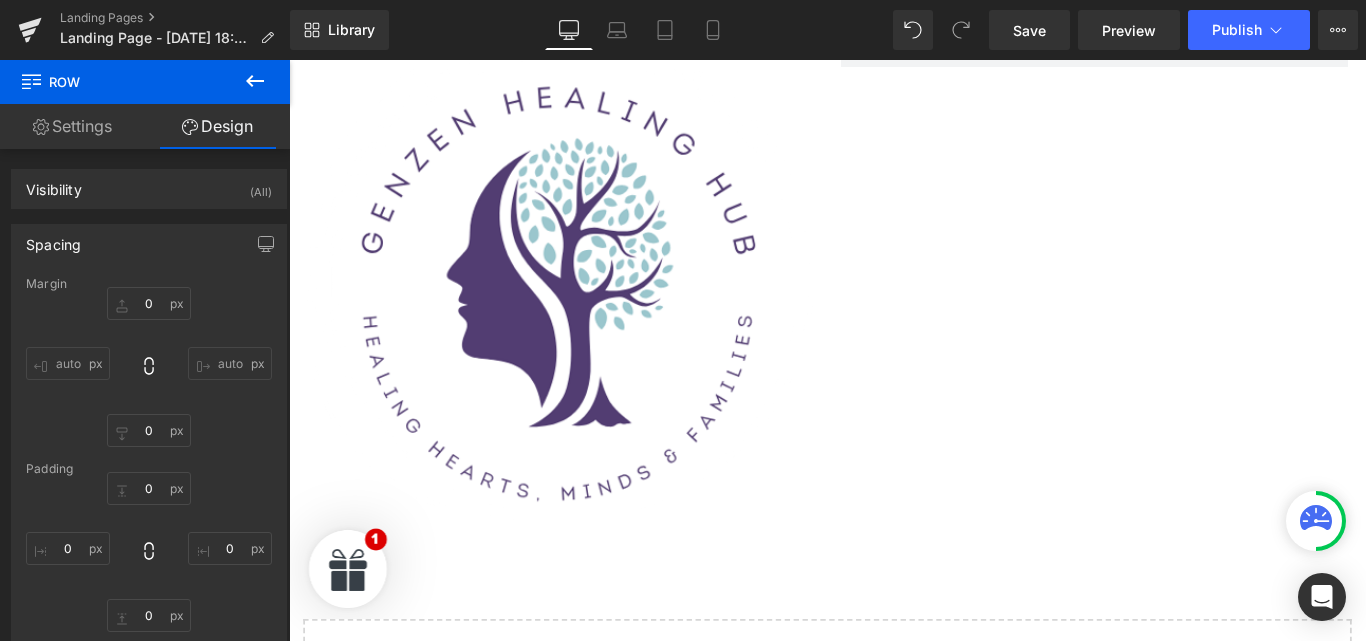 click at bounding box center (594, 303) 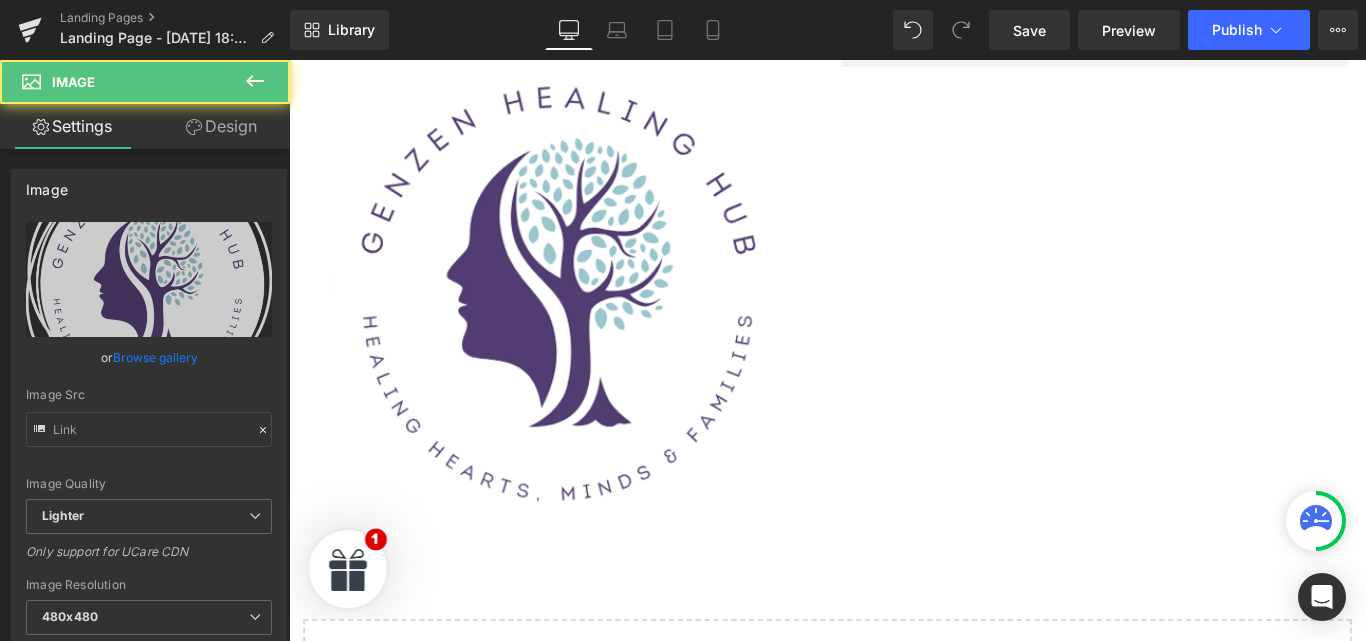 type on "https://ucarecdn.com/f611d032-8b6b-442f-8563-bf8a60ab0110/-/format/auto/-/preview/480x480/-/quality/lighter/Copy-of-Copy-of-000-Logo-GenZen-Healing-Hub.png" 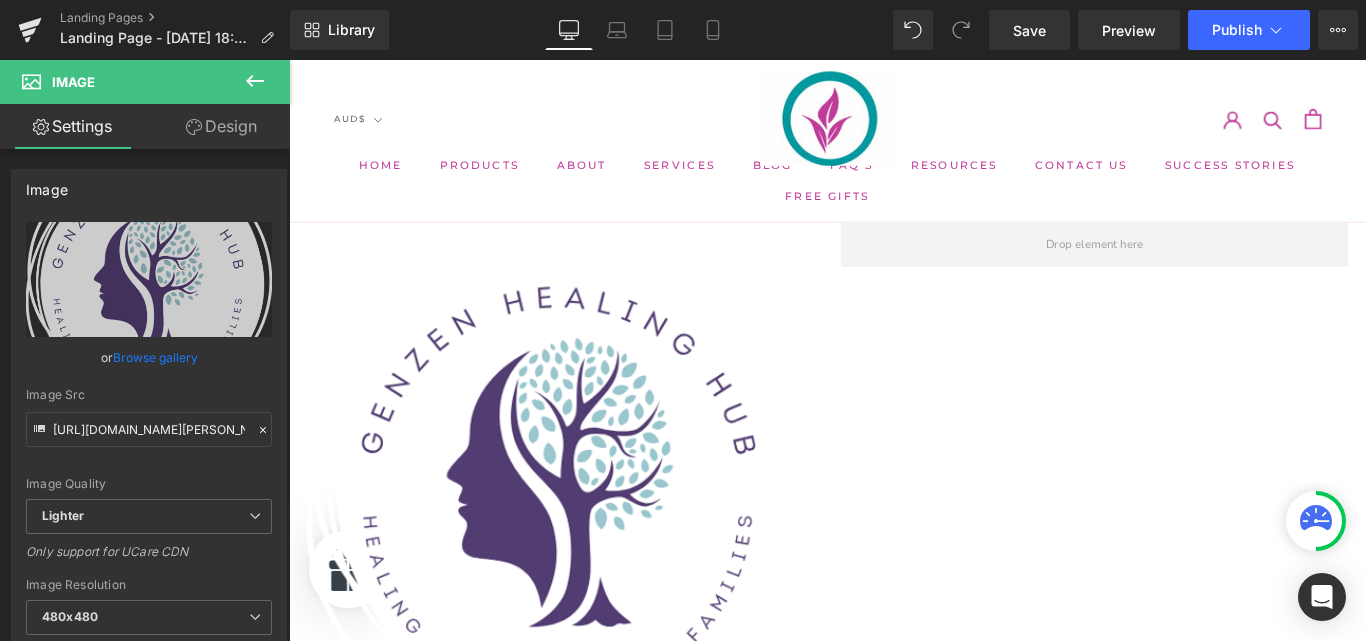scroll, scrollTop: 48, scrollLeft: 0, axis: vertical 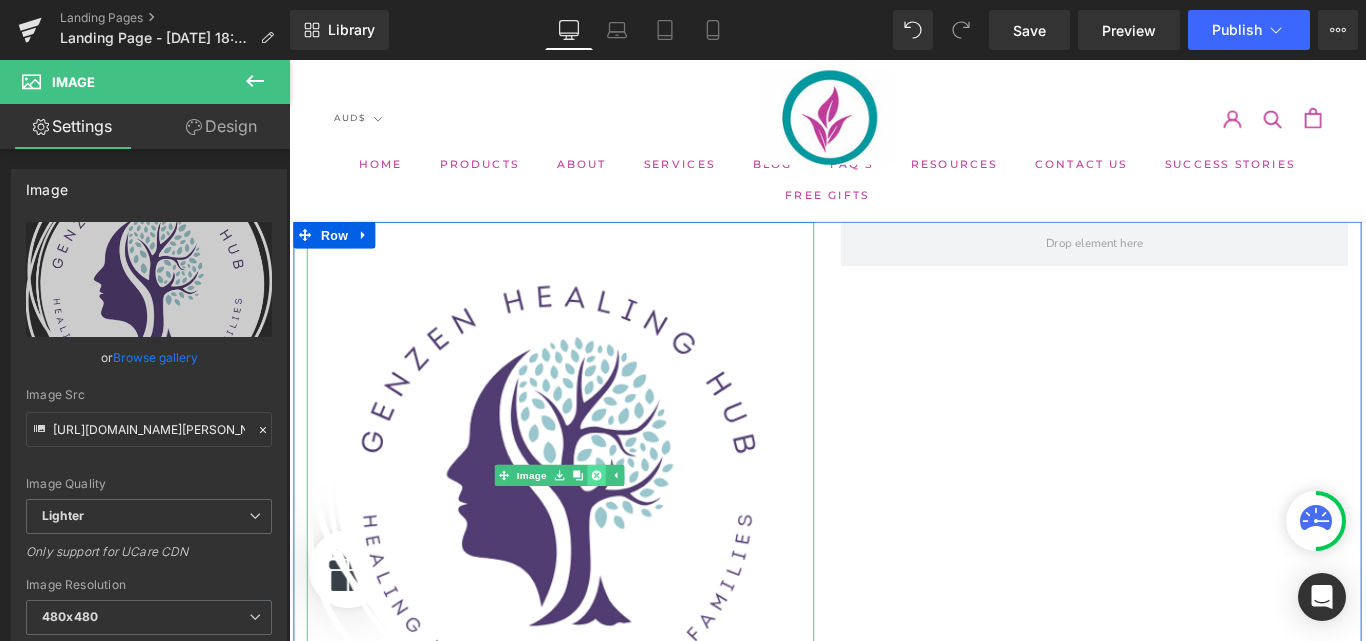 click at bounding box center [634, 527] 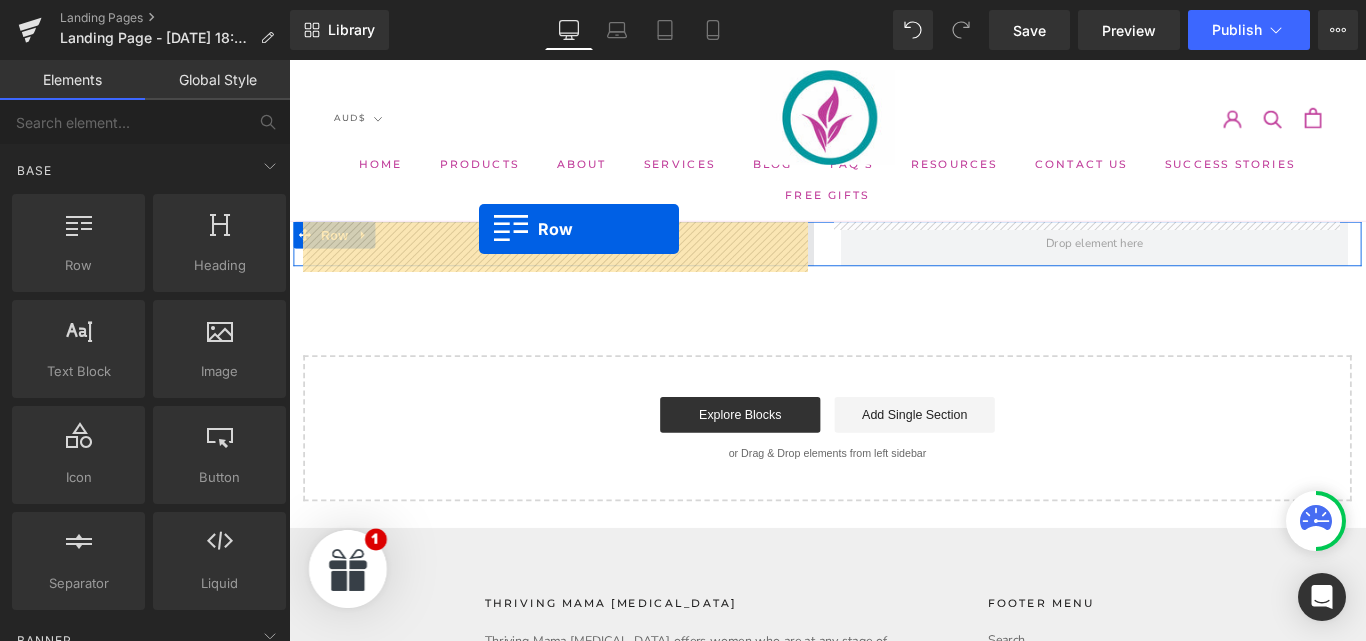 drag, startPoint x: 414, startPoint y: 245, endPoint x: 503, endPoint y: 250, distance: 89.140335 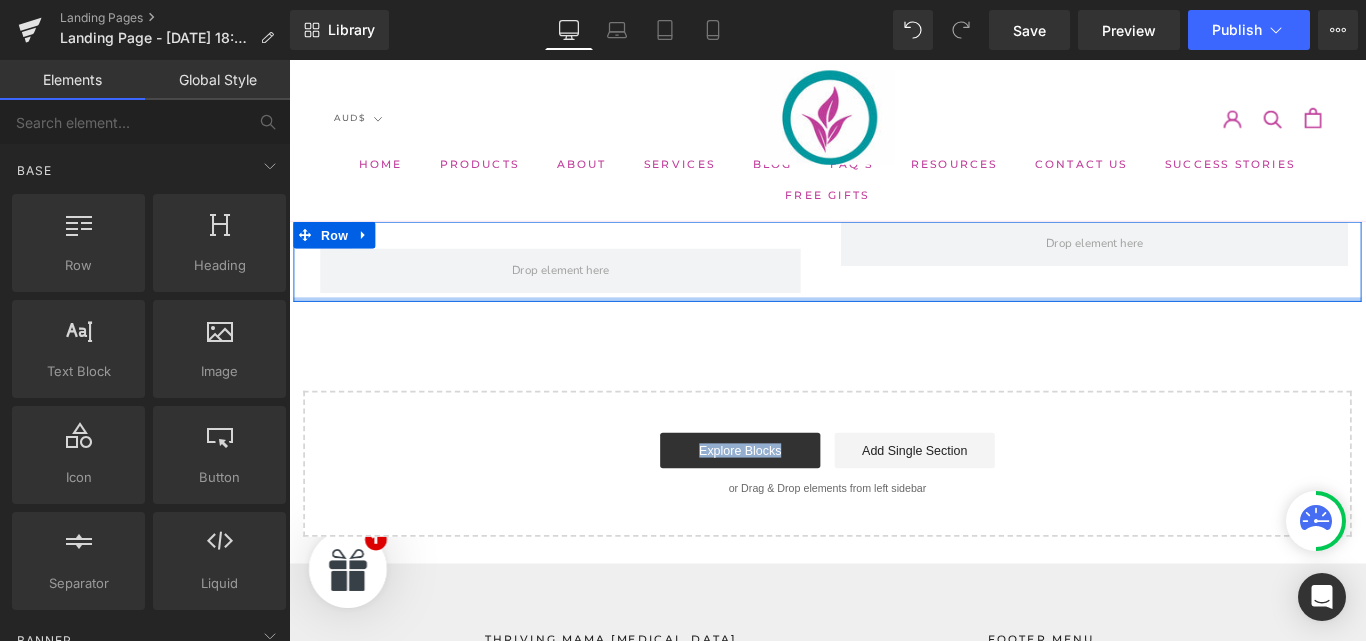 click on "Row
Row
Select your layout" at bounding box center [894, 419] 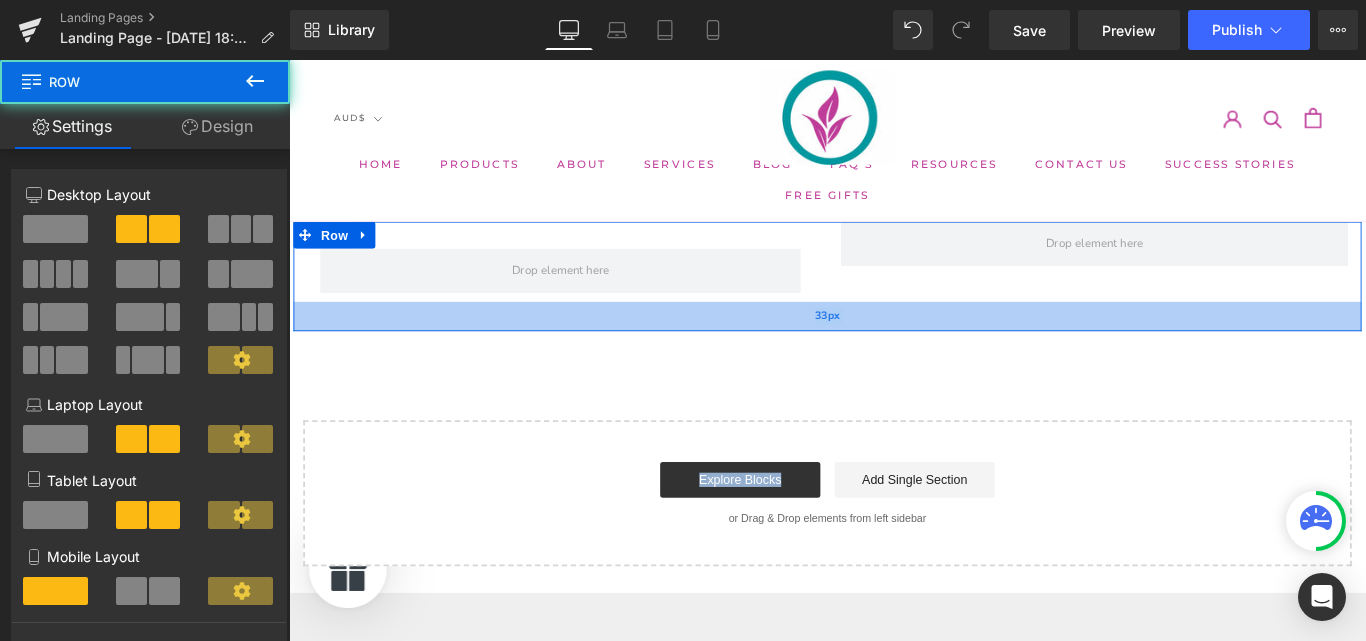 drag, startPoint x: 861, startPoint y: 361, endPoint x: 849, endPoint y: 356, distance: 13 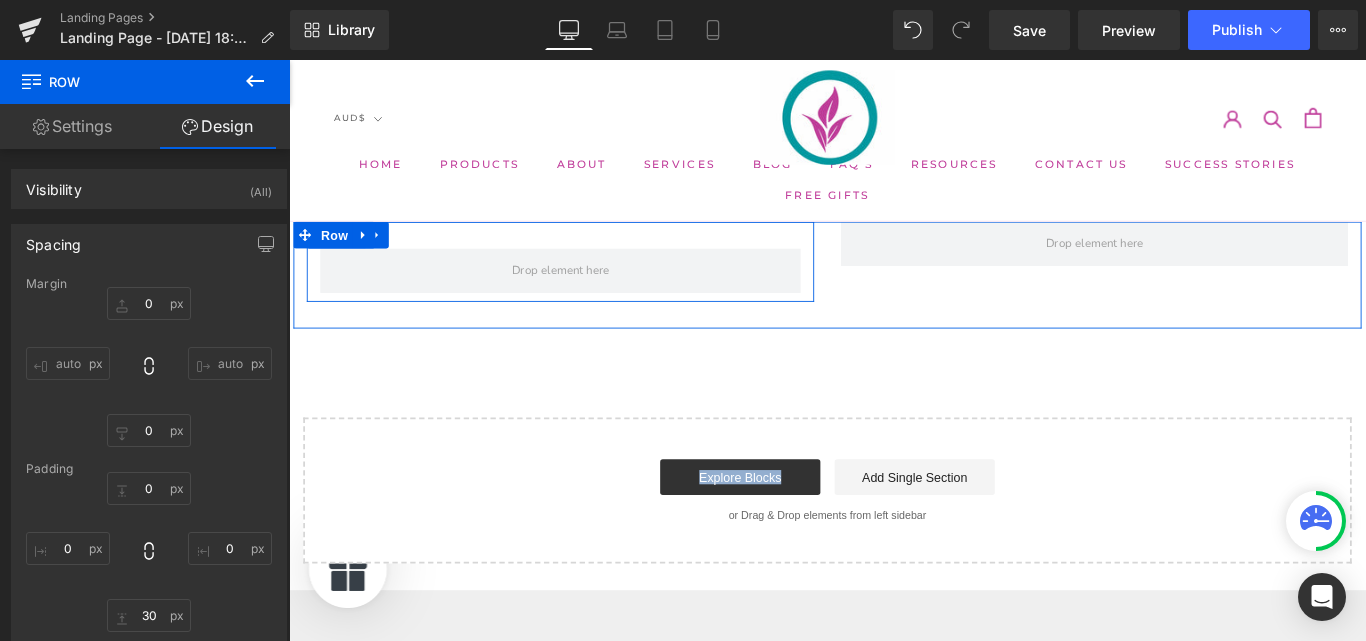 click on "Row" at bounding box center (594, 287) 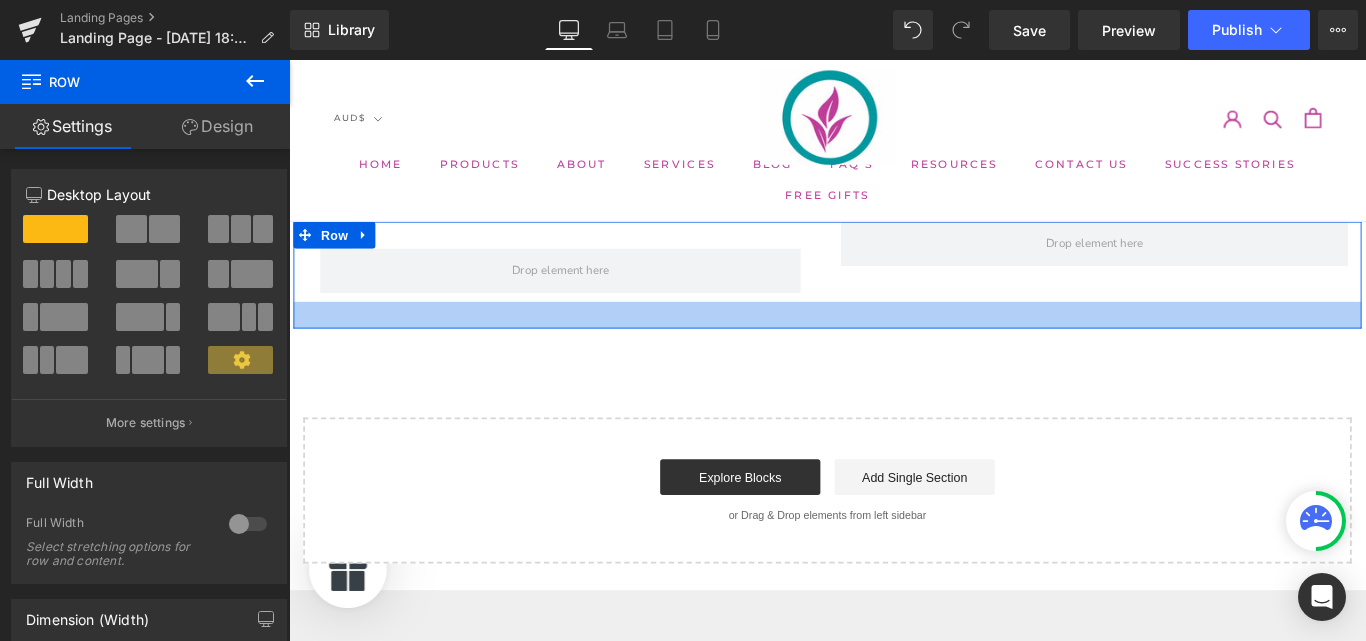 click at bounding box center [894, 347] 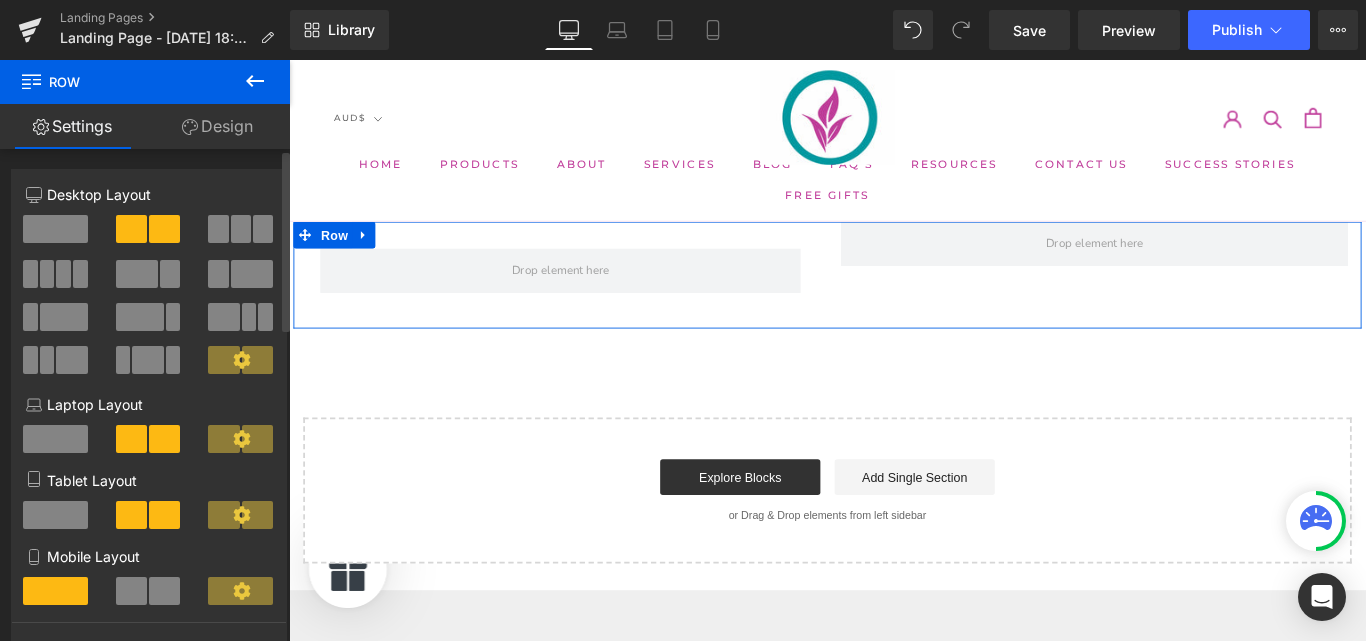 click at bounding box center (64, 317) 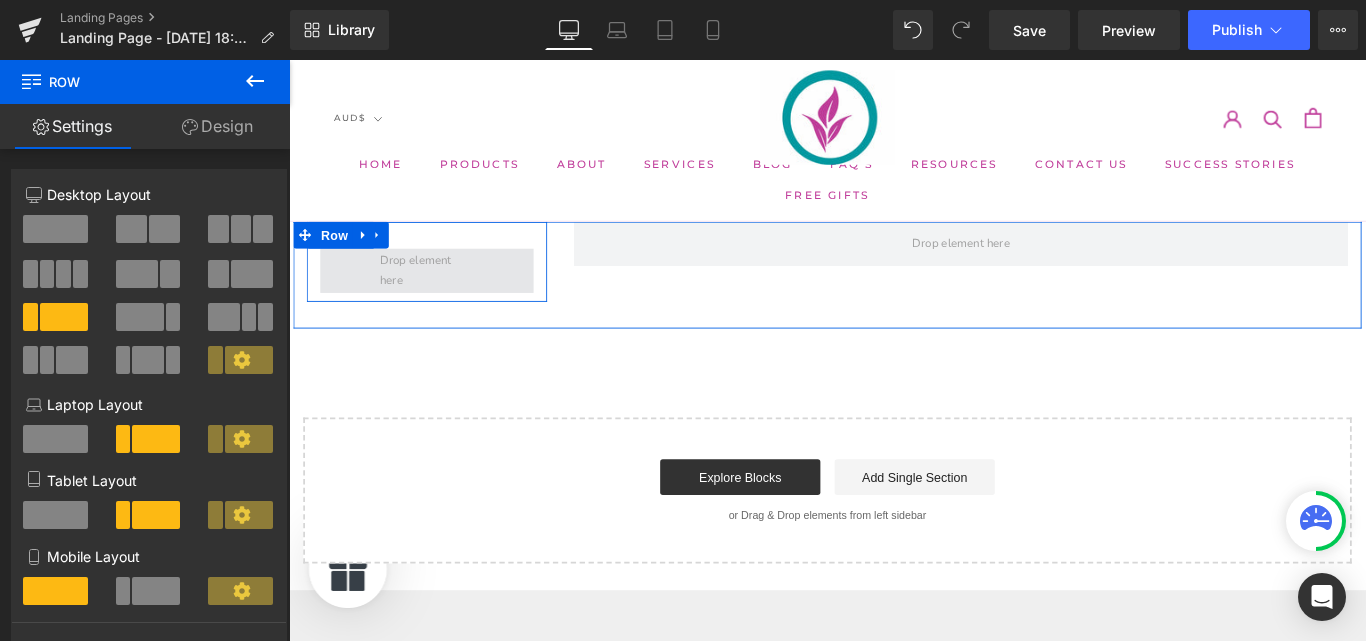 click at bounding box center [444, 297] 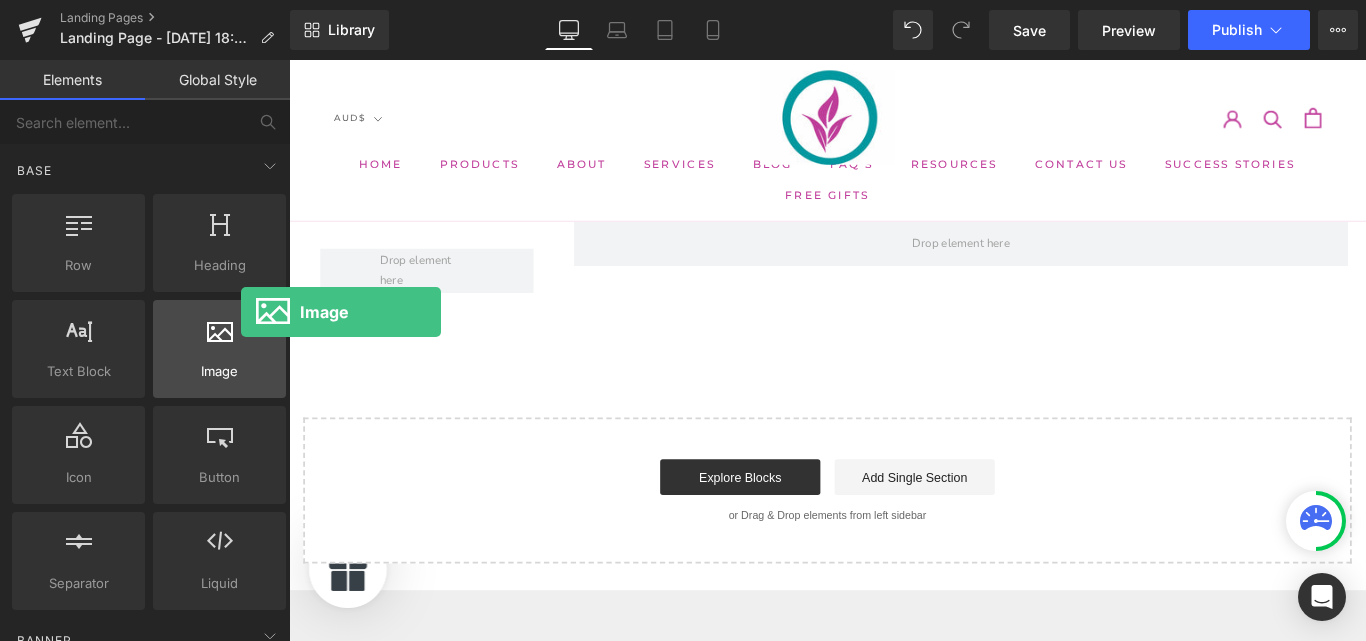 click at bounding box center (219, 338) 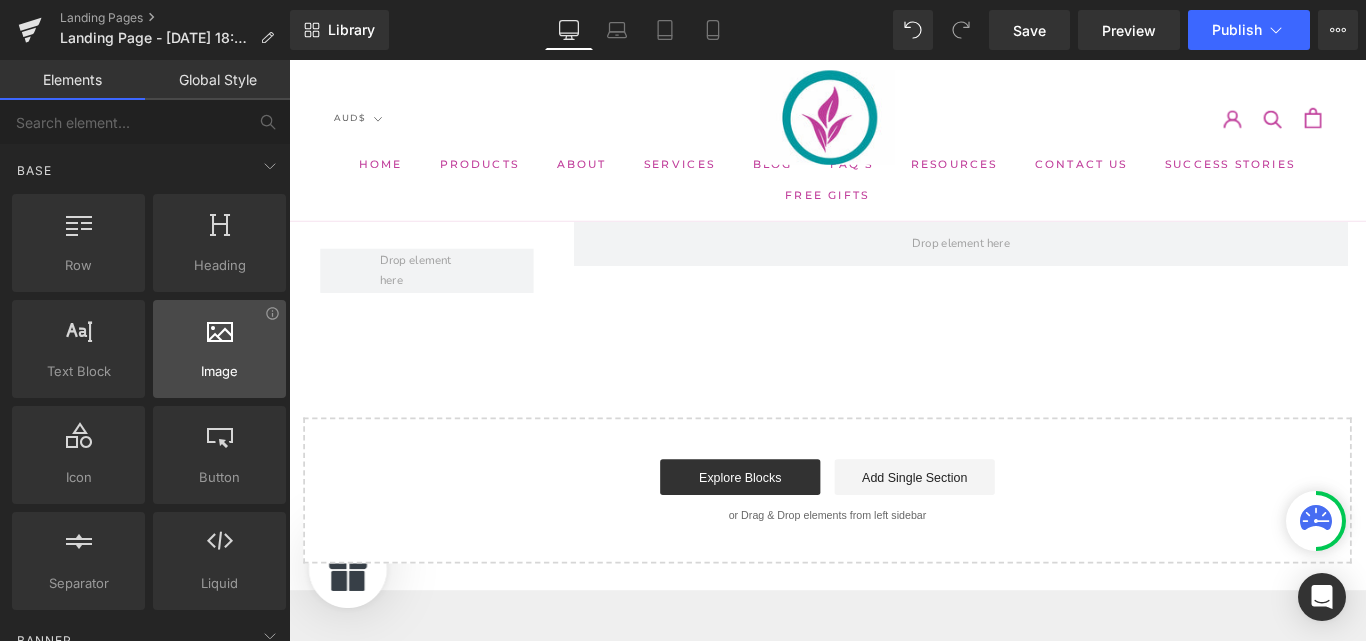 click at bounding box center (219, 338) 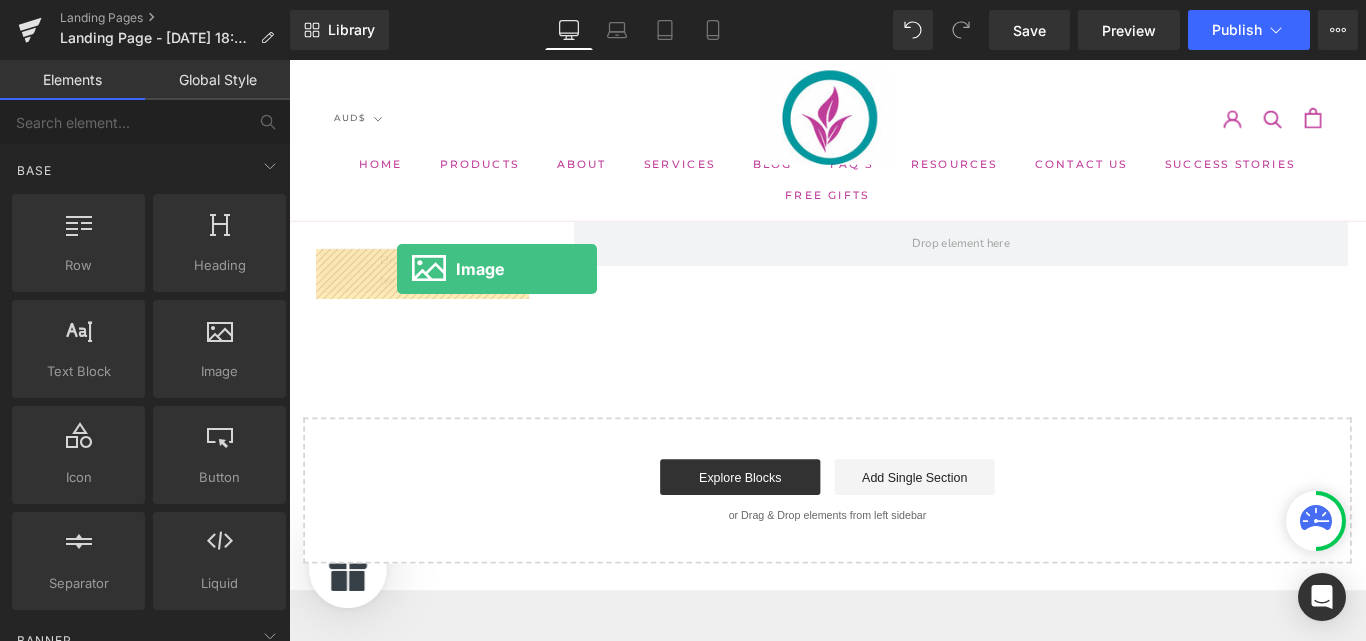 drag, startPoint x: 423, startPoint y: 292, endPoint x: 410, endPoint y: 295, distance: 13.341664 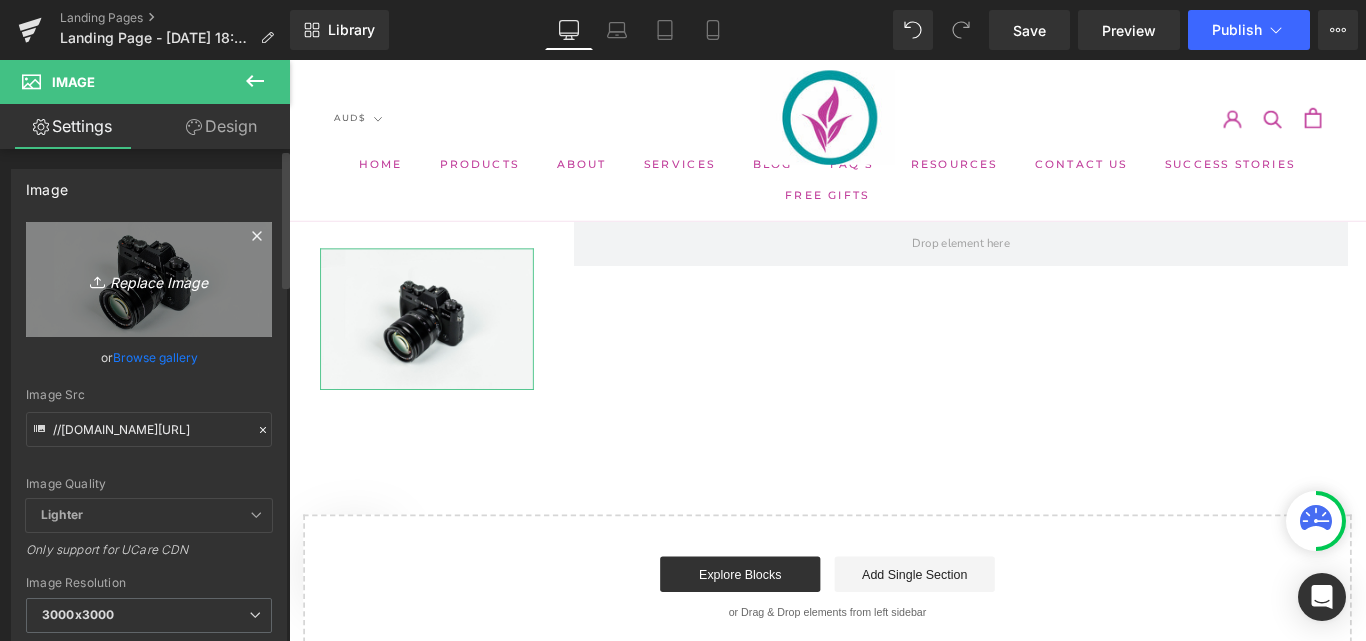 click on "Replace Image" at bounding box center (149, 279) 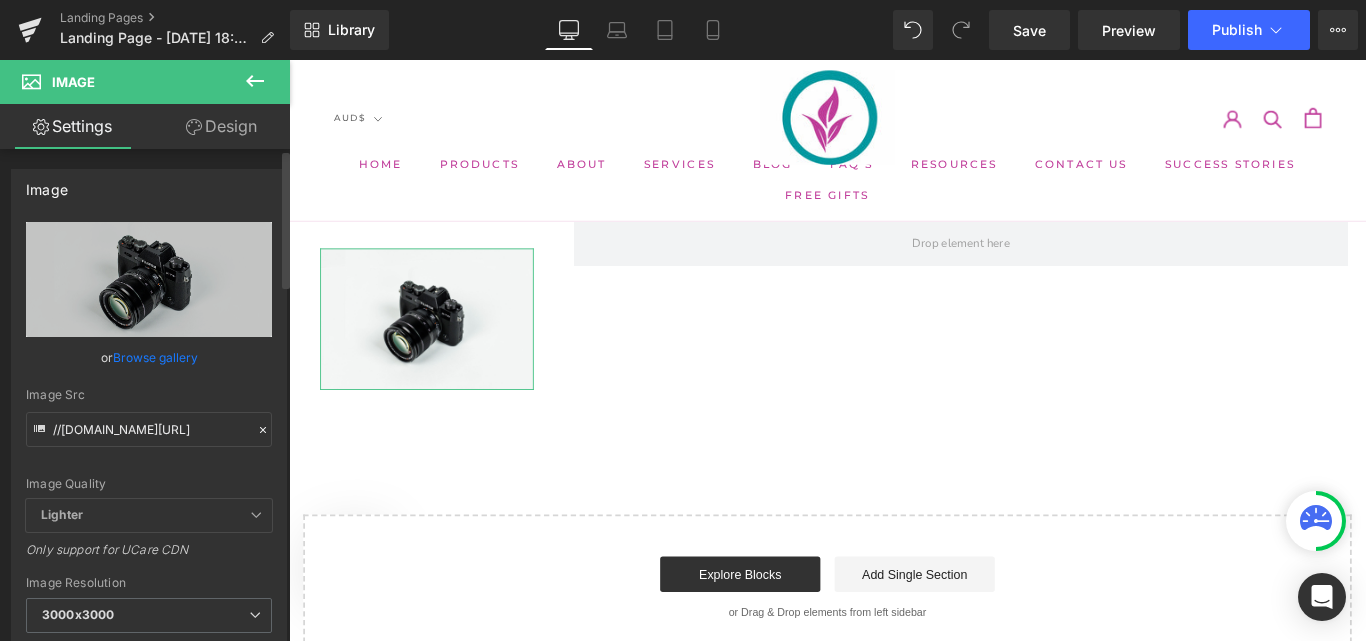 click on "Browse gallery" at bounding box center (155, 357) 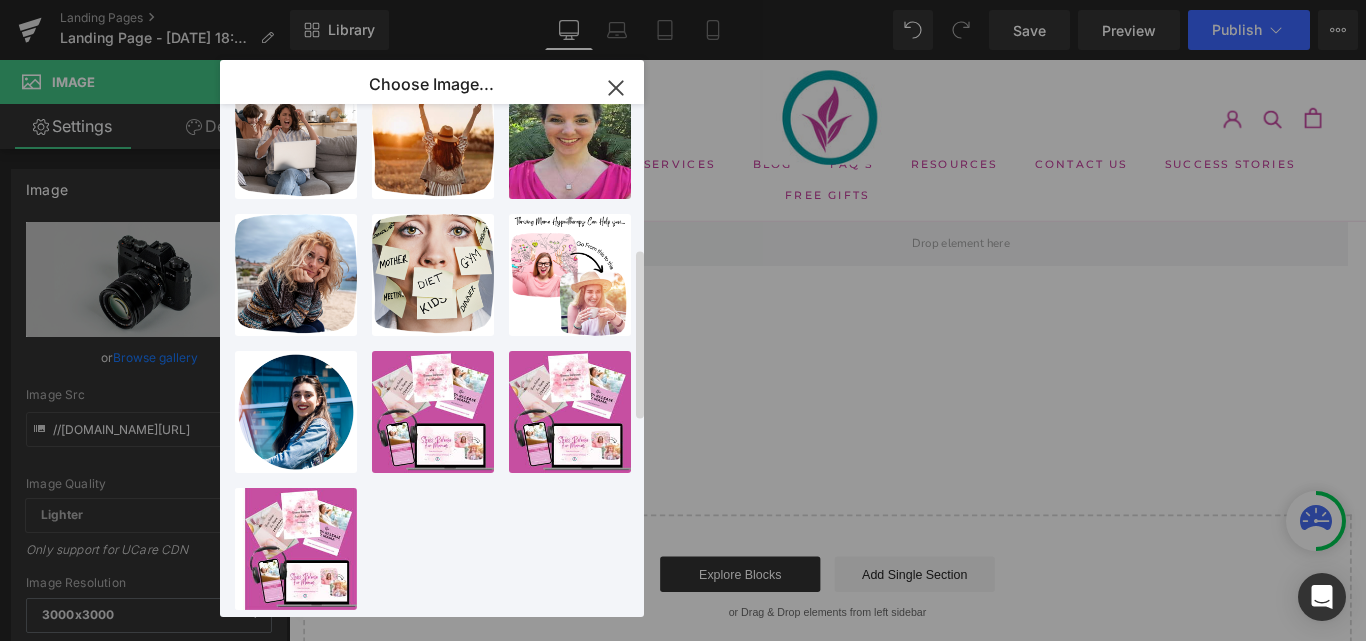 scroll, scrollTop: 0, scrollLeft: 0, axis: both 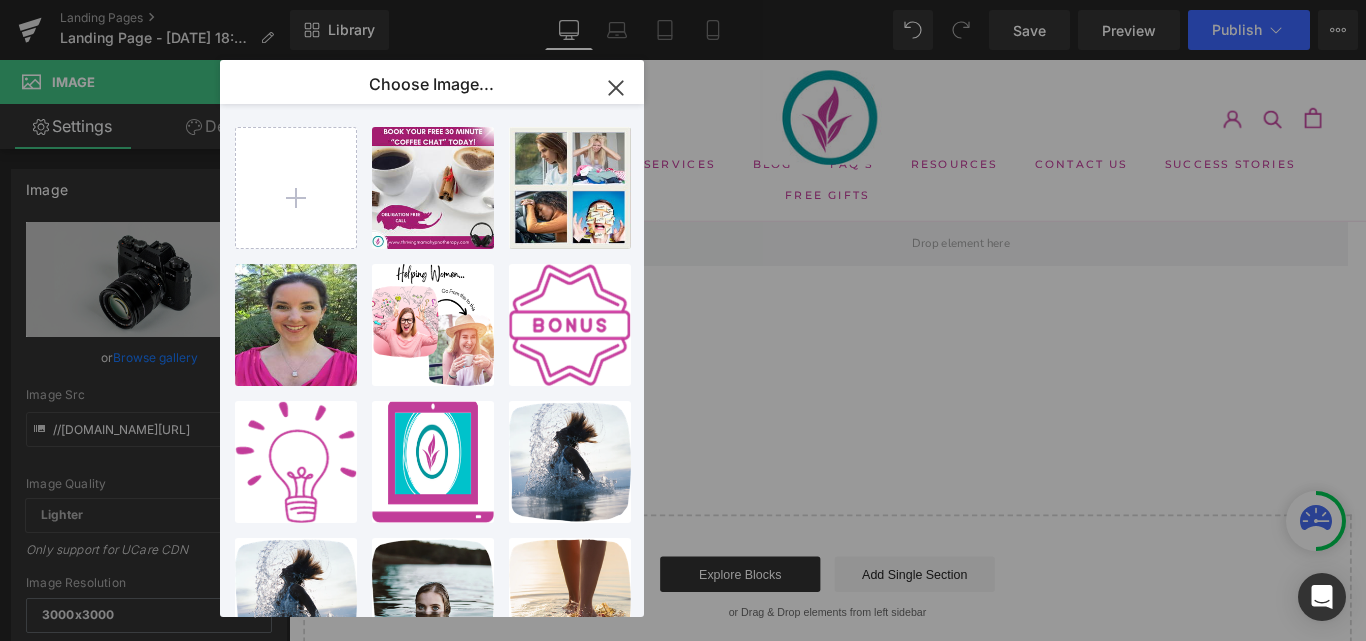 click 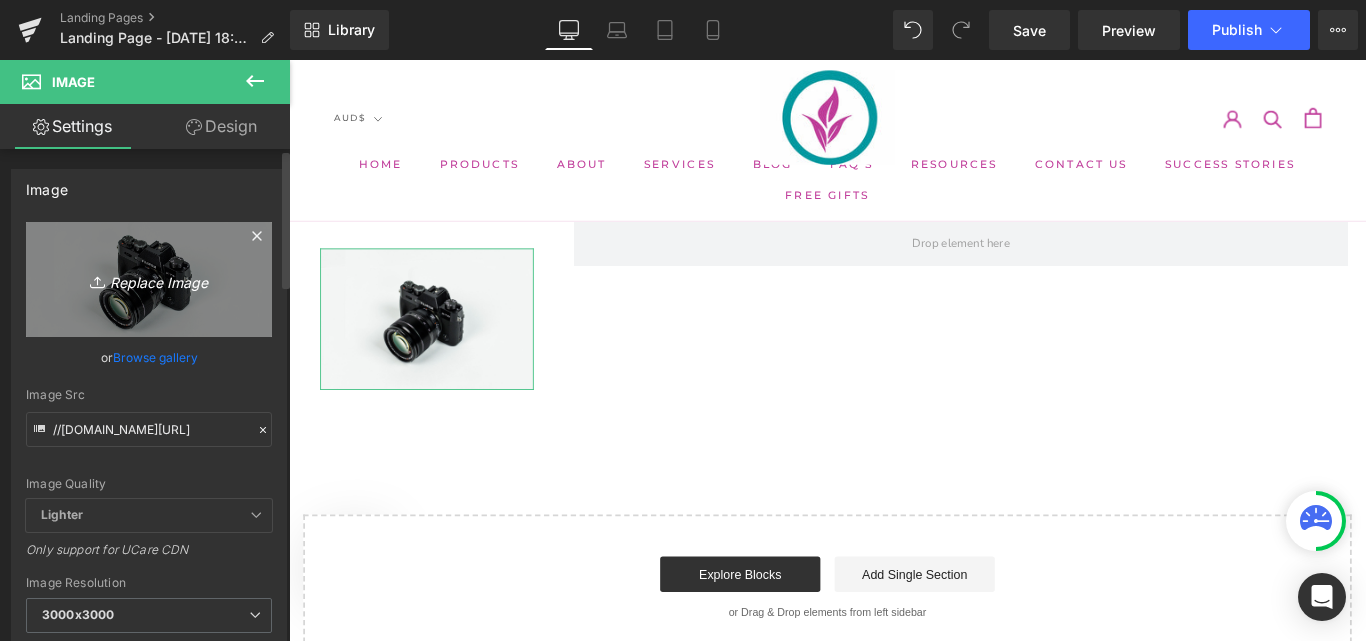click on "Replace Image" at bounding box center (149, 279) 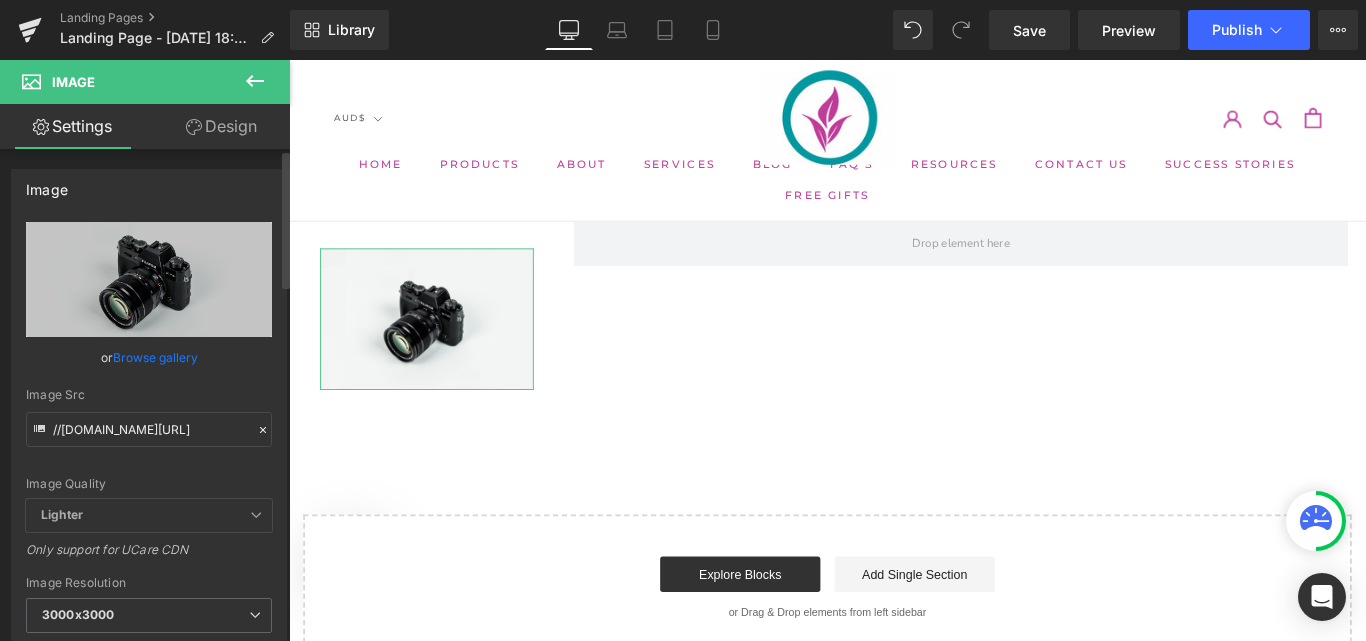 click on "Browse gallery" at bounding box center (155, 357) 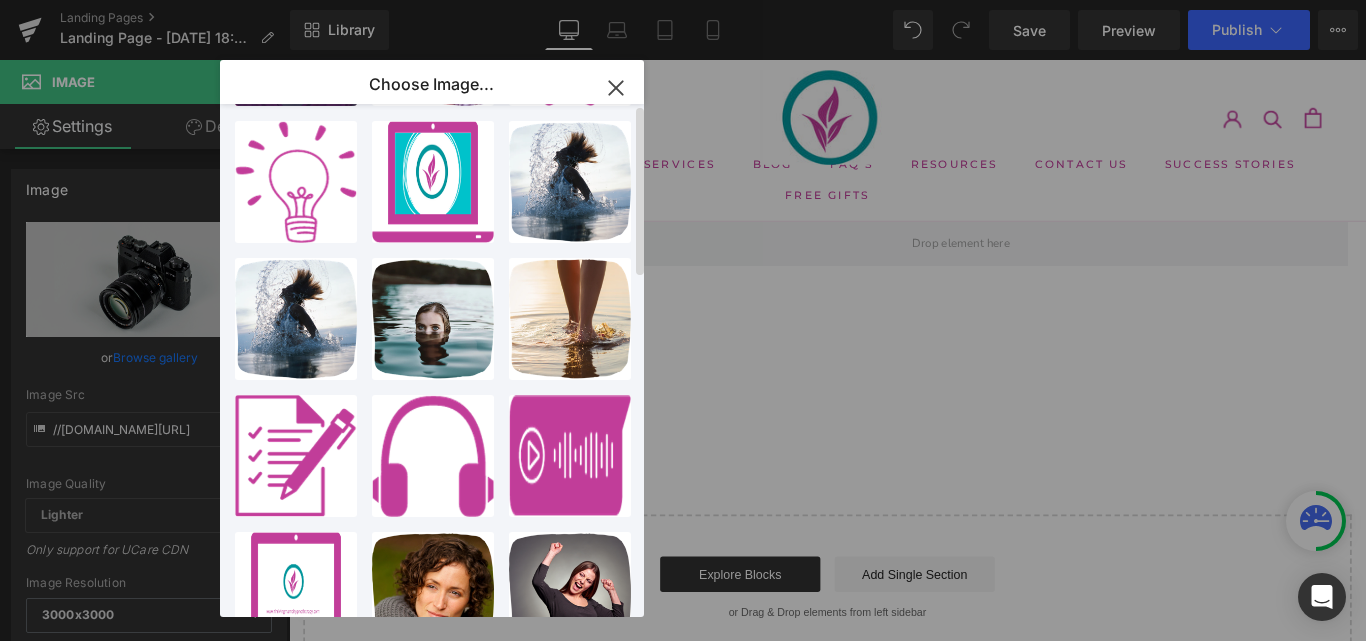 scroll, scrollTop: 0, scrollLeft: 0, axis: both 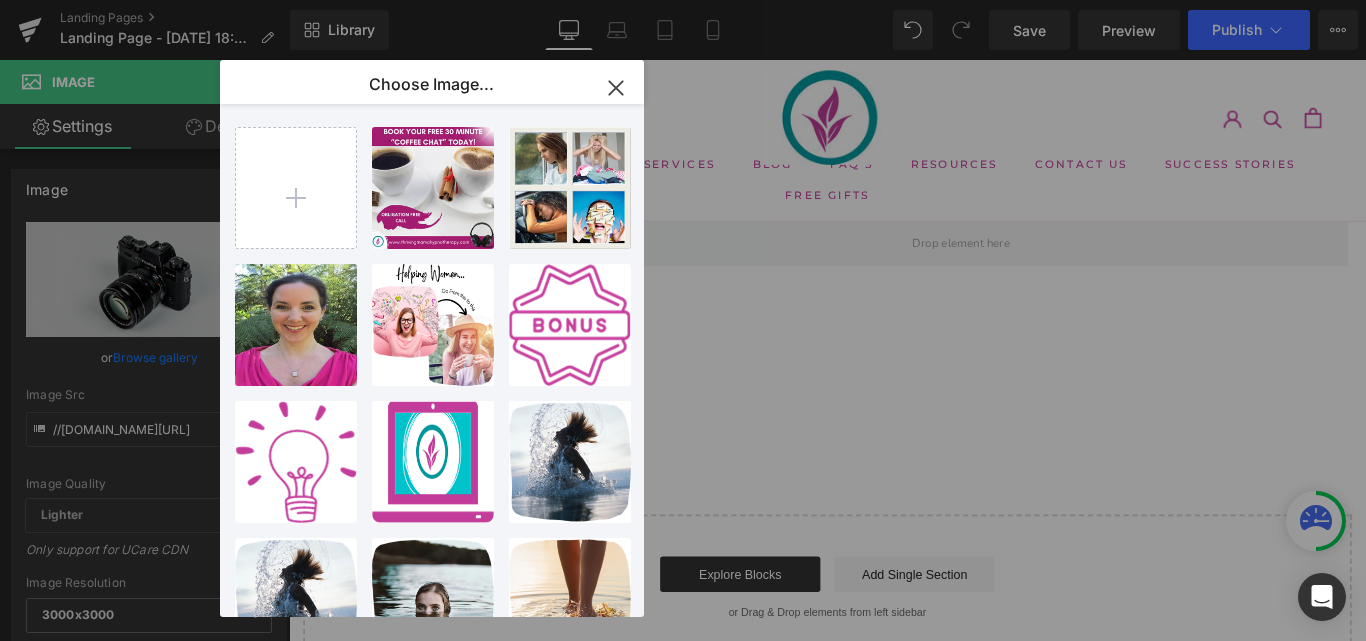 click 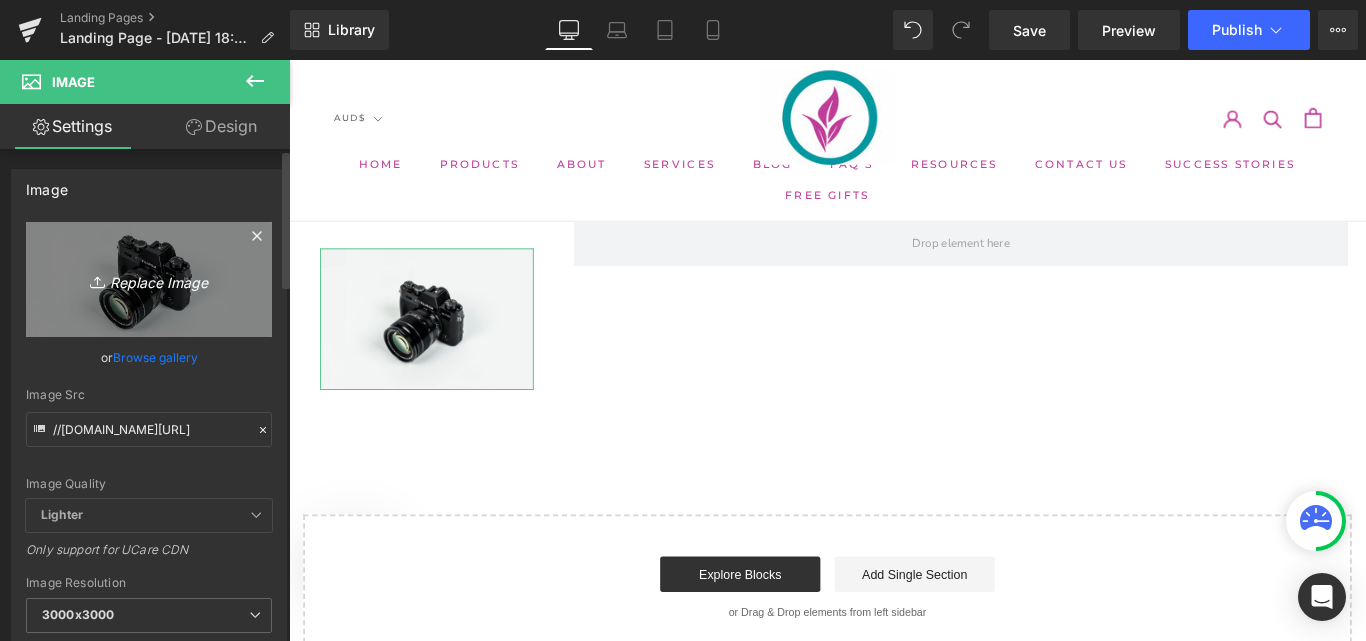 click on "Replace Image" at bounding box center [149, 279] 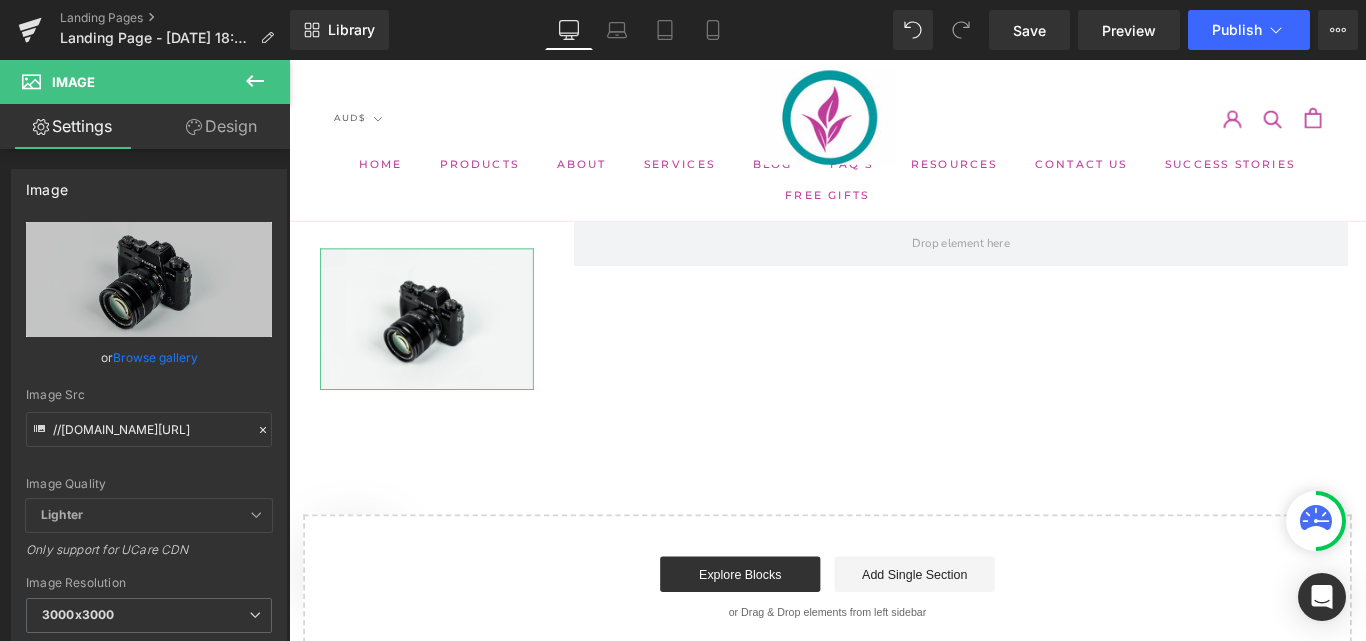 type on "C:\fakepath\Copy-of-Copy-of-000-Logo-GenZen-Healing-Hub.png" 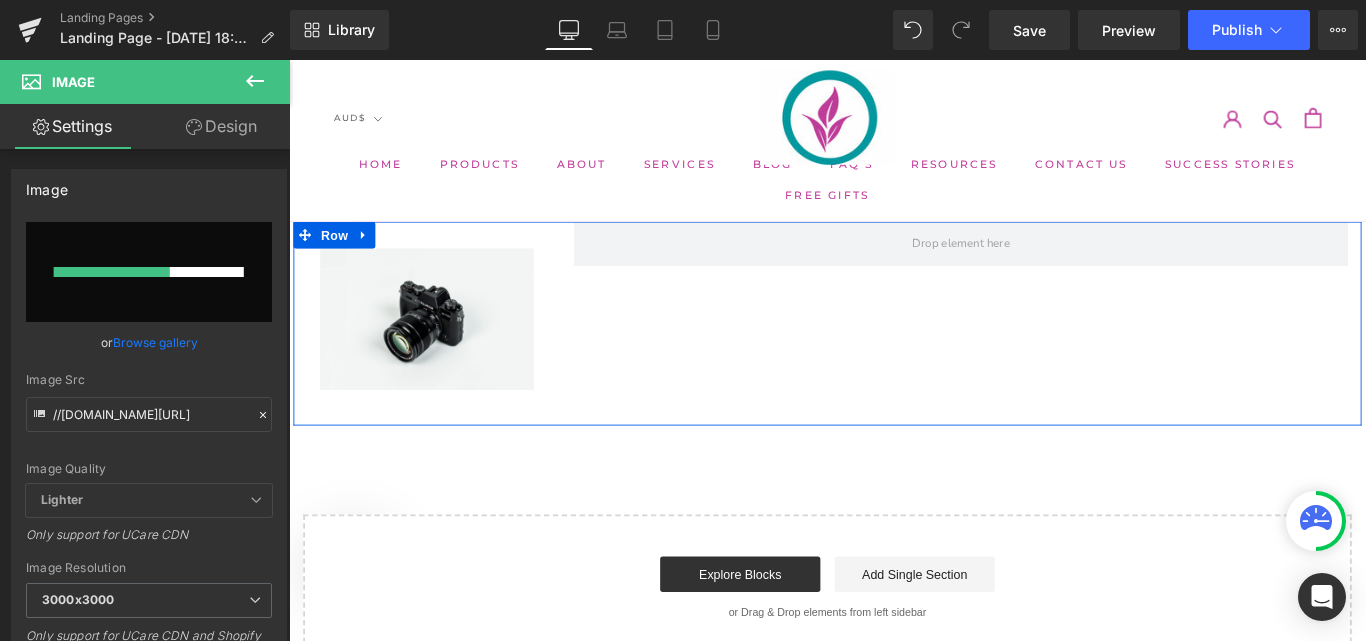 type 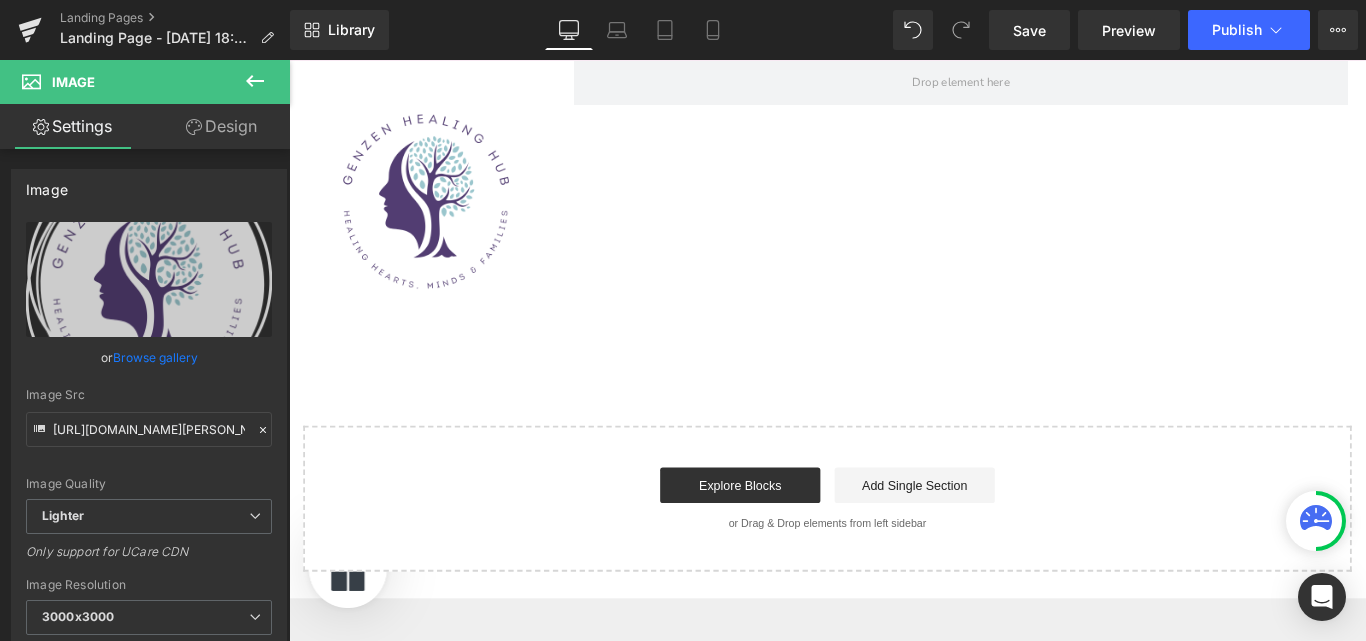 scroll, scrollTop: 1, scrollLeft: 0, axis: vertical 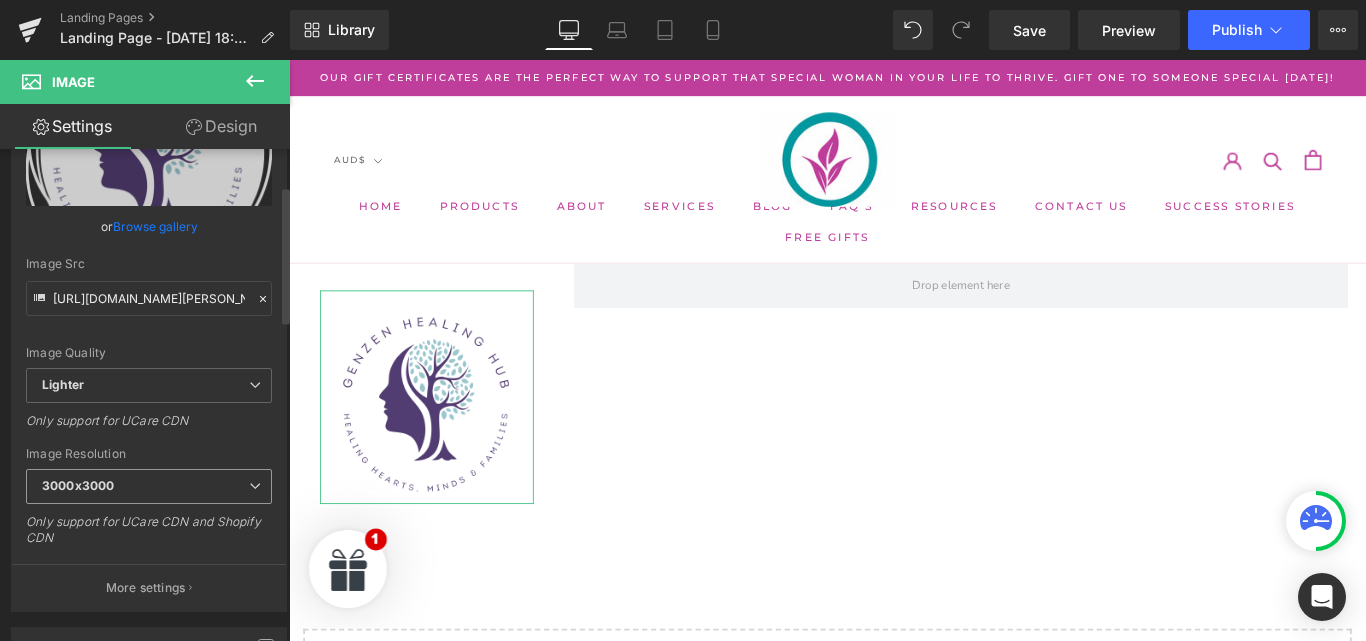 click on "3000x3000" at bounding box center (149, 486) 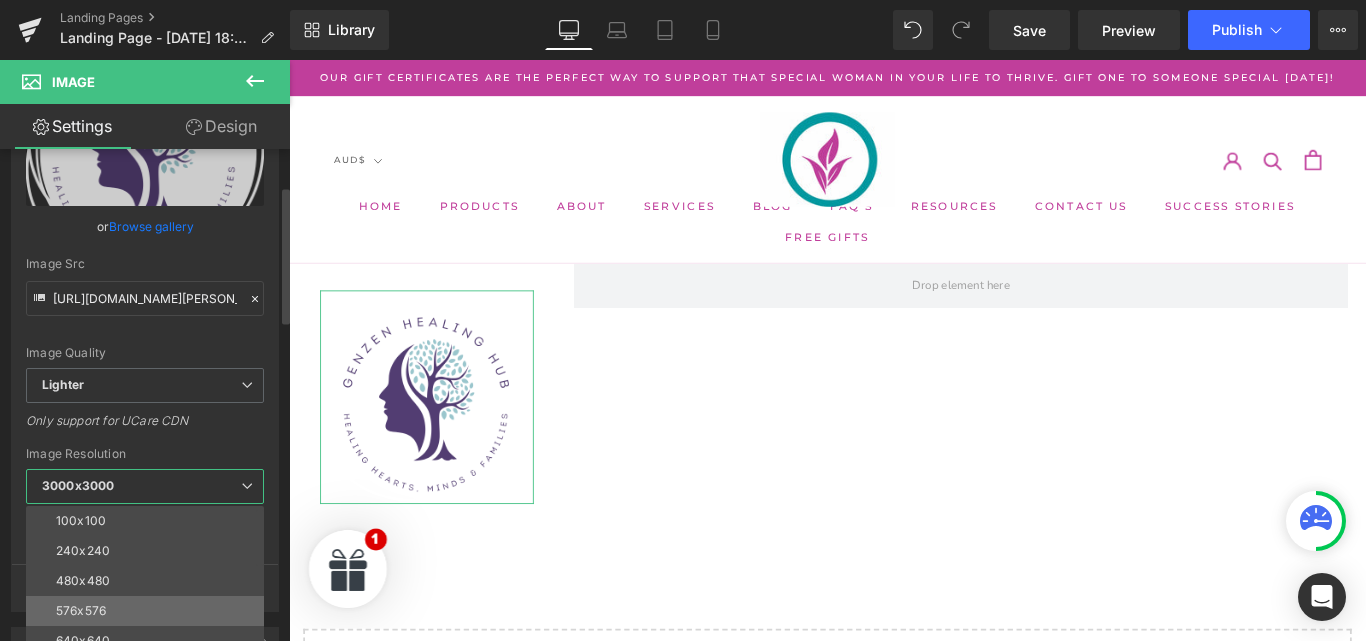 click on "576x576" at bounding box center [149, 611] 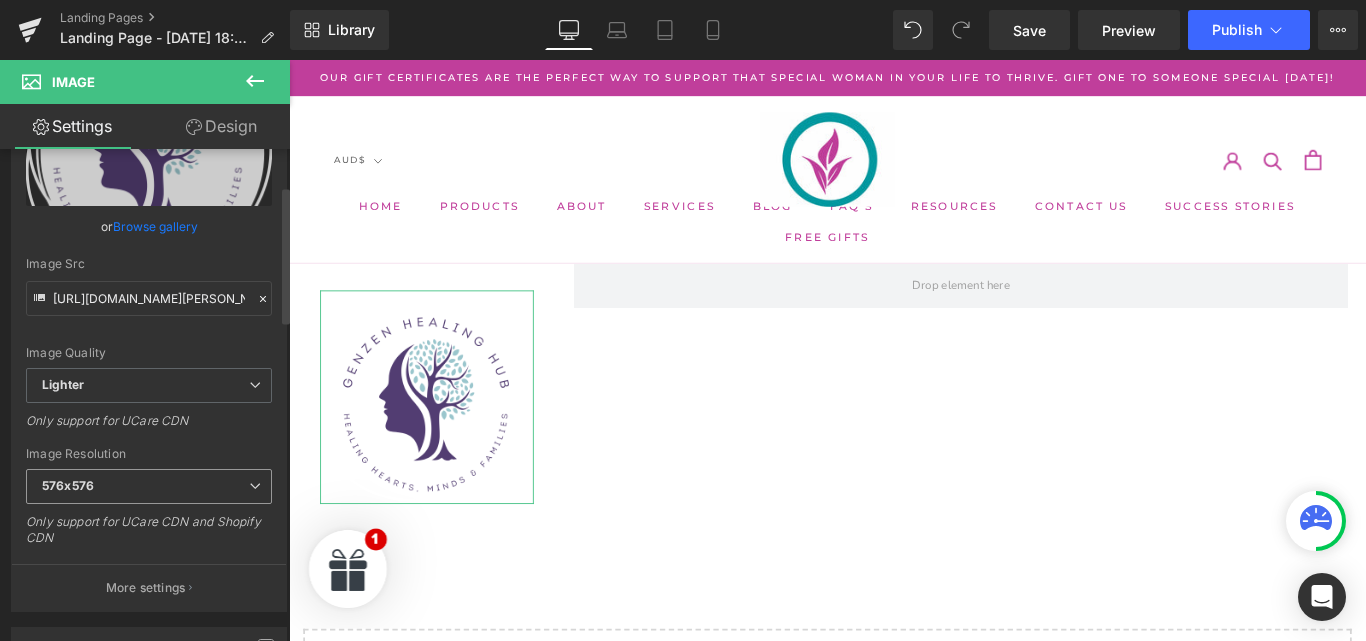 type on "https://ucarecdn.com/902a26b3-f239-4e80-88fc-2ce8a5cf4cf7/-/format/auto/-/preview/576x576/-/quality/lighter/Copy-of-Copy-of-000-Logo-GenZen-Healing-Hub.png" 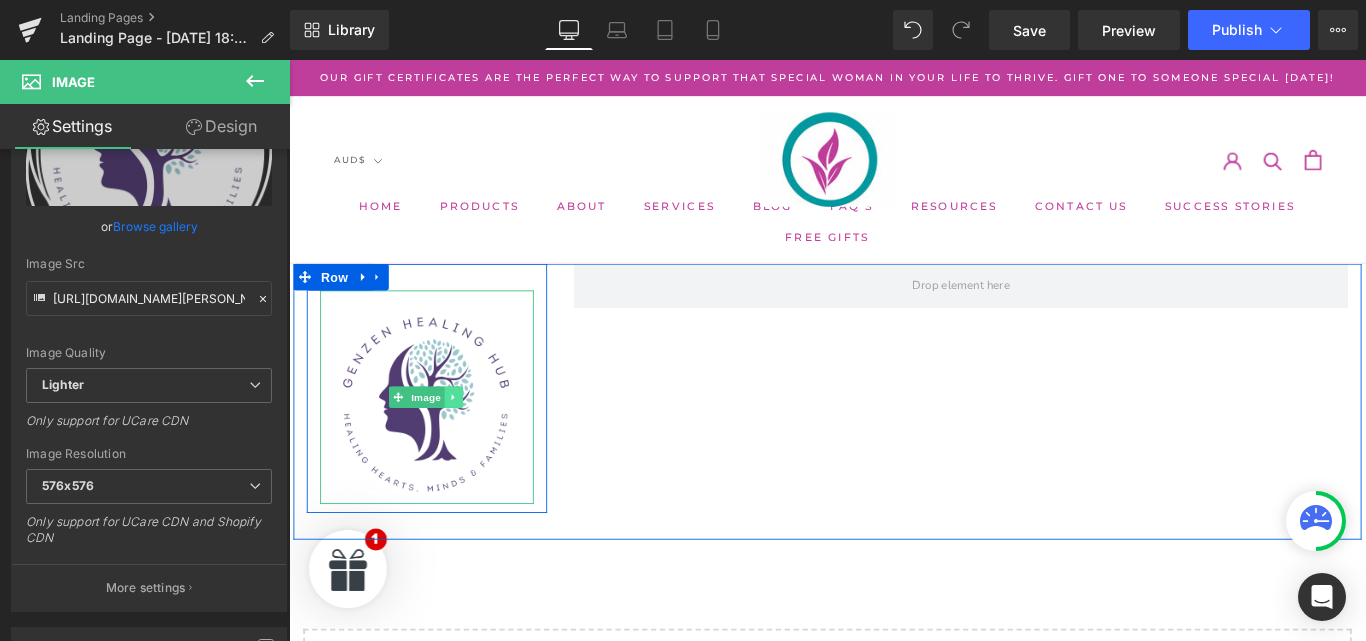 click 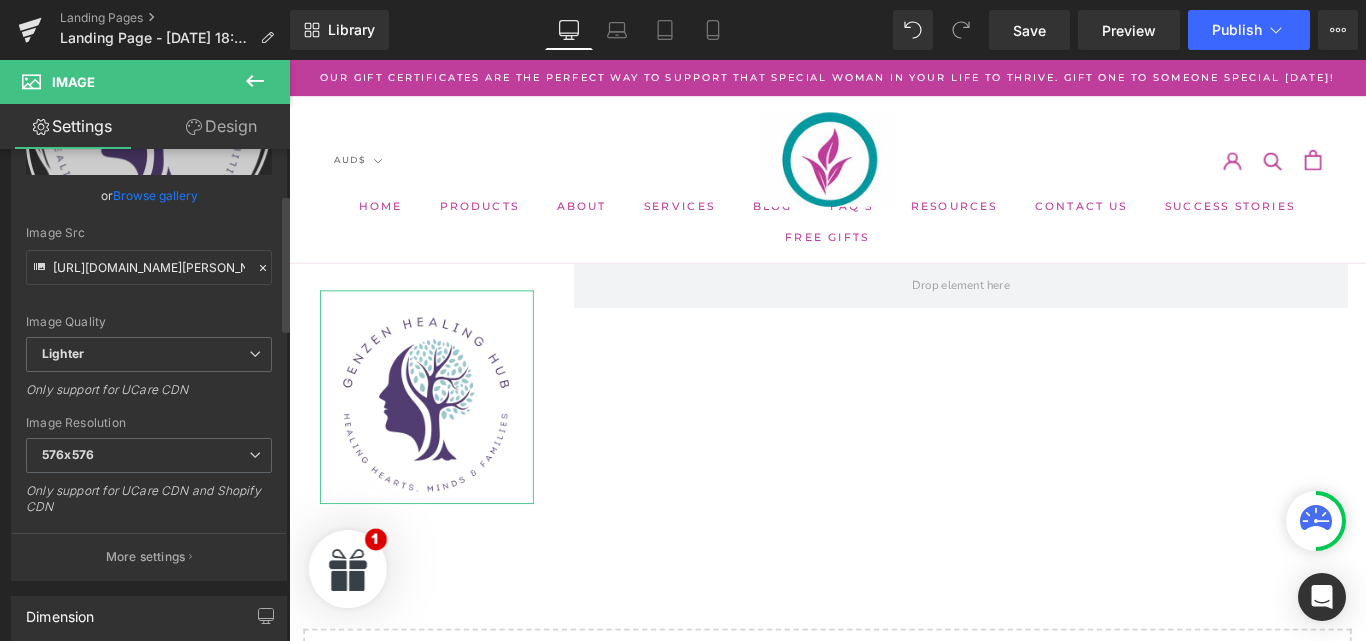 scroll, scrollTop: 200, scrollLeft: 0, axis: vertical 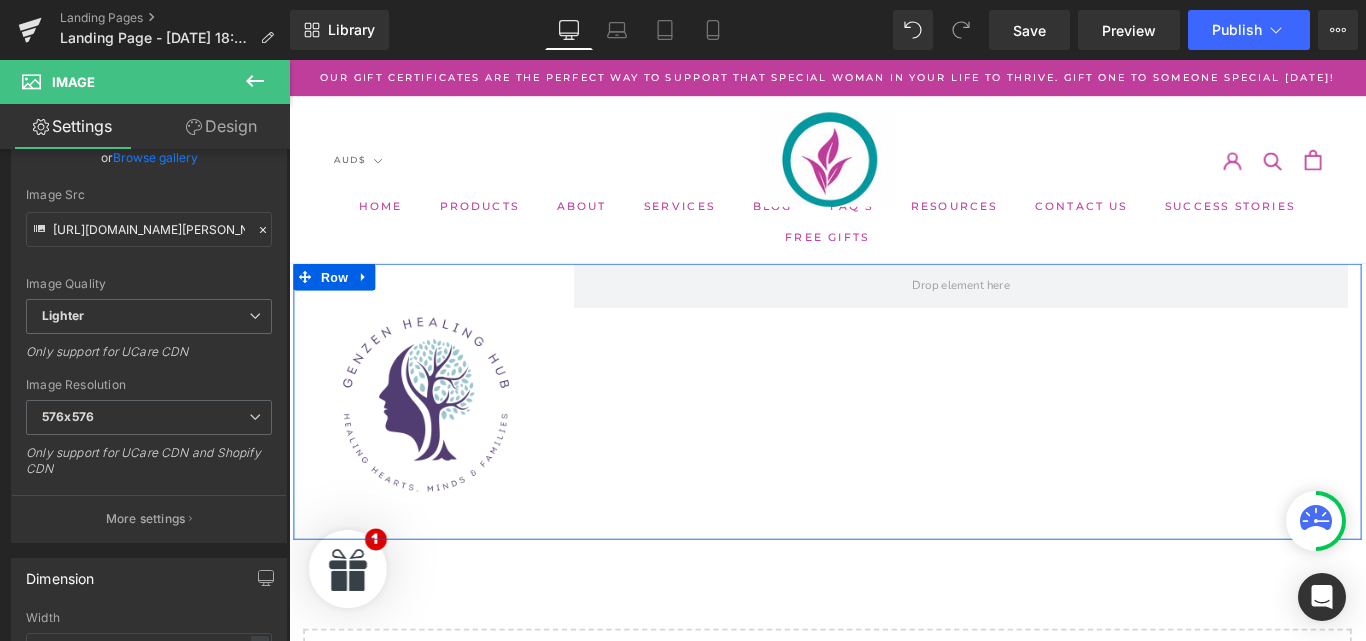 drag, startPoint x: 714, startPoint y: 337, endPoint x: 799, endPoint y: 377, distance: 93.941475 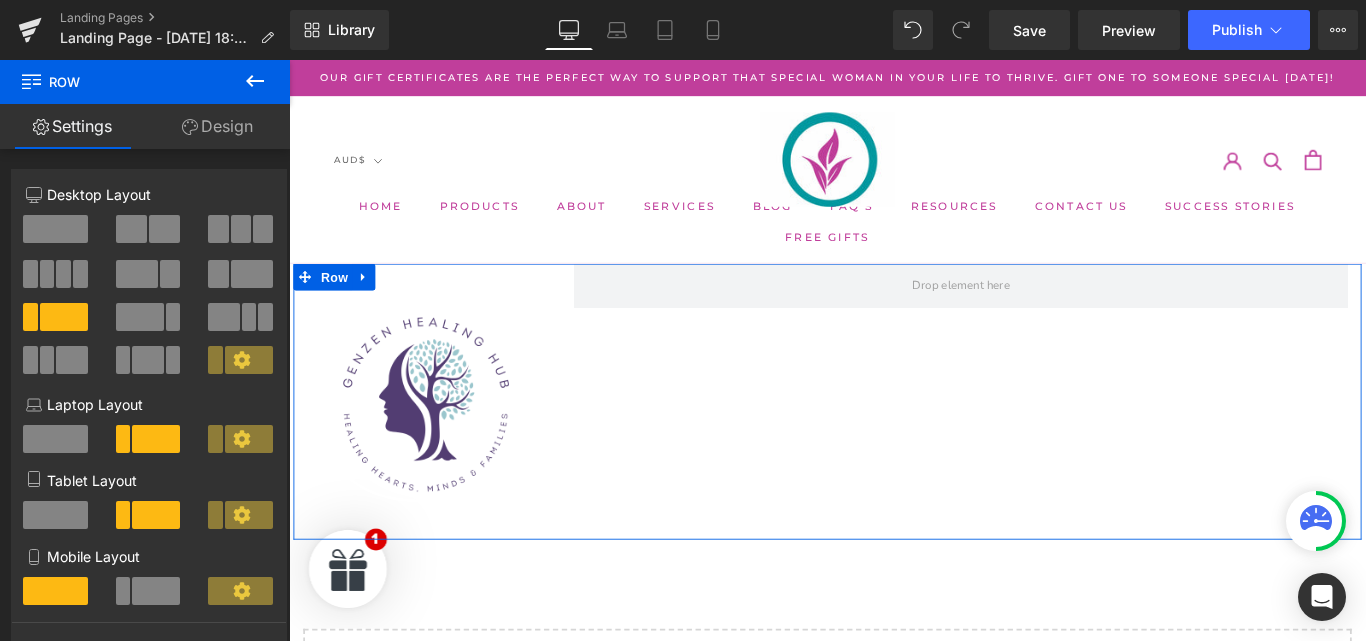 click on "Image
Row
Row" at bounding box center (894, 444) 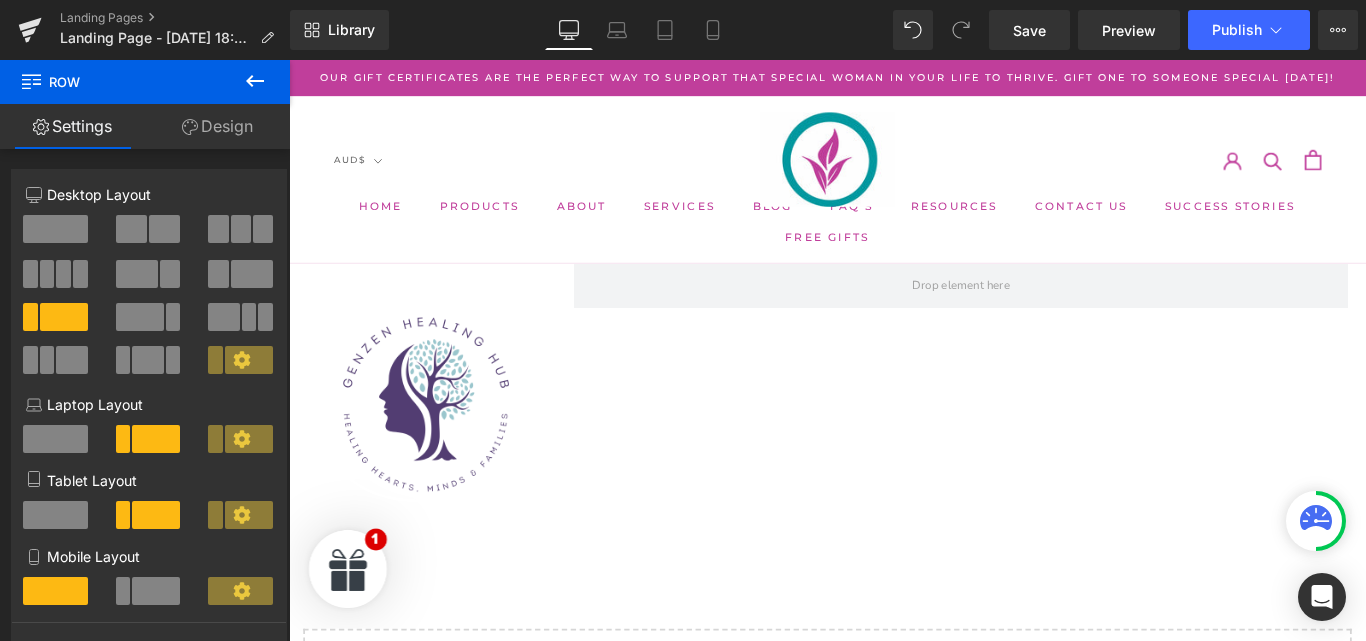 click 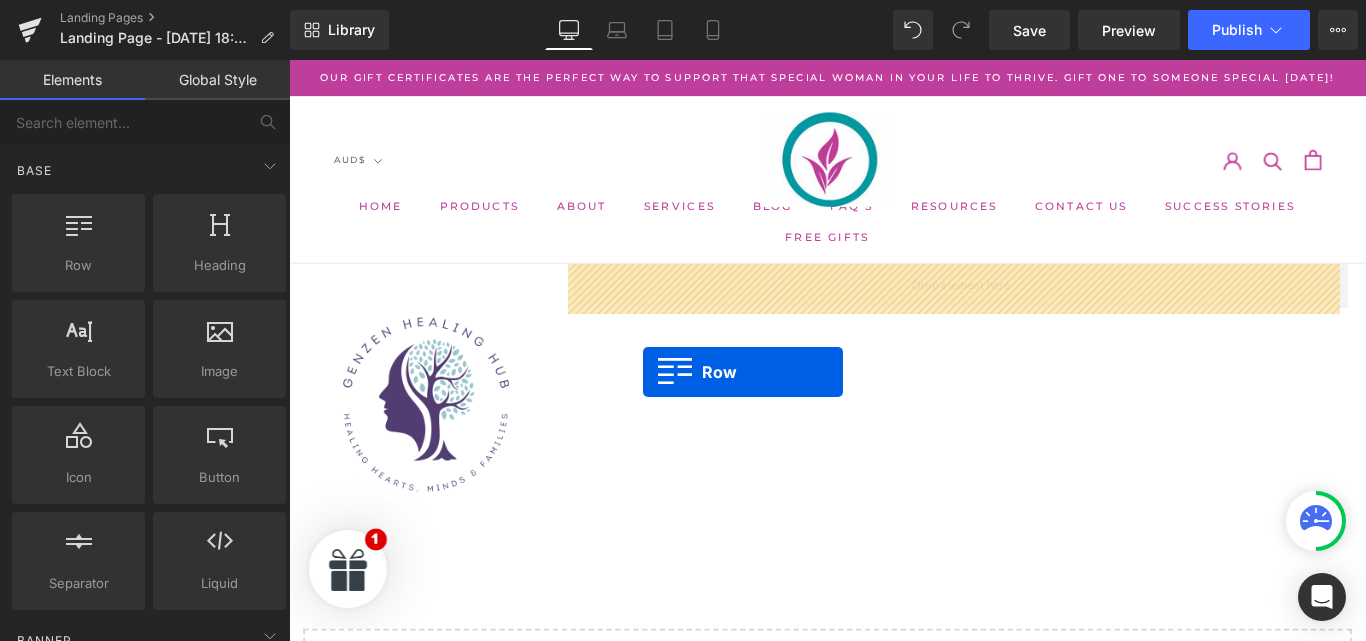 drag, startPoint x: 364, startPoint y: 330, endPoint x: 687, endPoint y: 411, distance: 333.0015 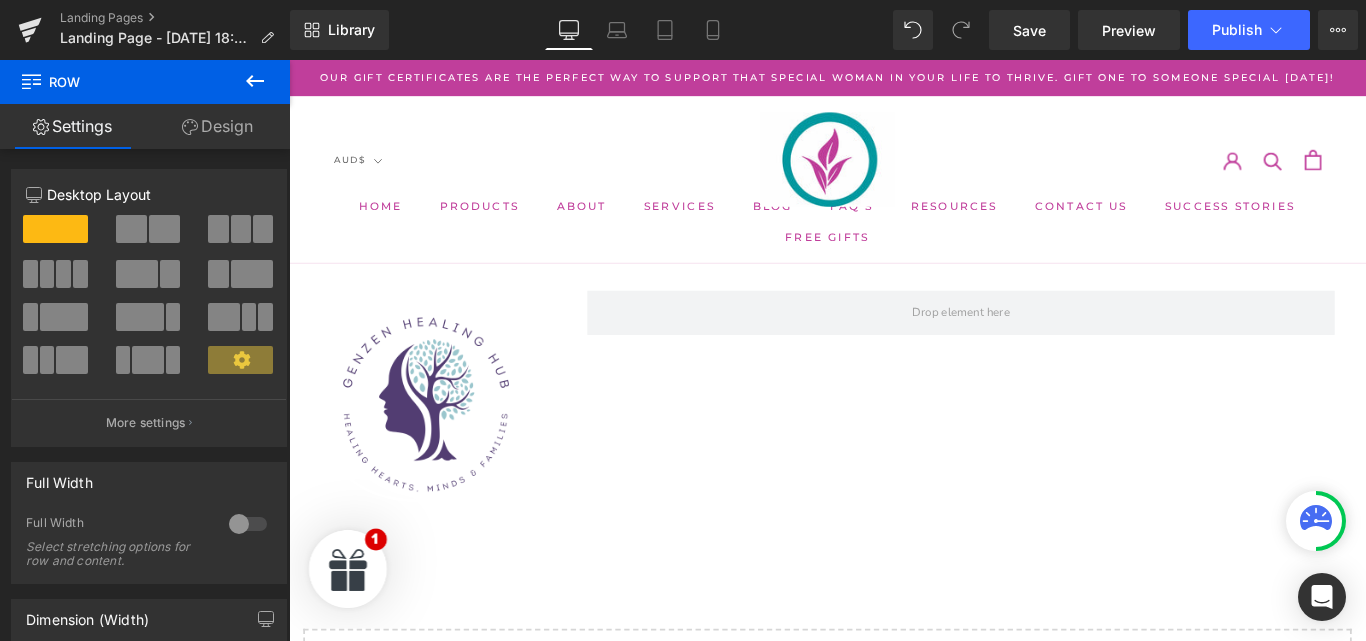 scroll, scrollTop: 237, scrollLeft: 0, axis: vertical 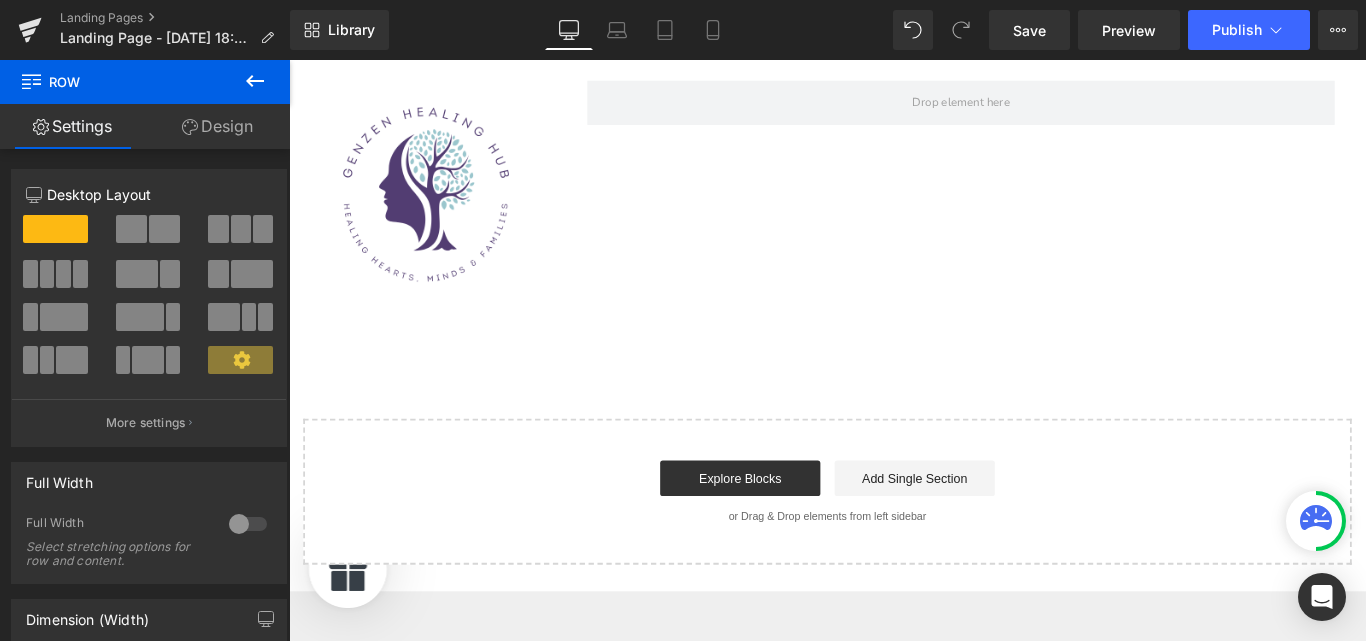 click on "Image
Row
Row
Row" at bounding box center [894, 208] 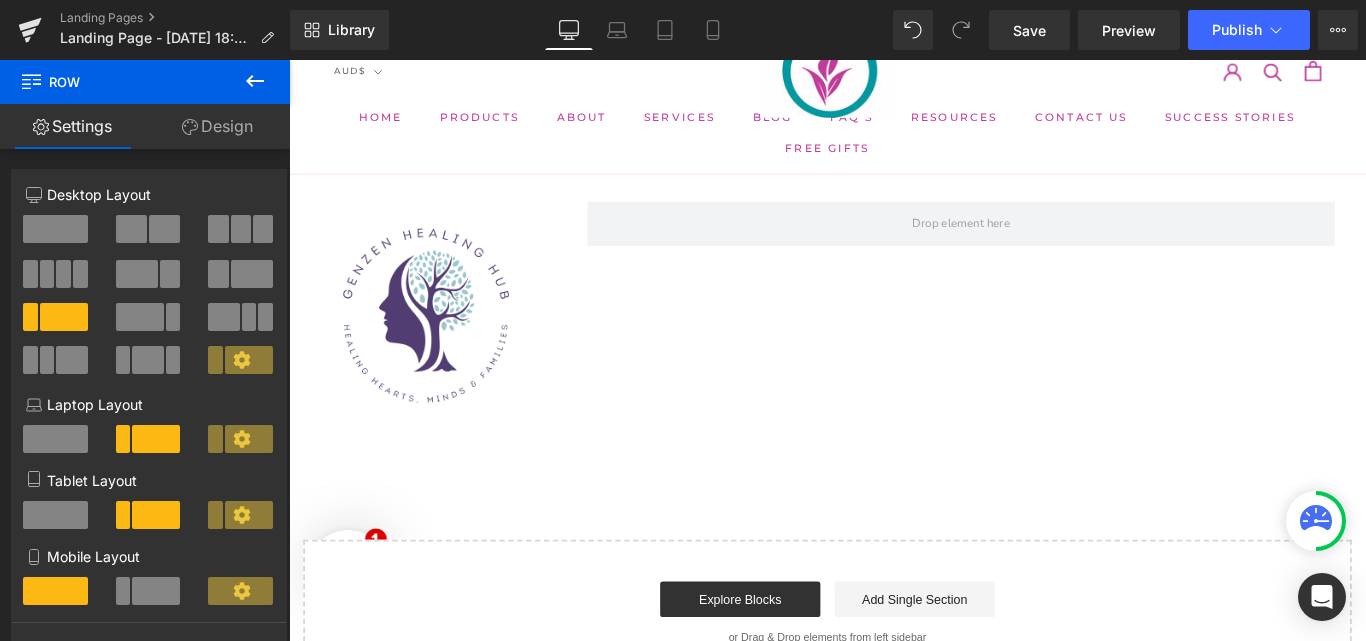 scroll, scrollTop: 0, scrollLeft: 0, axis: both 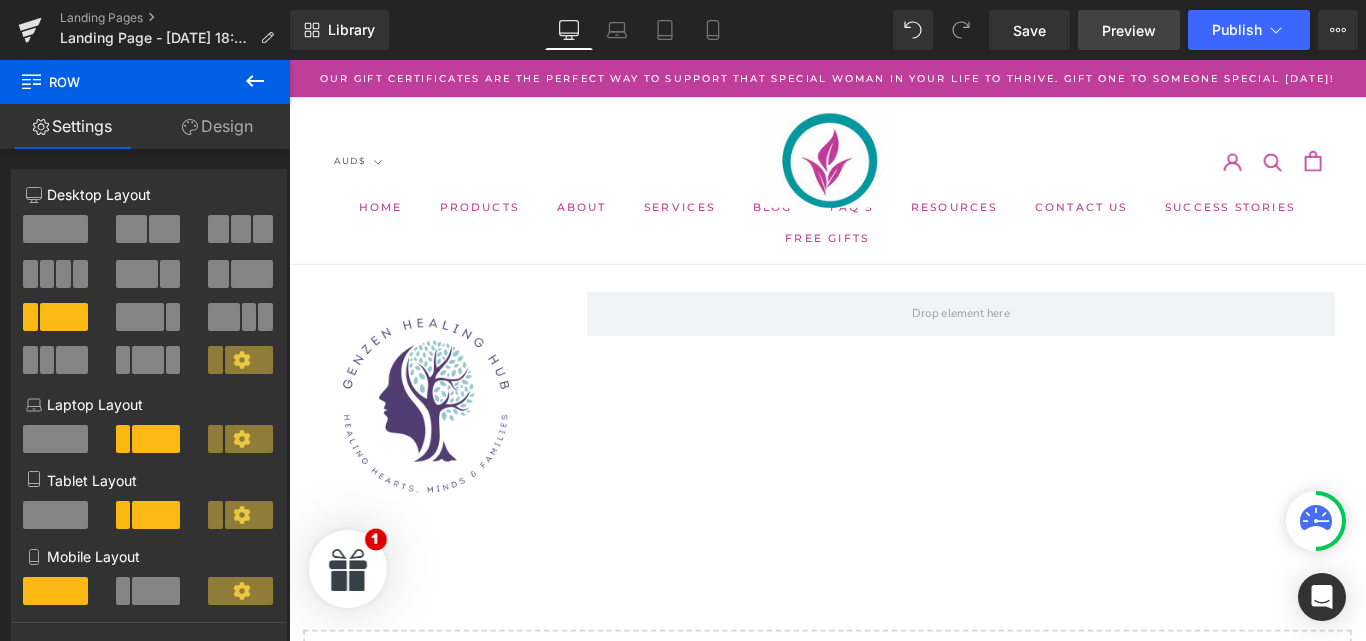 click on "Preview" at bounding box center [1129, 30] 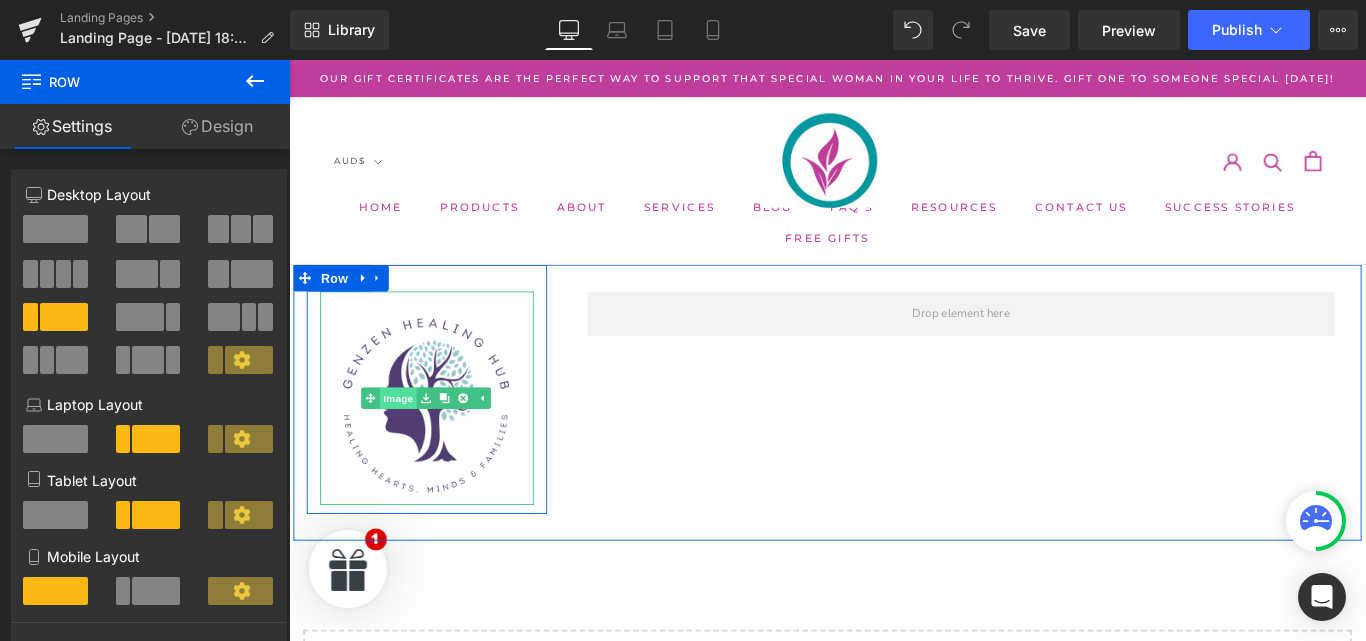 click on "Image" at bounding box center (412, 440) 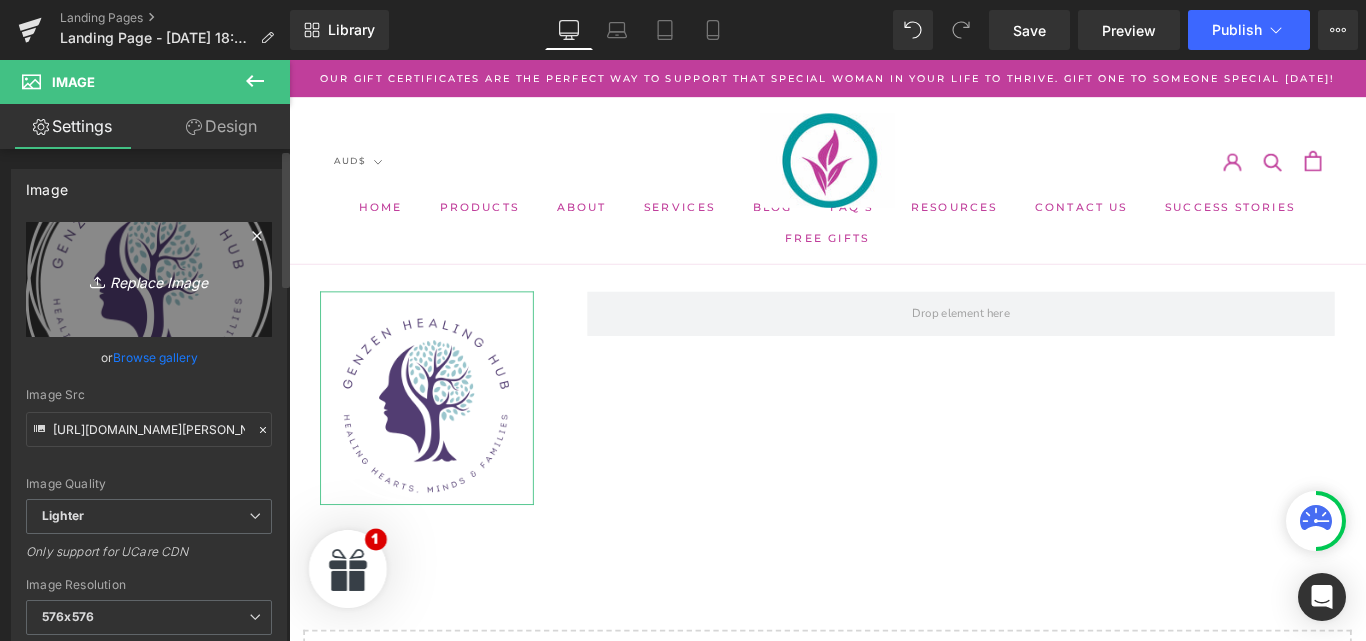 click on "Replace Image" at bounding box center (149, 279) 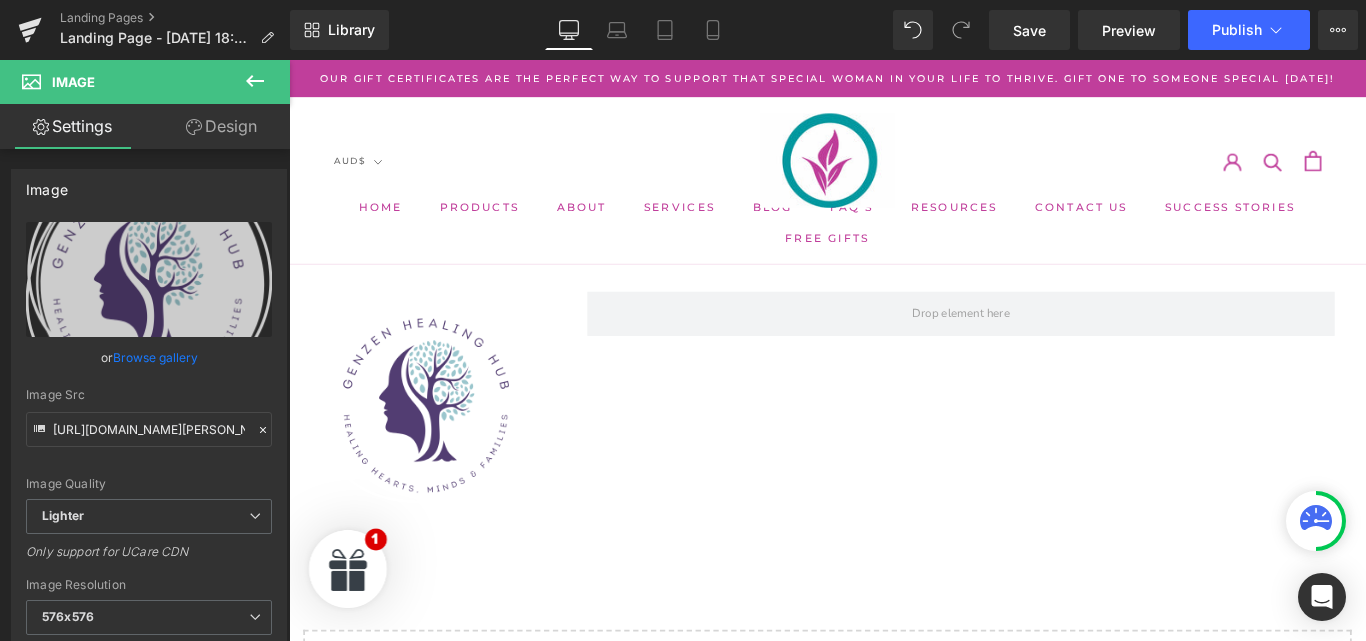 type on "C:\fakepath\000_Logo_GenZen_Healing_Hub_52495cc1-3173-4704-9c17-591bb2699310.png" 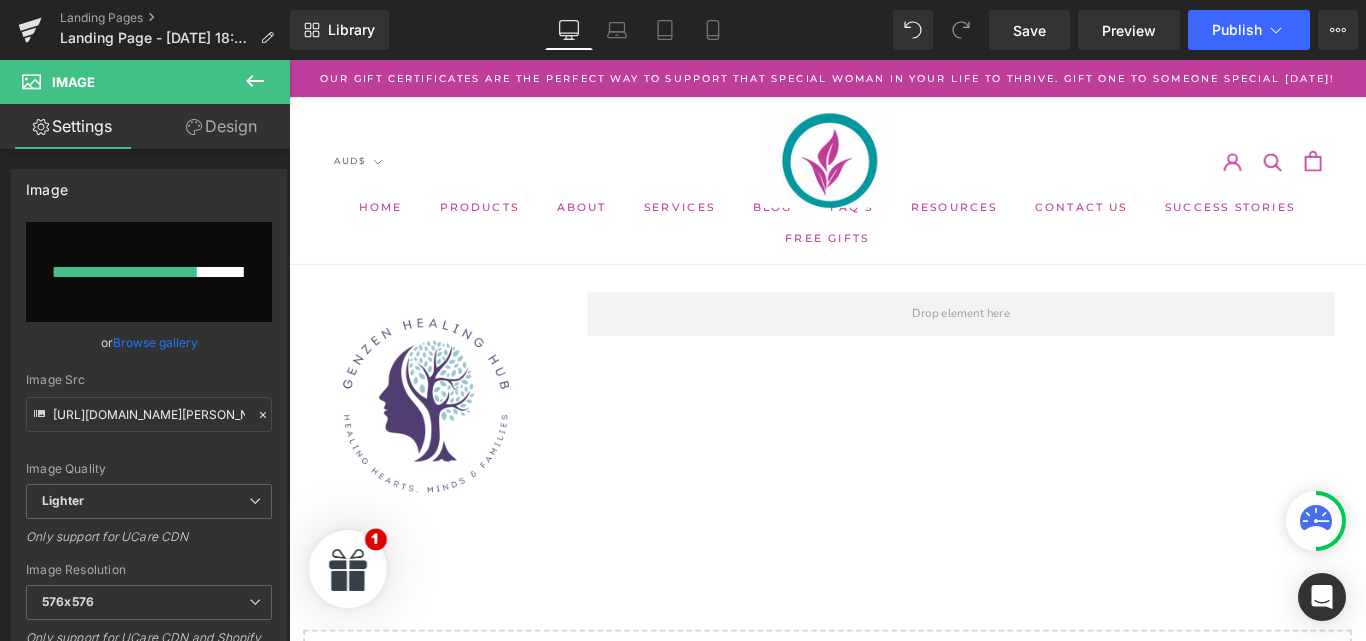 type 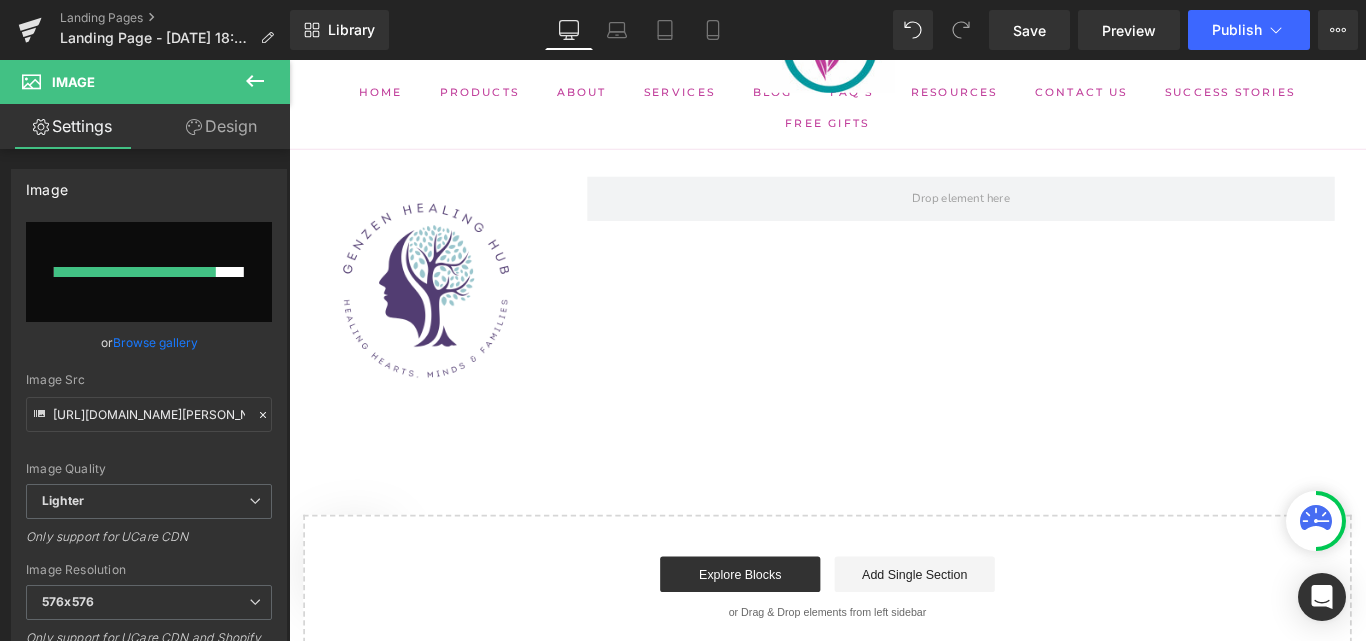 scroll, scrollTop: 122, scrollLeft: 0, axis: vertical 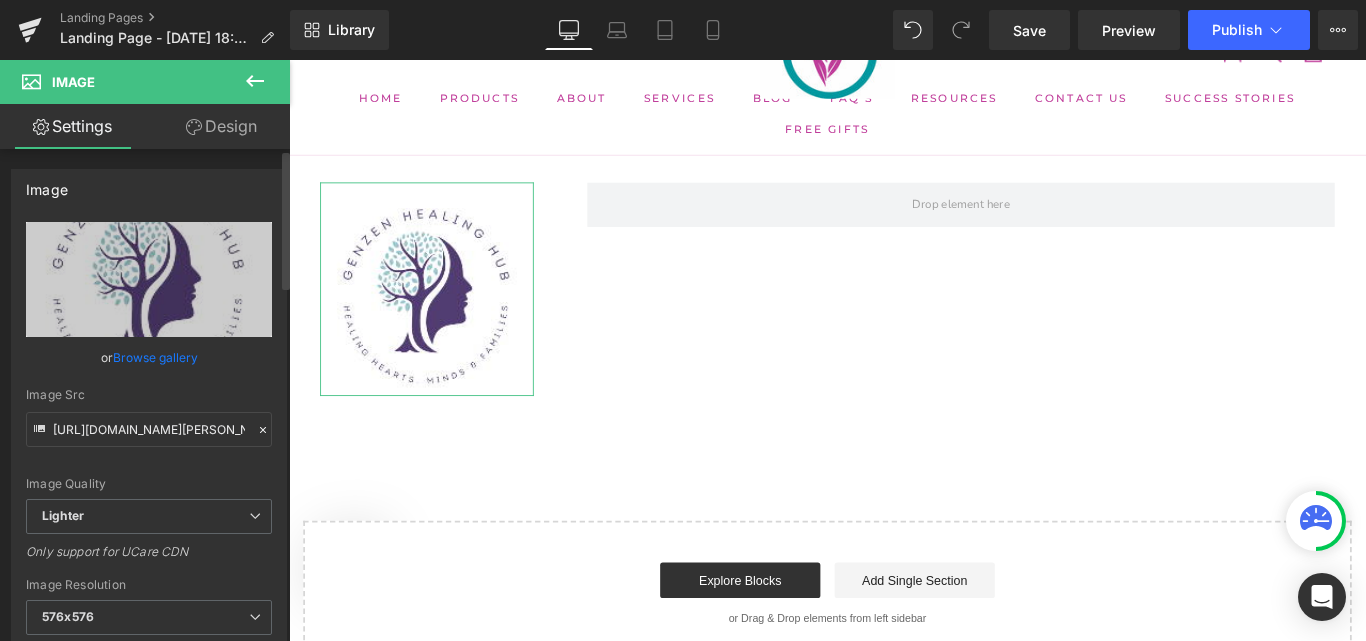 type on "[URL][DOMAIN_NAME]" 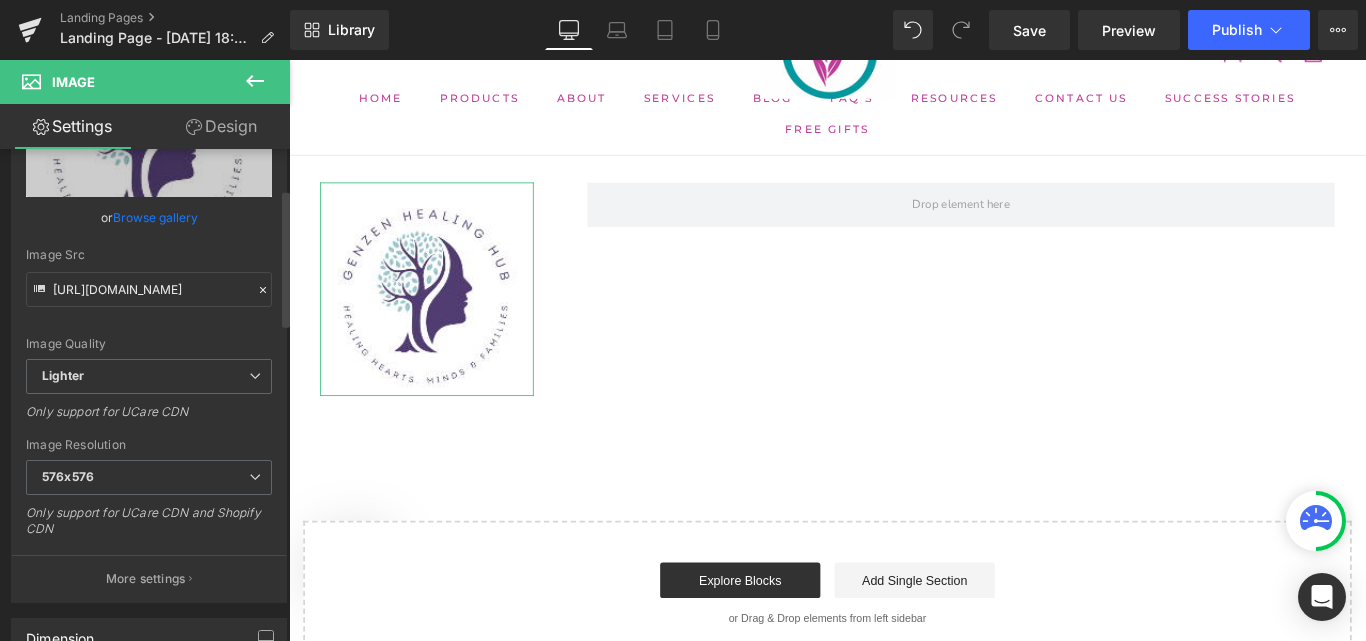 scroll, scrollTop: 143, scrollLeft: 0, axis: vertical 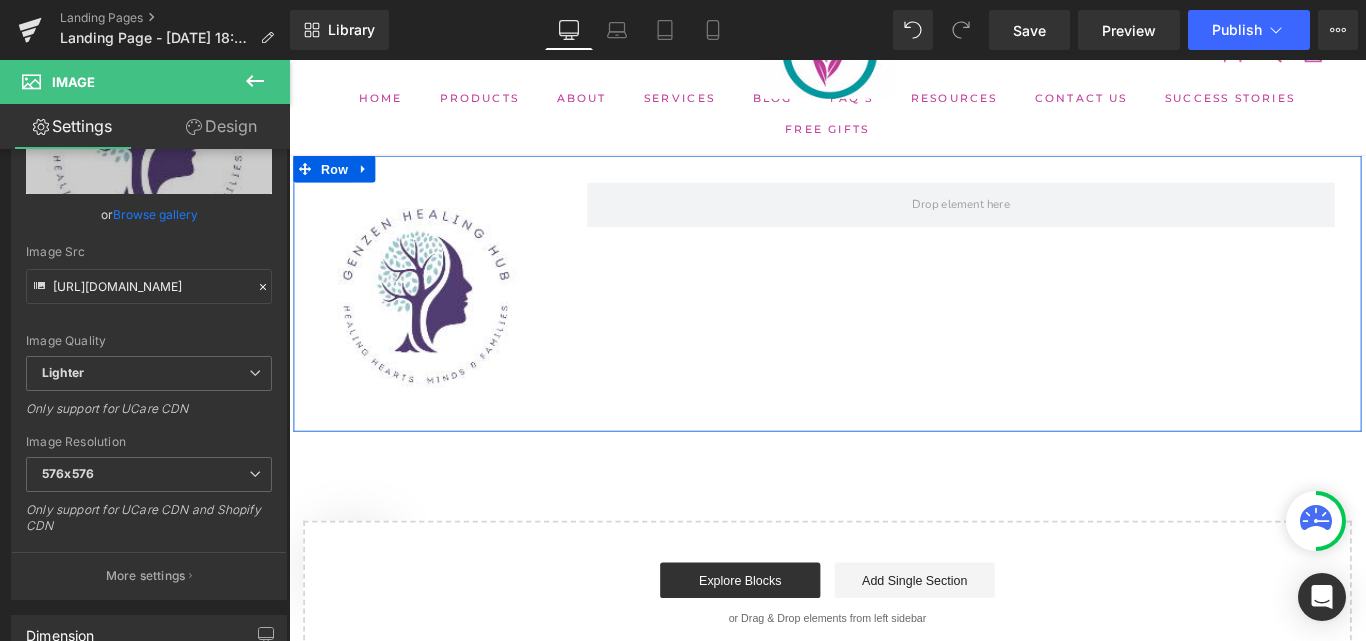 click on "Image
Row
Row
Row" at bounding box center (894, 323) 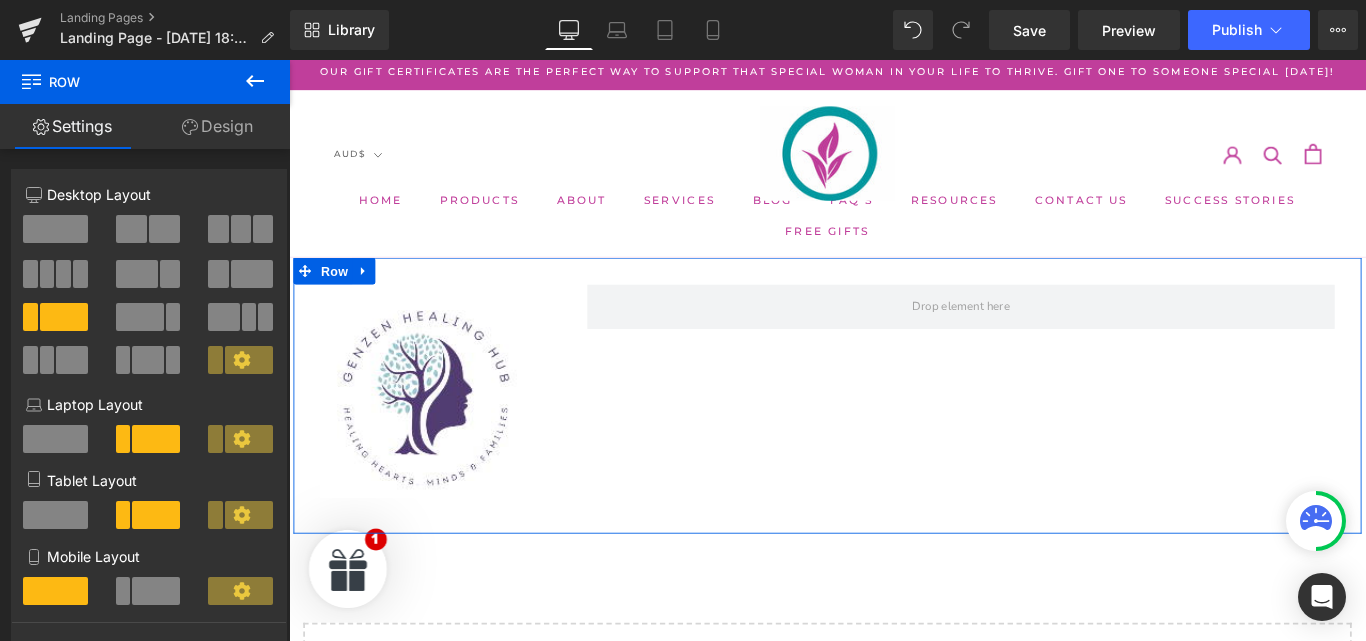 scroll, scrollTop: 7, scrollLeft: 0, axis: vertical 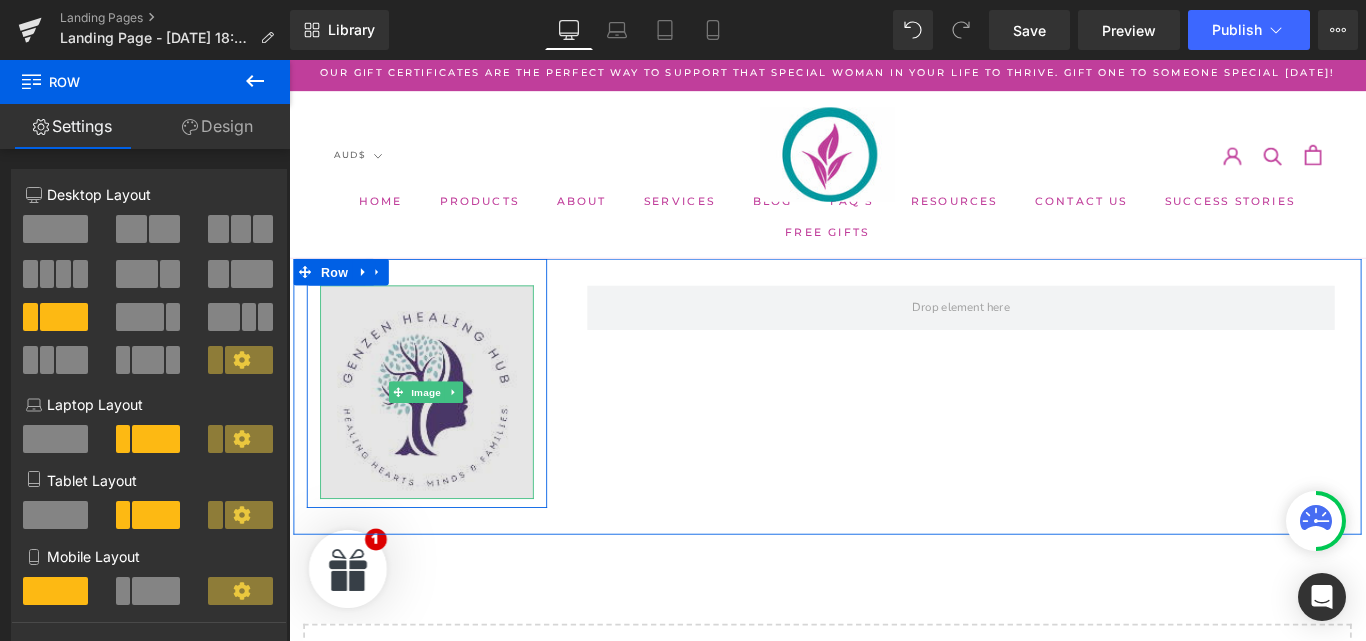 click at bounding box center [444, 433] 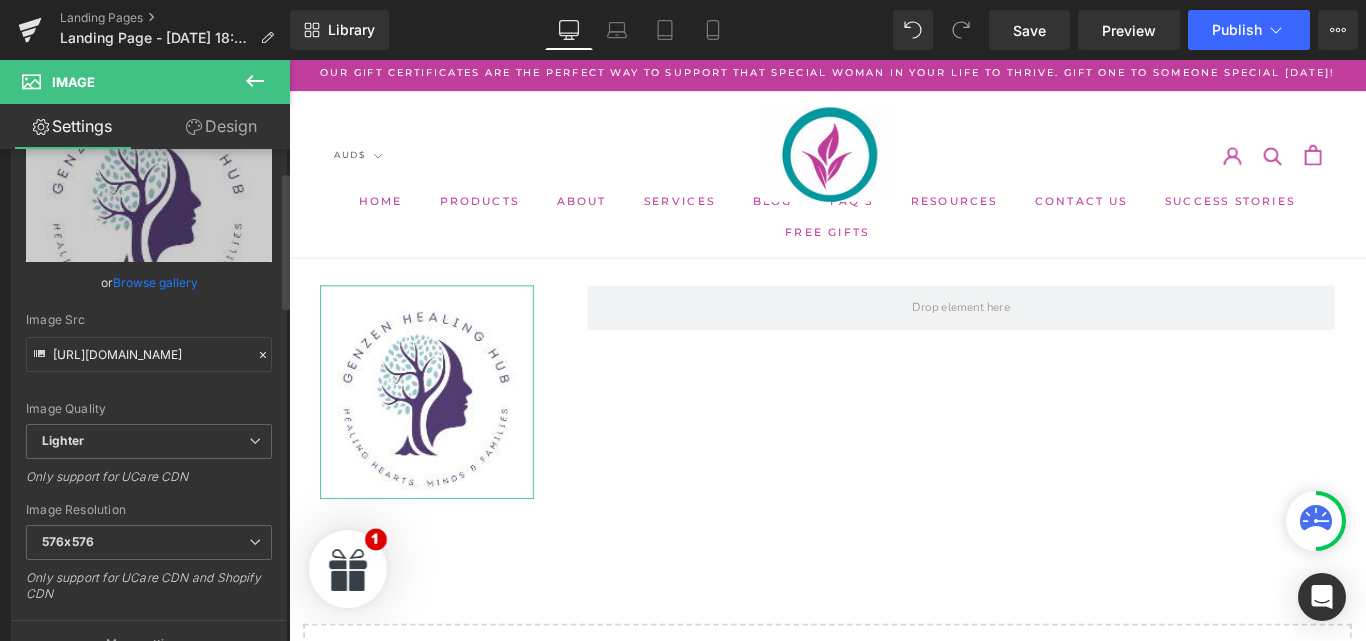 scroll, scrollTop: 81, scrollLeft: 0, axis: vertical 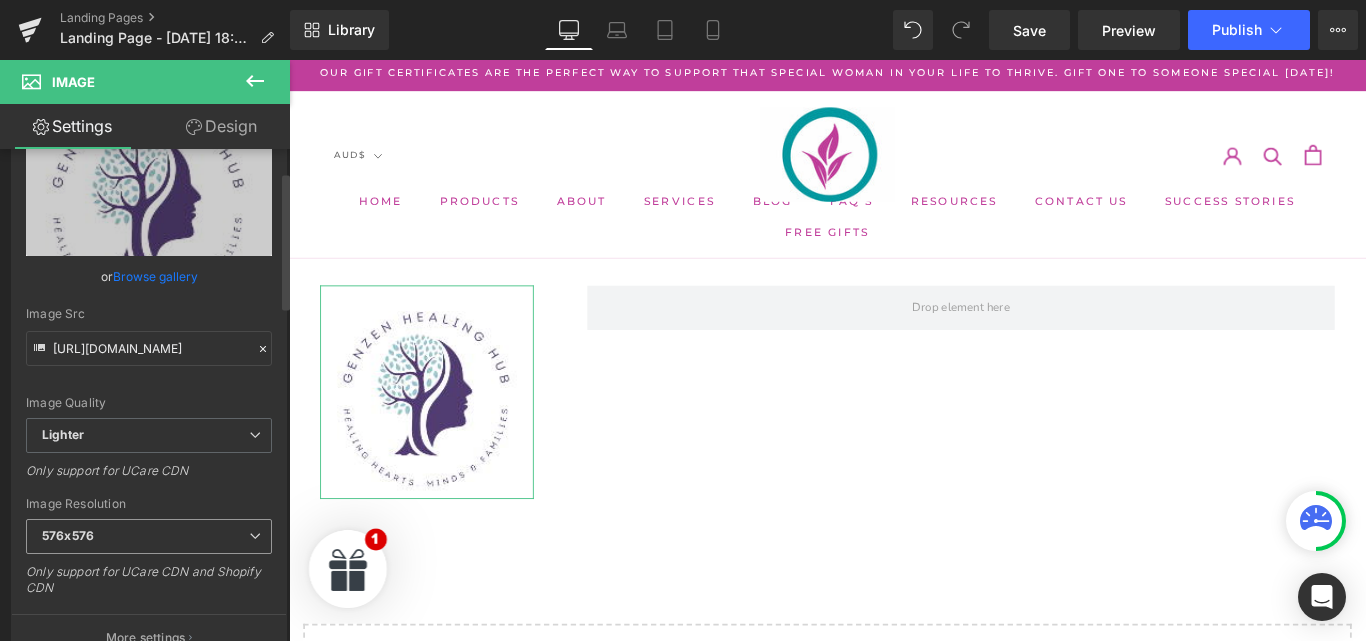 click on "576x576" at bounding box center (149, 536) 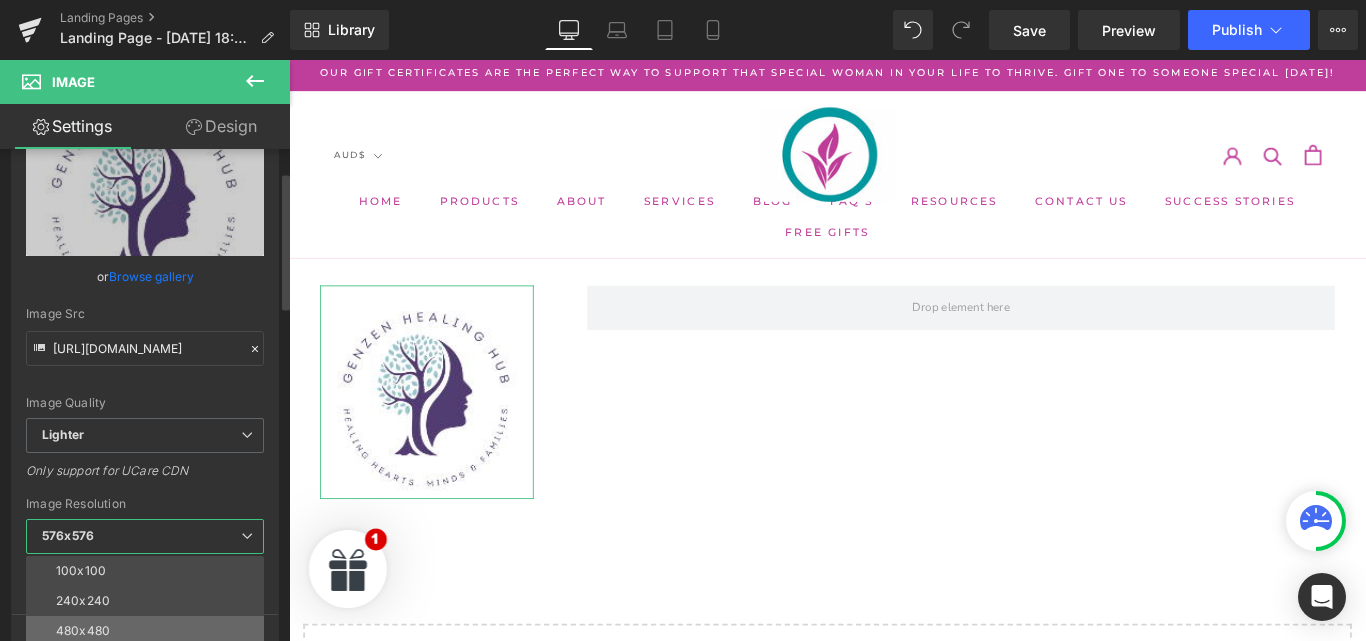 click on "480x480" at bounding box center (149, 631) 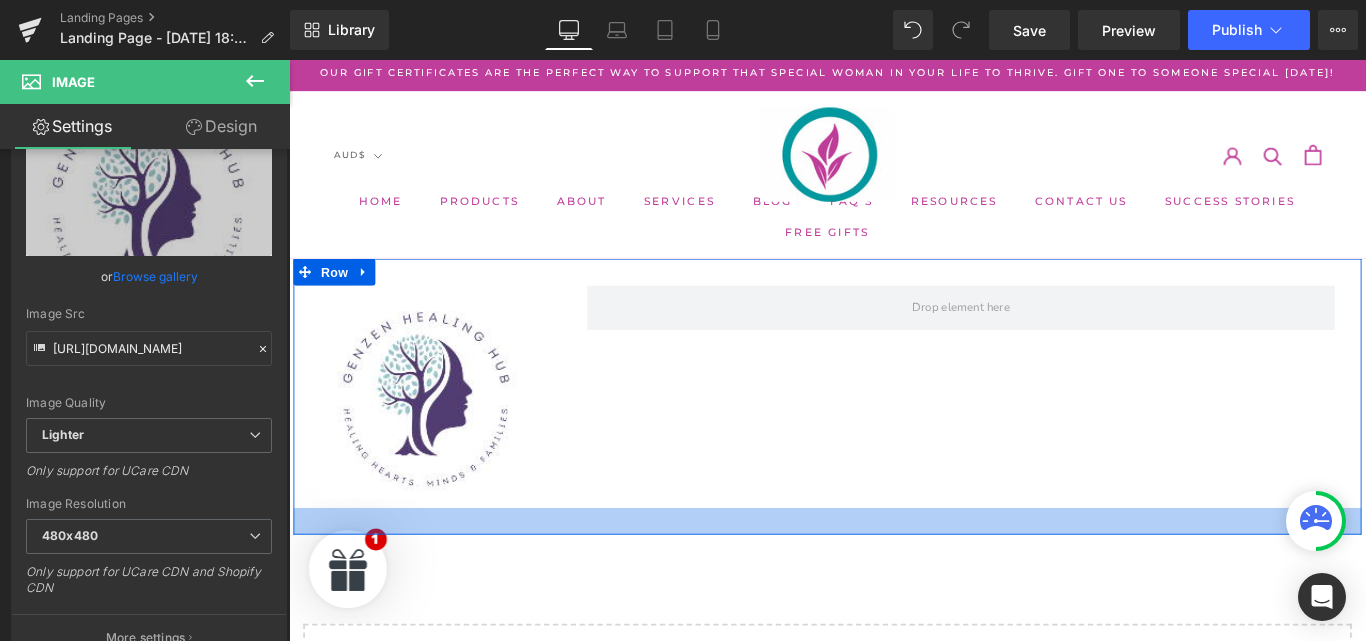 type on "[URL][DOMAIN_NAME]" 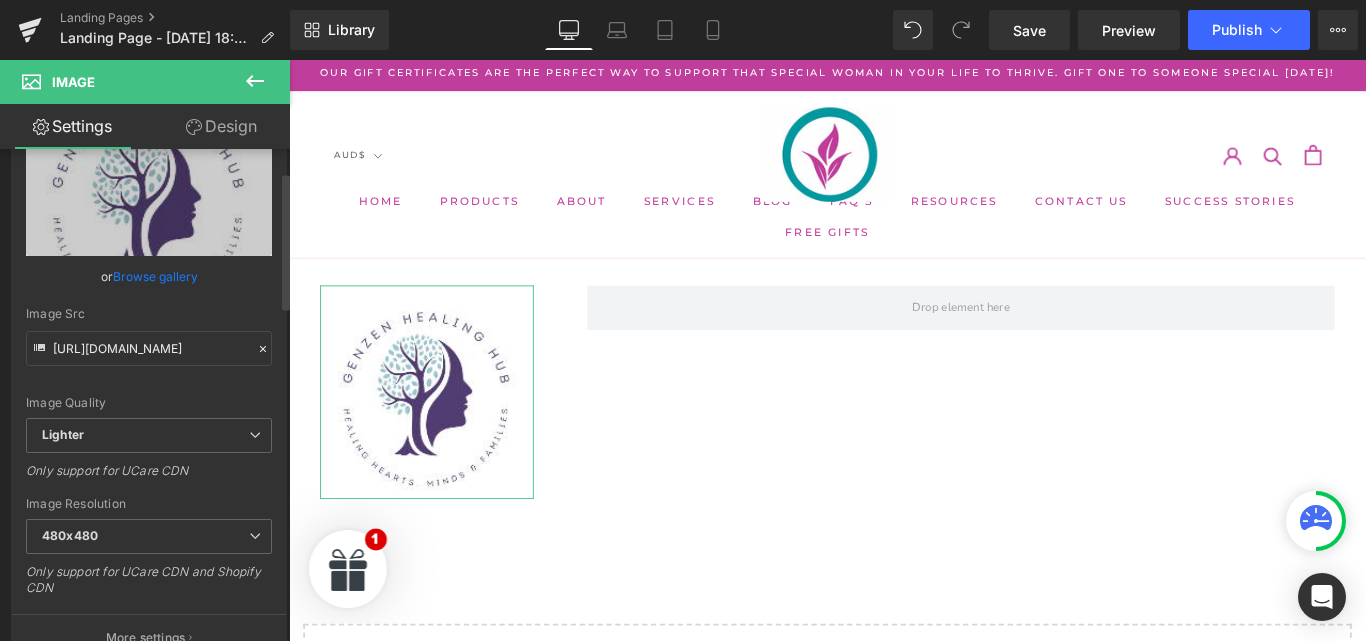 click on "Image Quality" at bounding box center [149, 403] 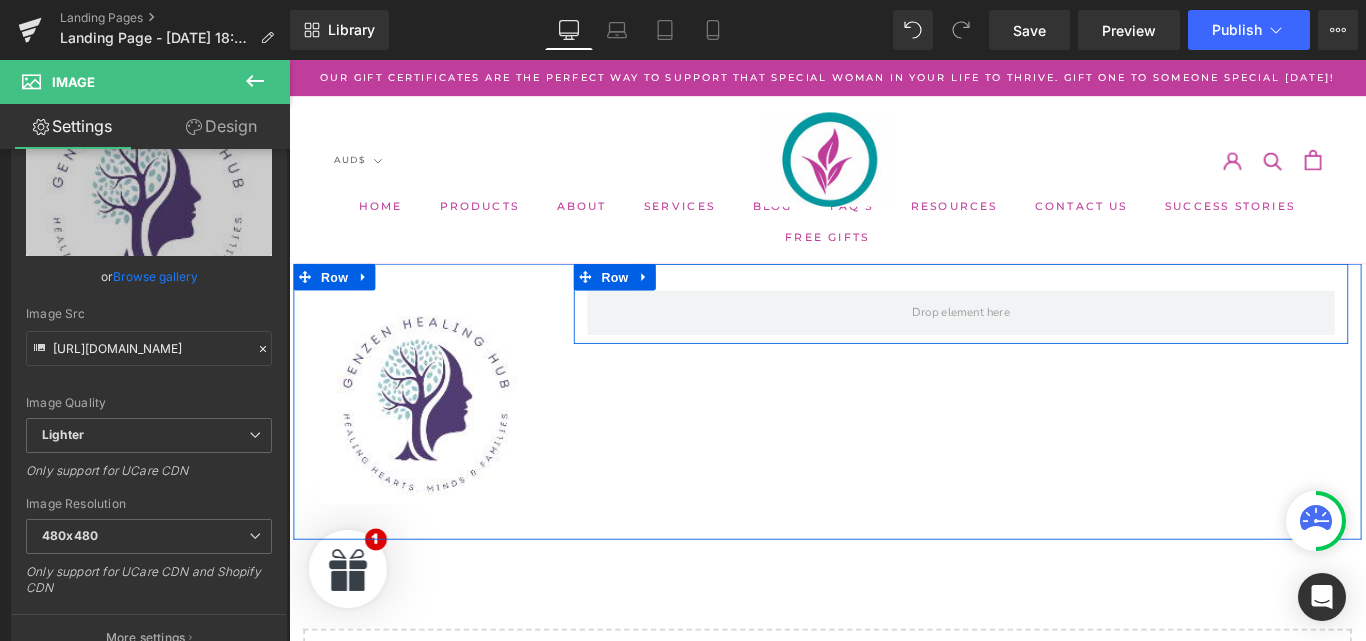 scroll, scrollTop: 0, scrollLeft: 0, axis: both 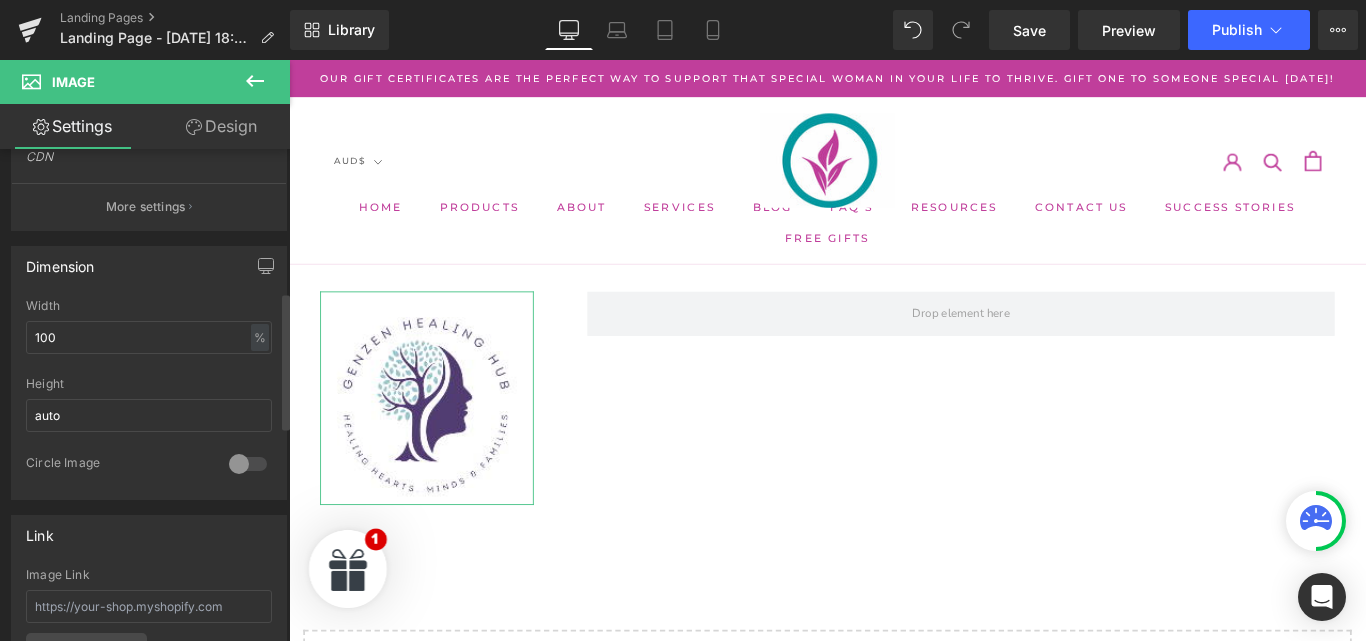 click at bounding box center (248, 464) 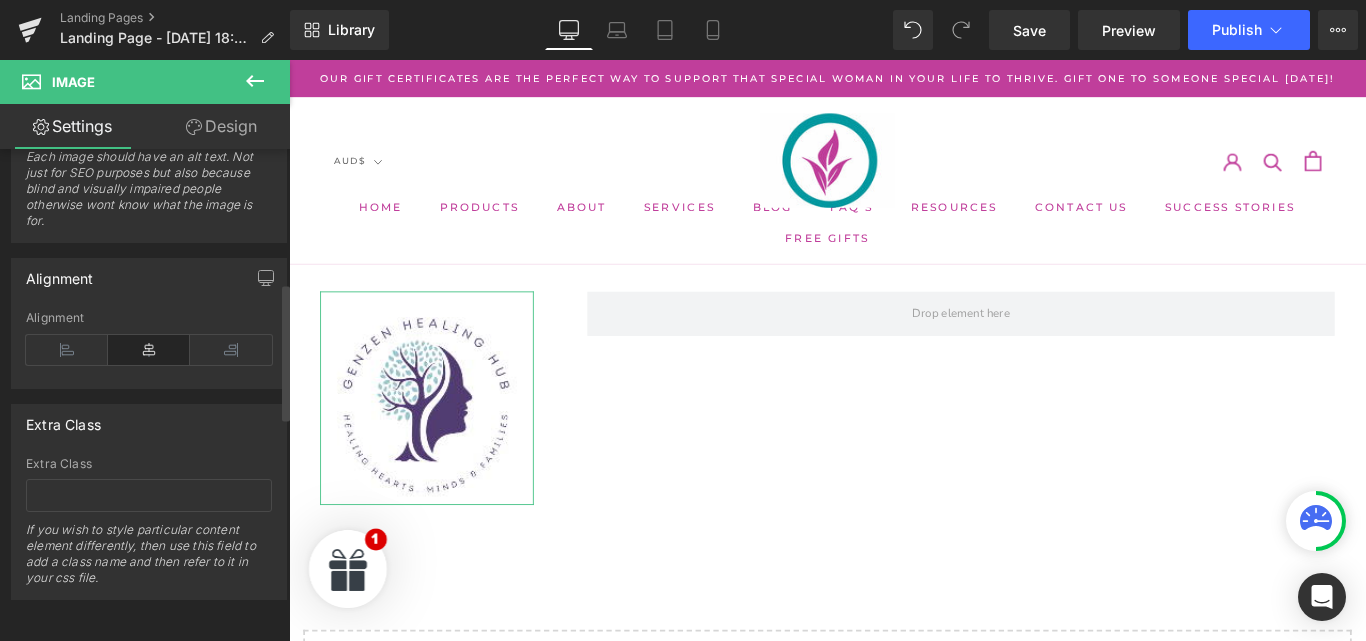 scroll, scrollTop: 0, scrollLeft: 0, axis: both 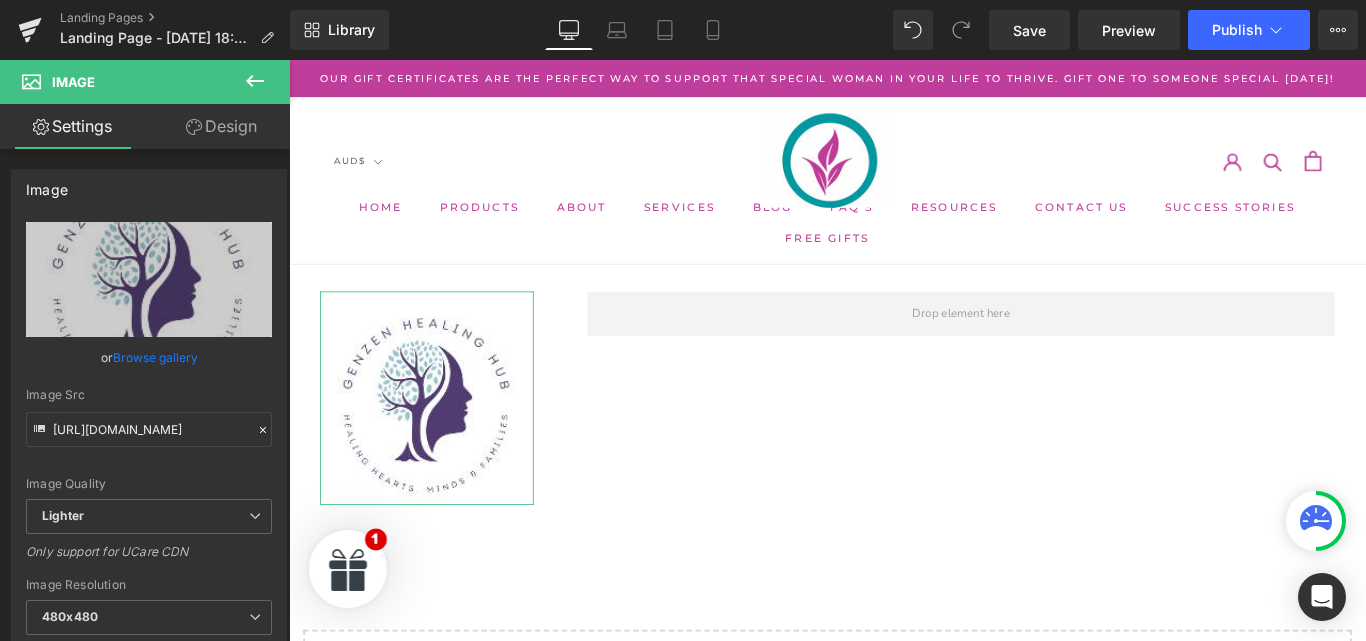 click on "Design" at bounding box center (221, 126) 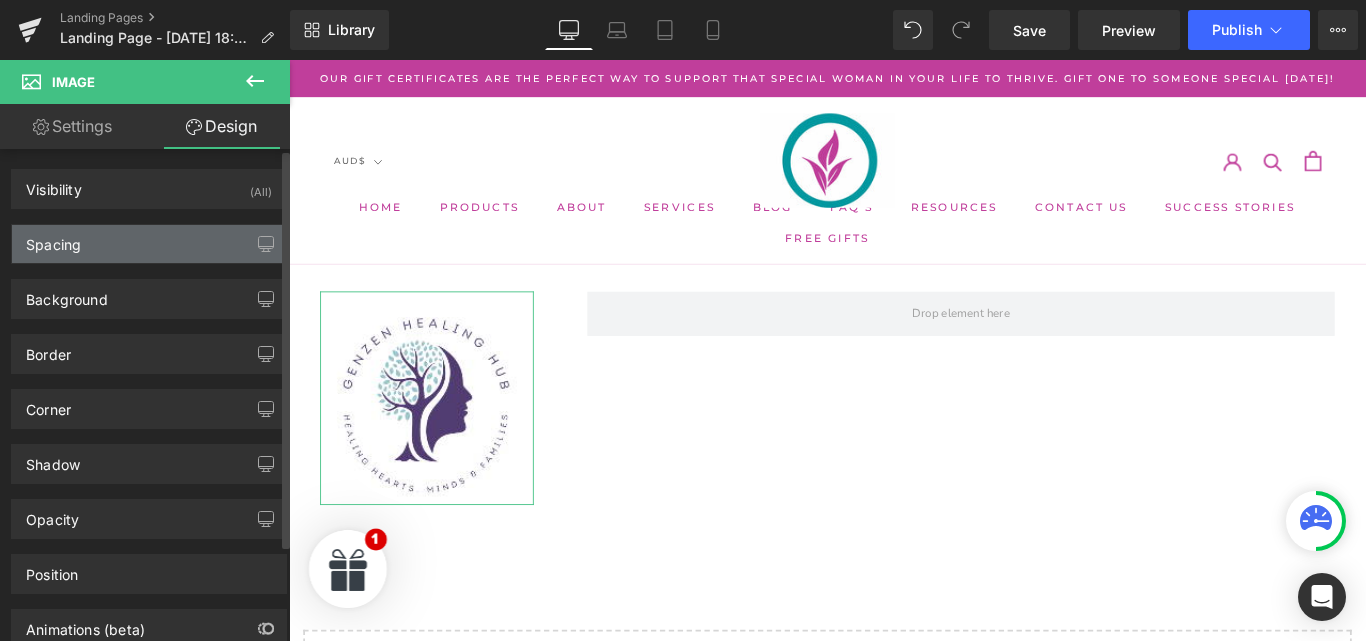type on "#1c1b1b" 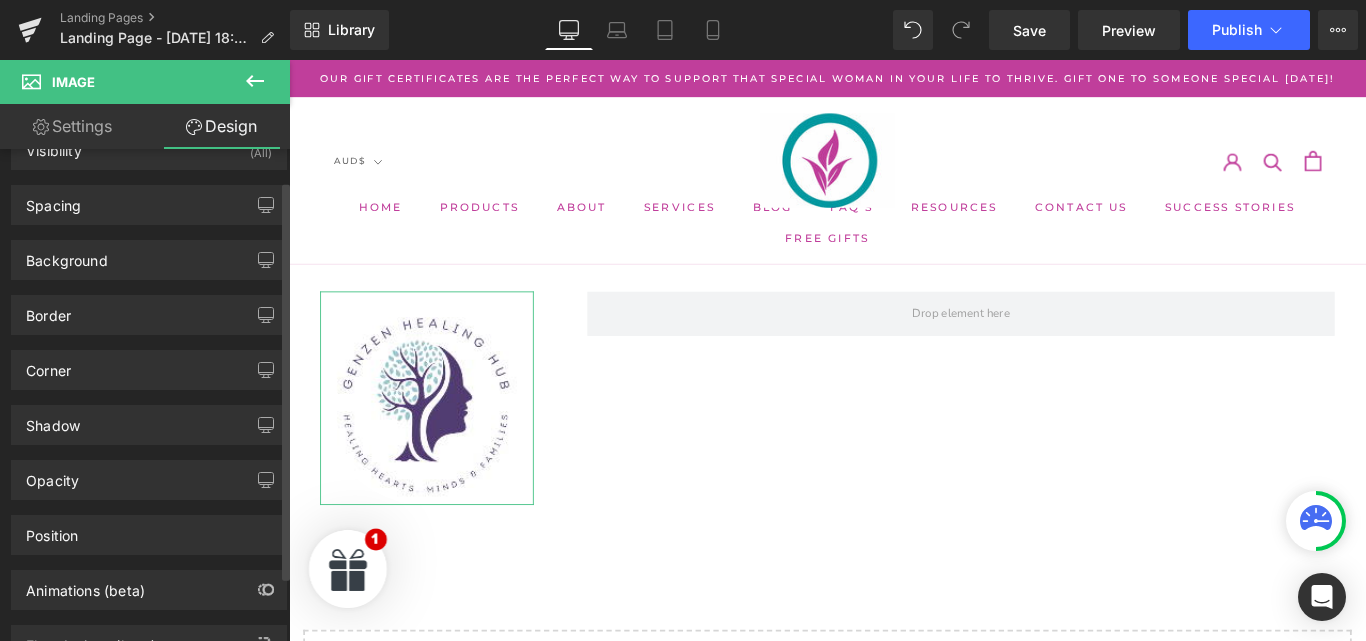 scroll, scrollTop: 43, scrollLeft: 0, axis: vertical 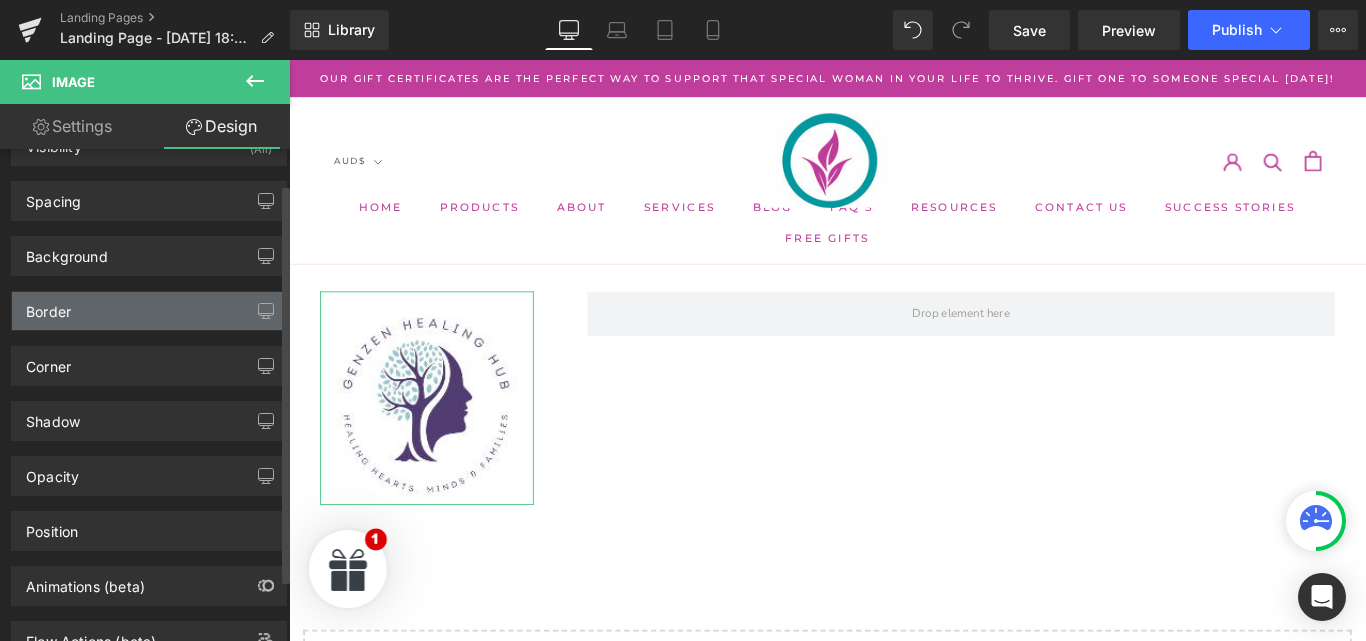 click on "Border" at bounding box center (149, 311) 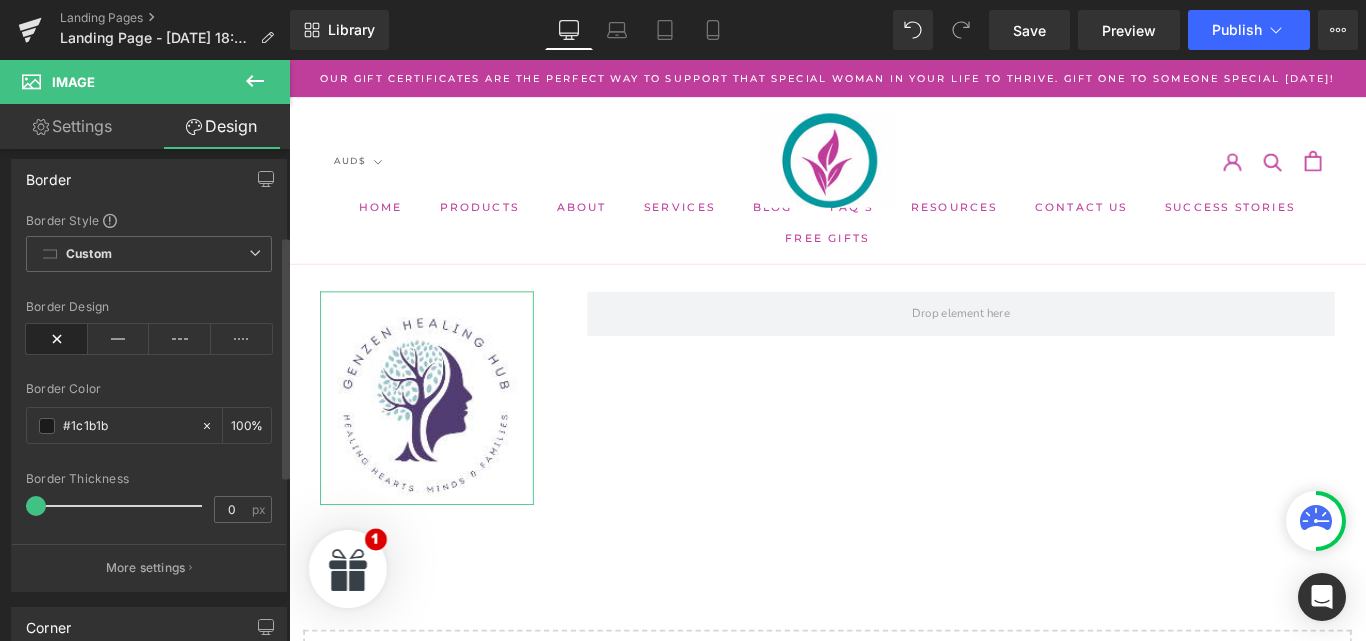 scroll, scrollTop: 0, scrollLeft: 0, axis: both 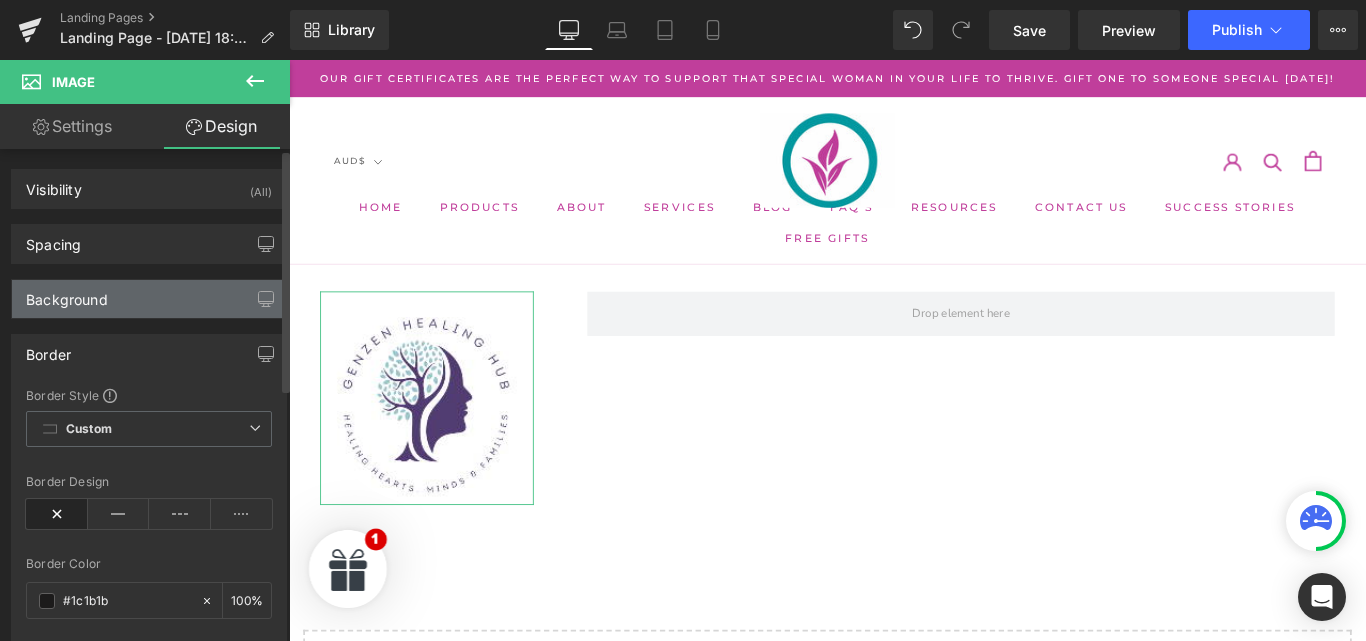 click on "Background" at bounding box center [149, 299] 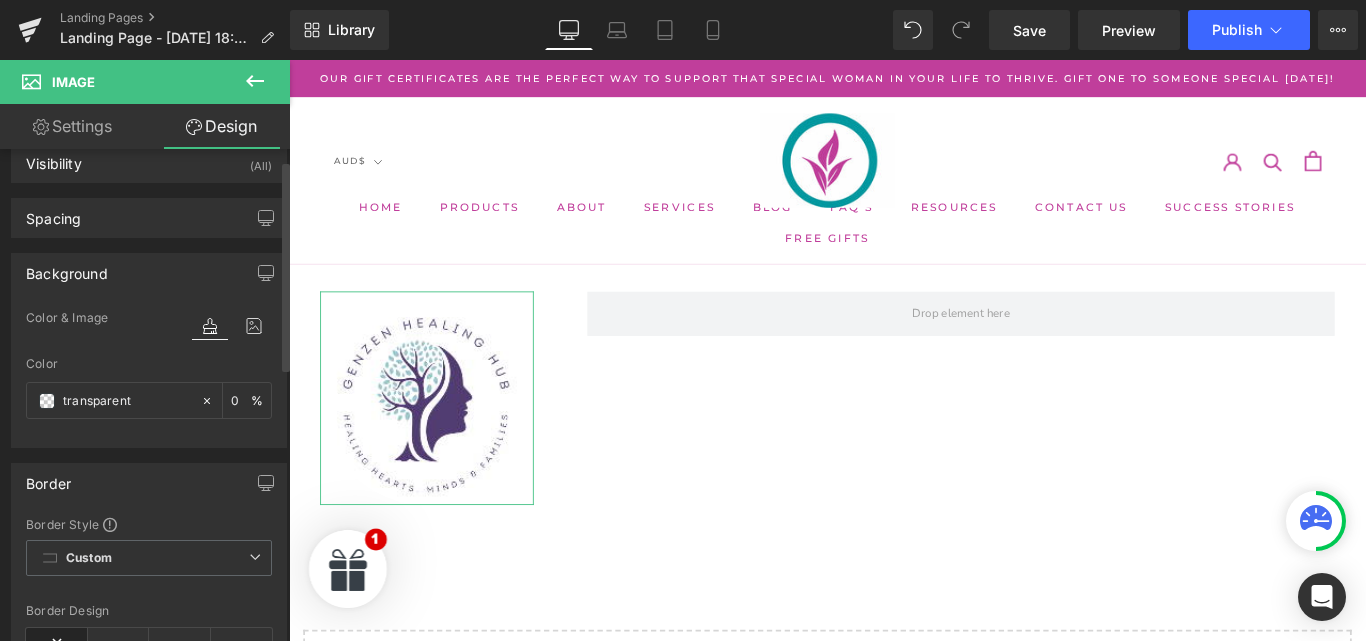 scroll, scrollTop: 0, scrollLeft: 0, axis: both 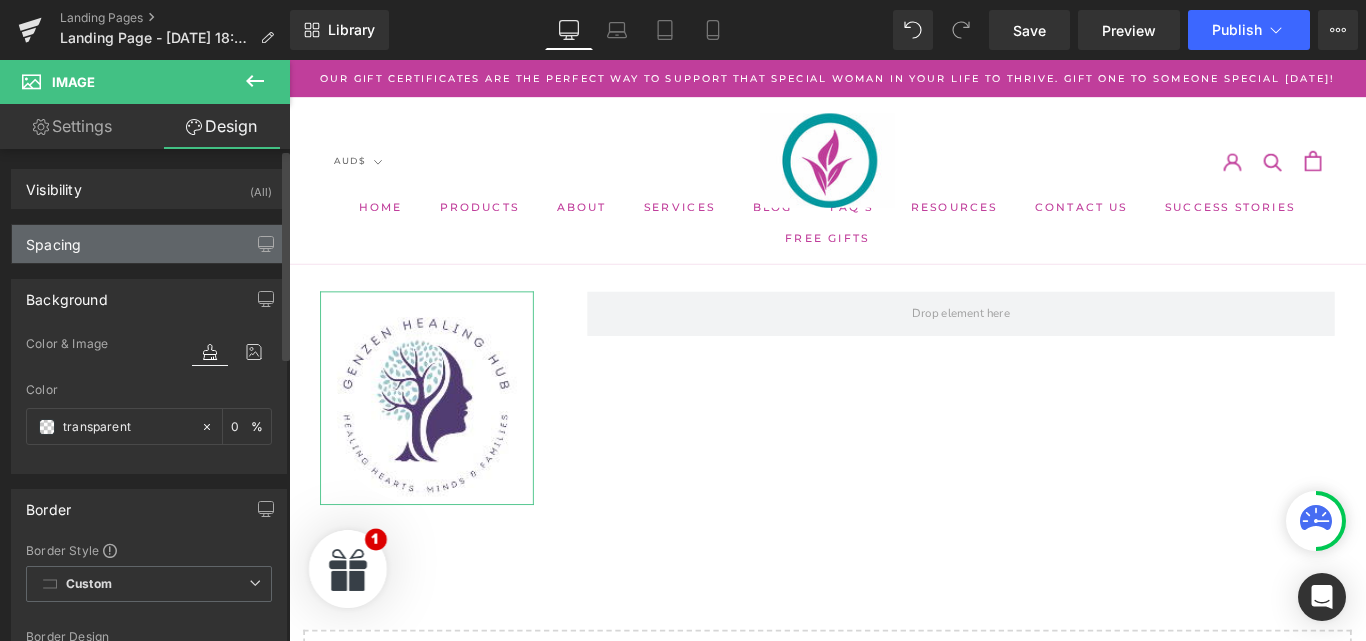 click on "Spacing" at bounding box center [149, 244] 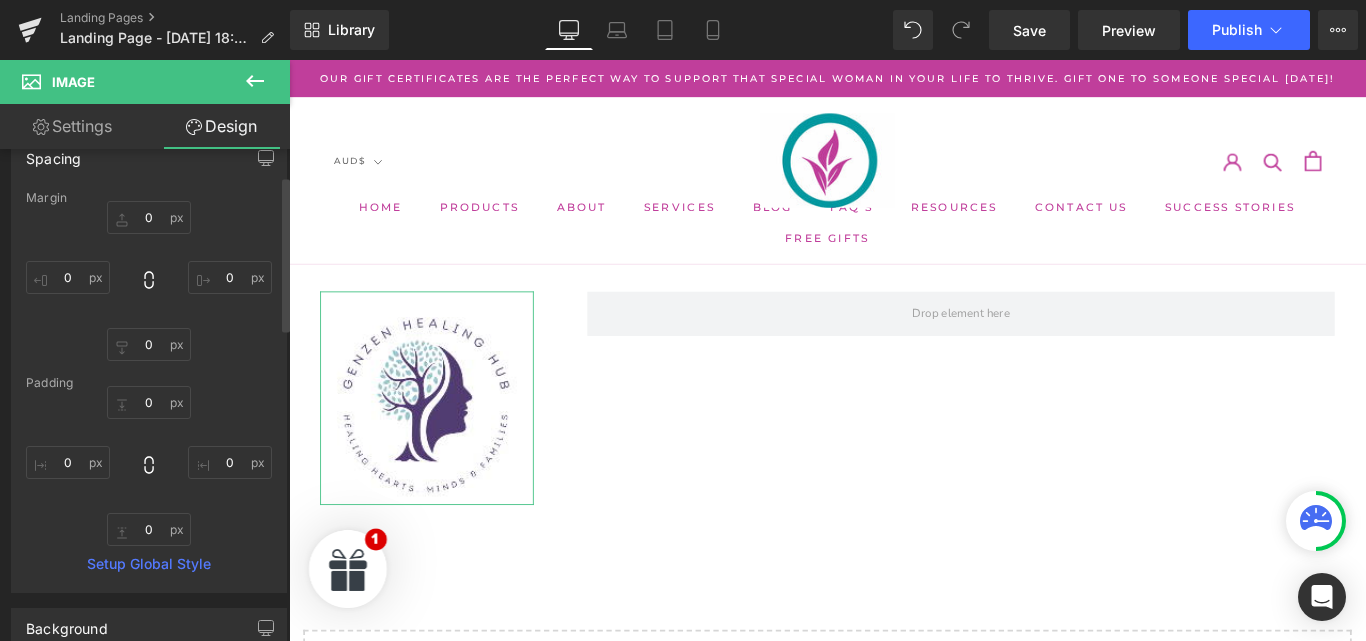 scroll, scrollTop: 0, scrollLeft: 0, axis: both 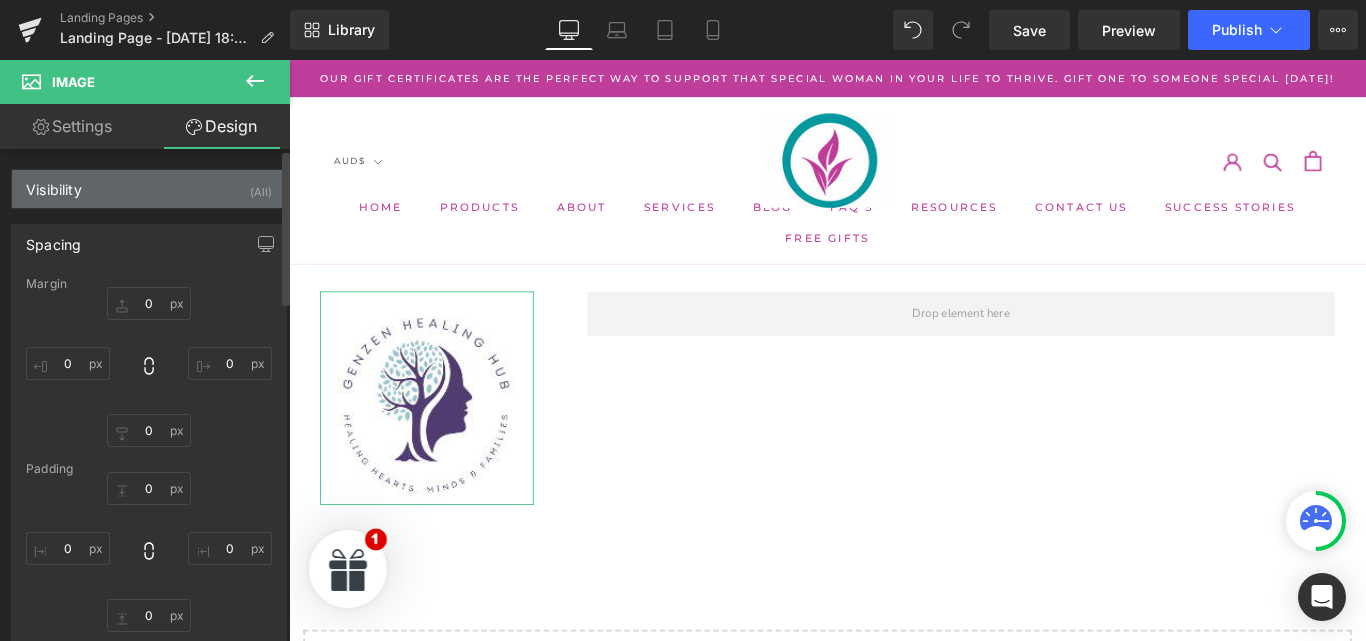 click on "Visibility
(All)" at bounding box center (149, 189) 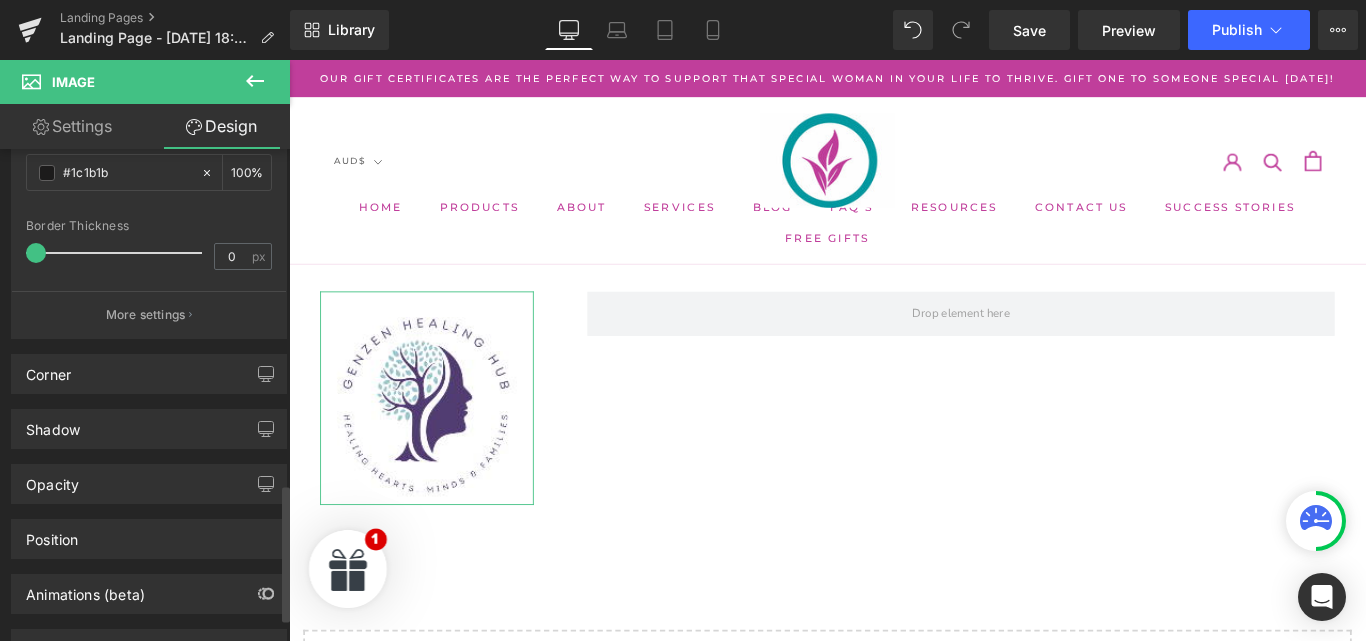 scroll, scrollTop: 1240, scrollLeft: 0, axis: vertical 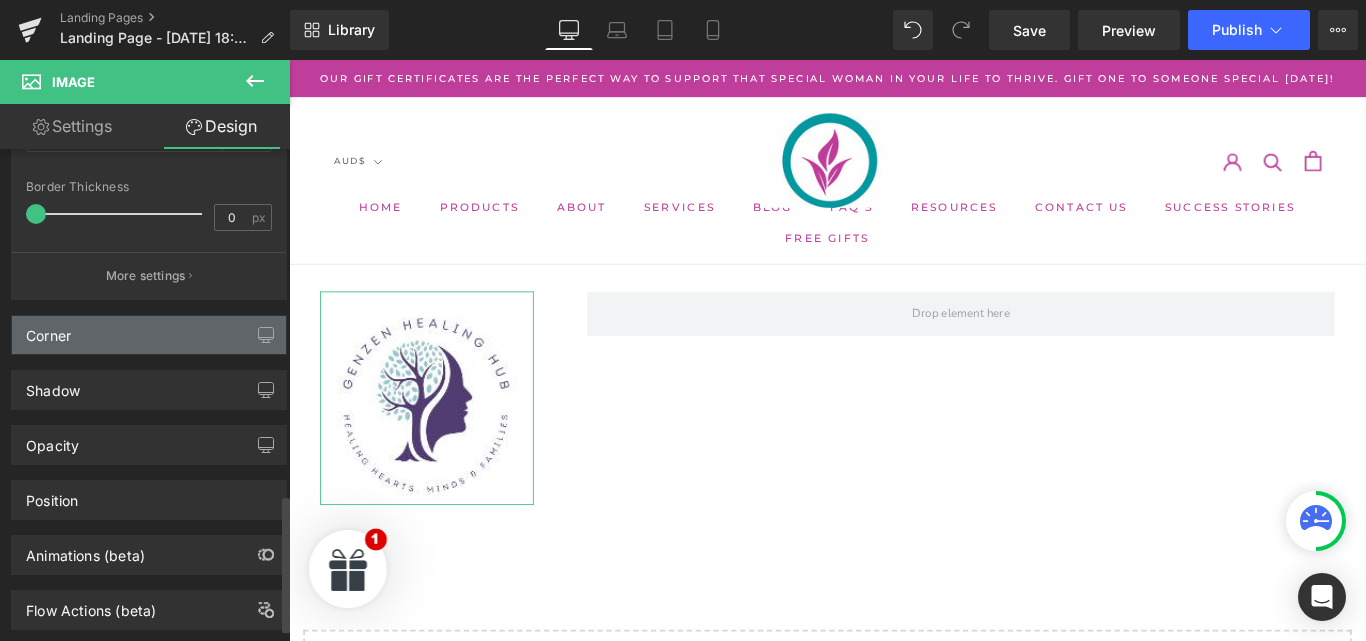 click on "Corner" at bounding box center [149, 335] 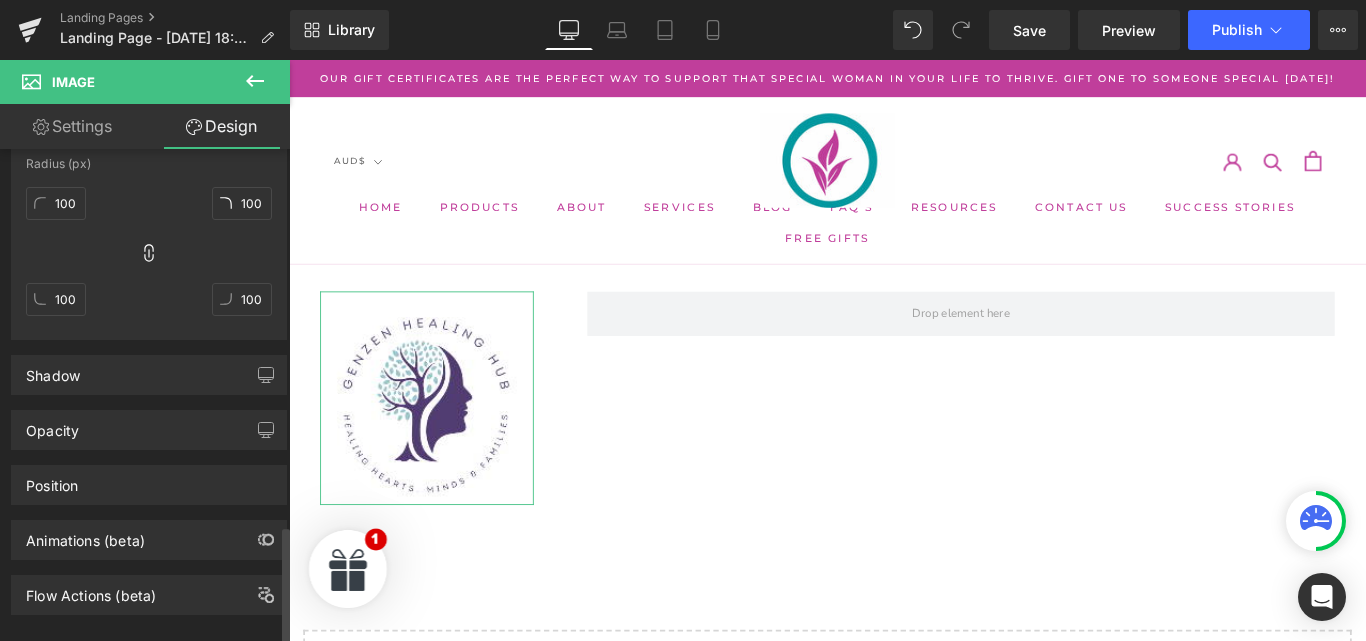 scroll, scrollTop: 1569, scrollLeft: 0, axis: vertical 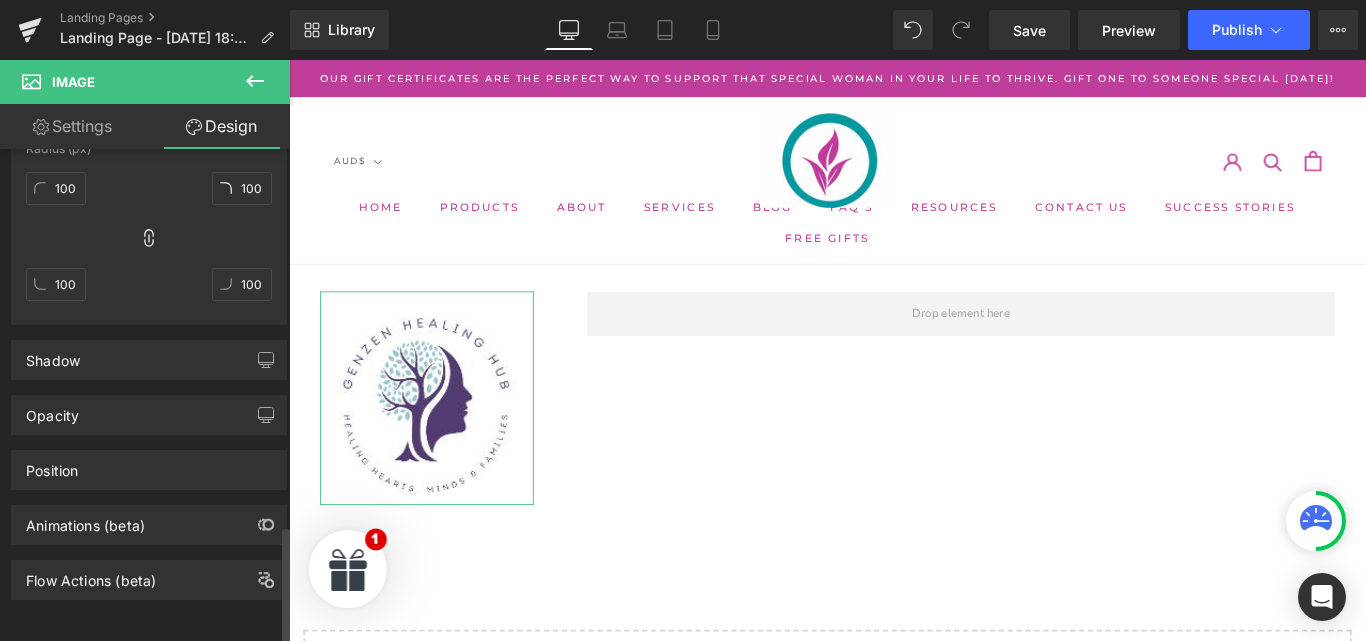 click on "Shadow" at bounding box center [149, 360] 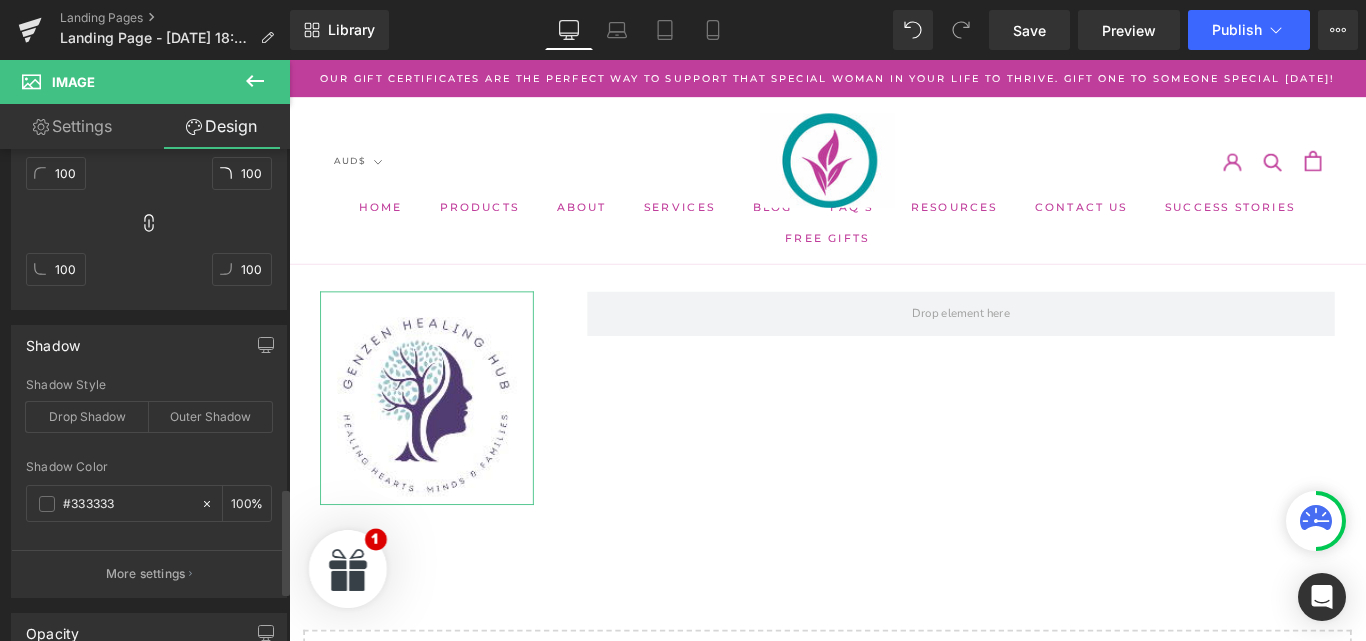 scroll, scrollTop: 1802, scrollLeft: 0, axis: vertical 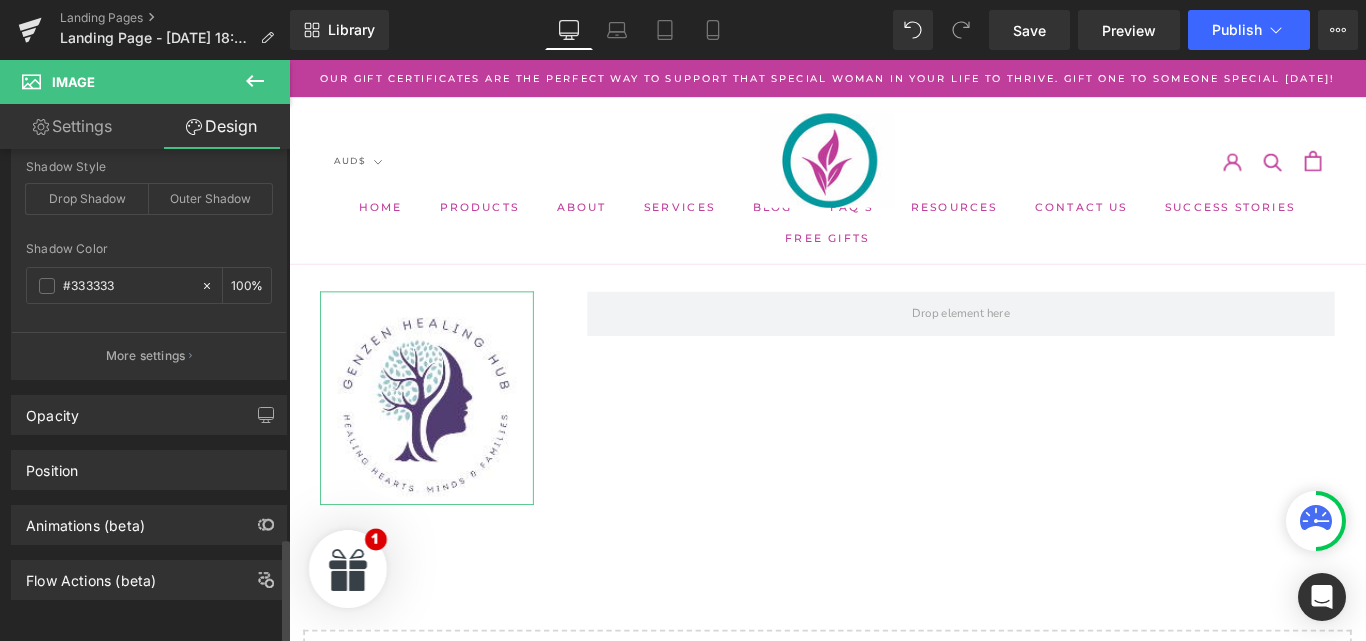click on "Opacity
1 1" at bounding box center (149, 415) 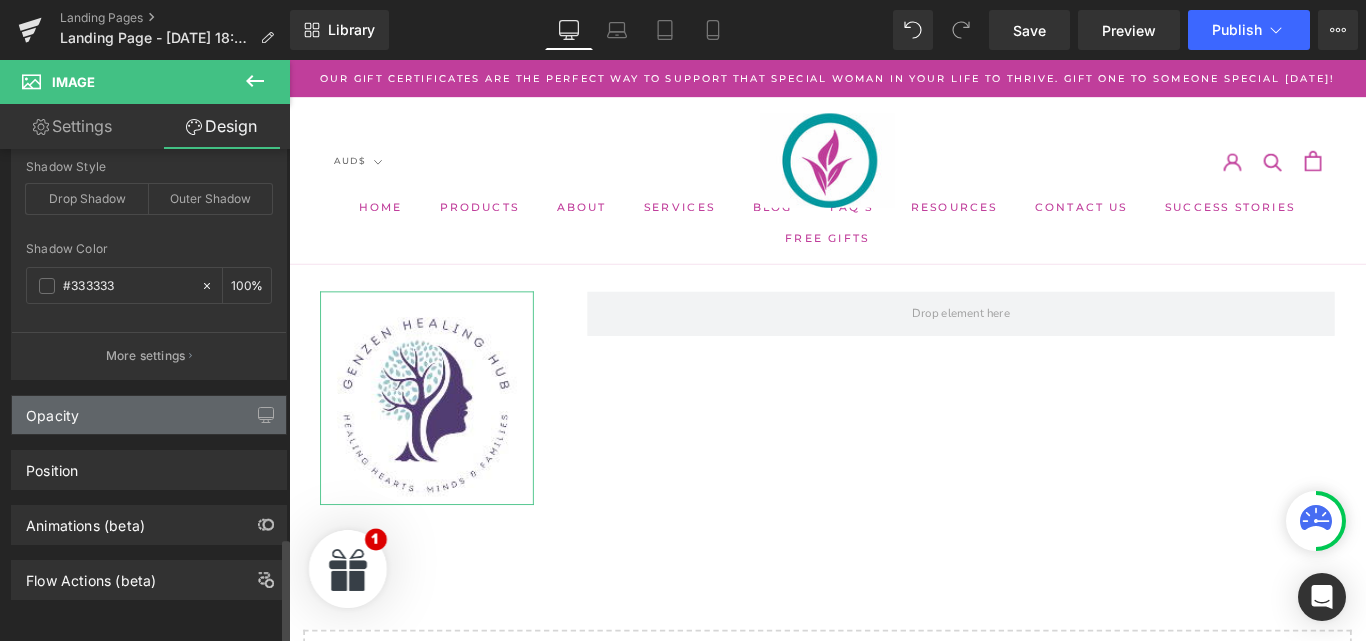 click on "Opacity" at bounding box center (149, 415) 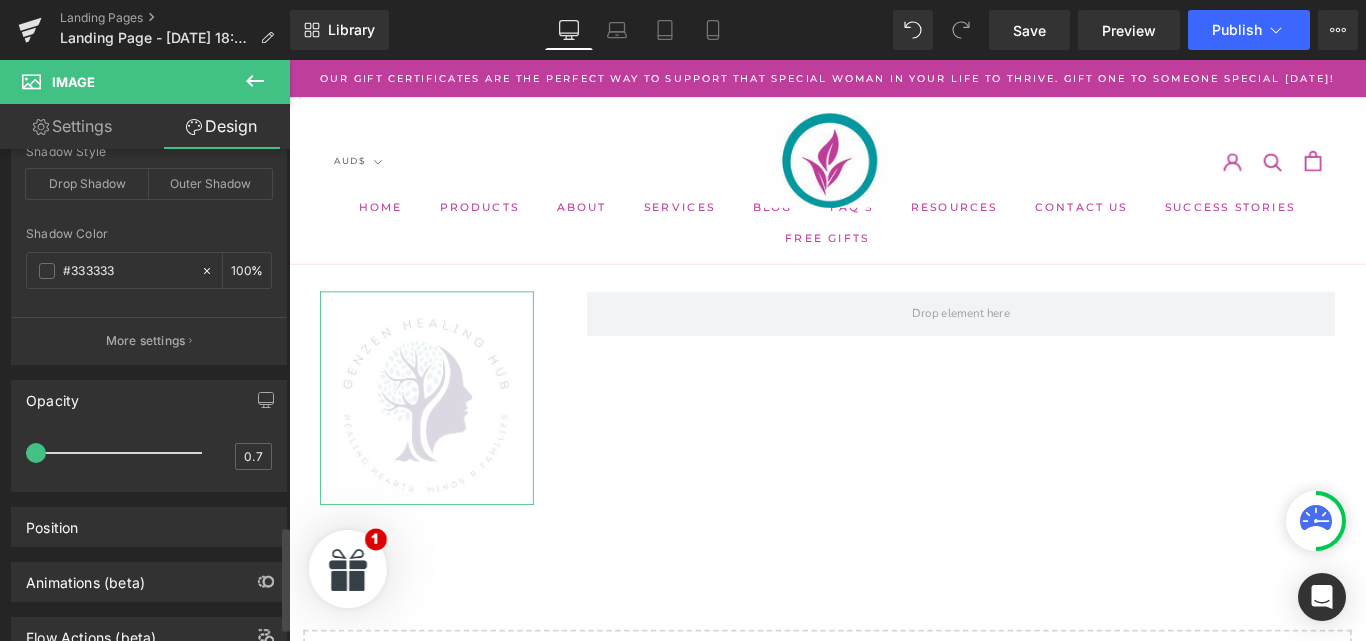 type on "1" 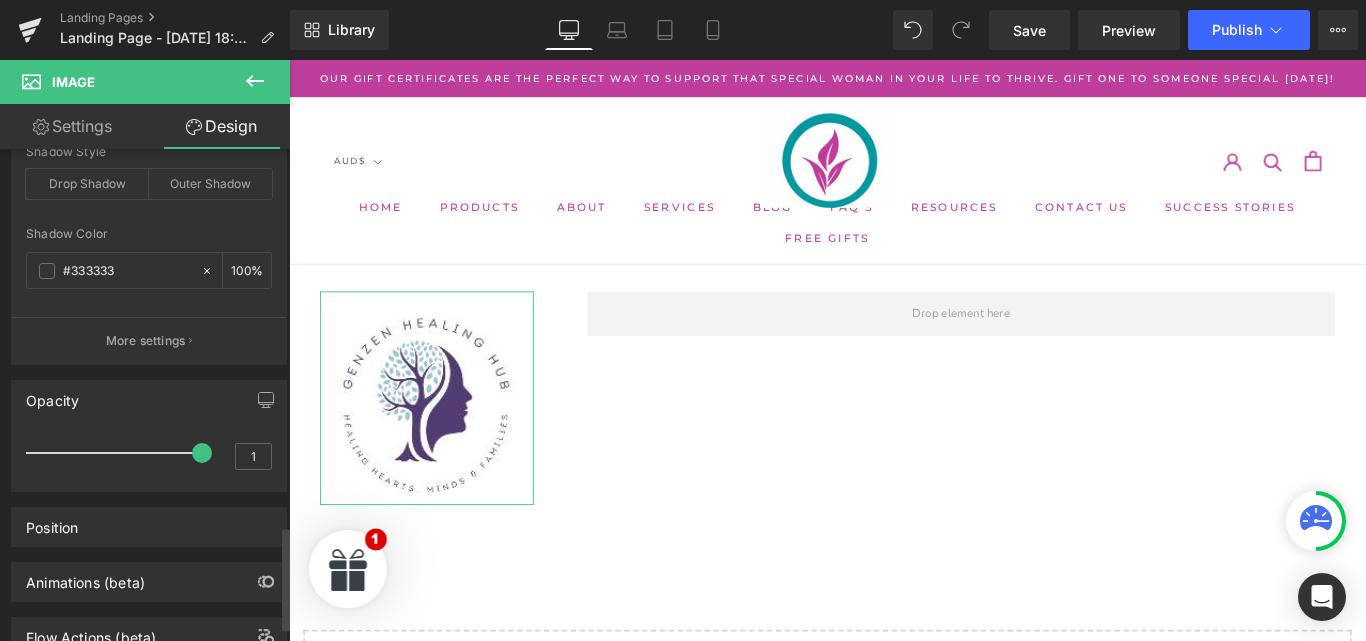 drag, startPoint x: 189, startPoint y: 454, endPoint x: 272, endPoint y: 477, distance: 86.127815 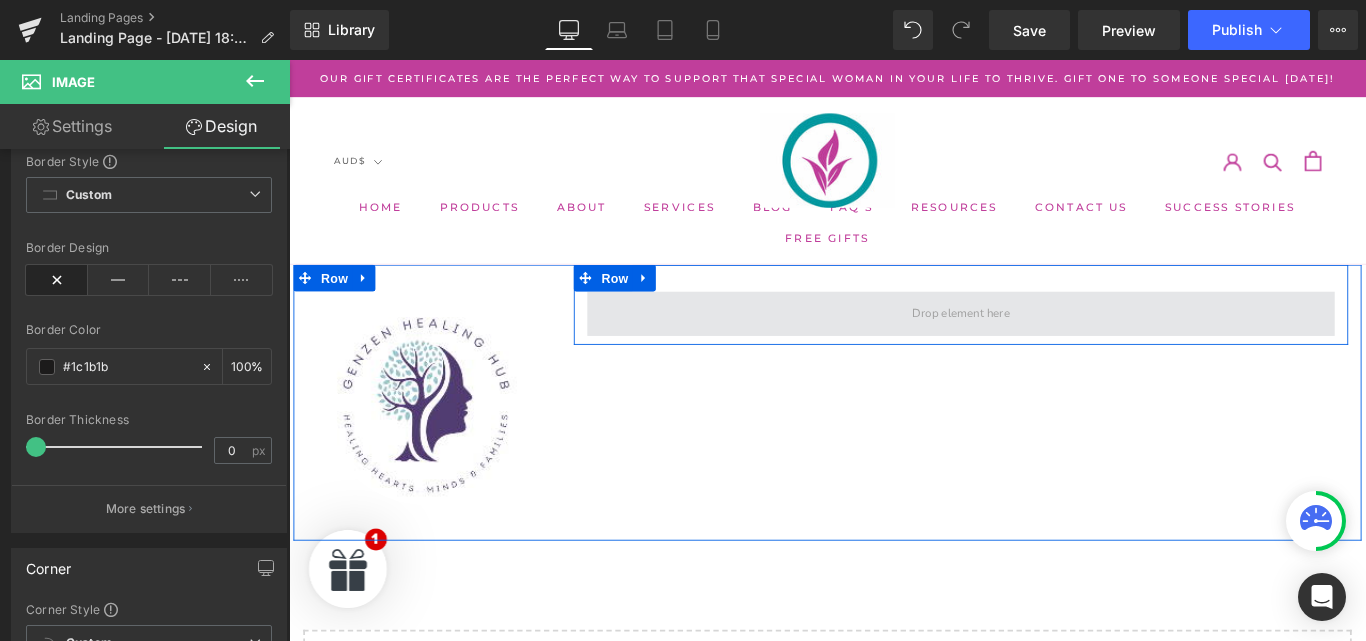 click at bounding box center [1044, 345] 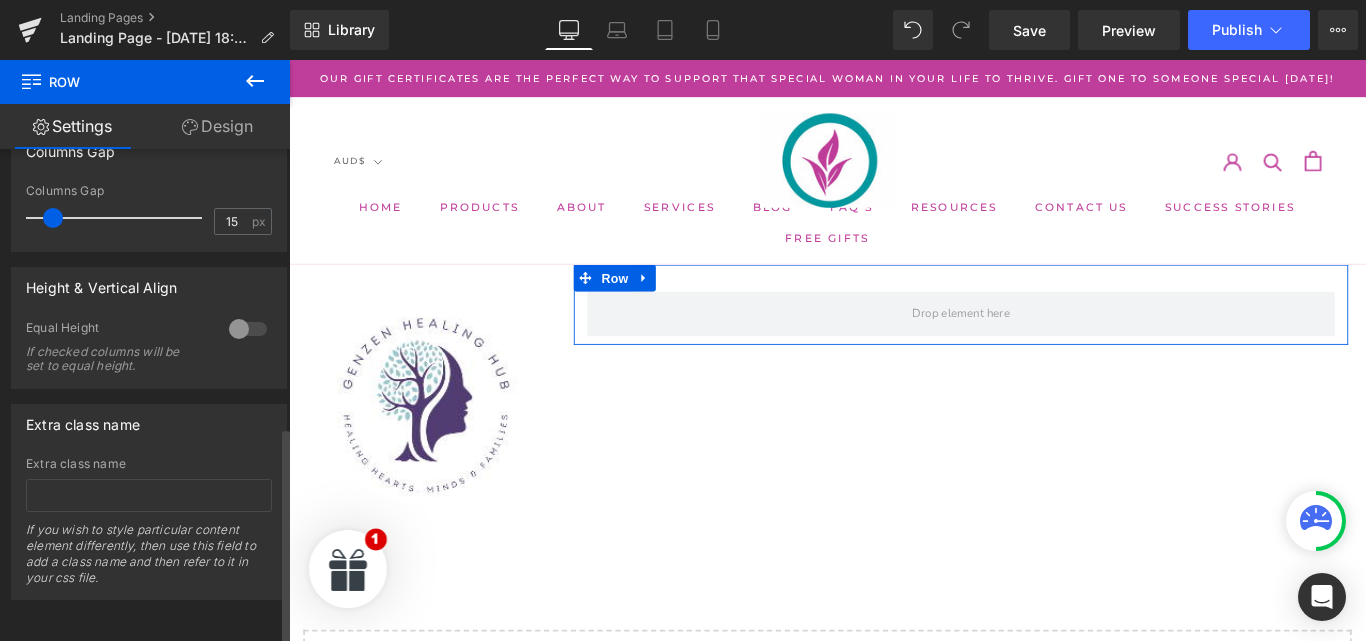 scroll, scrollTop: 0, scrollLeft: 0, axis: both 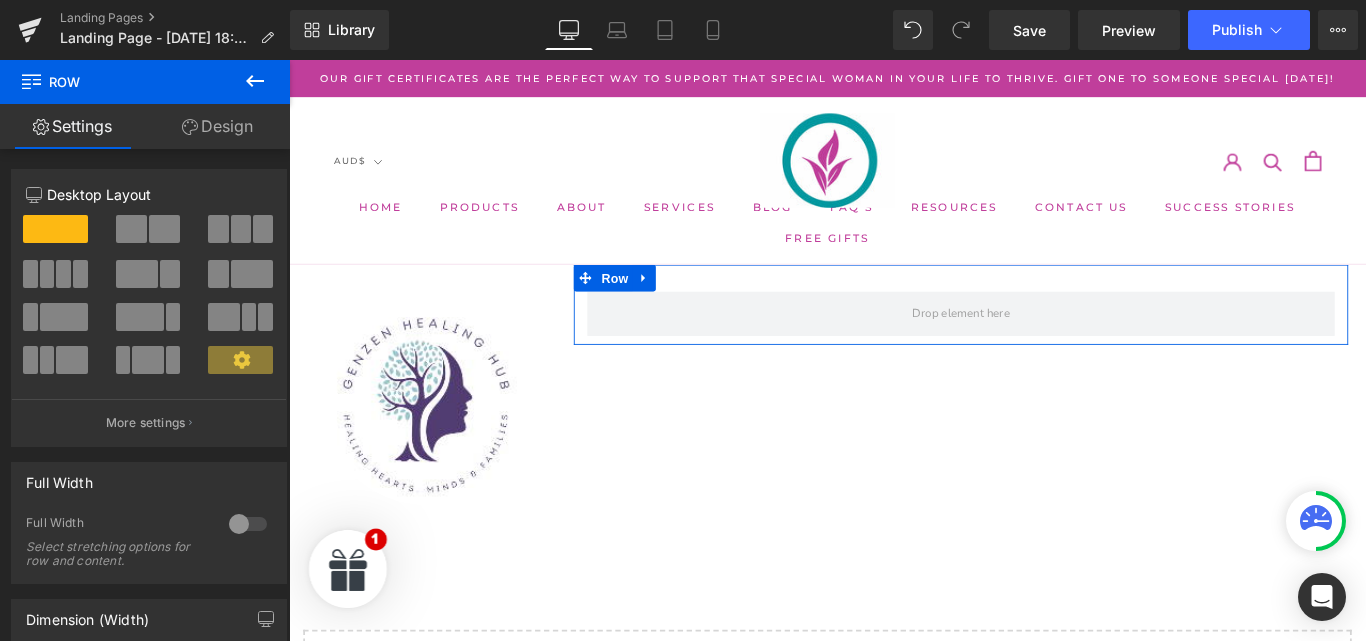 click on "Design" at bounding box center (217, 126) 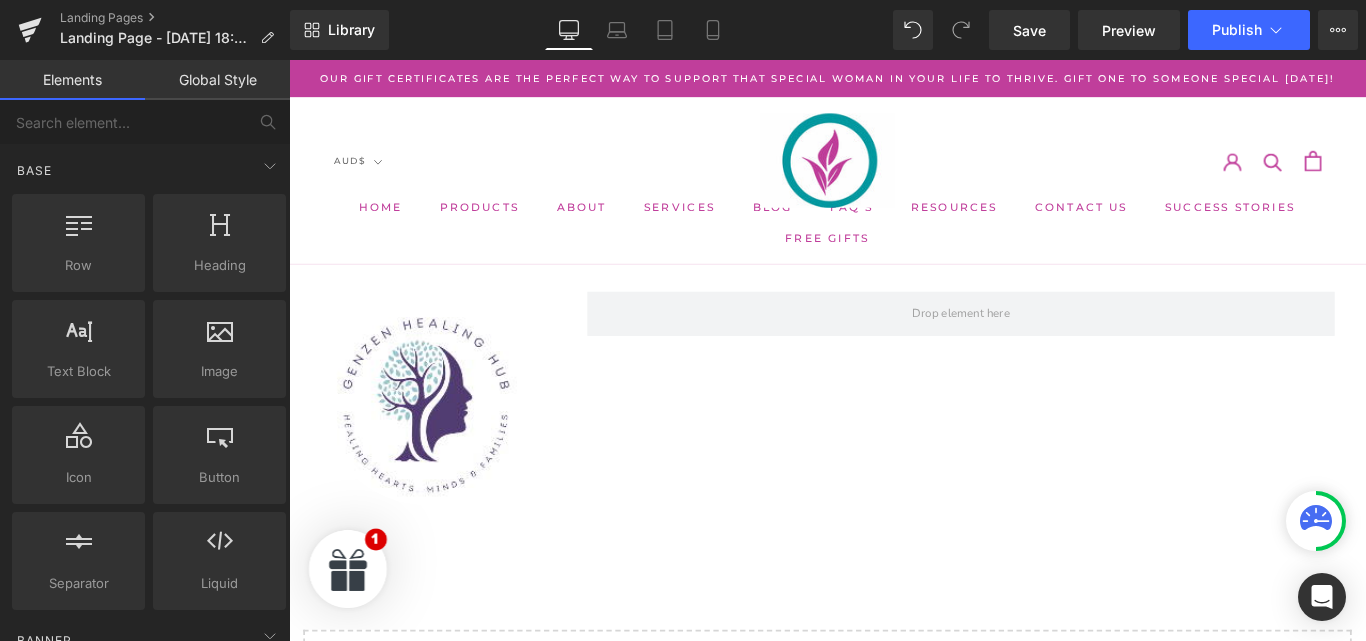click on "Home Home
Products Products
About  About
Services Services
Blog Blog
FAQ'S FAQ'S
Resources Resources
Contact Us Contact Us
Success Stories Success Stories
Free Gifts Free Gifts" at bounding box center (894, 243) 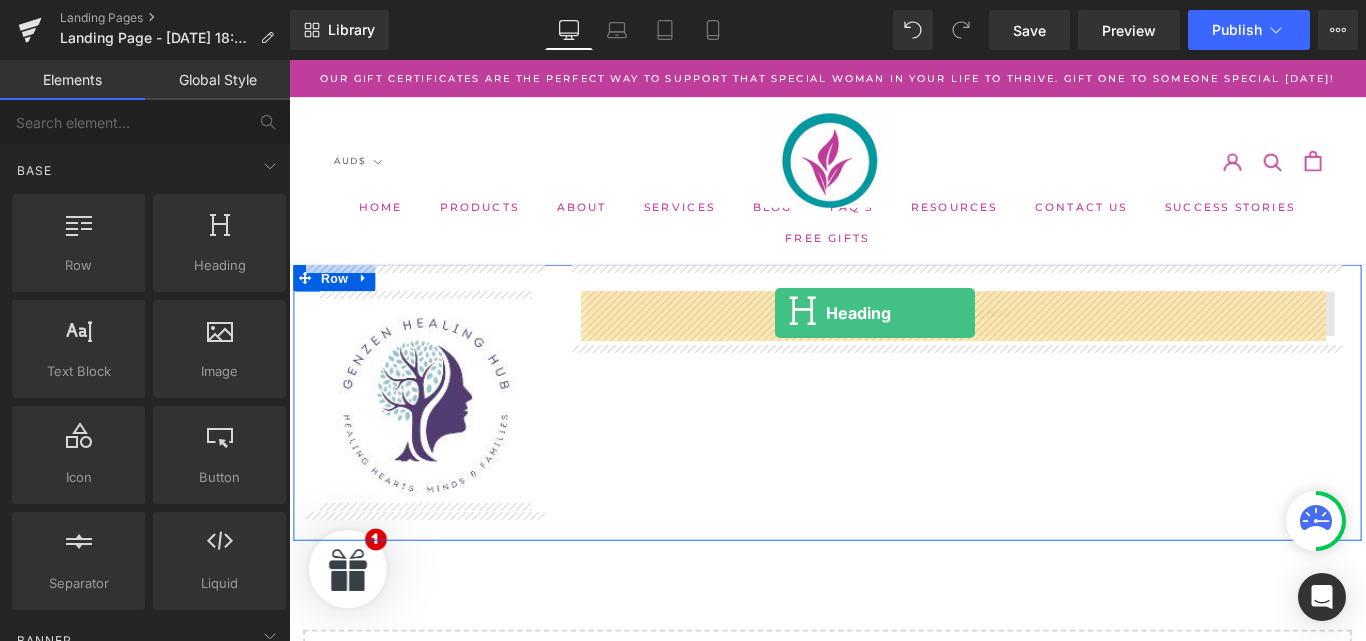 drag, startPoint x: 513, startPoint y: 325, endPoint x: 835, endPoint y: 344, distance: 322.56006 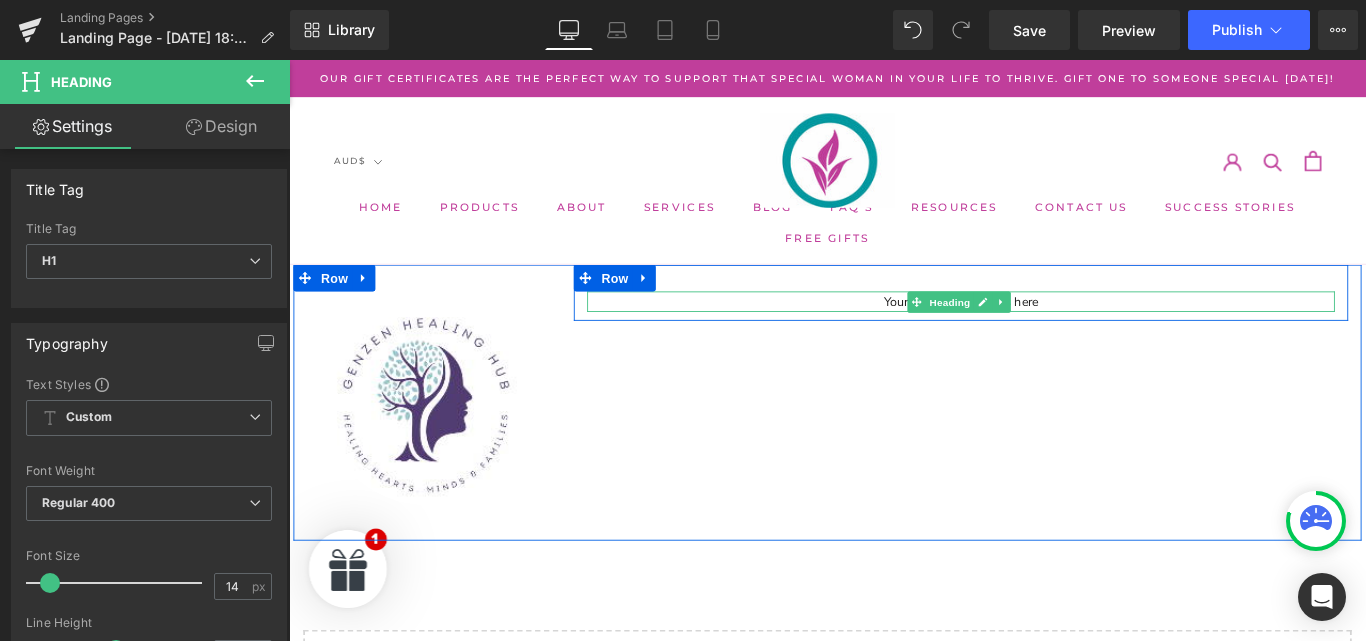 click on "Your heading text goes here" at bounding box center [1044, 331] 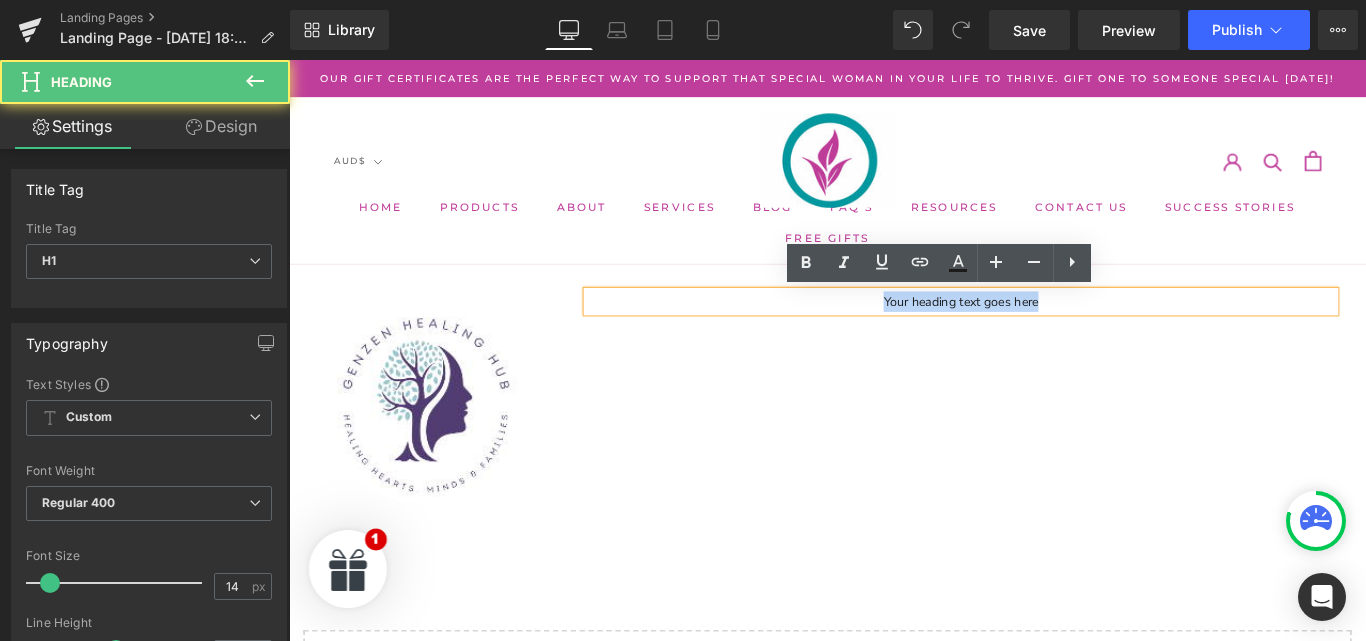 drag, startPoint x: 1147, startPoint y: 324, endPoint x: 948, endPoint y: 326, distance: 199.01006 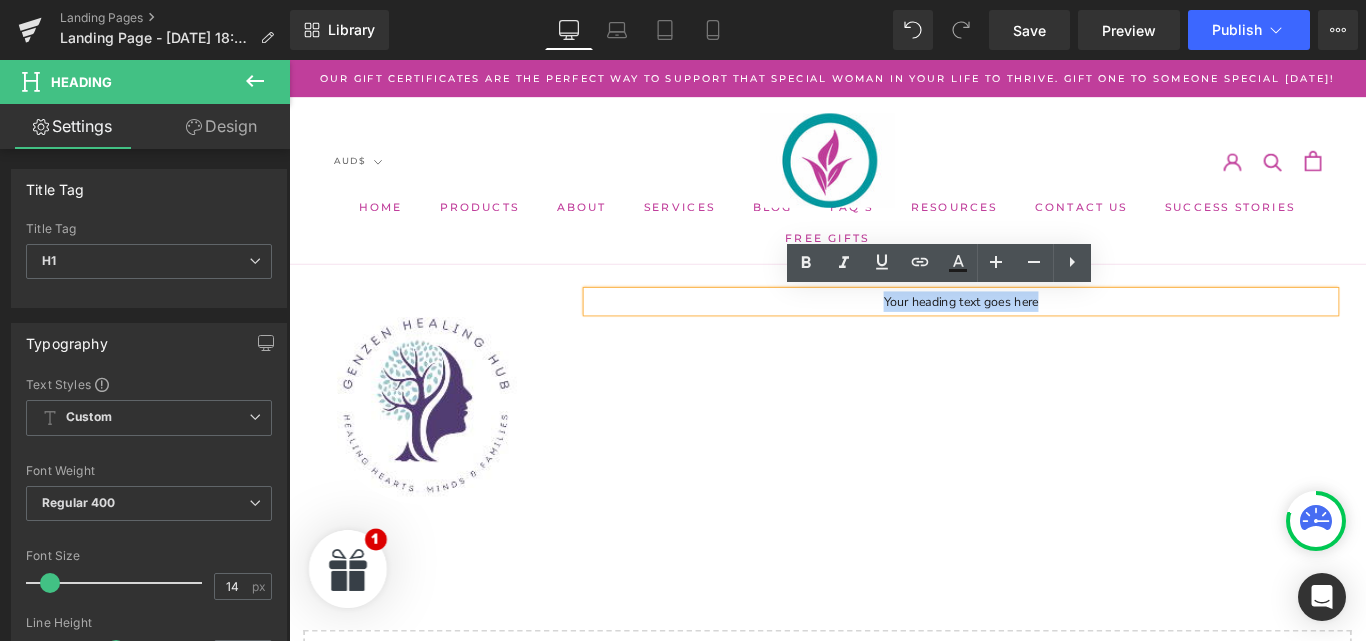 paste 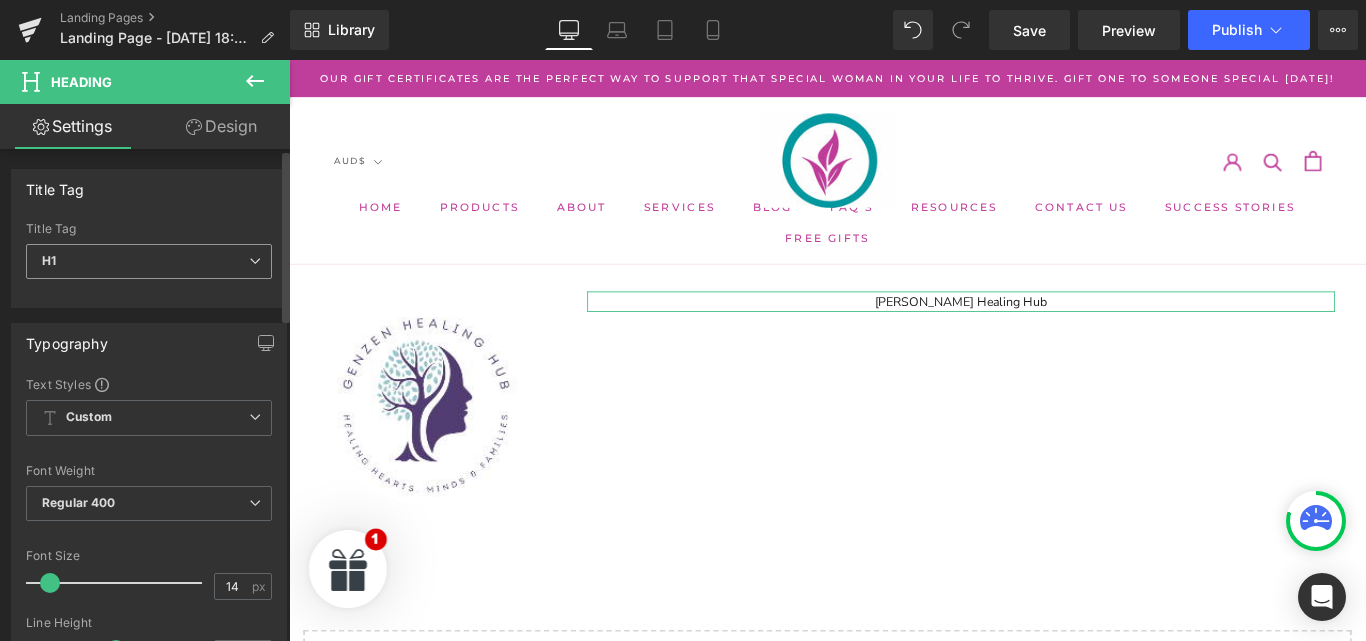 click on "H1" at bounding box center (149, 261) 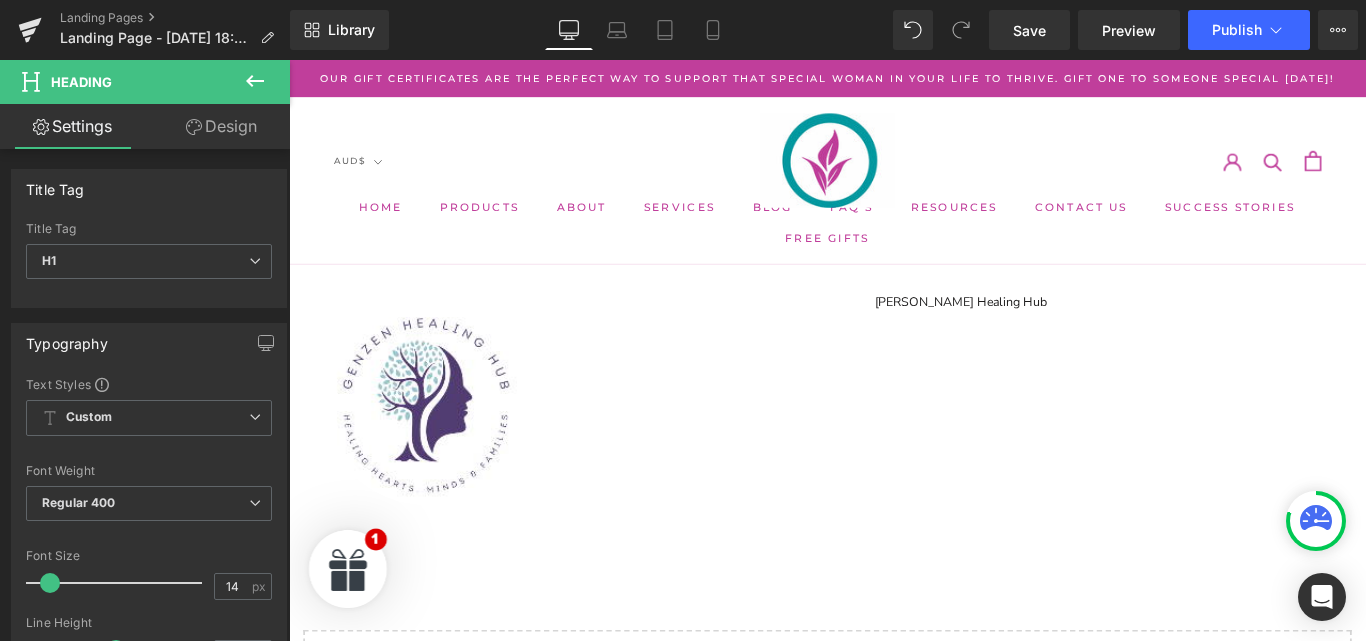 click on "Skip to content
Home Products About  Services Blog FAQ'S Resources Contact Us Success Stories Free Gifts
Account
Cart
Your cart is empty
Our Gift Certificates are the perfect way to support that special woman in your life to thrive. Gift one to someone special [DATE]!" at bounding box center (894, 823) 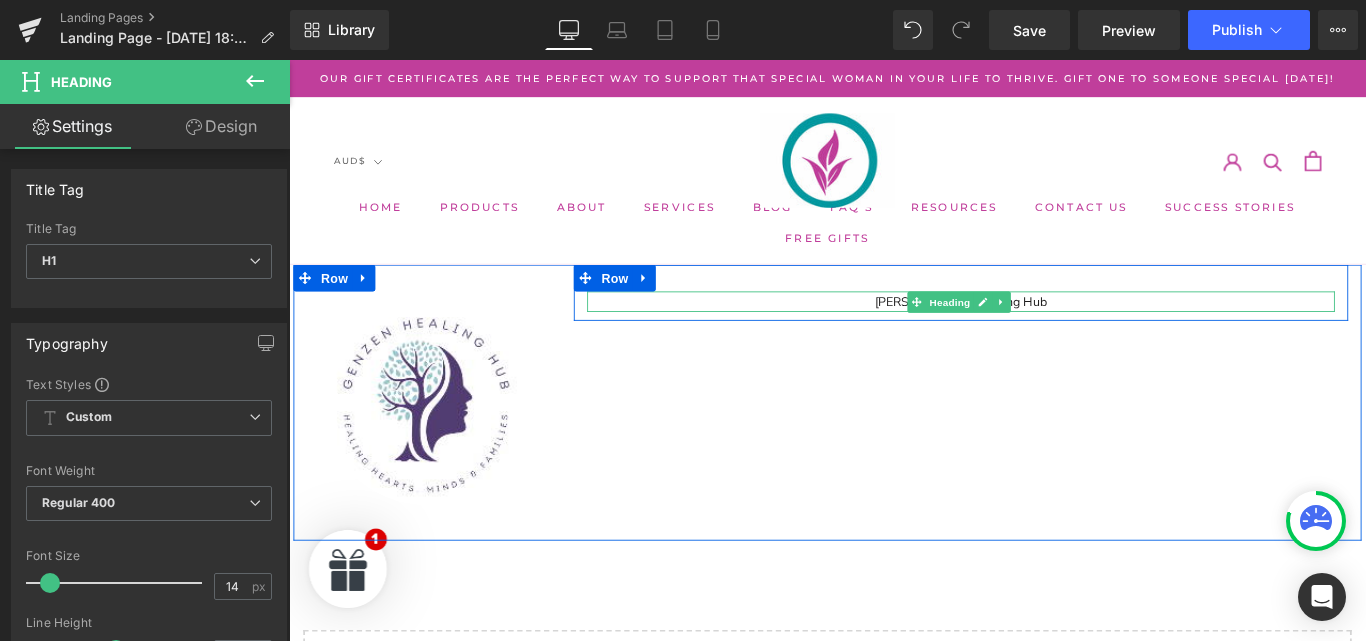 click on "[PERSON_NAME] Healing Hub" at bounding box center [1044, 331] 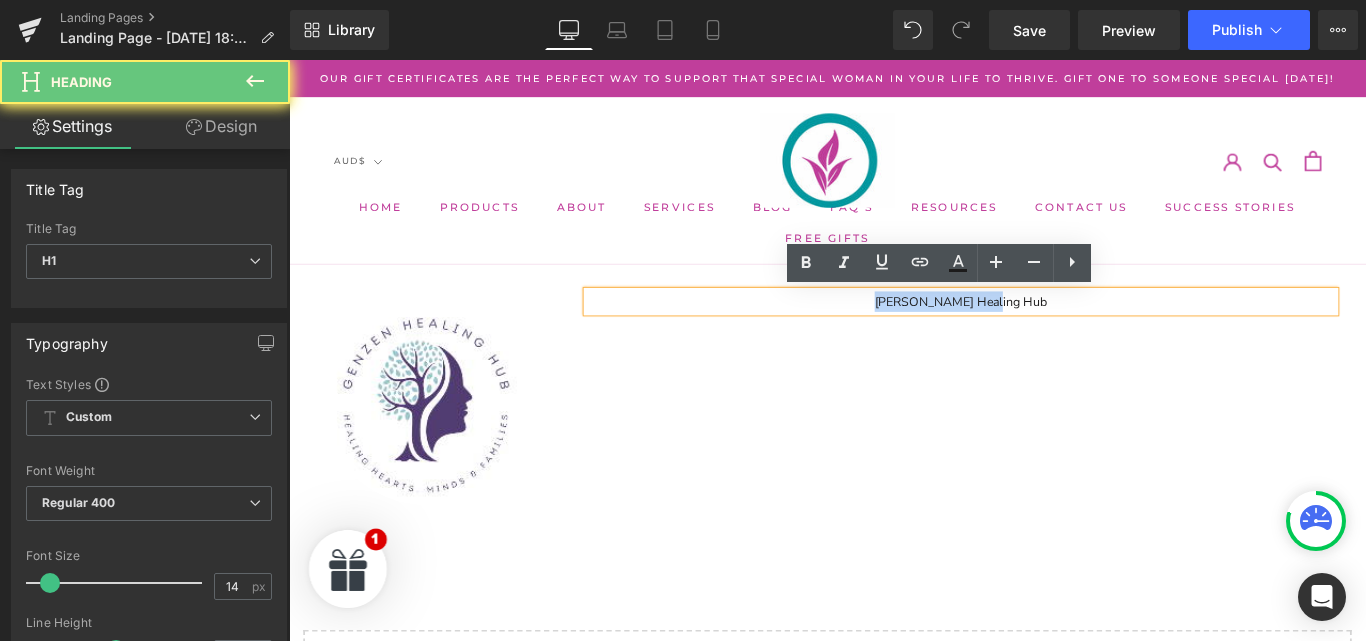drag, startPoint x: 1112, startPoint y: 333, endPoint x: 921, endPoint y: 340, distance: 191.12823 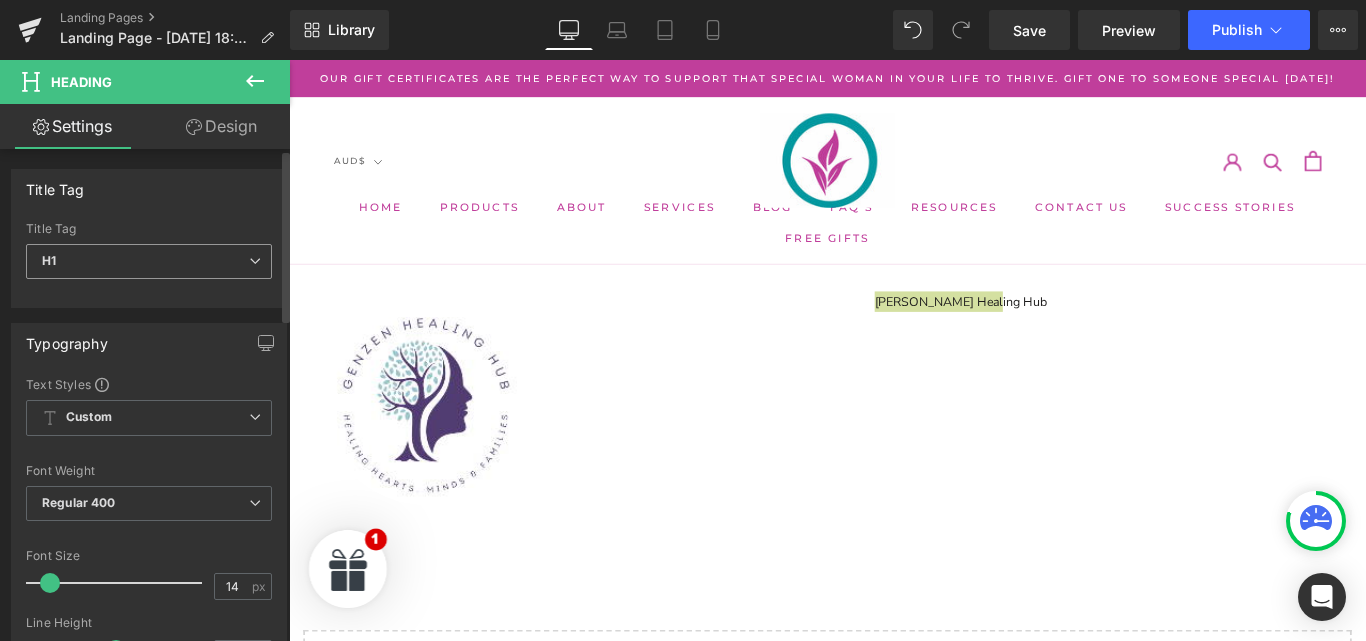 click on "H1" at bounding box center [149, 261] 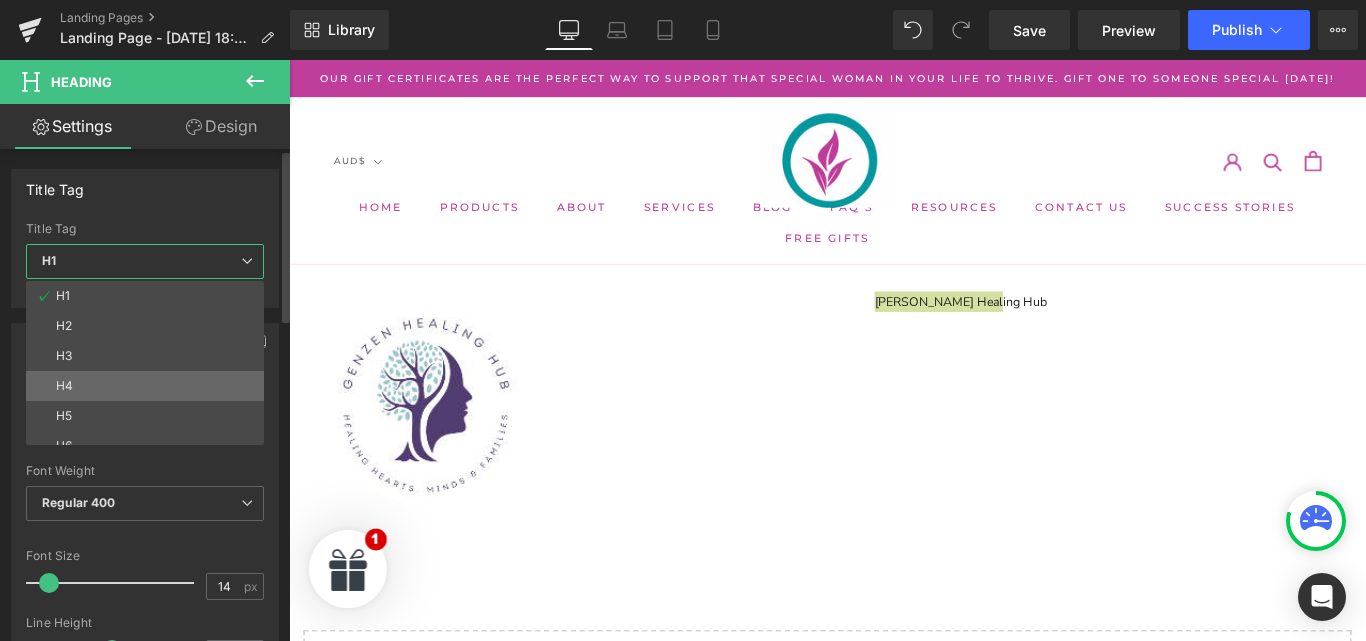 click on "H4" at bounding box center [149, 386] 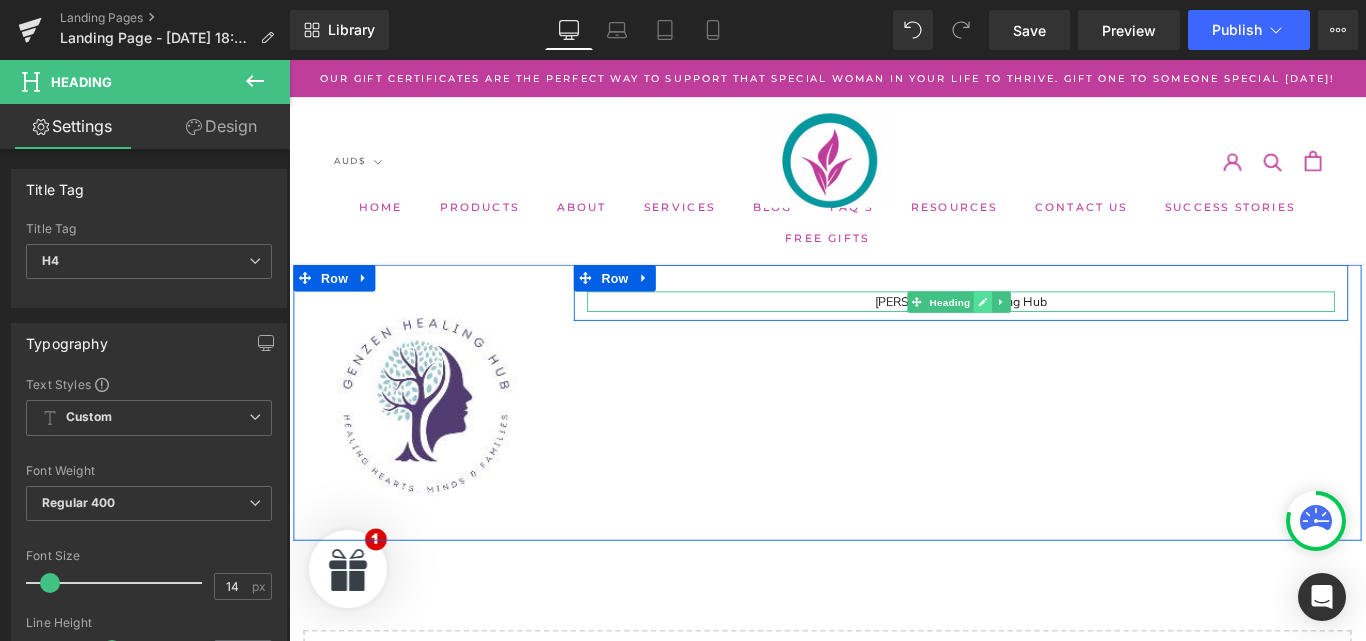 click at bounding box center [1069, 332] 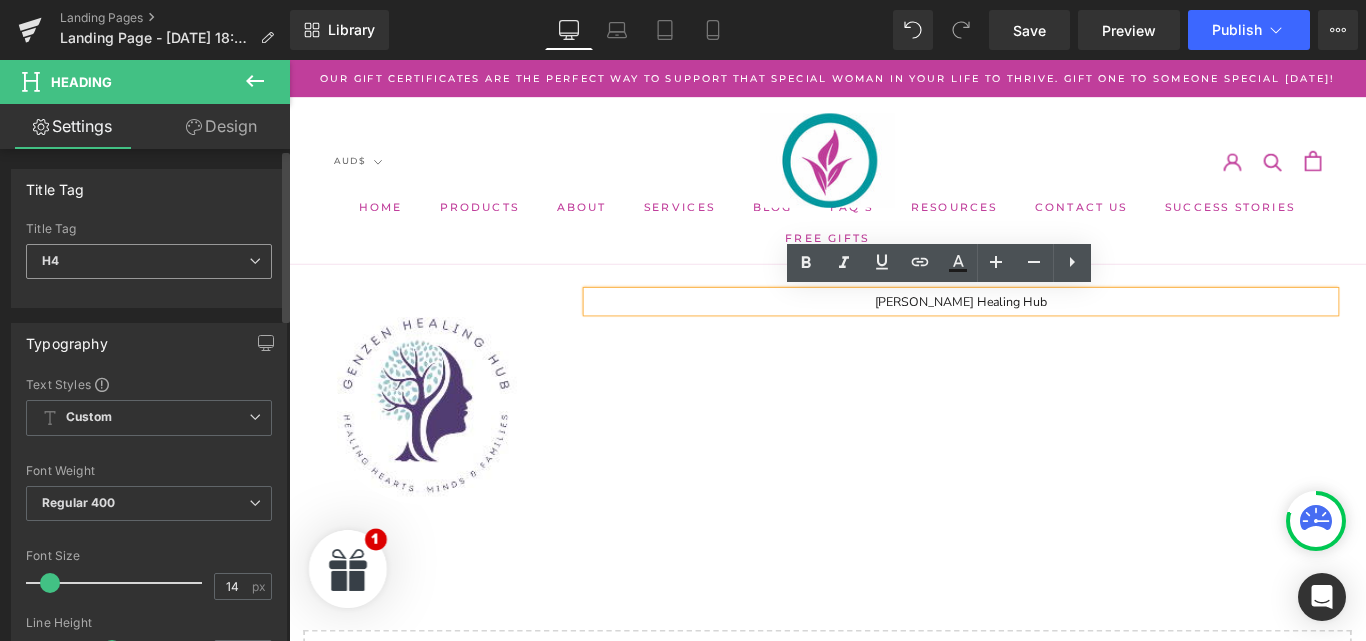 click on "H4" at bounding box center [149, 261] 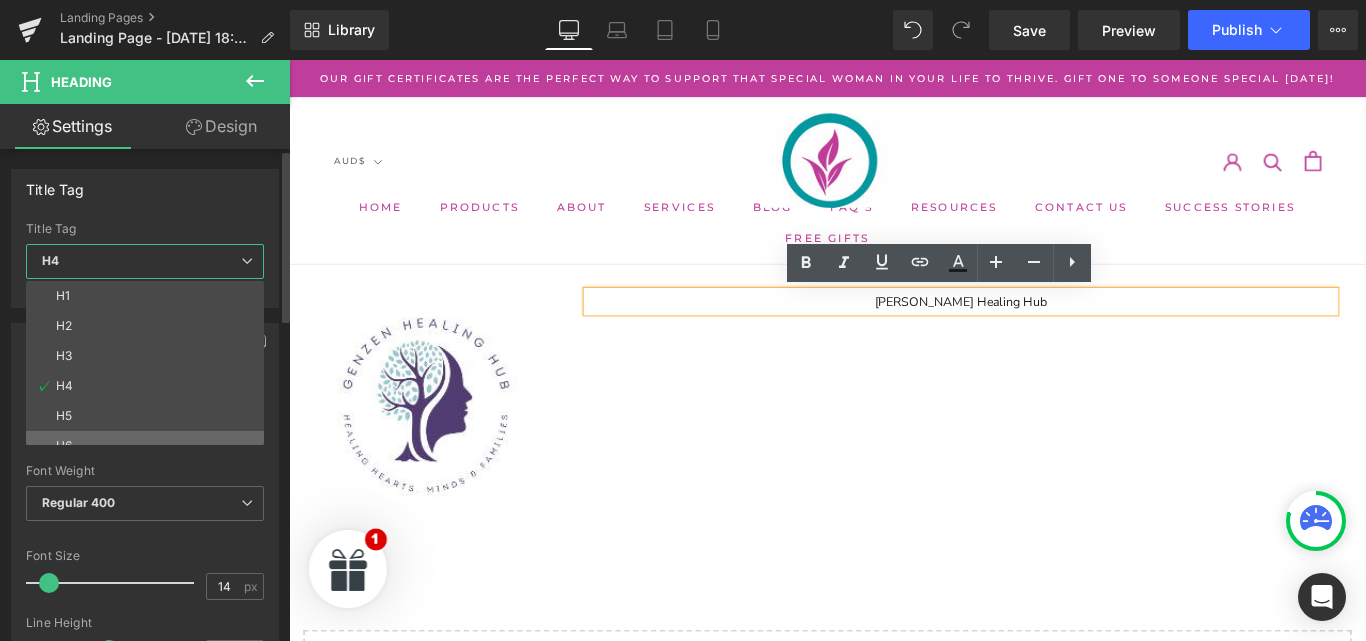 click on "H6" at bounding box center [149, 446] 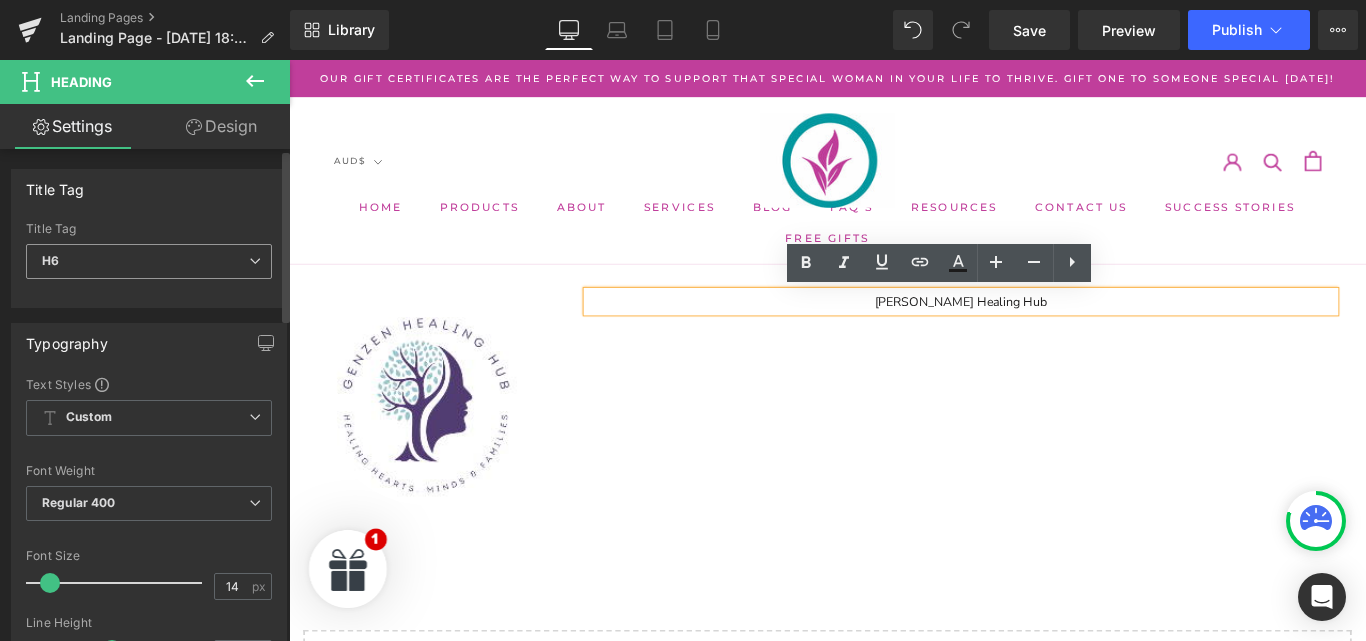 click on "H6" at bounding box center [149, 261] 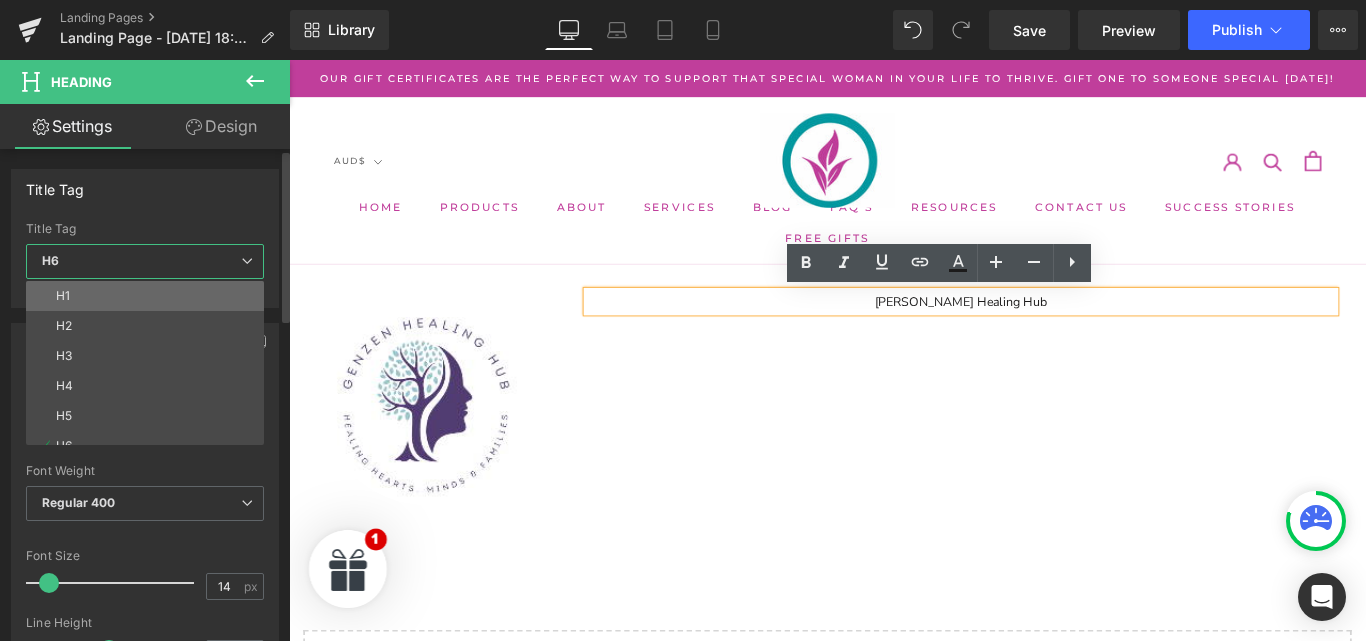 drag, startPoint x: 95, startPoint y: 285, endPoint x: 190, endPoint y: 361, distance: 121.65936 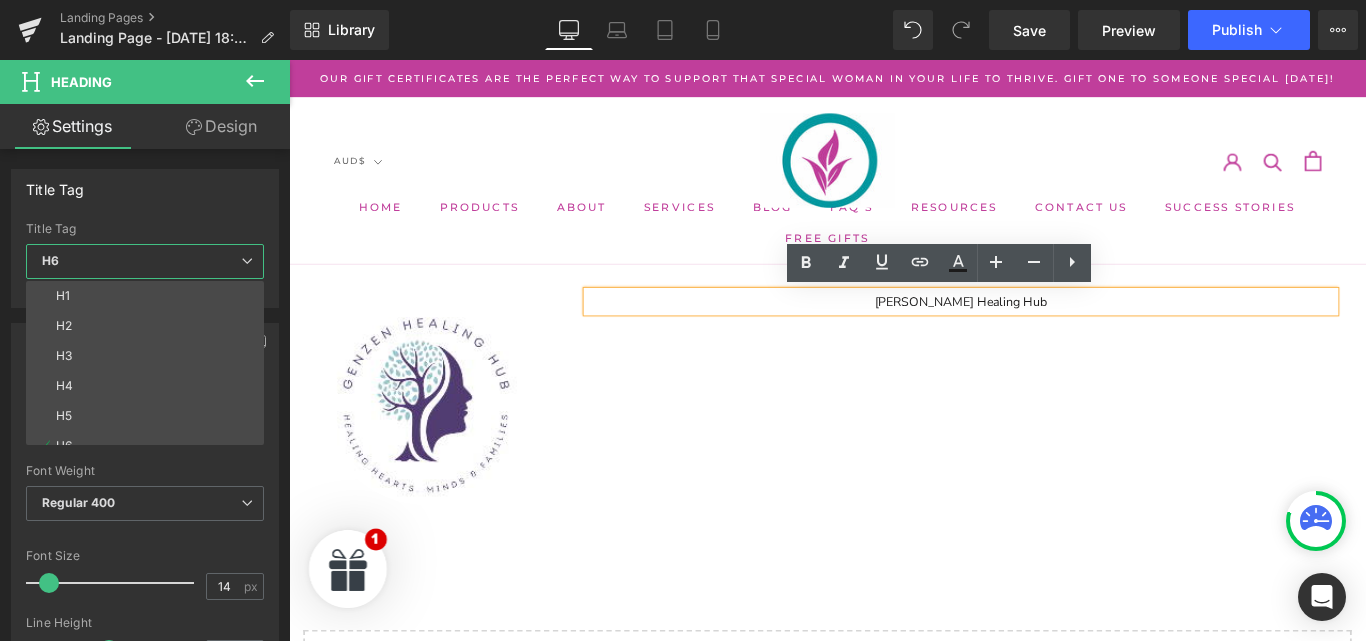 type on "100" 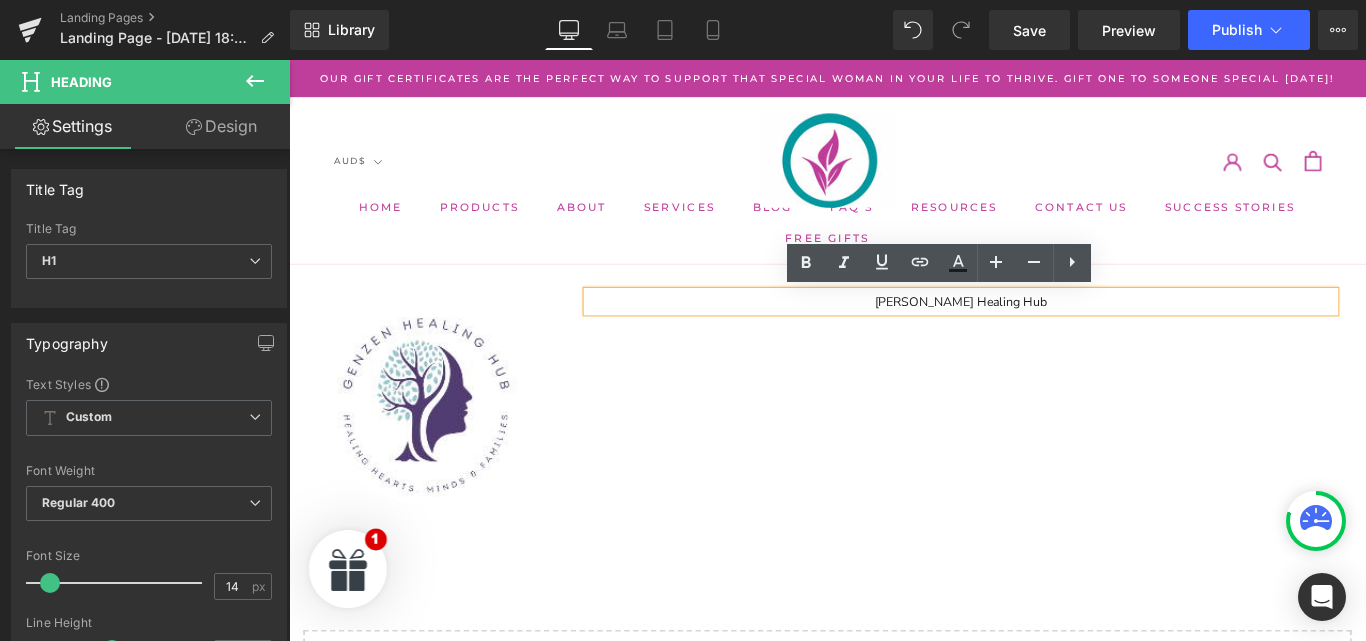 click on "[PERSON_NAME] Healing Hub" at bounding box center (1044, 331) 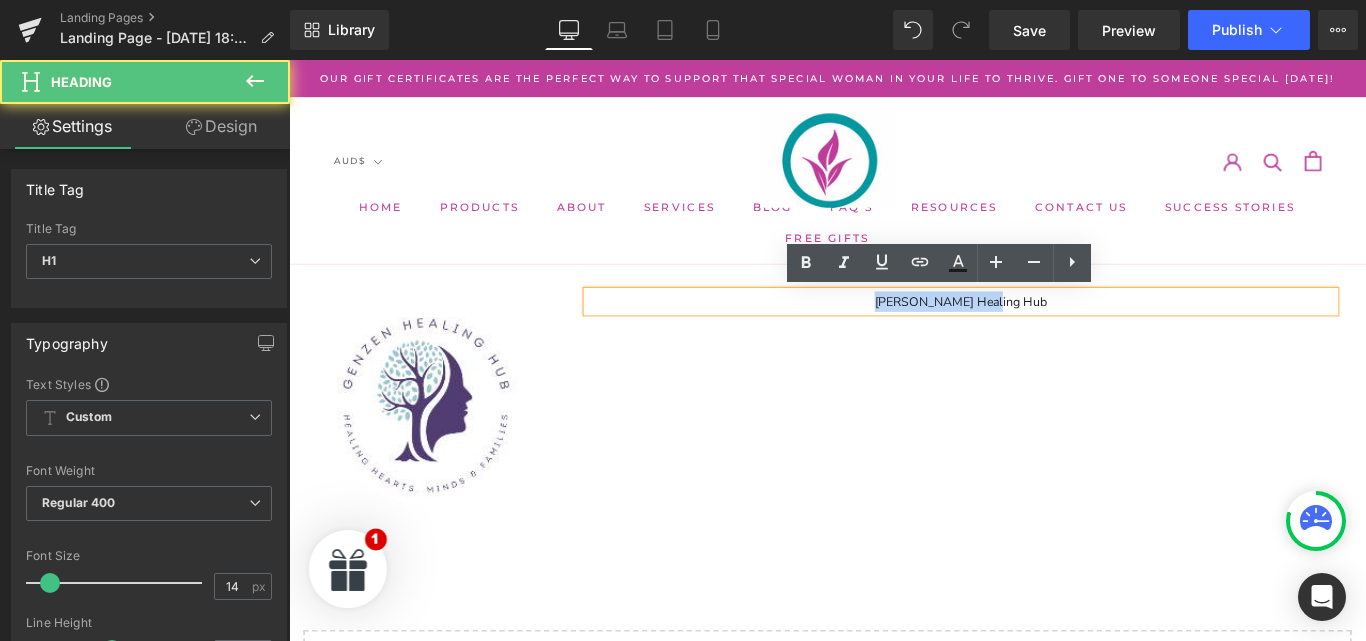 drag, startPoint x: 1131, startPoint y: 334, endPoint x: 784, endPoint y: 346, distance: 347.20743 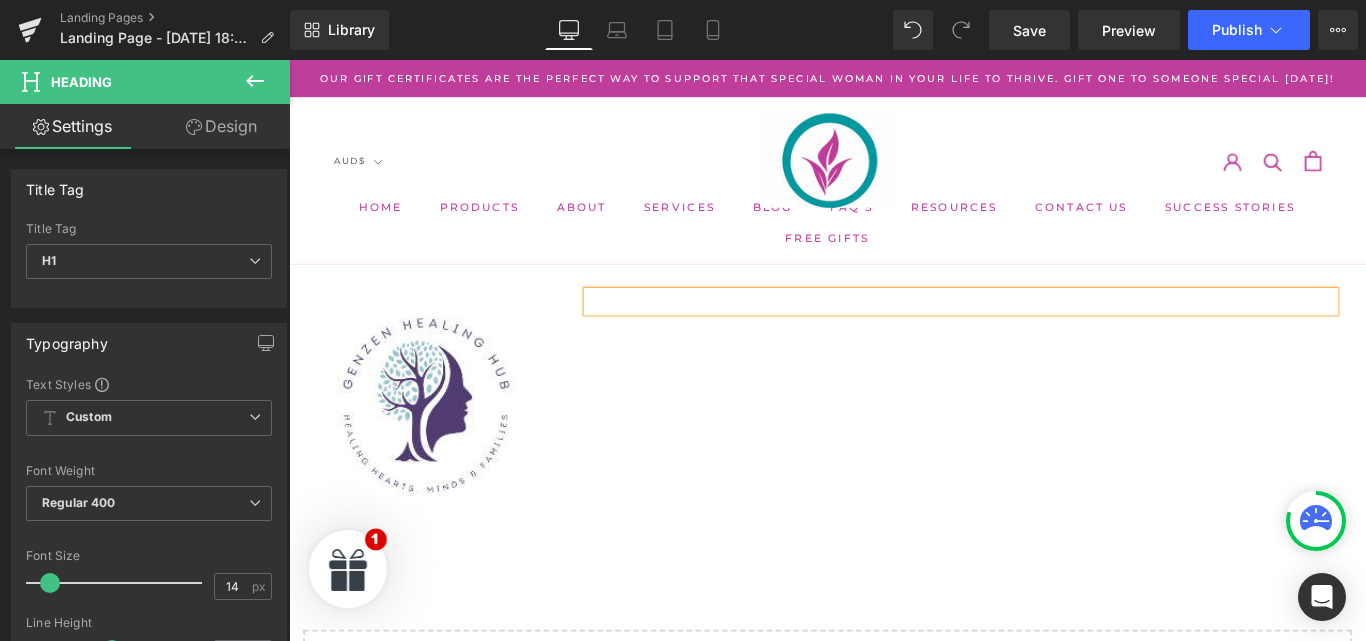 click on "Image
Row
Heading
Row
Row" at bounding box center (894, 445) 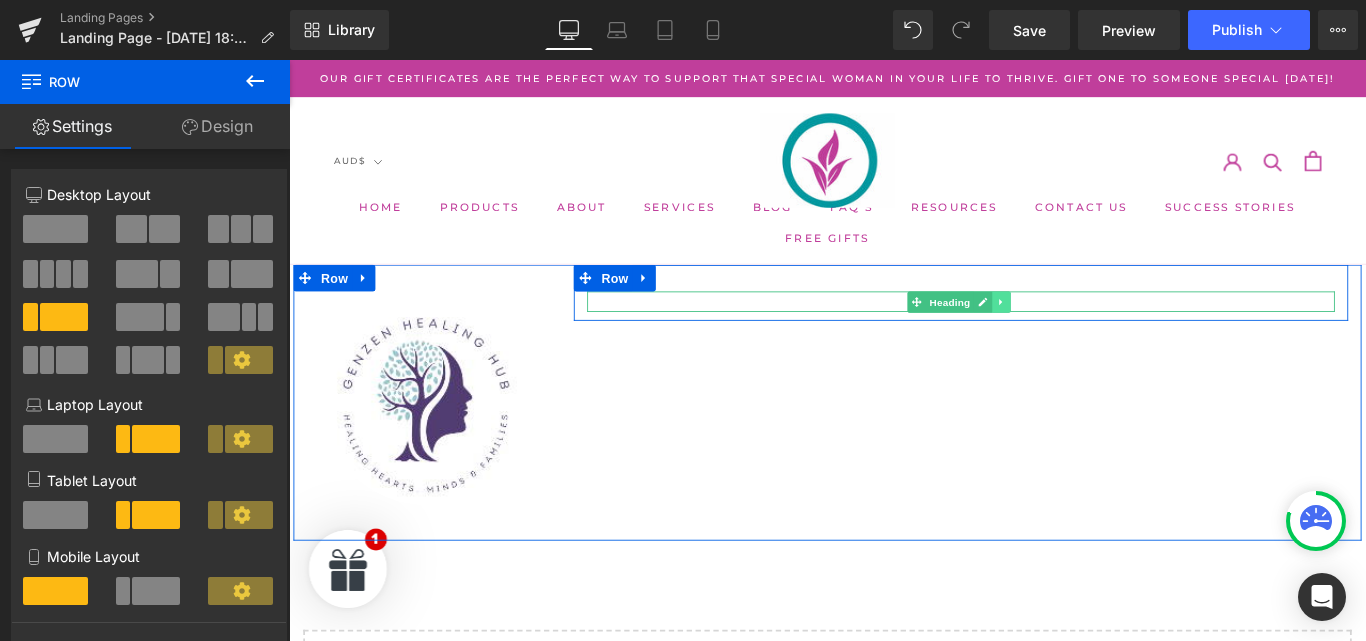 click 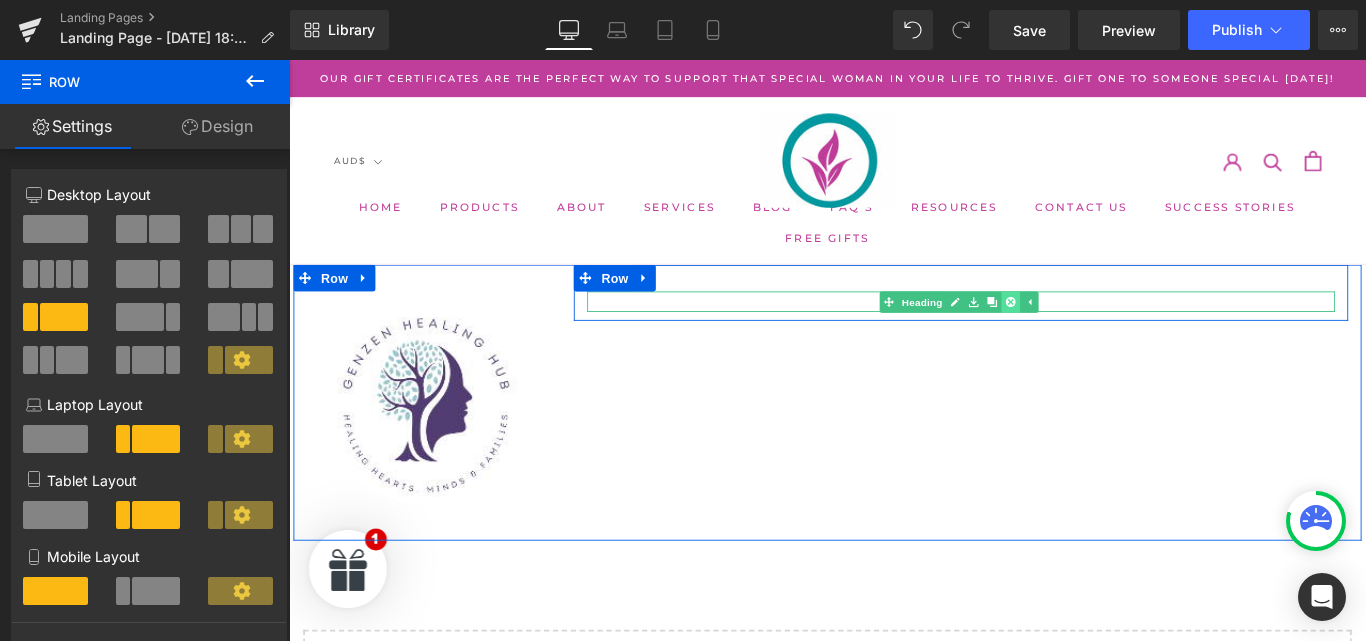 click 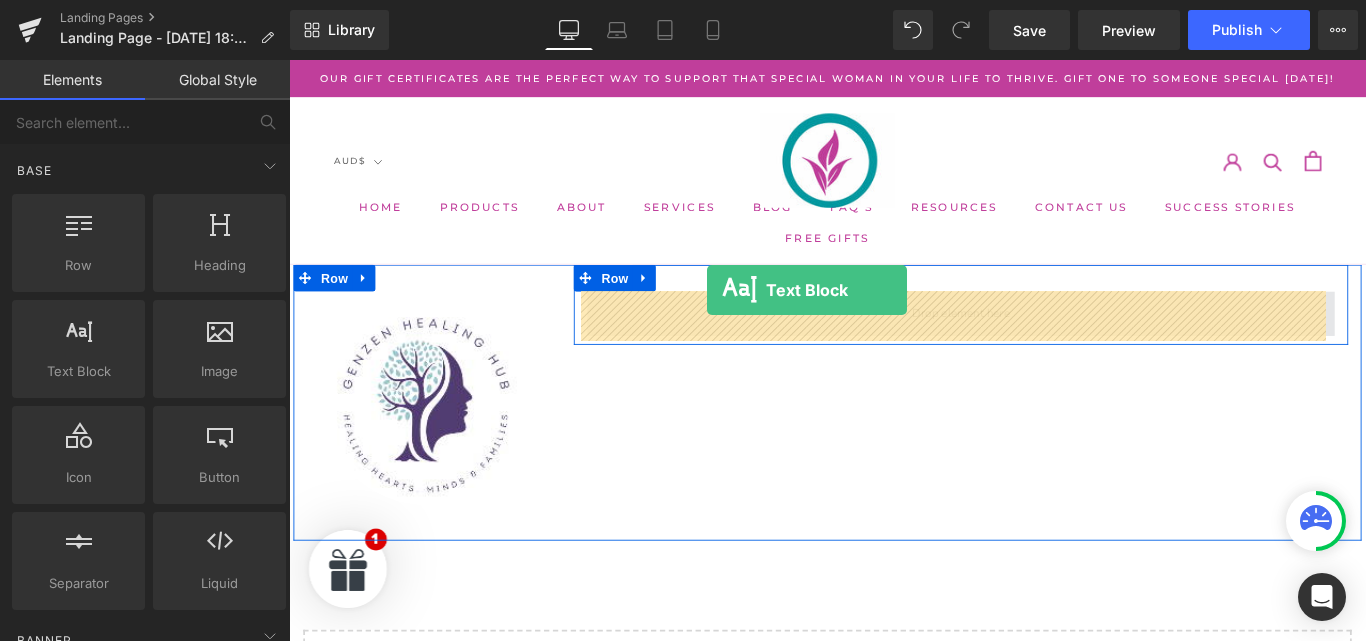 drag, startPoint x: 559, startPoint y: 348, endPoint x: 784, endPoint y: 320, distance: 226.73553 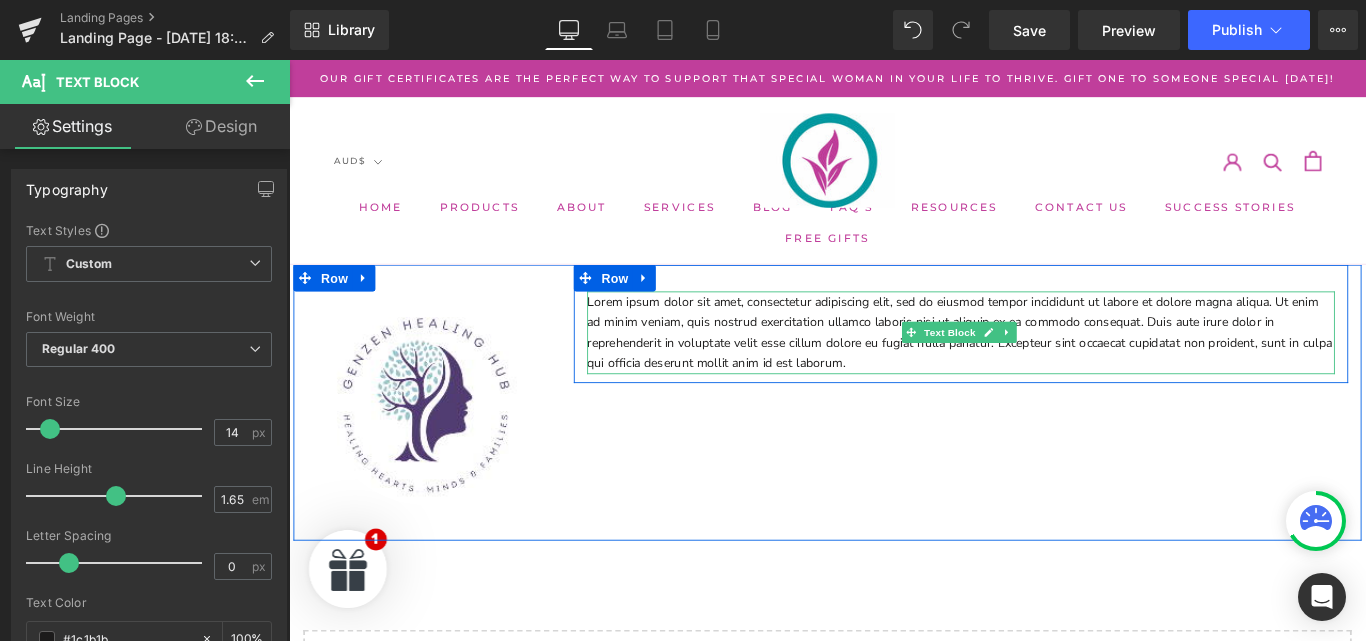 click on "Lorem ipsum dolor sit amet, consectetur adipiscing elit, sed do eiusmod tempor incididunt ut labore et dolore magna aliqua. Ut enim ad minim veniam, quis nostrud exercitation ullamco laboris nisi ut aliquip ex ea commodo consequat. Duis aute irure dolor in reprehenderit in voluptate velit esse cillum dolore eu fugiat nulla pariatur. Excepteur sint occaecat cupidatat non proident, sunt in culpa qui officia deserunt mollit anim id est laborum." at bounding box center (1044, 366) 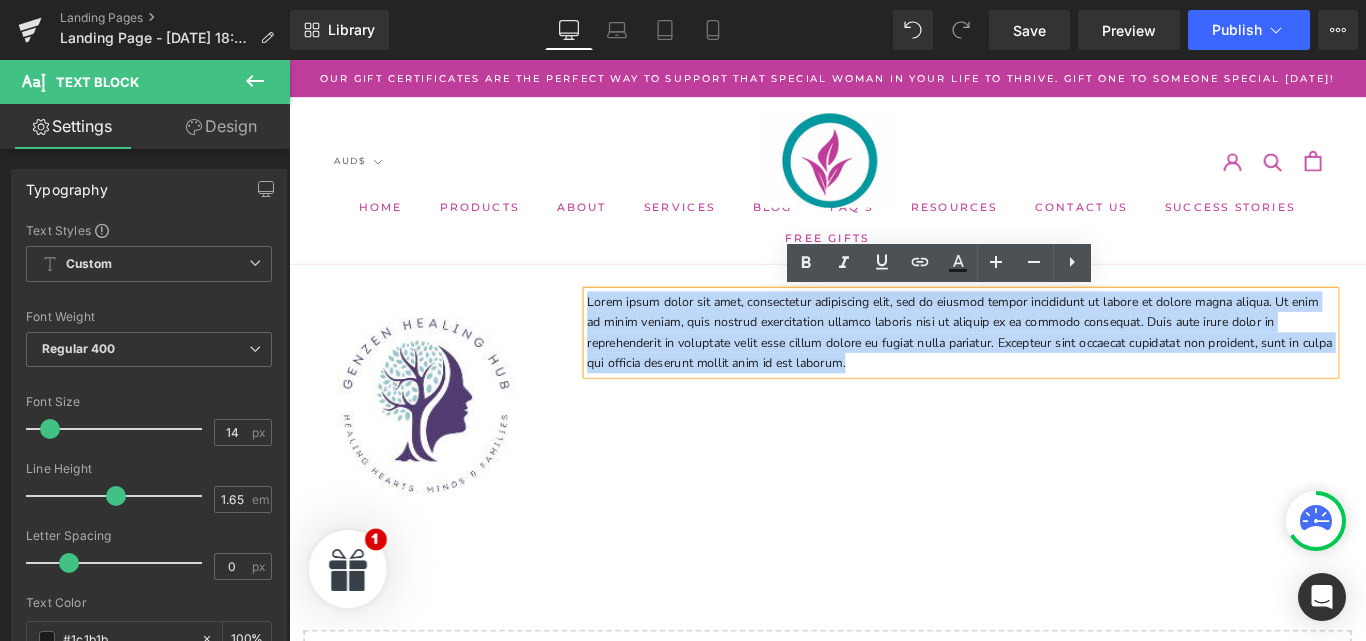 drag, startPoint x: 990, startPoint y: 394, endPoint x: 614, endPoint y: 316, distance: 384.00522 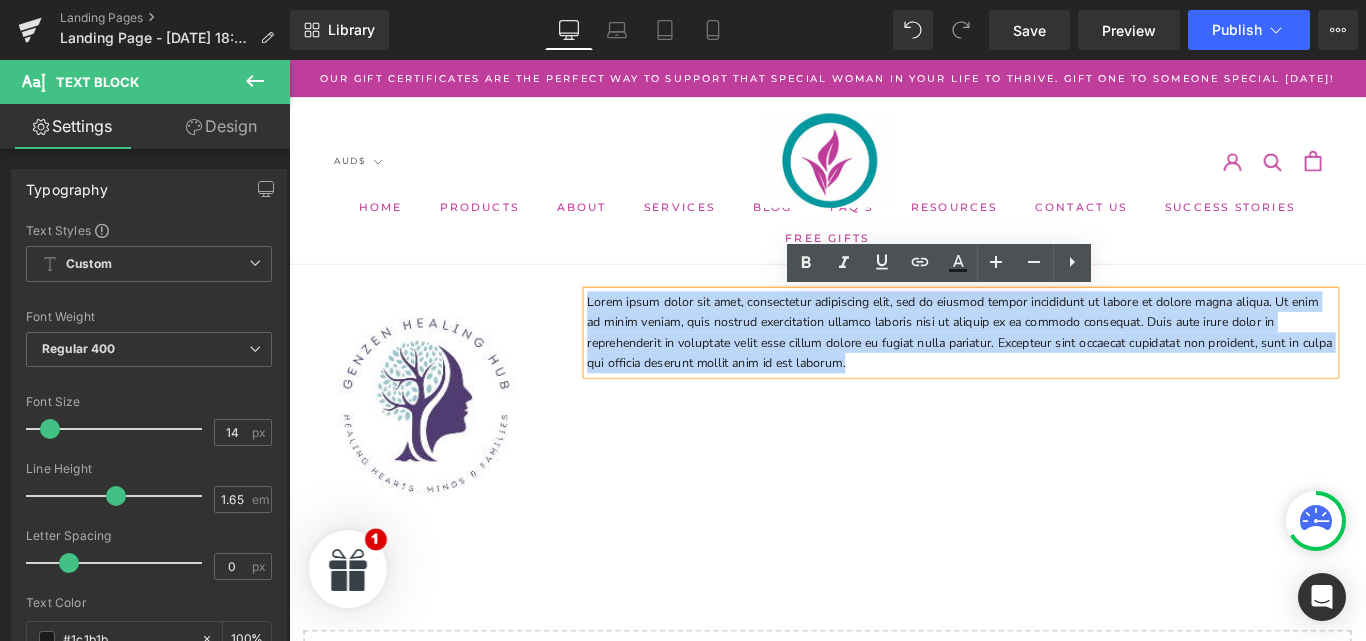 click on "Lorem ipsum dolor sit amet, consectetur adipiscing elit, sed do eiusmod tempor incididunt ut labore et dolore magna aliqua. Ut enim ad minim veniam, quis nostrud exercitation ullamco laboris nisi ut aliquip ex ea commodo consequat. Duis aute irure dolor in reprehenderit in voluptate velit esse cillum dolore eu fugiat nulla pariatur. Excepteur sint occaecat cupidatat non proident, sunt in culpa qui officia deserunt mollit anim id est laborum.
Text Block
Row" at bounding box center (1044, 356) 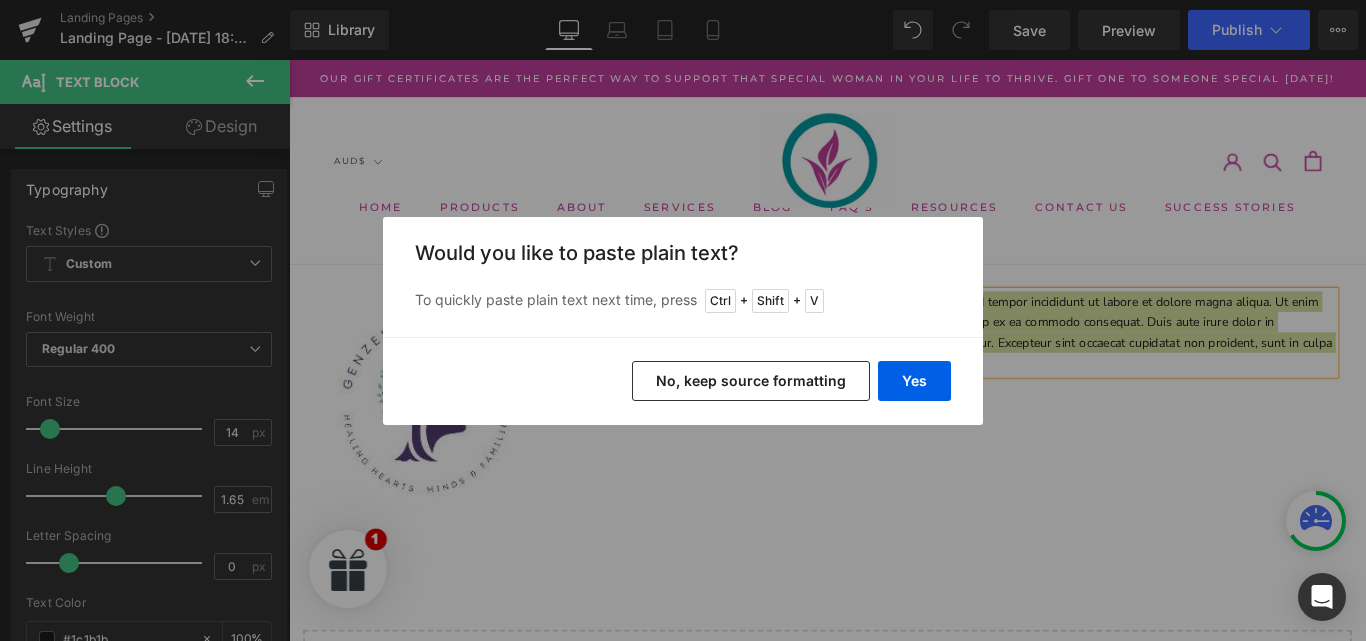 click on "No, keep source formatting" at bounding box center [751, 381] 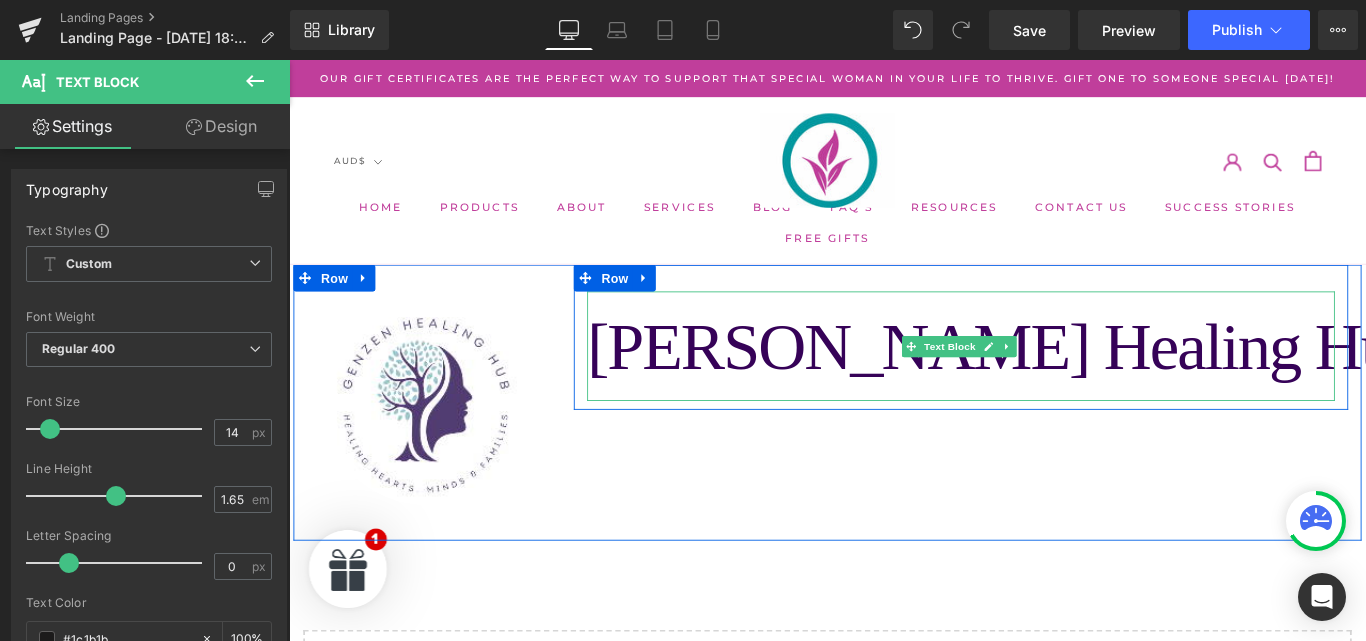 click at bounding box center (988, 382) 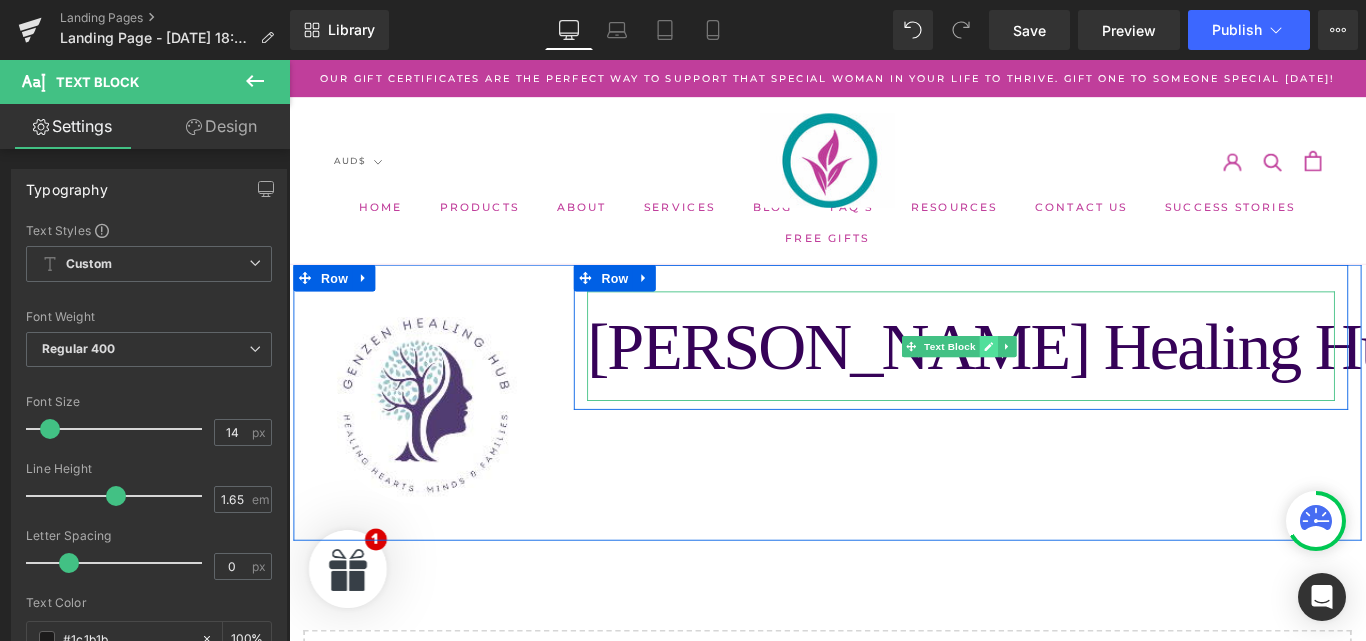 click at bounding box center [1075, 382] 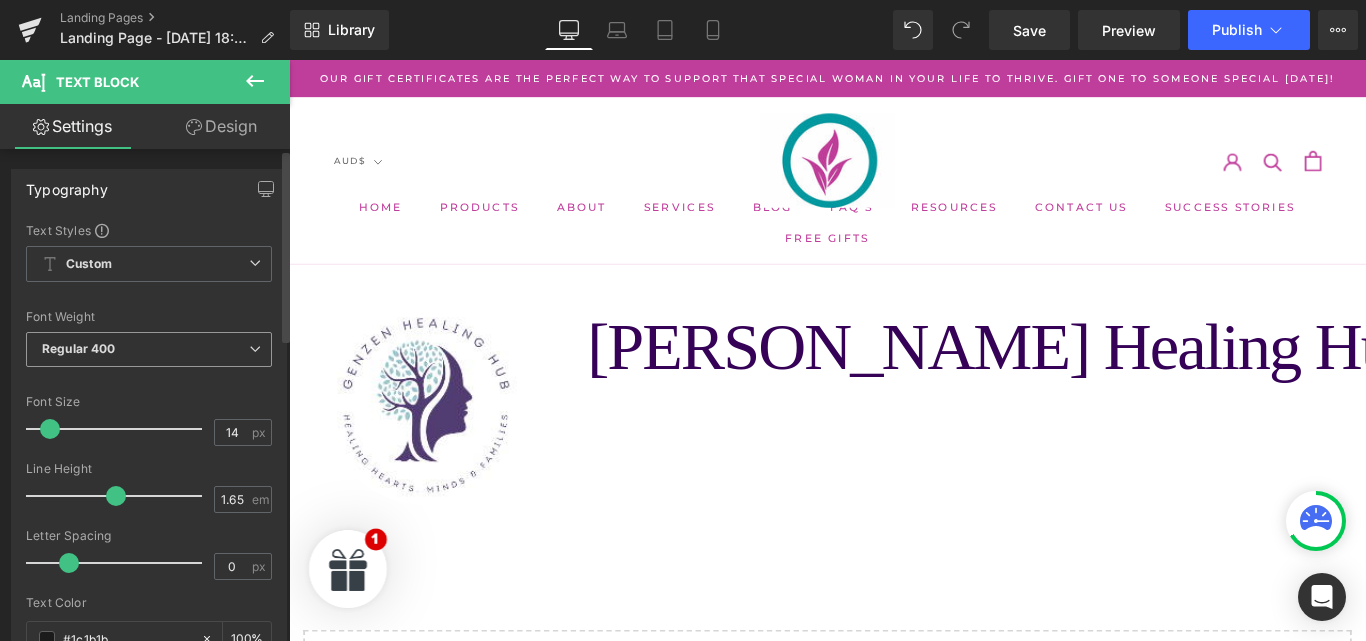 click on "Regular 400" at bounding box center [149, 349] 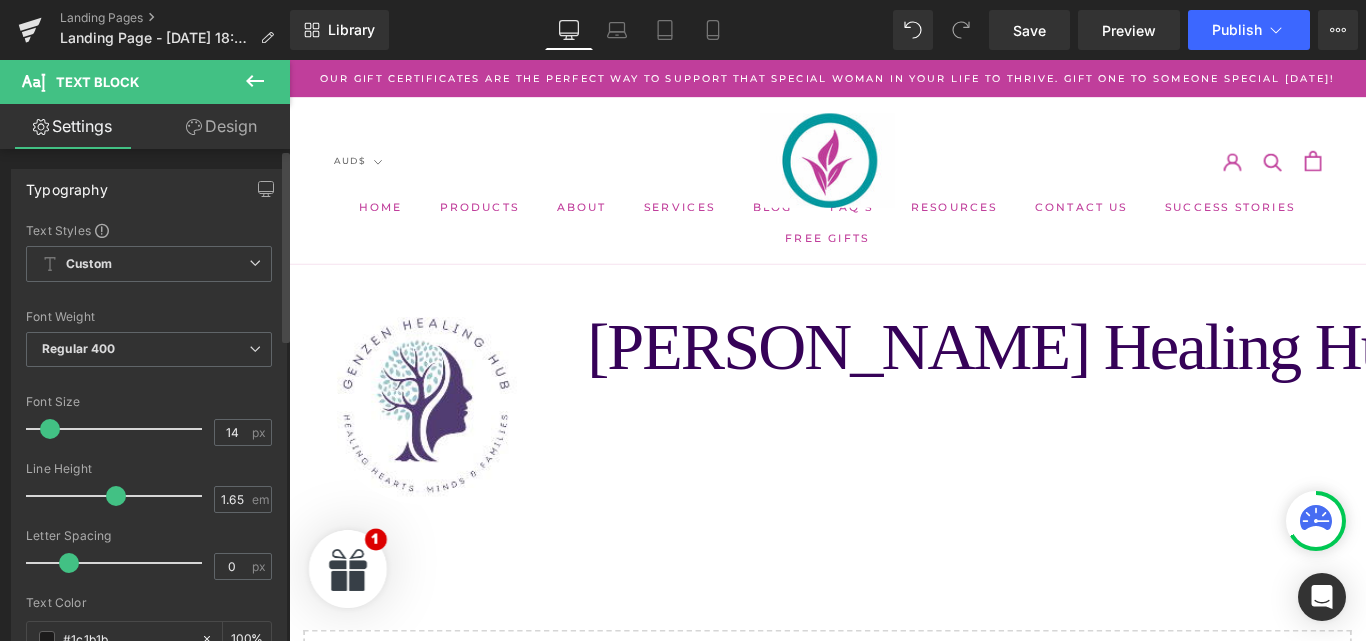 click at bounding box center [149, 298] 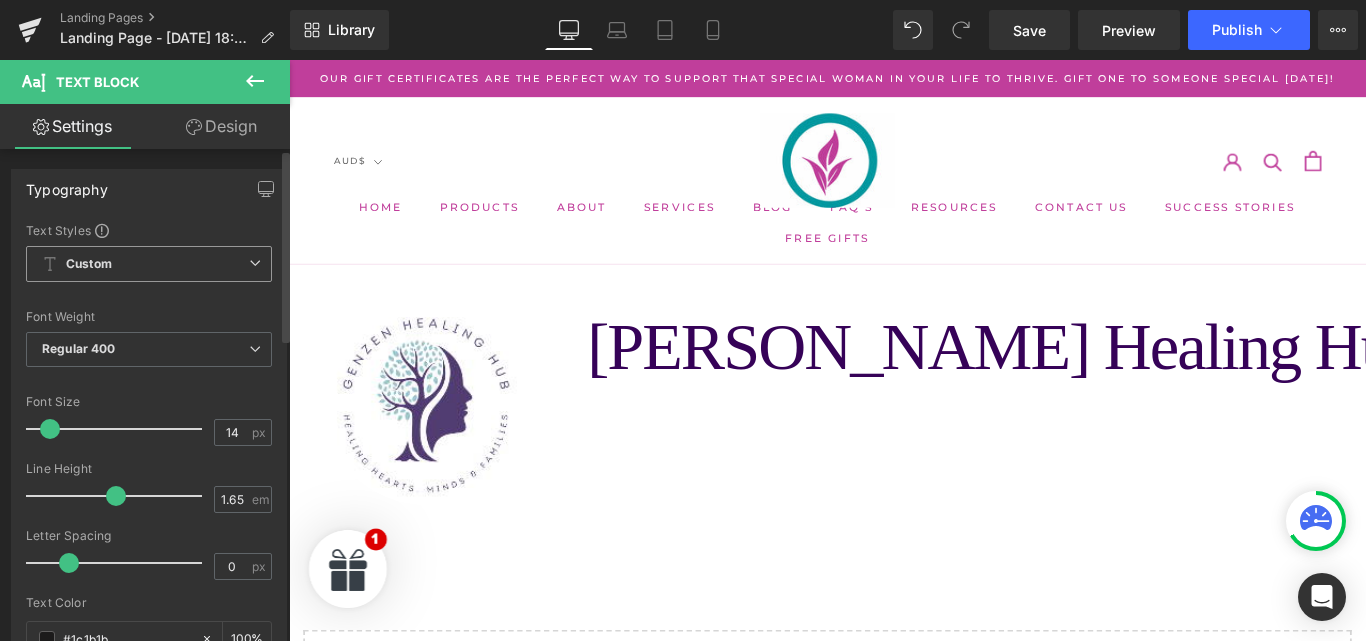 click on "Custom
Setup Global Style" at bounding box center [149, 264] 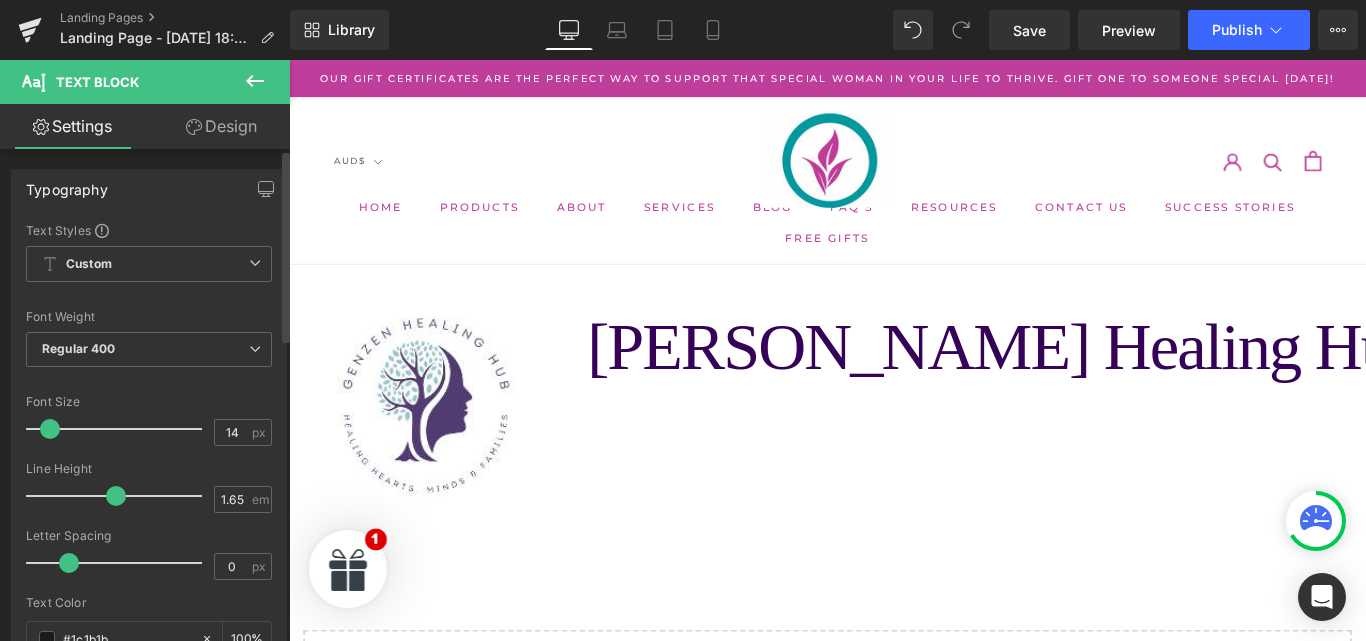 click on "Typography" at bounding box center [149, 189] 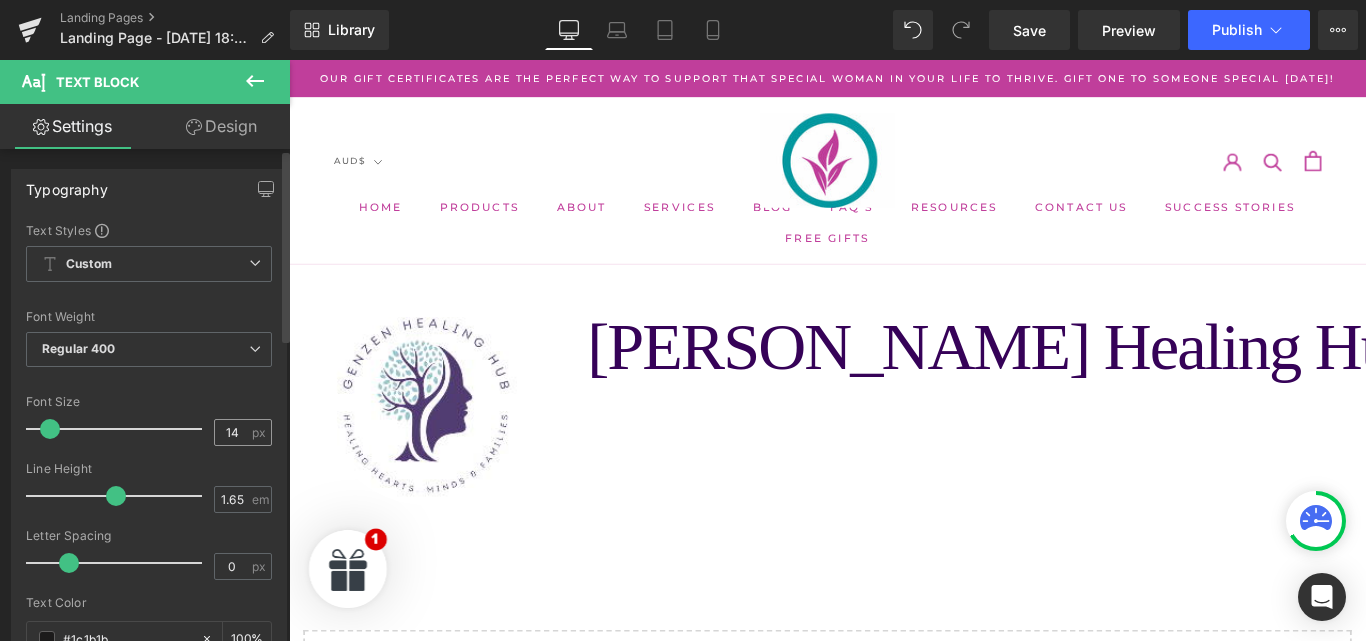 scroll, scrollTop: 1, scrollLeft: 0, axis: vertical 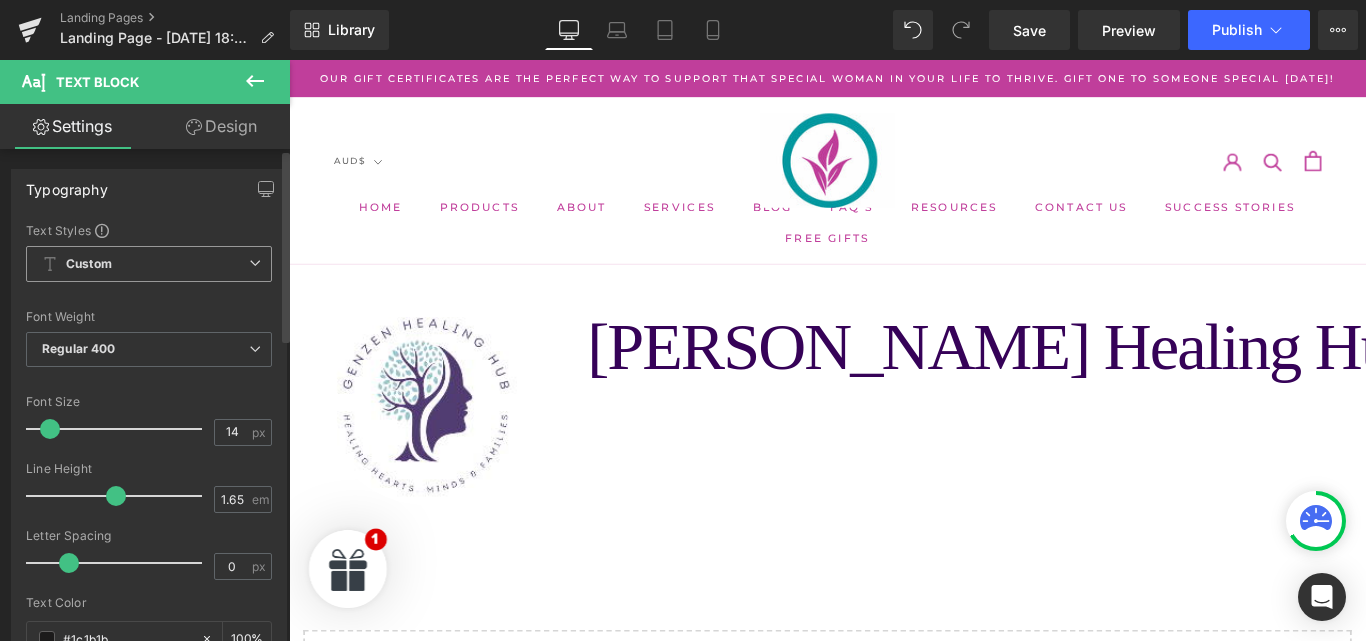 click on "Custom
Setup Global Style" at bounding box center (149, 264) 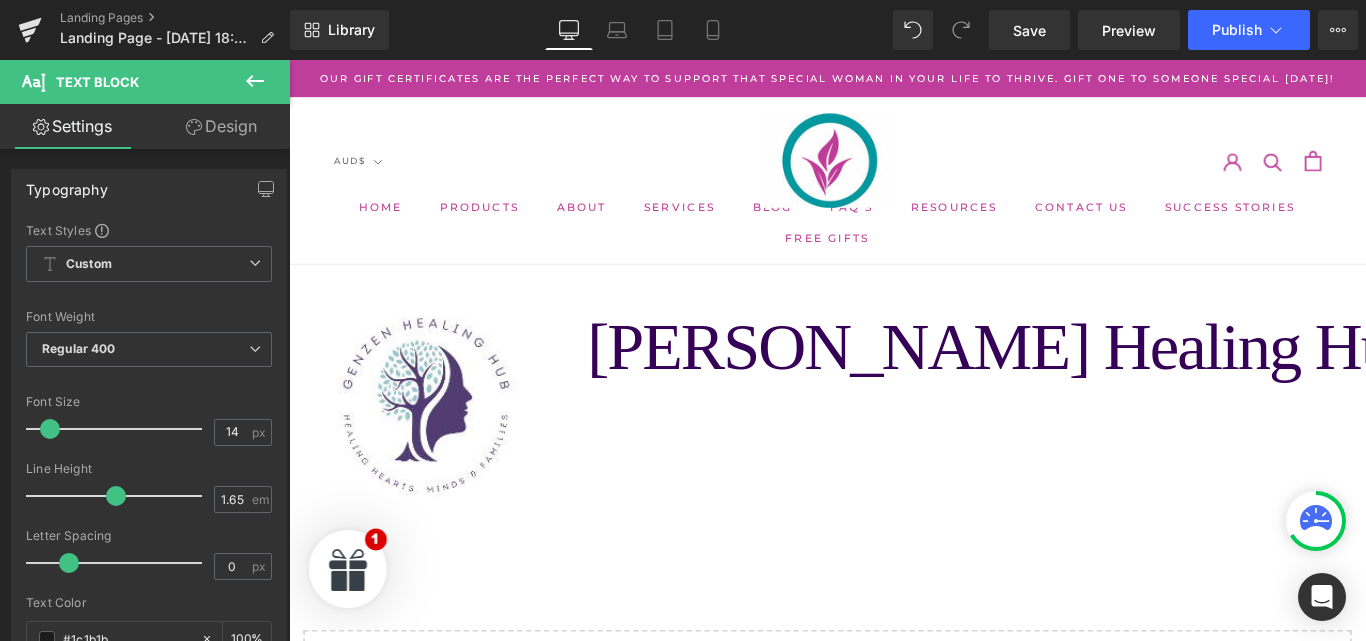 click on "Design" at bounding box center (221, 126) 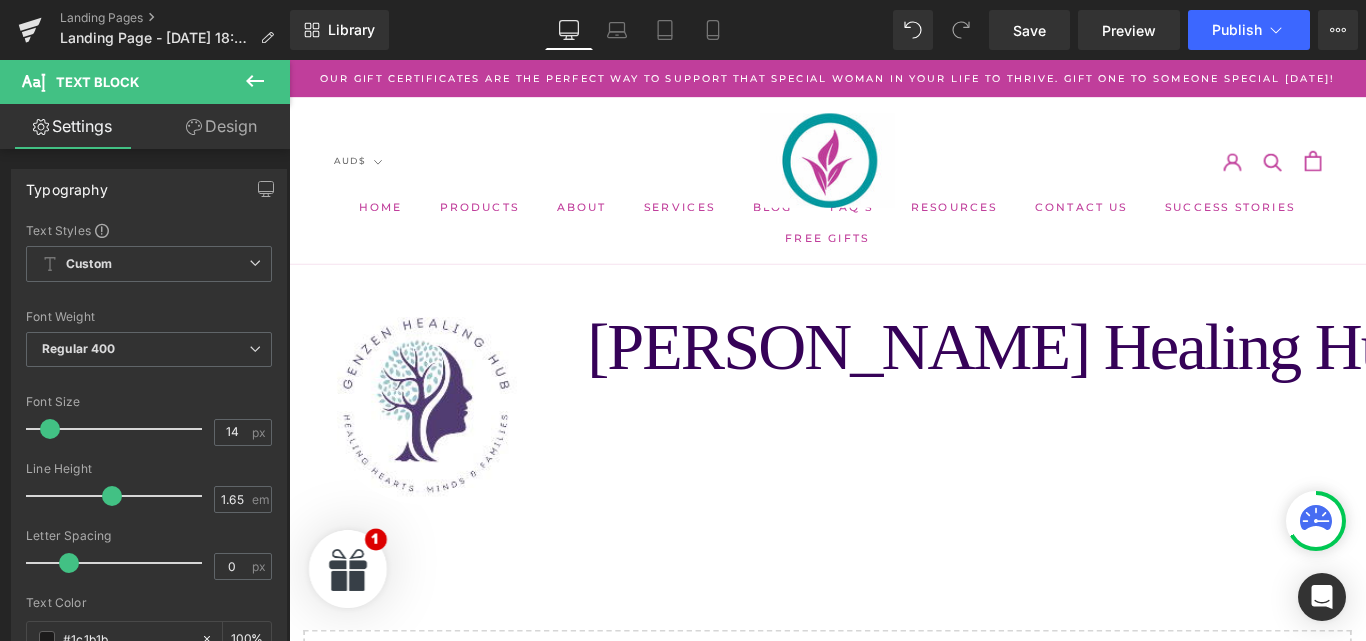 type on "100" 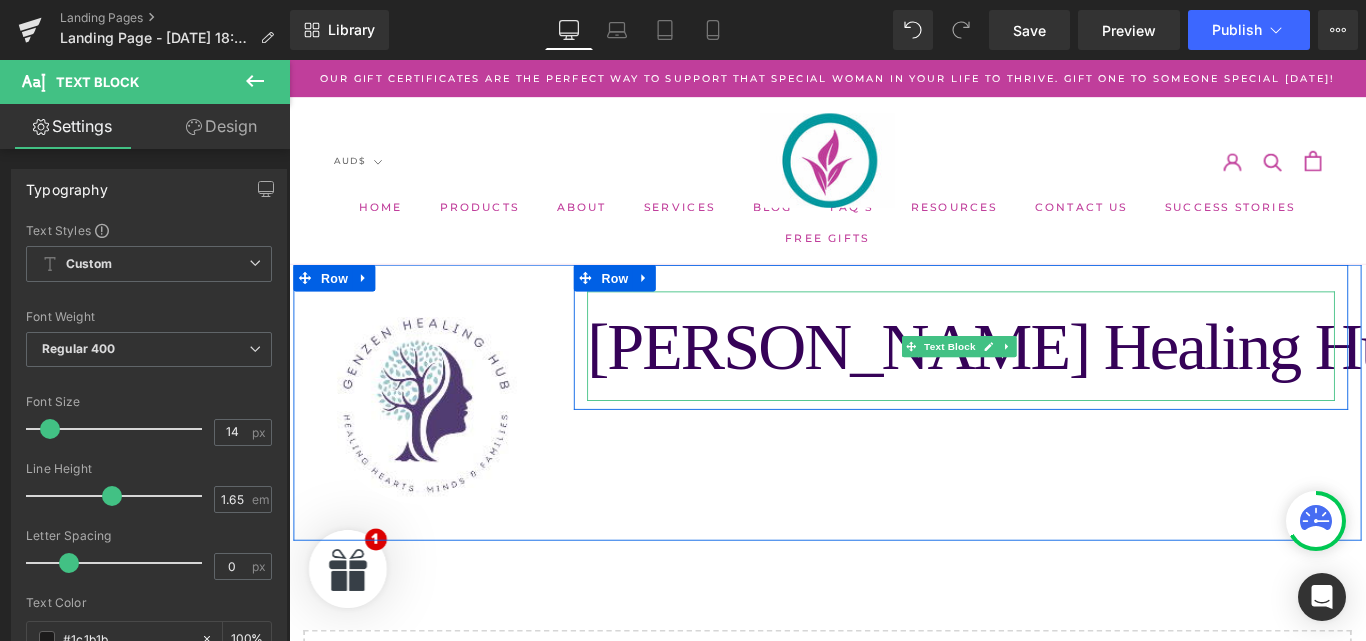 click on "[PERSON_NAME] Healing Hub" at bounding box center (1093, 381) 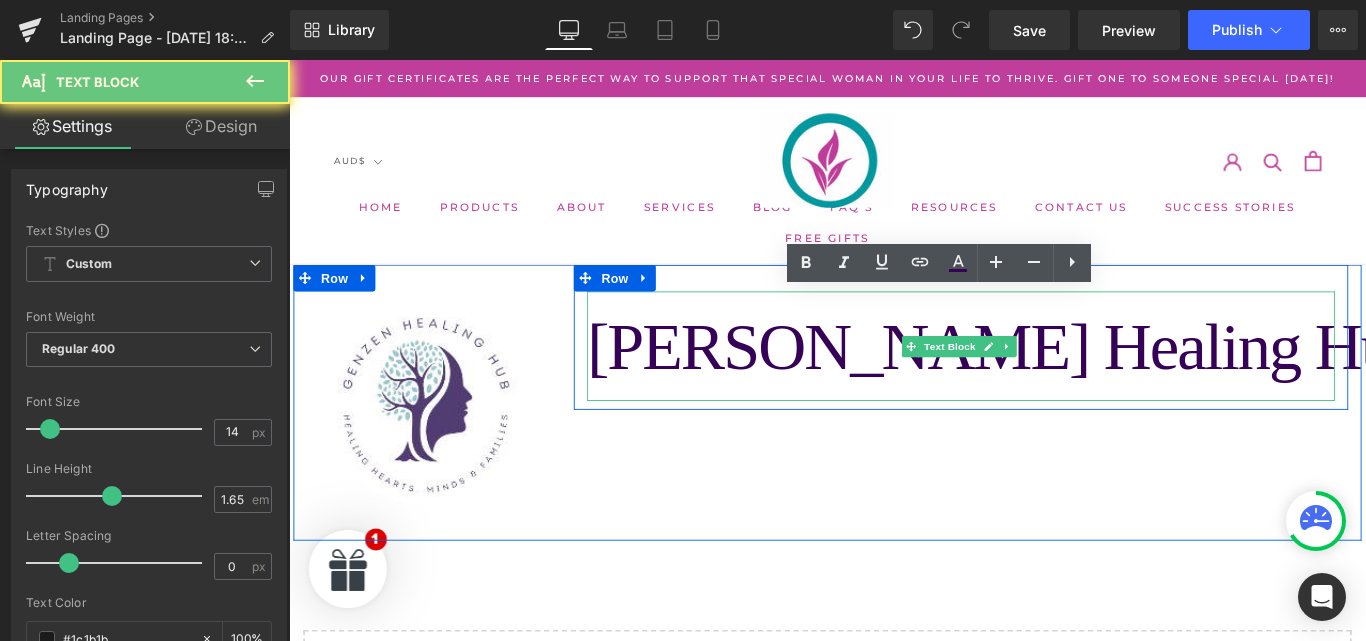 click on "[PERSON_NAME] Healing Hub" at bounding box center [1093, 381] 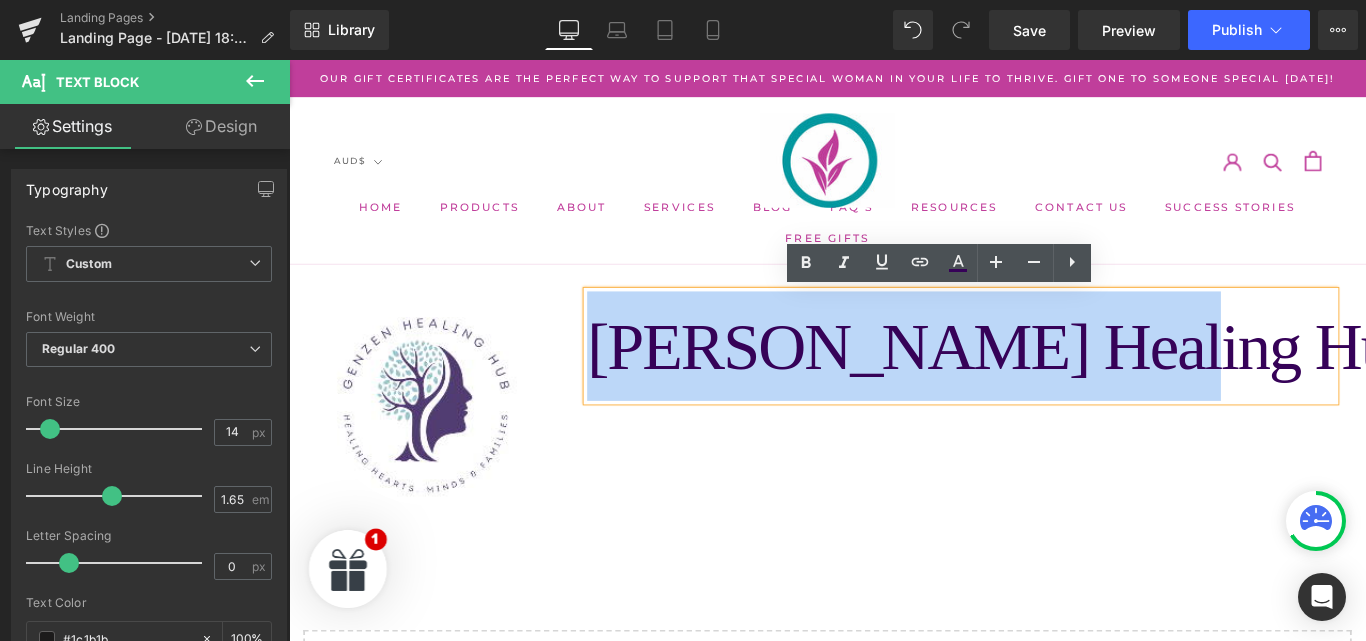drag, startPoint x: 1212, startPoint y: 419, endPoint x: 585, endPoint y: 385, distance: 627.9212 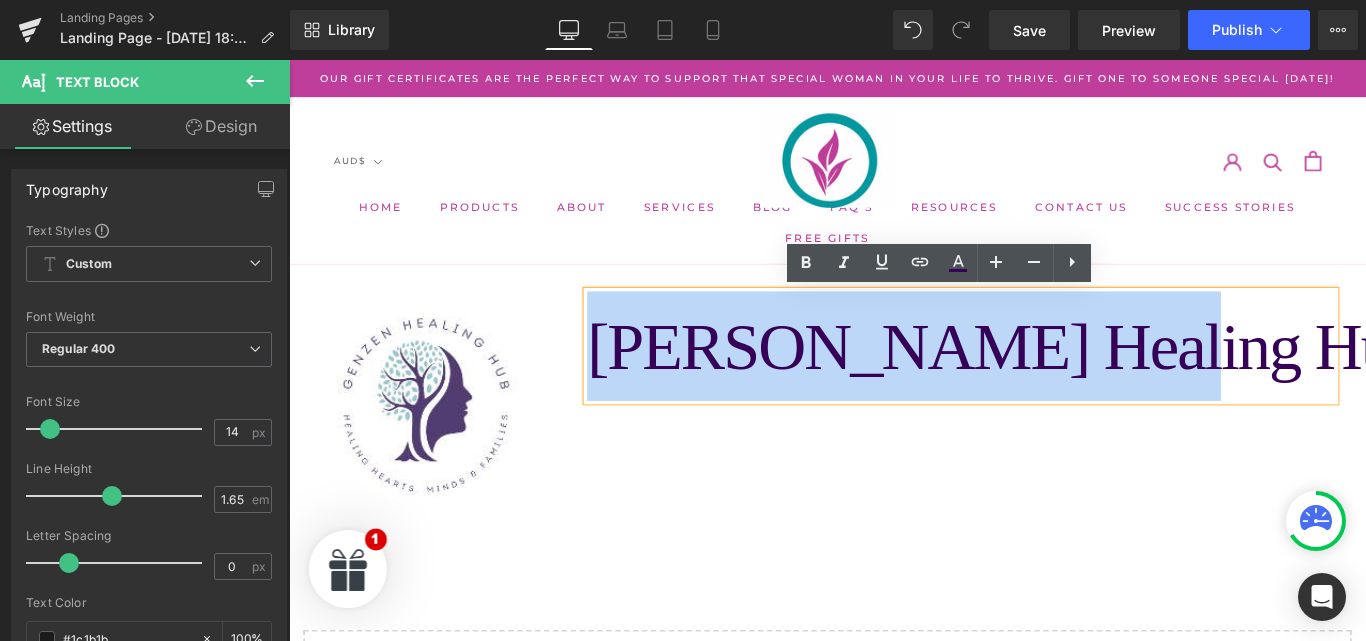 click on "Image
Row
GenZen Healing Hub
Text Block
Row
Row" at bounding box center (894, 445) 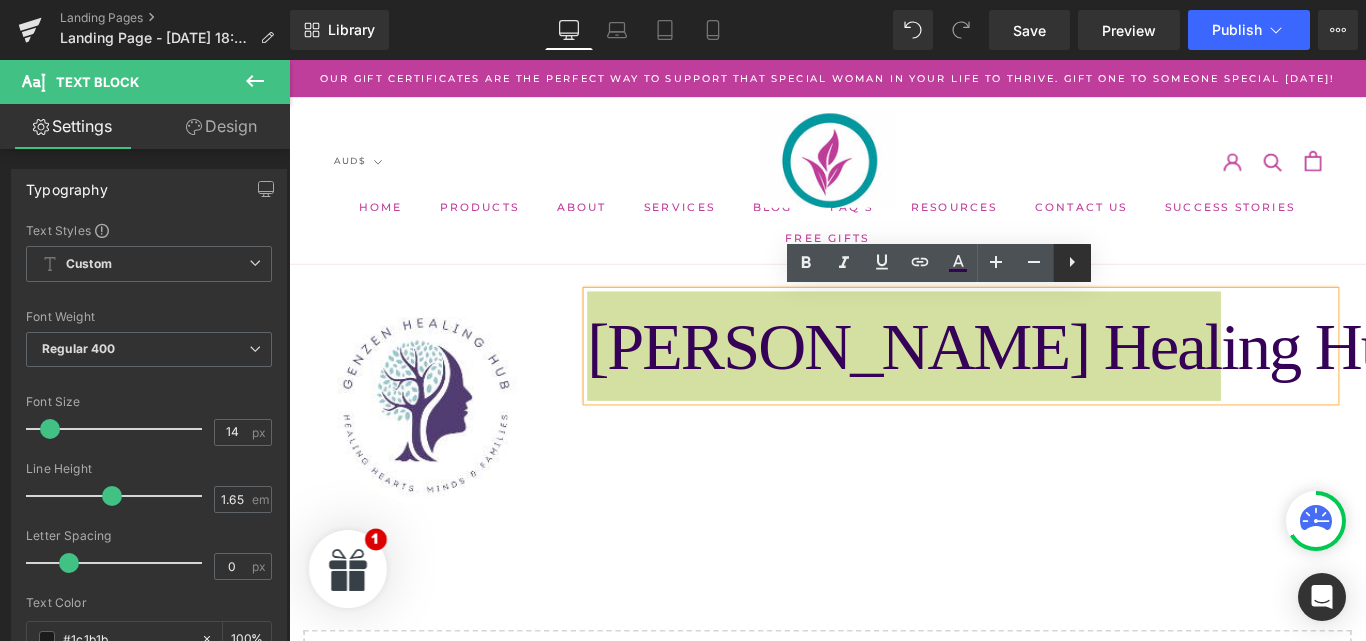 click 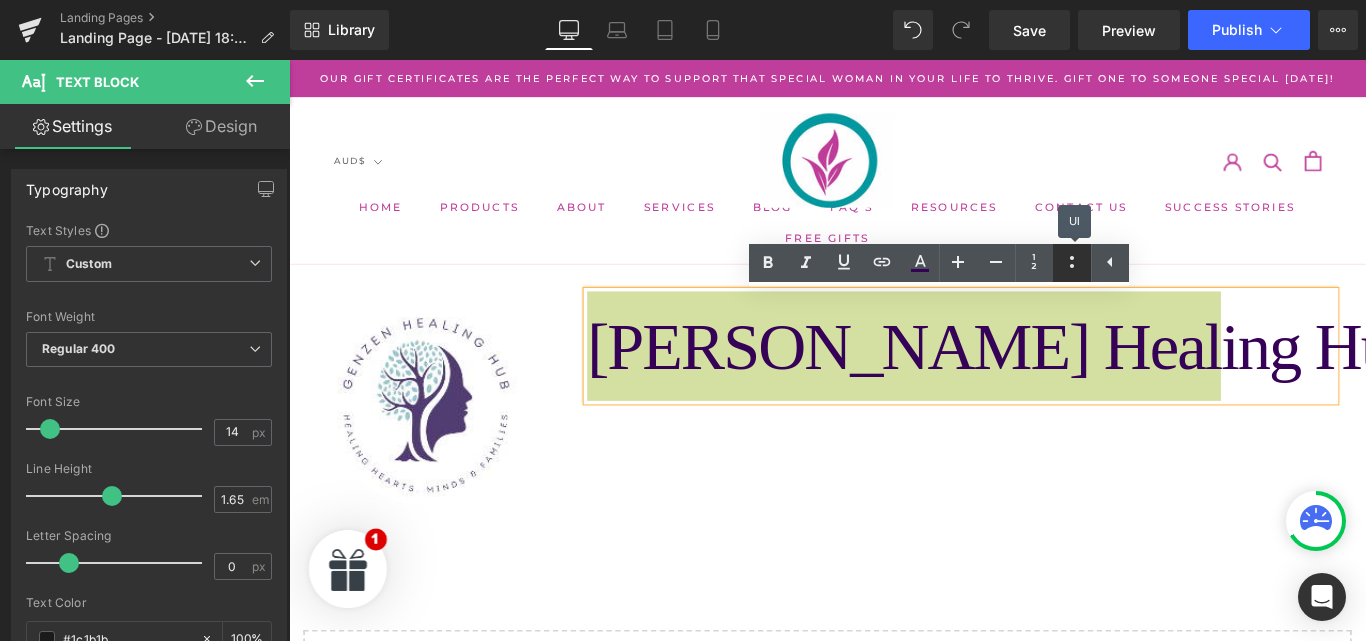 click 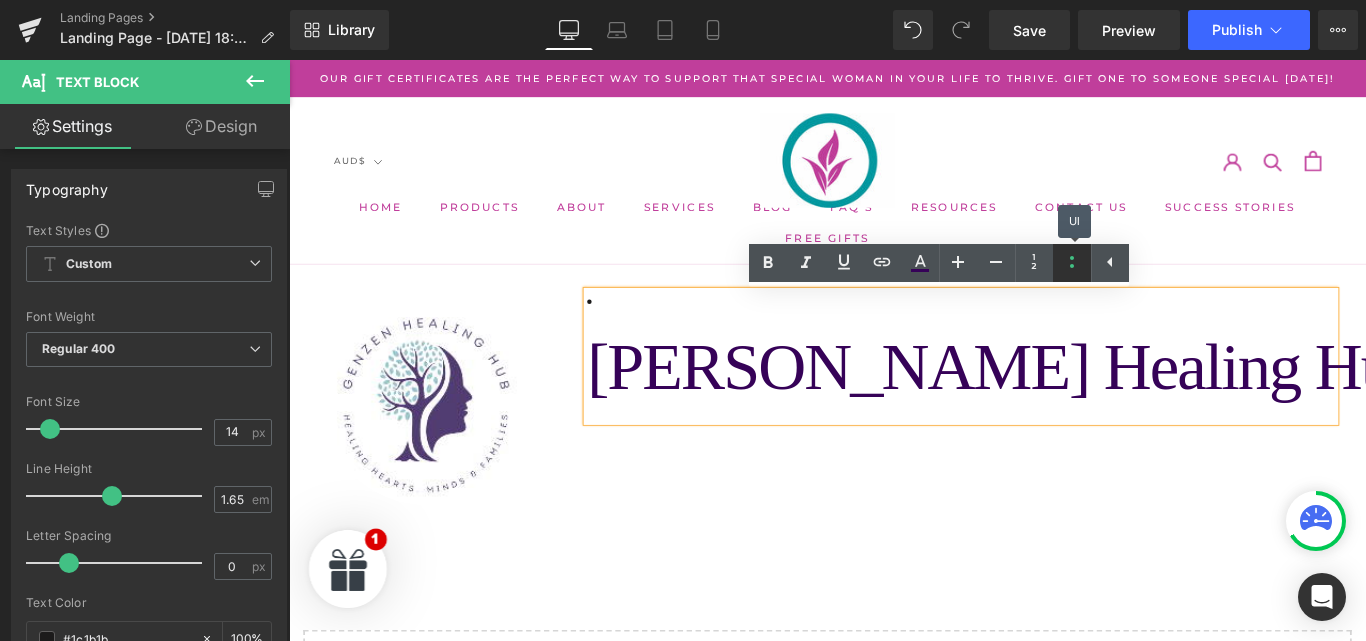 click 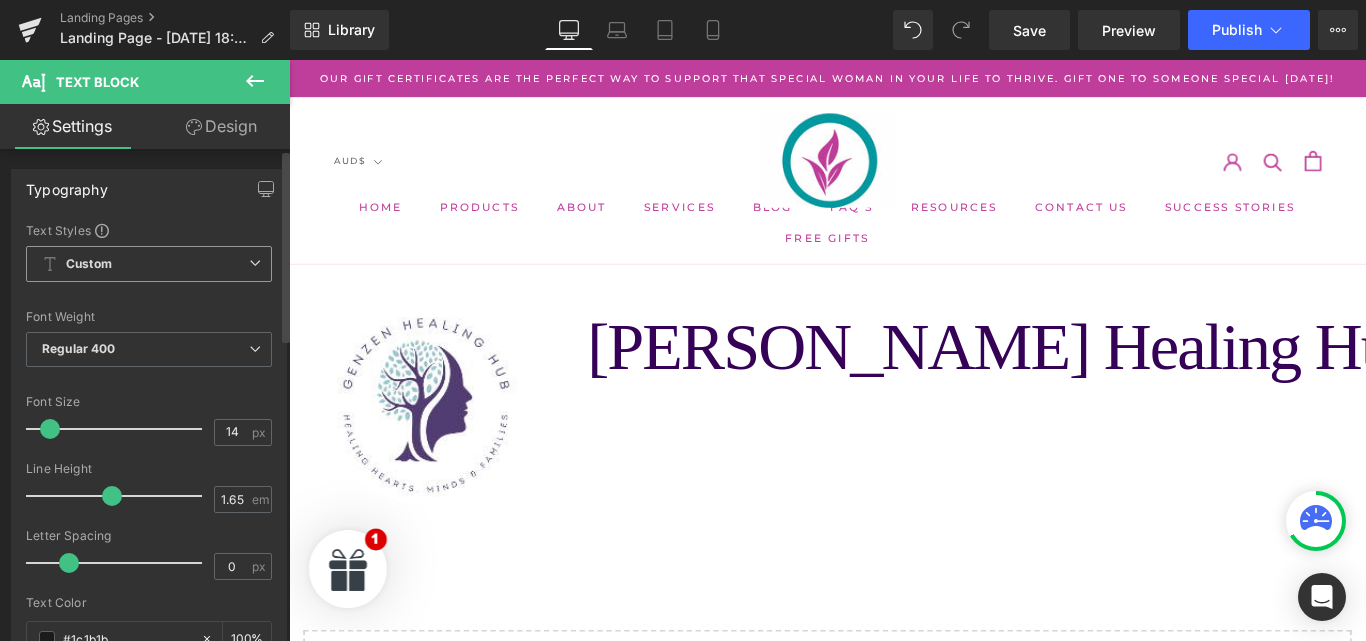 click on "Custom
Setup Global Style" at bounding box center (149, 264) 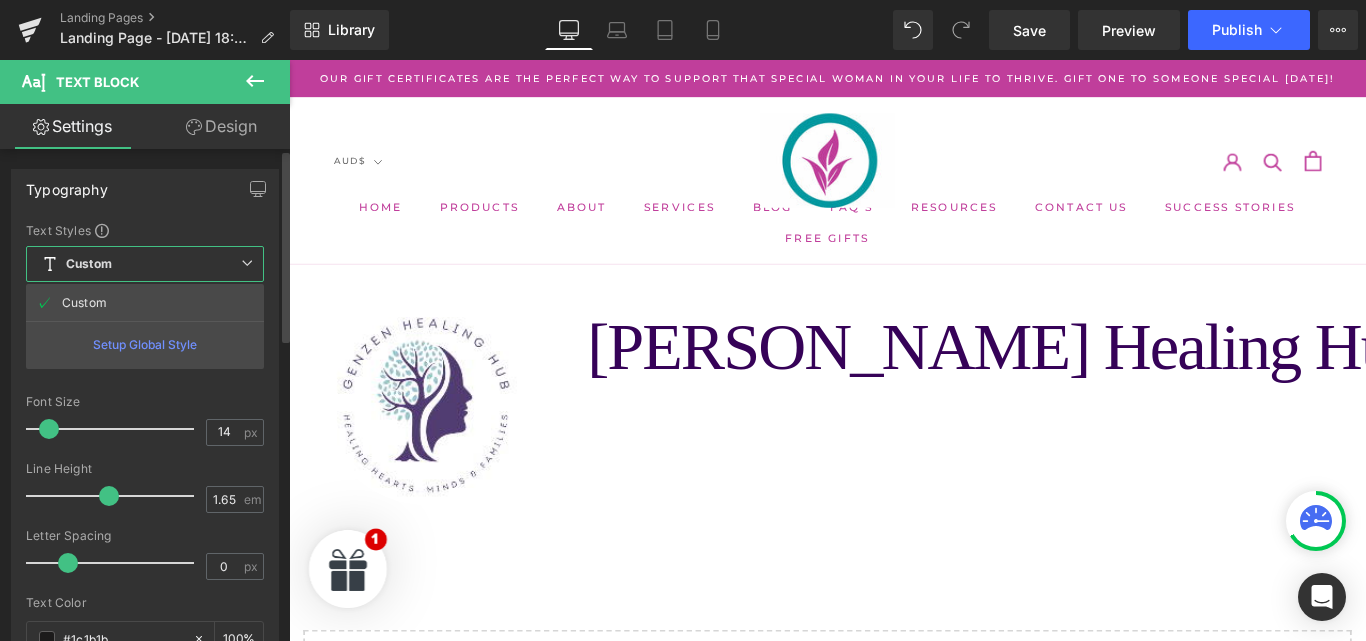 click on "Setup Global Style" at bounding box center (145, 344) 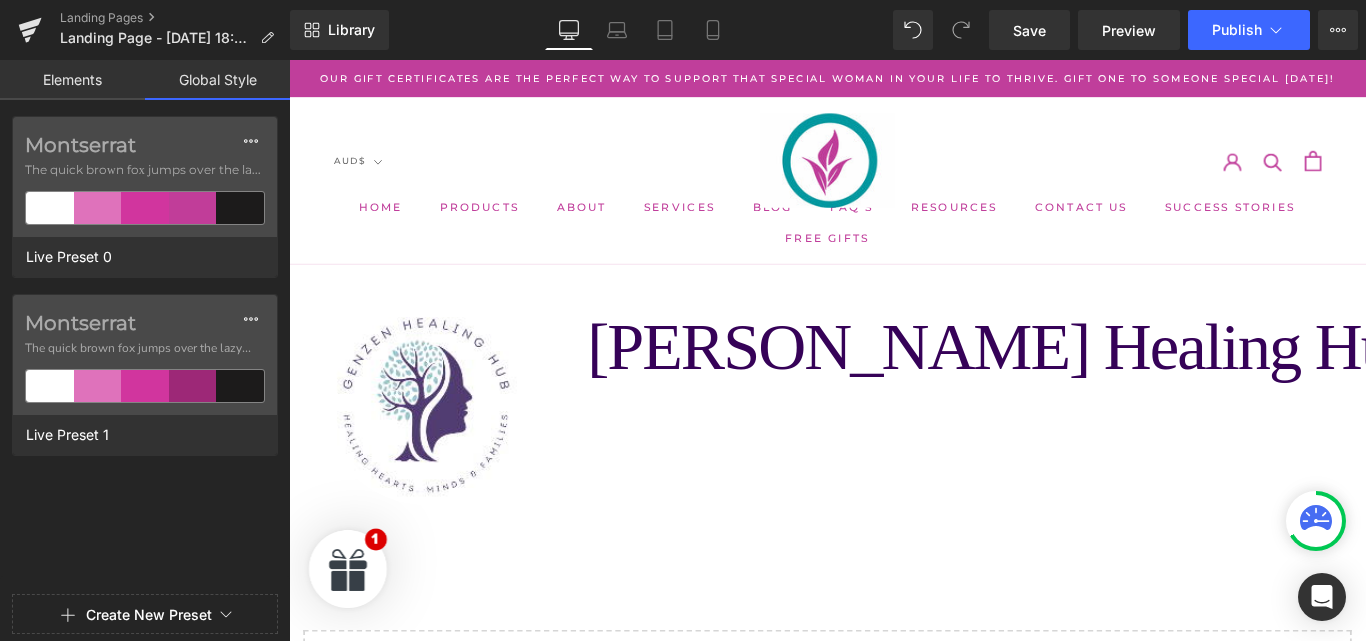 click on "Montserrat  The quick brown fox jumps over the lazy..." at bounding box center [145, 355] 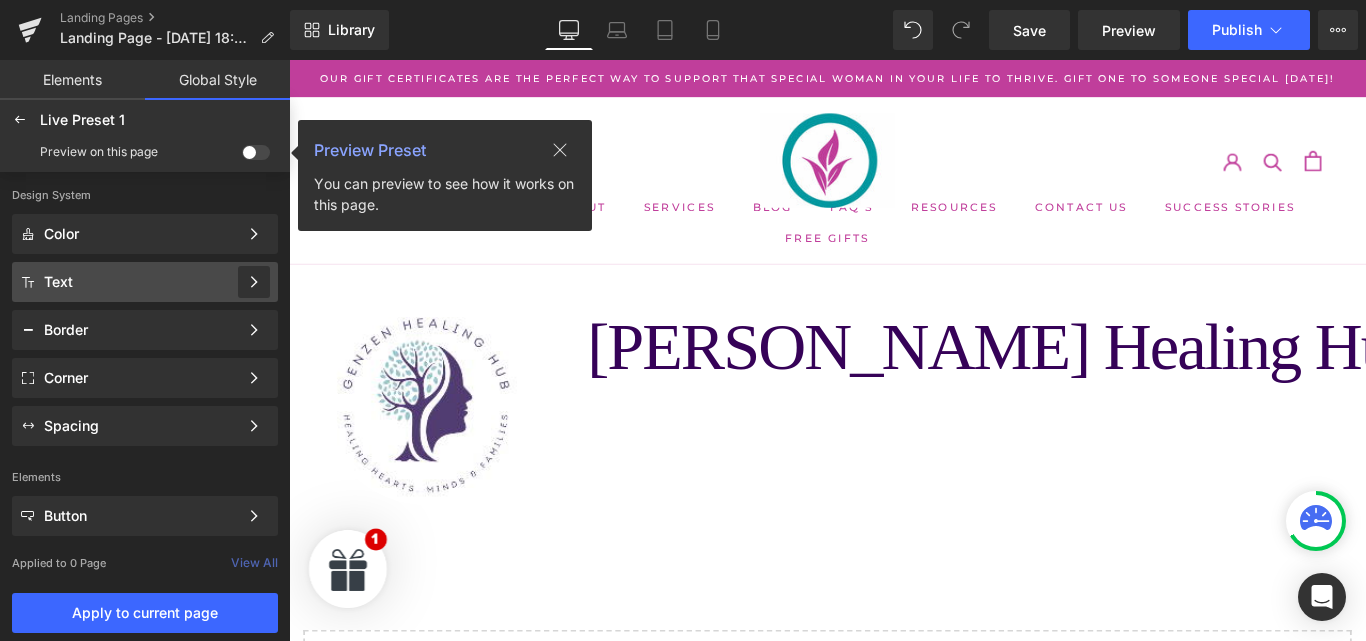 click at bounding box center [254, 282] 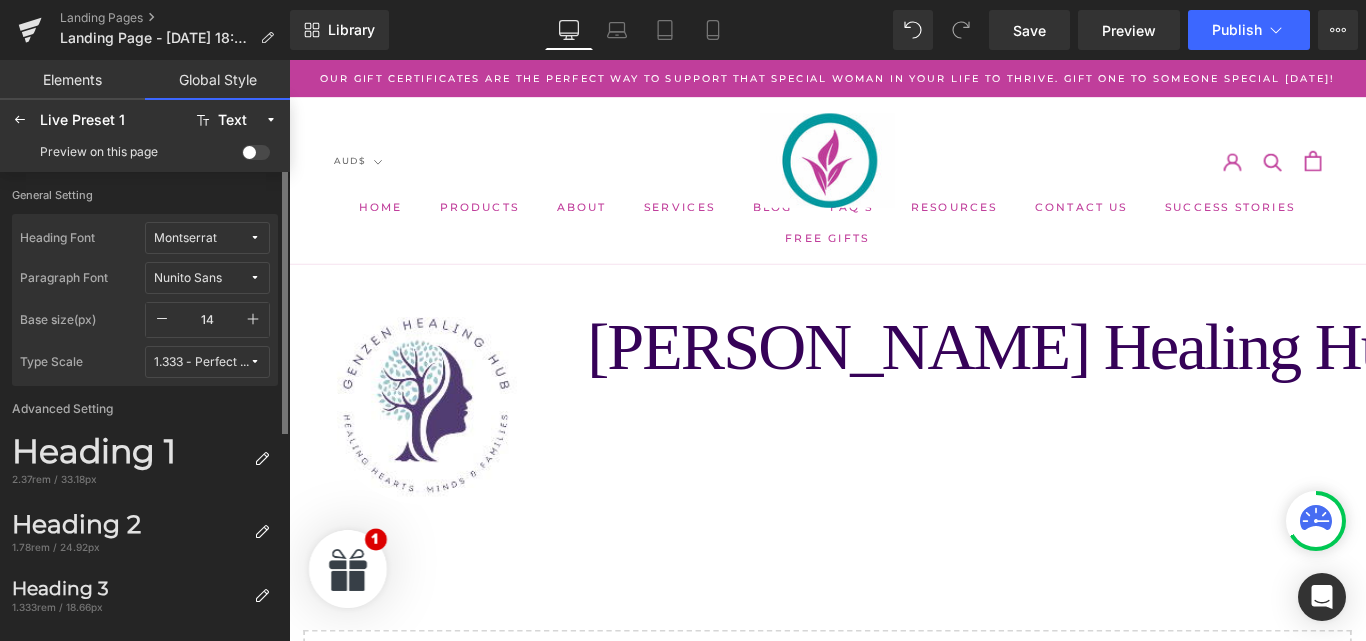 click on "Montserrat" at bounding box center [207, 238] 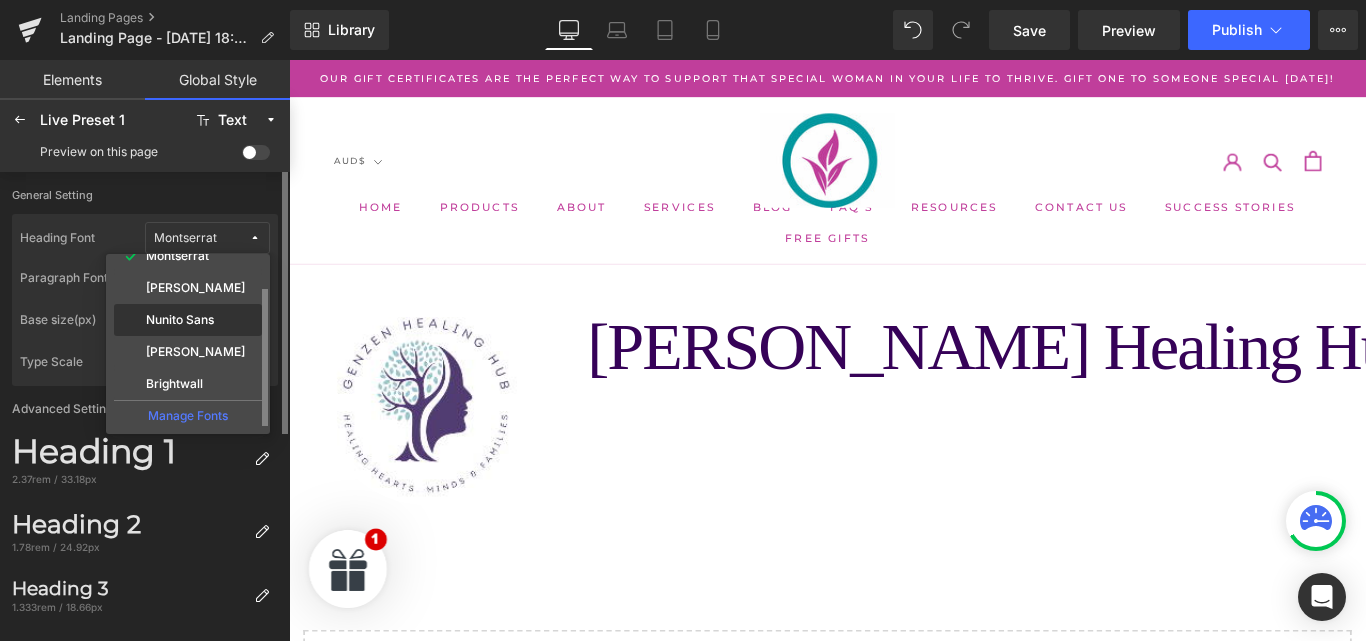 scroll, scrollTop: 55, scrollLeft: 0, axis: vertical 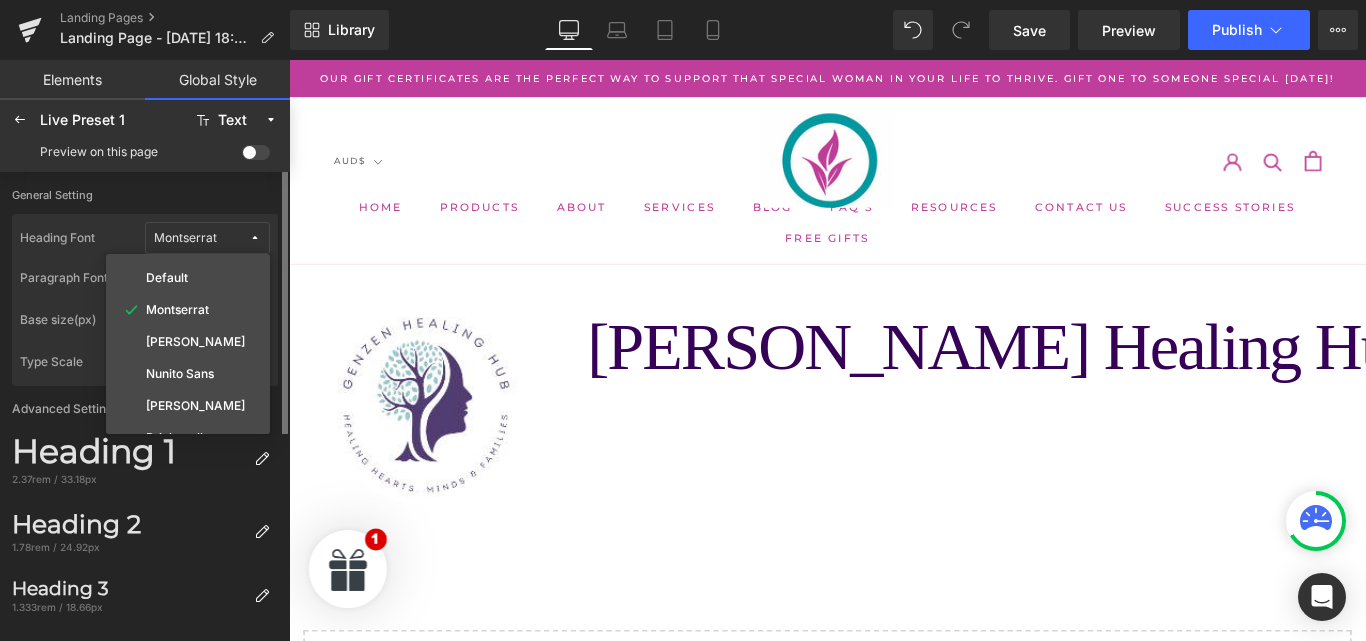 click on "General Setting Heading Font Montserrat Default Montserrat Montserrat Alternates Nunito Sans Montserrat Subrayada Brightwall  Manage Fonts   Paragraph Font Nunito Sans Base size(px) 14 Type Scale 1.333 - Perfect Fourth Advanced Setting Heading 1 2.37rem / 33.18px Heading 2 1.78rem / 24.92px Heading 3 1.333rem / 18.66px Heading 4 1rem / 14px Heading 5 0.75rem / 10.5px Heading 6 0.56rem / 7.84px Paragraph 1 1rem / 14px Paragraph 2 0.75rem / 10.5px Paragraph 3 0.56rem / 7.84px Paragraph 4 0.42rem / 5.88px" at bounding box center (145, 405) 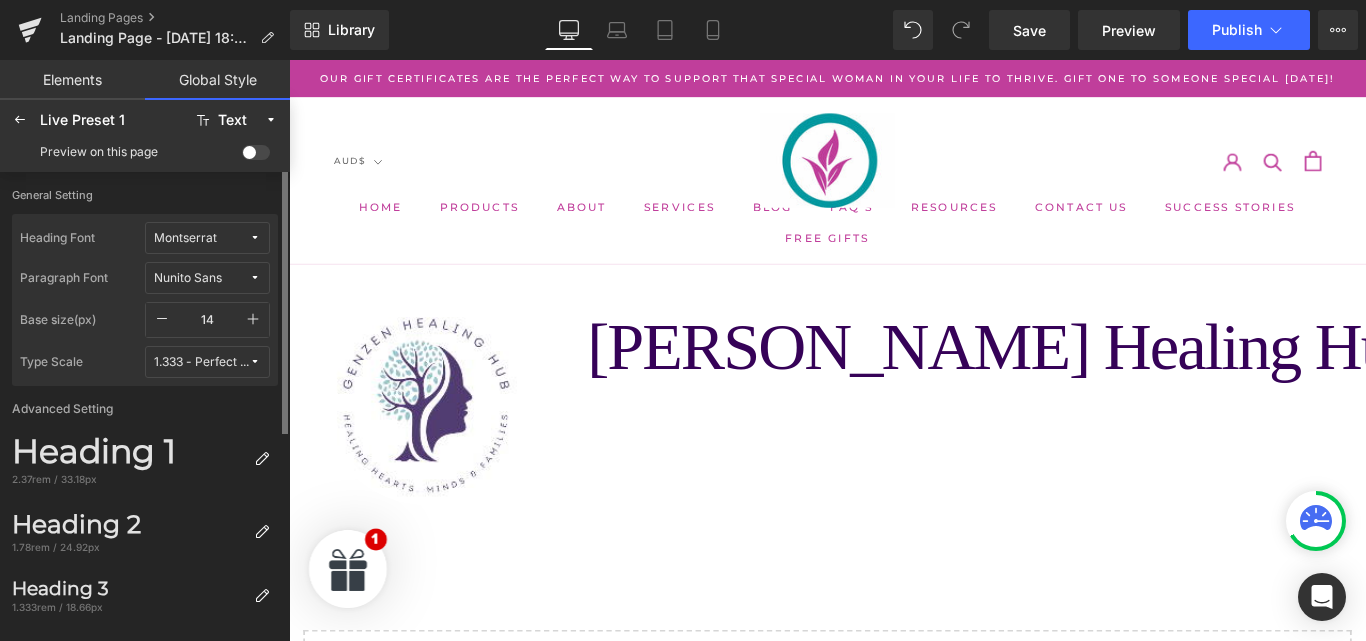 click at bounding box center (255, 278) 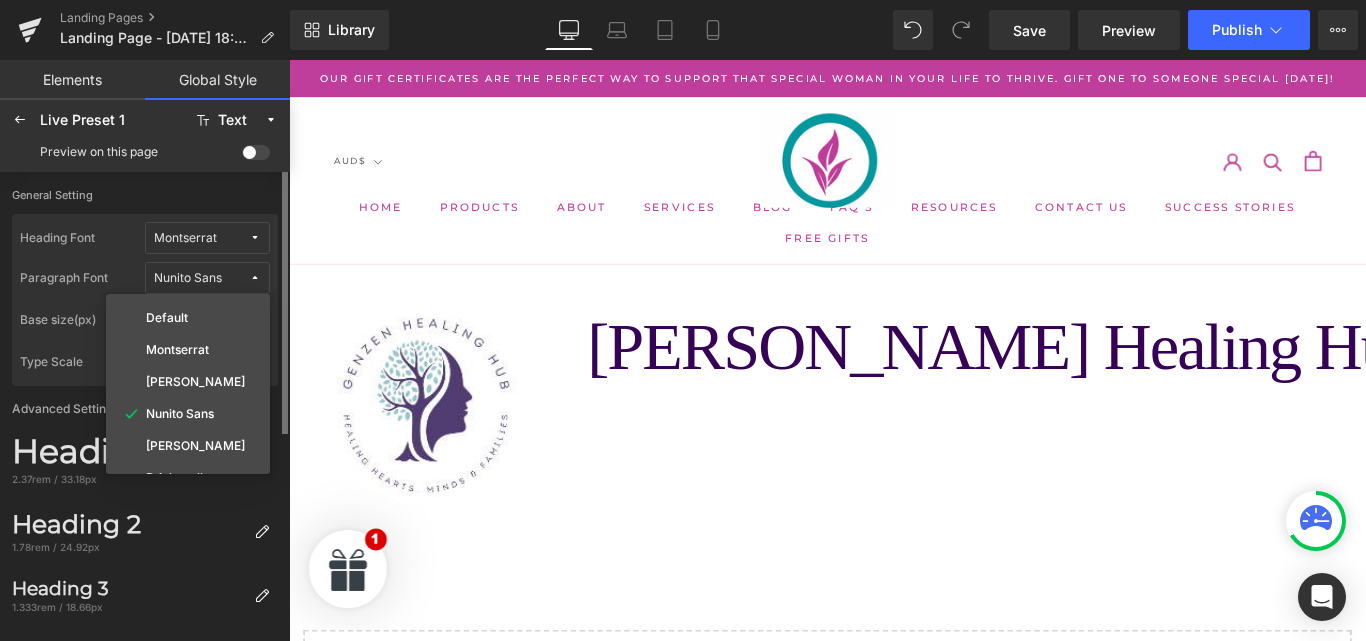 click on "Paragraph Font" at bounding box center (82, 278) 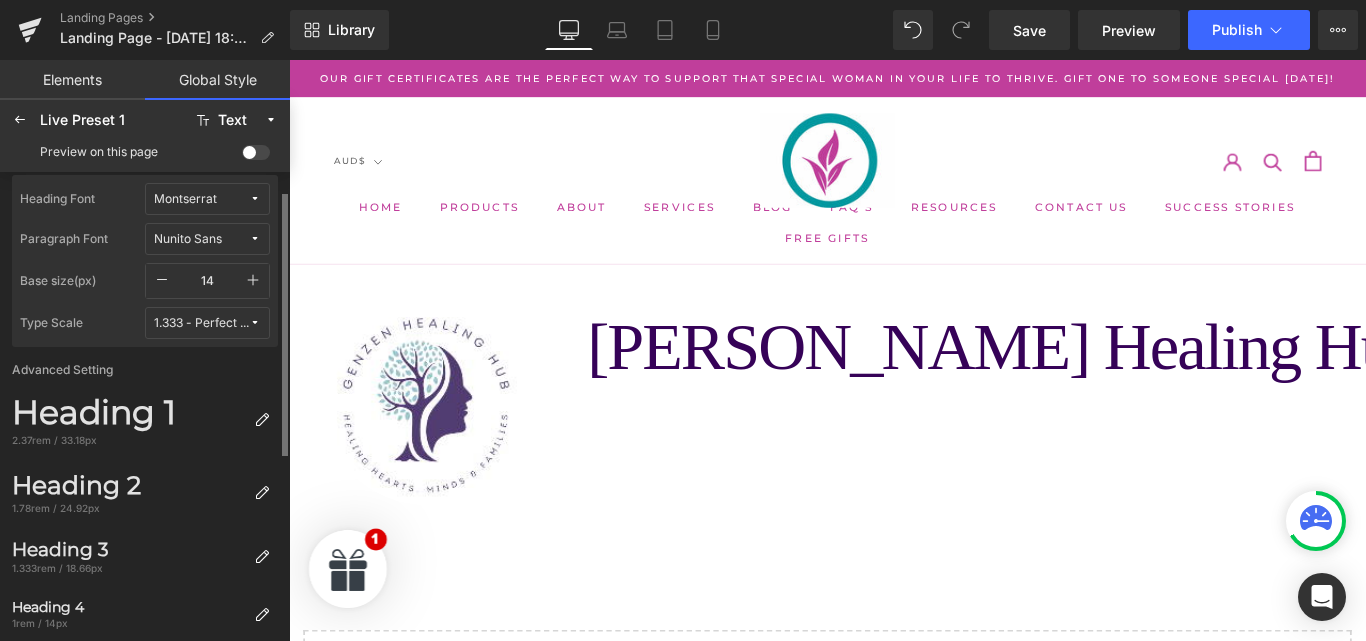 scroll, scrollTop: 0, scrollLeft: 0, axis: both 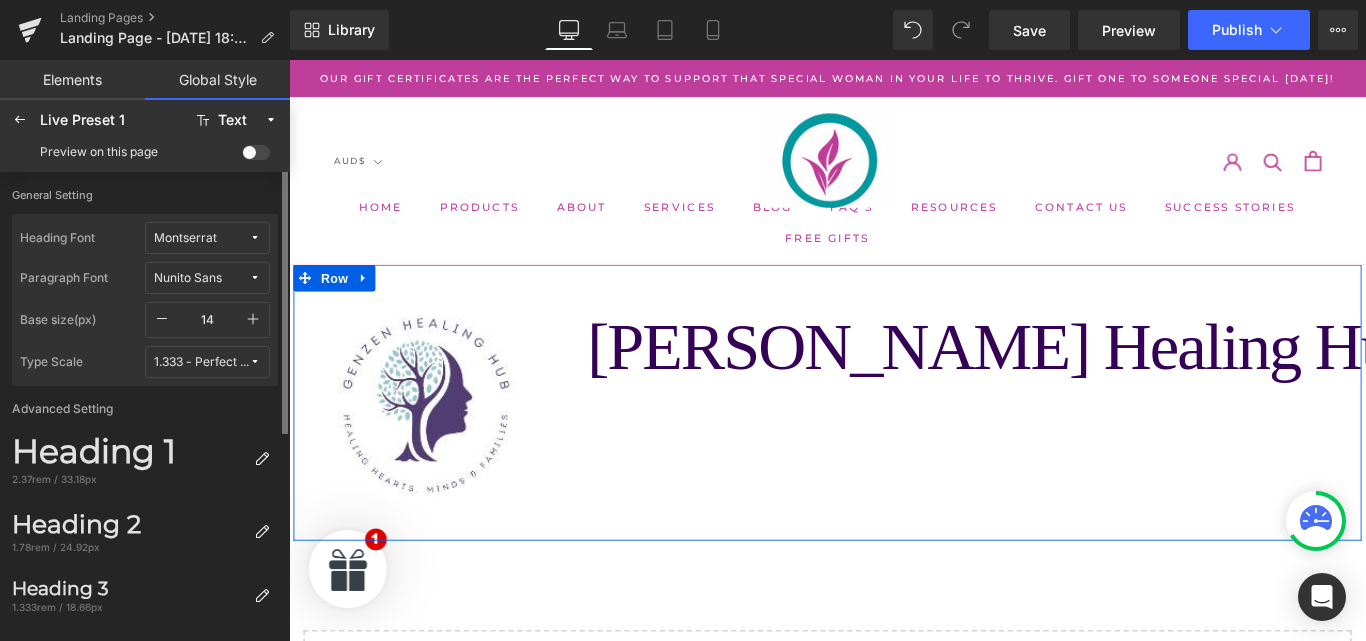 click on "Image
Row
GenZen Healing Hub
Text Block
Row
Row" at bounding box center [894, 445] 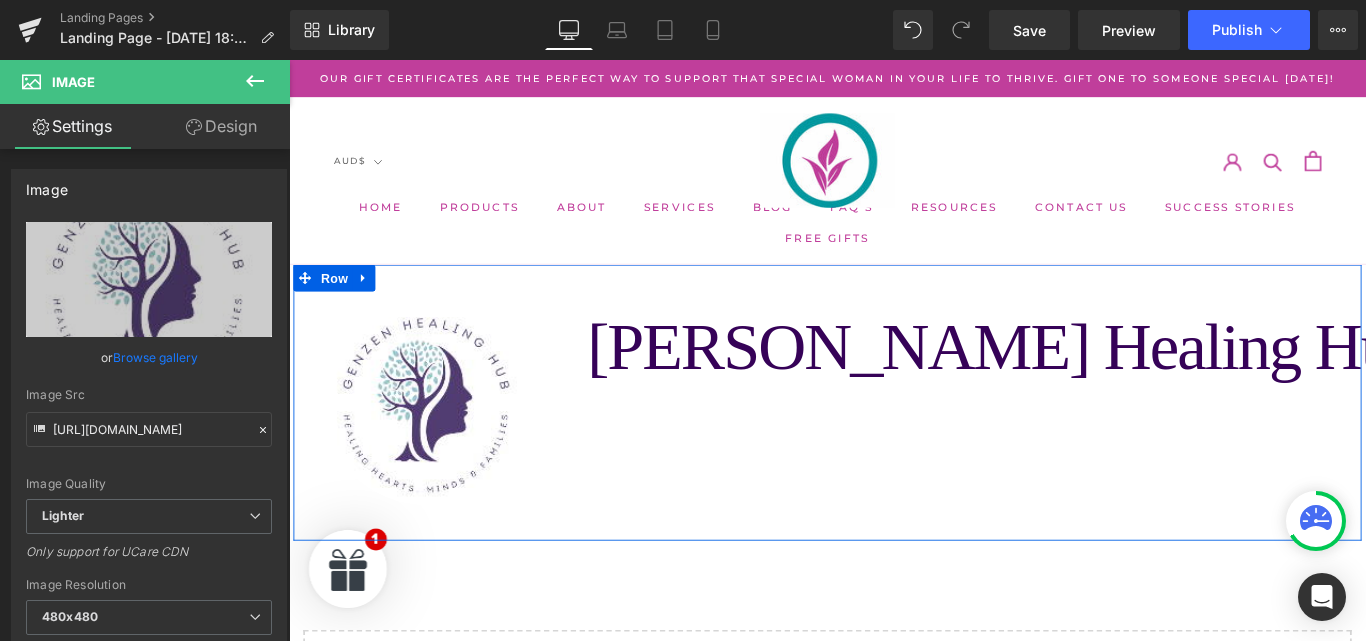click on "Image
Row
GenZen Healing Hub
Text Block
Row
Row" at bounding box center [894, 445] 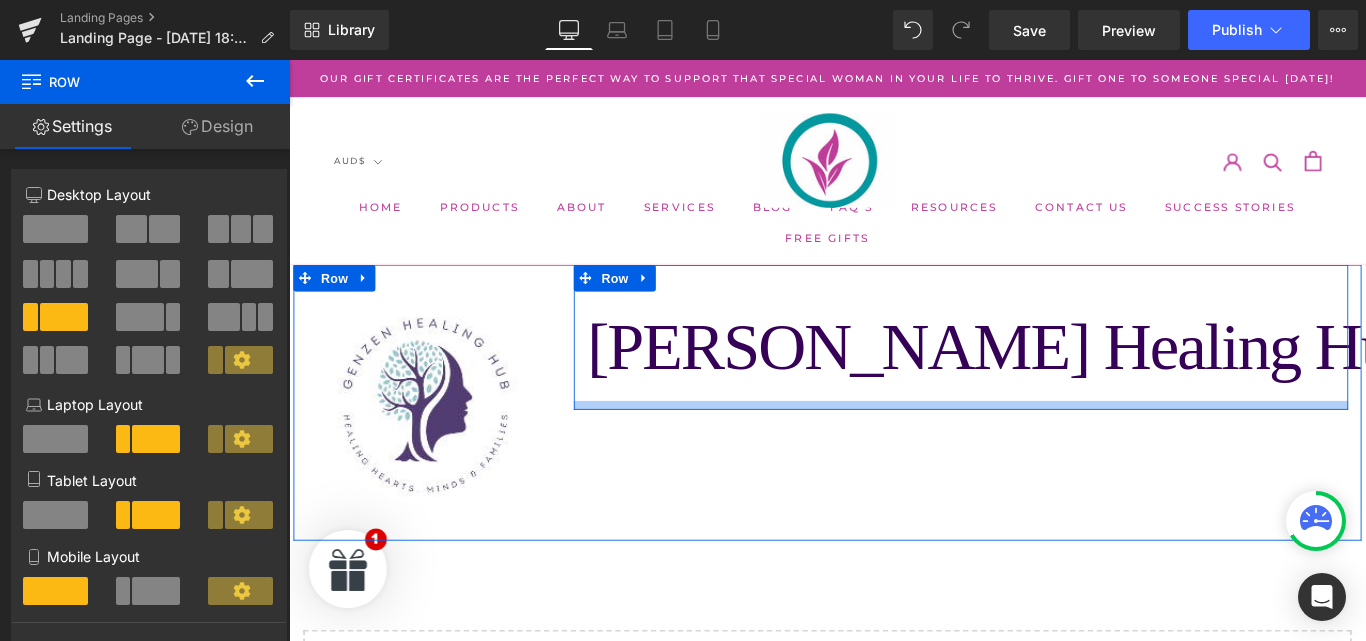 click at bounding box center (1044, 448) 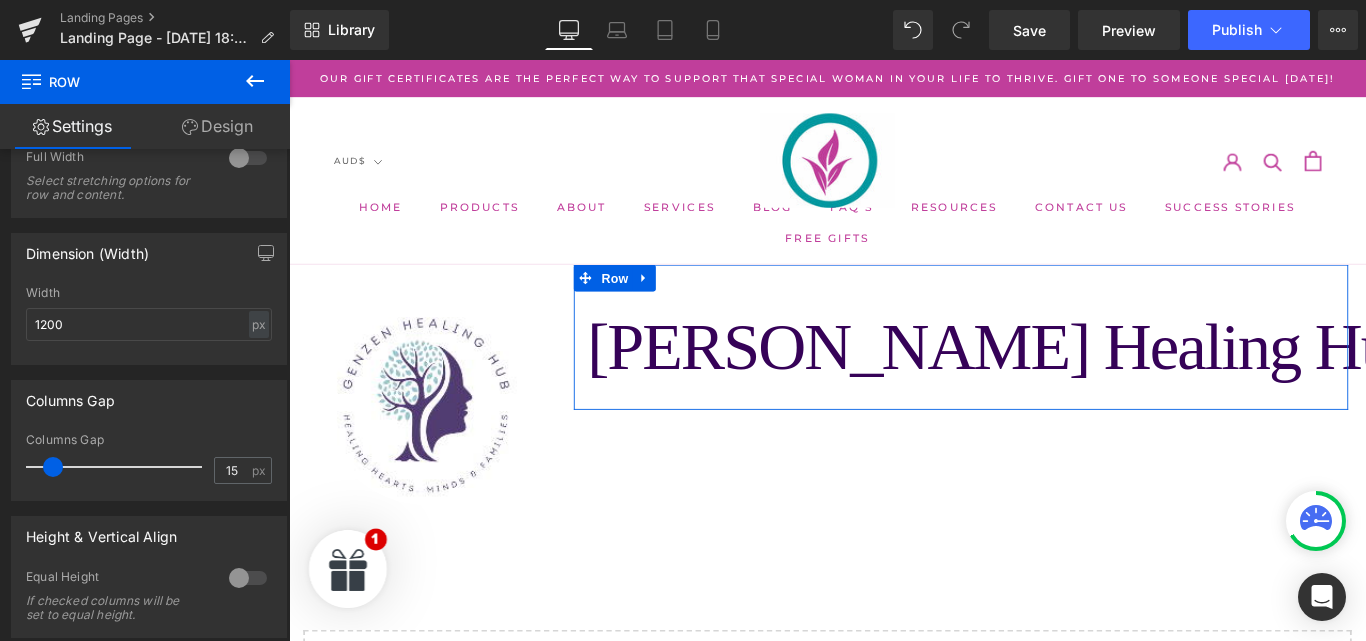 scroll, scrollTop: 370, scrollLeft: 0, axis: vertical 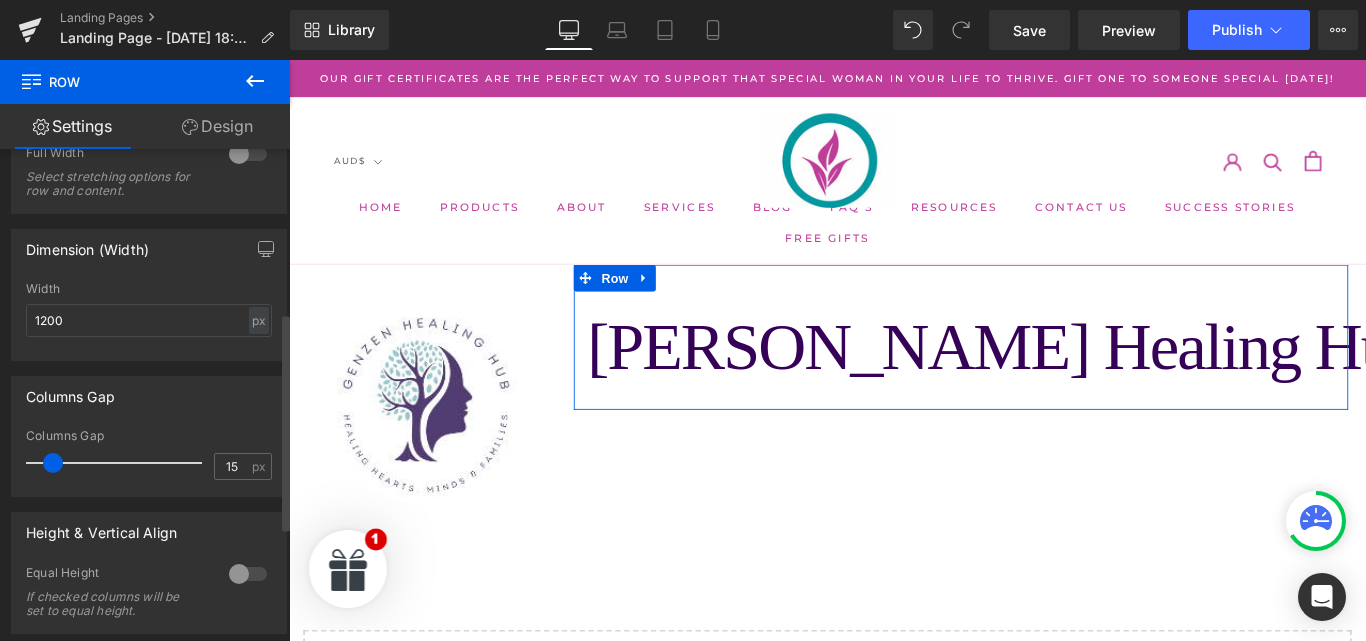 drag, startPoint x: 52, startPoint y: 463, endPoint x: 9, endPoint y: 456, distance: 43.56604 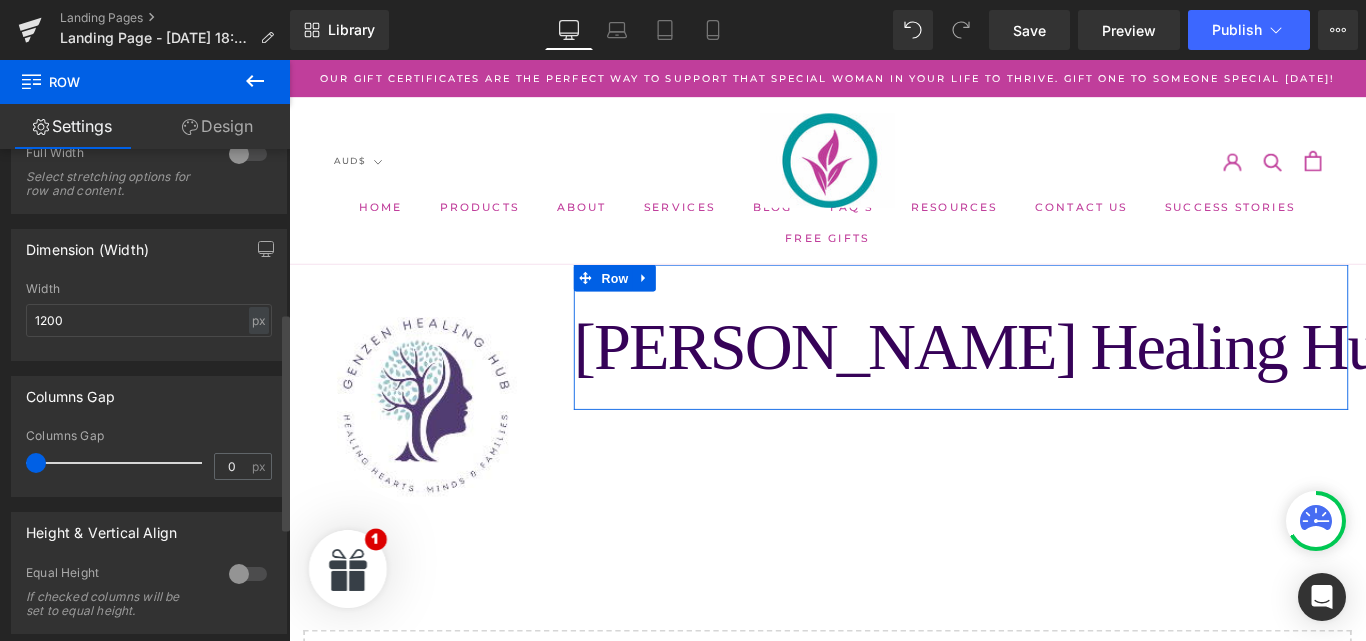 click on "Height & Vertical Align" at bounding box center (101, 527) 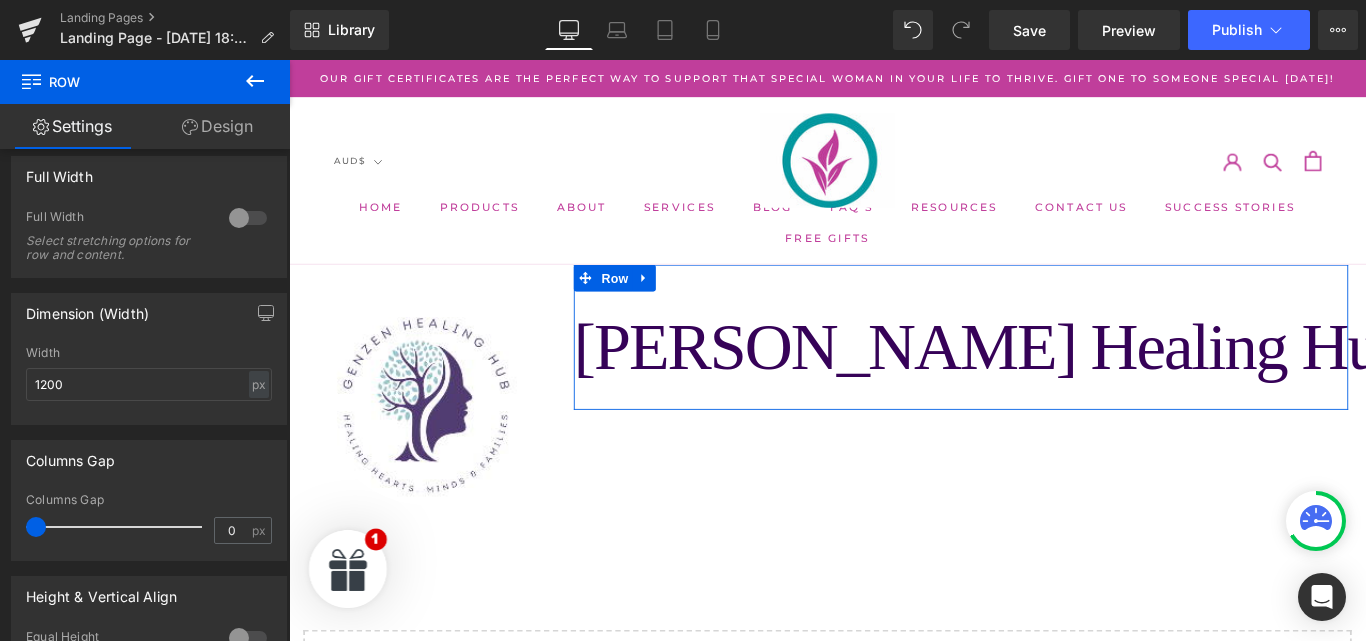 scroll, scrollTop: 288, scrollLeft: 0, axis: vertical 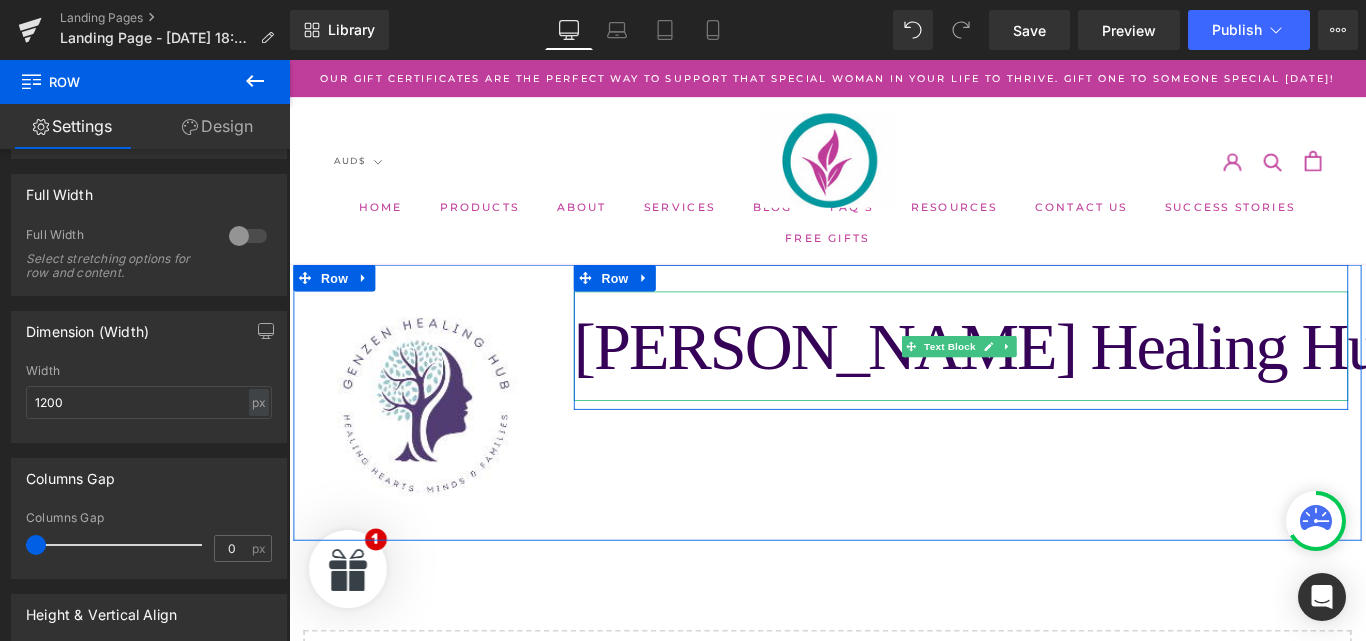 click on "[PERSON_NAME] Healing Hub" at bounding box center [1078, 381] 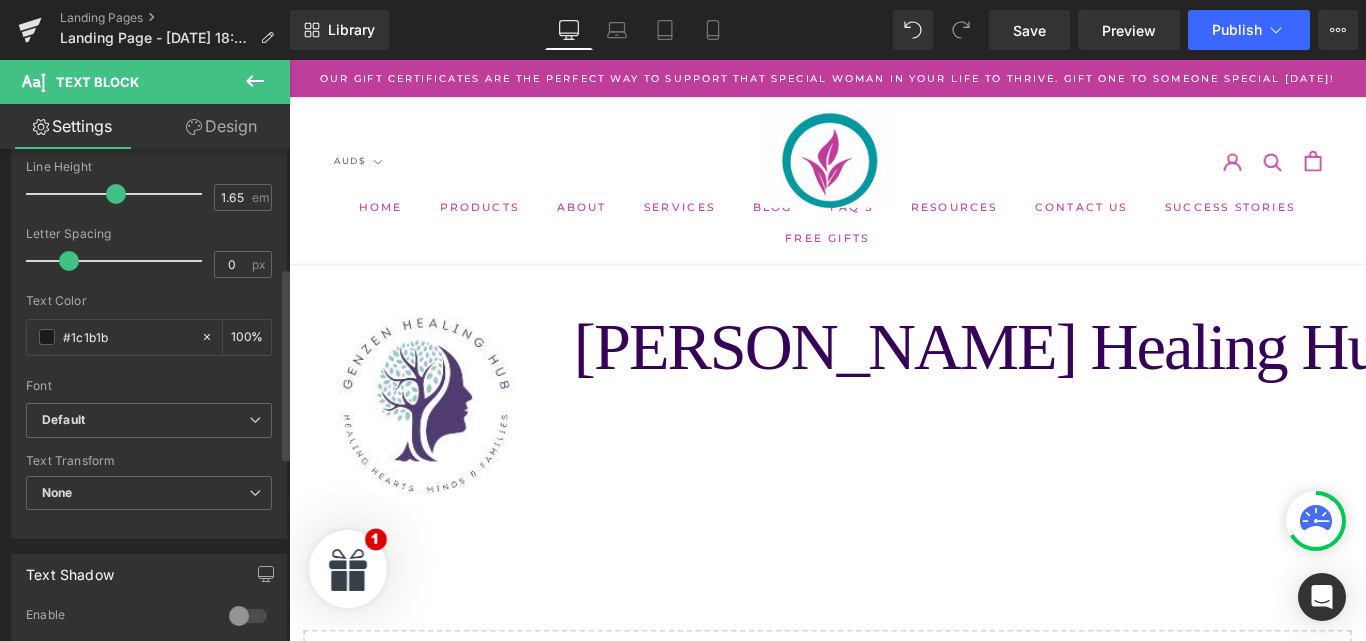 scroll, scrollTop: 0, scrollLeft: 0, axis: both 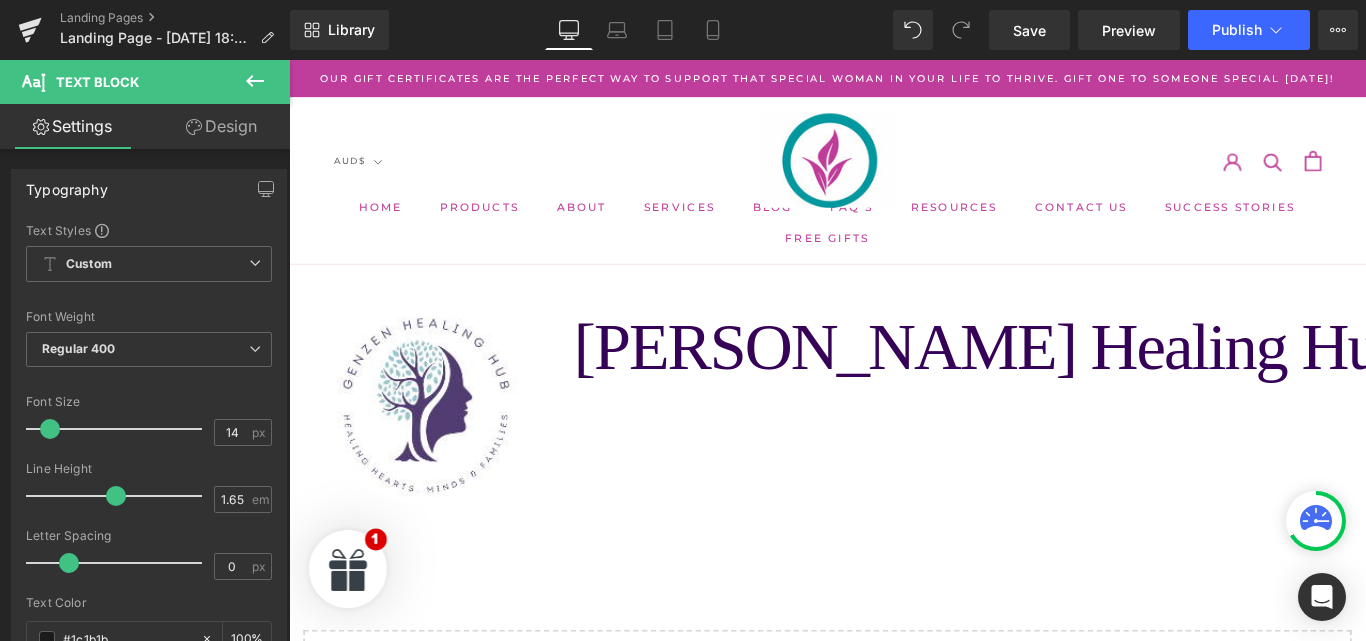 click on "Design" at bounding box center (221, 126) 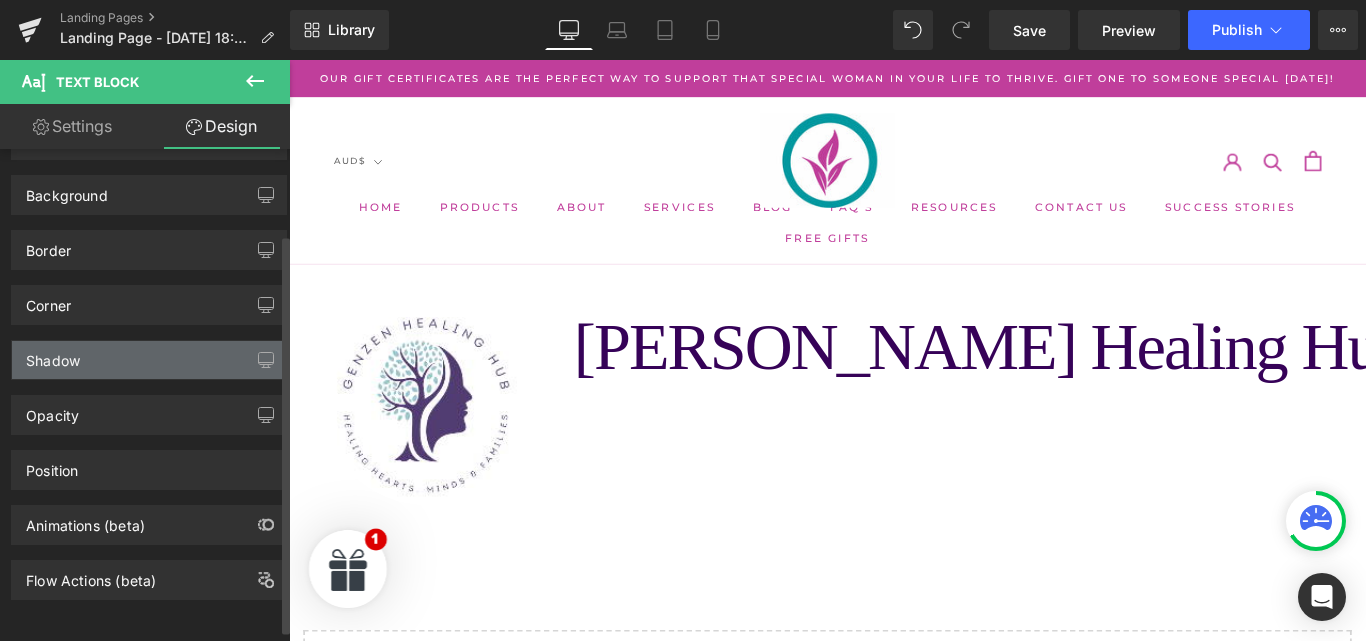scroll, scrollTop: 0, scrollLeft: 0, axis: both 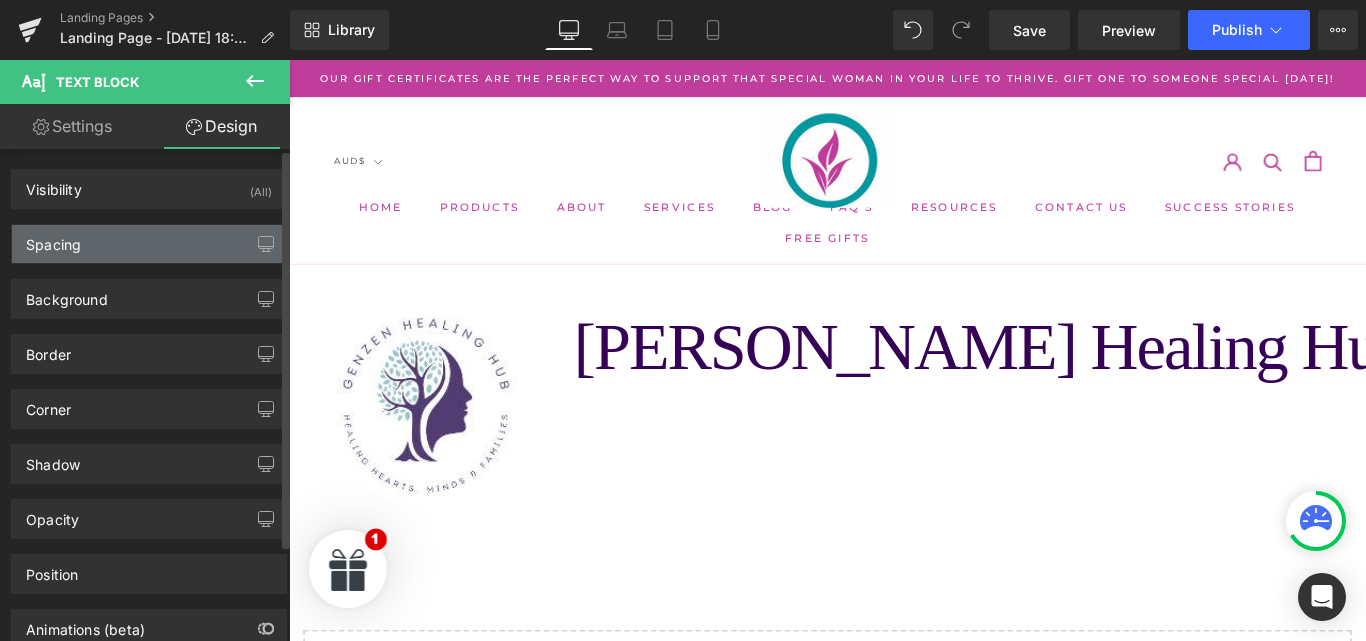 click on "Spacing" at bounding box center [149, 244] 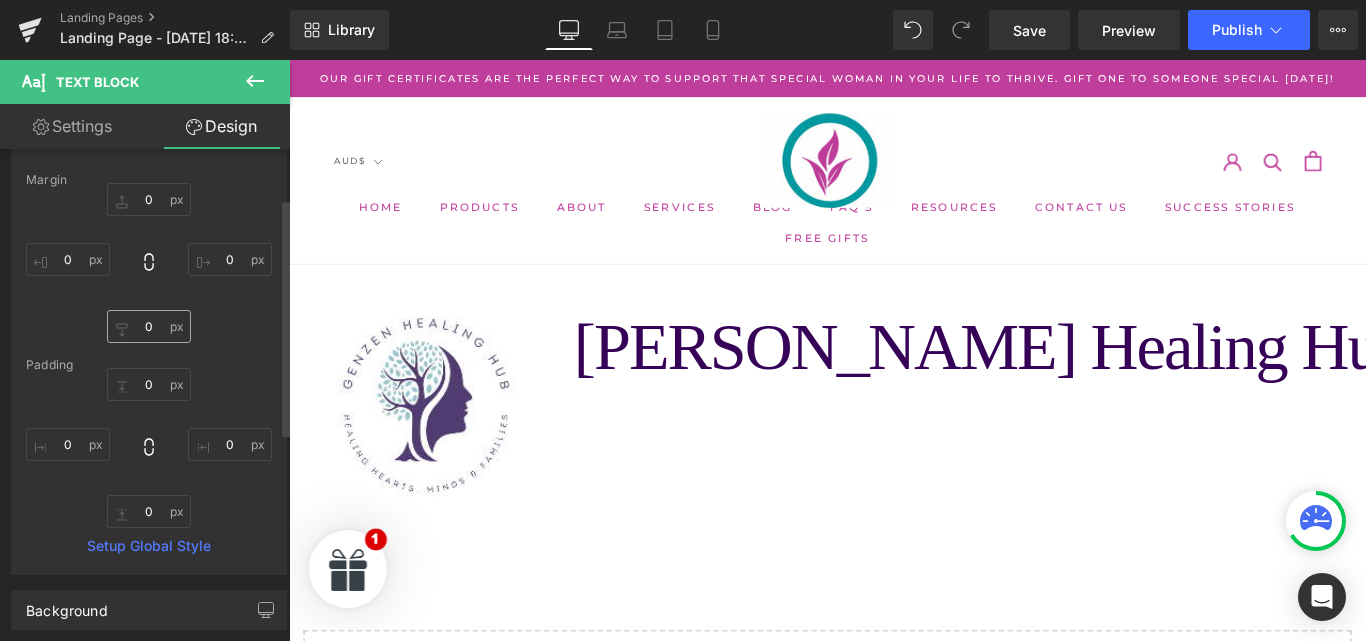 scroll, scrollTop: 105, scrollLeft: 0, axis: vertical 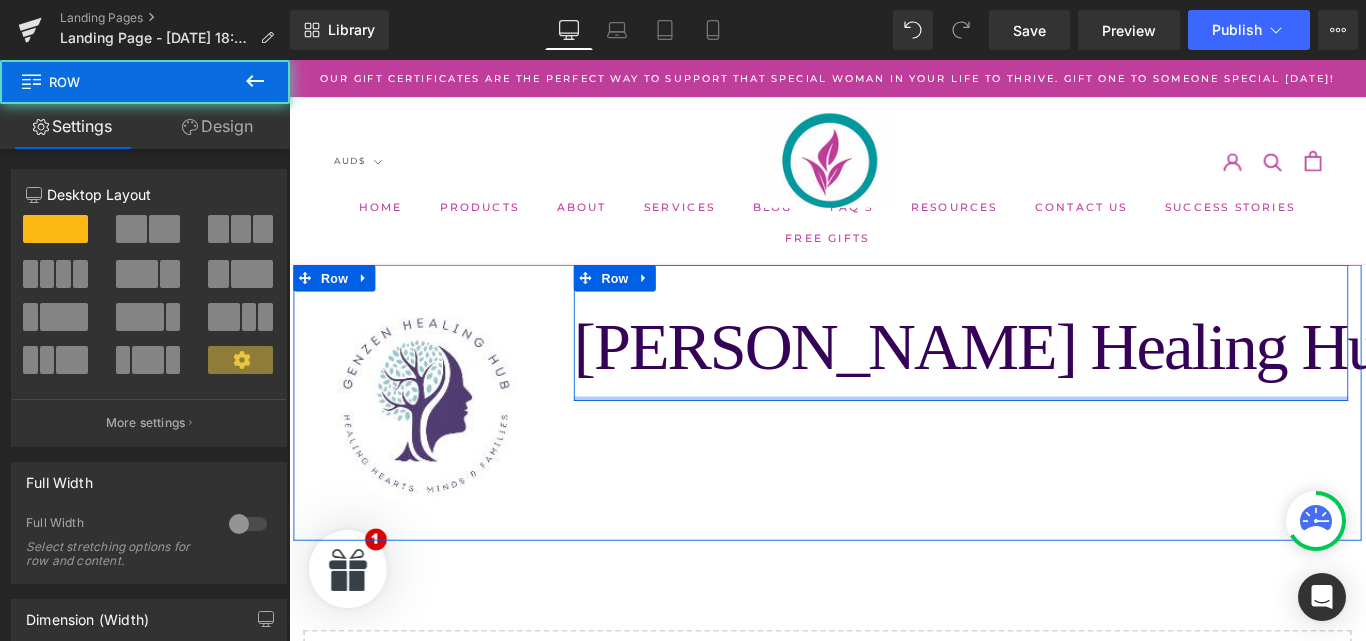 drag, startPoint x: 969, startPoint y: 448, endPoint x: 972, endPoint y: 434, distance: 14.3178215 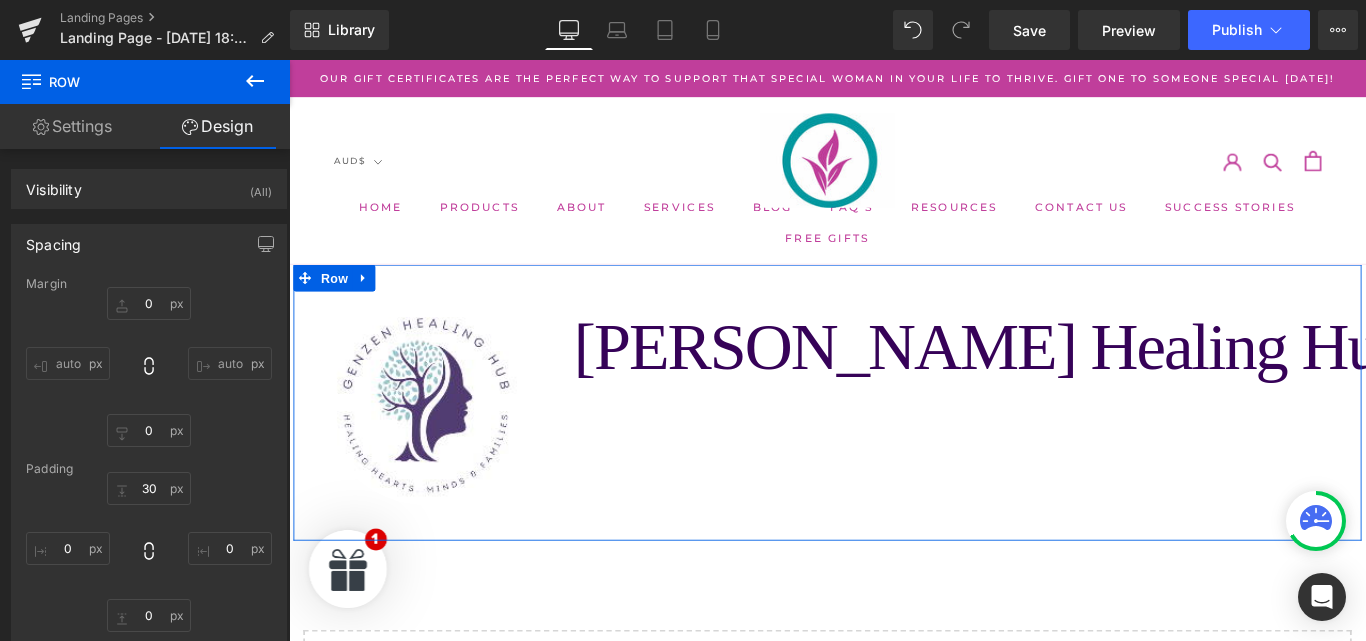 click on "Image
Row
GenZen Healing Hub
Text Block
Row
Row" at bounding box center (894, 445) 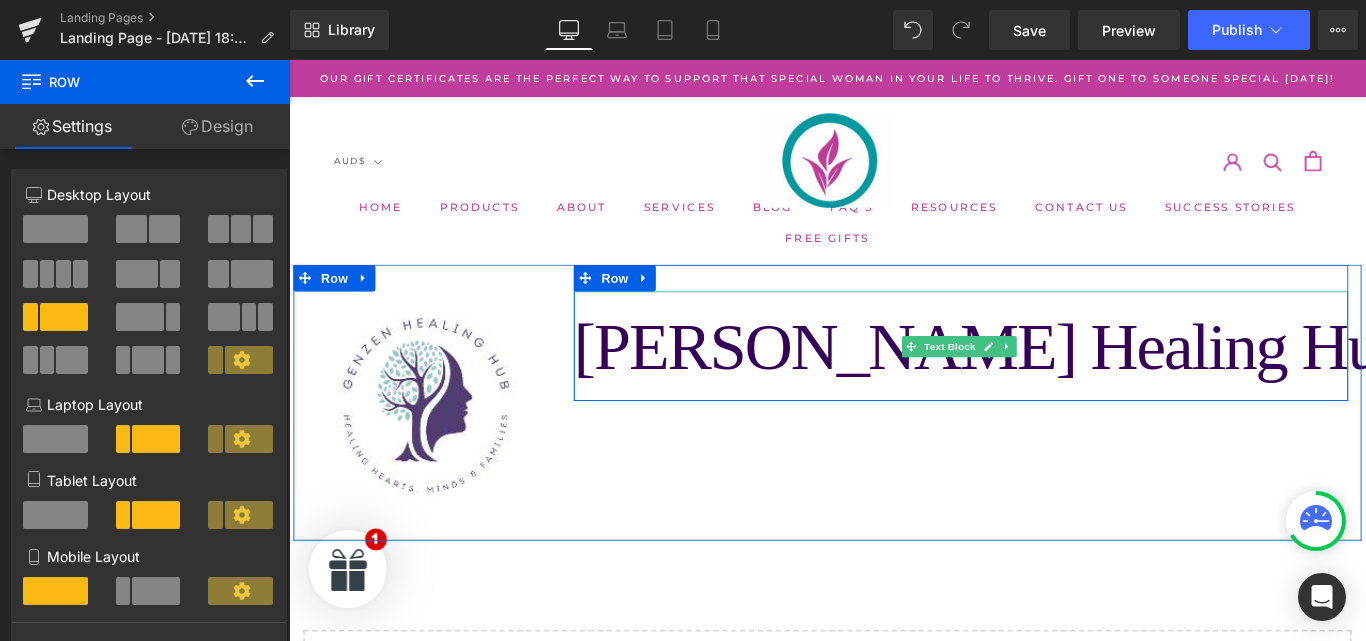 click on "[PERSON_NAME] Healing Hub" at bounding box center (1078, 381) 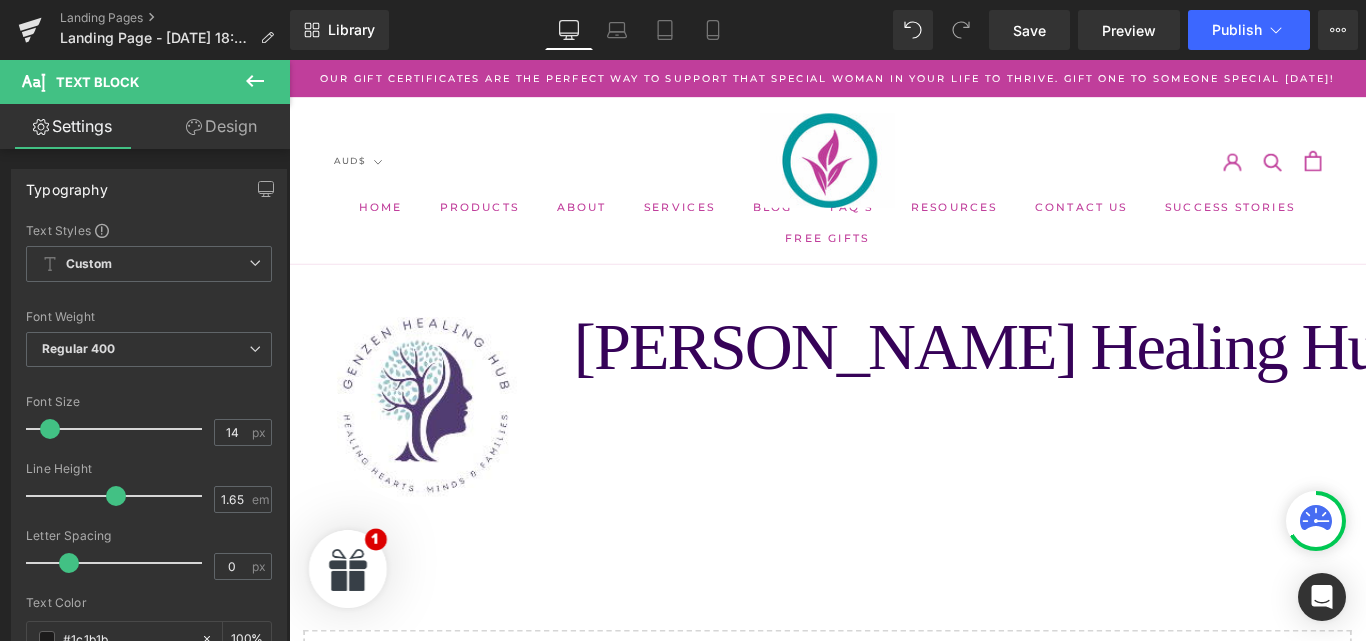 click 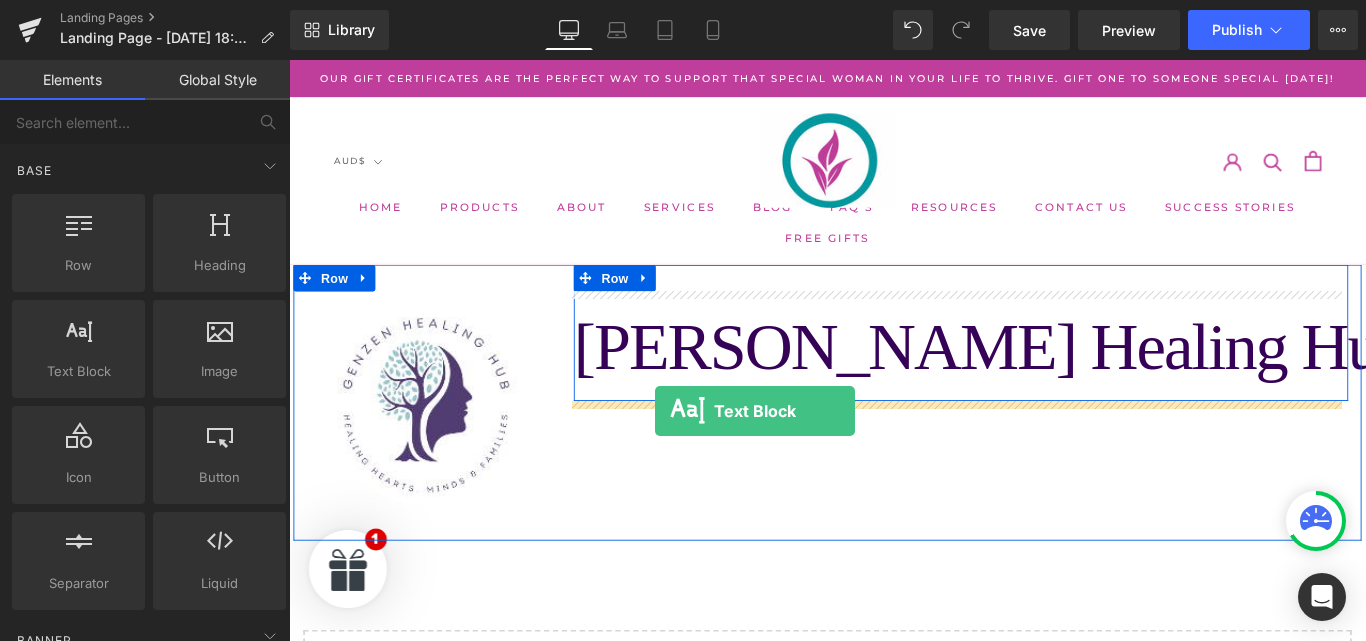 drag, startPoint x: 574, startPoint y: 437, endPoint x: 700, endPoint y: 454, distance: 127.141655 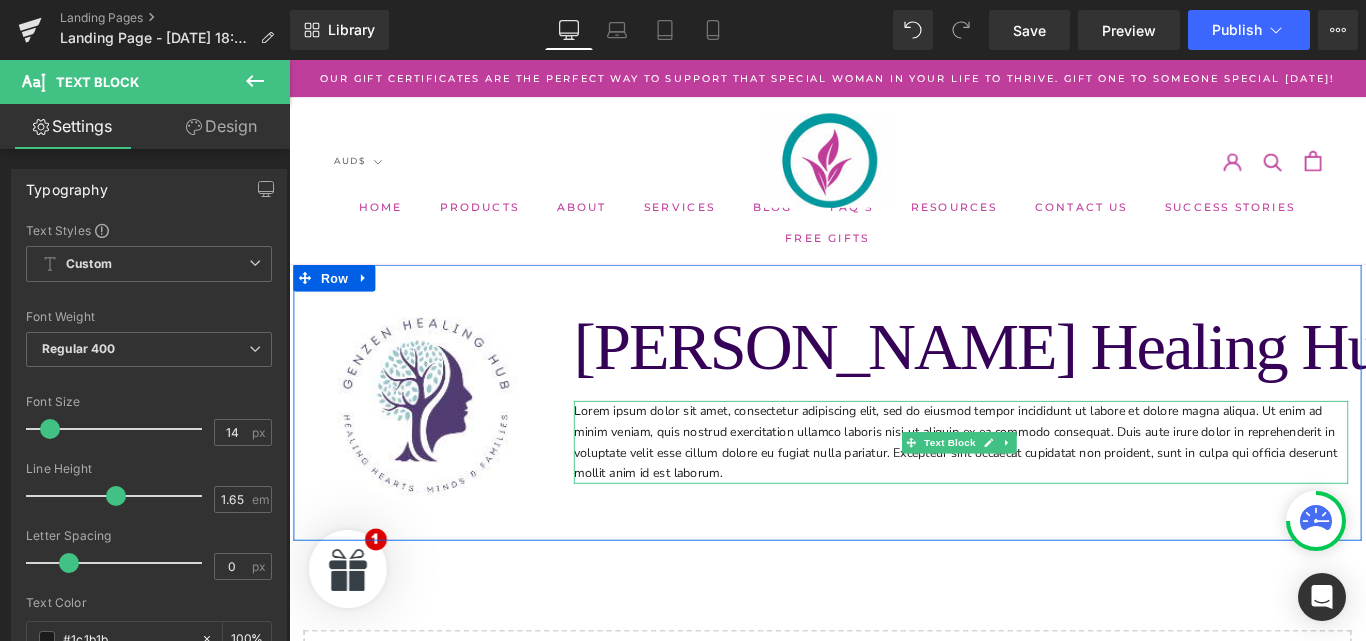 click on "Lorem ipsum dolor sit amet, consectetur adipiscing elit, sed do eiusmod tempor incididunt ut labore et dolore magna aliqua. Ut enim ad minim veniam, quis nostrud exercitation ullamco laboris nisi ut aliquip ex ea commodo consequat. Duis aute irure dolor in reprehenderit in voluptate velit esse cillum dolore eu fugiat nulla pariatur. Excepteur sint occaecat cupidatat non proident, sunt in culpa qui officia deserunt mollit anim id est laborum." at bounding box center [1044, 489] 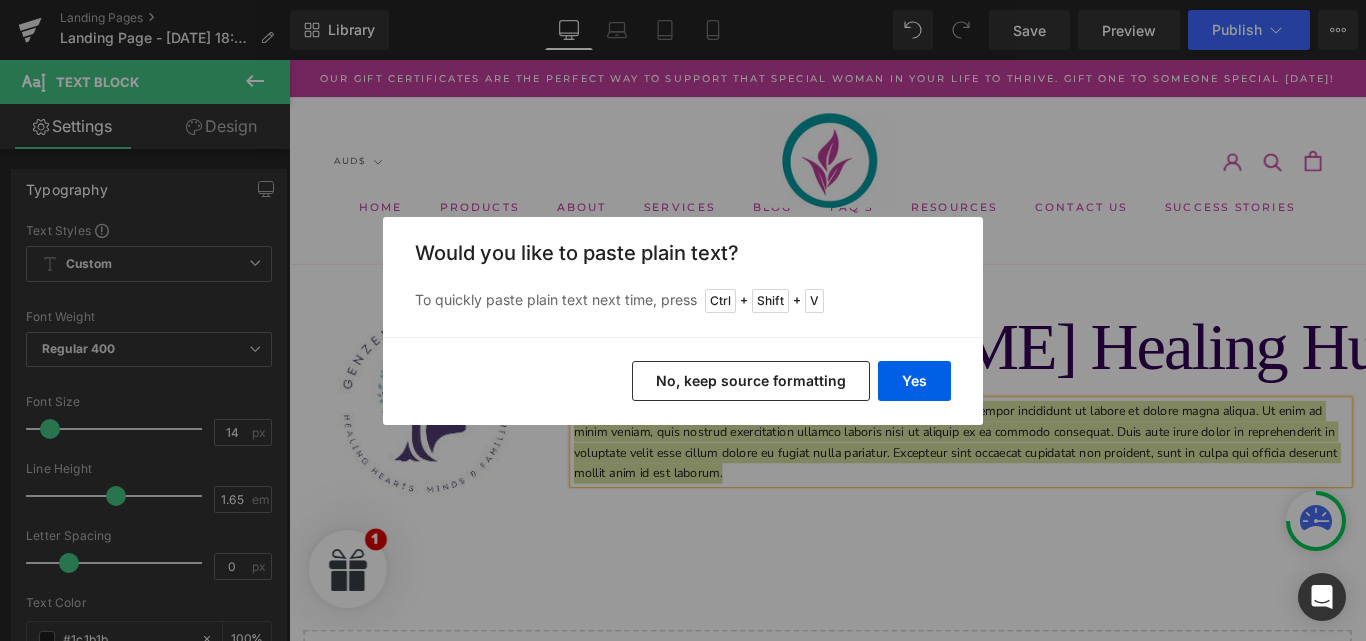 click on "No, keep source formatting" at bounding box center [751, 381] 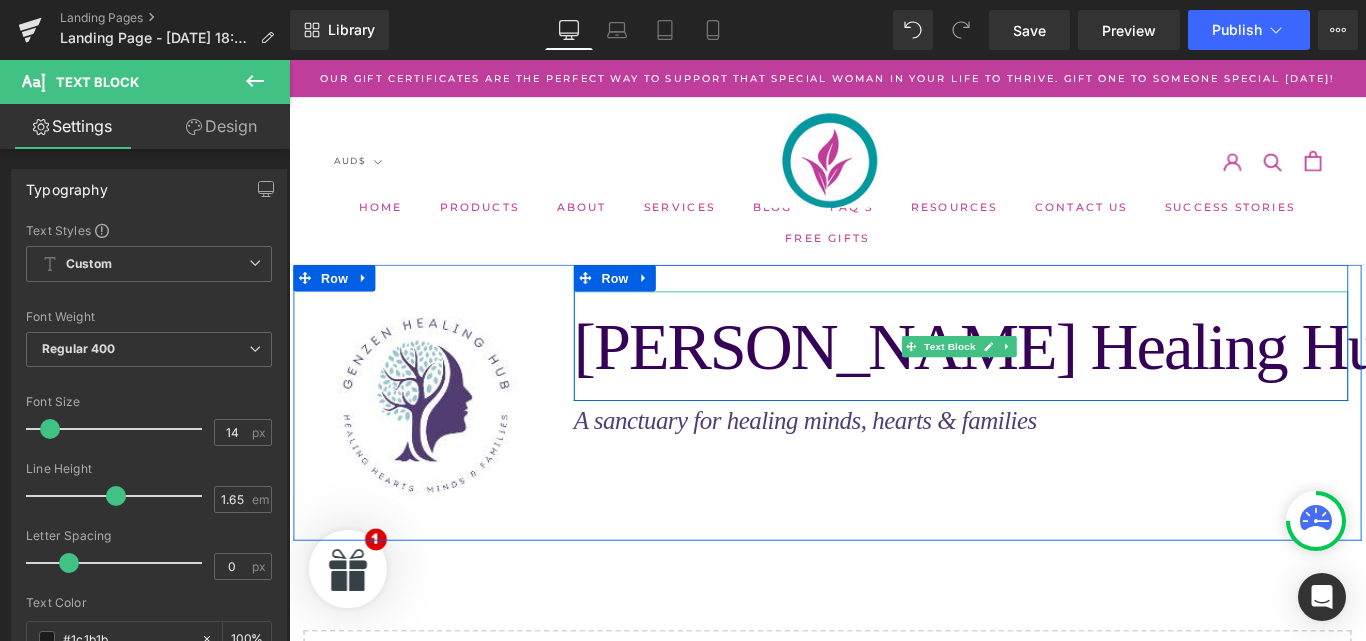 click on "[PERSON_NAME] Healing Hub" at bounding box center [1078, 381] 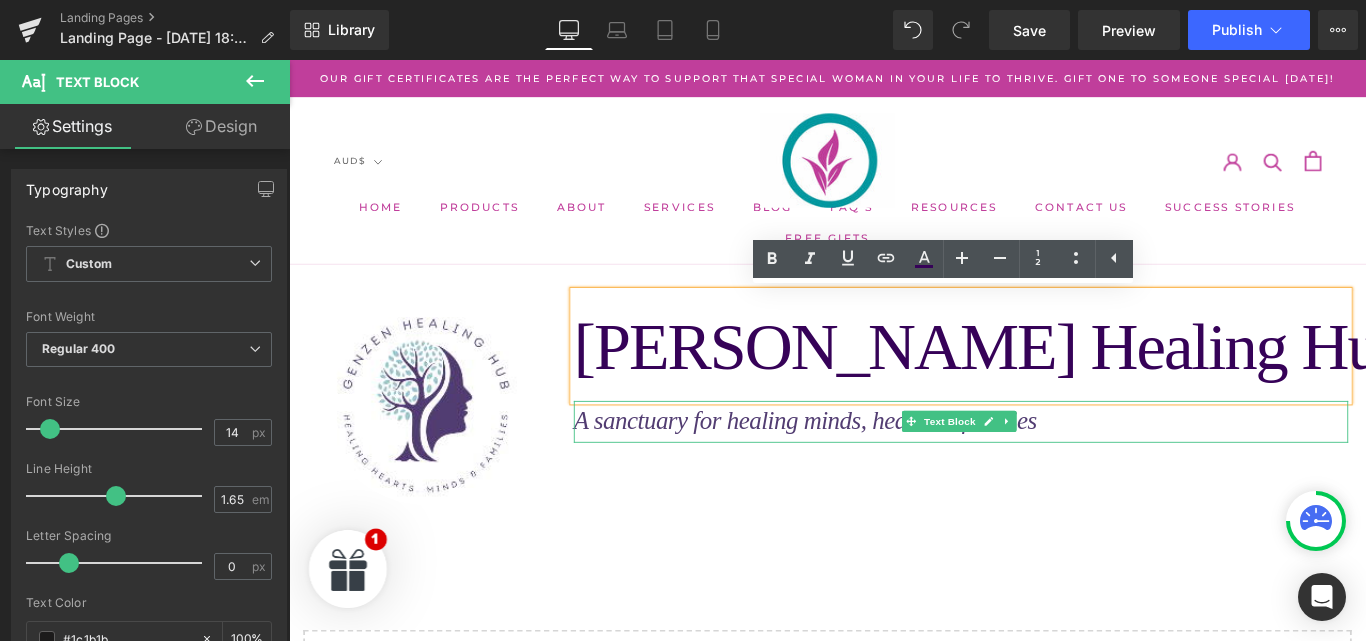 click on "A sanctuary for healing minds, hearts & families" at bounding box center [869, 465] 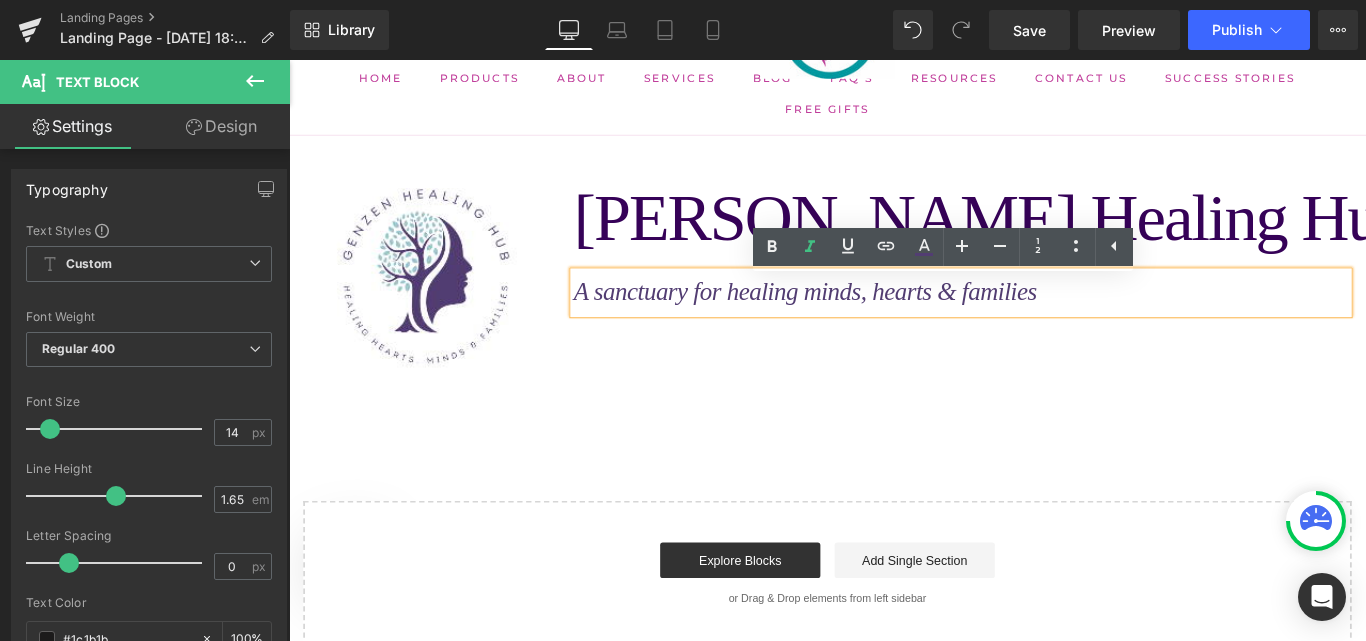 scroll, scrollTop: 146, scrollLeft: 0, axis: vertical 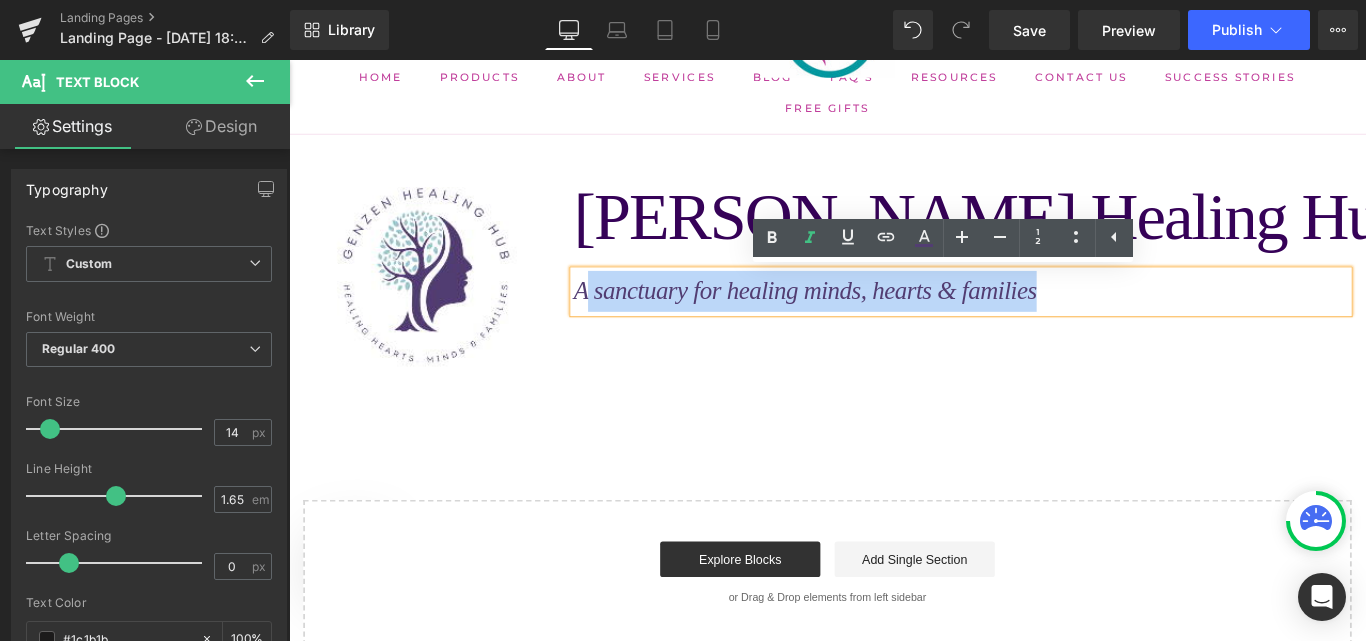 drag, startPoint x: 1130, startPoint y: 317, endPoint x: 609, endPoint y: 309, distance: 521.0614 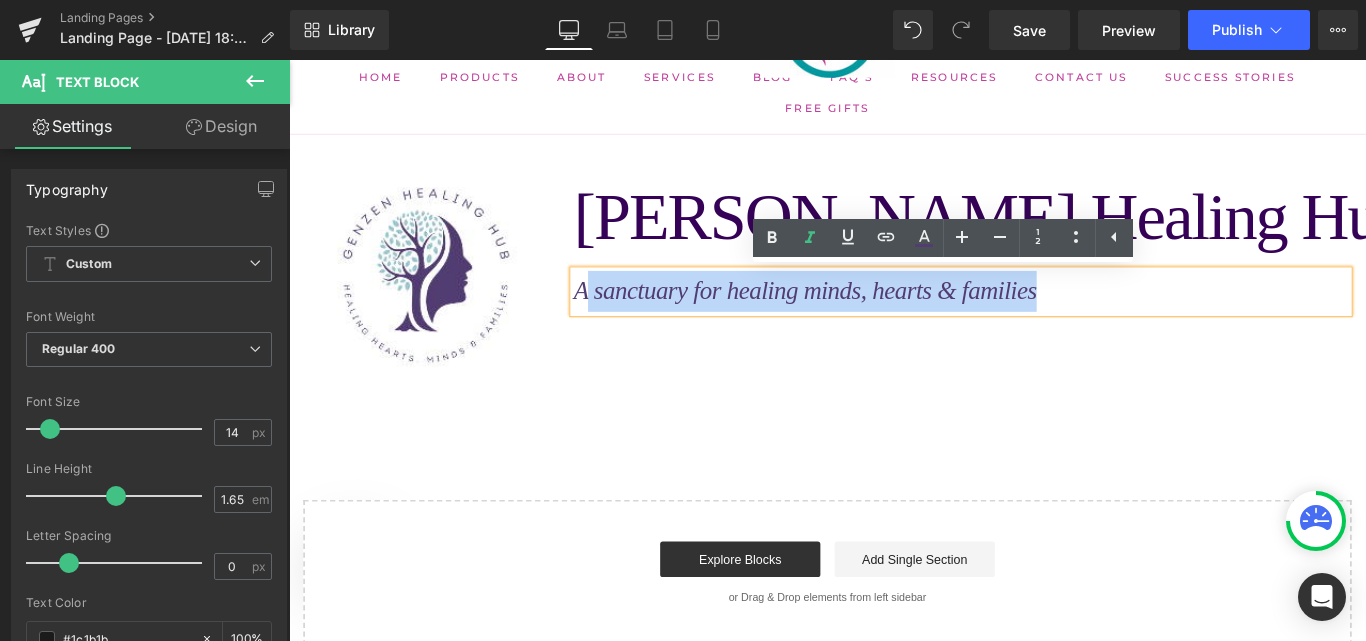 click on "A sanctuary for healing minds, hearts & families" at bounding box center (1044, 320) 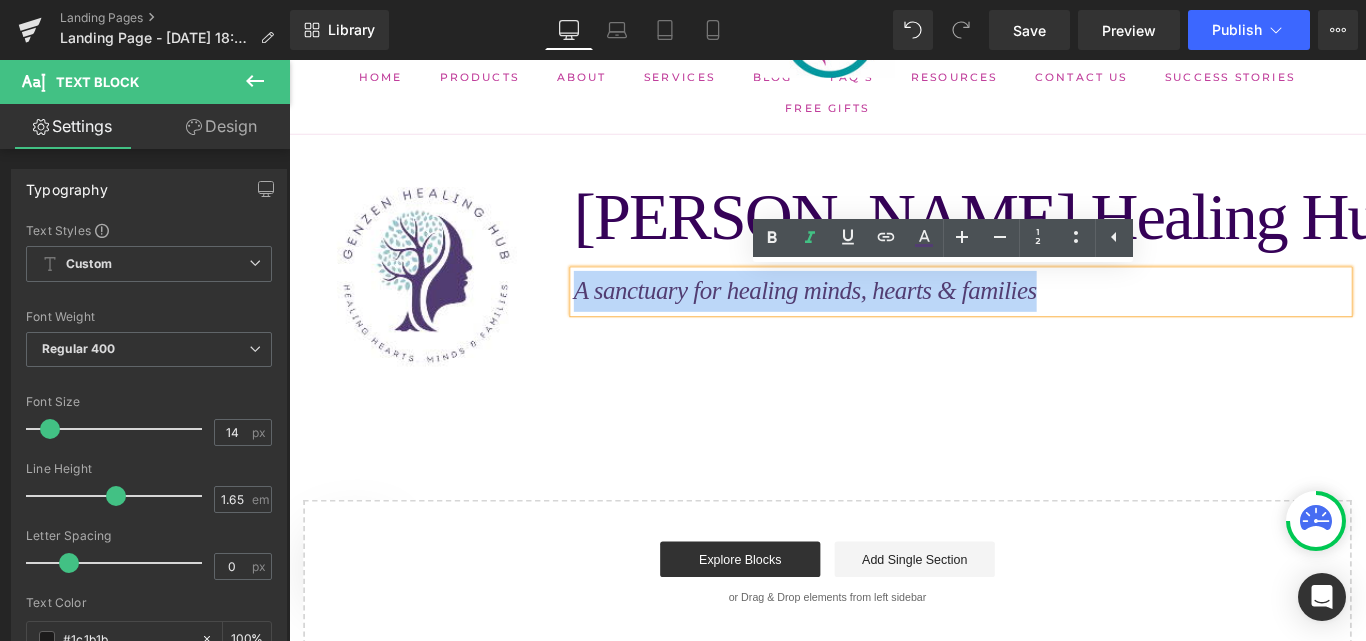 click on "A sanctuary for healing minds, hearts & families" at bounding box center (869, 319) 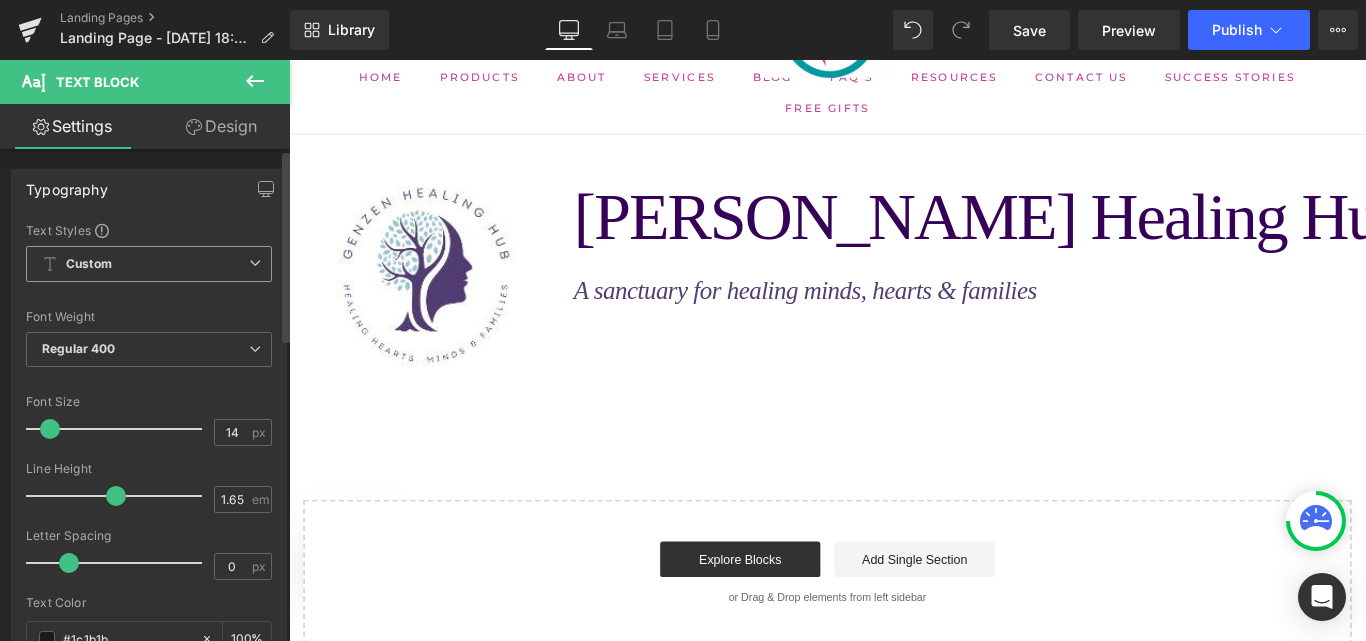click on "Custom
Setup Global Style" at bounding box center [149, 264] 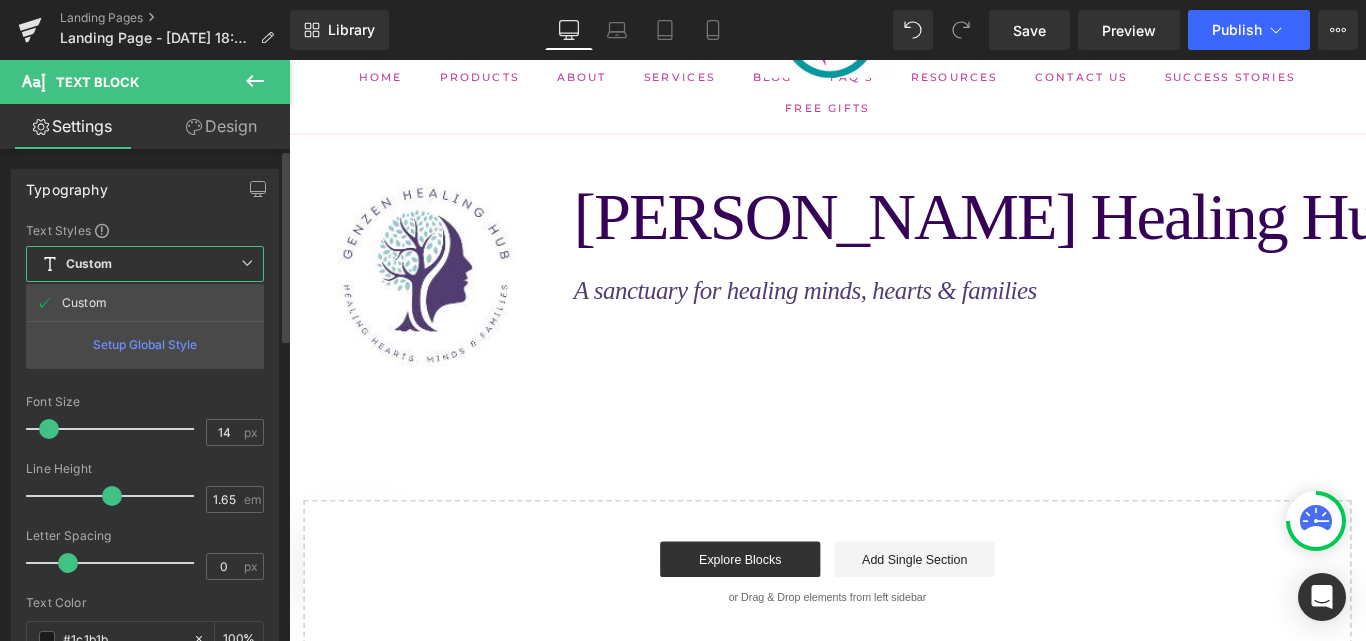 click on "Setup Global Style" at bounding box center [145, 344] 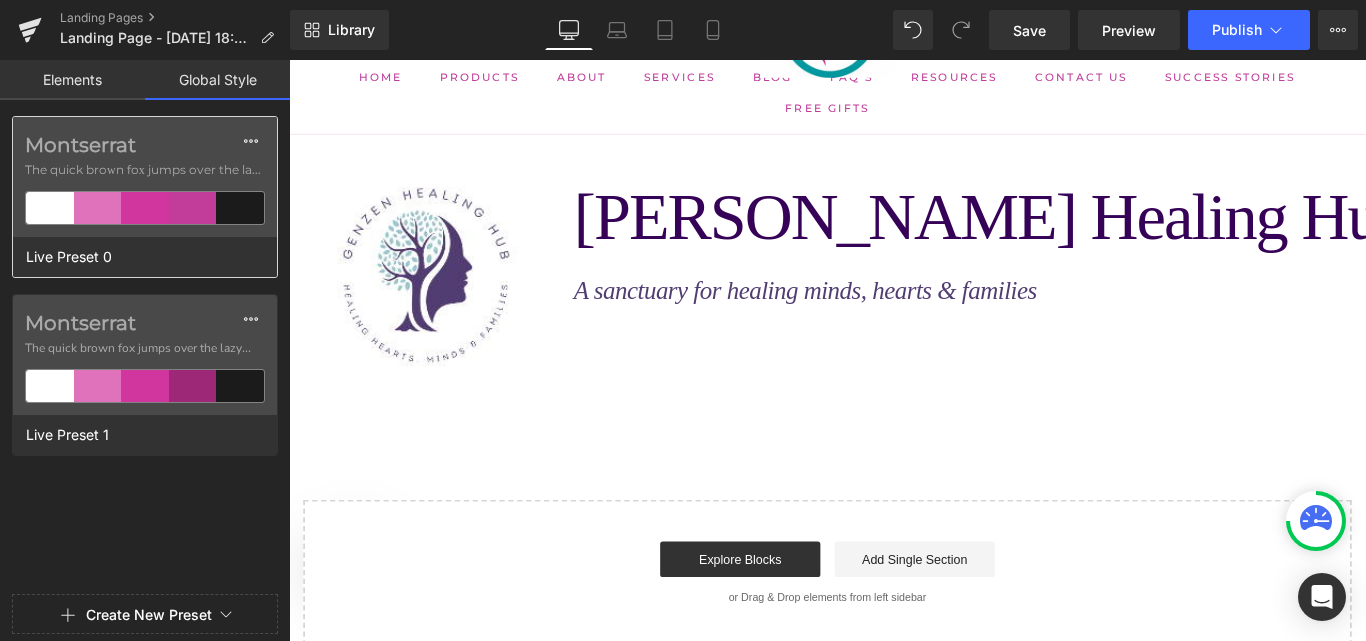 click on "Montserrat  The quick brown fox jumps over the lazy..." at bounding box center [145, 177] 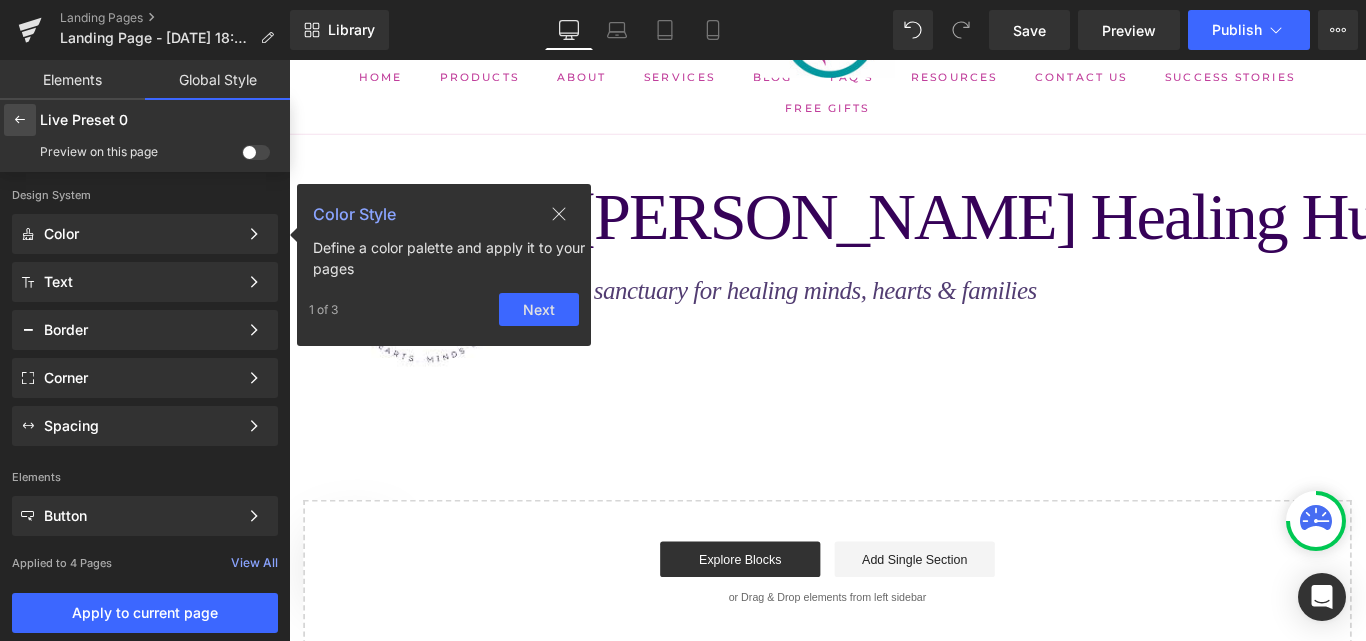 click at bounding box center [20, 120] 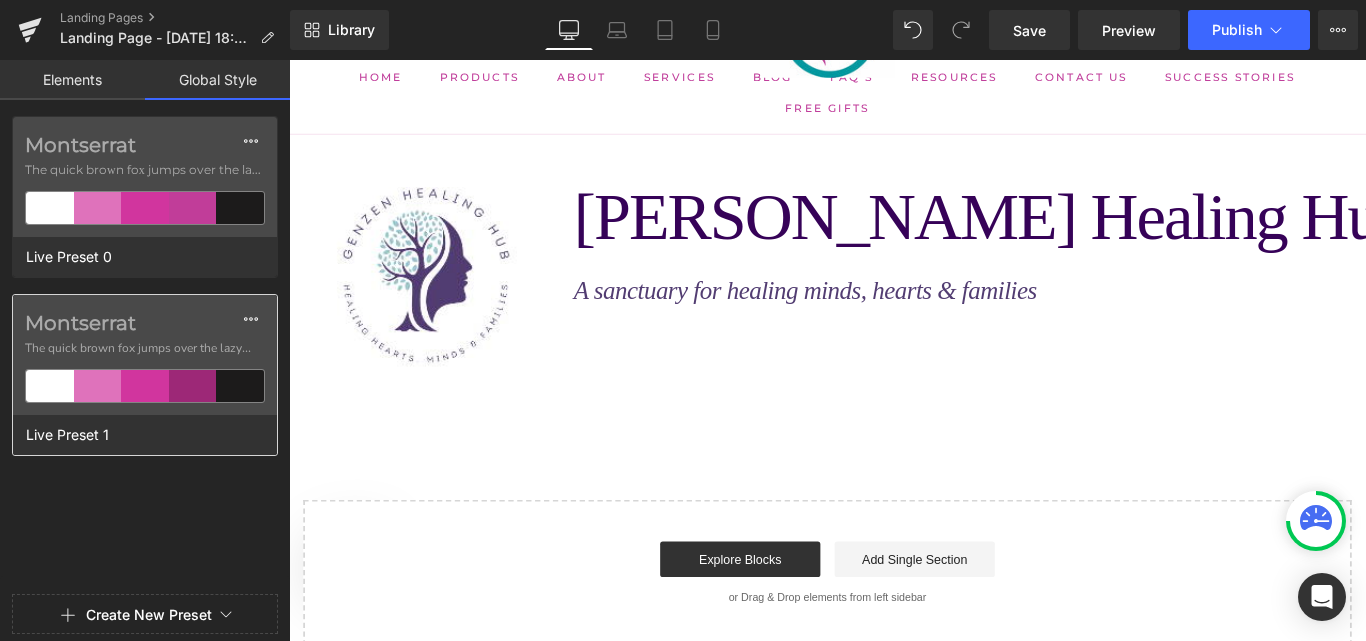 click on "The quick brown fox jumps over the lazy..." at bounding box center [145, 348] 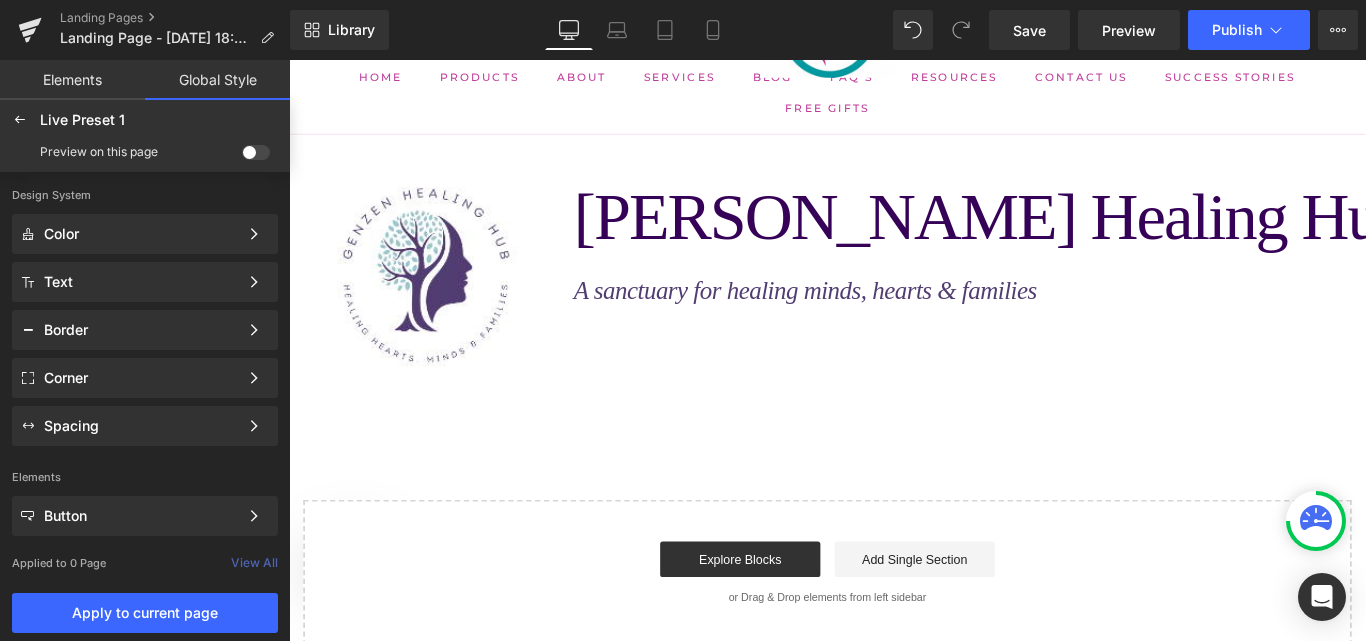 click at bounding box center [256, 152] 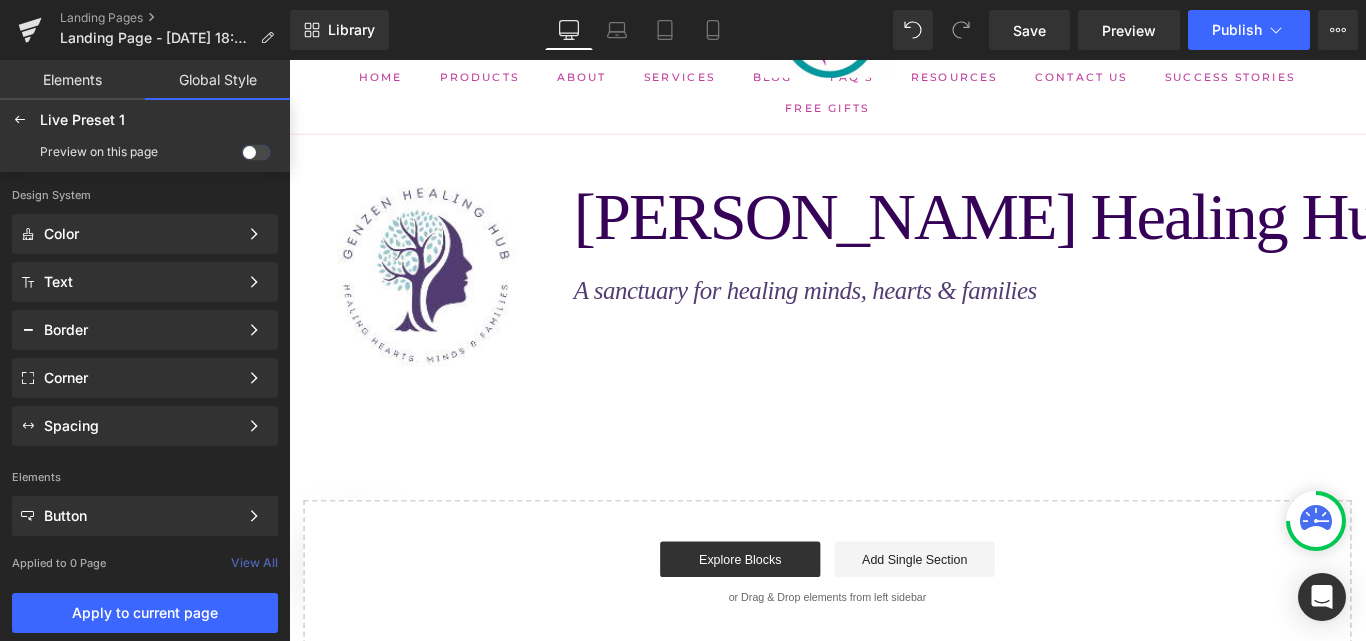 click at bounding box center [242, 156] 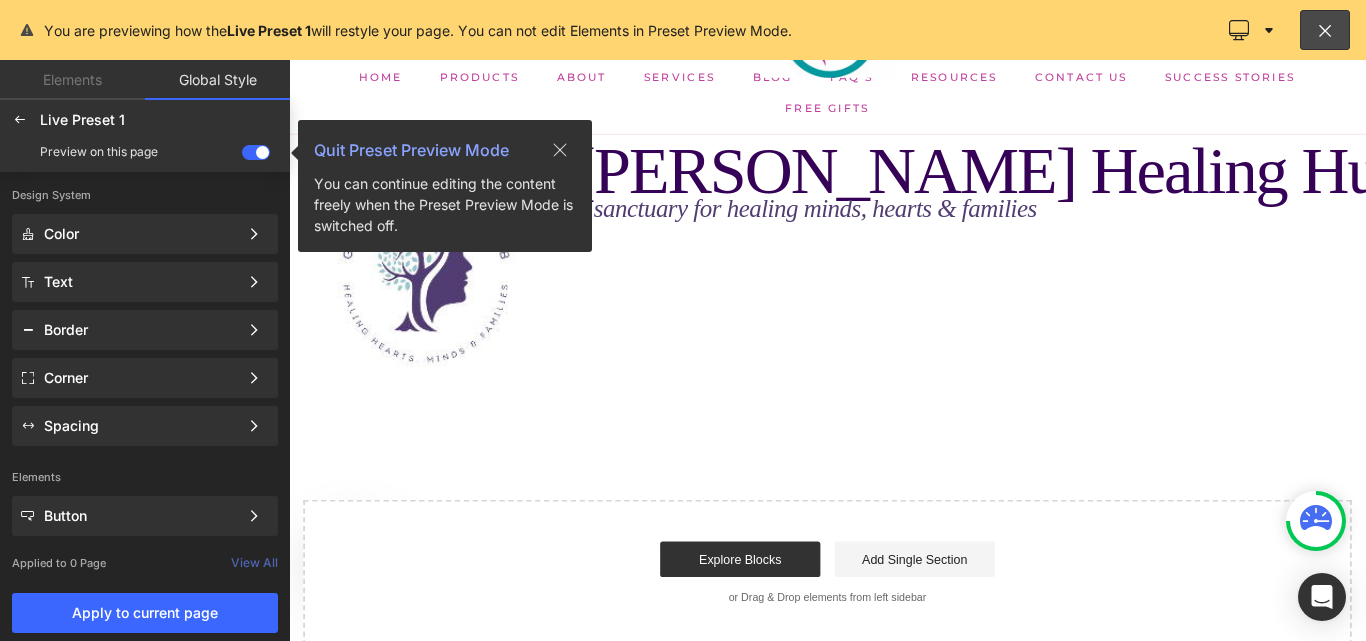 click at bounding box center [256, 152] 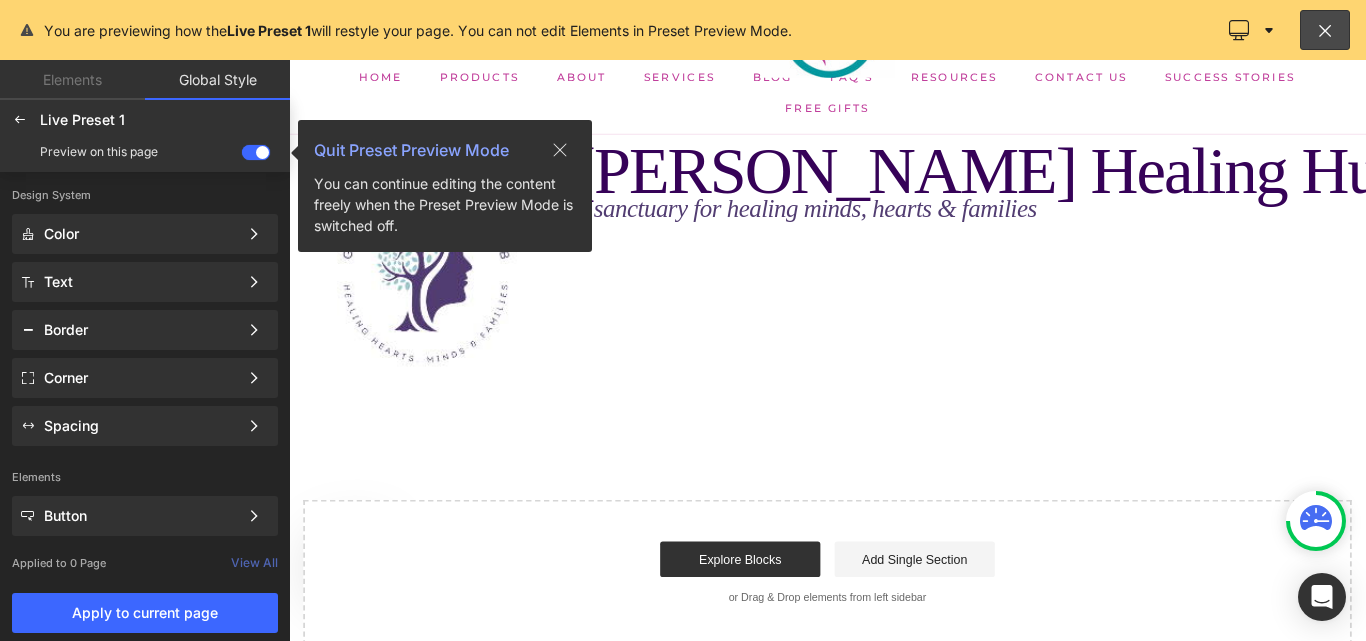 click at bounding box center [242, 156] 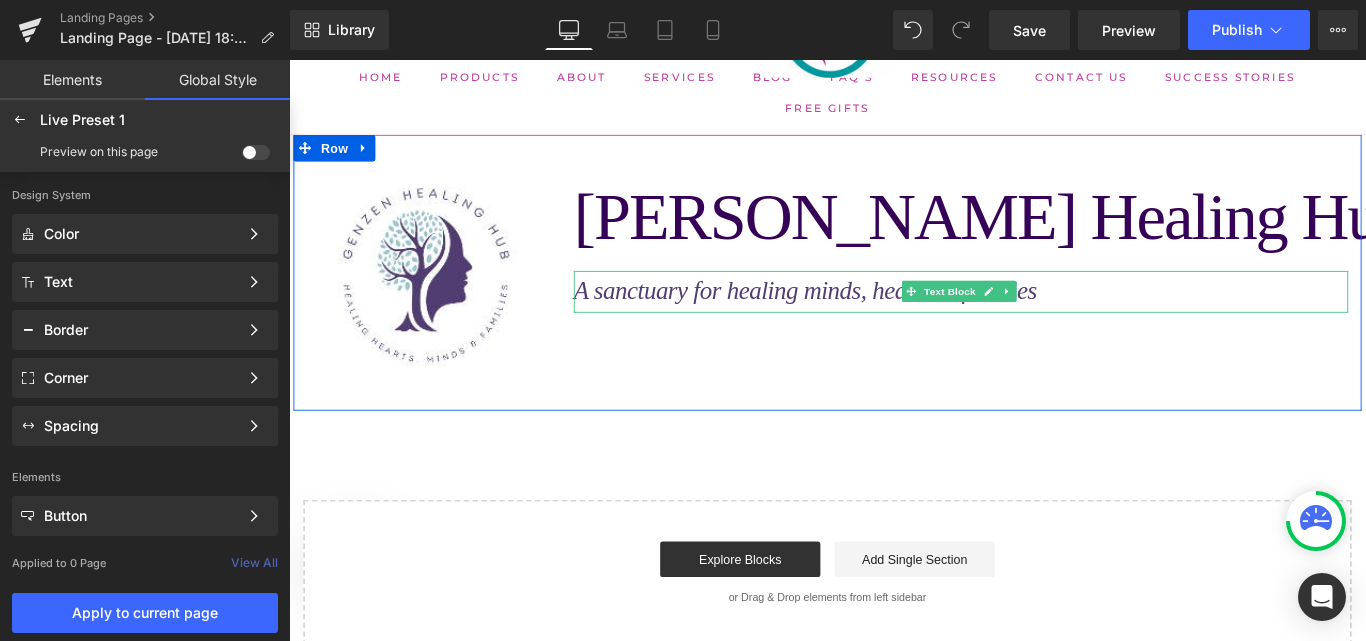 click on "A sanctuary for healing minds, hearts & families" at bounding box center (869, 319) 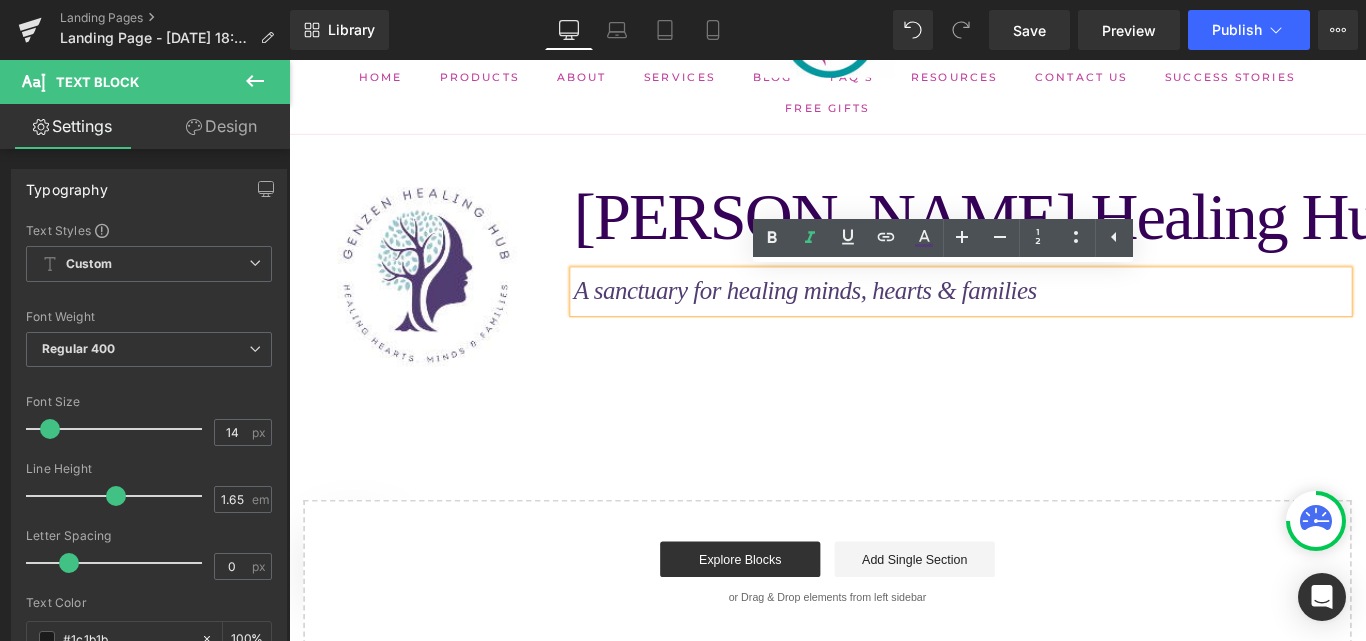 click on "A sanctuary for healing minds, hearts & families" at bounding box center (869, 319) 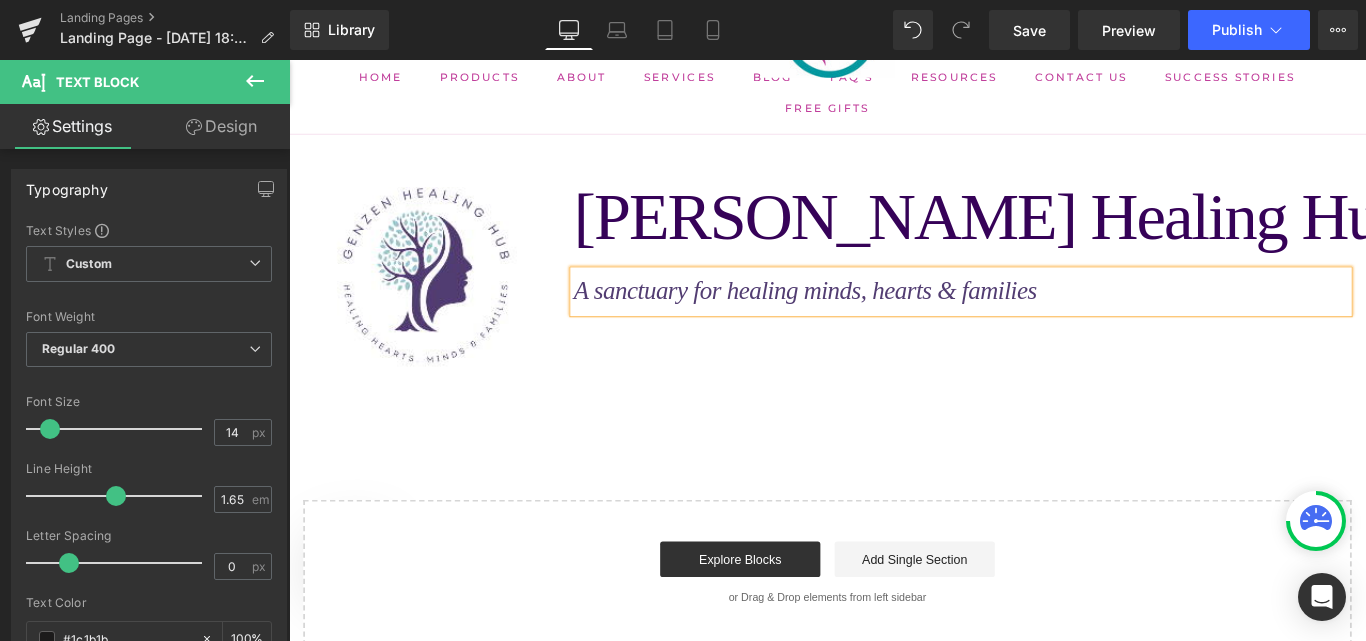 click on "Image
Row
GenZen Healing Hub
Text Block
Row
A sanctuary for healing minds, hearts & families
Text Block
Row" at bounding box center [894, 299] 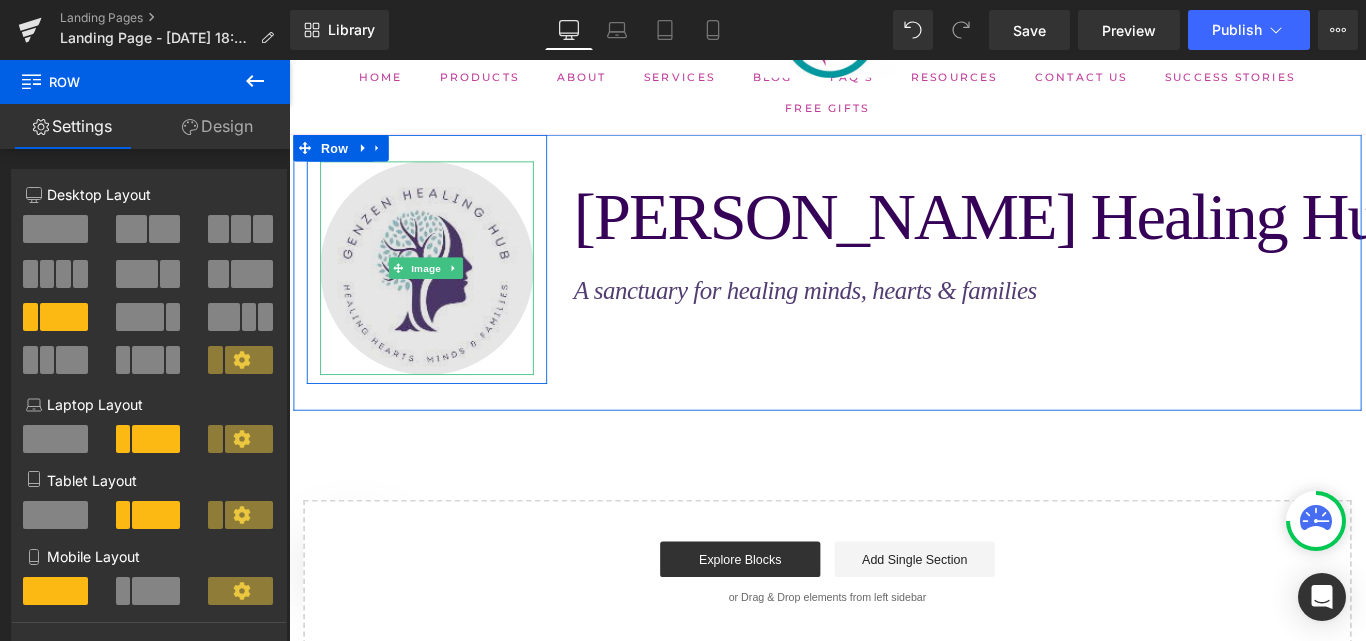 click at bounding box center (444, 294) 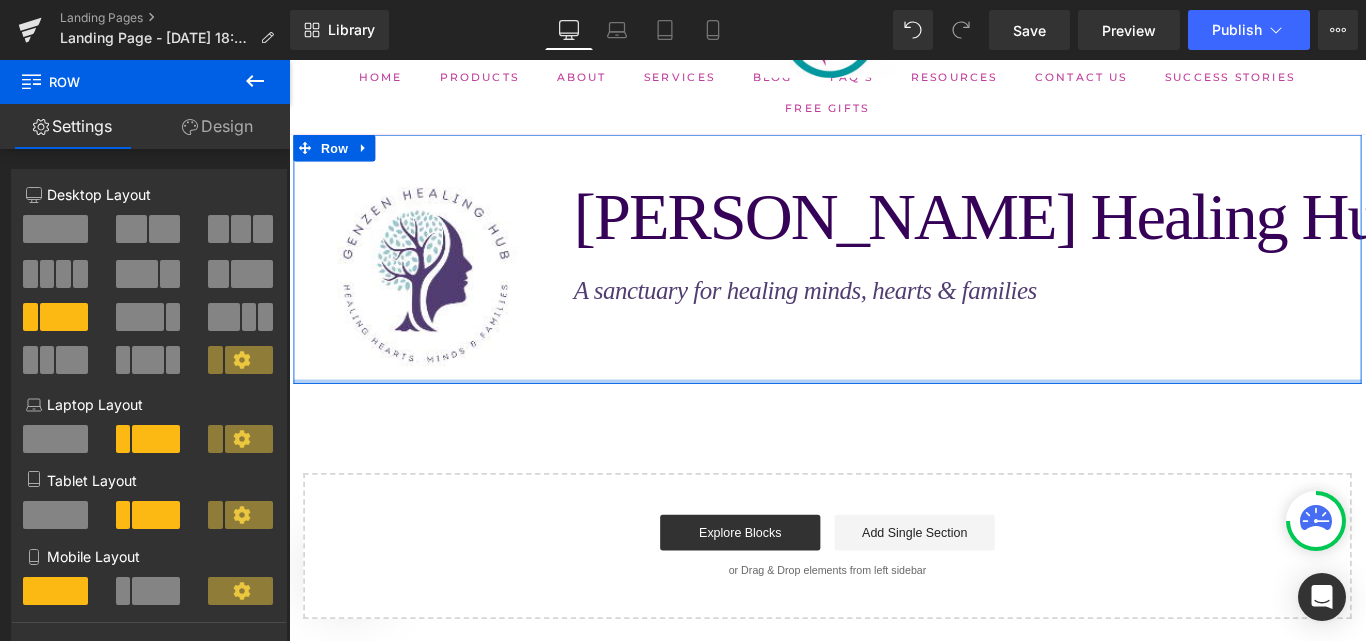 drag, startPoint x: 678, startPoint y: 448, endPoint x: 690, endPoint y: 407, distance: 42.72002 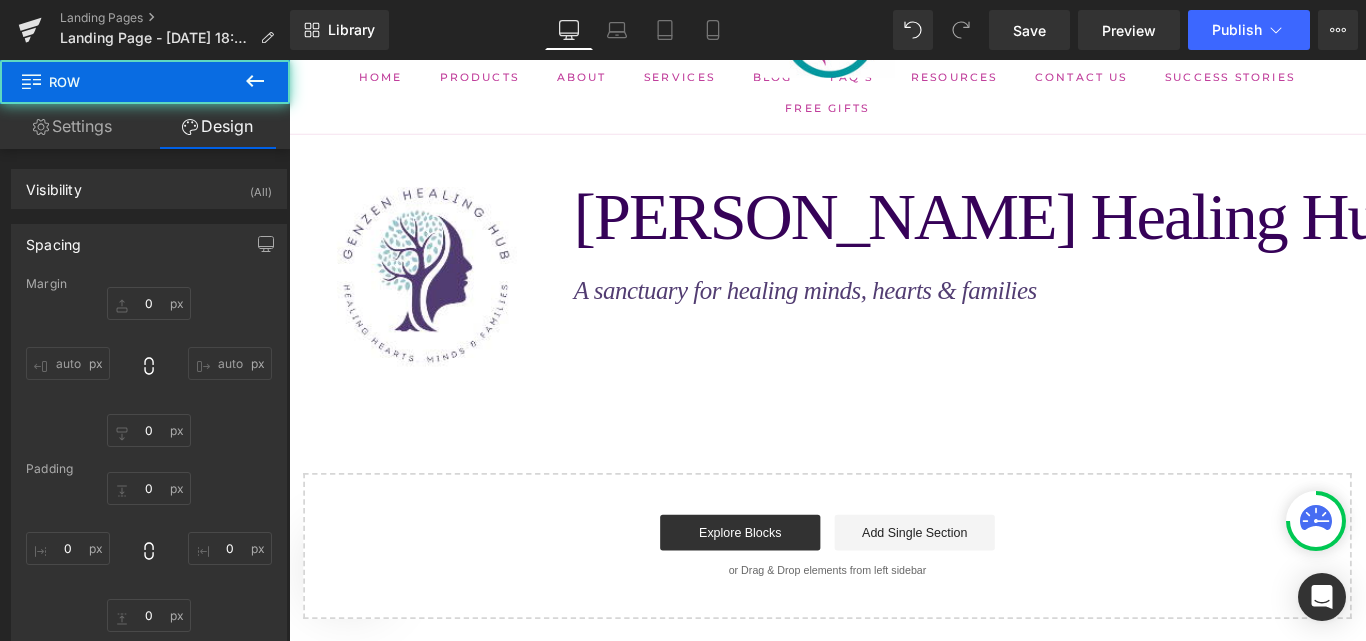 type on "0" 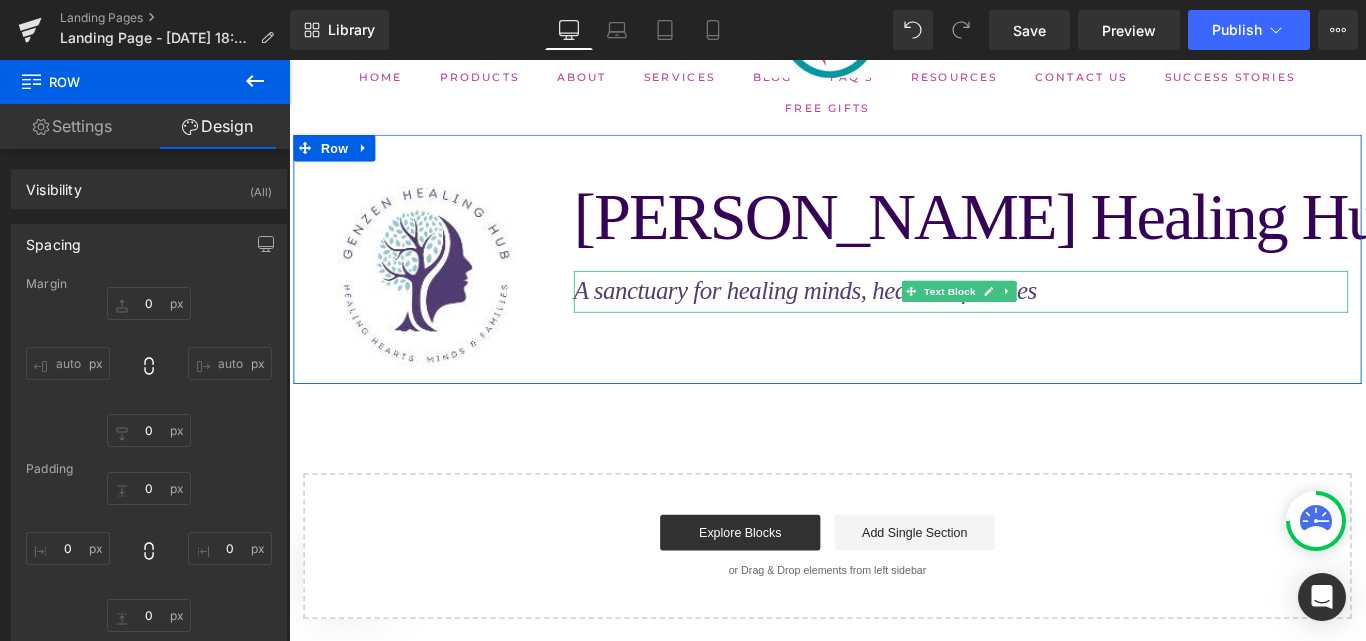 click on "A sanctuary for healing minds, hearts & families" at bounding box center (869, 319) 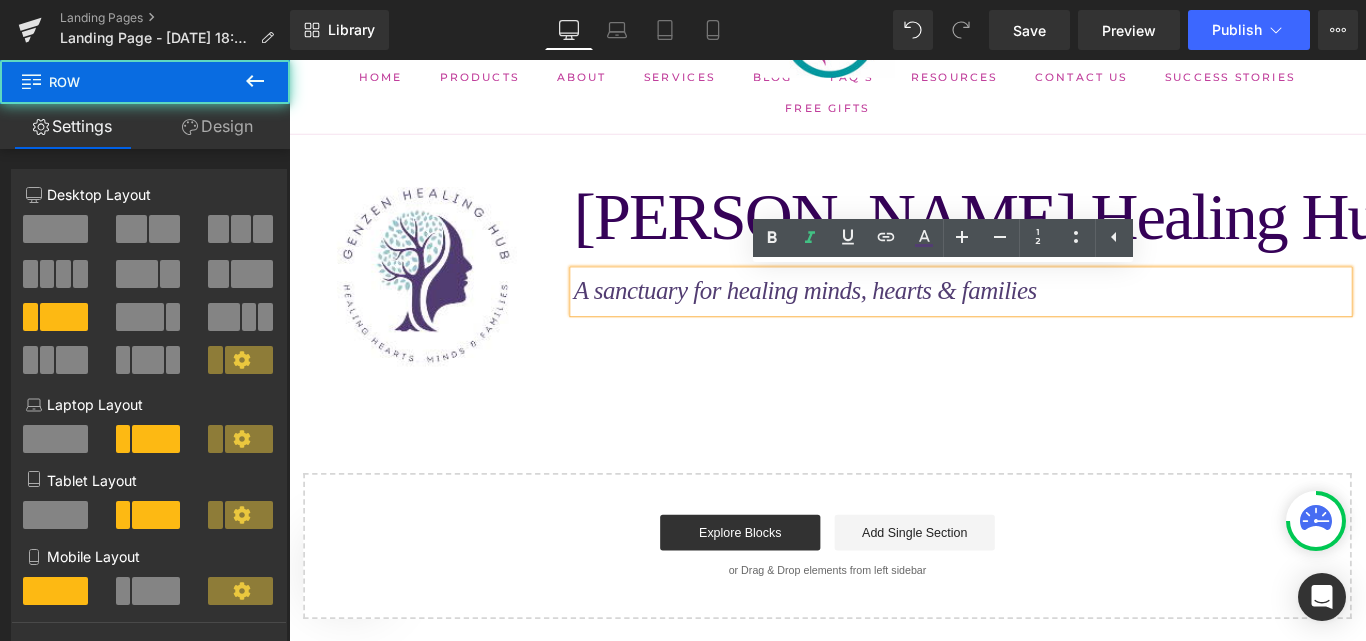 drag, startPoint x: 600, startPoint y: 324, endPoint x: 602, endPoint y: 358, distance: 34.058773 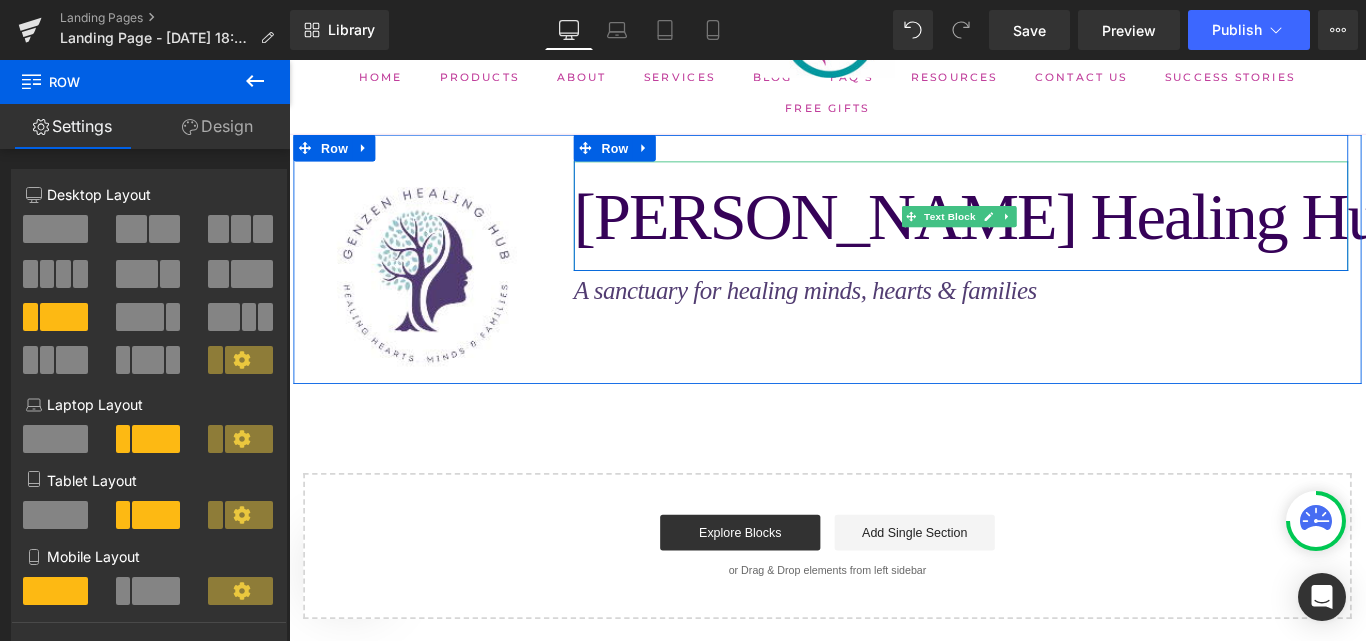 click on "[PERSON_NAME] Healing Hub" at bounding box center (1078, 235) 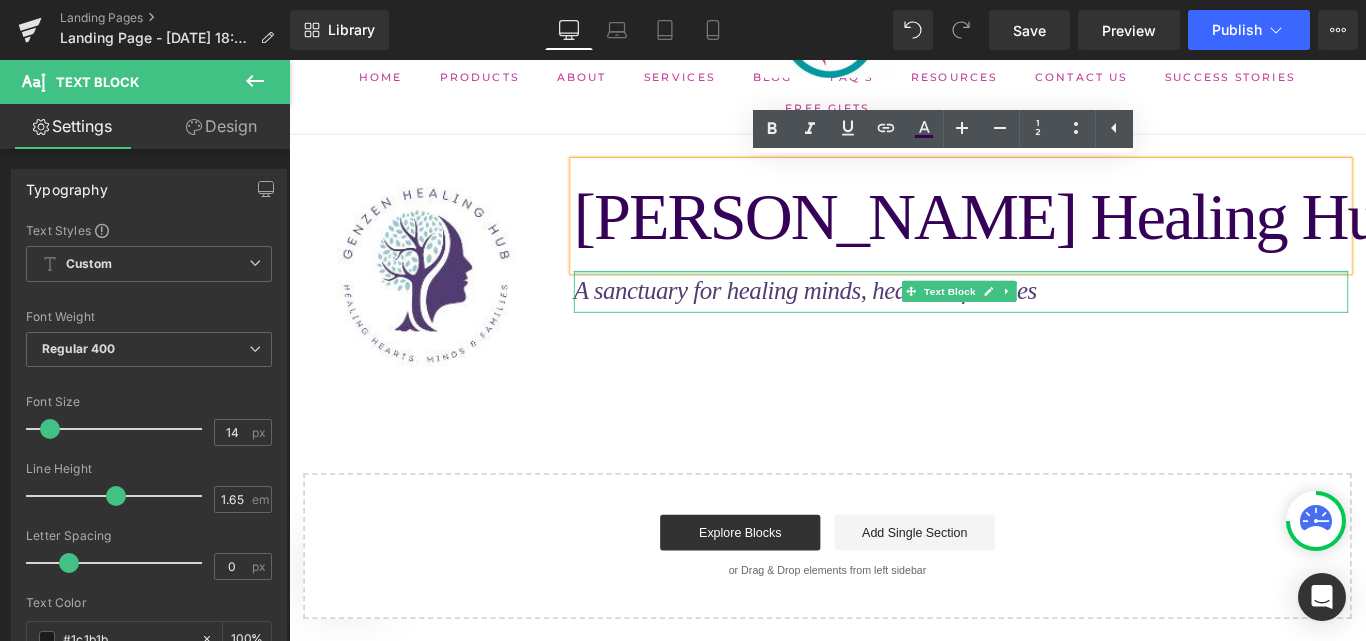 drag, startPoint x: 920, startPoint y: 301, endPoint x: 896, endPoint y: 295, distance: 24.738634 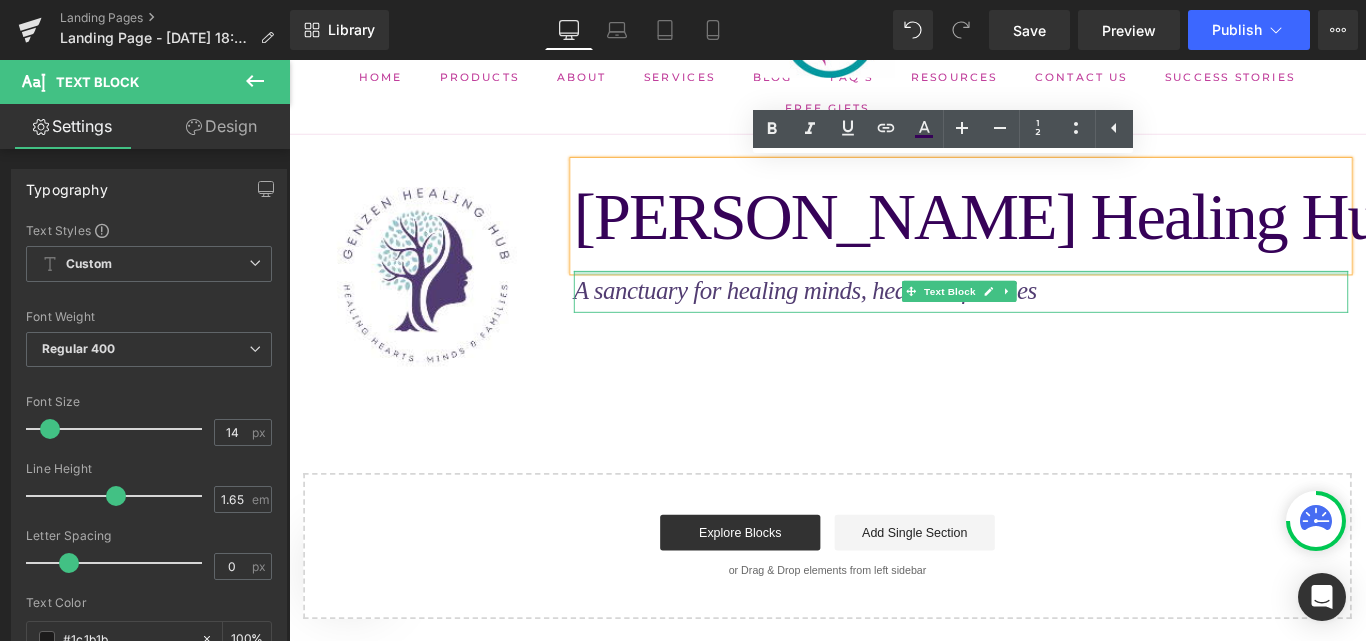 click on "A sanctuary for healing minds, hearts & families
Text Block" at bounding box center (1044, 320) 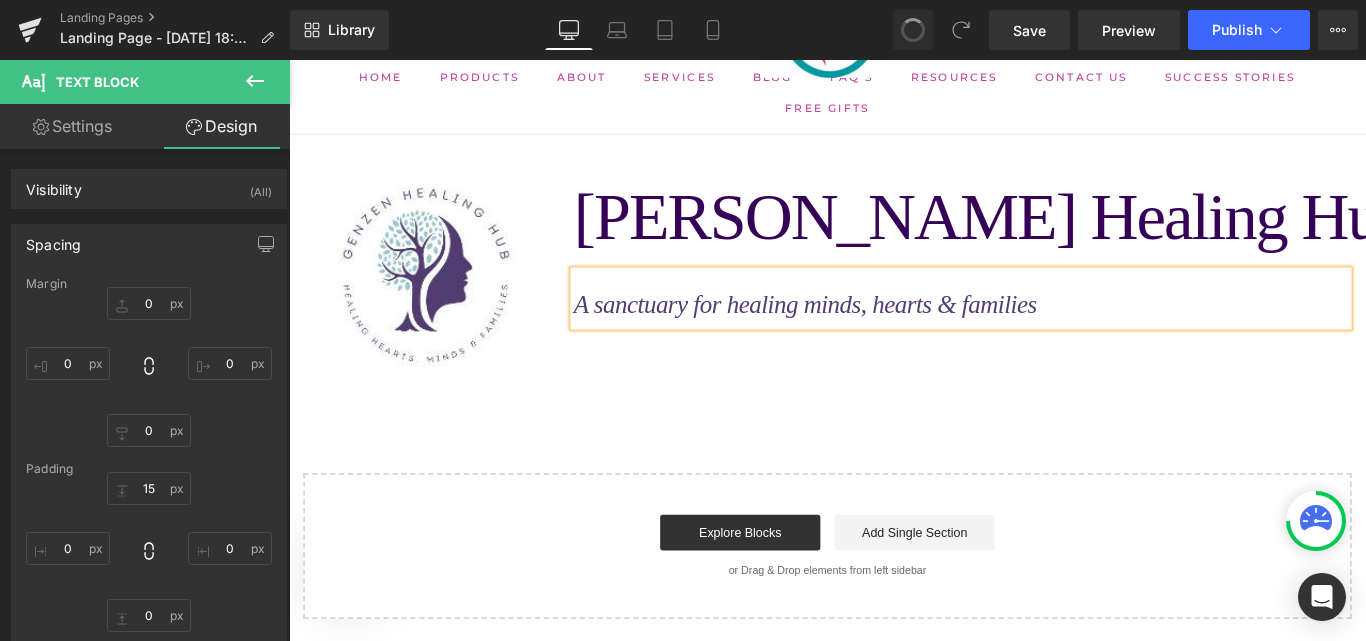 type on "0" 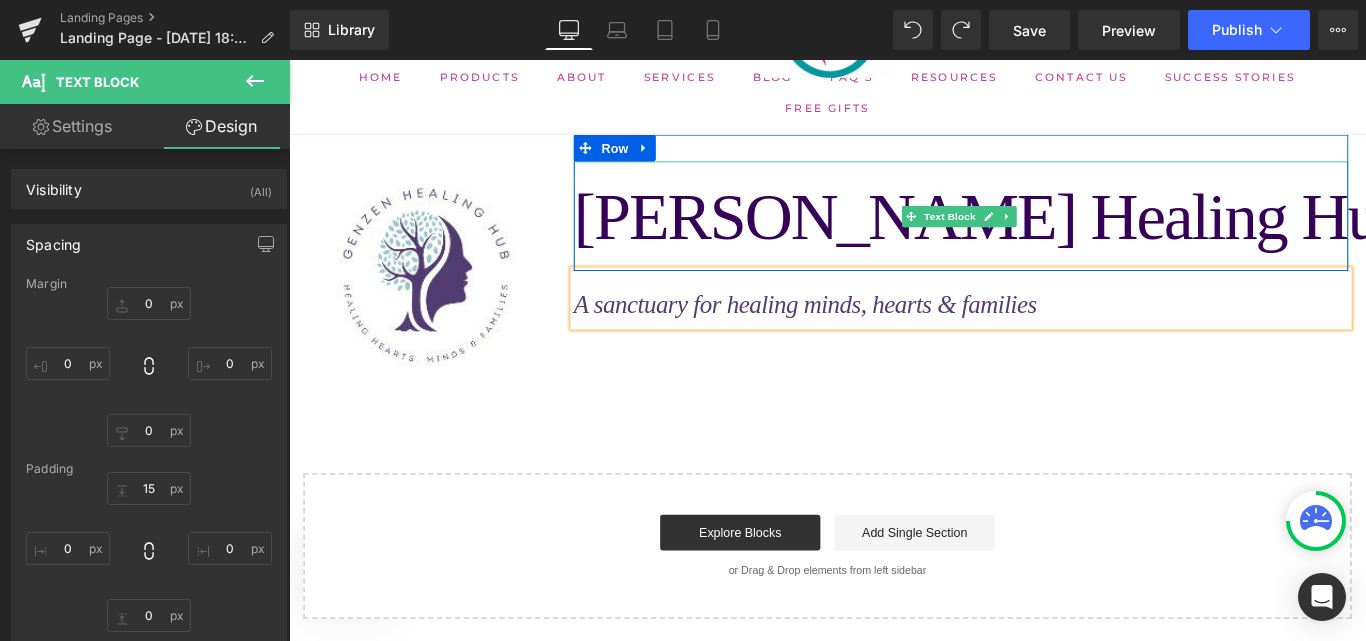 click on "[PERSON_NAME] Healing Hub" at bounding box center [1078, 235] 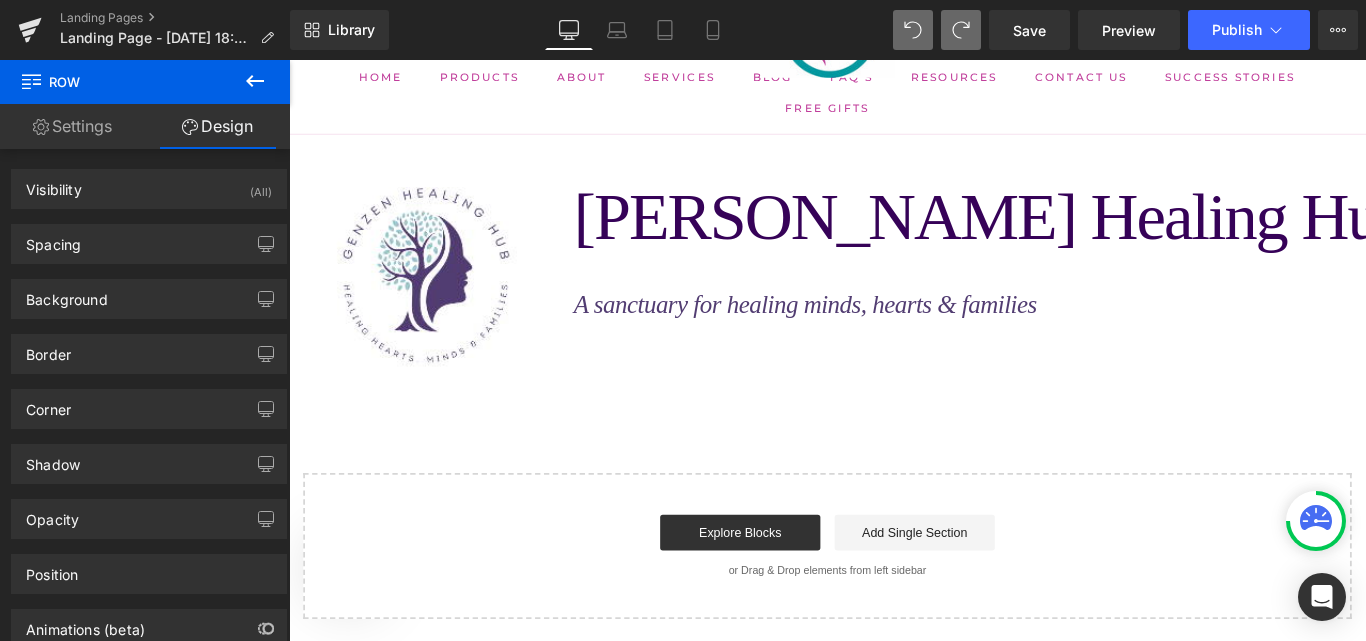 click on "Row" at bounding box center [120, 82] 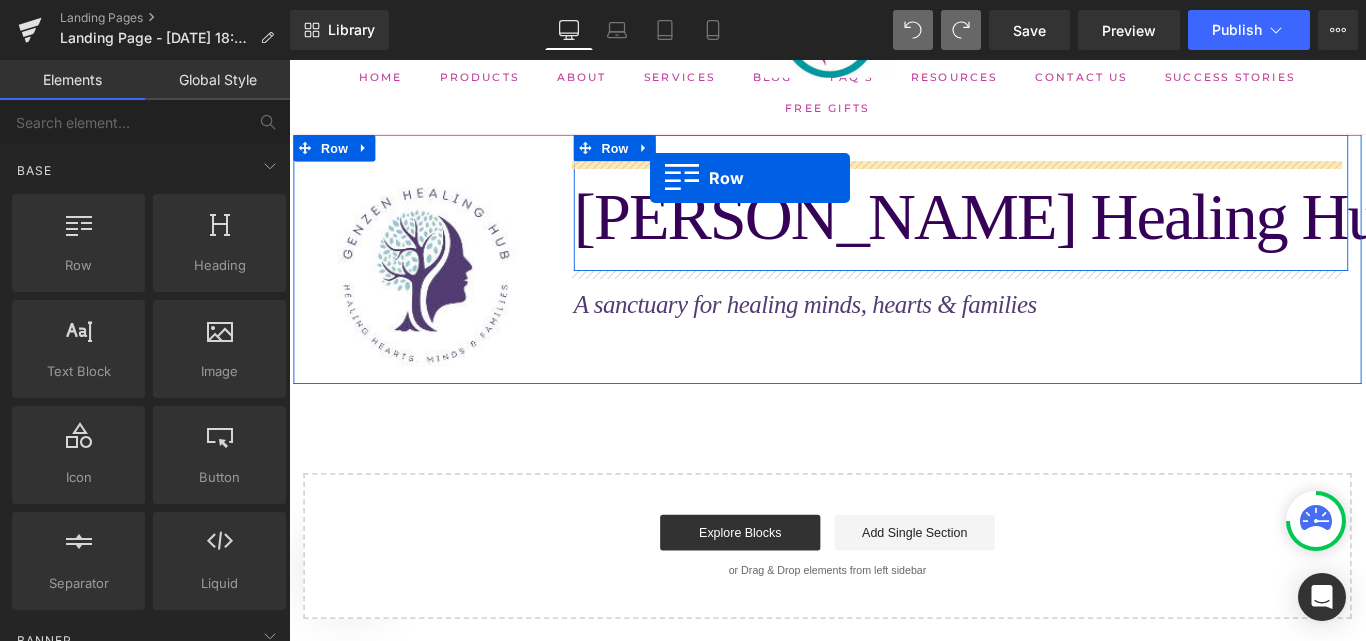 drag, startPoint x: 368, startPoint y: 274, endPoint x: 695, endPoint y: 193, distance: 336.88278 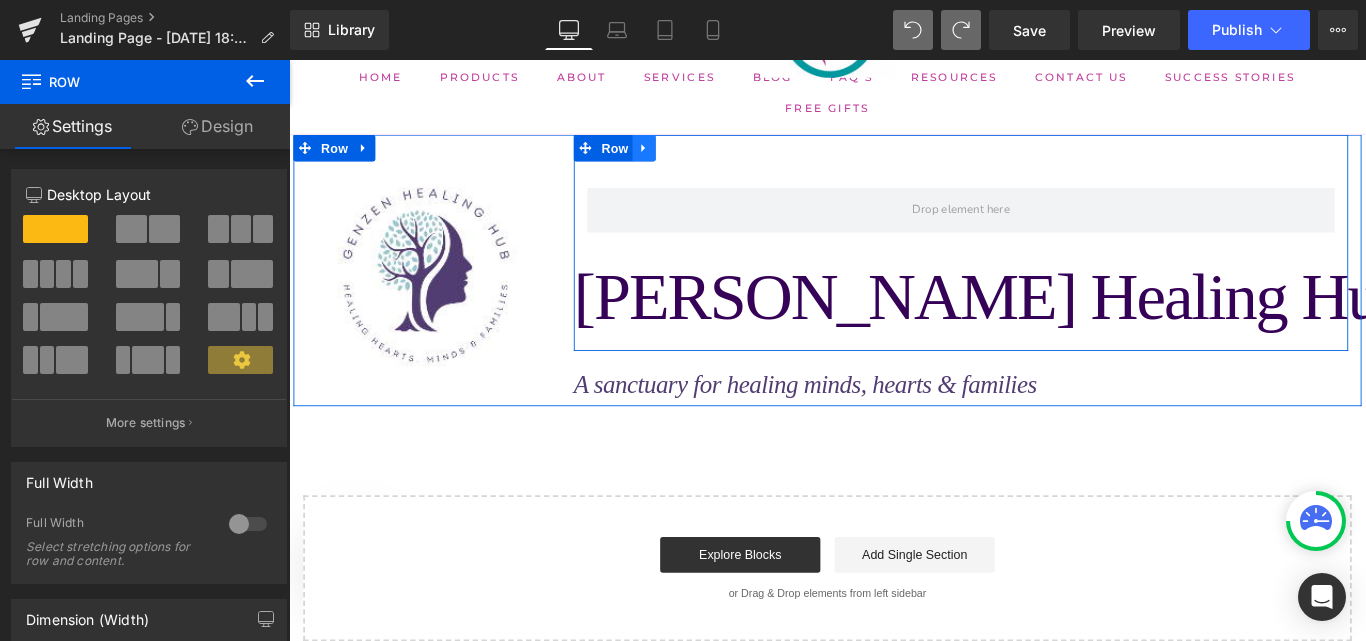 click 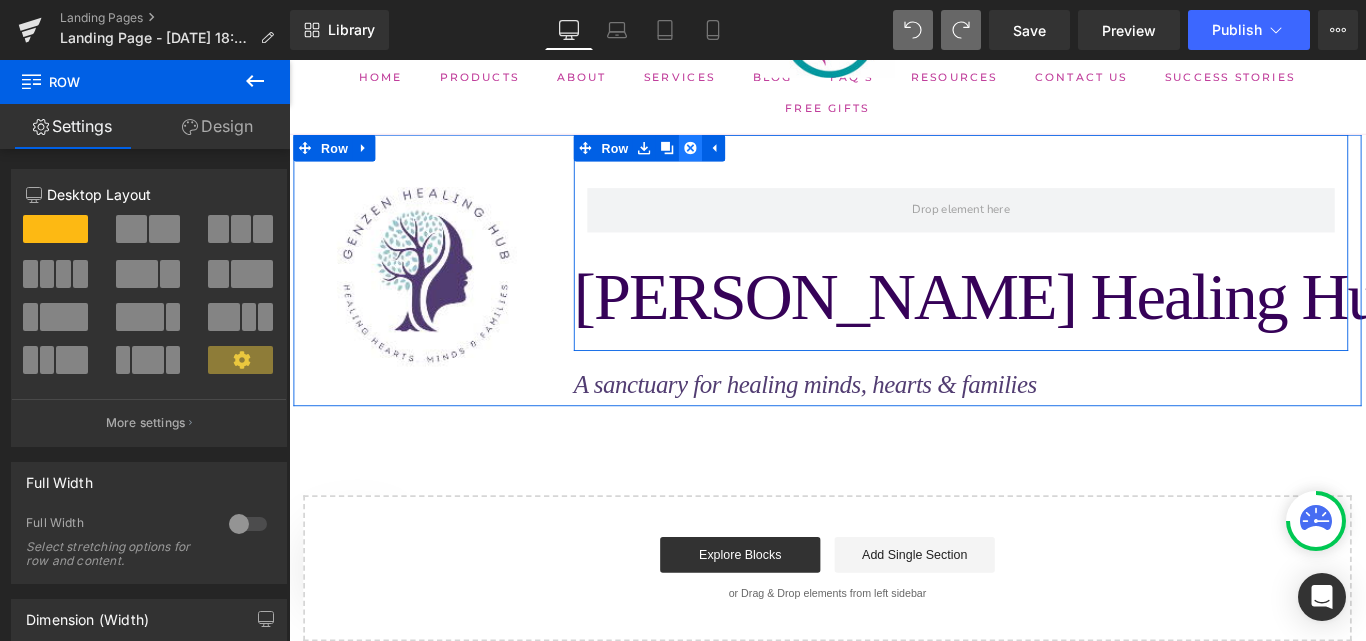 click at bounding box center [740, 159] 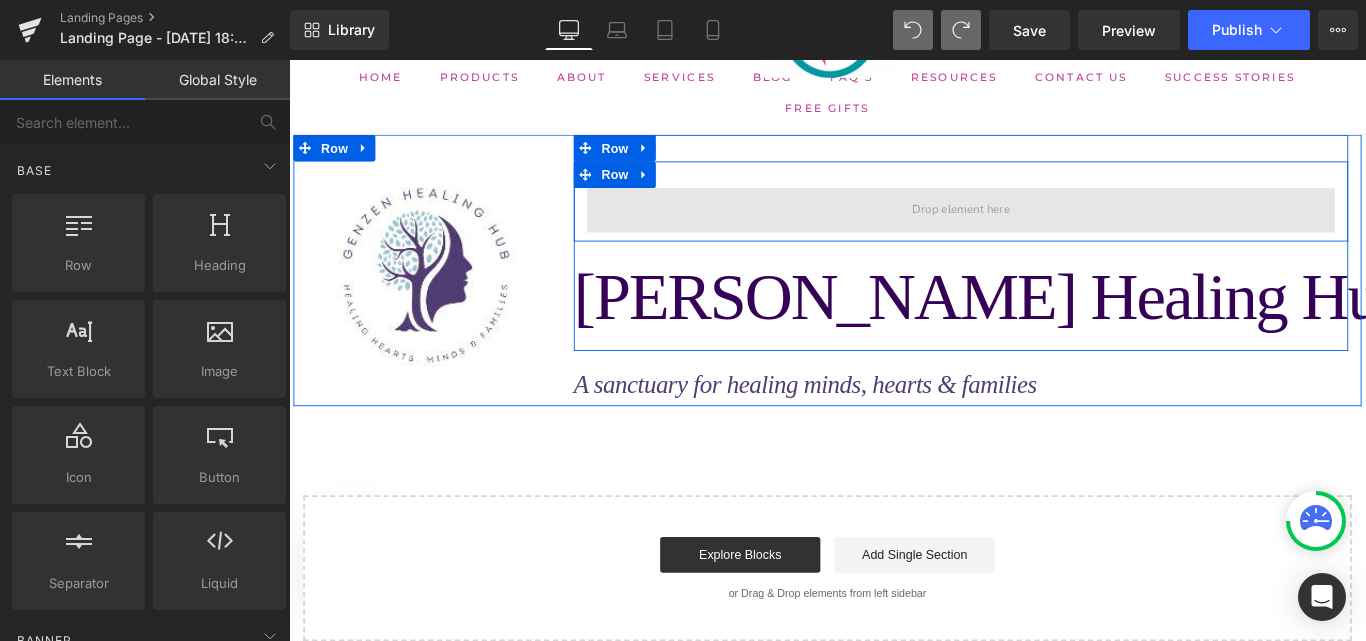 click at bounding box center (1044, 229) 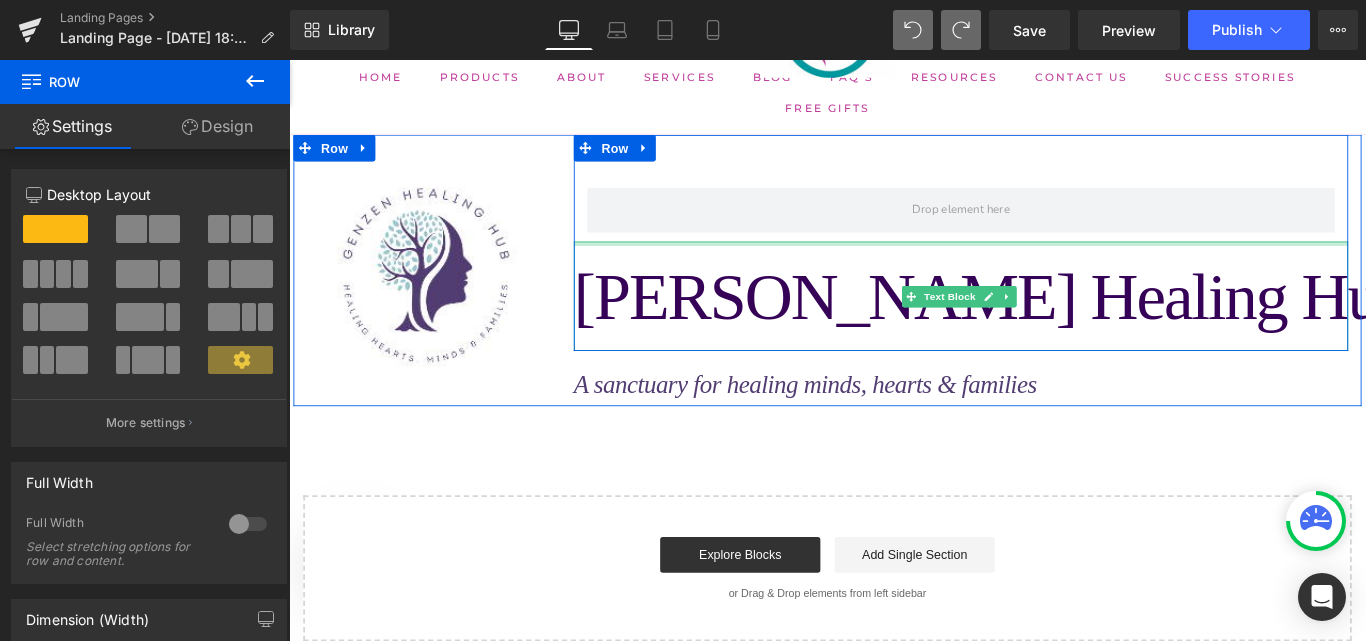 click at bounding box center [1044, 266] 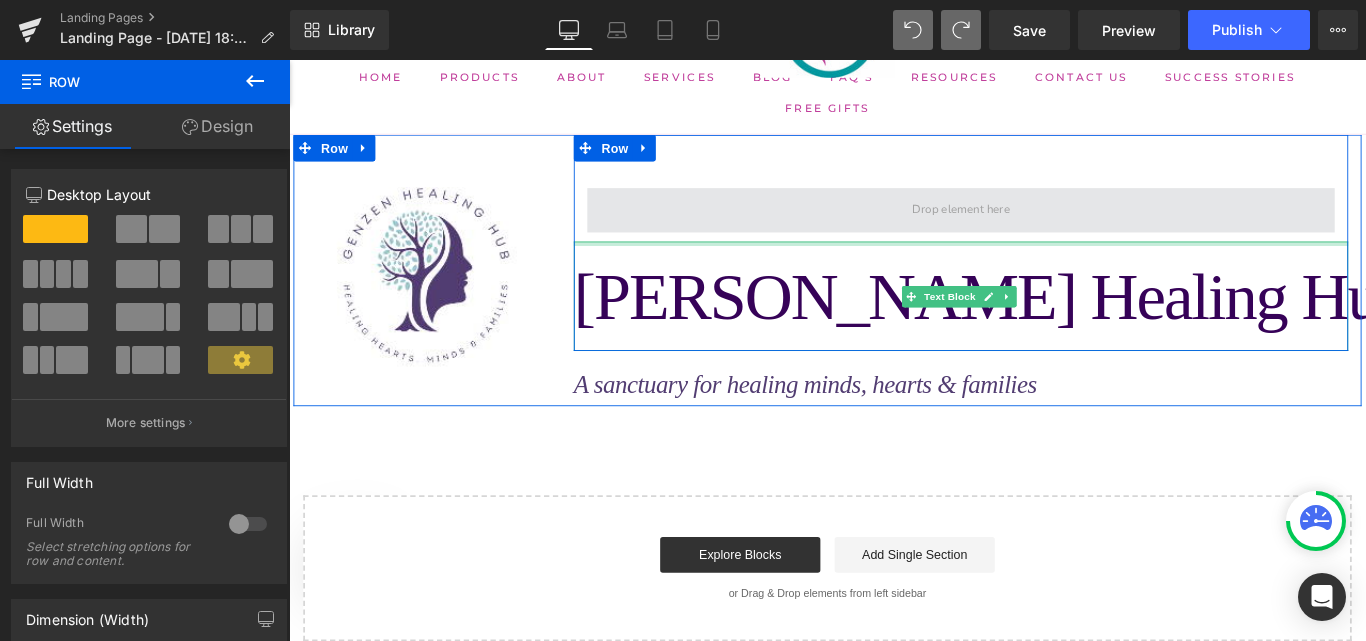 drag, startPoint x: 929, startPoint y: 266, endPoint x: 928, endPoint y: 226, distance: 40.012497 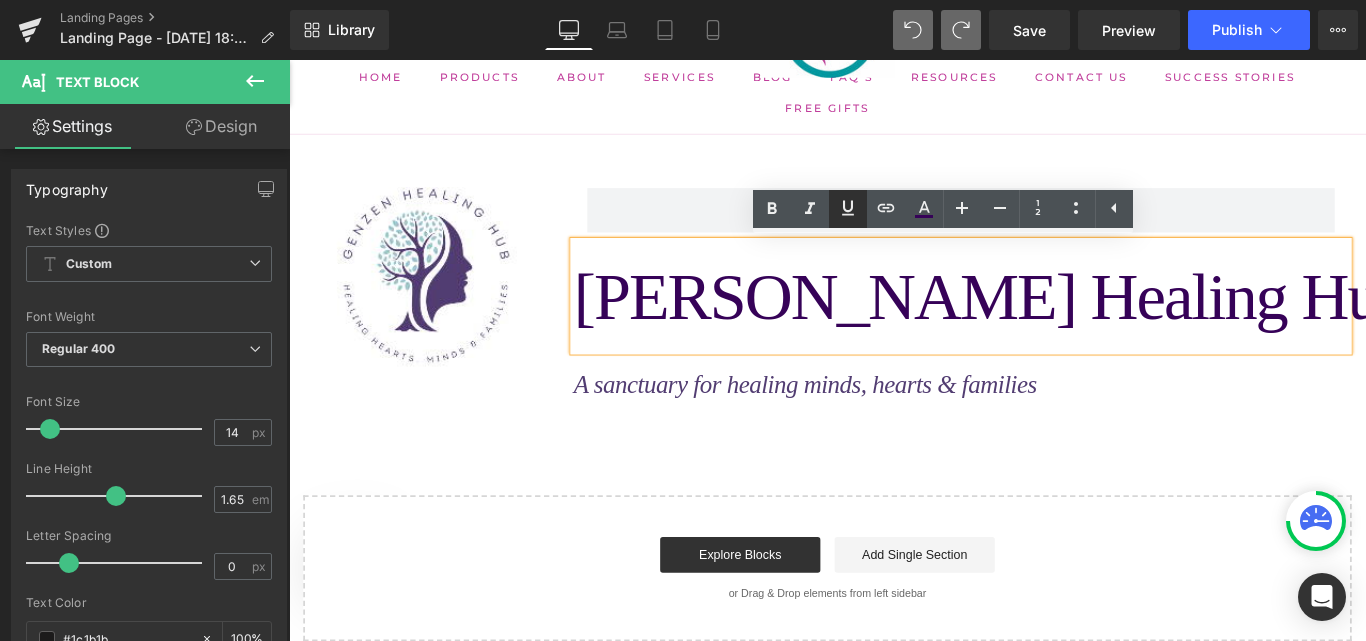 drag, startPoint x: 657, startPoint y: 167, endPoint x: 871, endPoint y: 203, distance: 217.00691 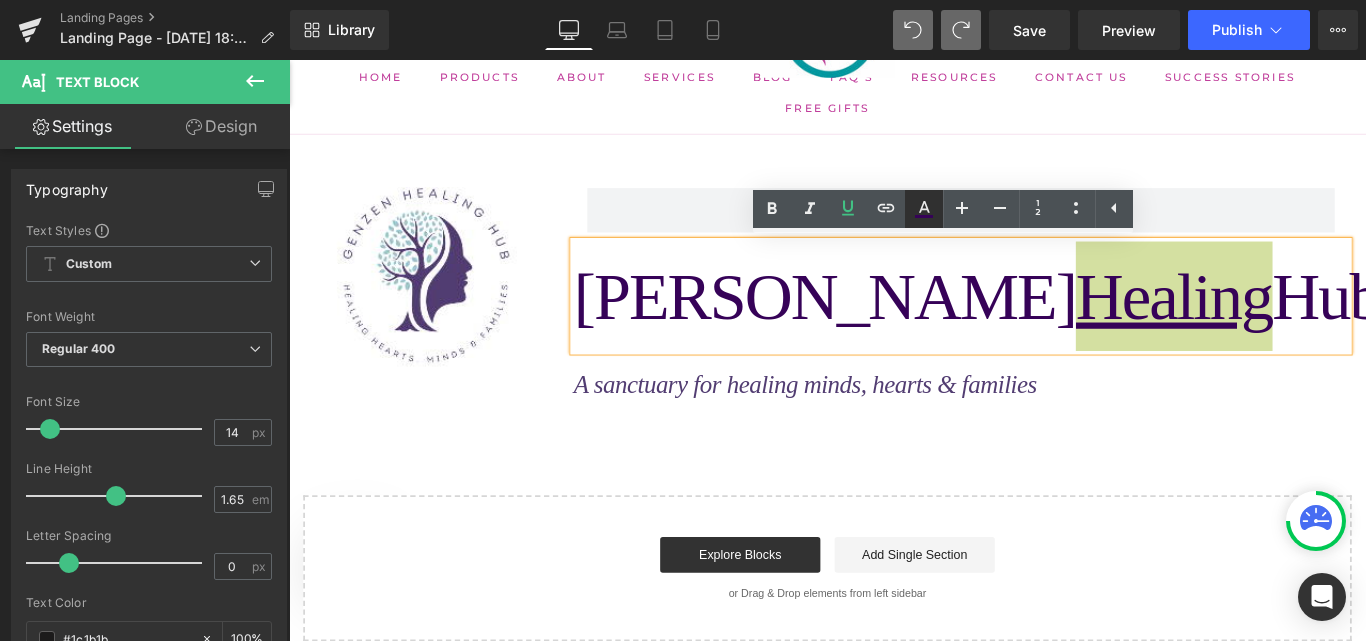 type 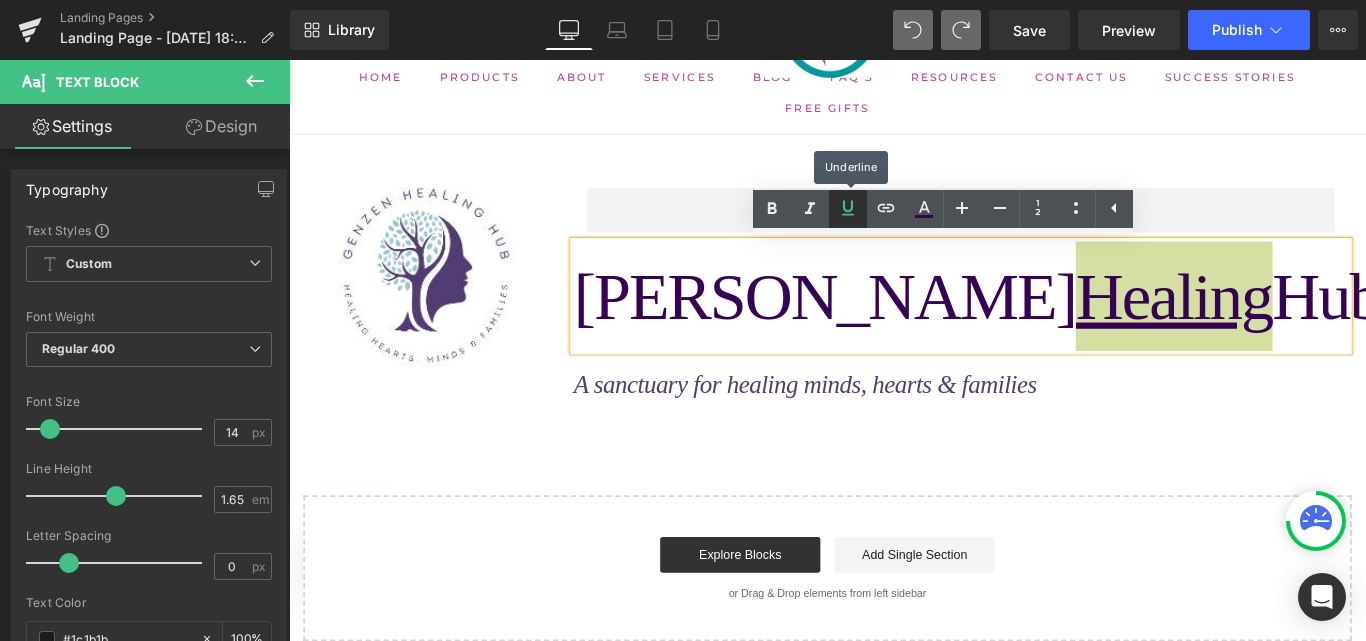 click 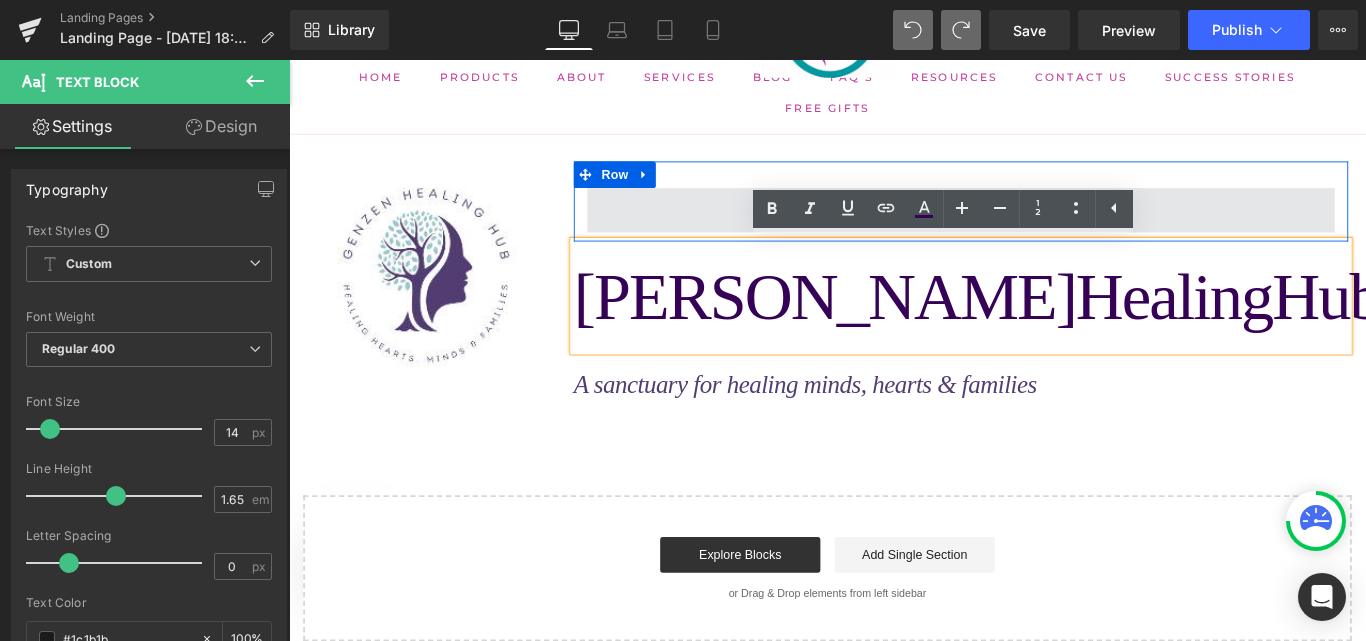 click at bounding box center [1044, 229] 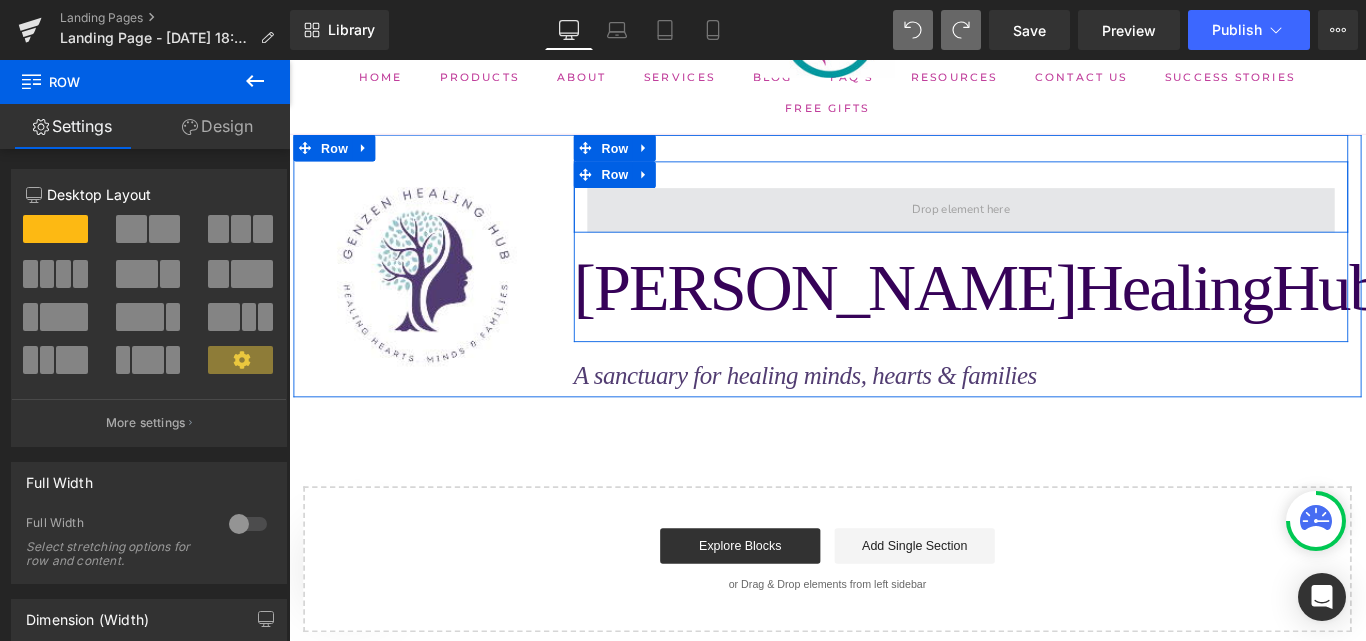 drag, startPoint x: 1036, startPoint y: 261, endPoint x: 1036, endPoint y: 224, distance: 37 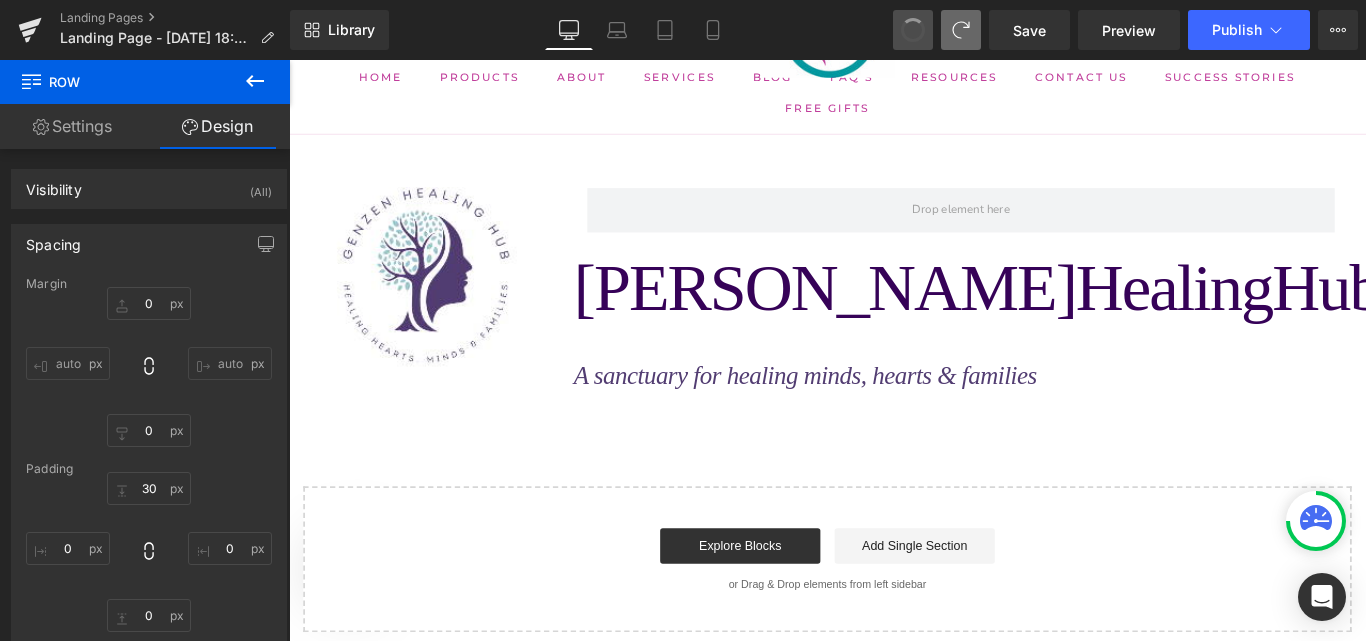 type on "0" 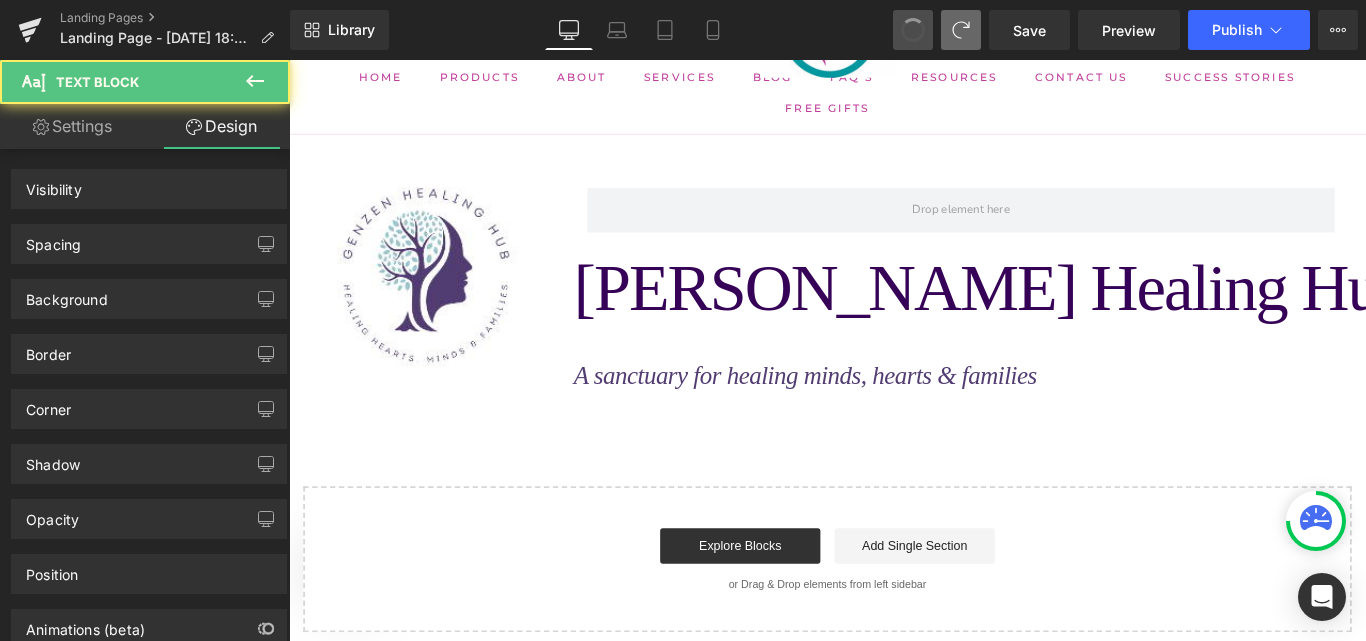 click at bounding box center [913, 30] 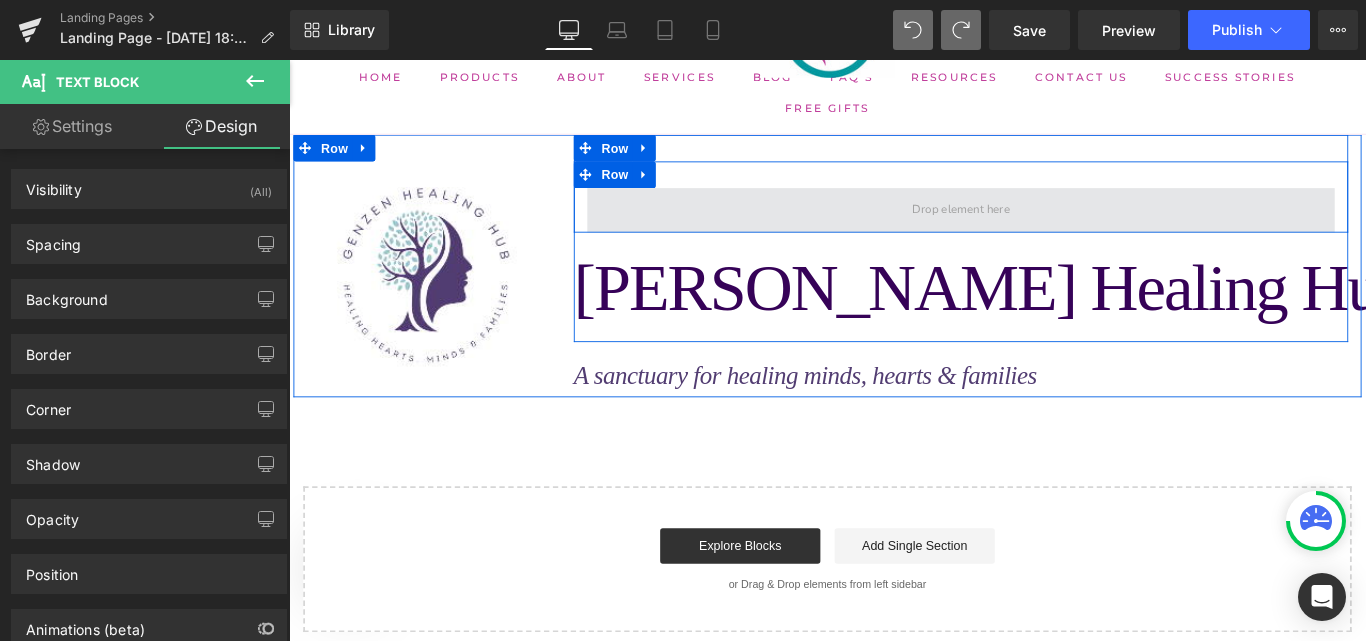 click at bounding box center (1044, 229) 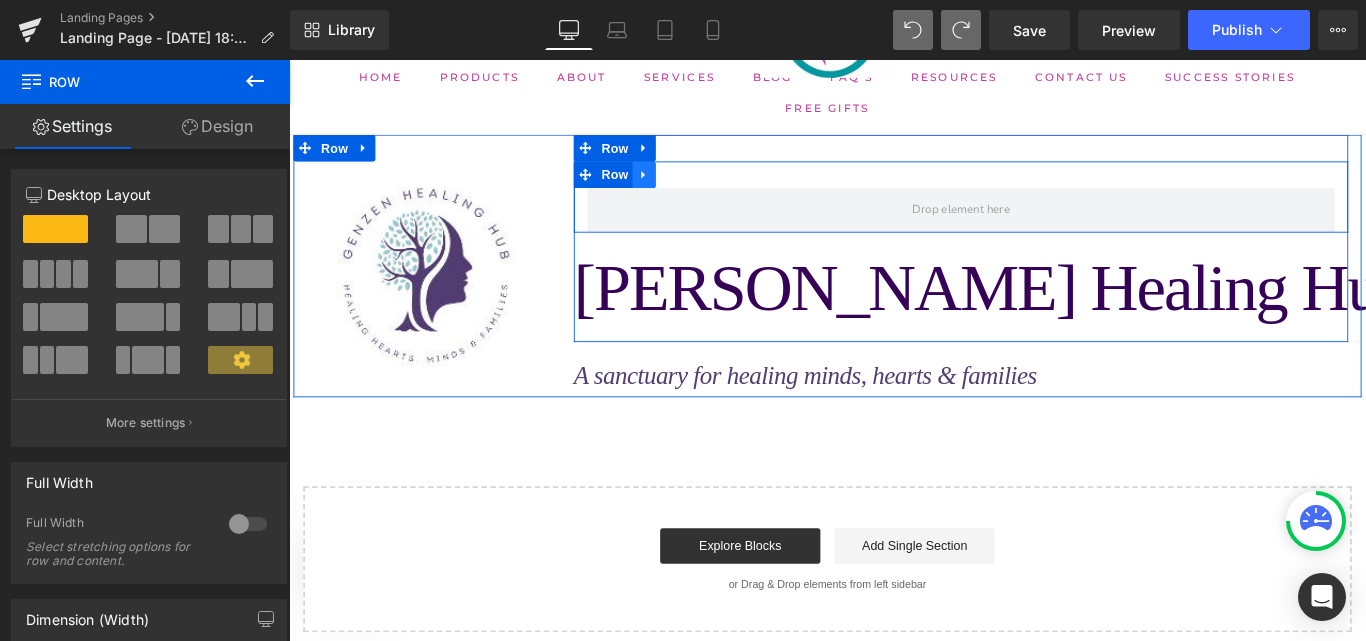 click 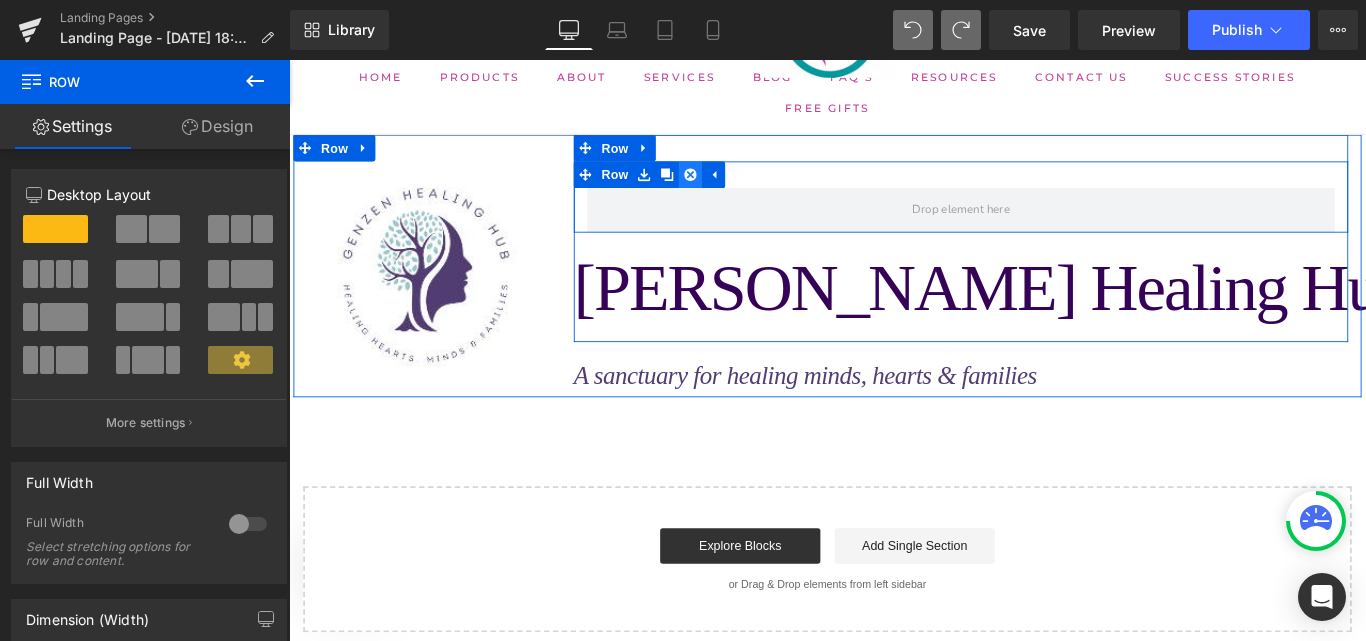 click 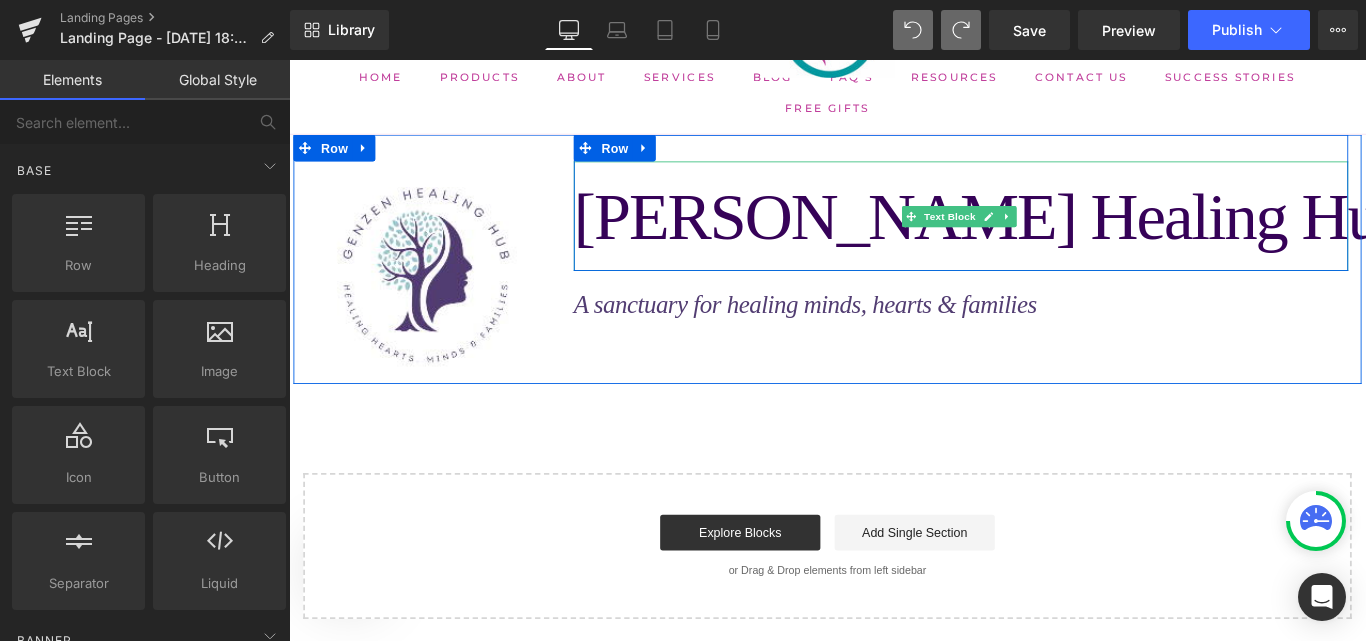 click on "[PERSON_NAME] Healing Hub" at bounding box center [1078, 235] 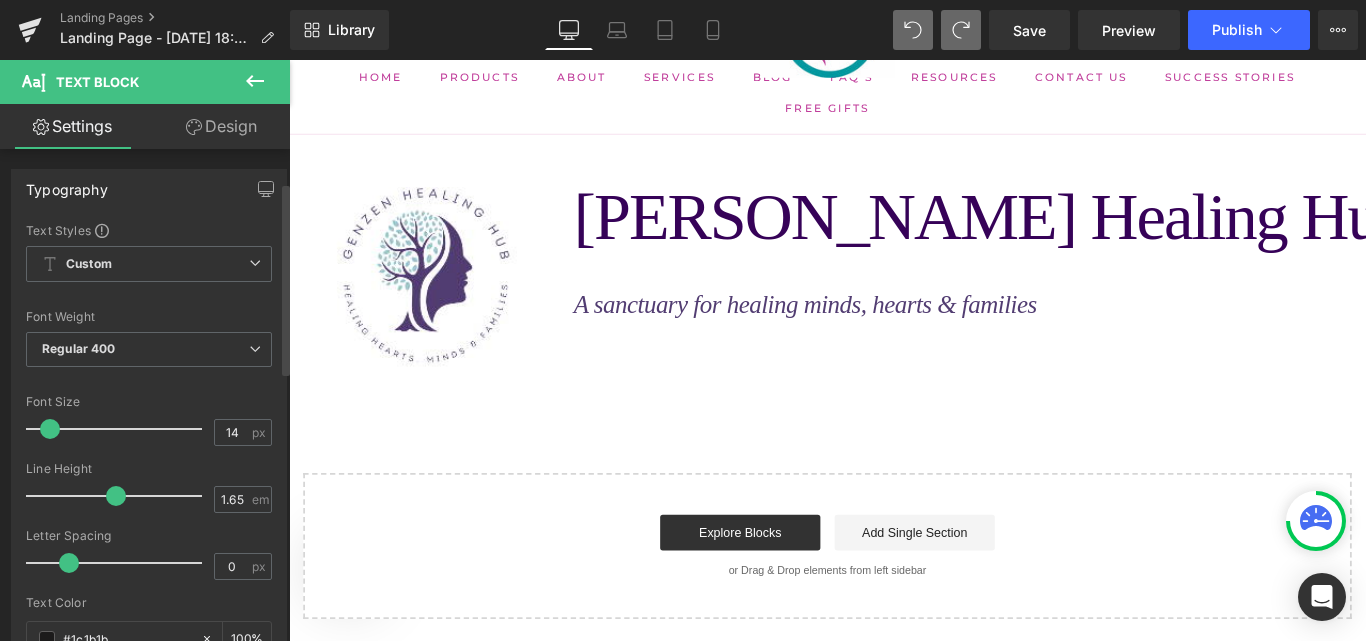 scroll, scrollTop: 190, scrollLeft: 0, axis: vertical 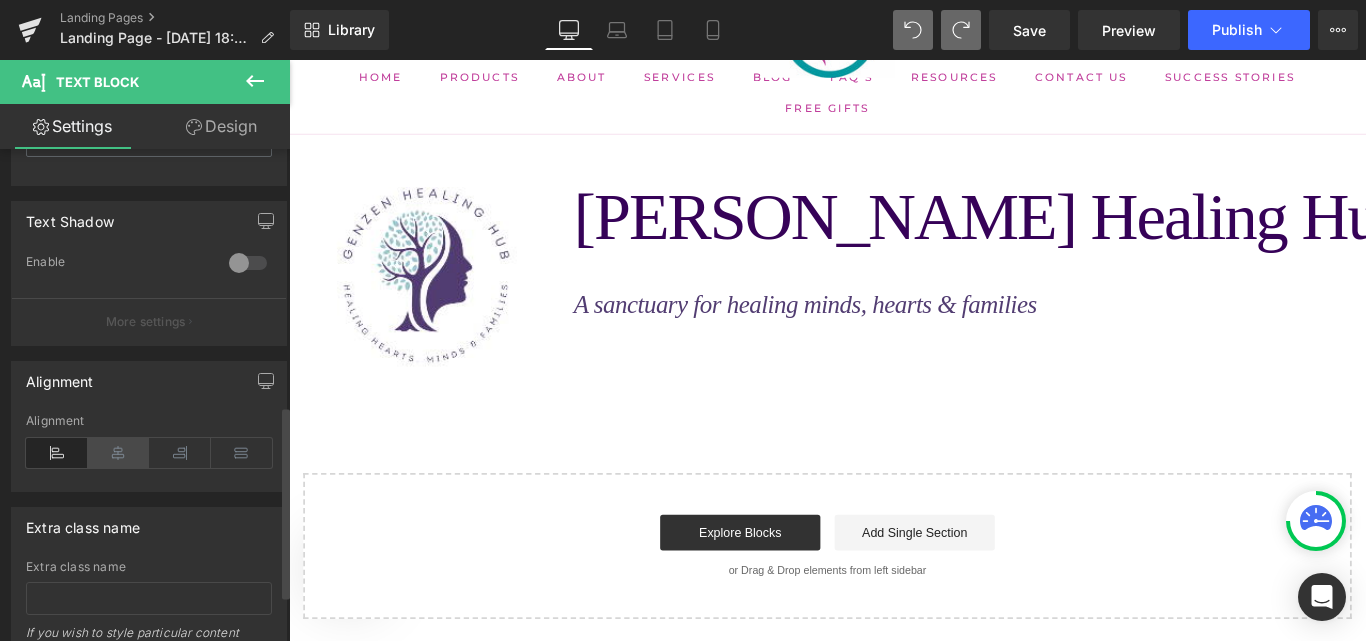 click at bounding box center (119, 453) 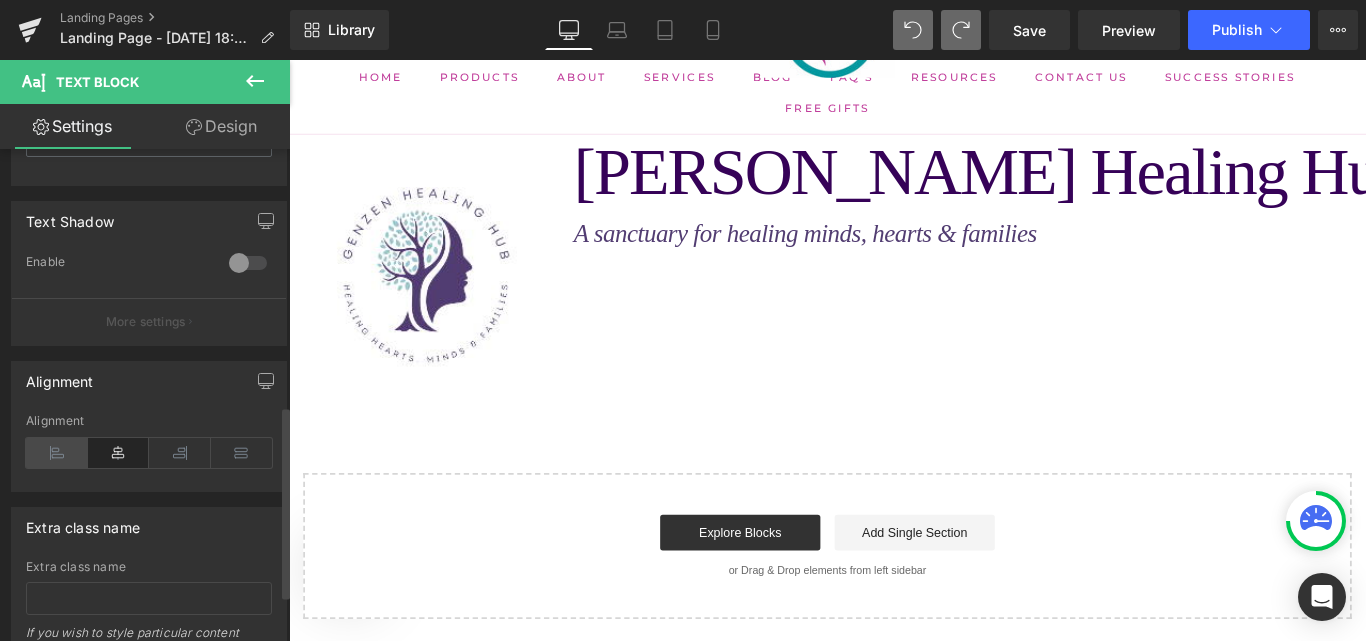 click at bounding box center (57, 453) 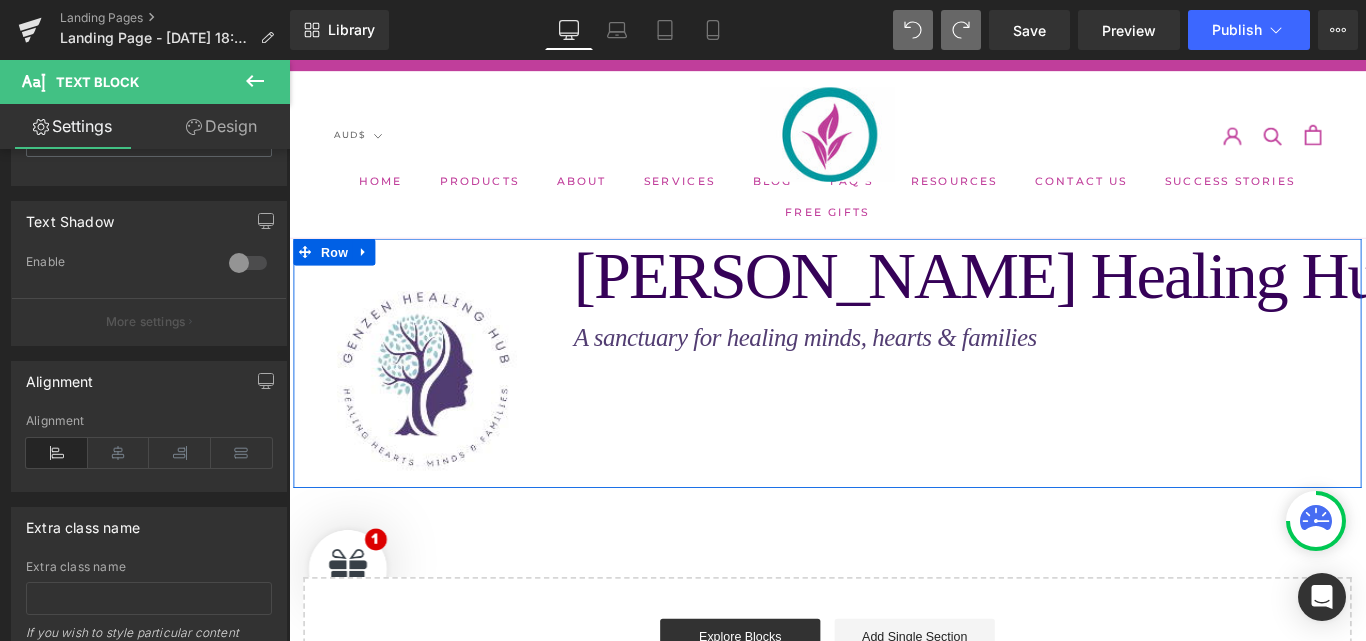 scroll, scrollTop: 28, scrollLeft: 0, axis: vertical 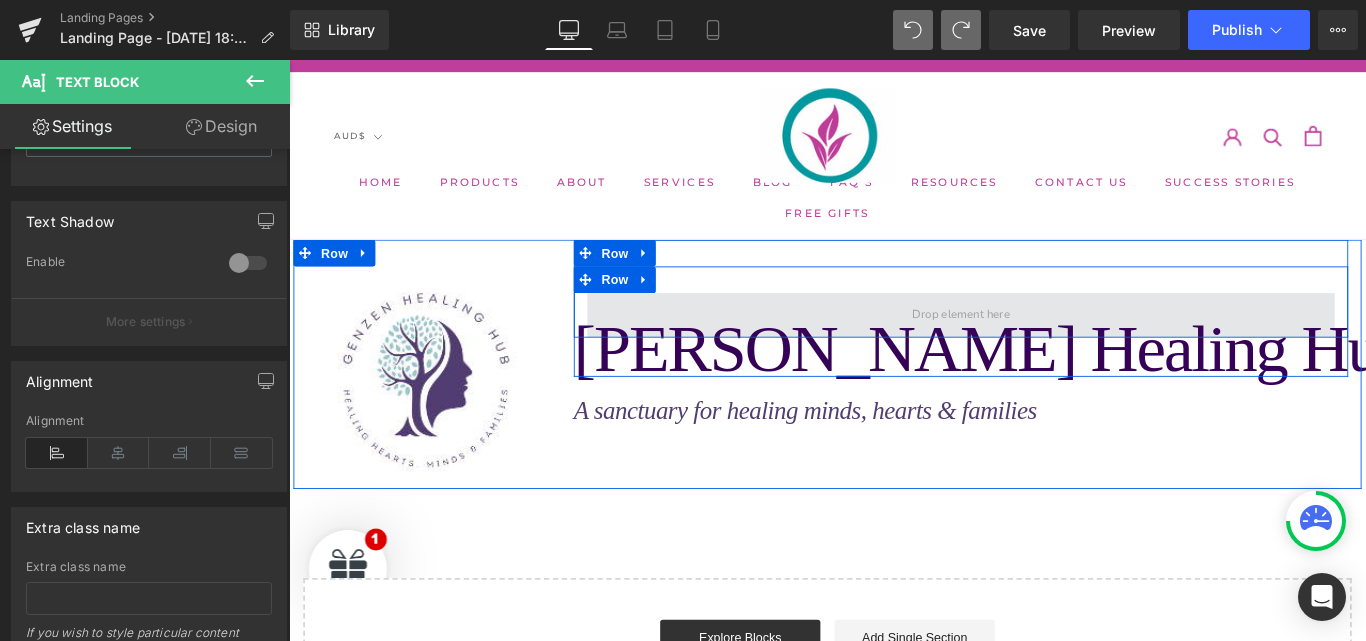 click at bounding box center (1044, 347) 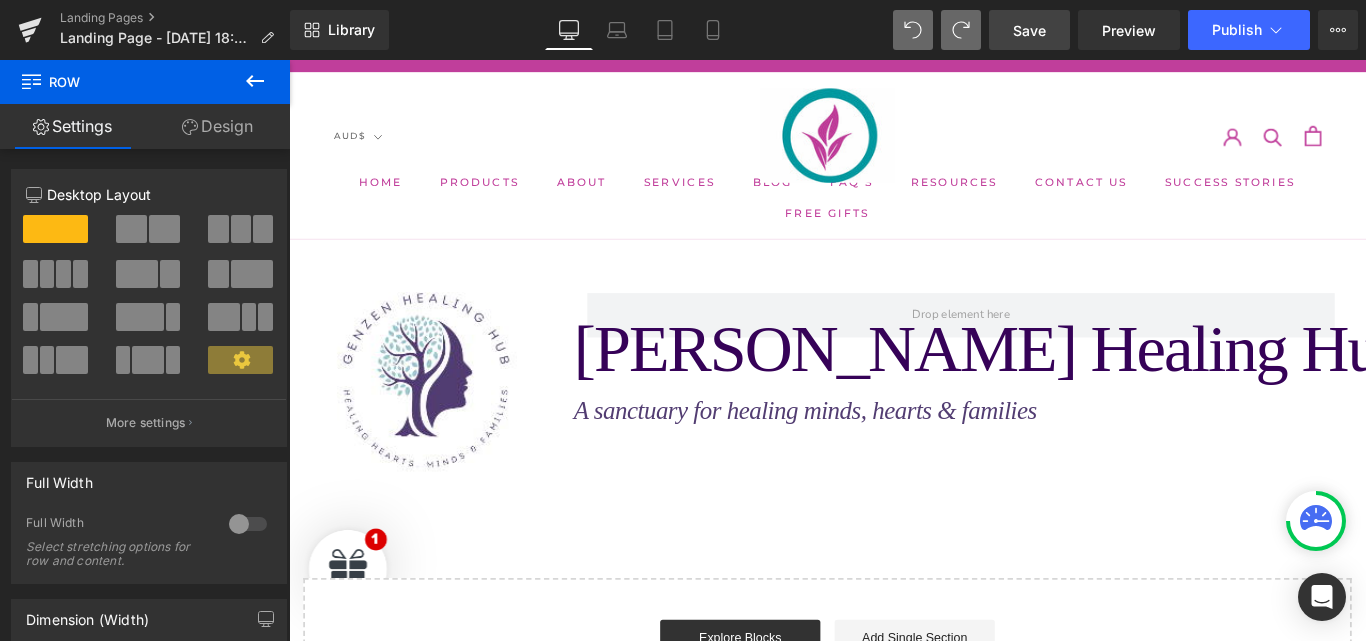 click on "Save" at bounding box center [1029, 30] 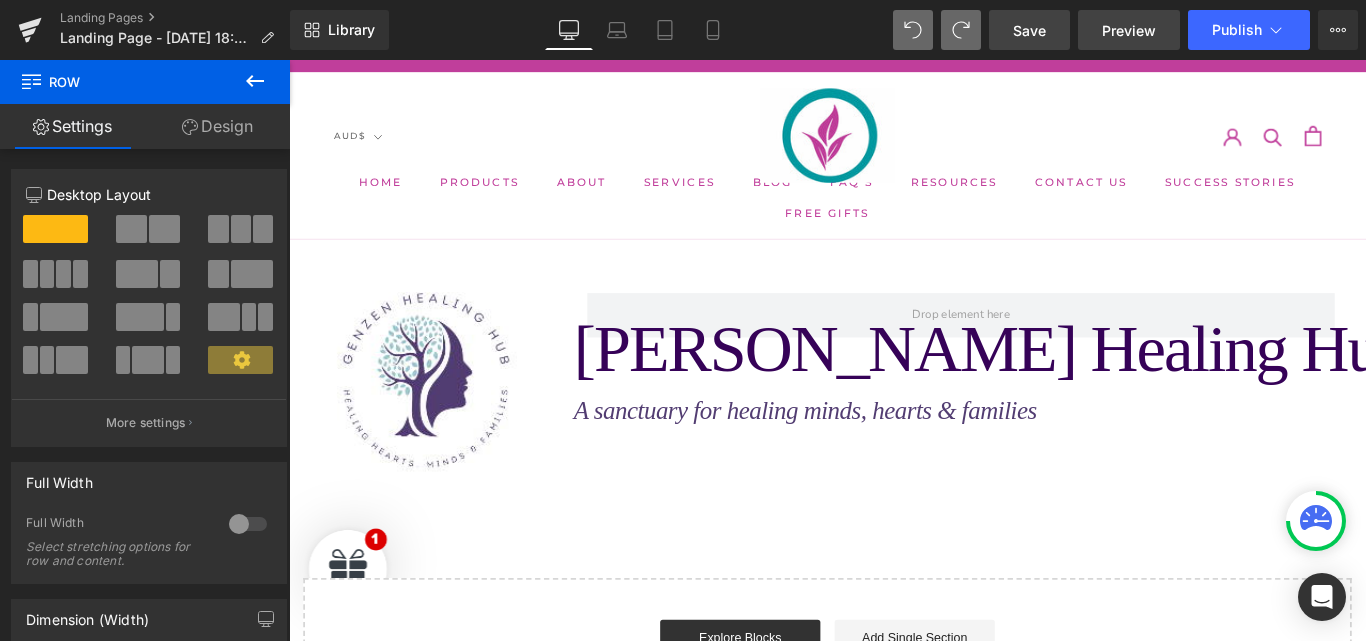 click on "Preview" at bounding box center [1129, 30] 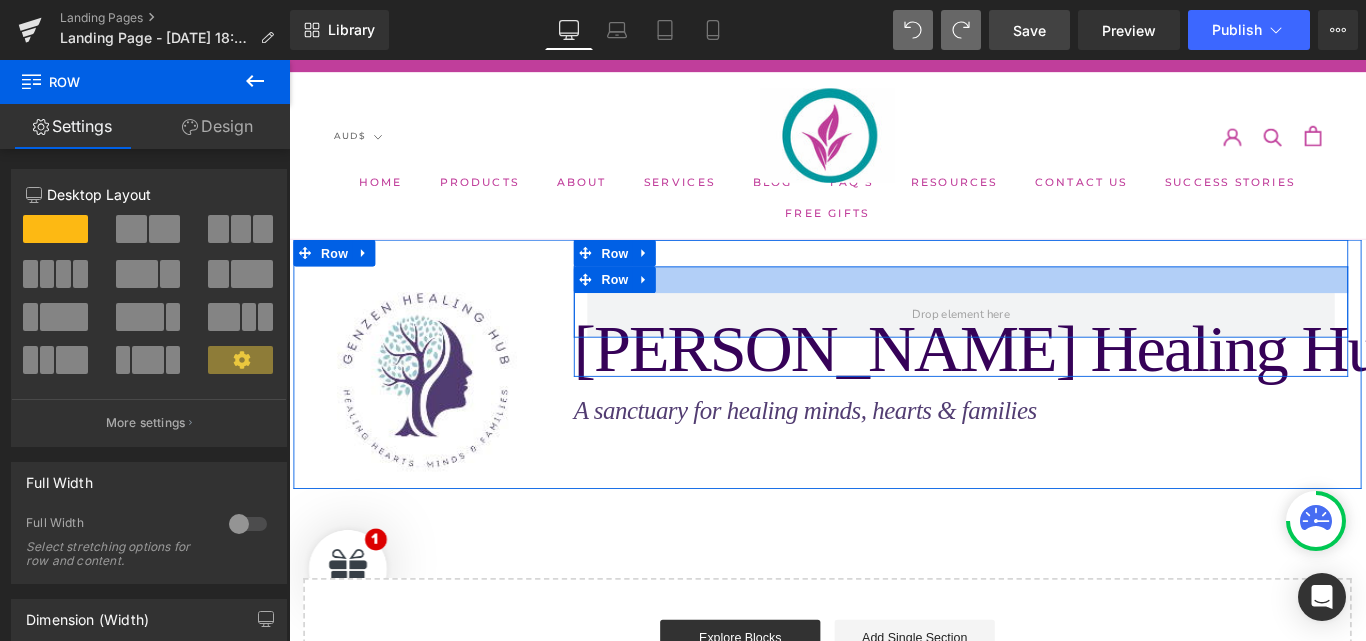 click at bounding box center [1044, 307] 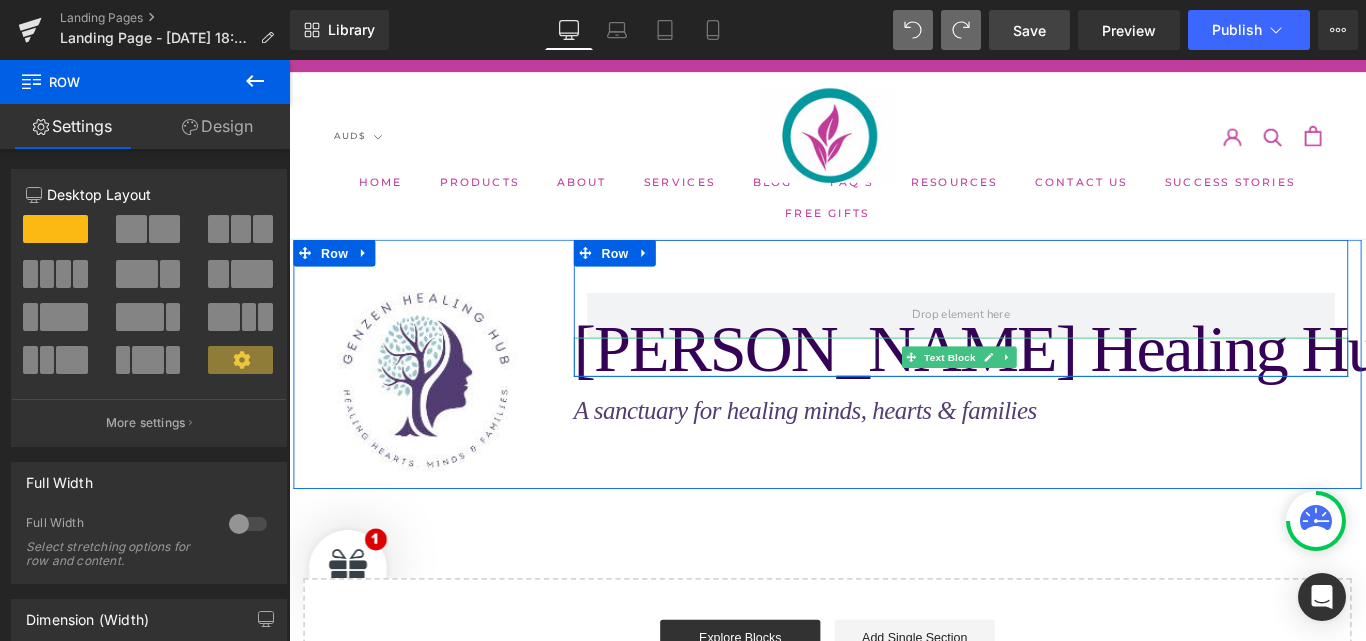 click on "[PERSON_NAME] Healing Hub" at bounding box center [1078, 383] 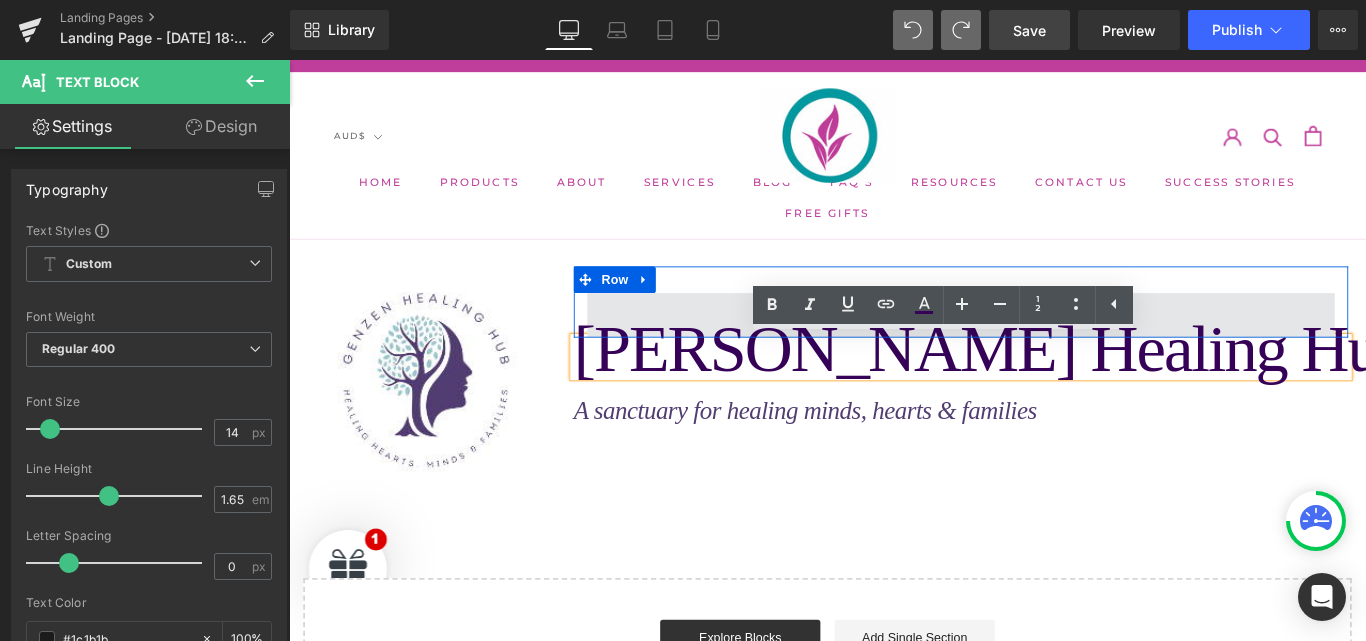 click at bounding box center (1044, 347) 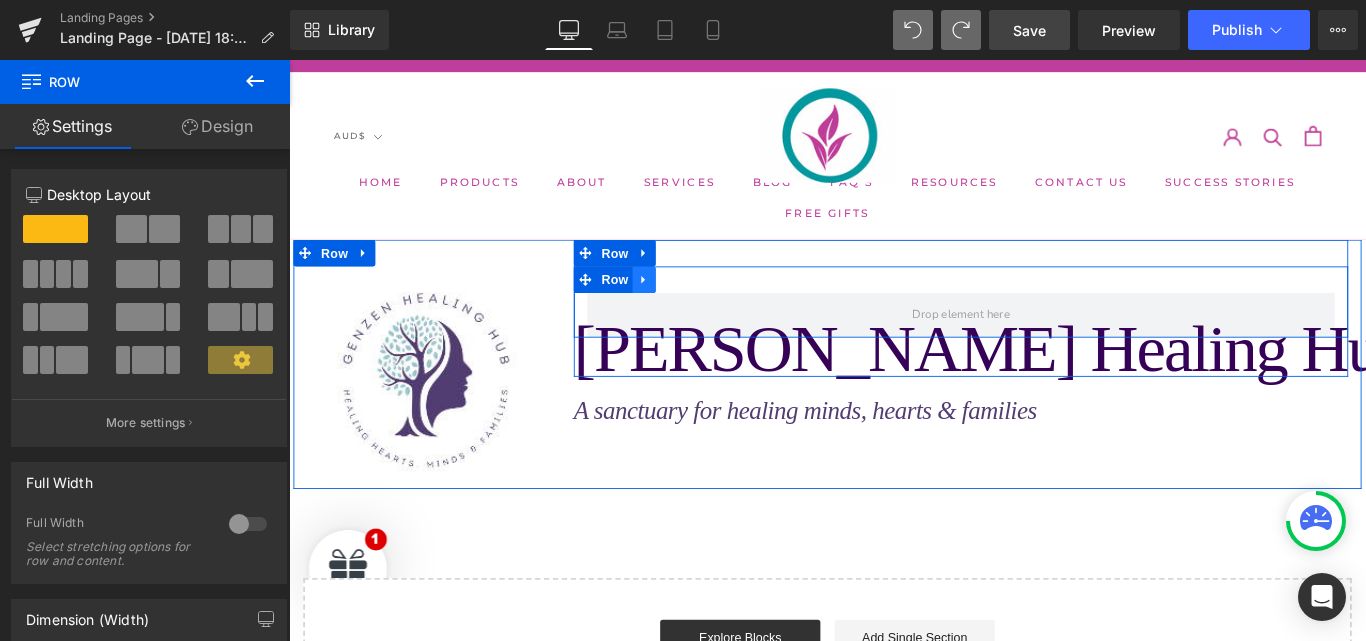 click 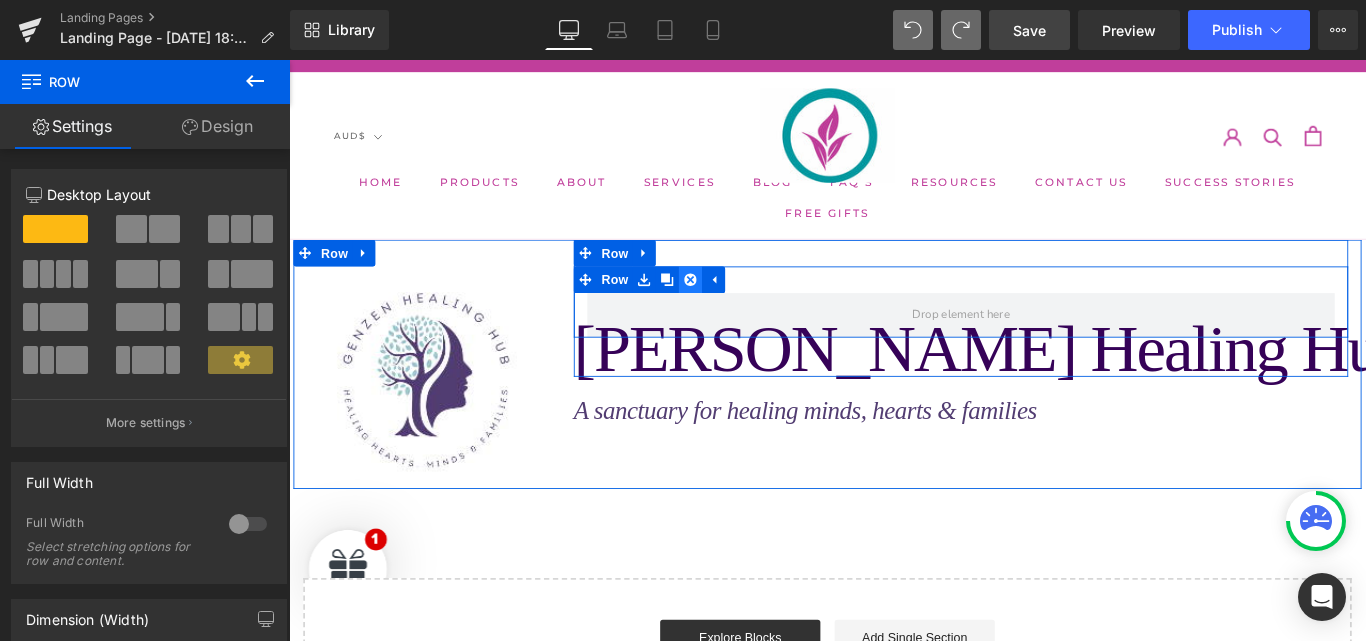 click at bounding box center [740, 307] 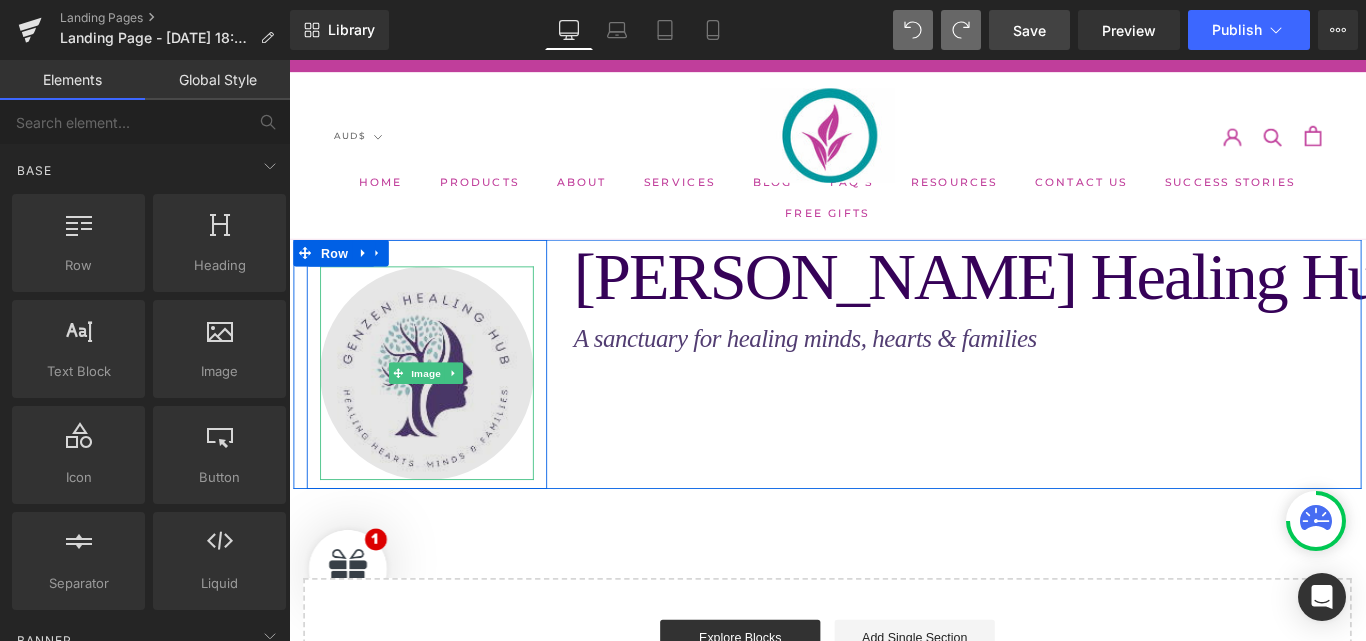 click at bounding box center [444, 412] 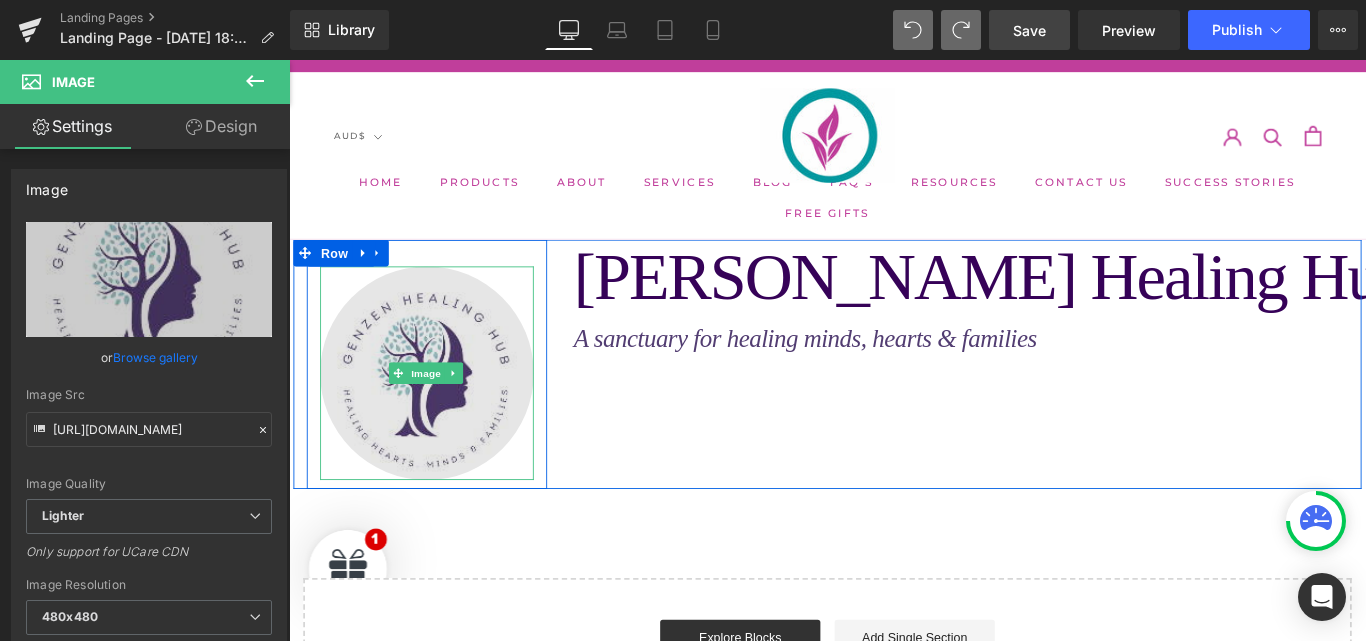 drag, startPoint x: 440, startPoint y: 529, endPoint x: 448, endPoint y: 501, distance: 29.12044 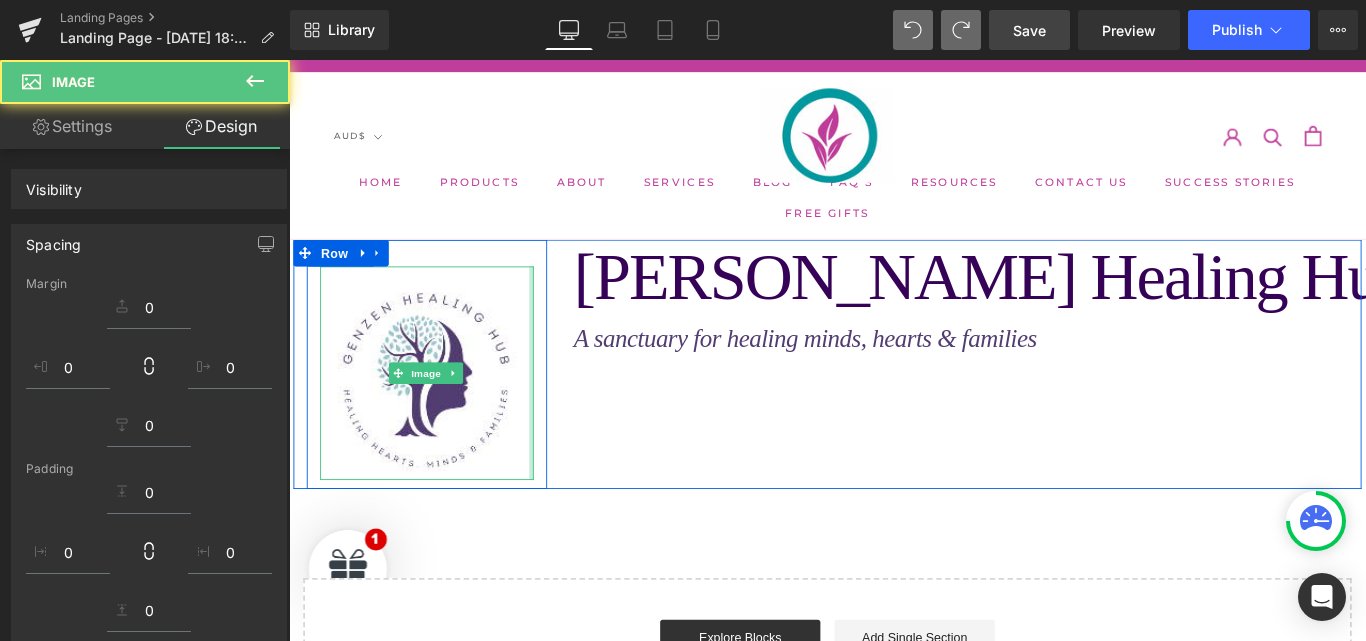click on "Image" at bounding box center [444, 412] 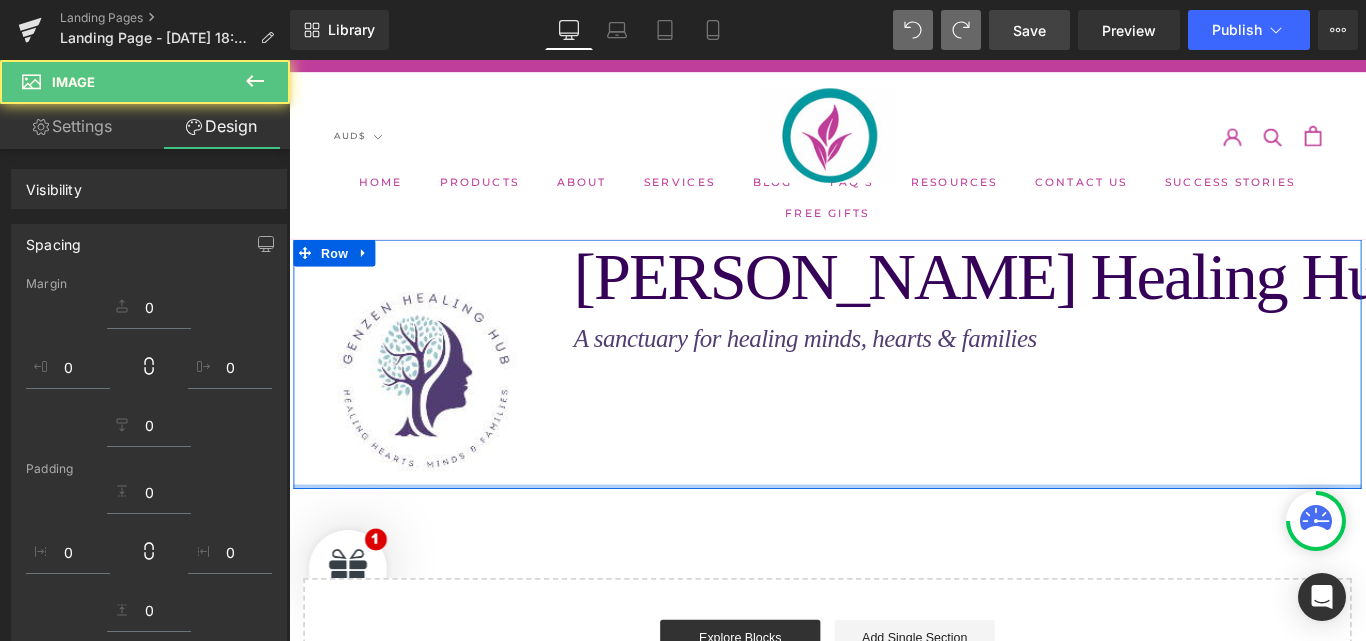 click at bounding box center [894, 539] 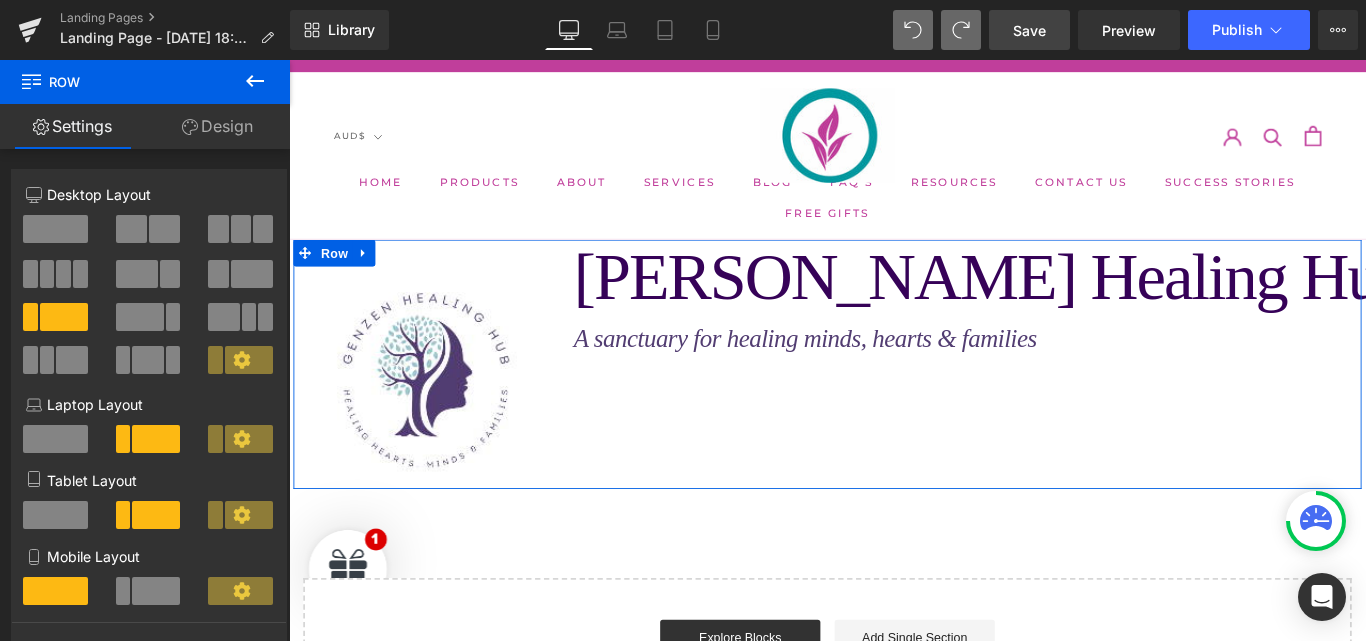 drag, startPoint x: 422, startPoint y: 538, endPoint x: 788, endPoint y: 559, distance: 366.60196 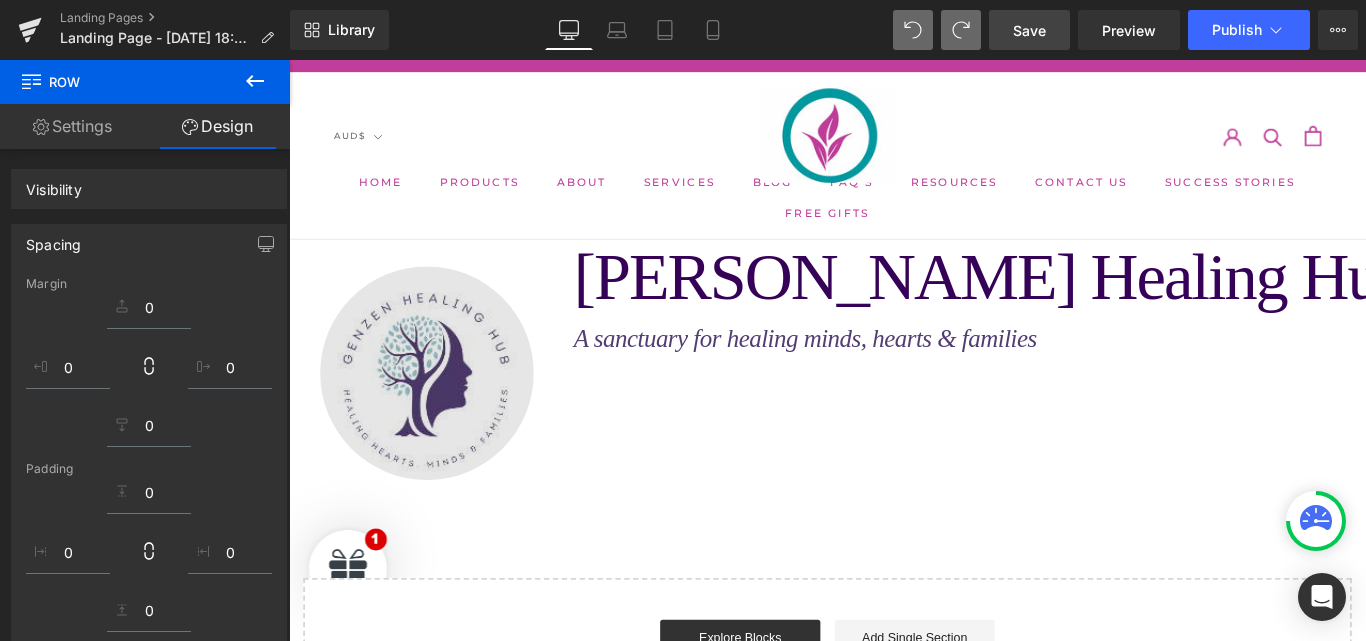 click on "Image
Row         GenZen Healing Hub Text Block         Row
A sanctuary for healing minds, hearts & families
Text Block
Row" at bounding box center (894, 402) 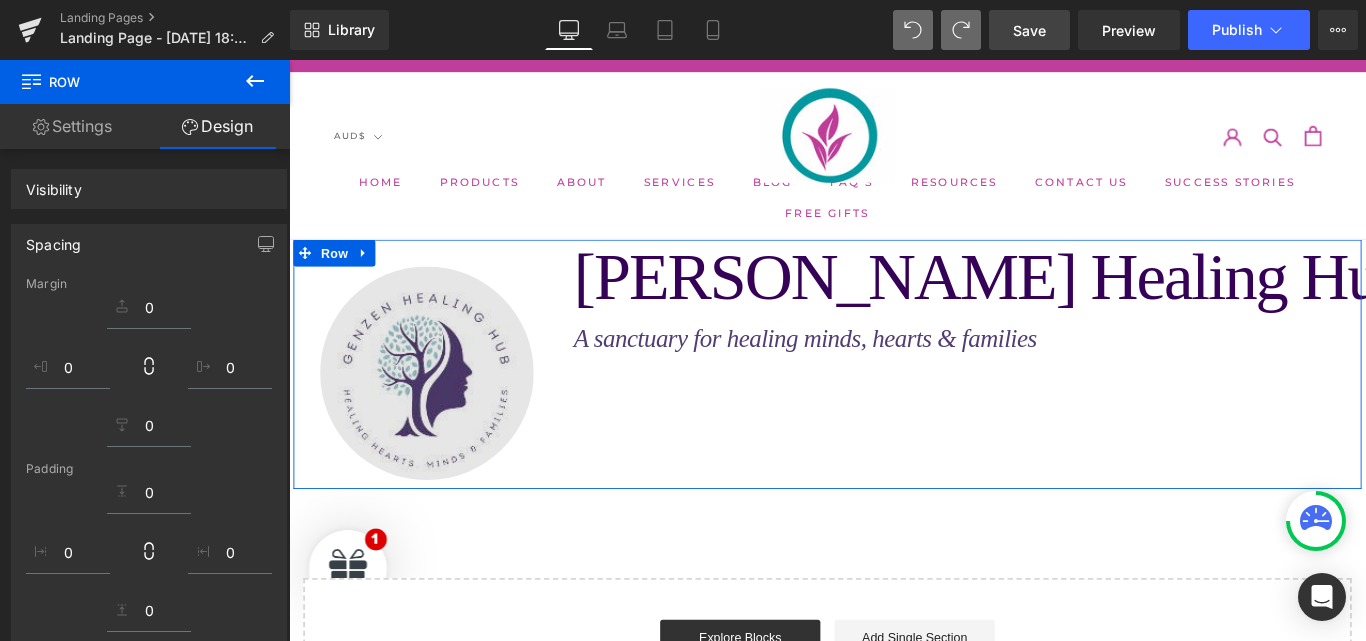 click at bounding box center (444, 412) 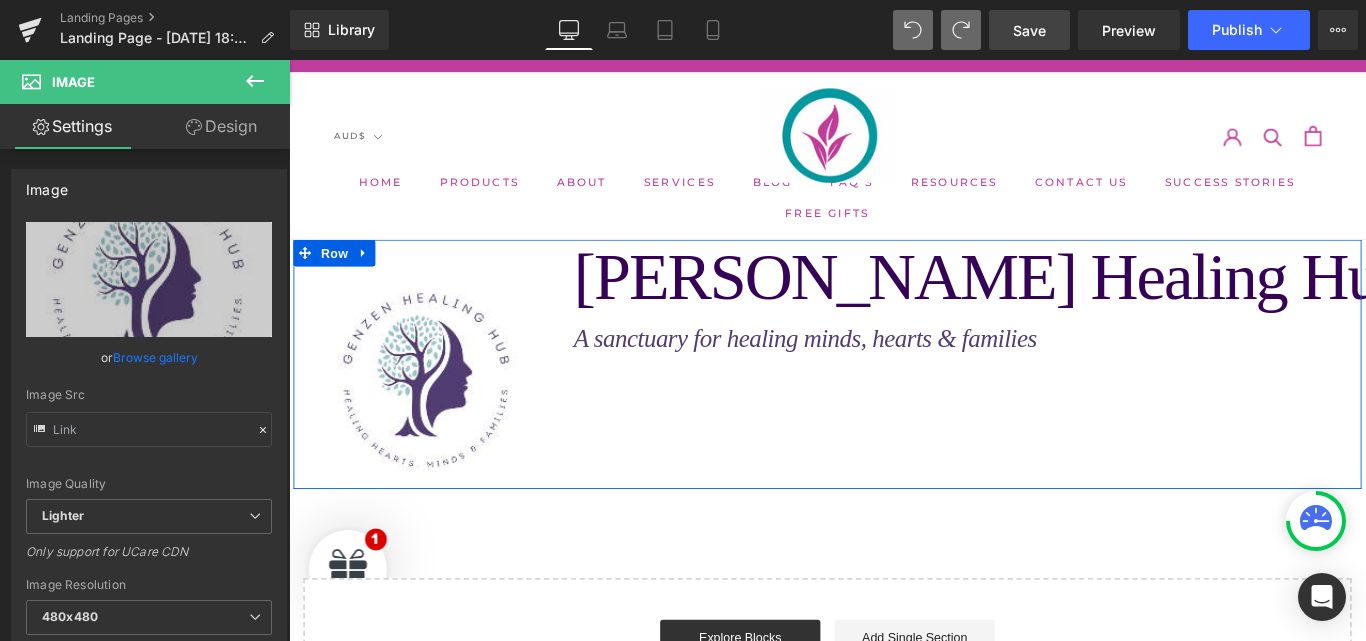type on "[URL][DOMAIN_NAME]" 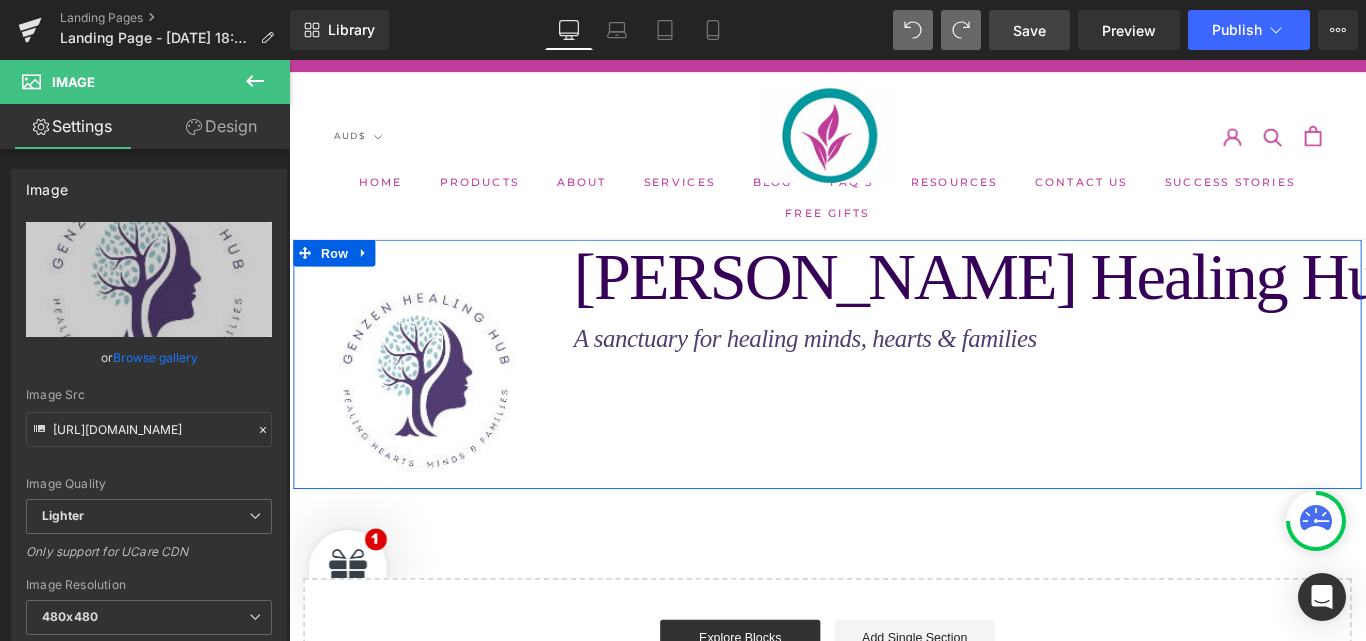 click on "A sanctuary for healing minds, hearts & families" at bounding box center (869, 373) 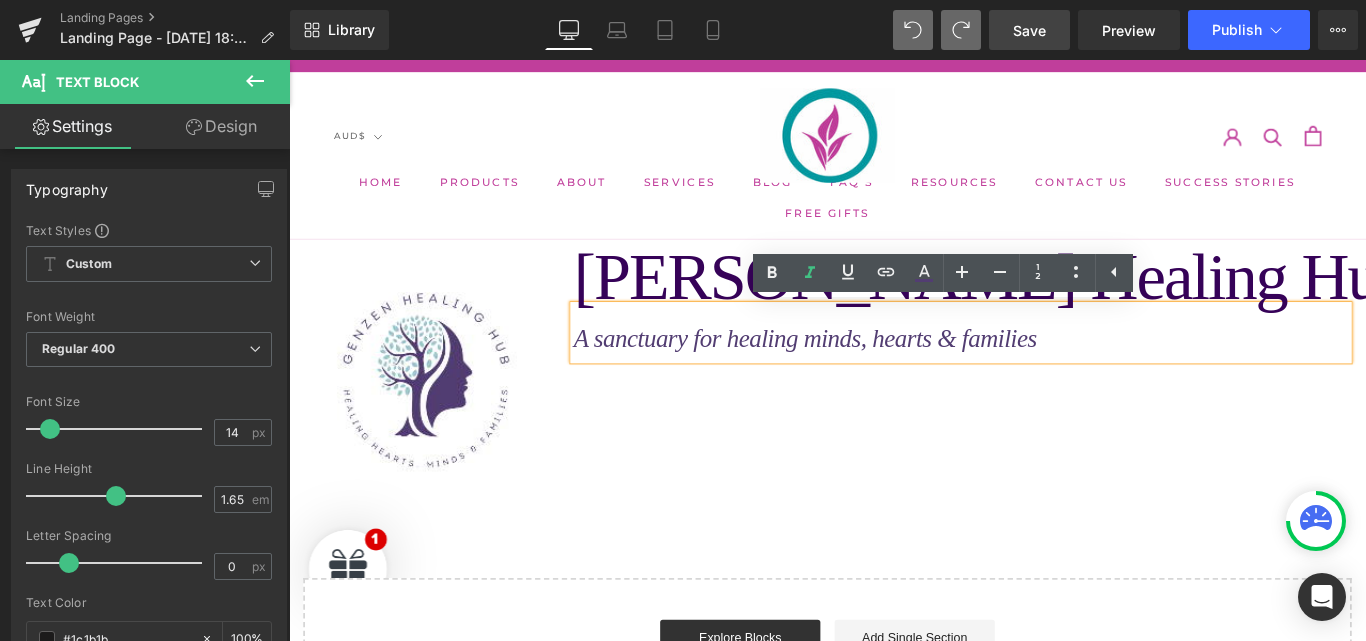 click on "A sanctuary for healing minds, hearts & families" at bounding box center (869, 373) 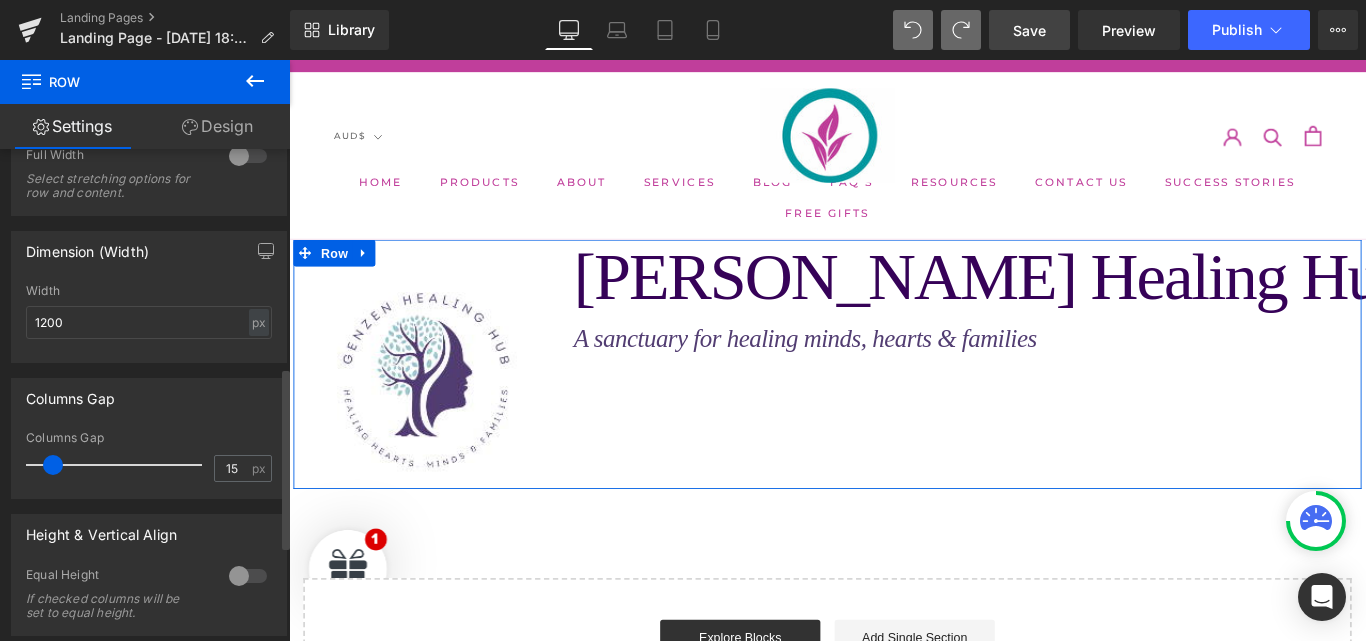 scroll, scrollTop: 592, scrollLeft: 0, axis: vertical 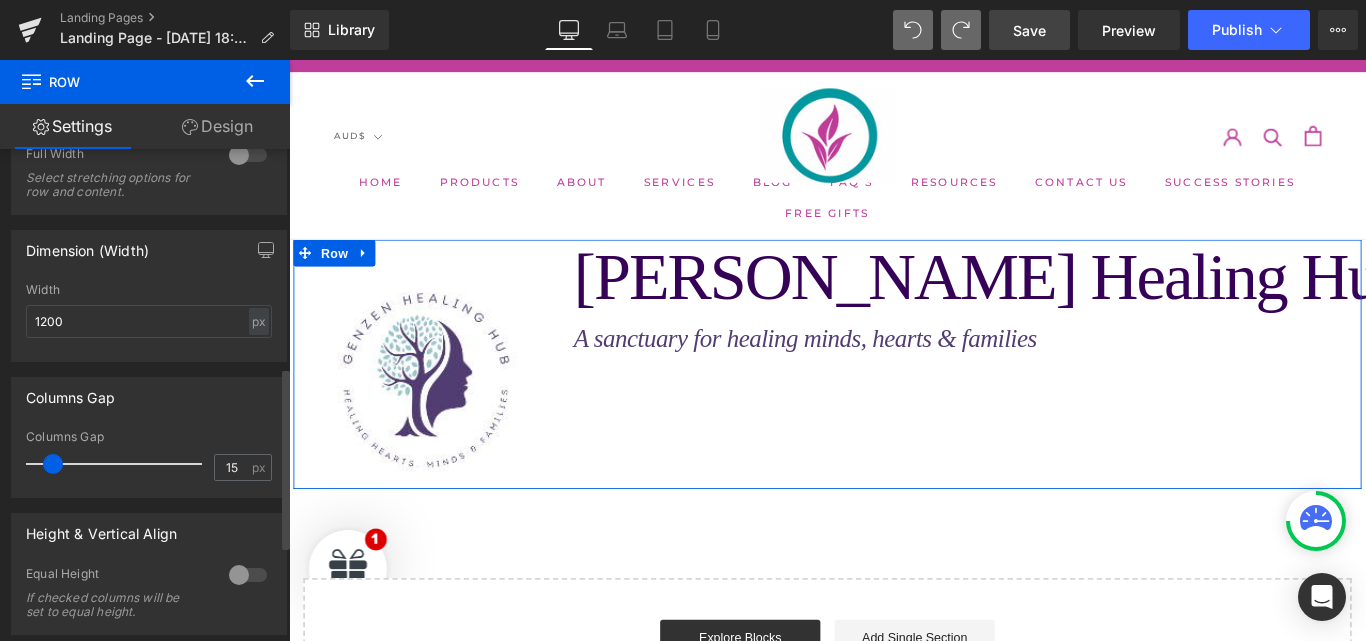 click at bounding box center [119, 464] 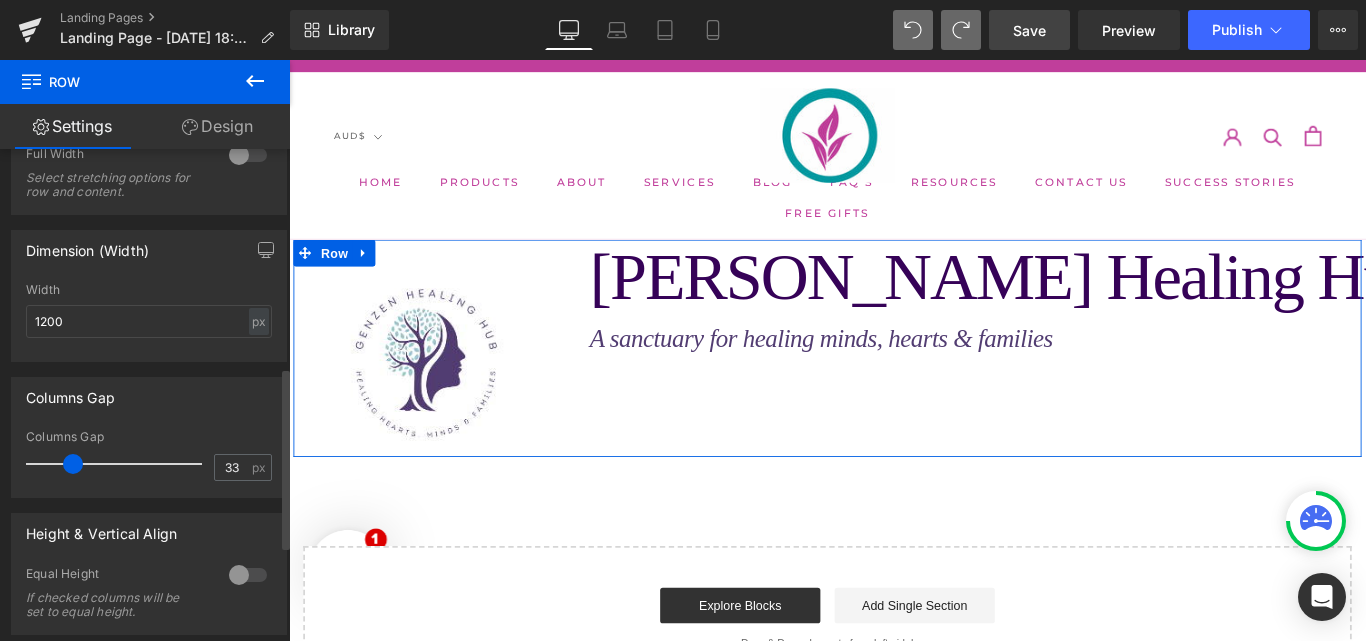 type on "51" 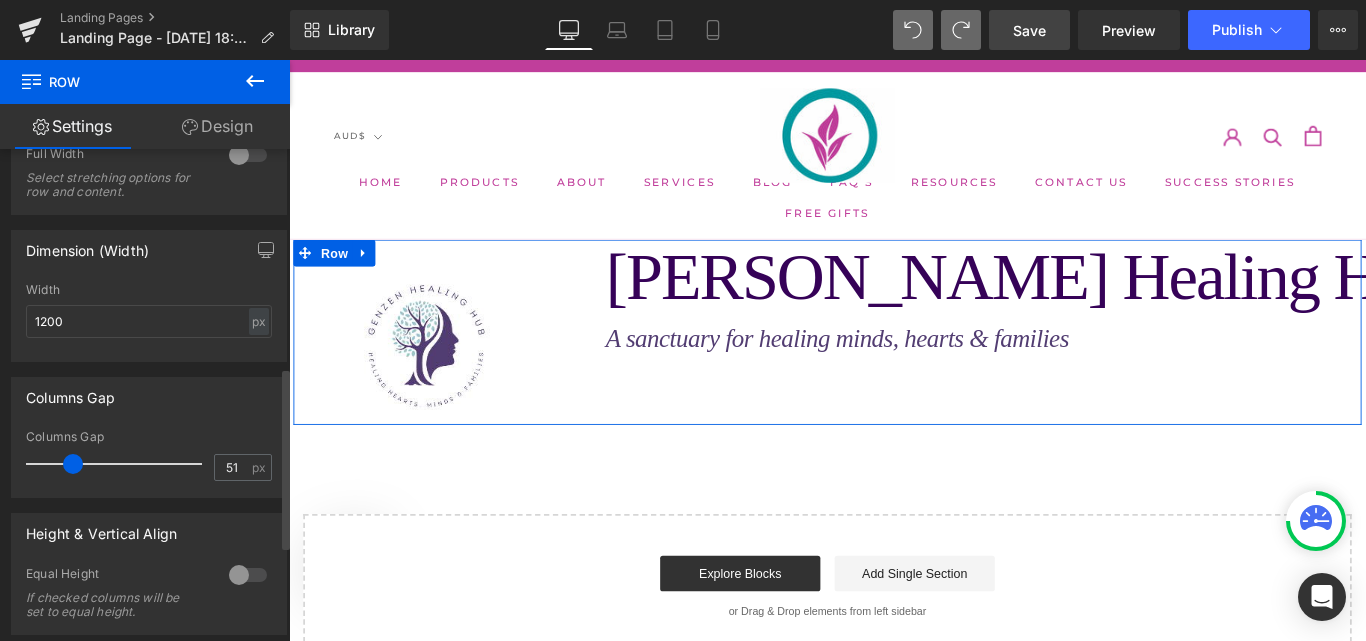 click at bounding box center [119, 464] 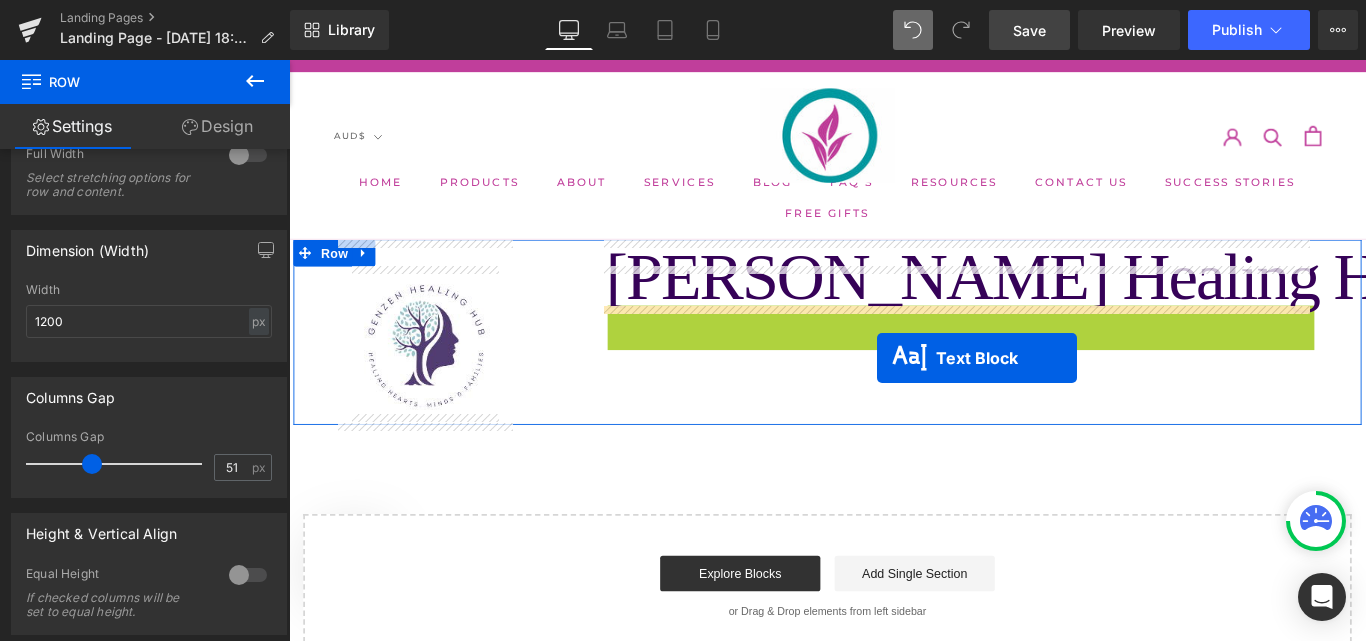 drag, startPoint x: 977, startPoint y: 368, endPoint x: 950, endPoint y: 397, distance: 39.623226 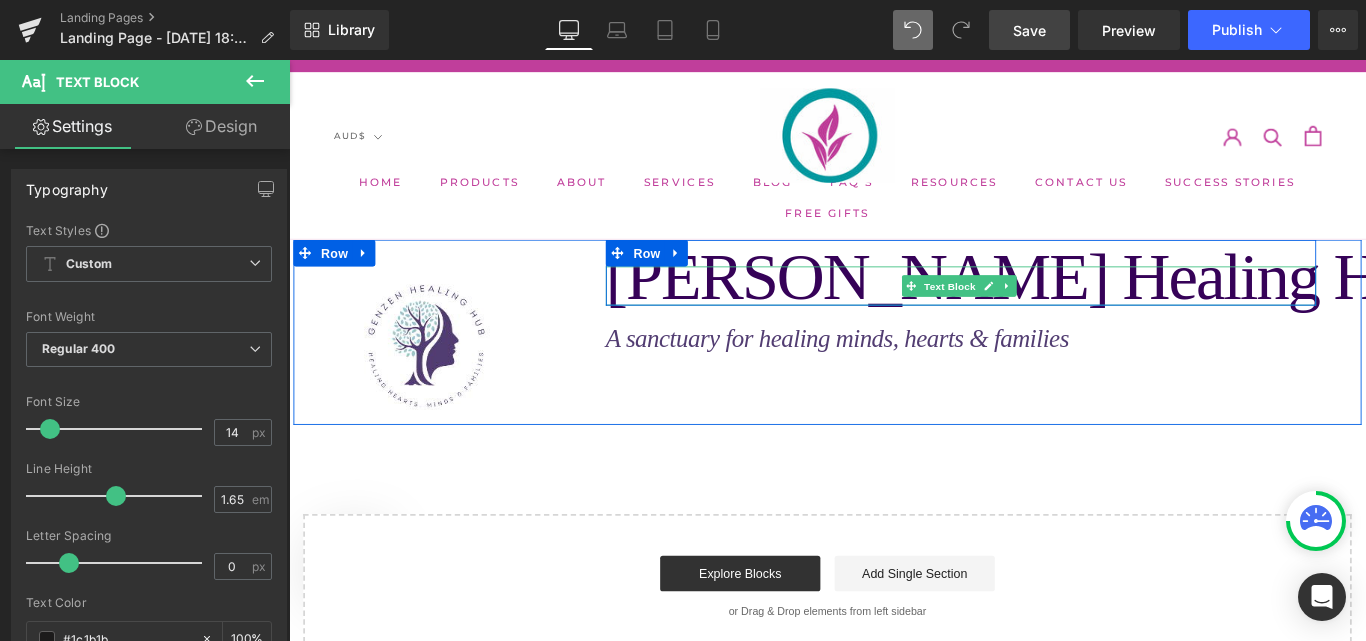 click on "[PERSON_NAME] Healing Hub" at bounding box center [1114, 303] 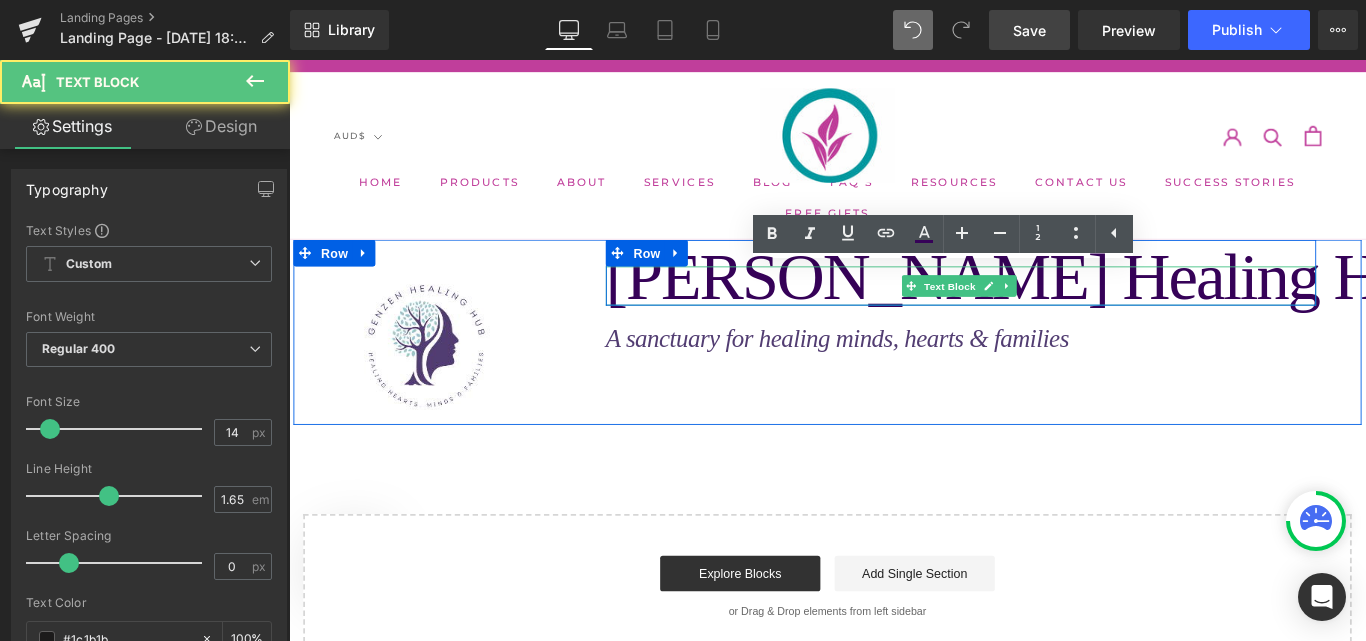 click on "A sanctuary for healing minds, hearts & families" at bounding box center [905, 373] 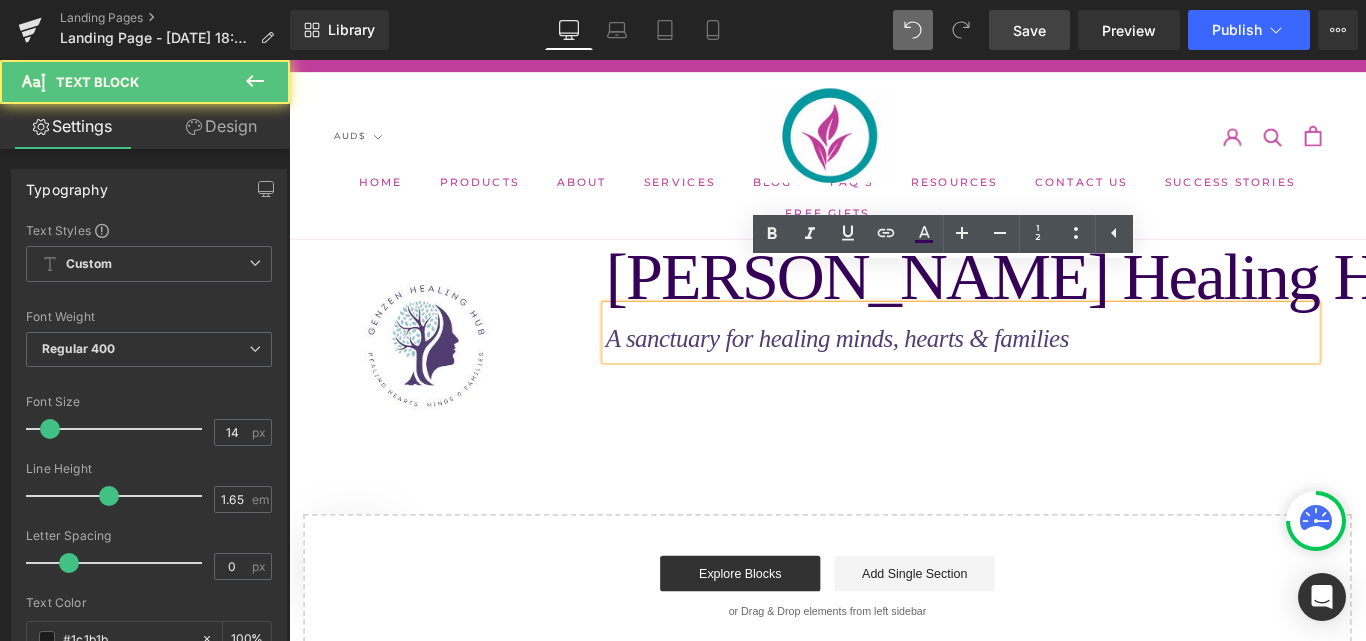 click on "A sanctuary for healing minds, hearts & families" at bounding box center (905, 373) 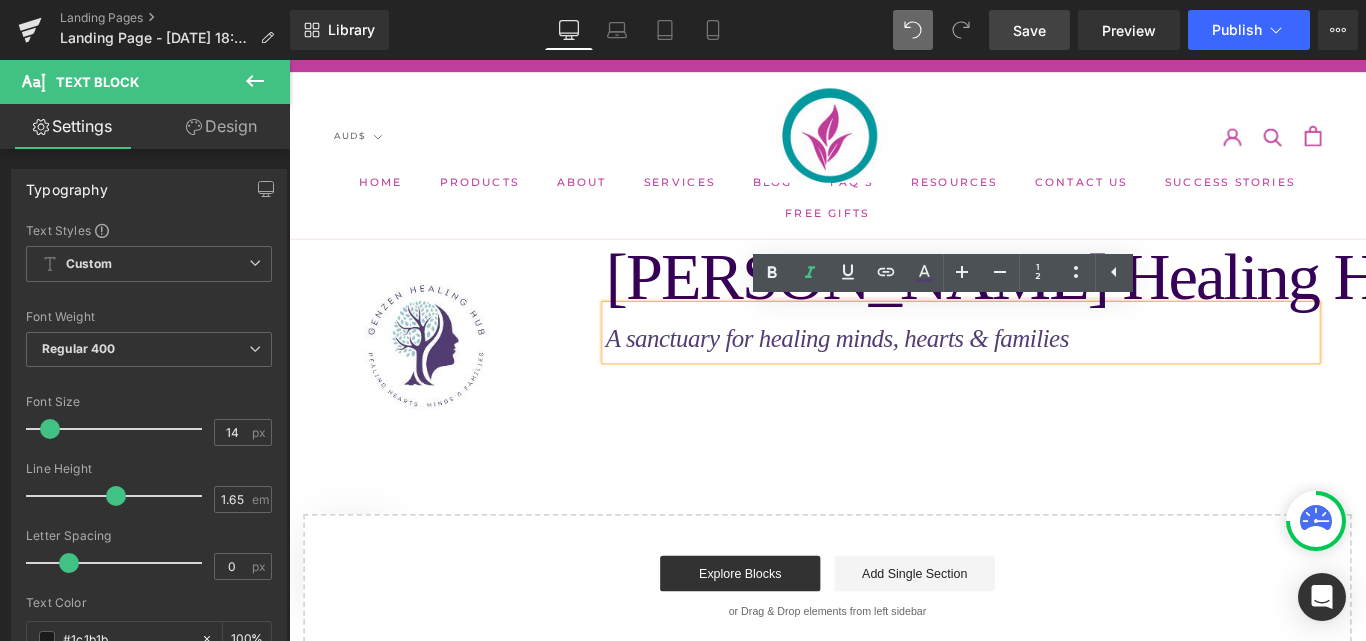 click on "Image
Row         GenZen Healing Hub Text Block         Row
A sanctuary for healing minds, hearts & families
Text Block
Row" at bounding box center [894, 366] 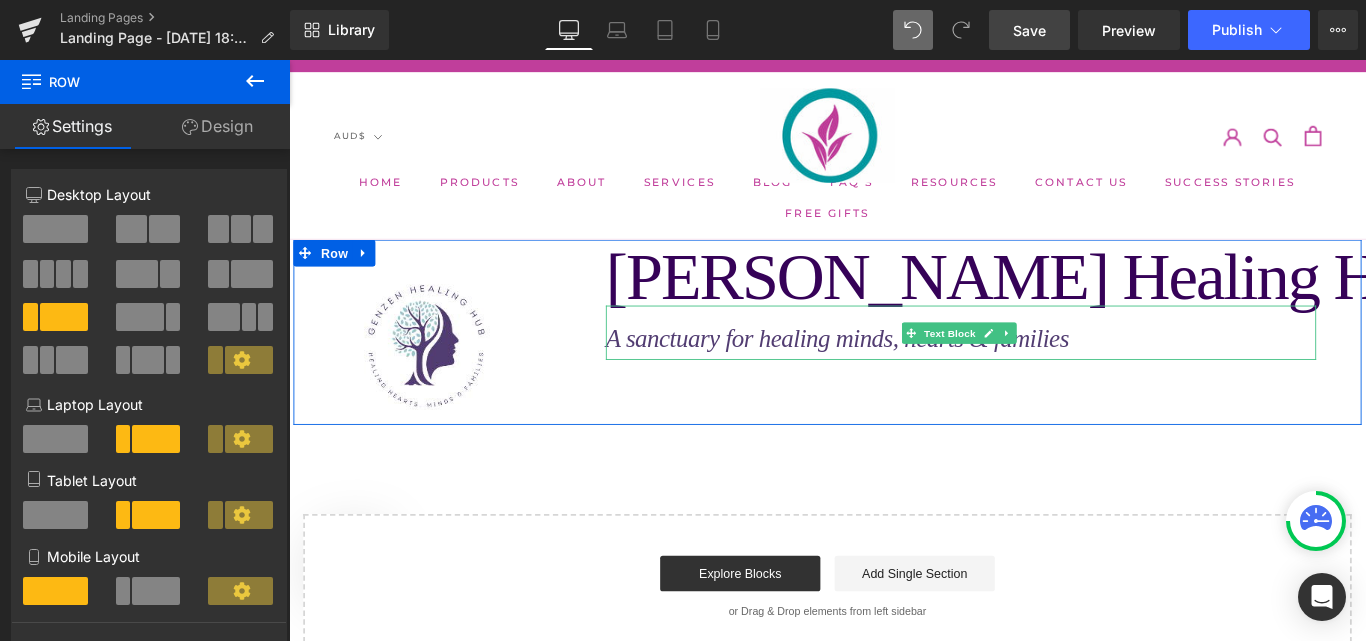 click on "A sanctuary for healing minds, hearts & families" at bounding box center (1044, 366) 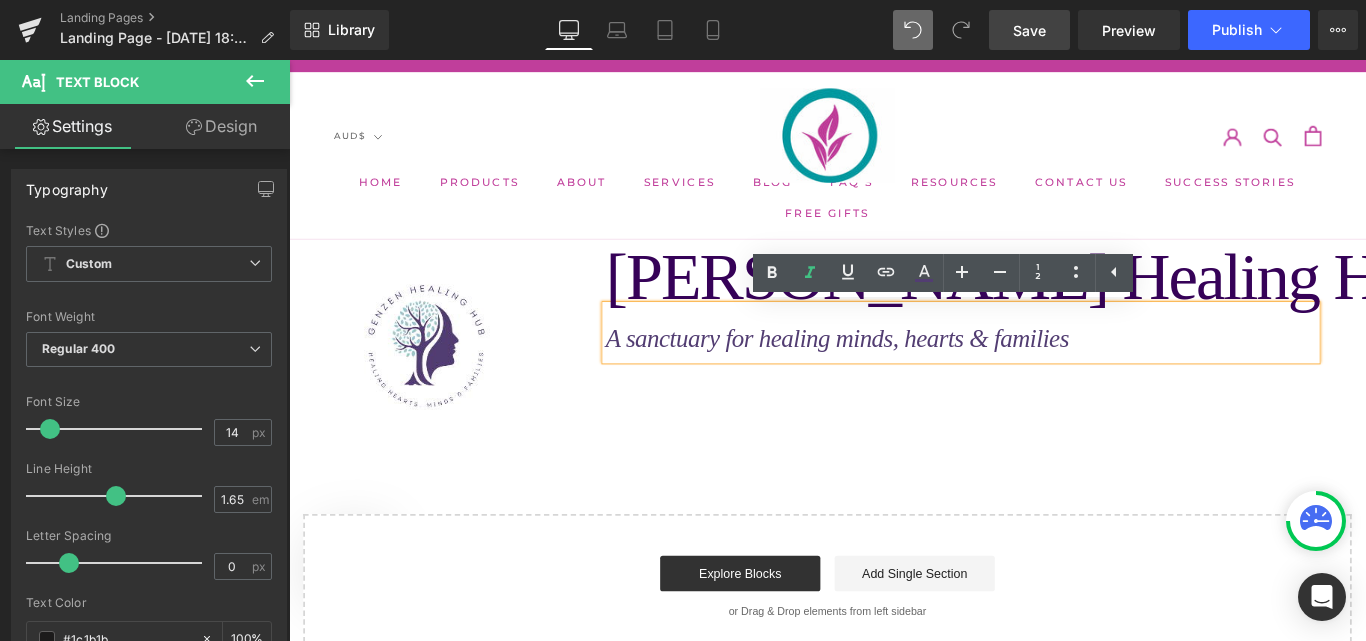click on "Image
Row         GenZen Healing Hub Text Block         Row
A sanctuary for healing minds, hearts & families
Text Block
Row" at bounding box center (894, 366) 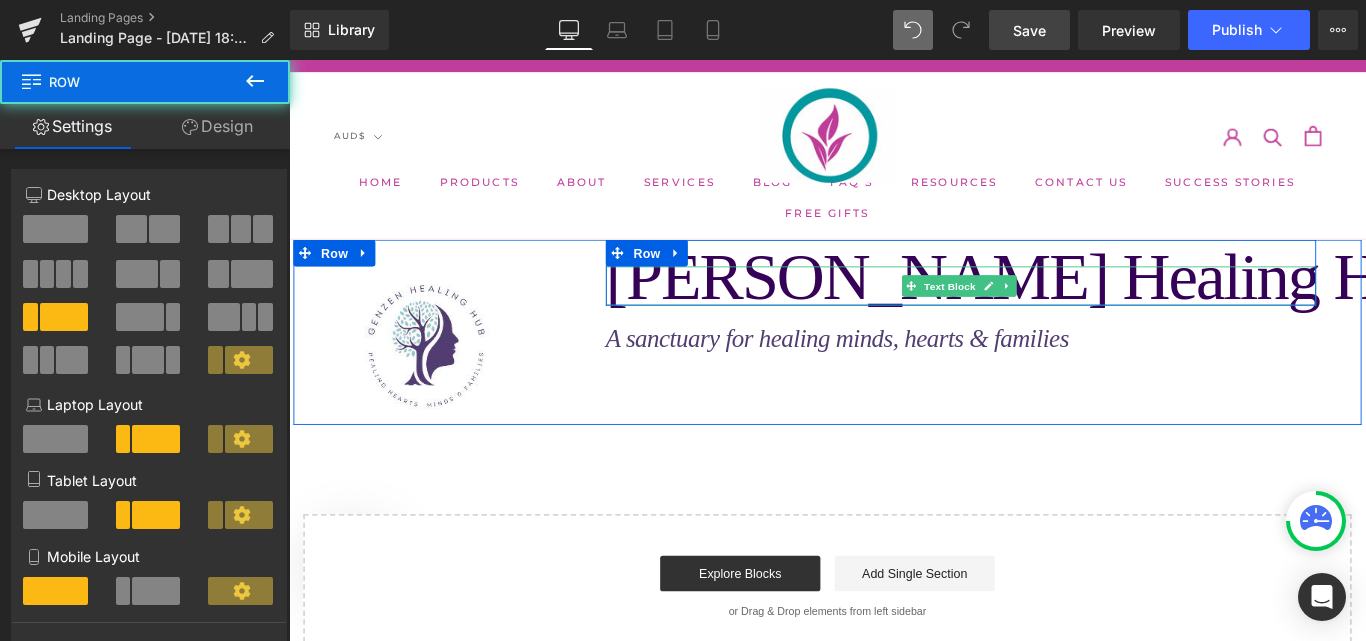 click on "[PERSON_NAME] Healing Hub" at bounding box center [1114, 303] 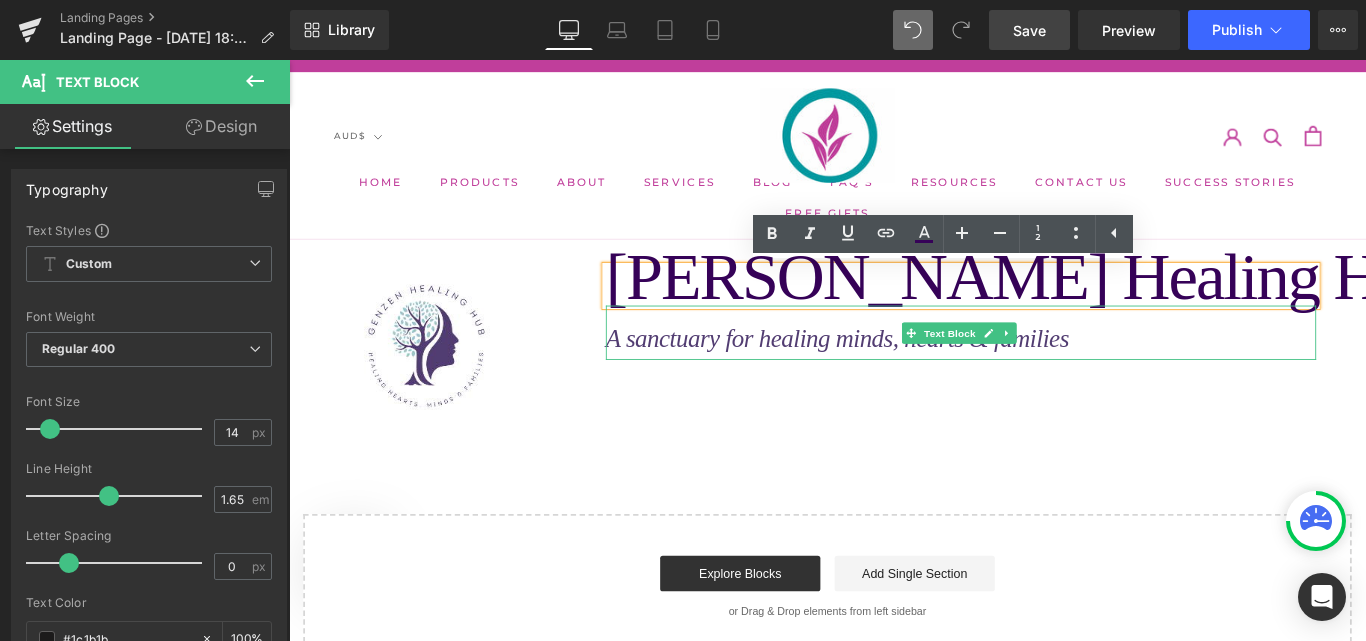 click on "A sanctuary for healing minds, hearts & families" at bounding box center [905, 373] 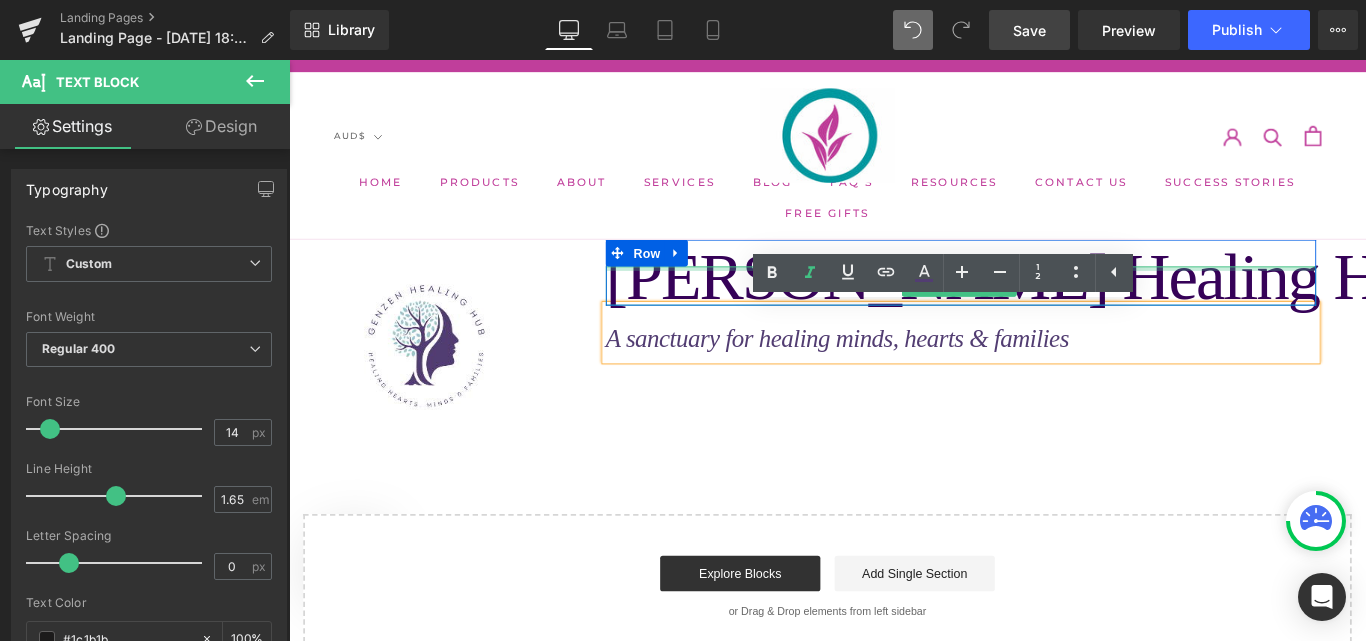 click at bounding box center [1044, 294] 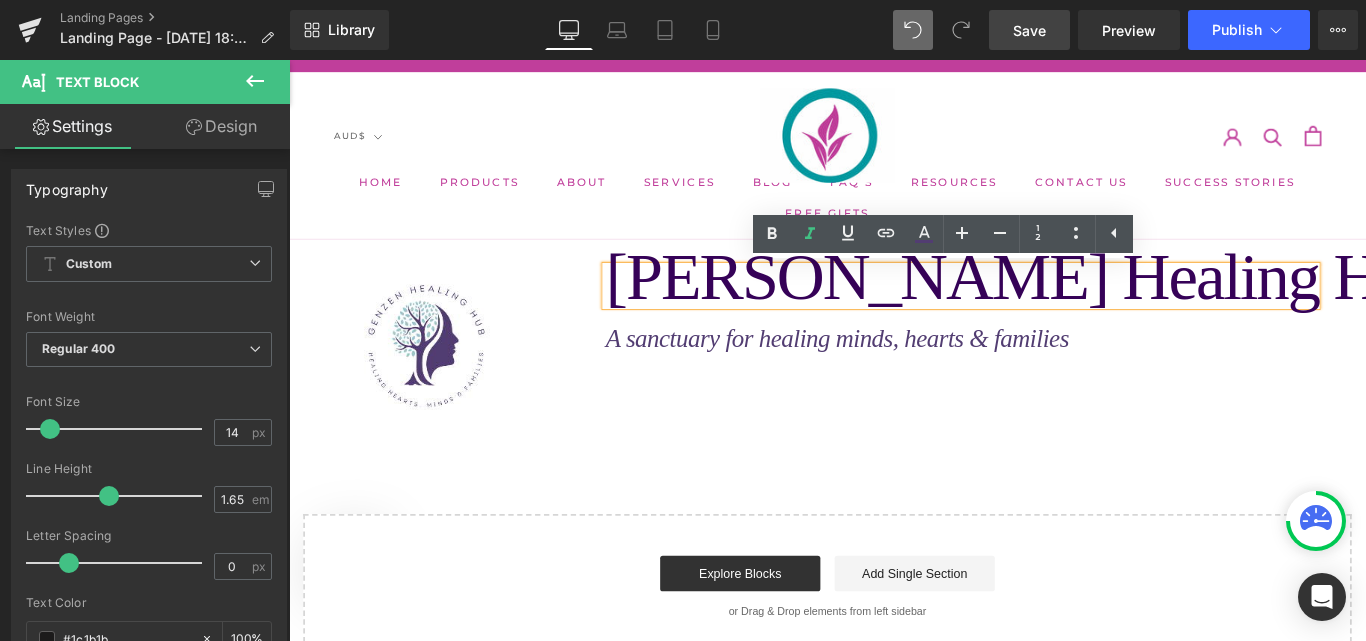 click on "[PERSON_NAME] Healing Hub" at bounding box center [1114, 303] 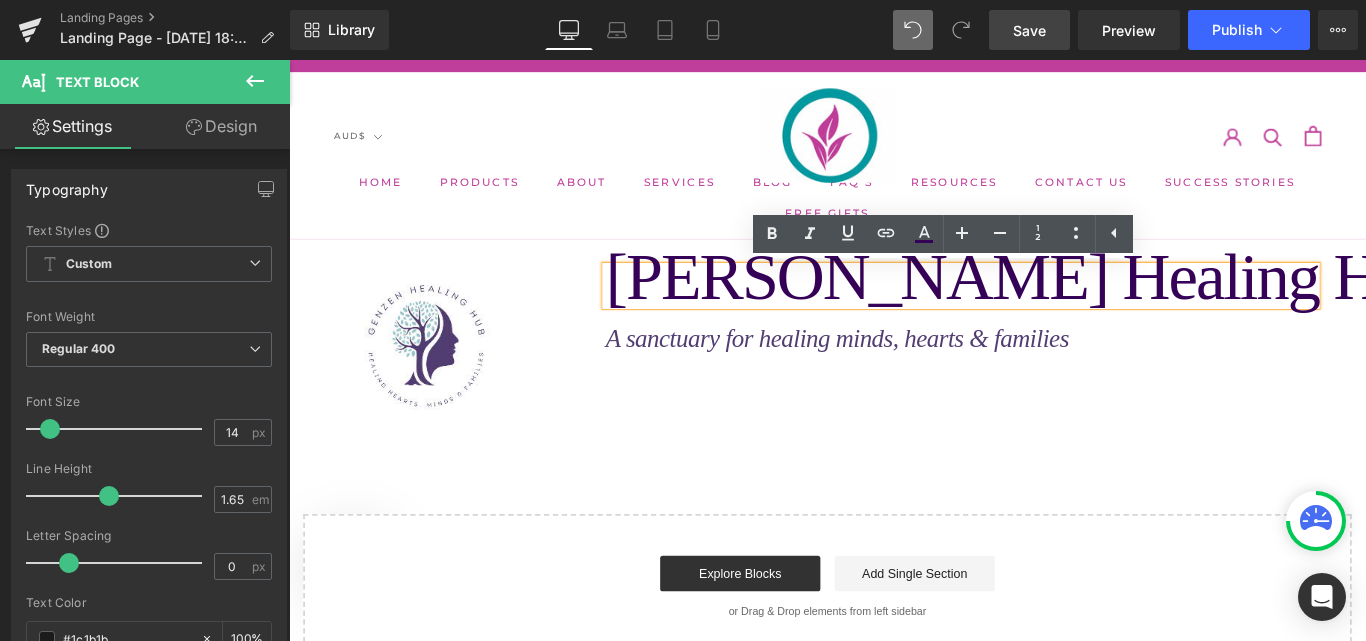 click on "[PERSON_NAME] Healing Hub" at bounding box center [1114, 303] 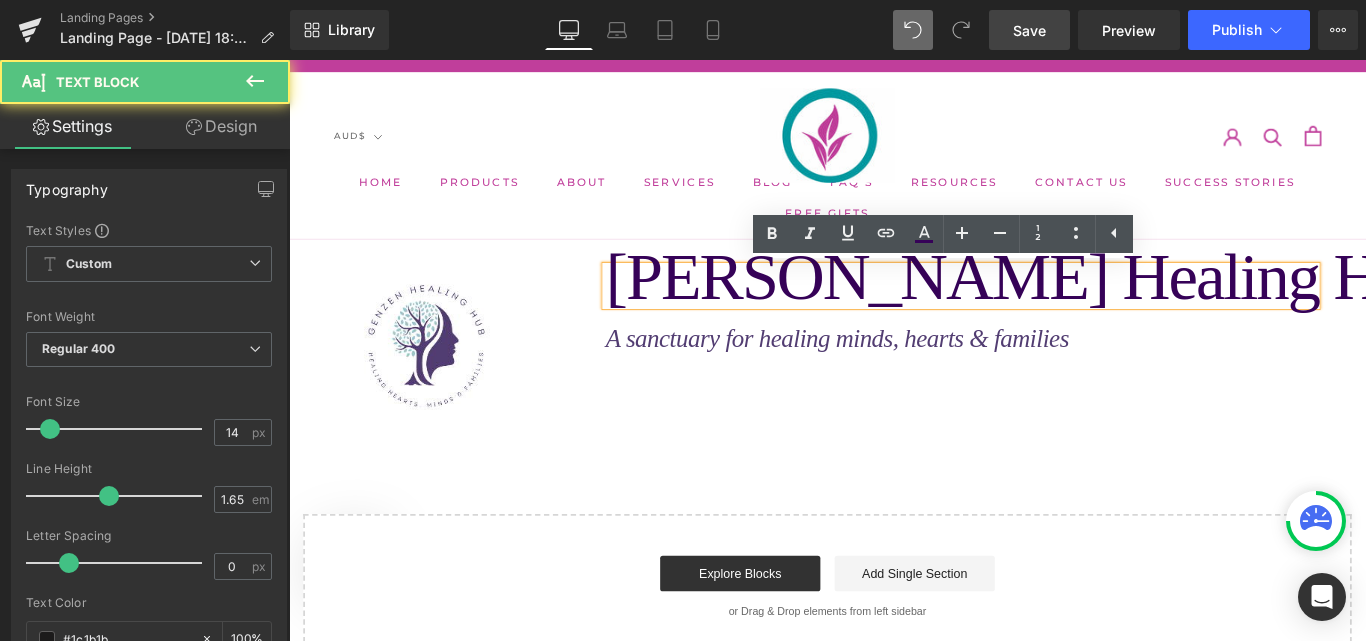 click on "Image
Row" at bounding box center [444, 366] 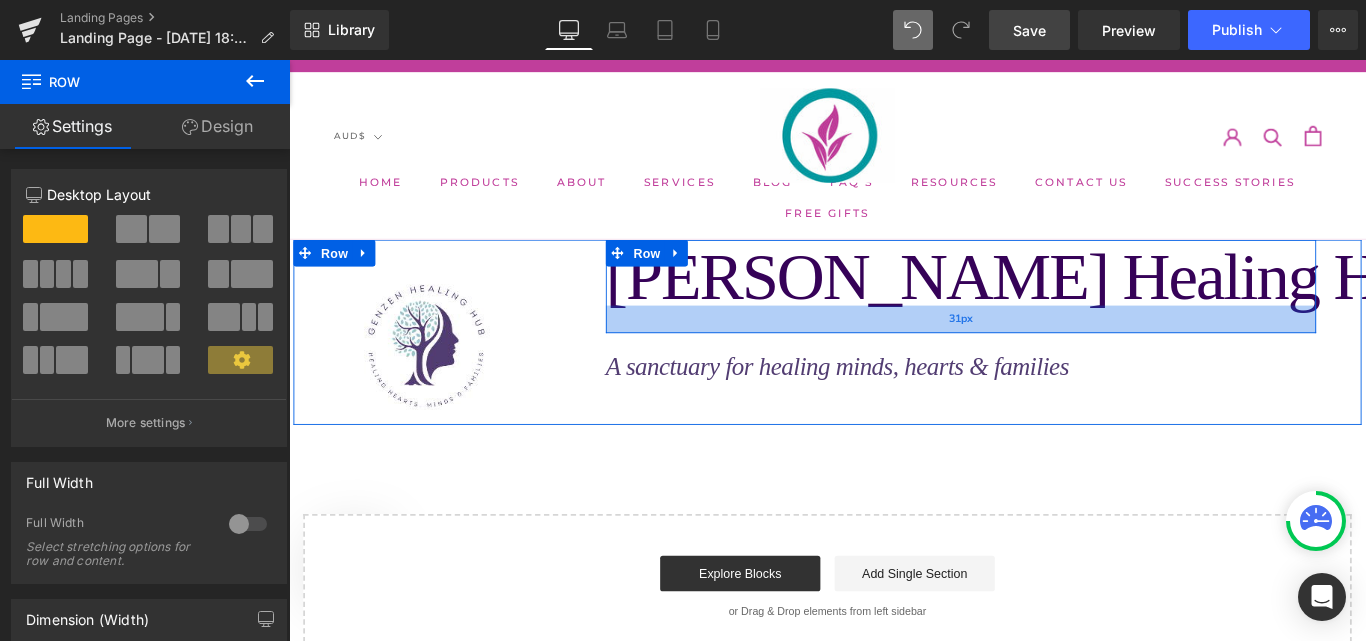 drag, startPoint x: 946, startPoint y: 334, endPoint x: 950, endPoint y: 365, distance: 31.257 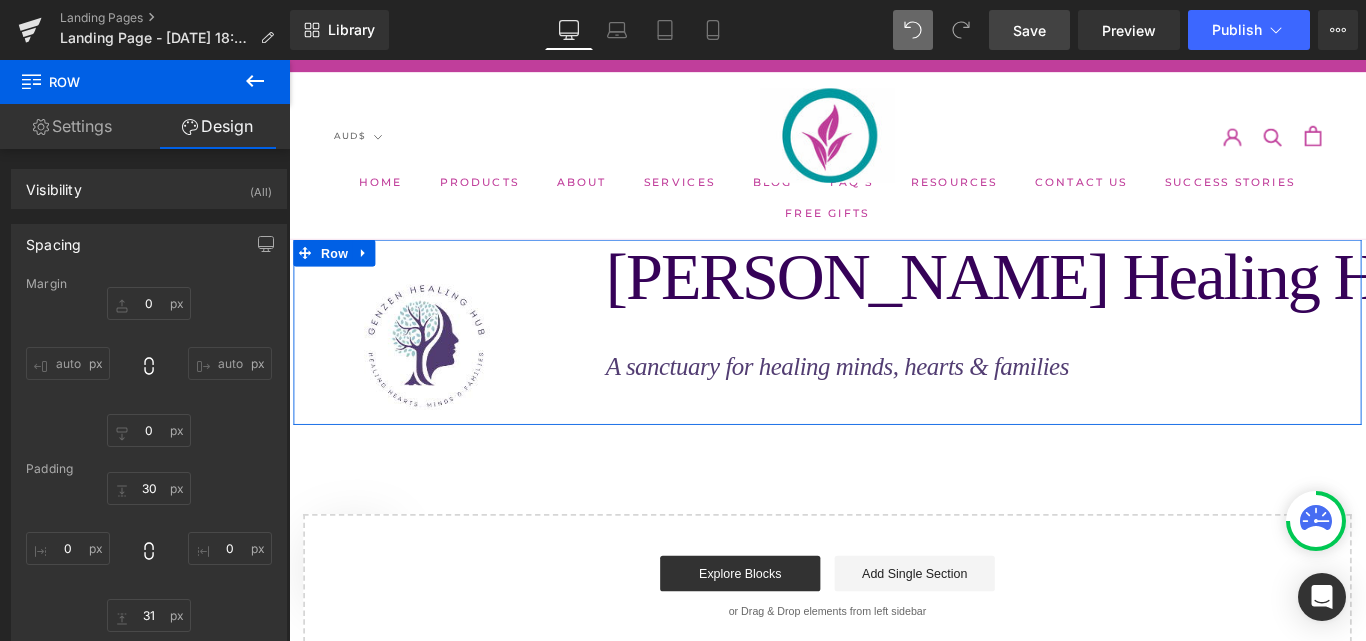 click on "Image
Row" at bounding box center (444, 366) 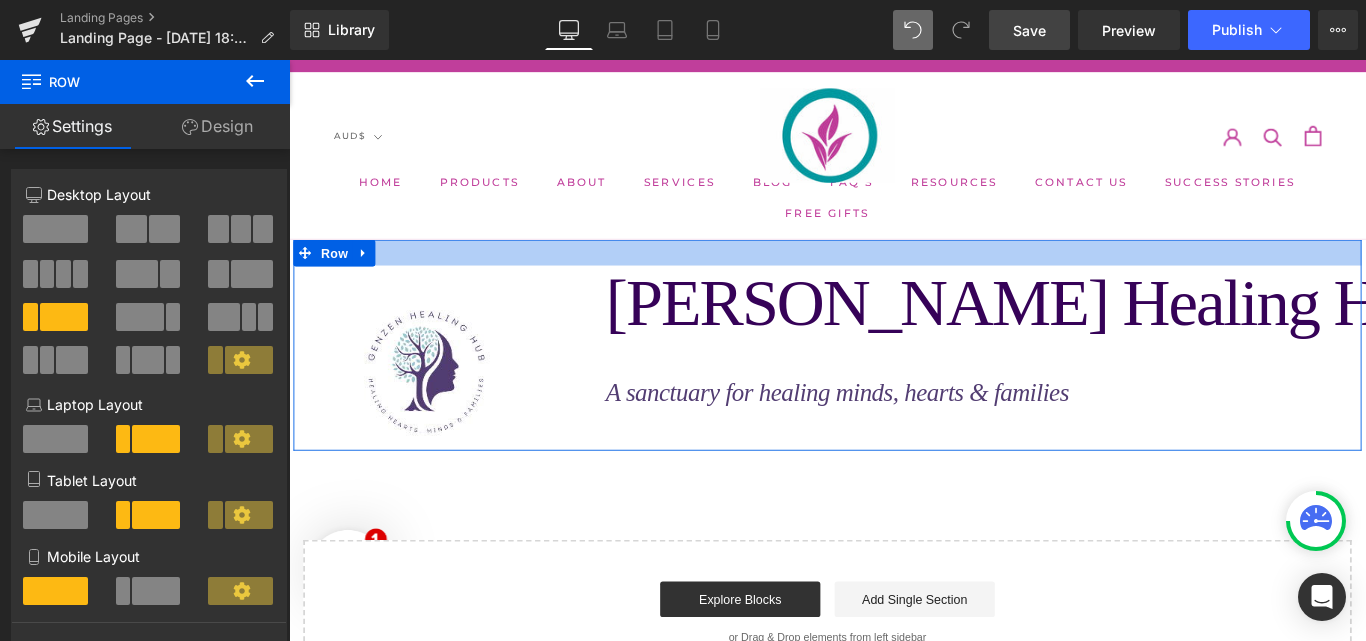 drag, startPoint x: 597, startPoint y: 265, endPoint x: 595, endPoint y: 295, distance: 30.066593 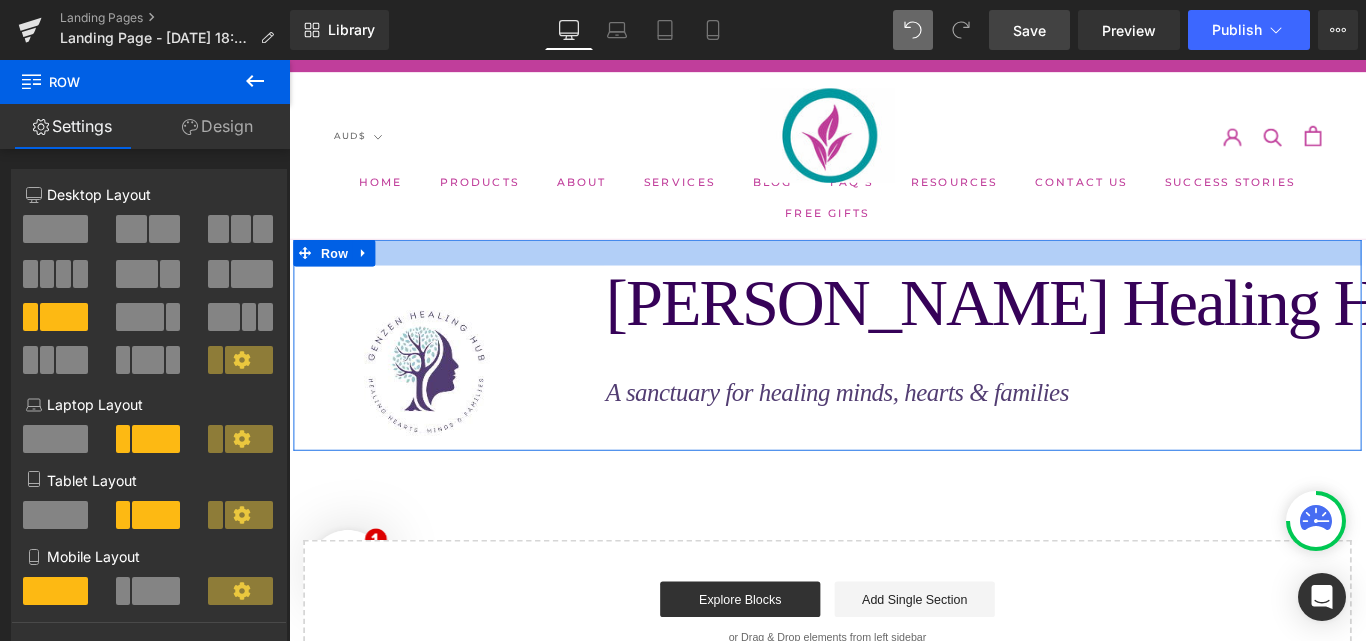click on "Image
Row         GenZen Healing Hub Text Block         Row     31px
A sanctuary for healing minds, hearts & families
Text Block
Row" at bounding box center [894, 380] 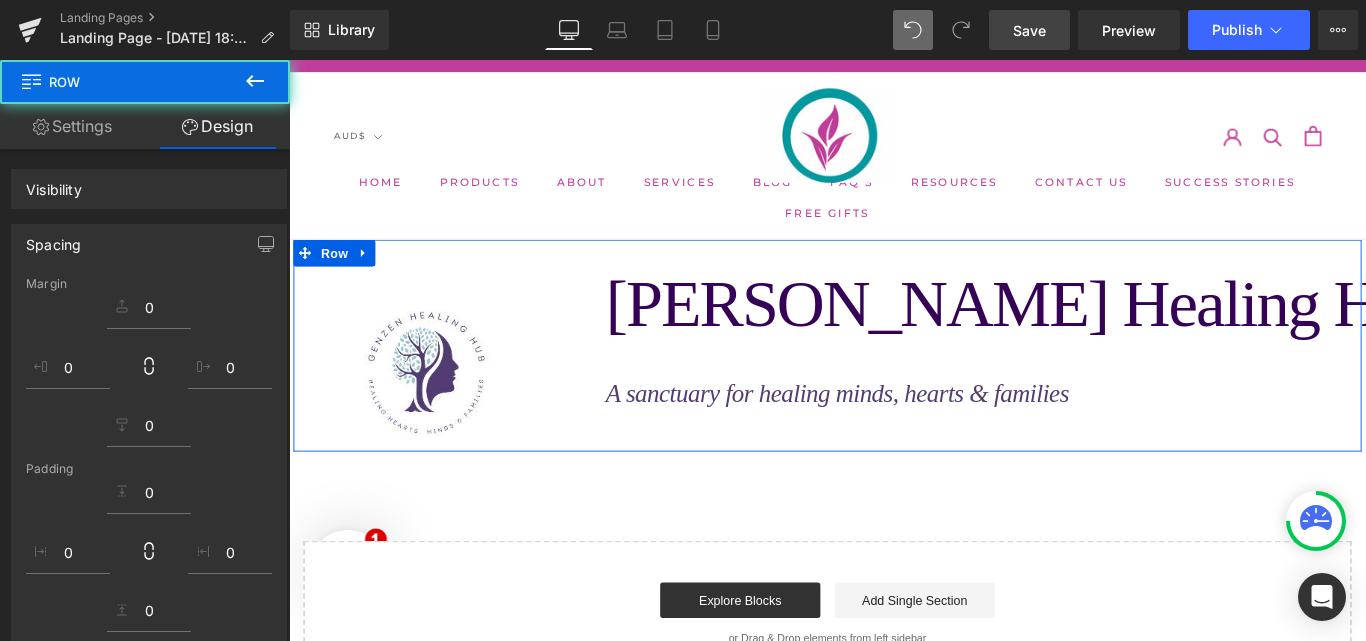 click at bounding box center [444, 406] 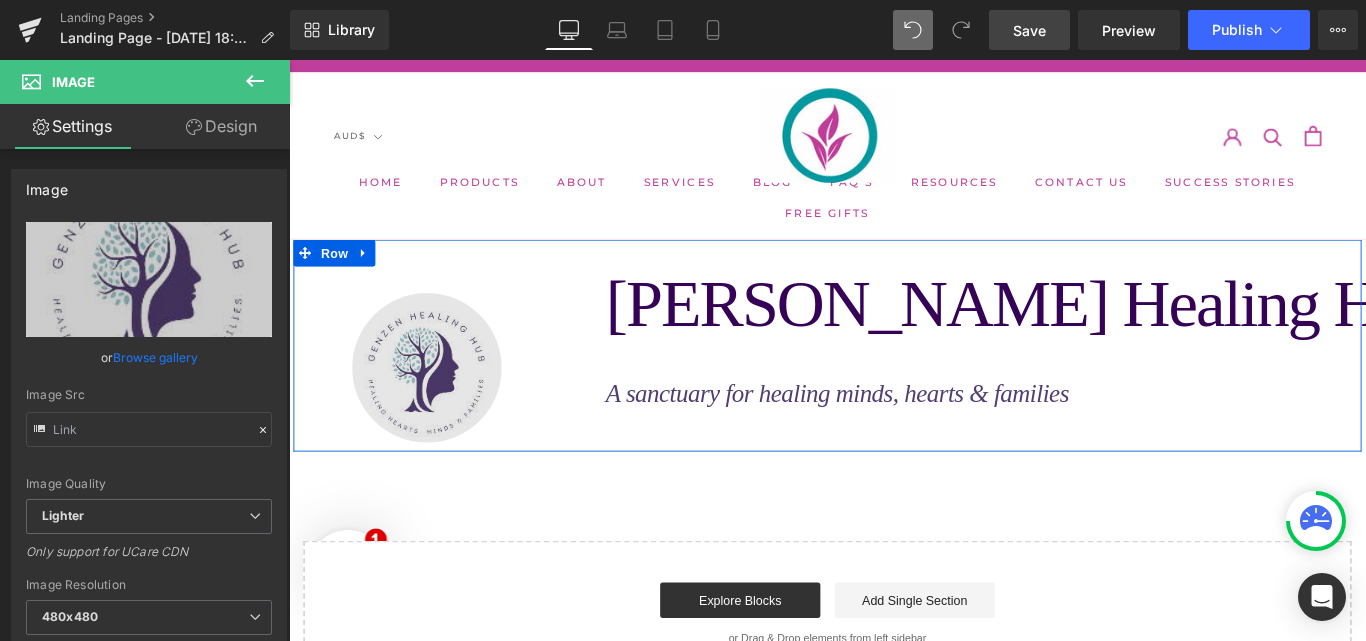 type on "[URL][DOMAIN_NAME]" 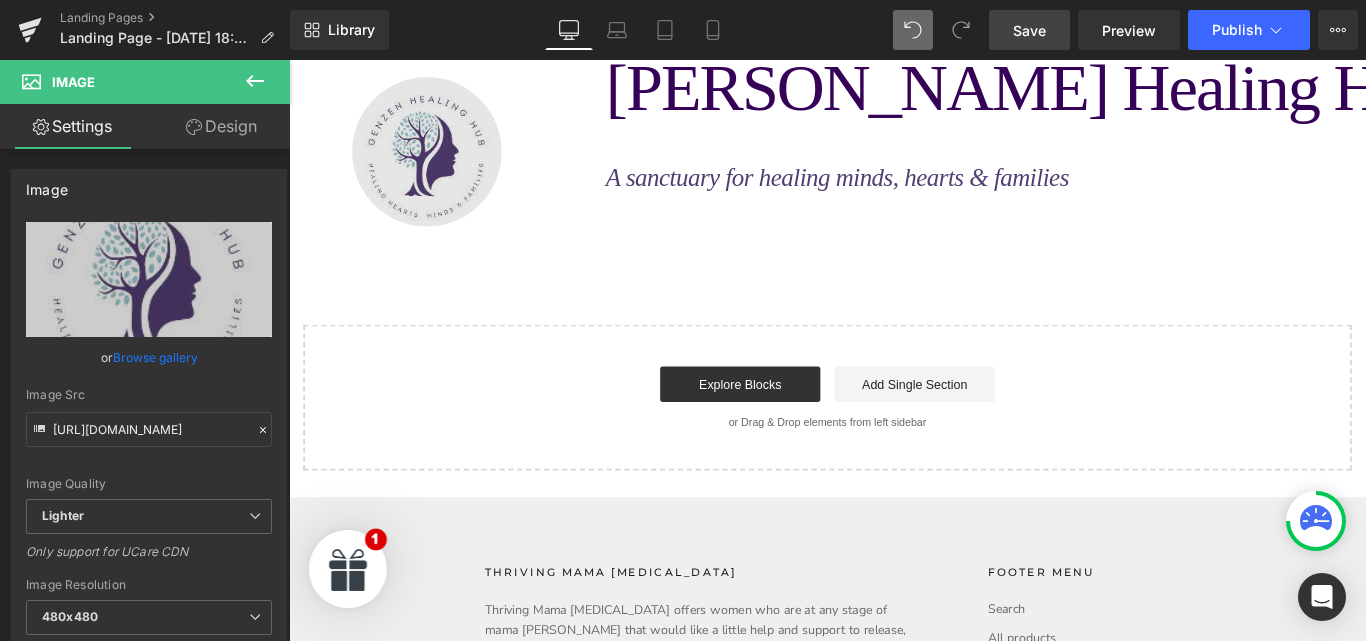 scroll, scrollTop: 134, scrollLeft: 0, axis: vertical 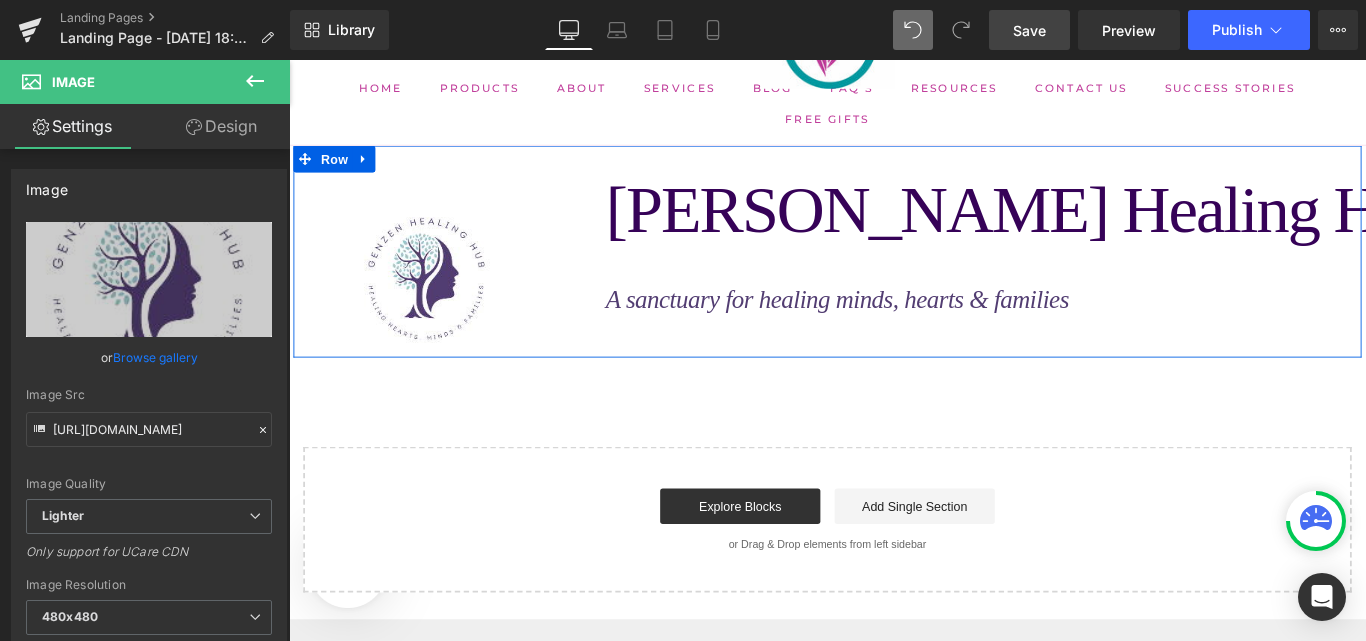 click on "GenZen Healing Hub Text Block         Row     31px
A sanctuary for healing minds, hearts & families
Text Block" at bounding box center [1044, 269] 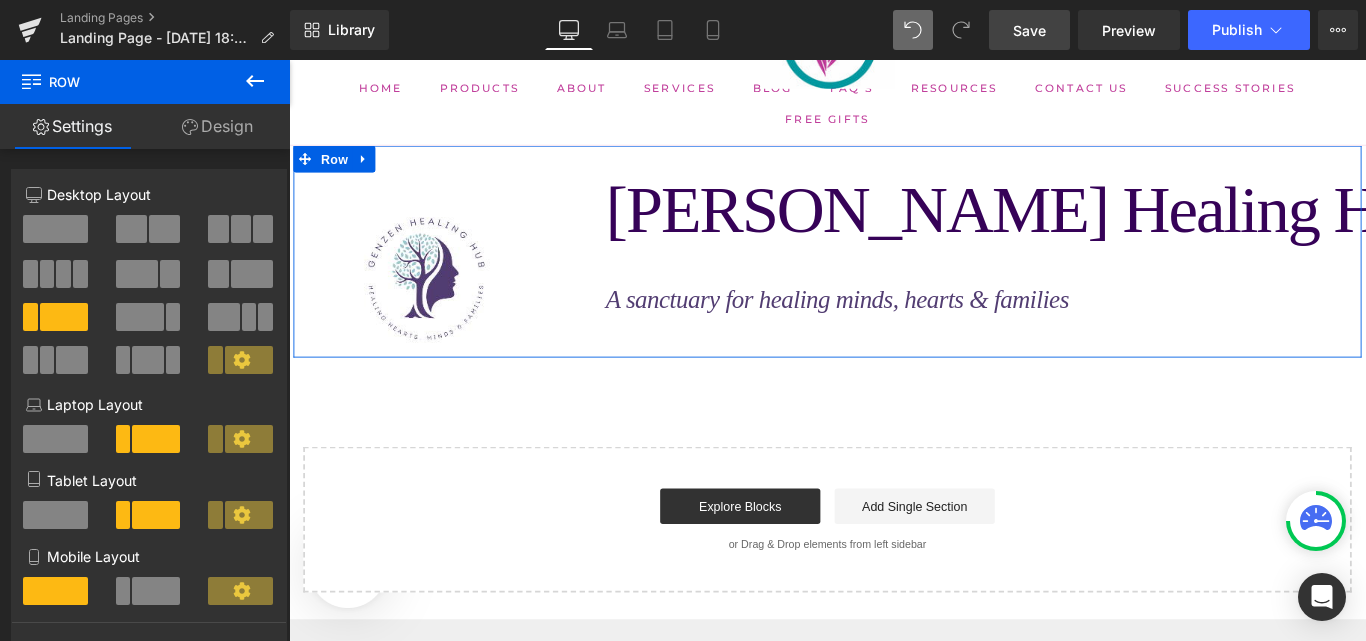 click on "Design" at bounding box center (217, 126) 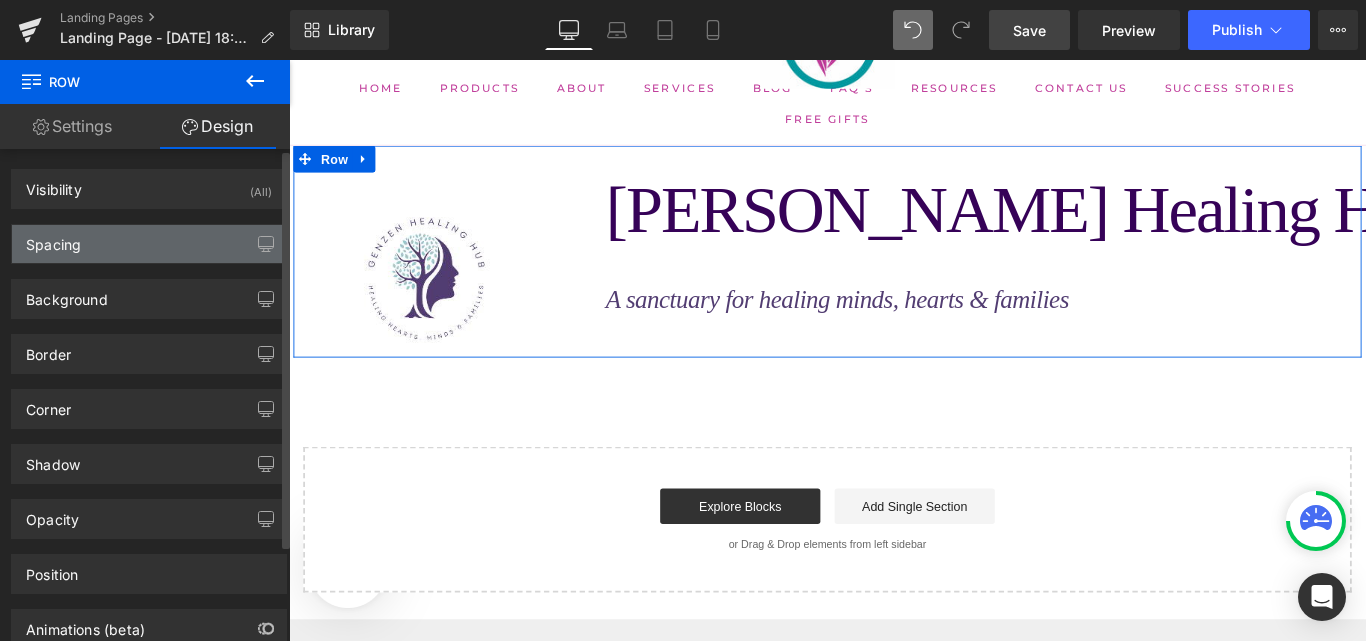 click on "Spacing" at bounding box center (149, 244) 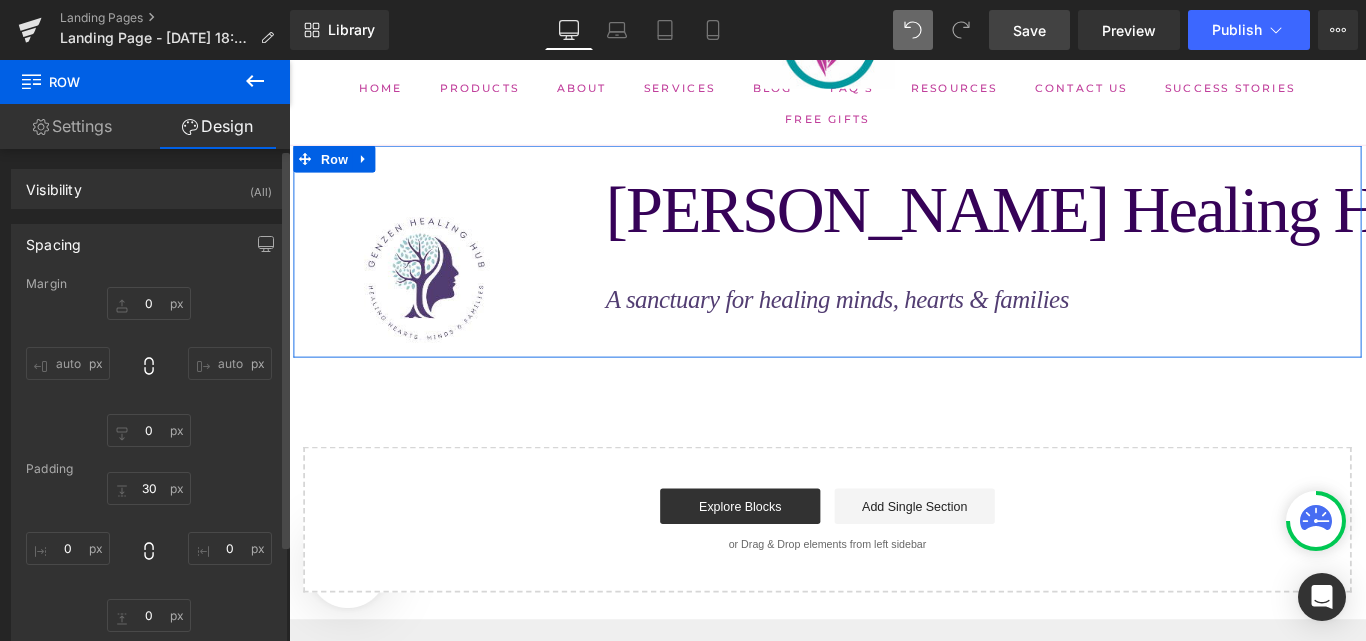 type on "0" 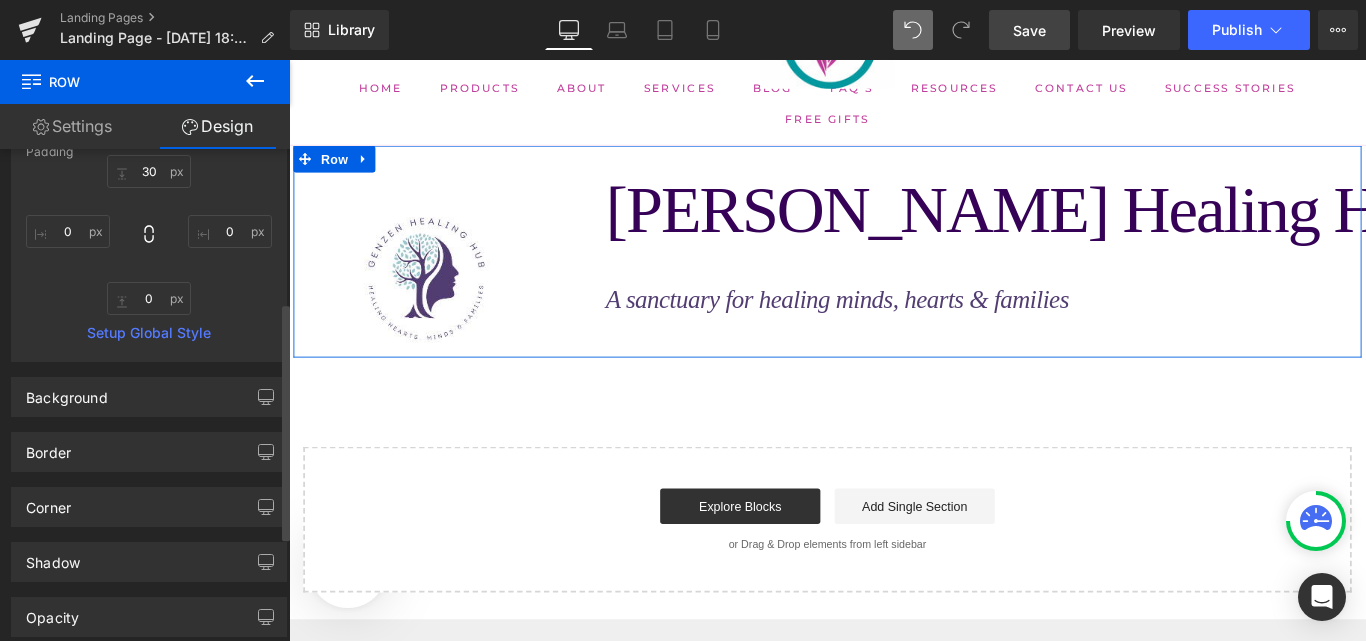 scroll, scrollTop: 268, scrollLeft: 0, axis: vertical 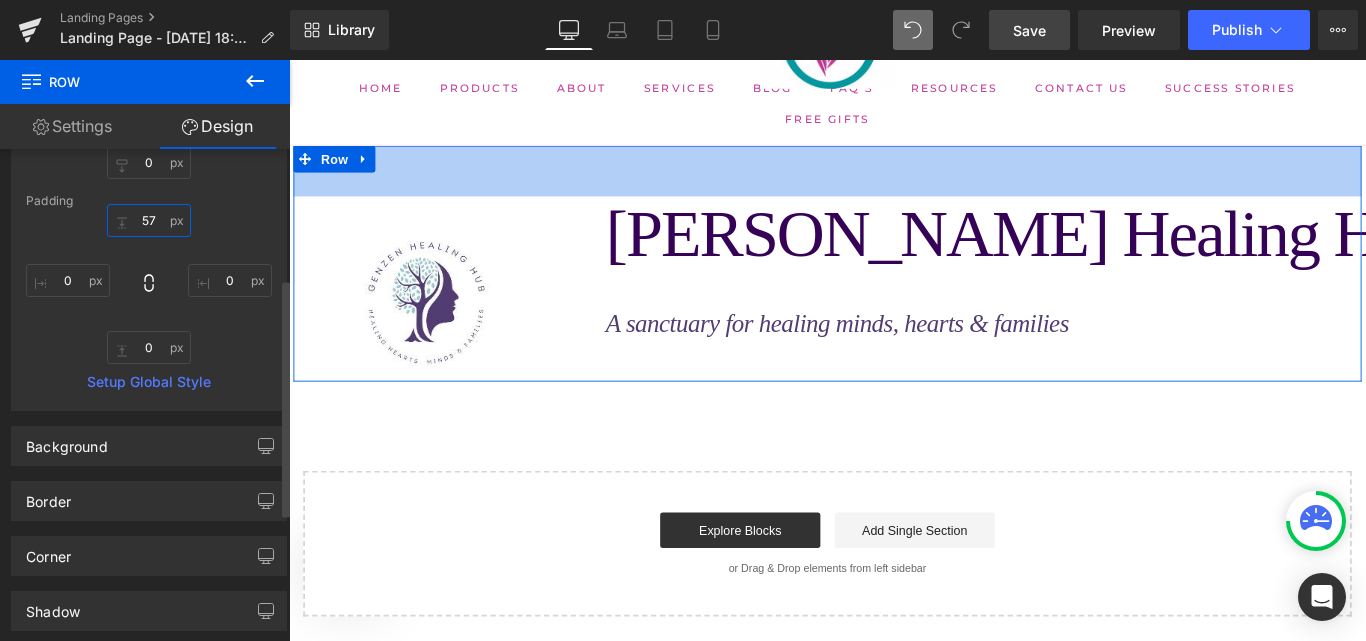 drag, startPoint x: 163, startPoint y: 210, endPoint x: 140, endPoint y: 217, distance: 24.04163 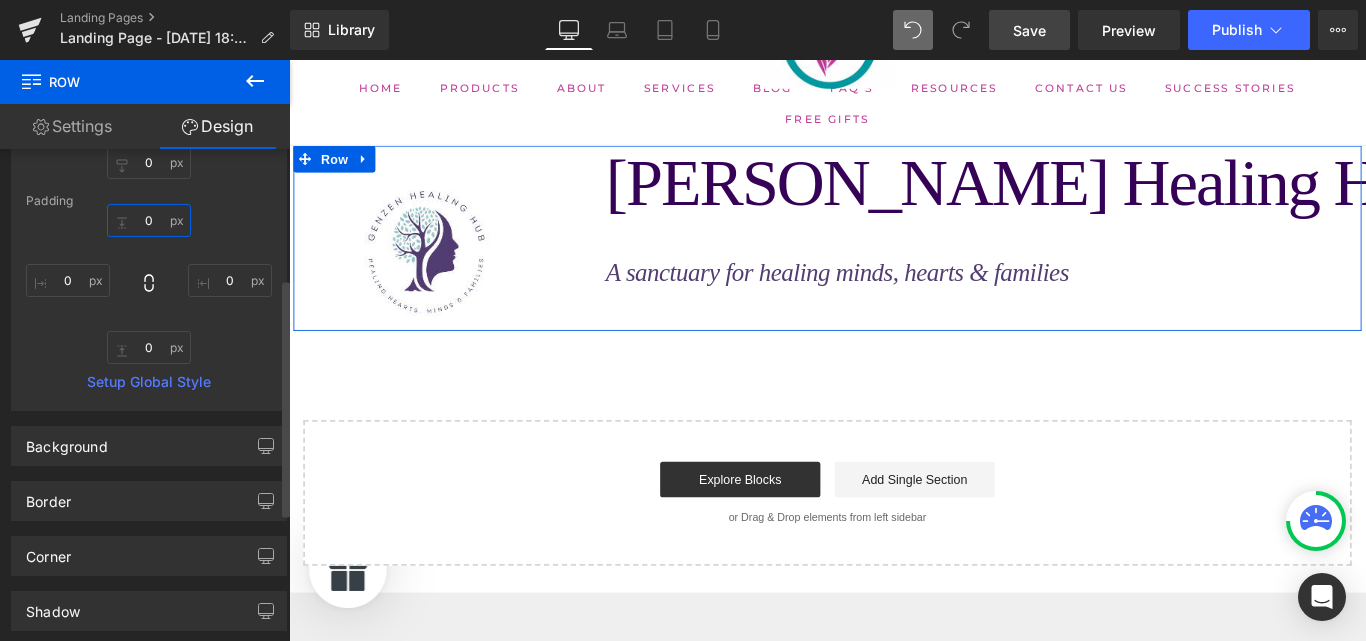 type on "0" 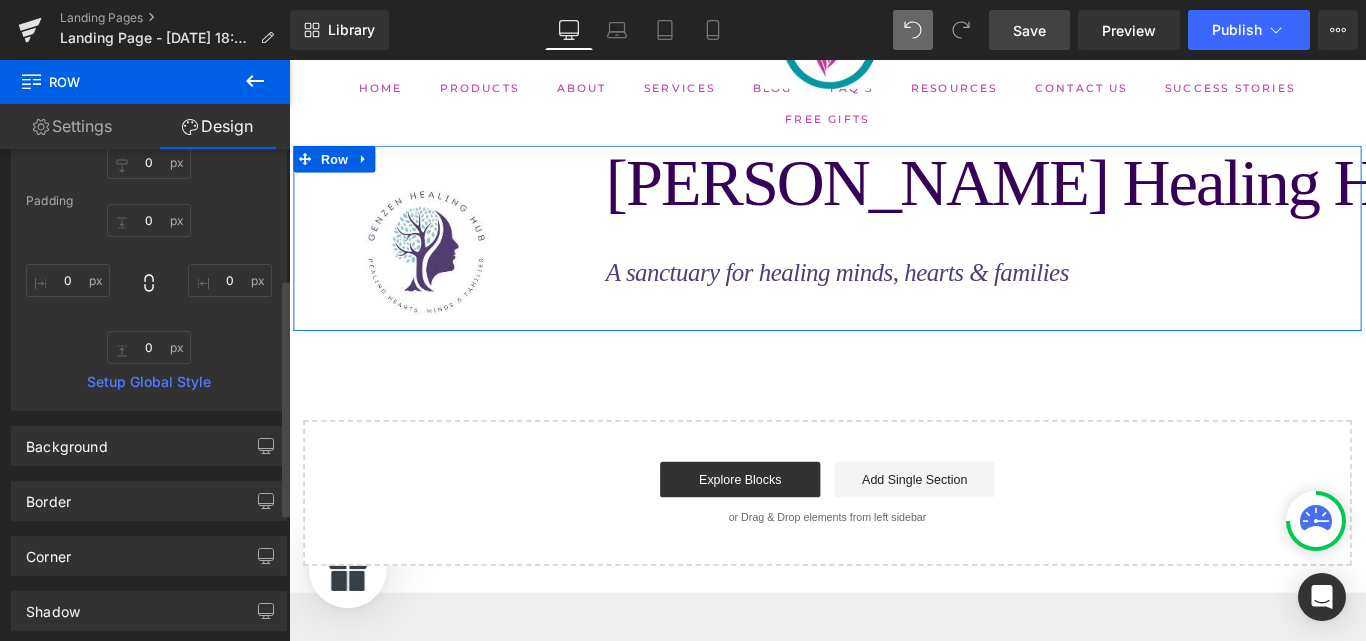 click on "0 0
0px 0
0px 0
0px 0" at bounding box center (149, 284) 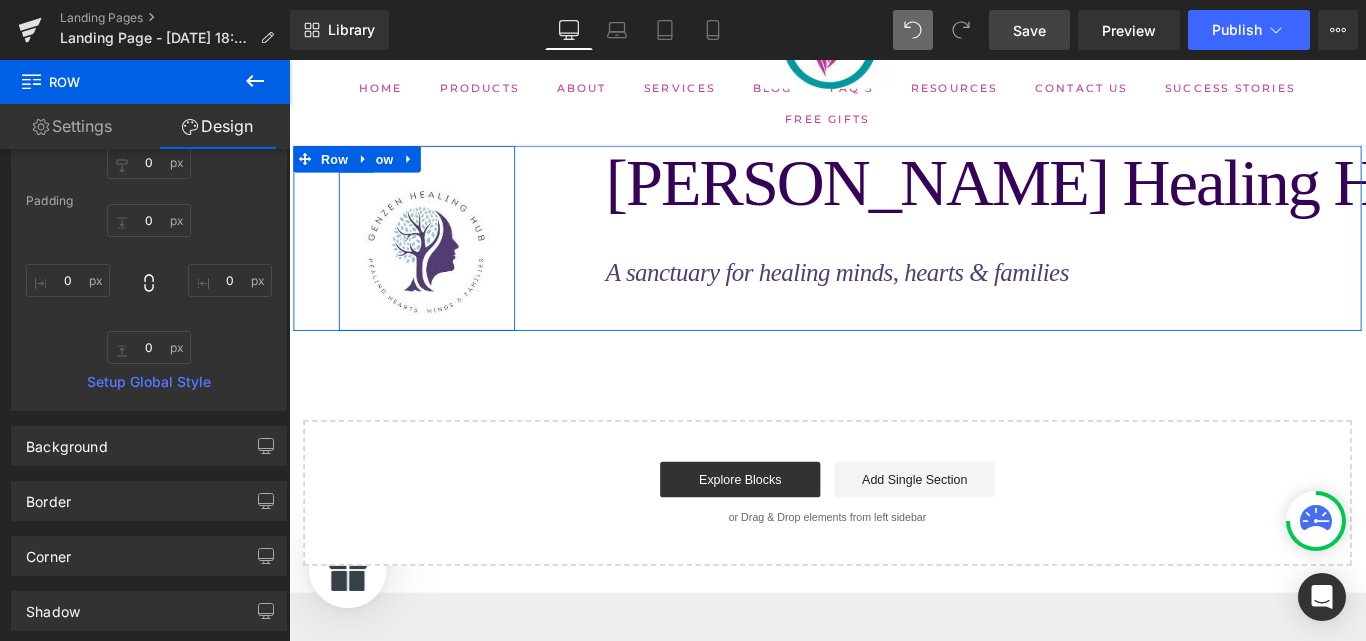click on "Image
Row" at bounding box center (444, 260) 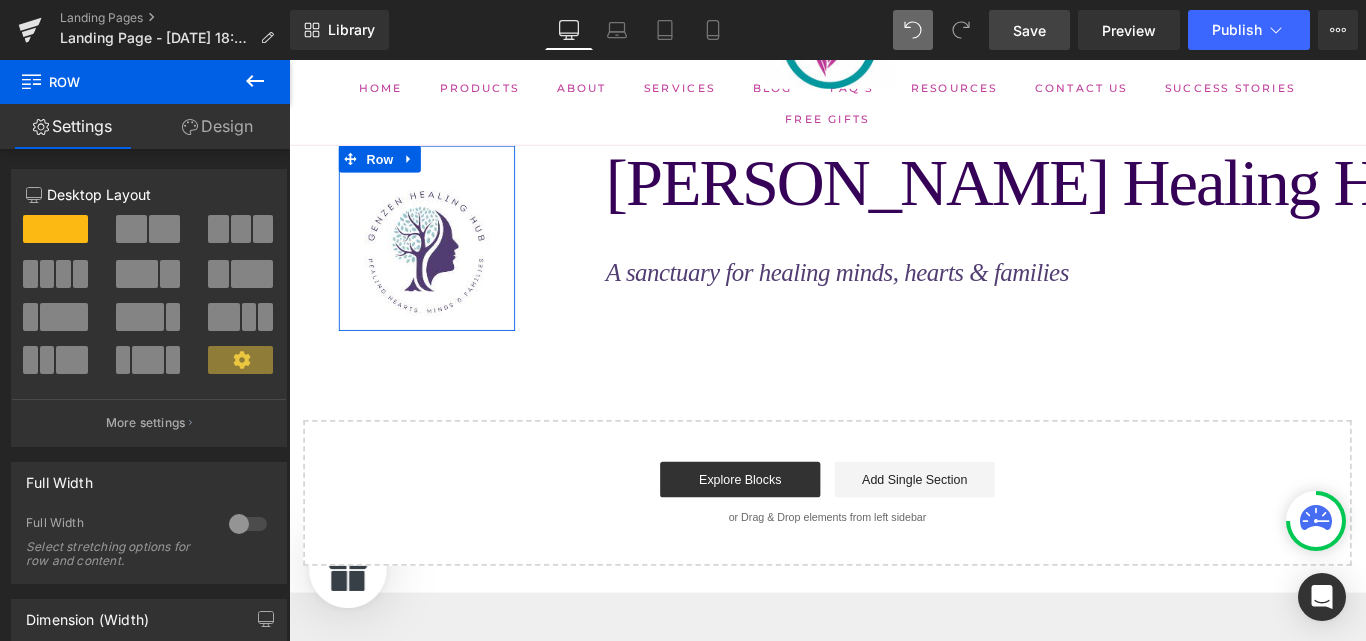 click on "Design" at bounding box center (217, 126) 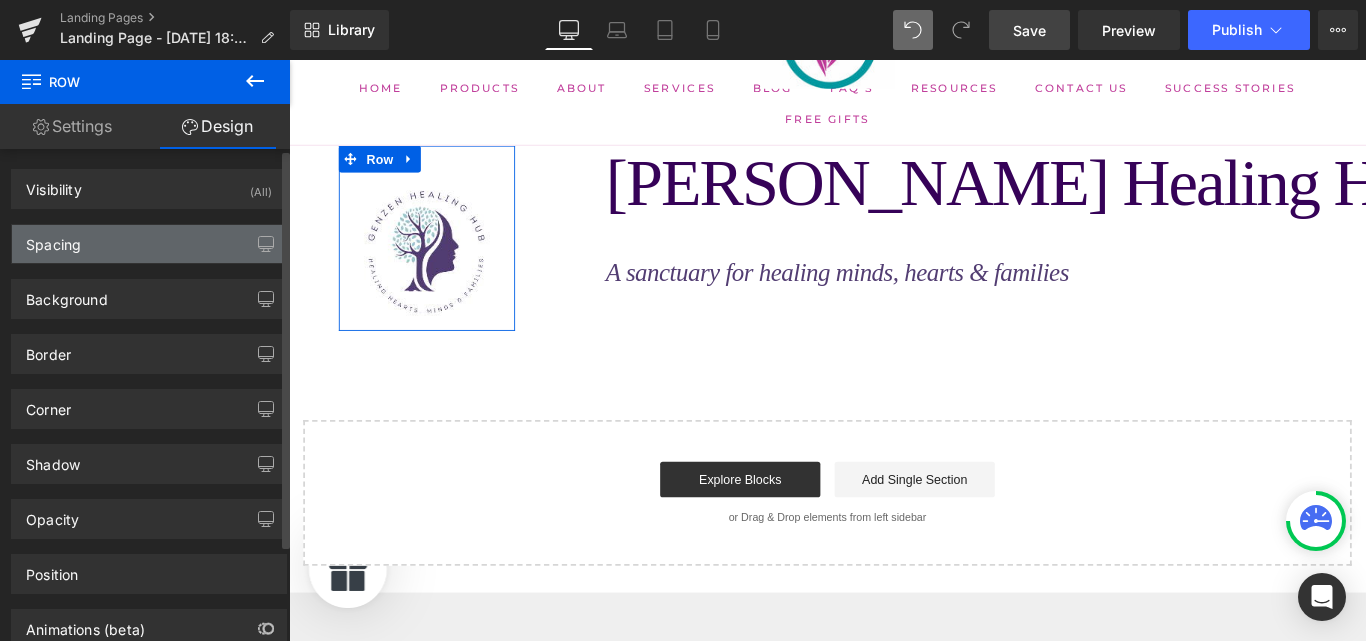 click on "Spacing" at bounding box center [149, 244] 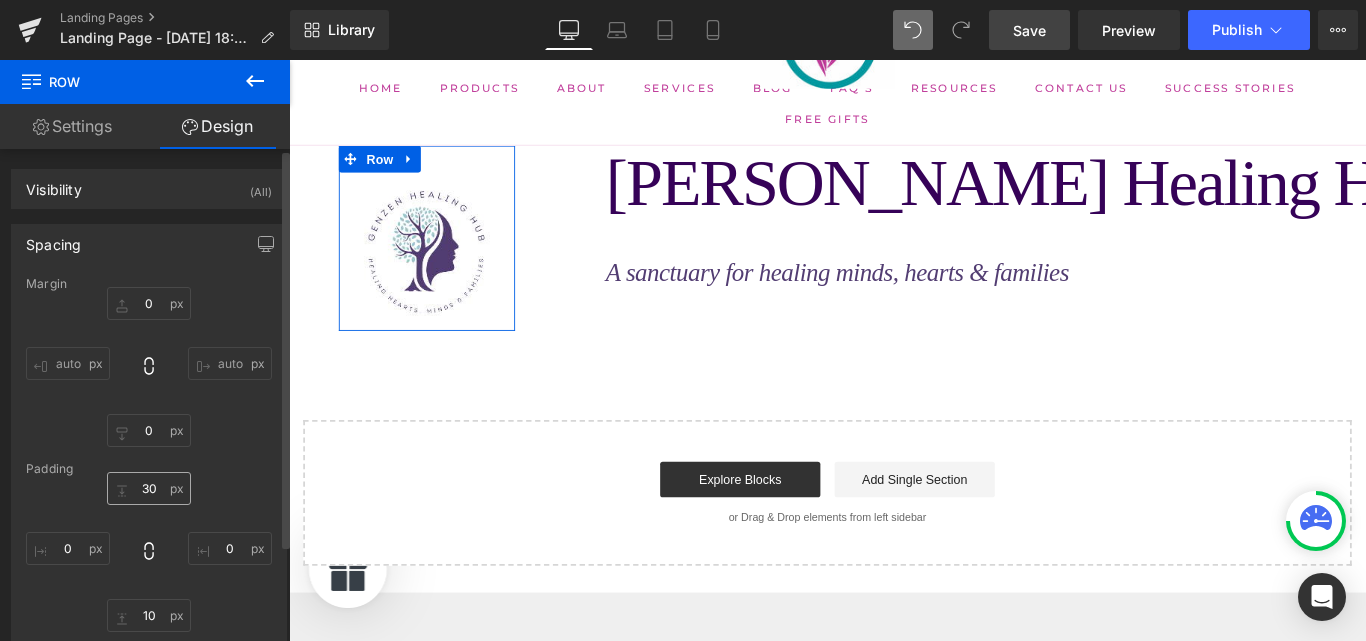 scroll, scrollTop: 1, scrollLeft: 0, axis: vertical 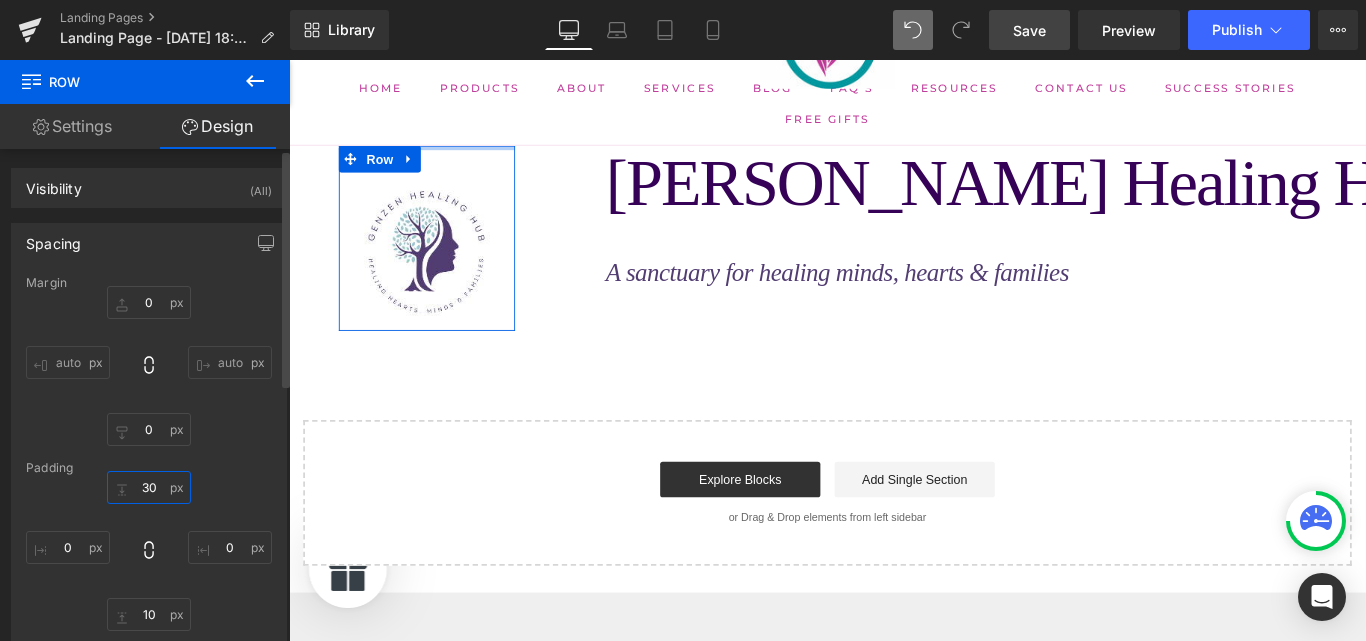 click on "30" at bounding box center [149, 487] 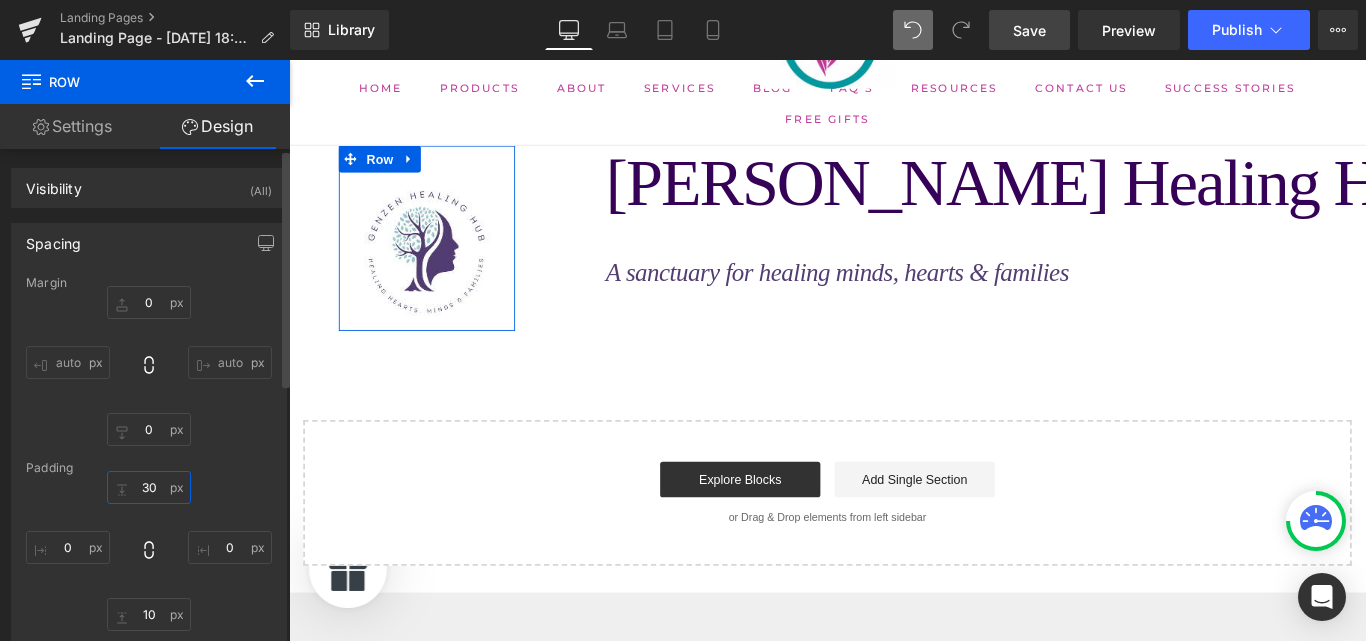 drag, startPoint x: 153, startPoint y: 487, endPoint x: 140, endPoint y: 488, distance: 13.038404 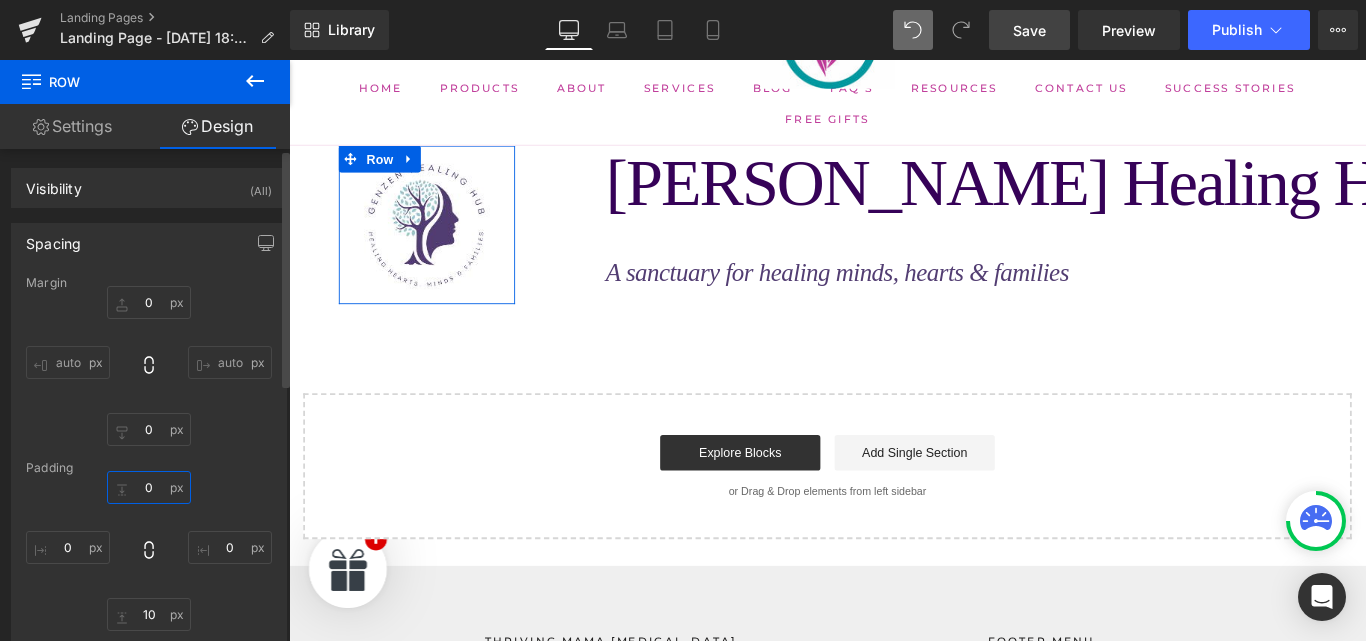 type on "0" 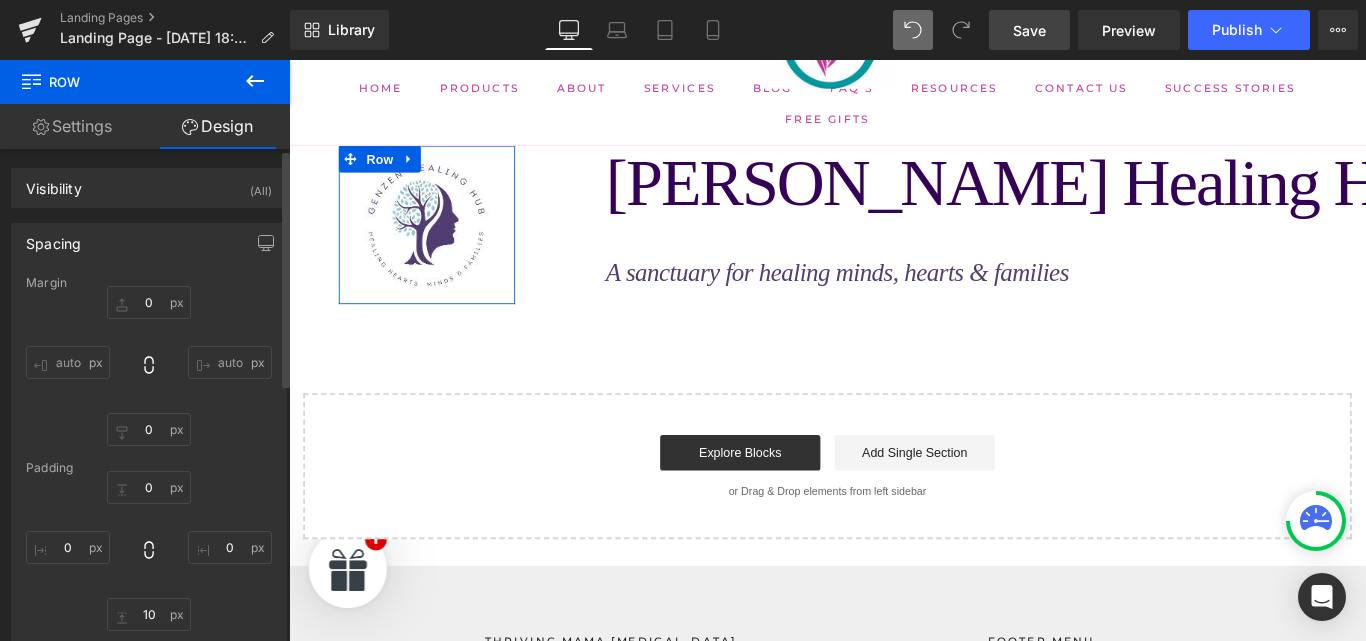 click on "0px 0
auto auto
0px 0
auto auto" at bounding box center [149, 366] 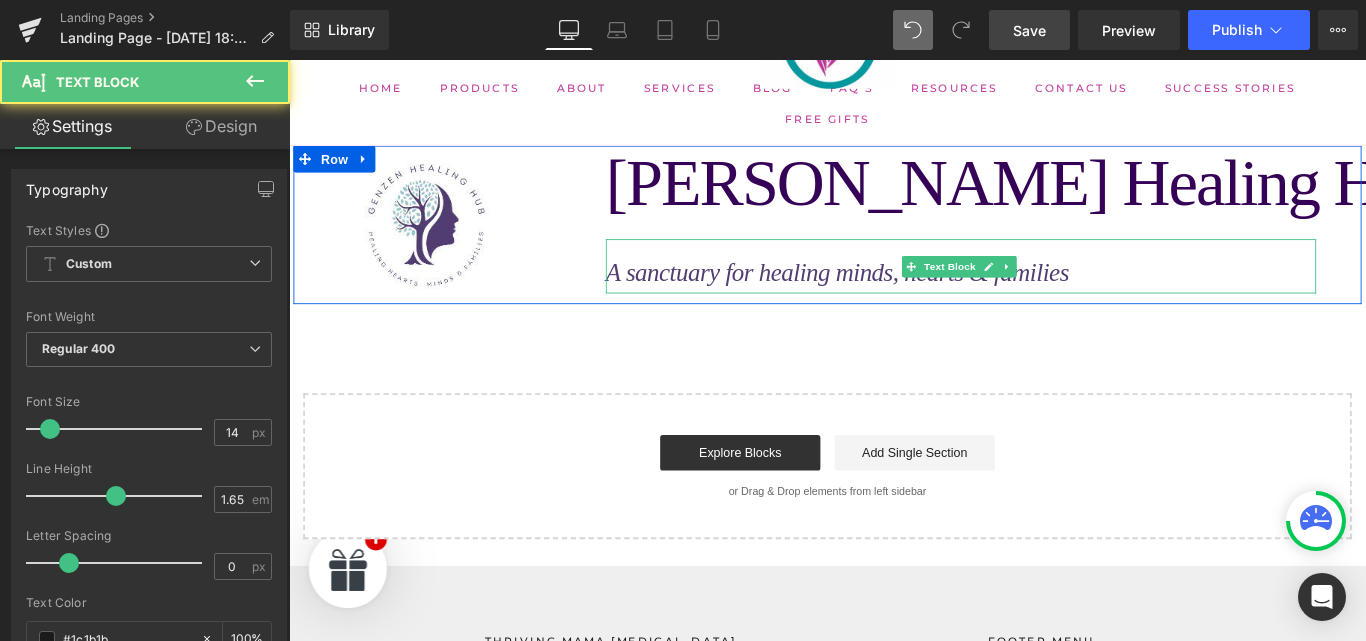 click on "A sanctuary for healing minds, hearts & families" at bounding box center (905, 298) 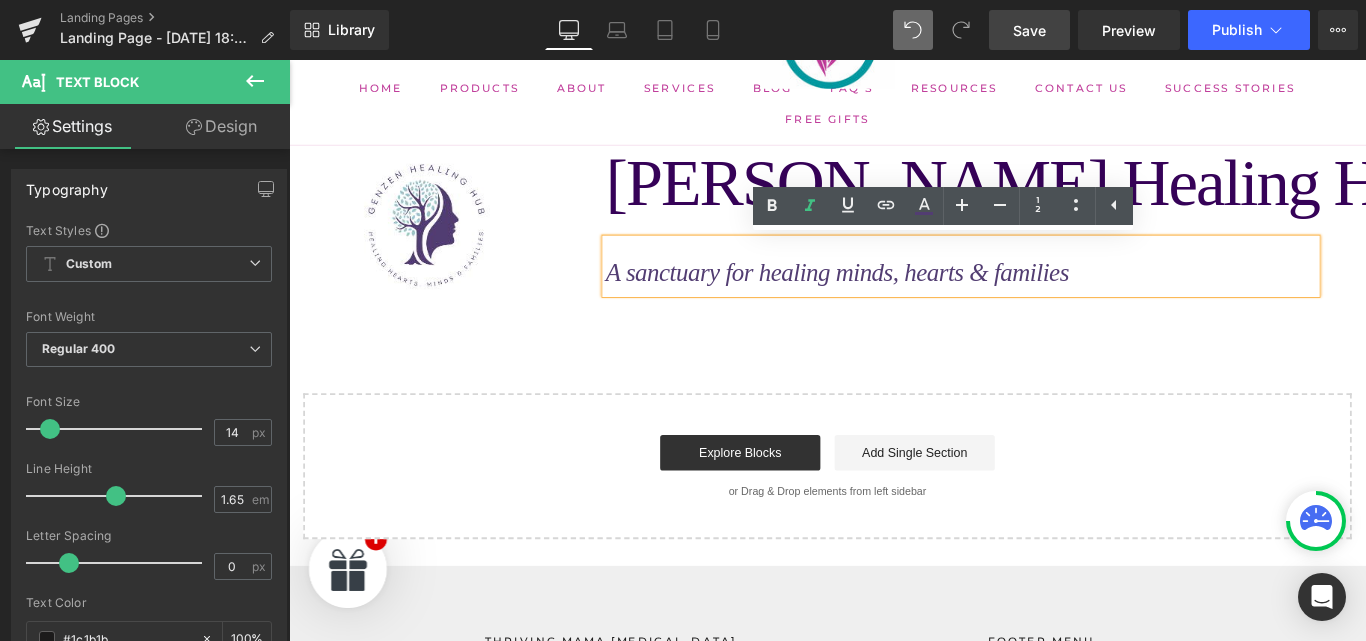 click on "Design" at bounding box center (221, 126) 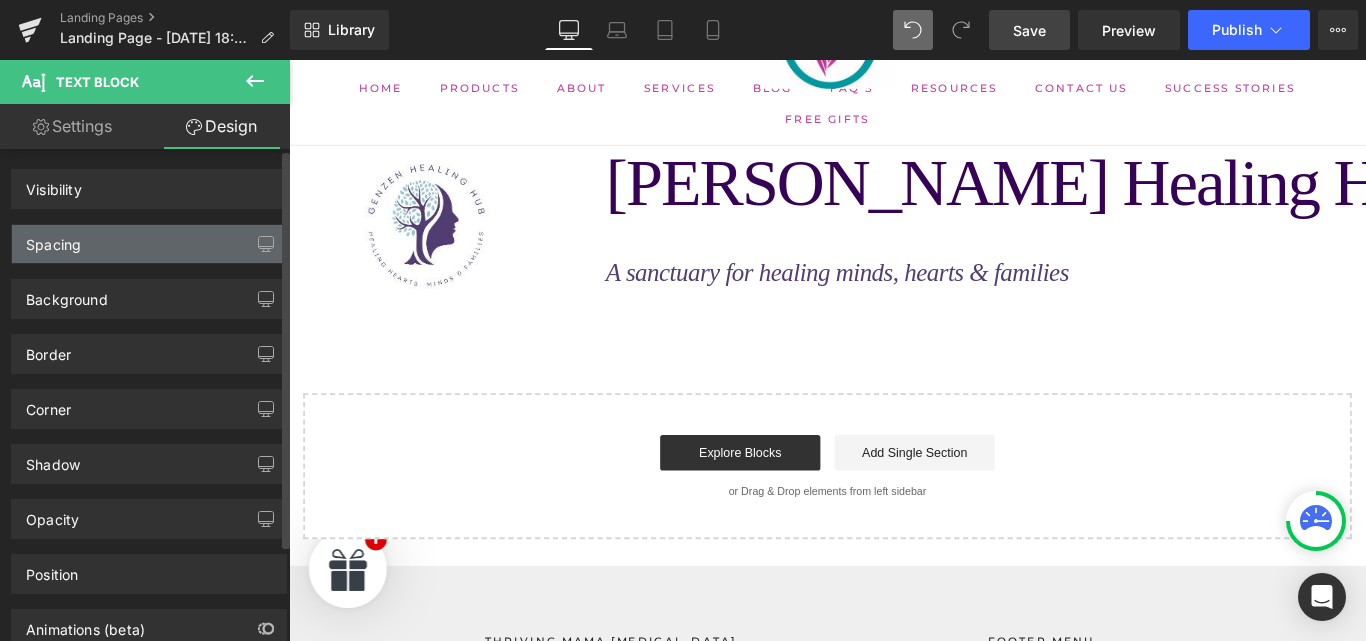click on "Spacing" at bounding box center (149, 244) 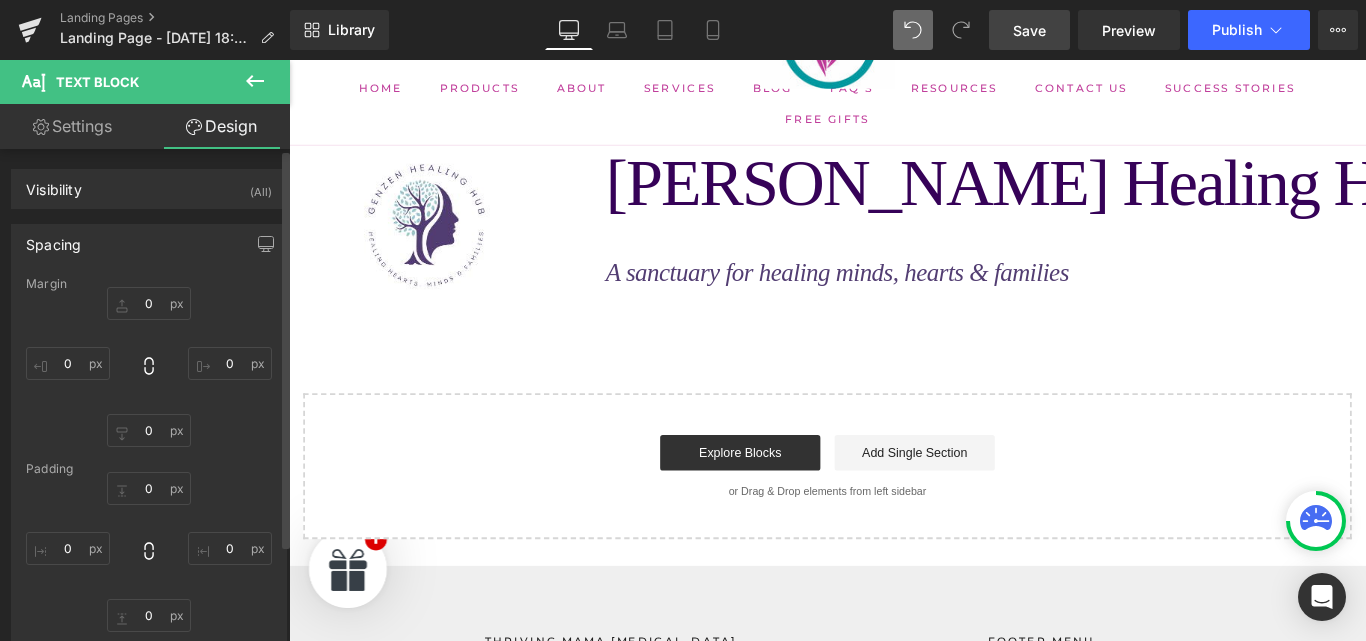 type on "0" 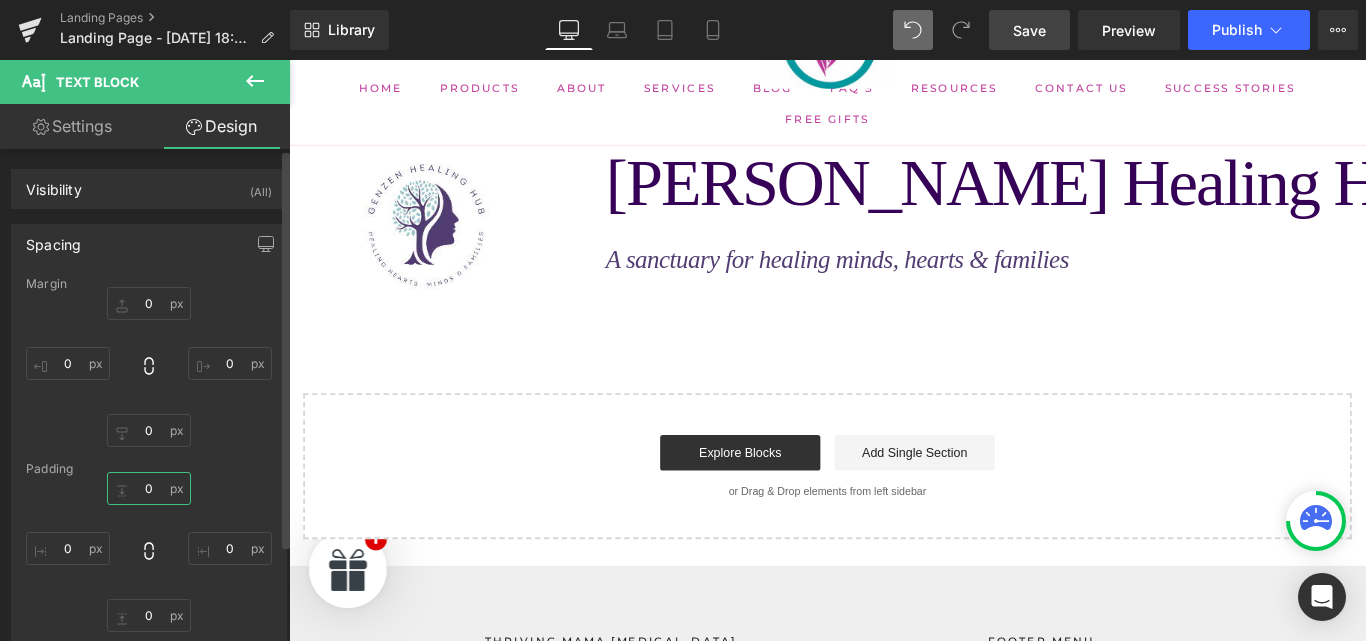 type on "0" 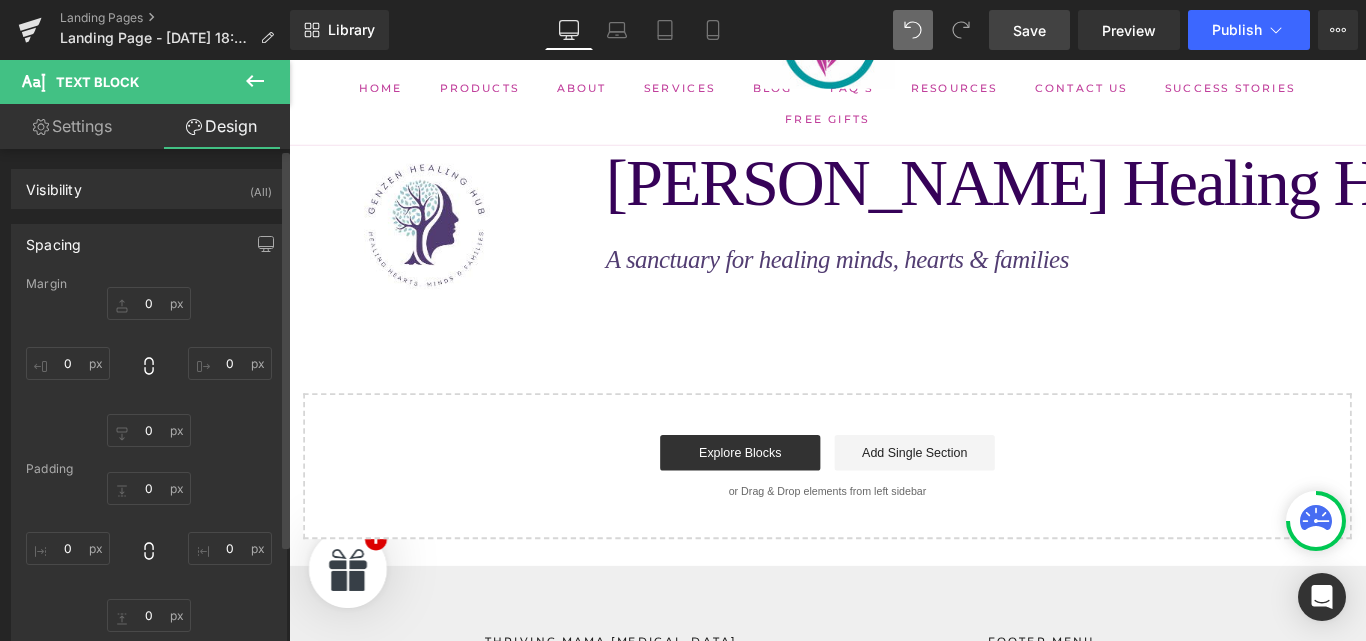 click on "0px 0
0px 0
0px 0
0px 0" at bounding box center (149, 552) 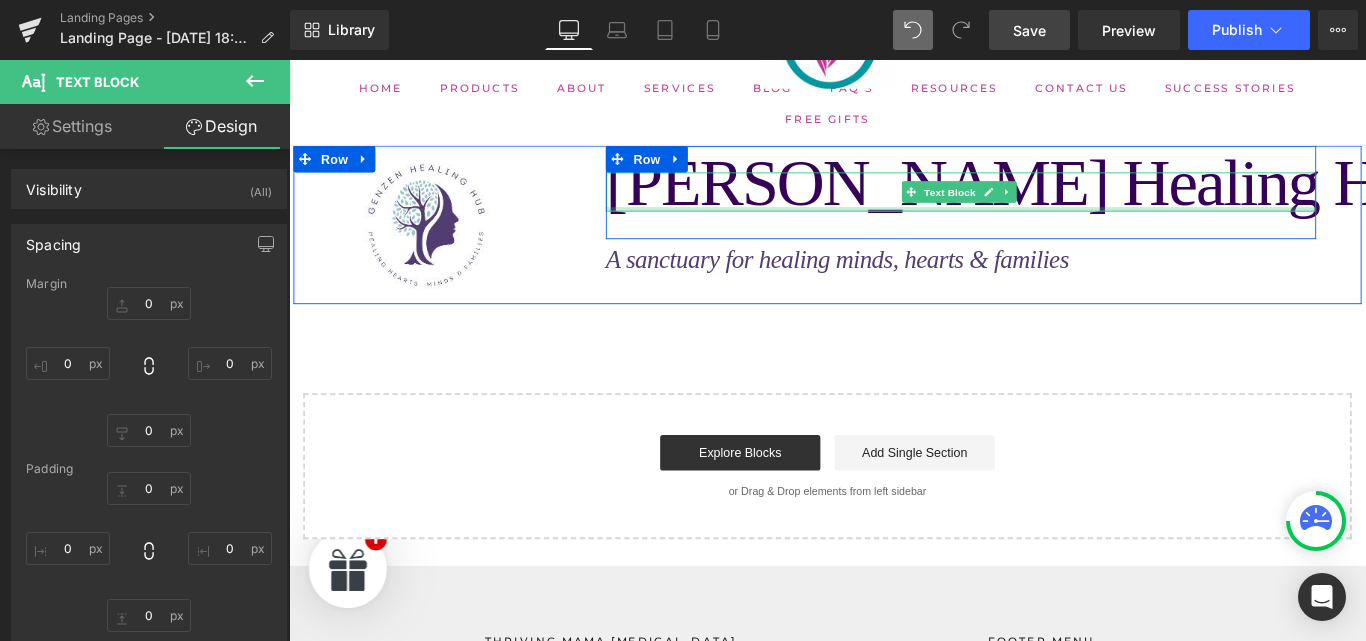 click at bounding box center (1044, 227) 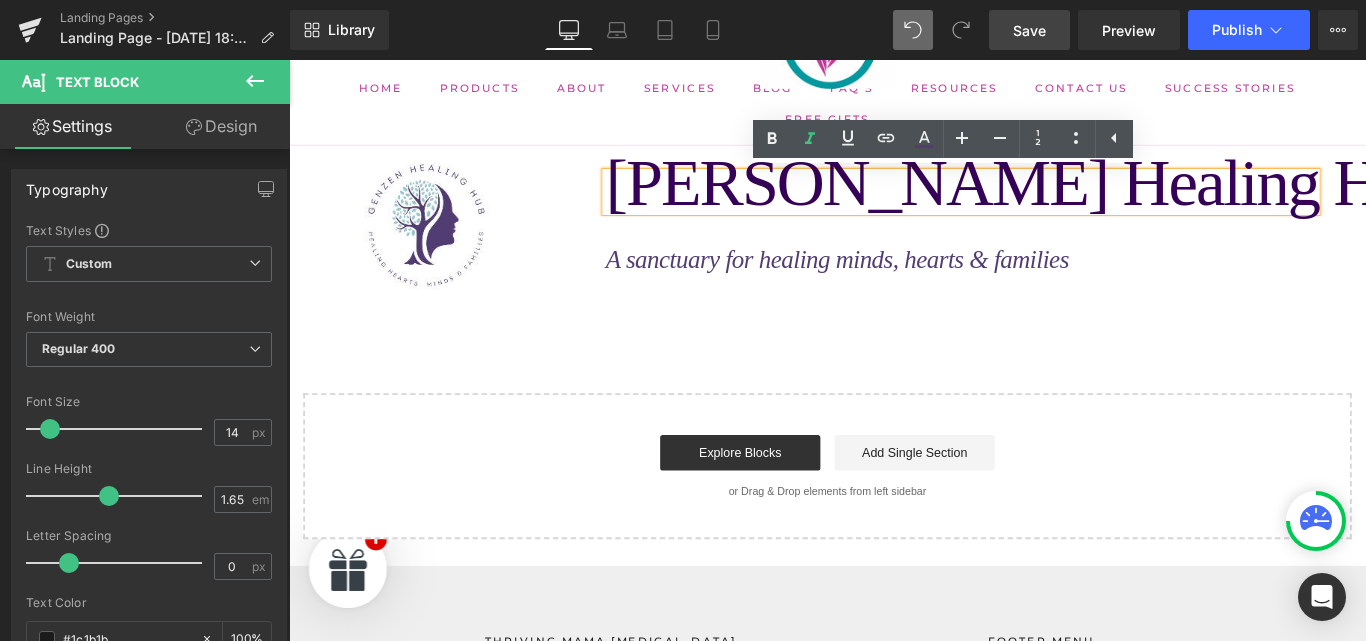 click on "[PERSON_NAME] Healing Hub" at bounding box center [1114, 197] 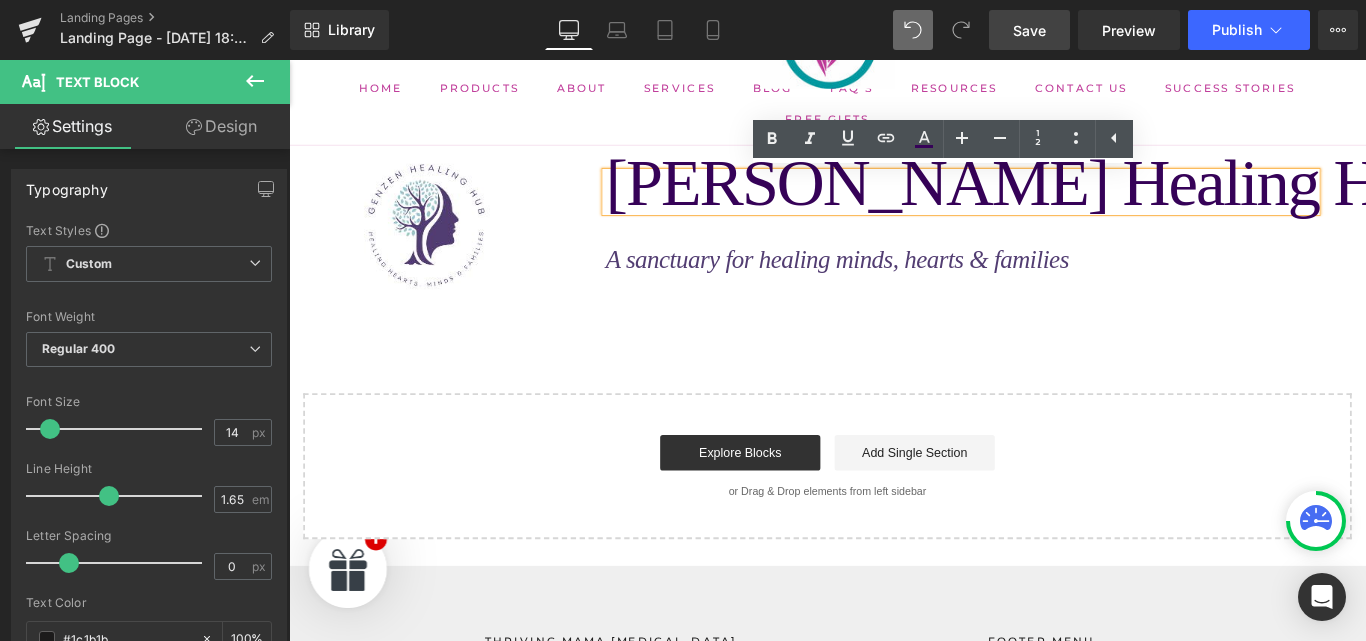 click on "Design" at bounding box center (221, 126) 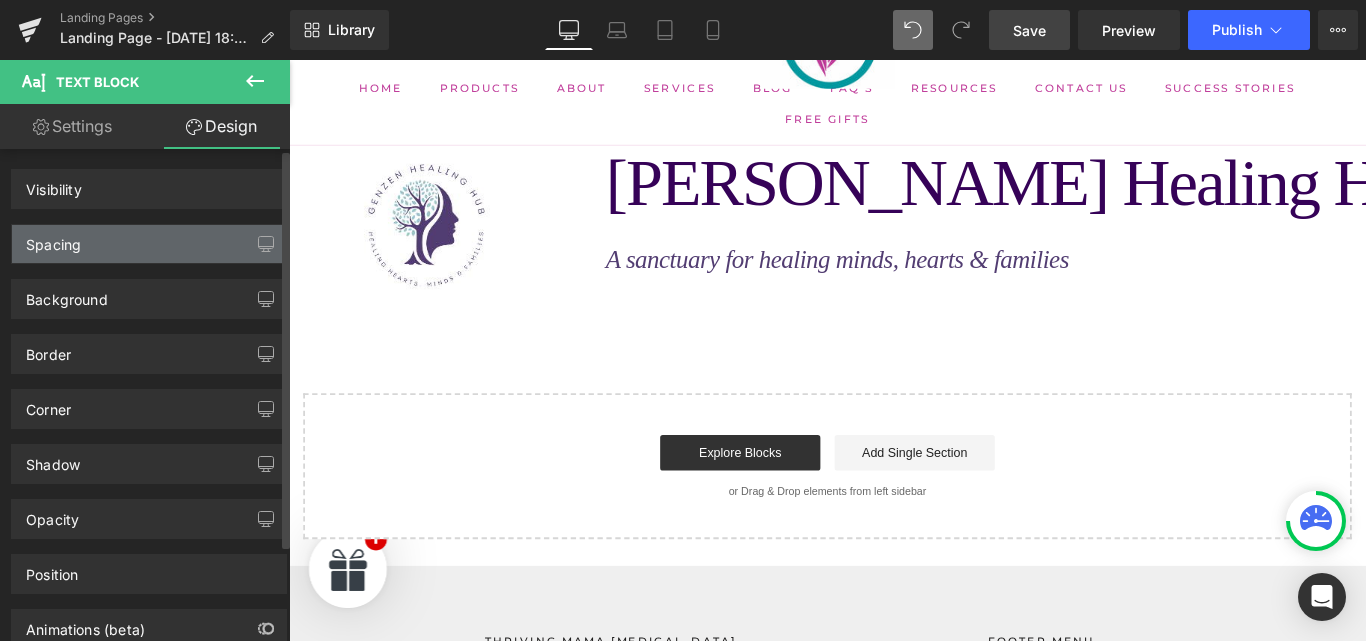click on "Spacing" at bounding box center (149, 244) 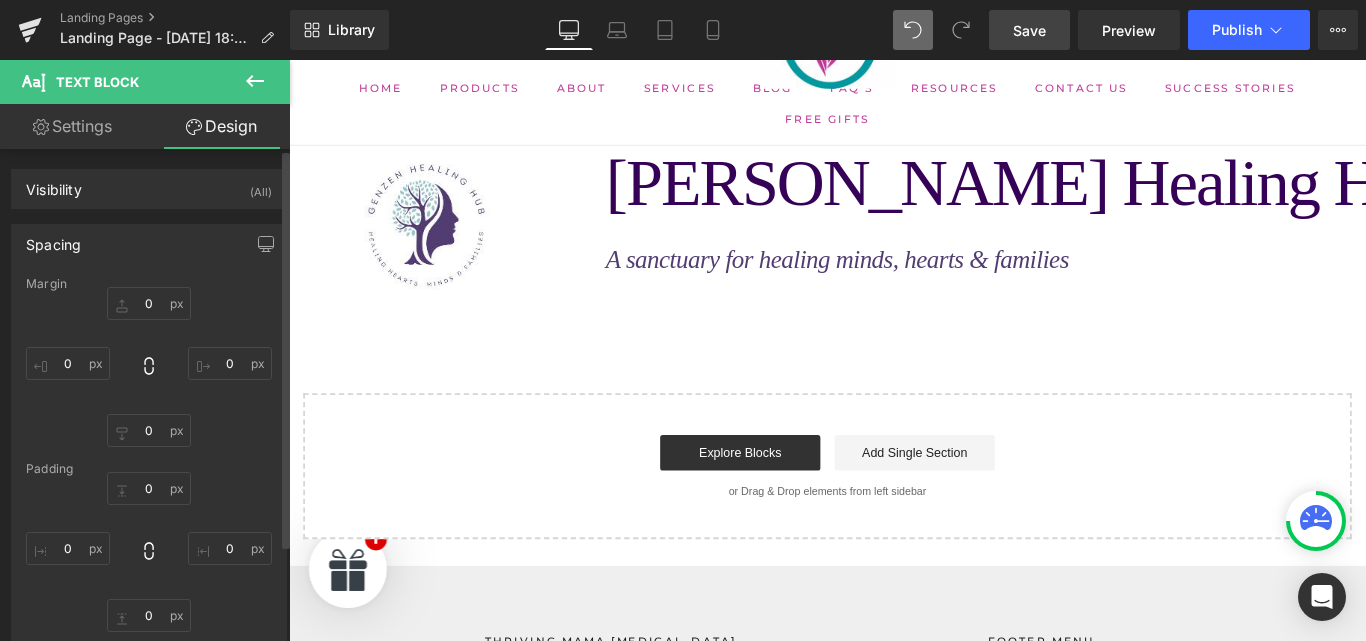 type on "0" 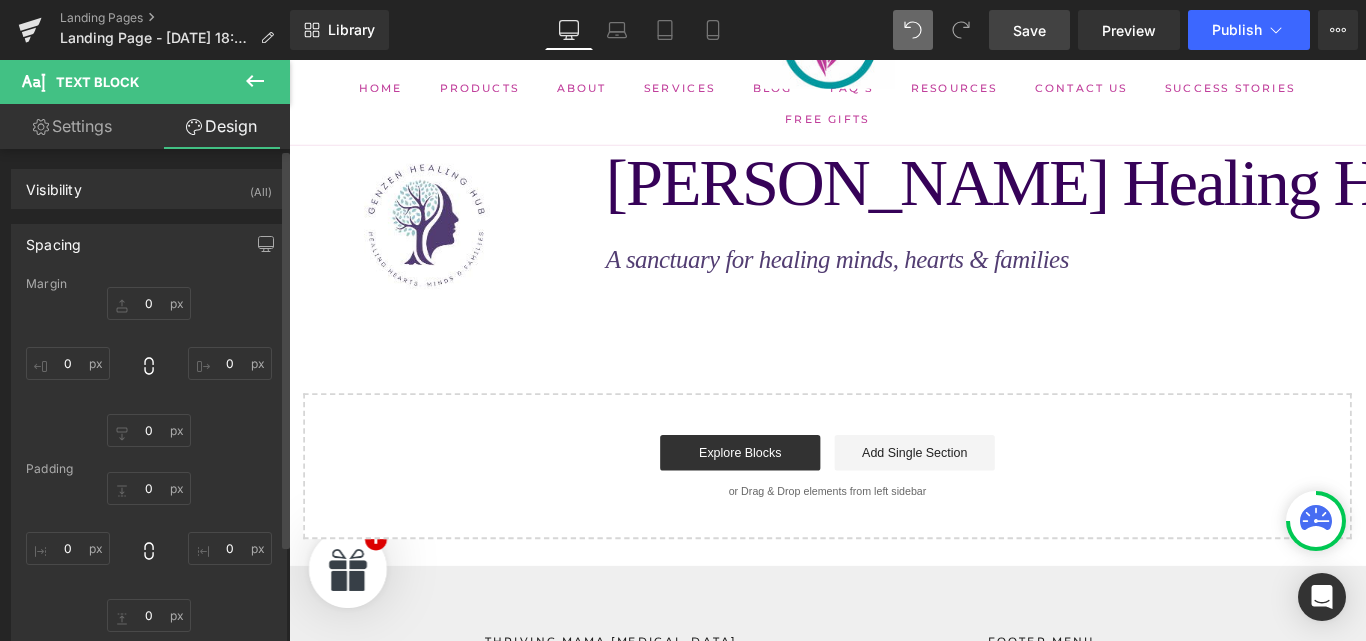 type on "0" 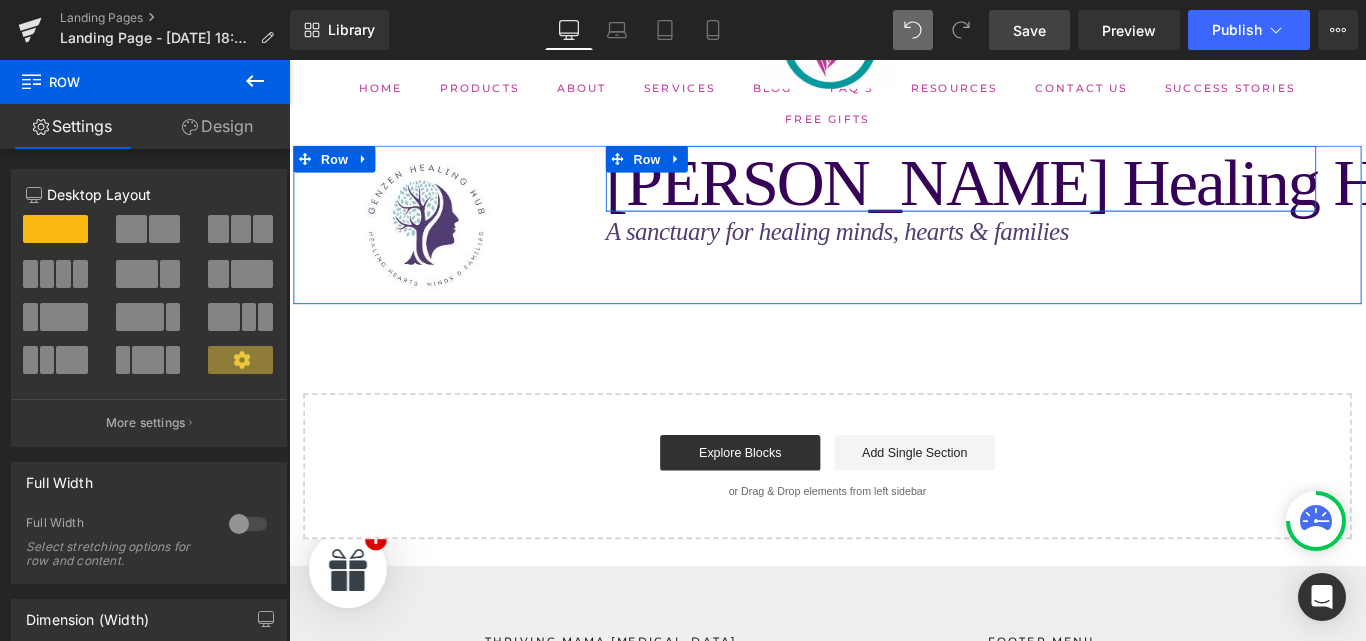 drag, startPoint x: 850, startPoint y: 255, endPoint x: 852, endPoint y: 224, distance: 31.06445 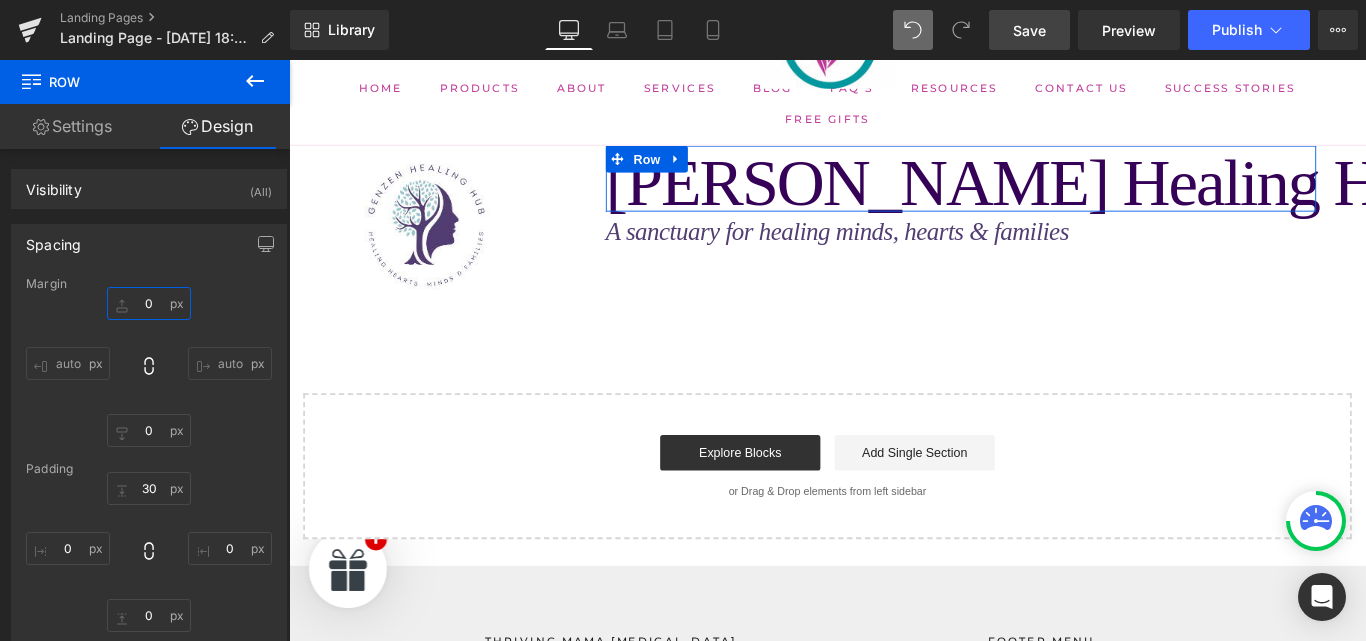 click on "0" at bounding box center (149, 303) 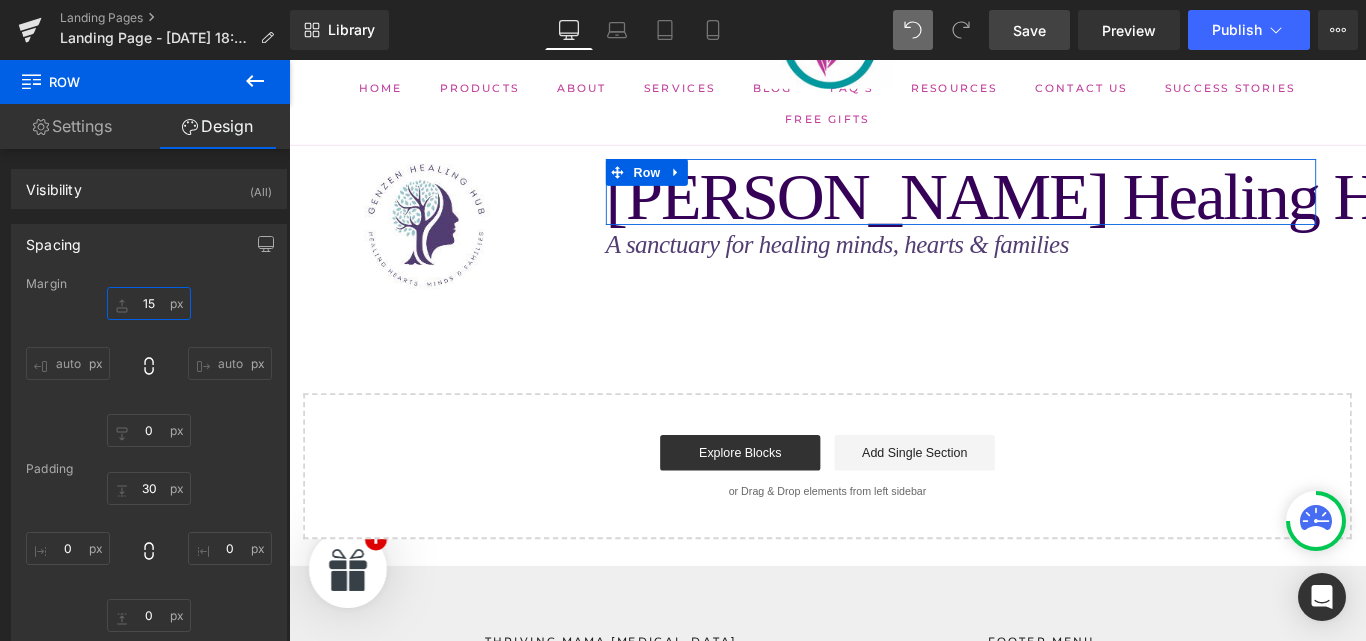 type on "1" 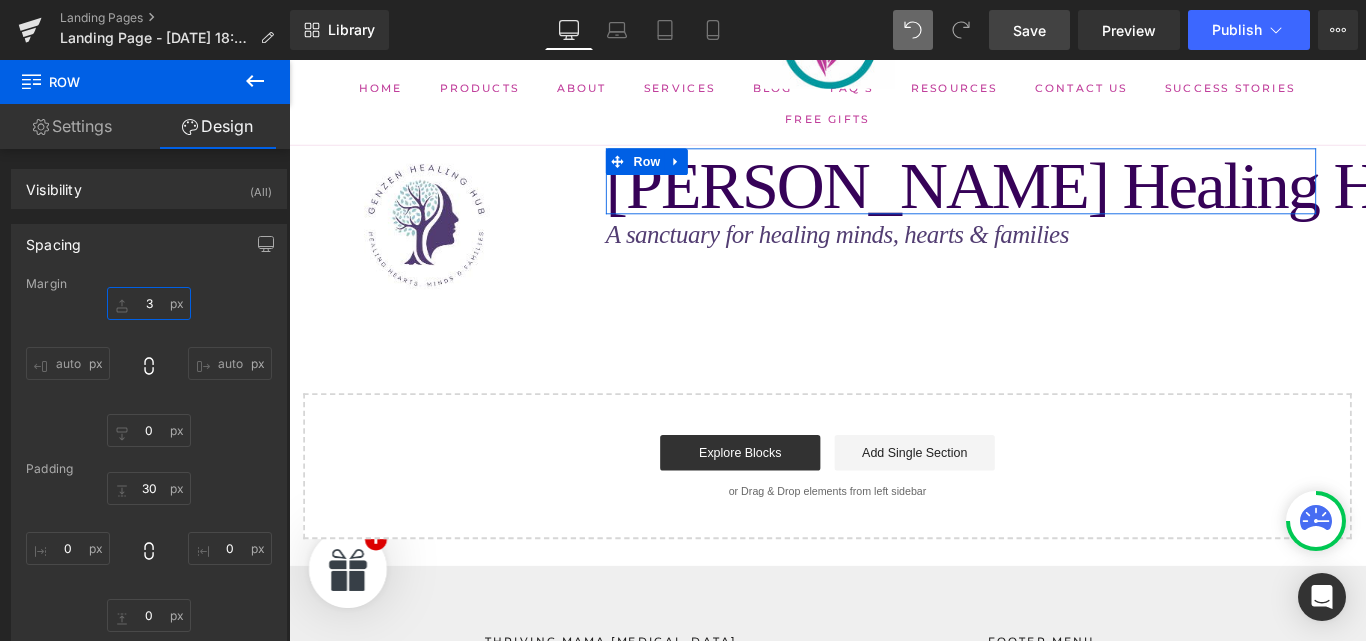 type on "30" 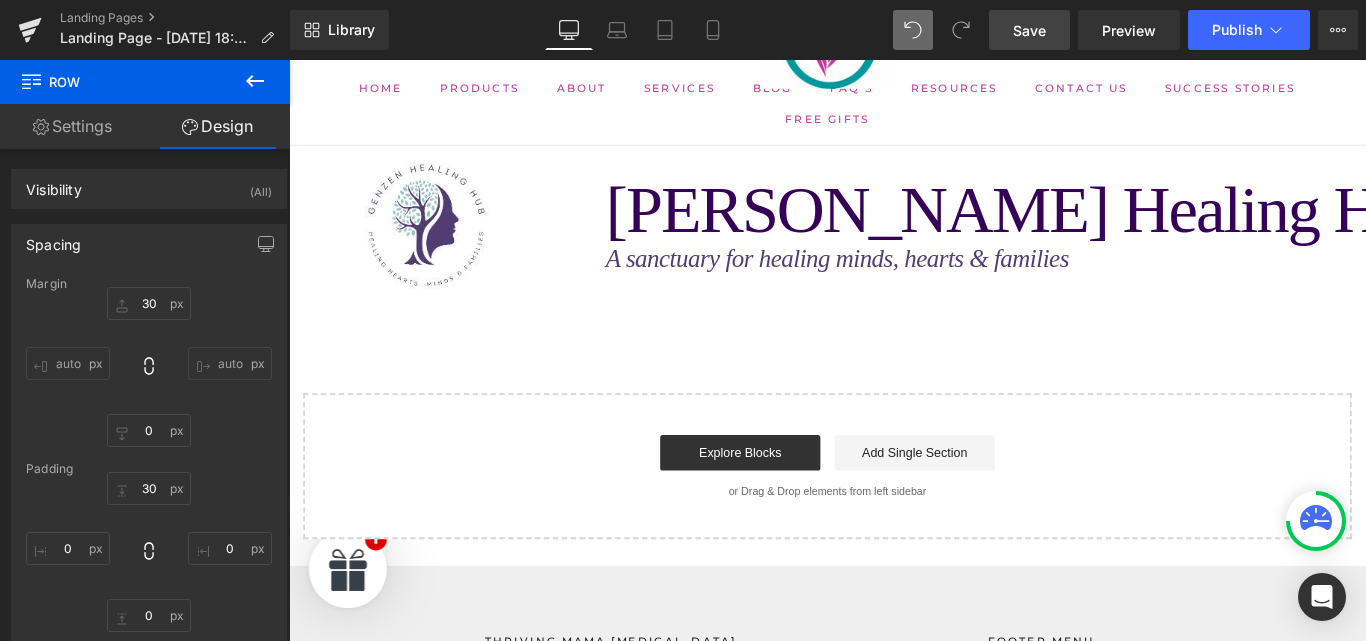 click on "Image
Row         GenZen Healing Hub Text Block         Row
A sanctuary for healing minds, hearts & families
Text Block
Row
Select your layout" at bounding box center [894, 377] 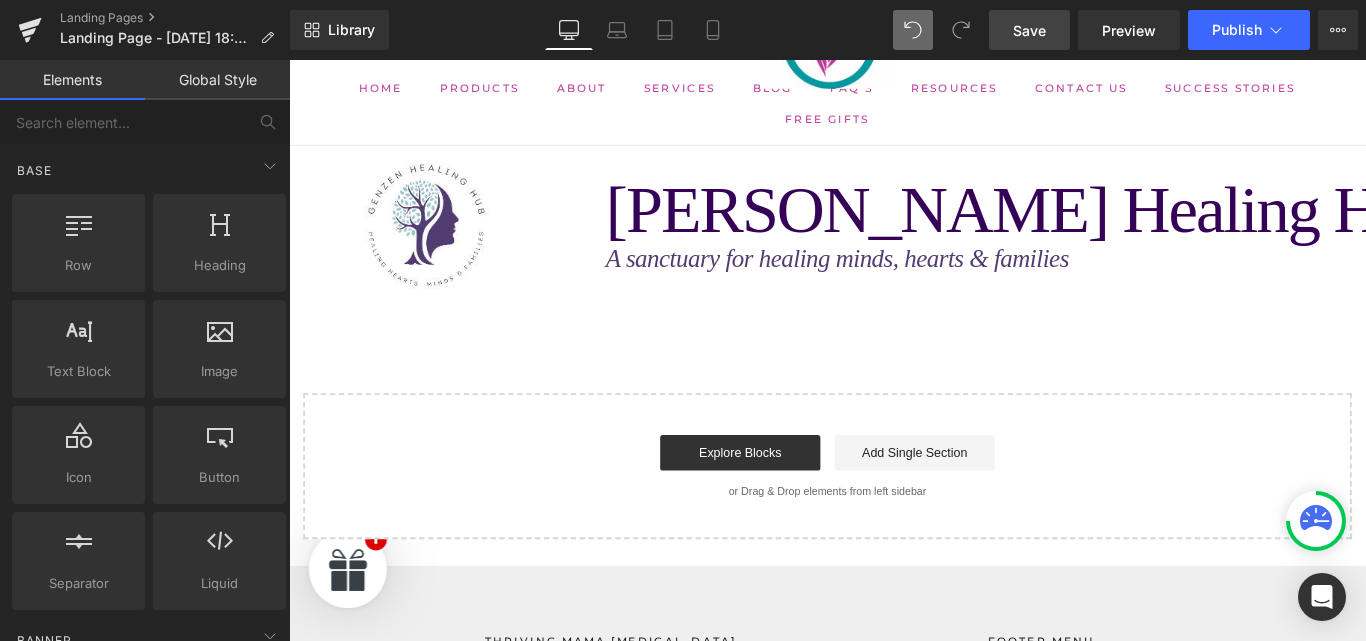 click on "Save" at bounding box center [1029, 30] 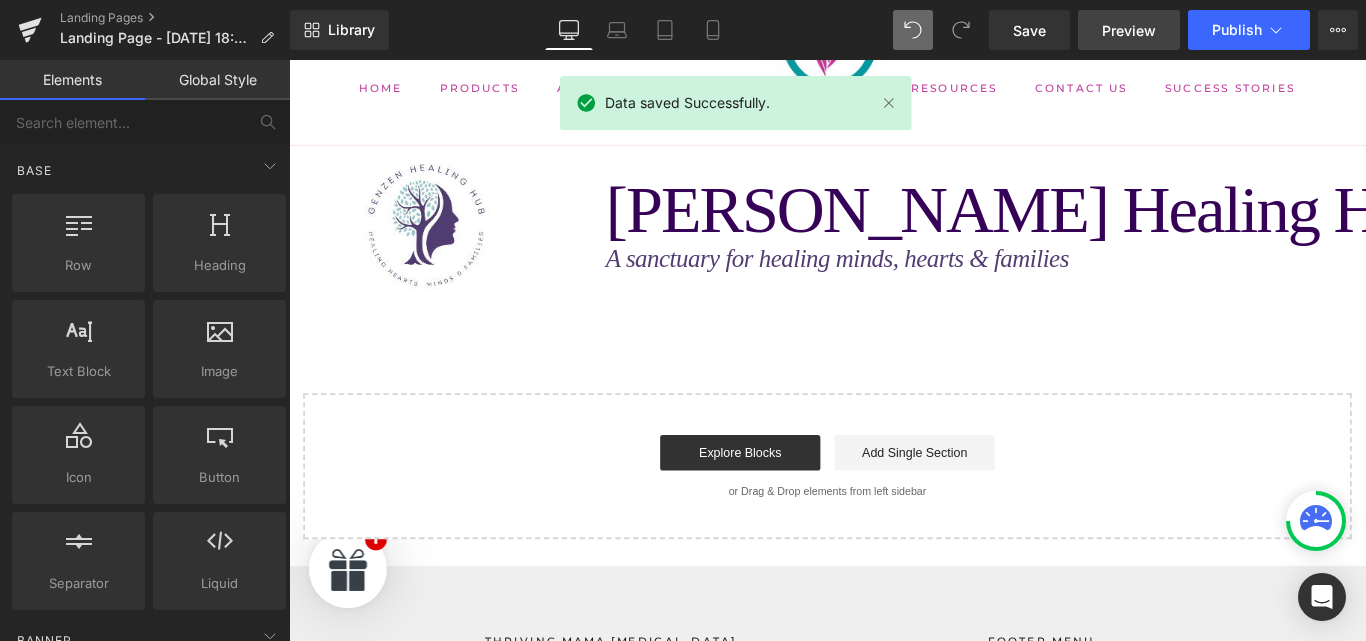 click on "Preview" at bounding box center [1129, 30] 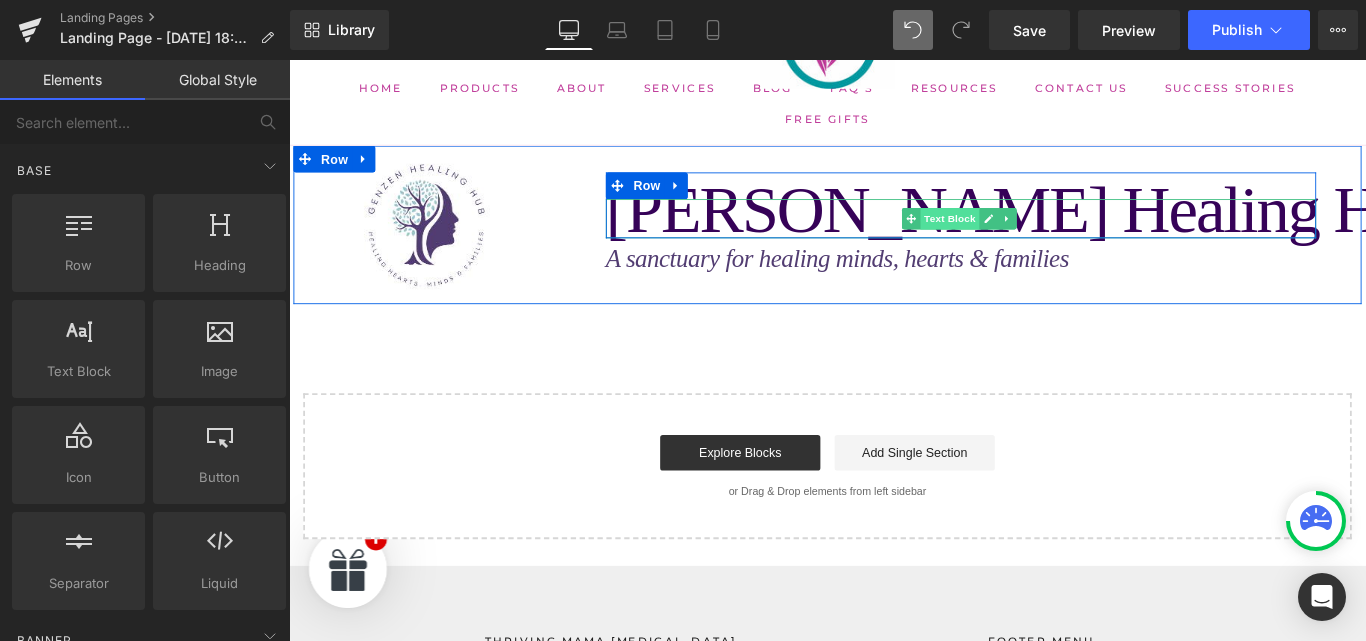 click on "Text Block" at bounding box center [1032, 238] 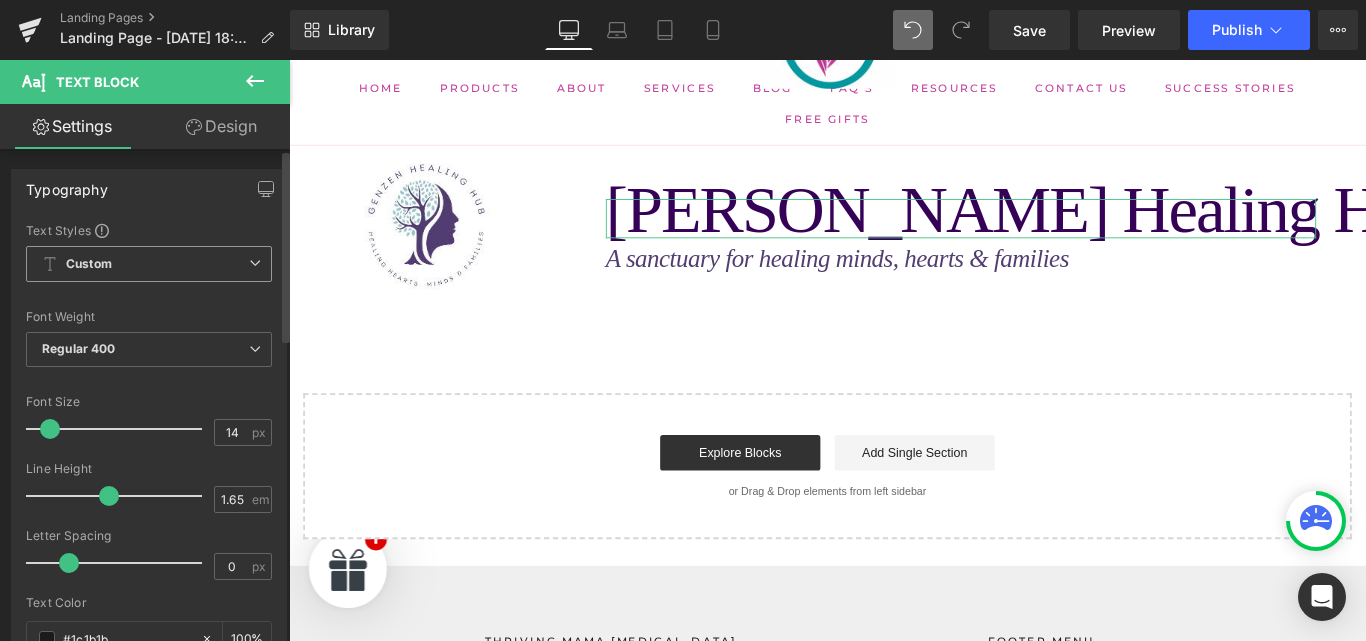 click on "Custom
Setup Global Style" at bounding box center [149, 264] 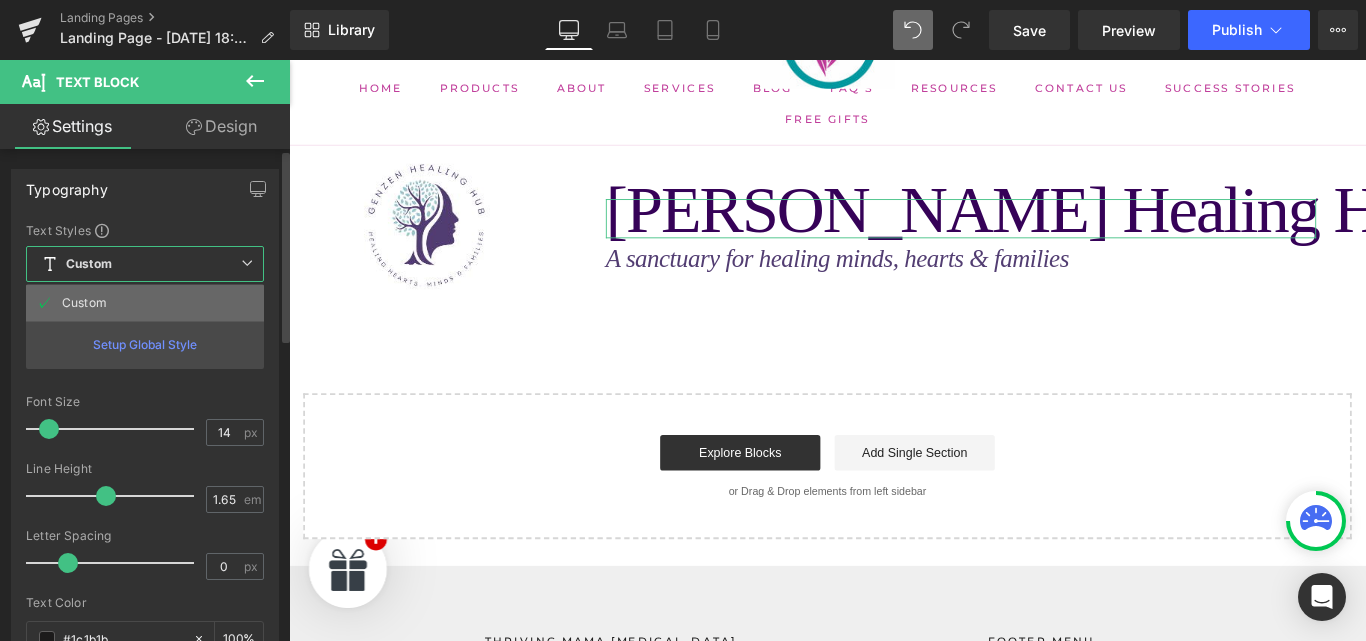 click on "Custom" at bounding box center (84, 303) 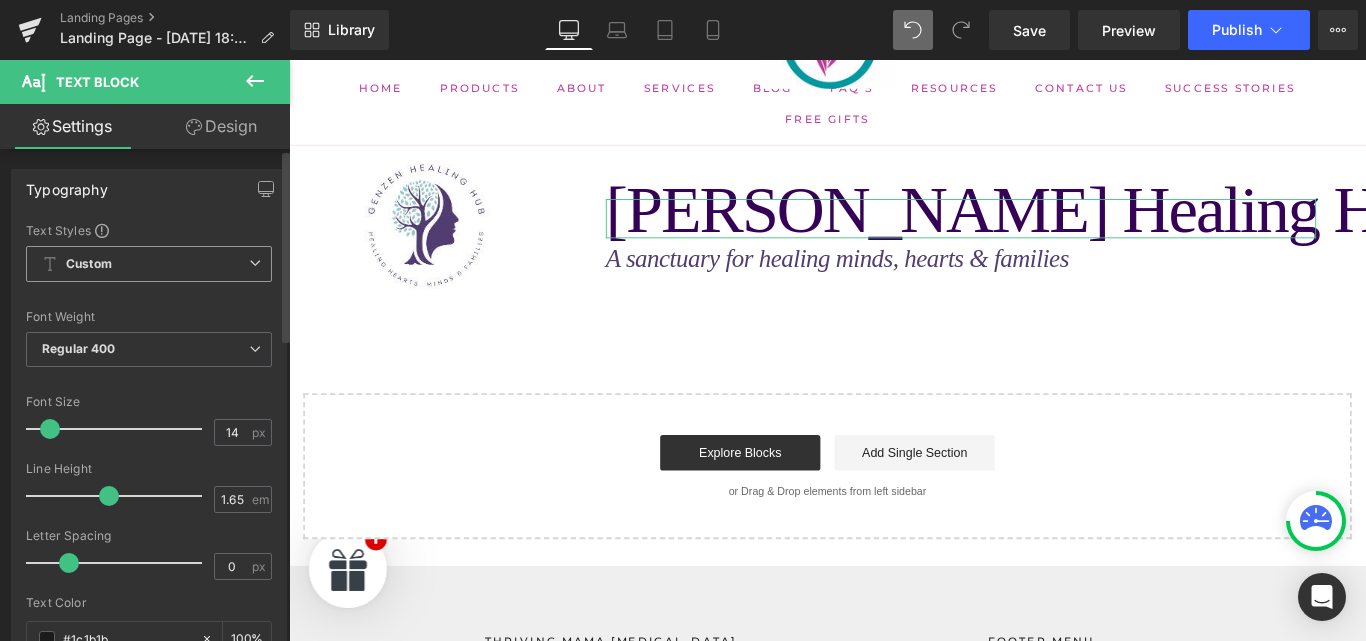 click on "Custom
Setup Global Style" at bounding box center [149, 264] 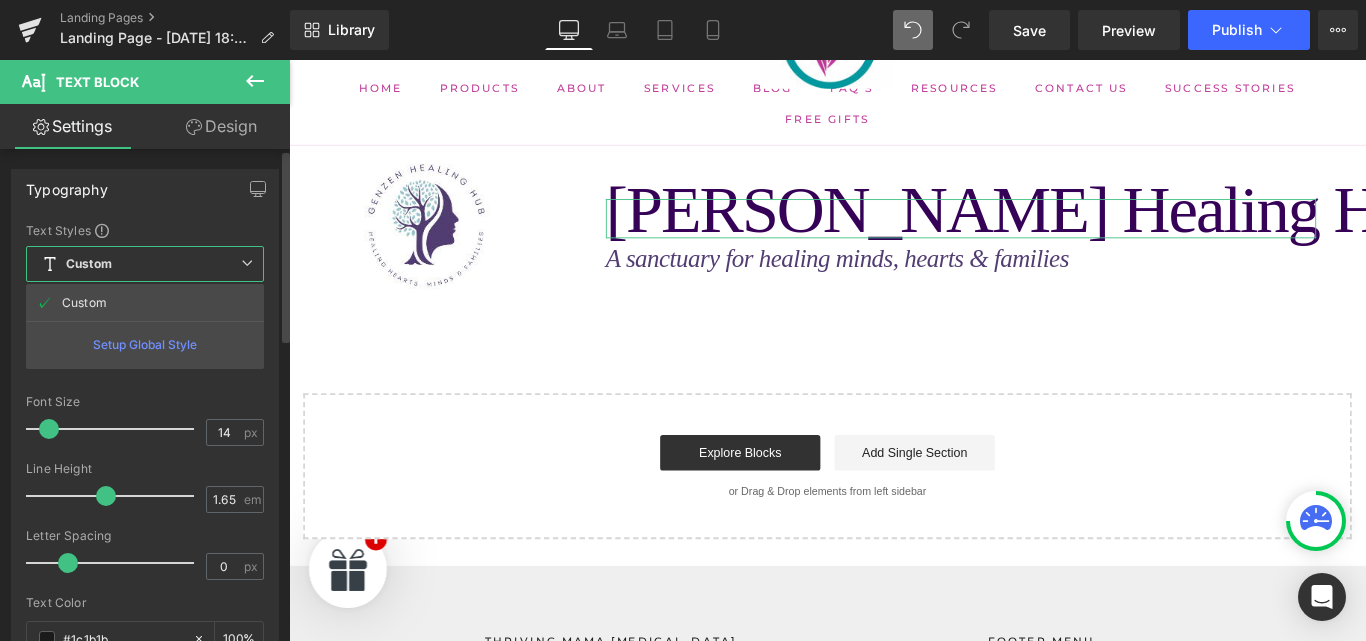click on "Setup Global Style" at bounding box center (145, 344) 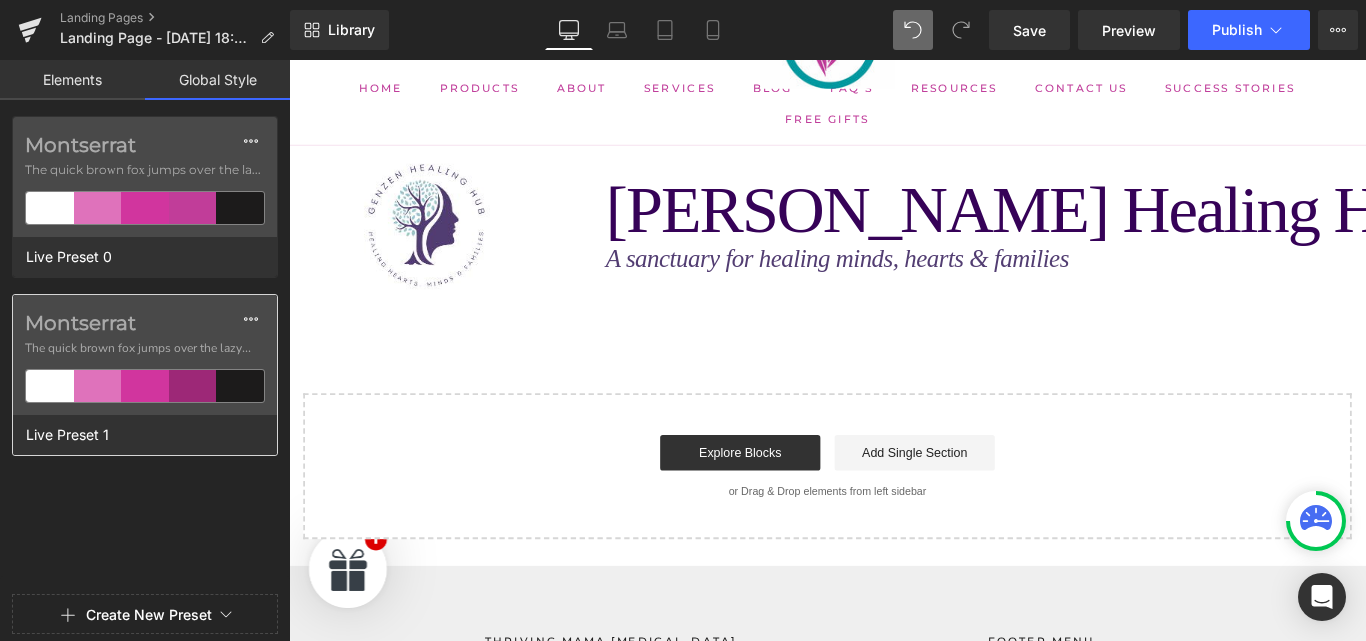 click on "Montserrat" at bounding box center (145, 323) 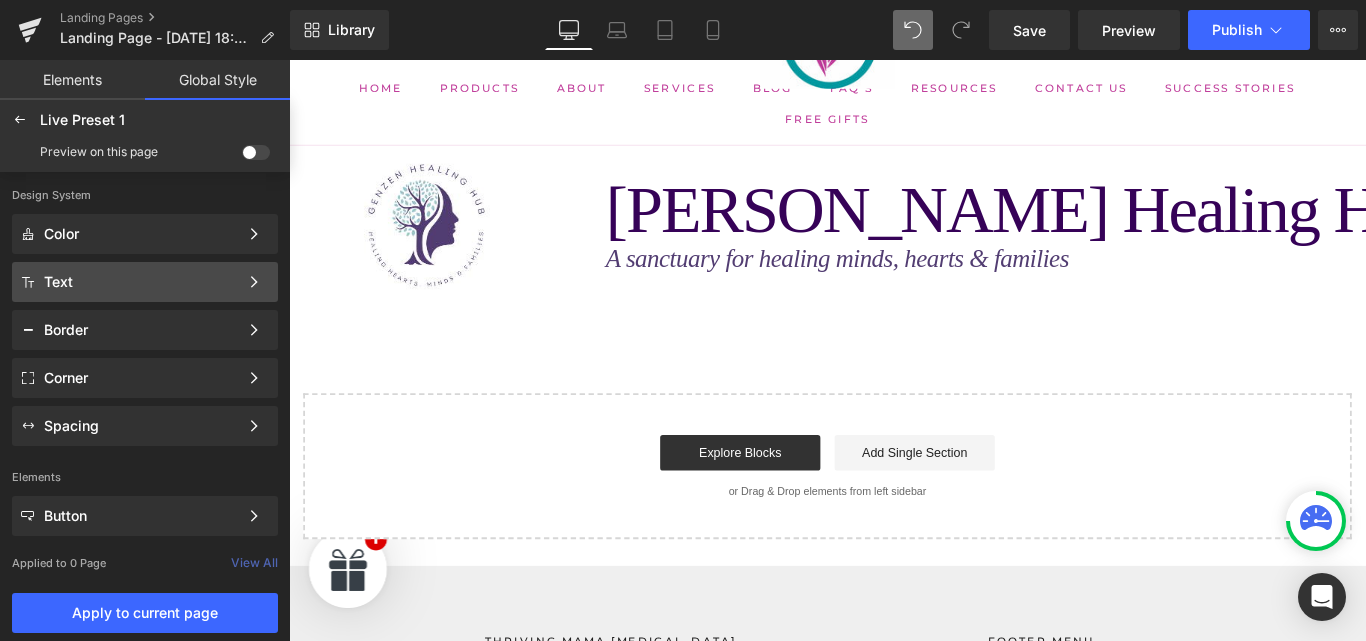 click on "Text Color Style Define a color palette and apply it to your pages 1 of 3 Next" 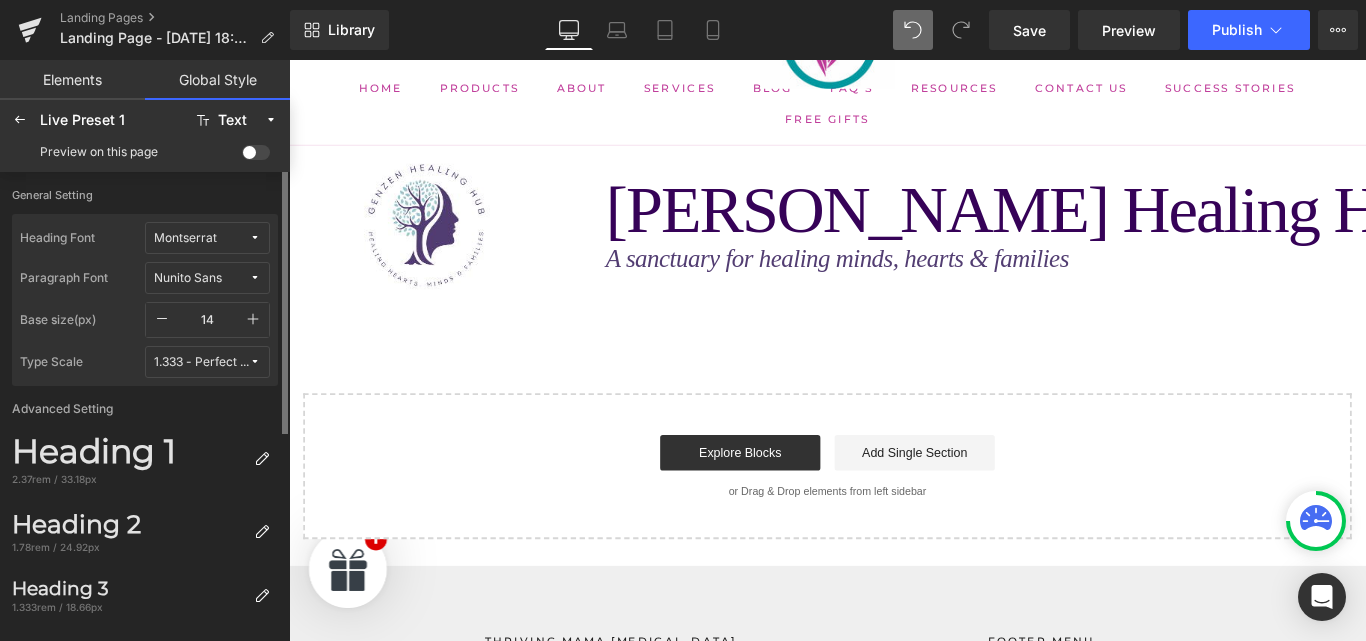 click at bounding box center [255, 238] 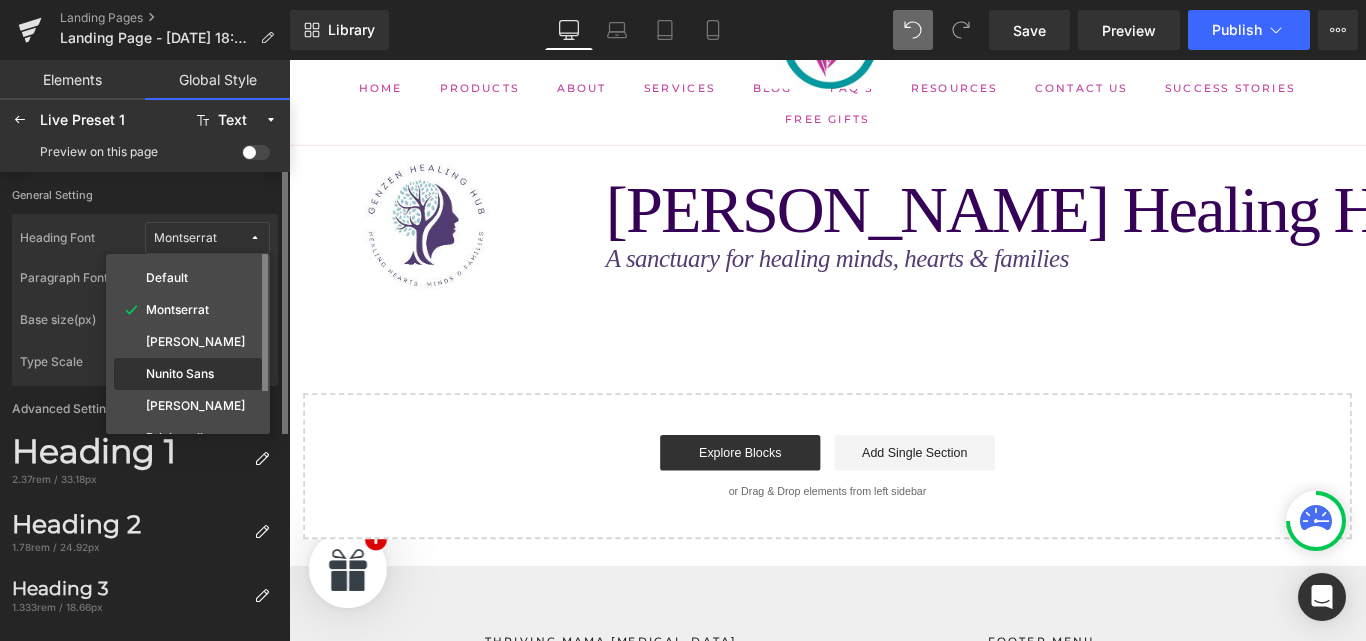 click on "Nunito Sans" at bounding box center [180, 374] 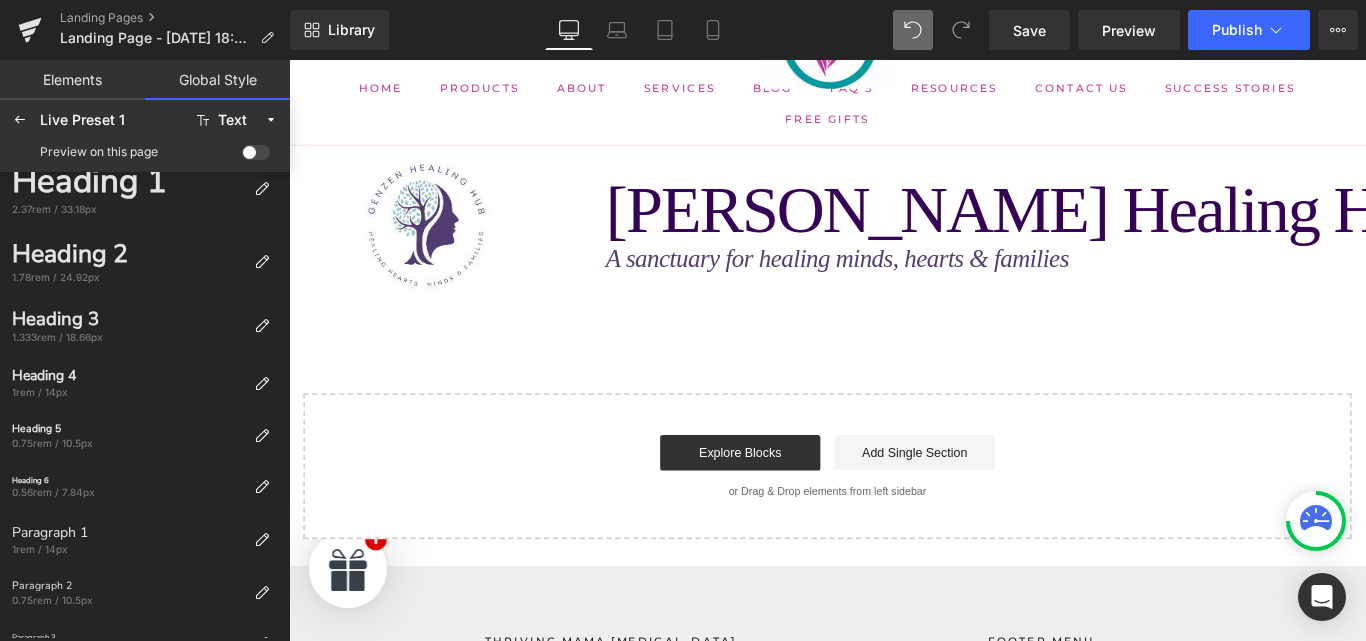 scroll, scrollTop: 0, scrollLeft: 0, axis: both 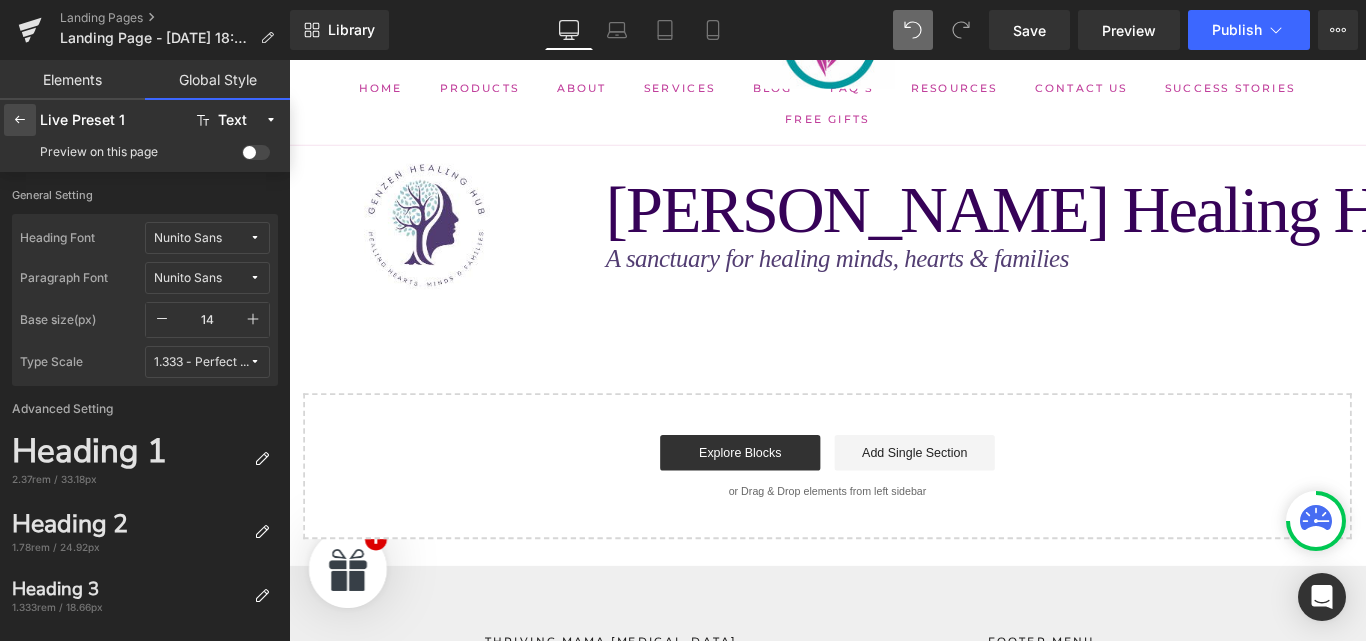 click at bounding box center (20, 120) 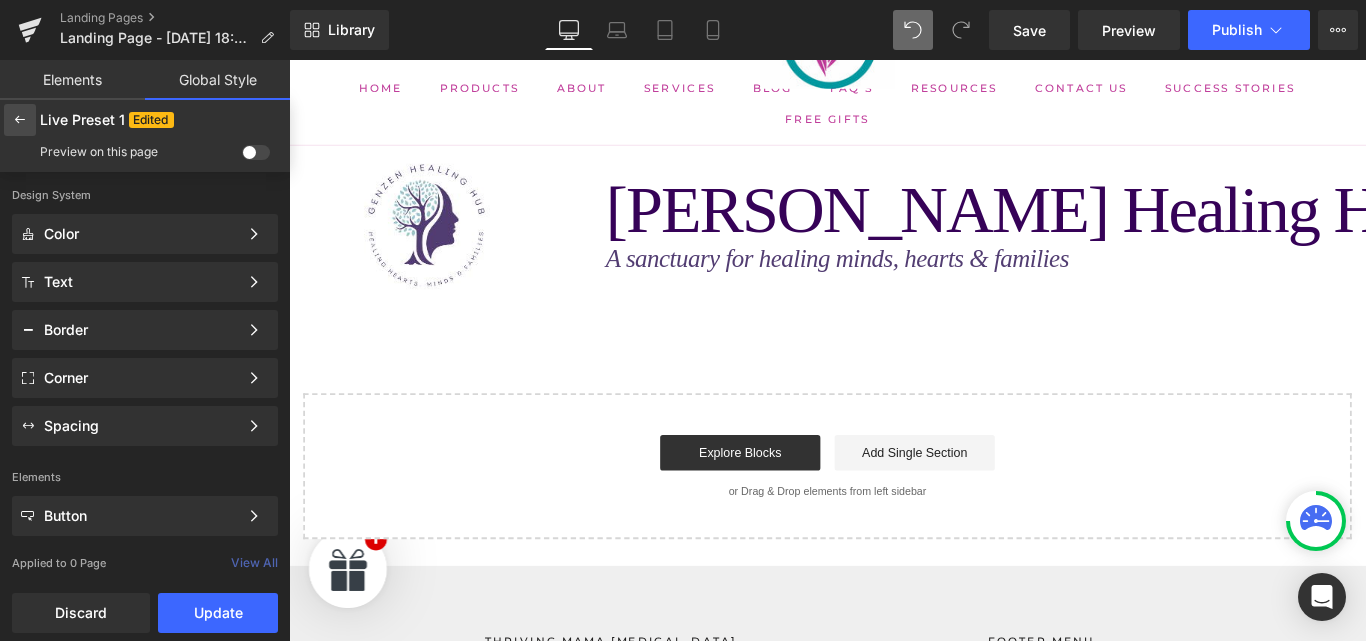 click at bounding box center (20, 120) 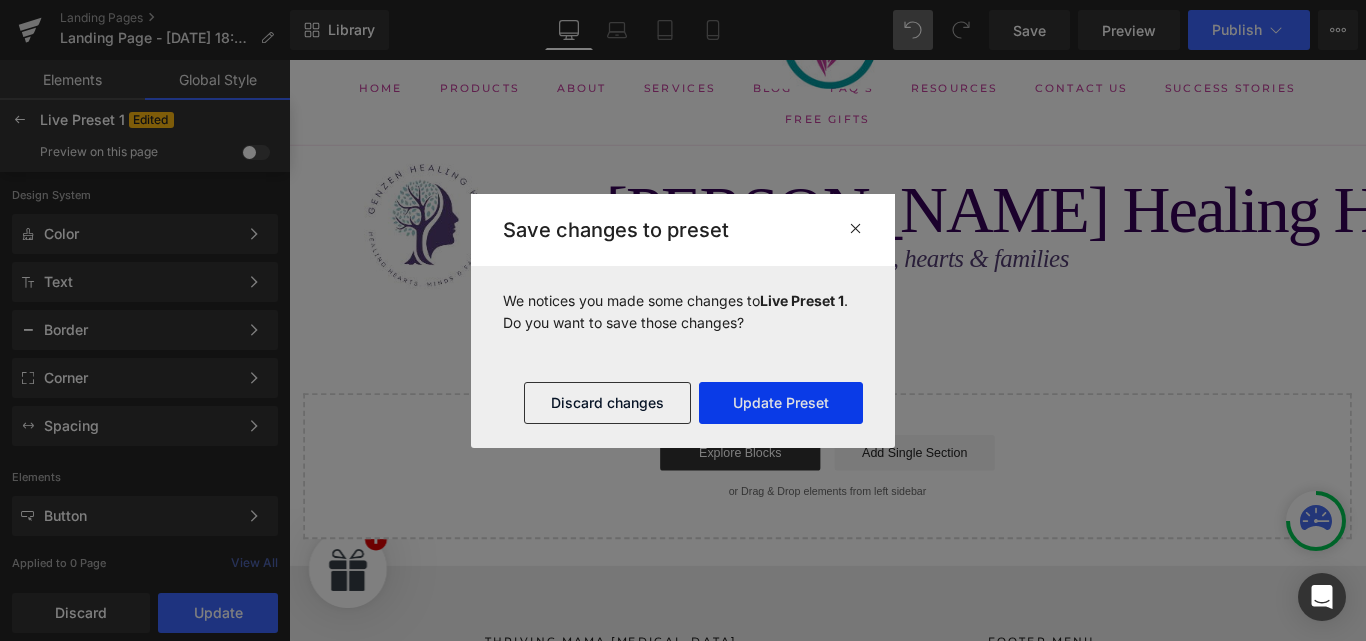 click on "Update Preset" at bounding box center (781, 403) 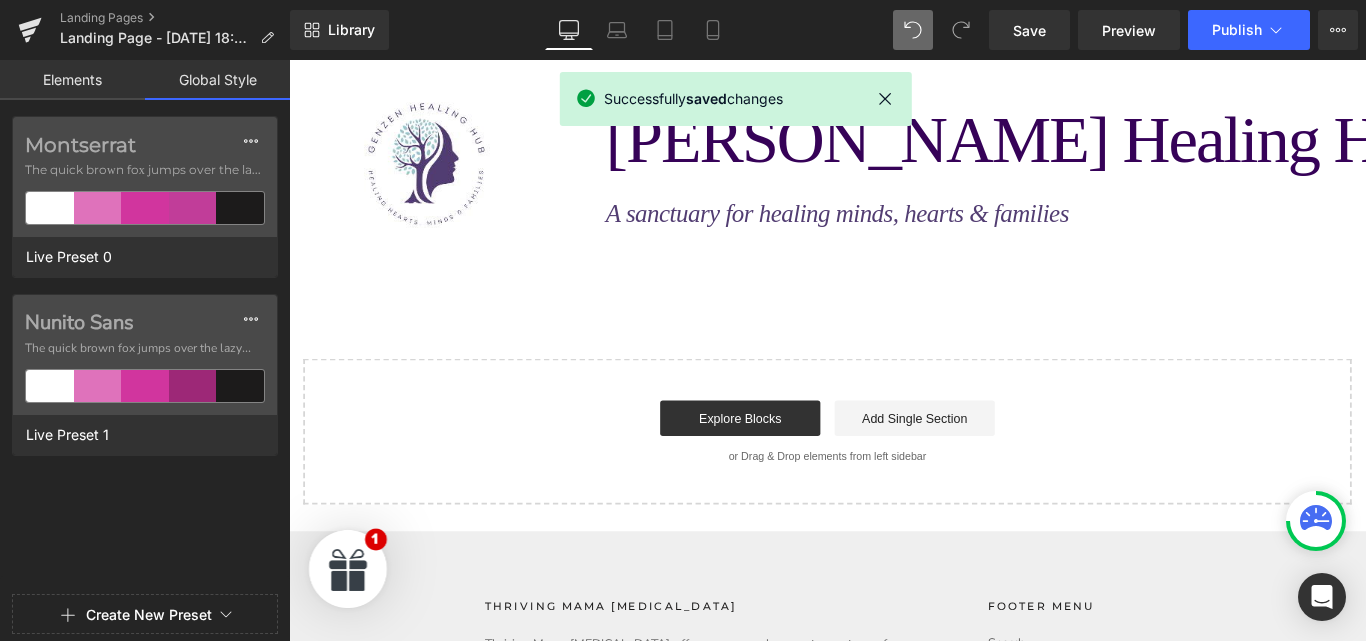 scroll, scrollTop: 0, scrollLeft: 0, axis: both 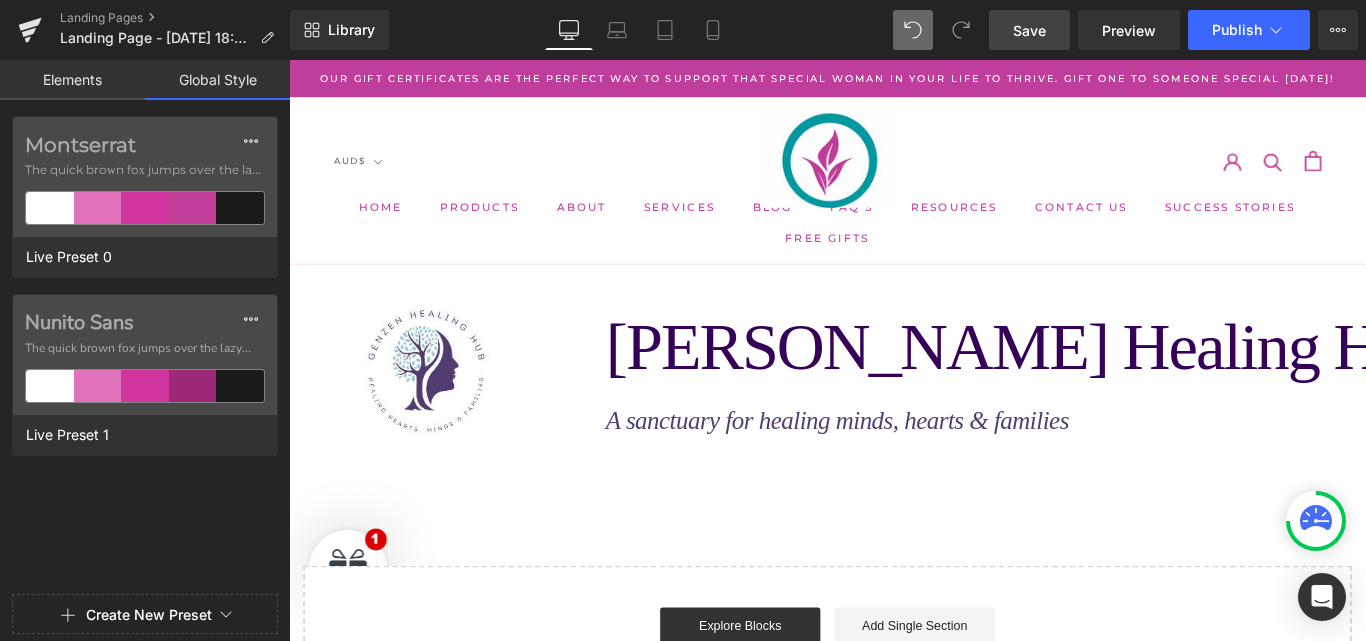 click on "Save" at bounding box center [1029, 30] 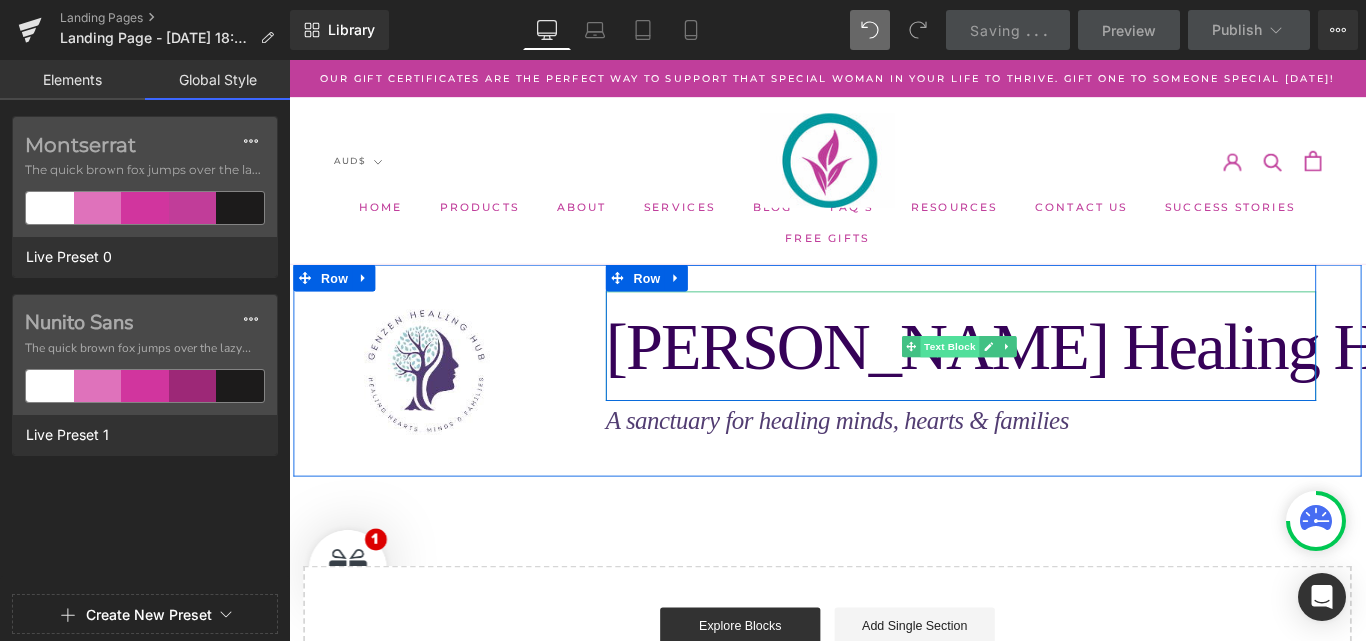 click on "Text Block" at bounding box center (1032, 382) 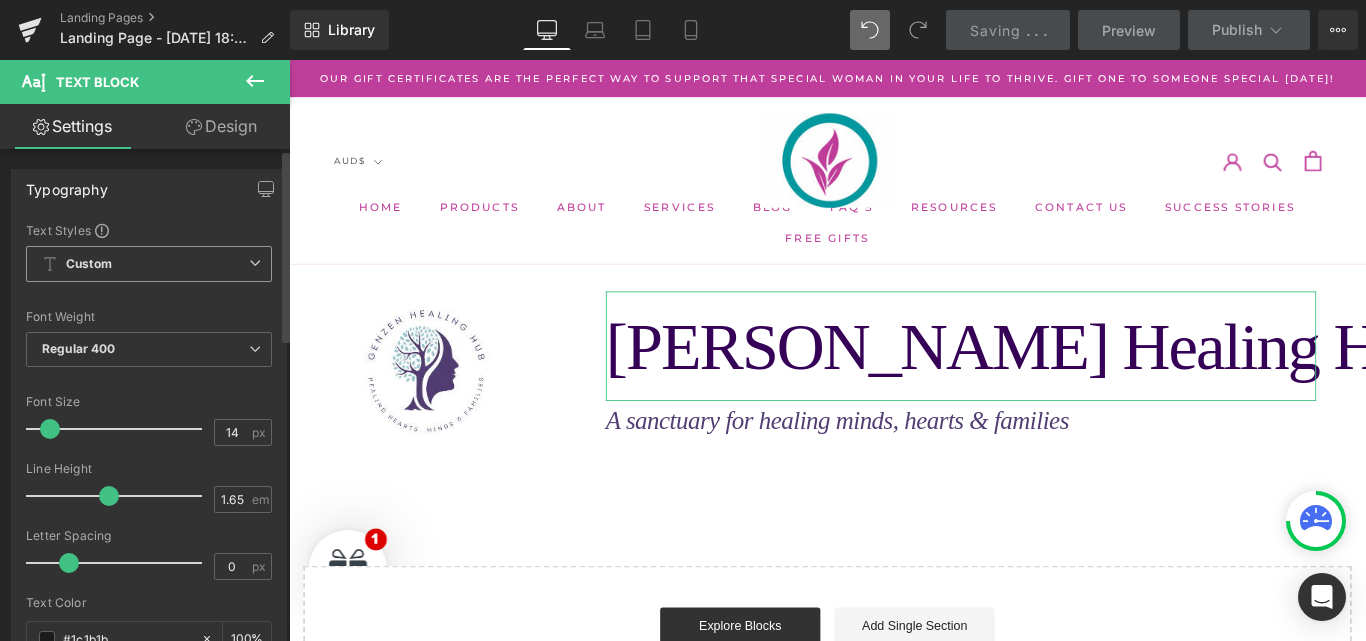 click on "Custom
Setup Global Style" at bounding box center (149, 264) 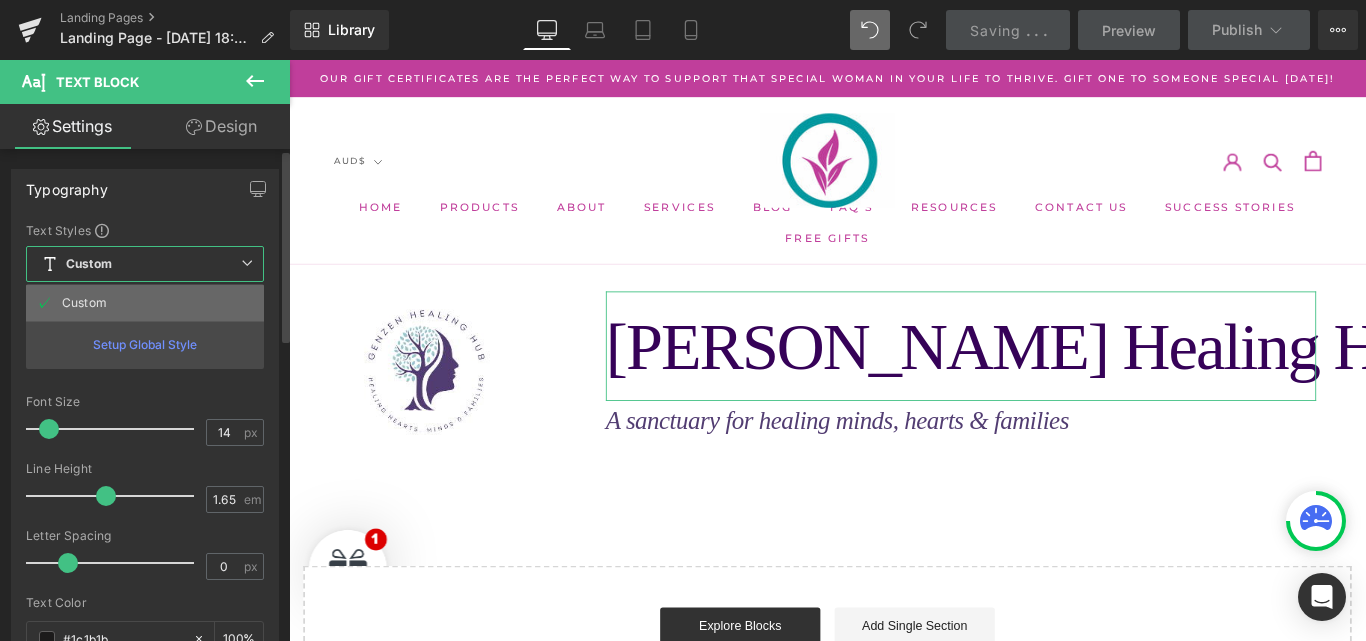 click on "Custom" at bounding box center (84, 303) 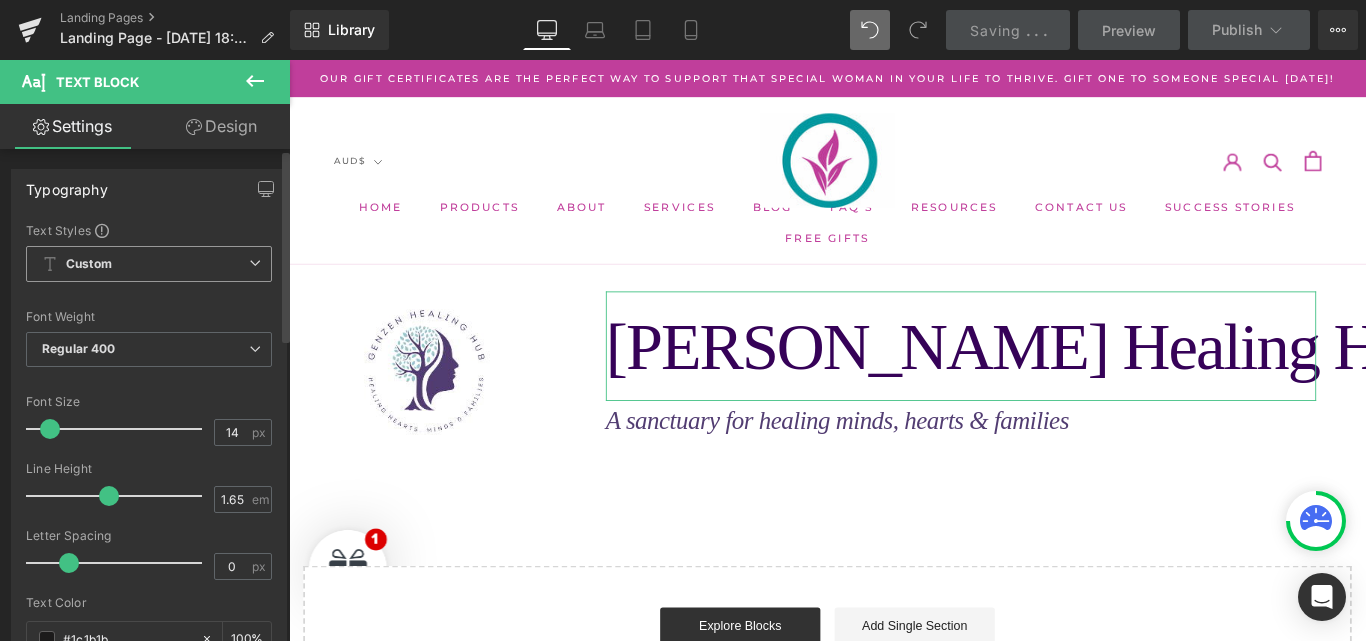 click on "Custom" at bounding box center [89, 264] 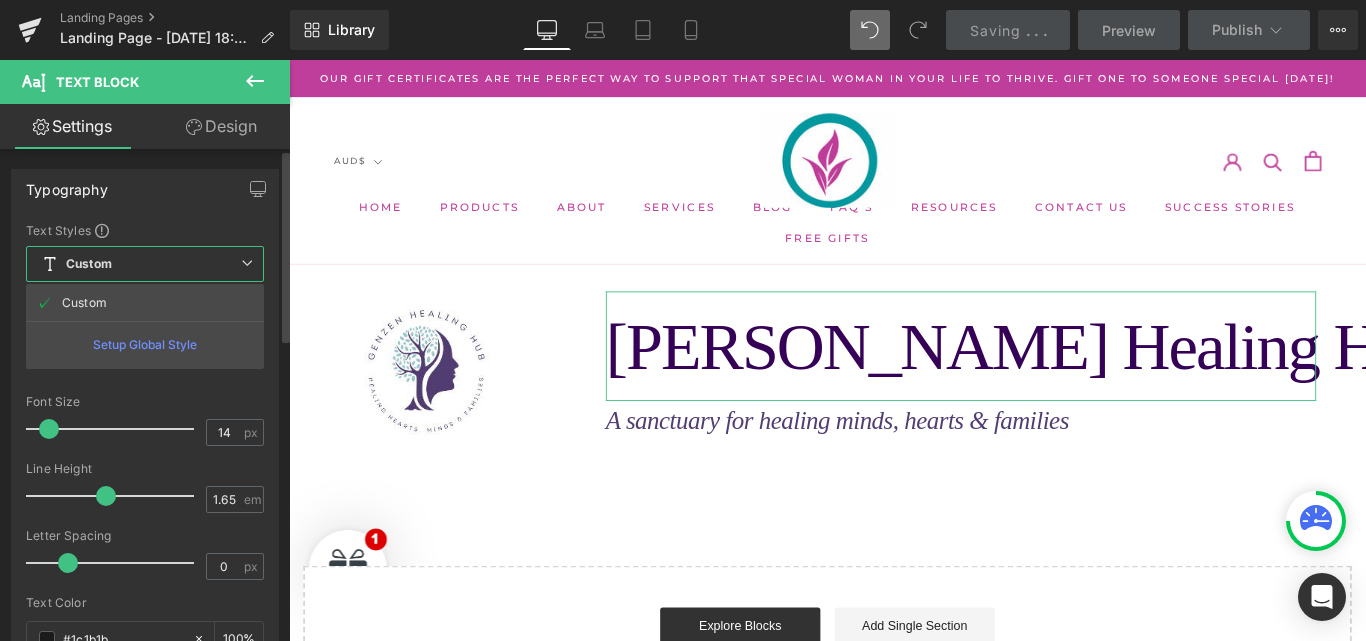 click on "Setup Global Style" at bounding box center [145, 344] 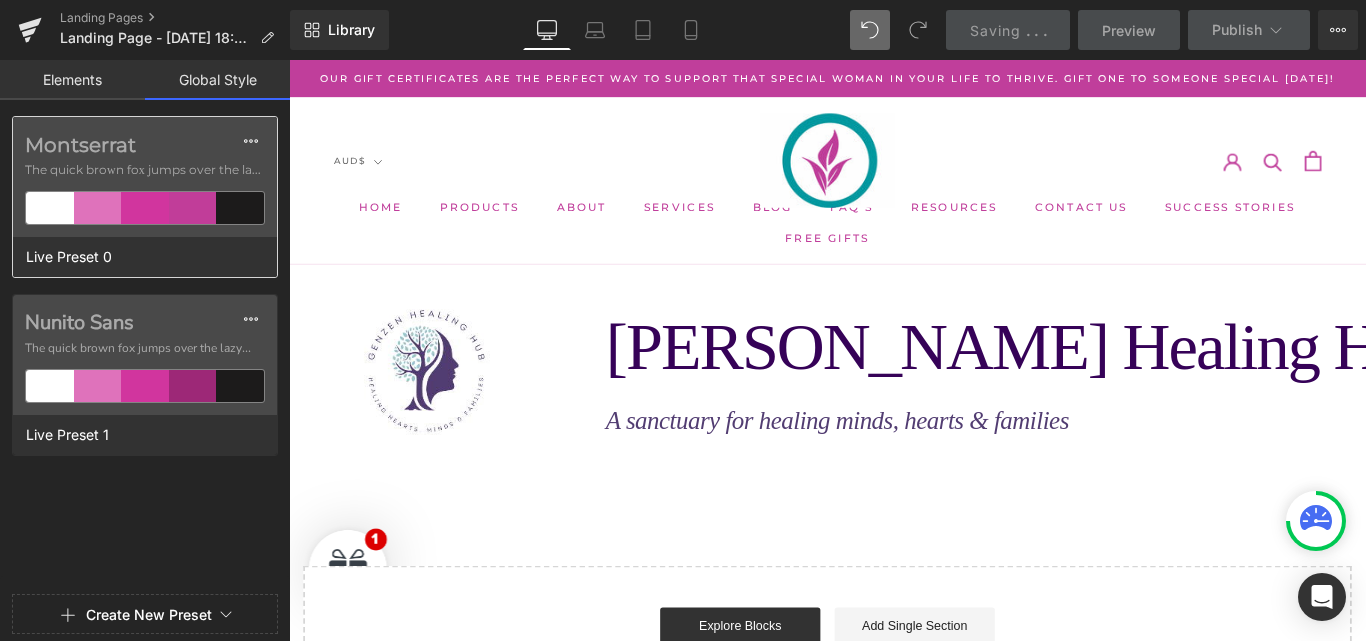 click on "Montserrat  The quick brown fox jumps over the lazy..." at bounding box center [145, 177] 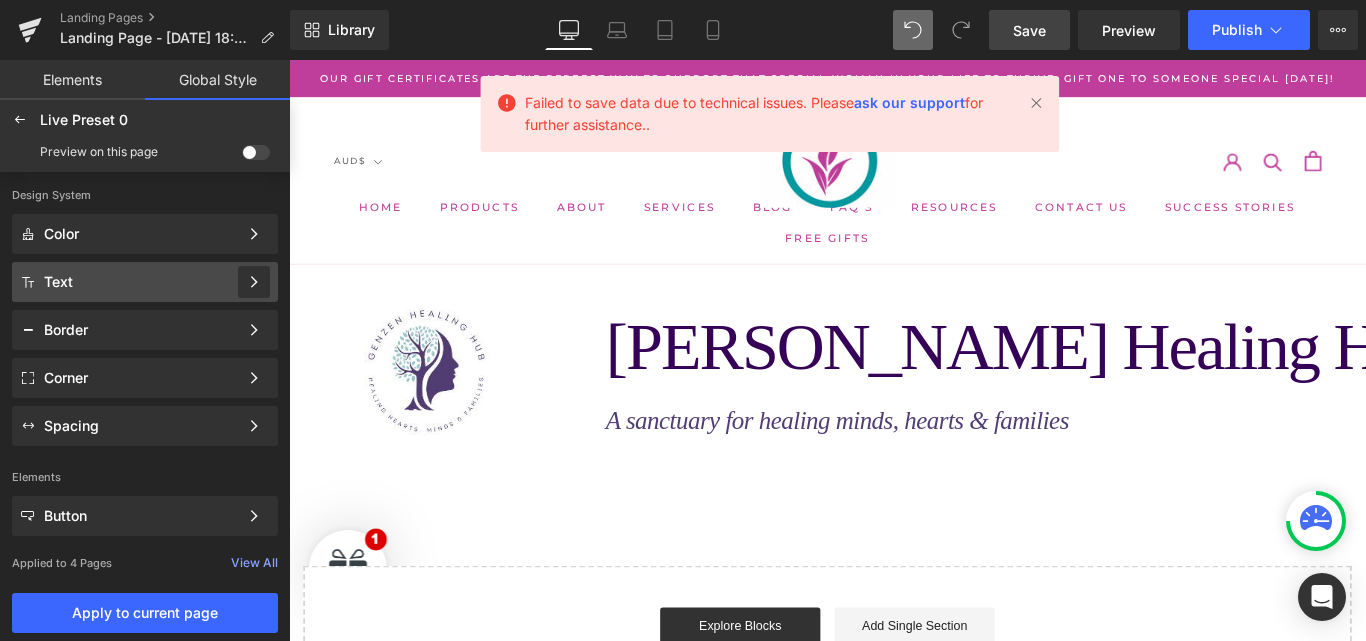 click at bounding box center (254, 282) 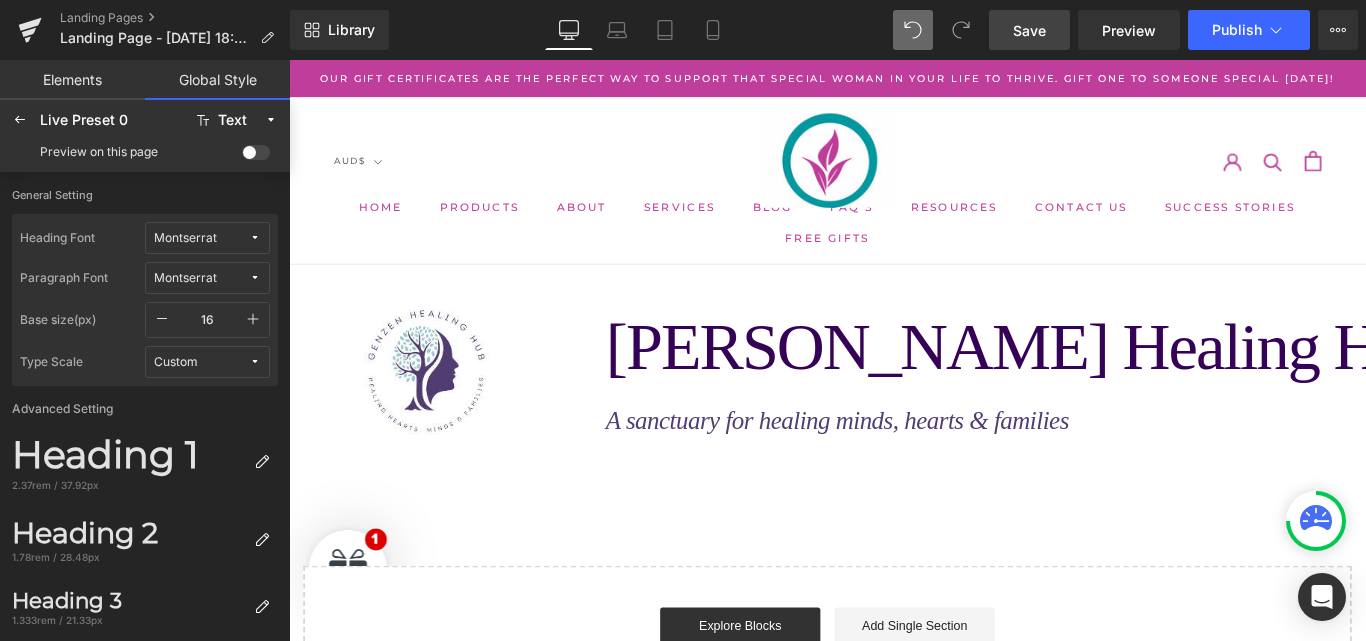 drag, startPoint x: 984, startPoint y: 153, endPoint x: 896, endPoint y: 345, distance: 211.20605 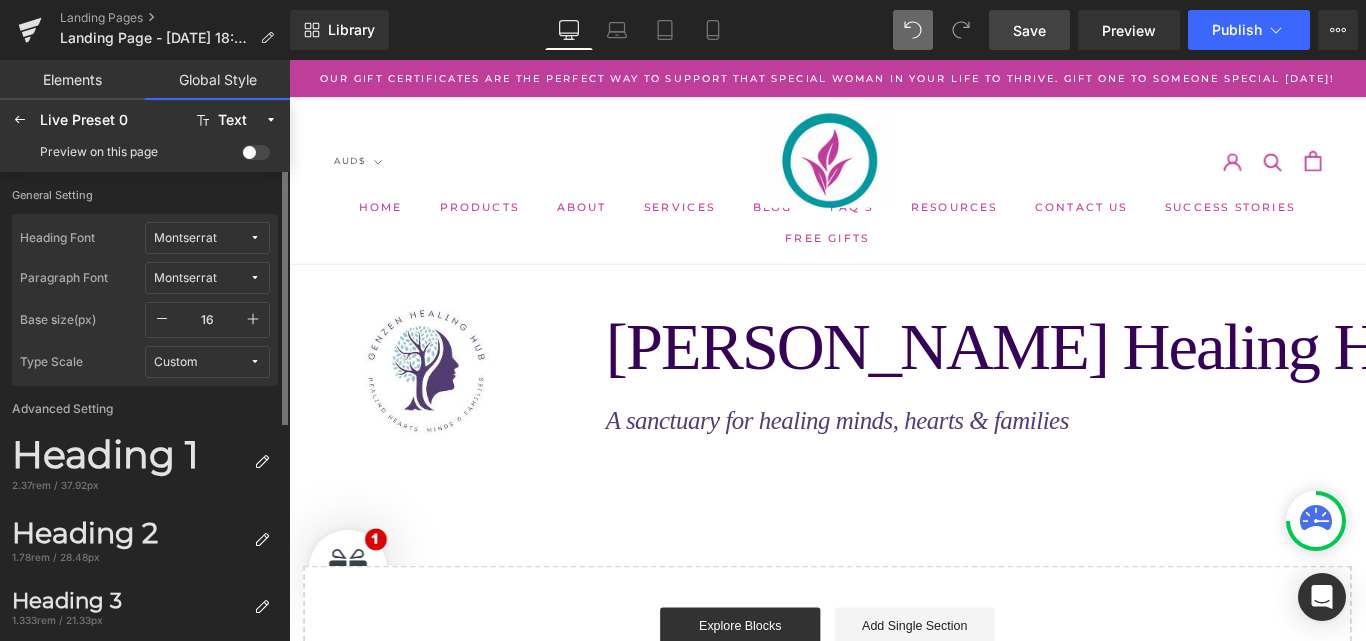 click on "Custom" at bounding box center (207, 362) 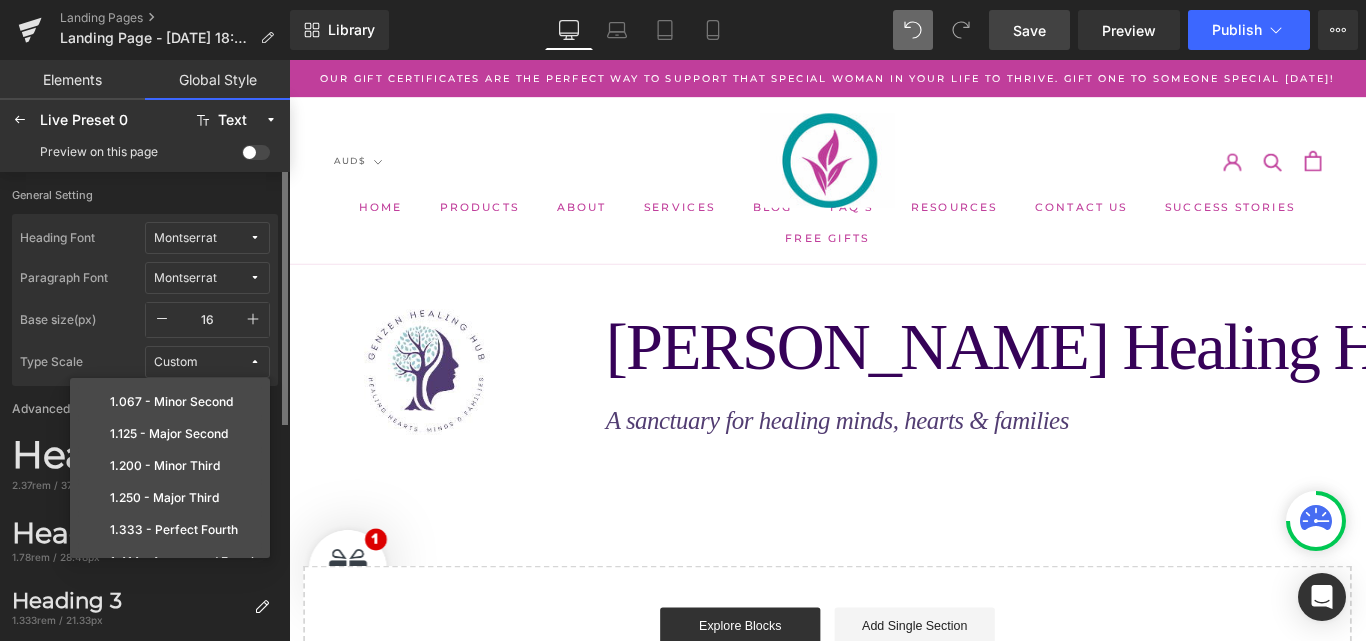 click on "Base size(px)" at bounding box center (82, 320) 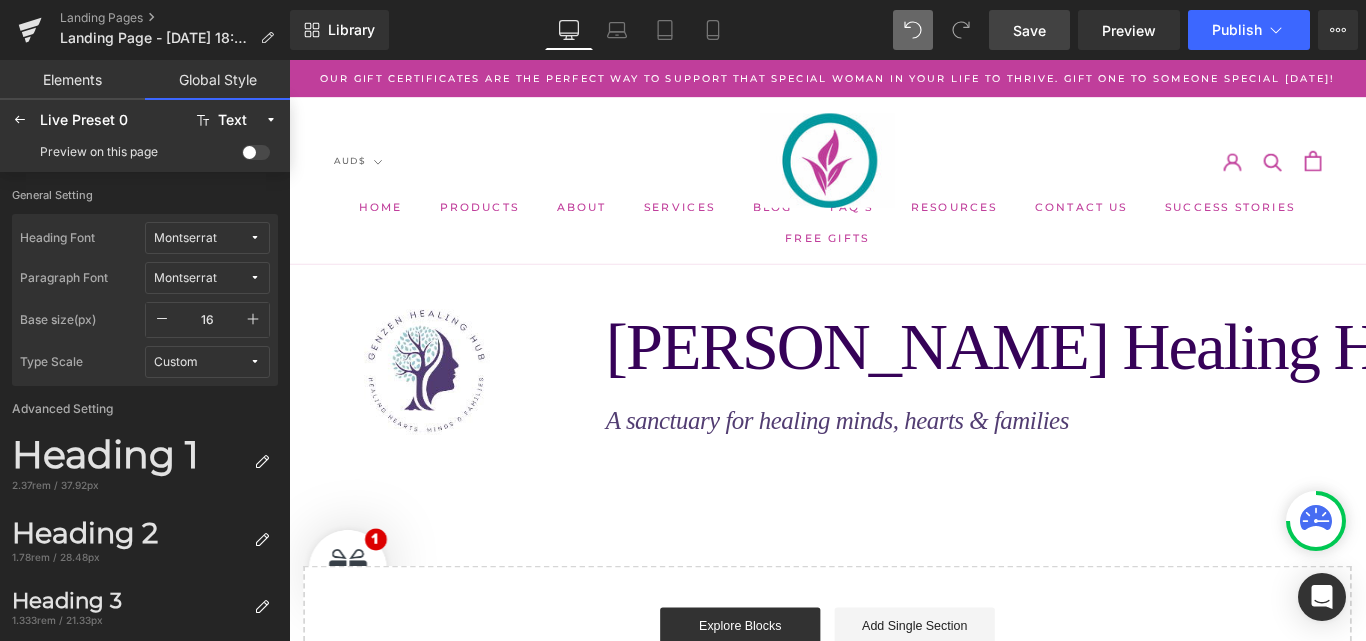 click on "Save" at bounding box center (1029, 30) 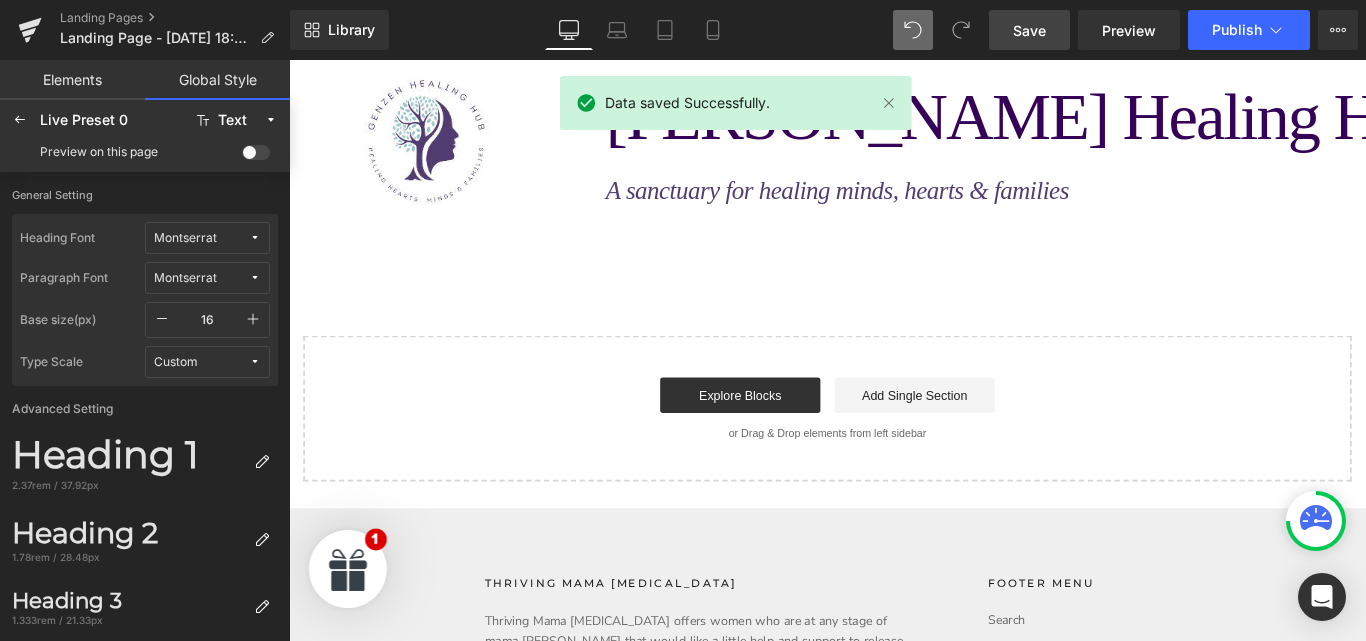 scroll, scrollTop: 0, scrollLeft: 0, axis: both 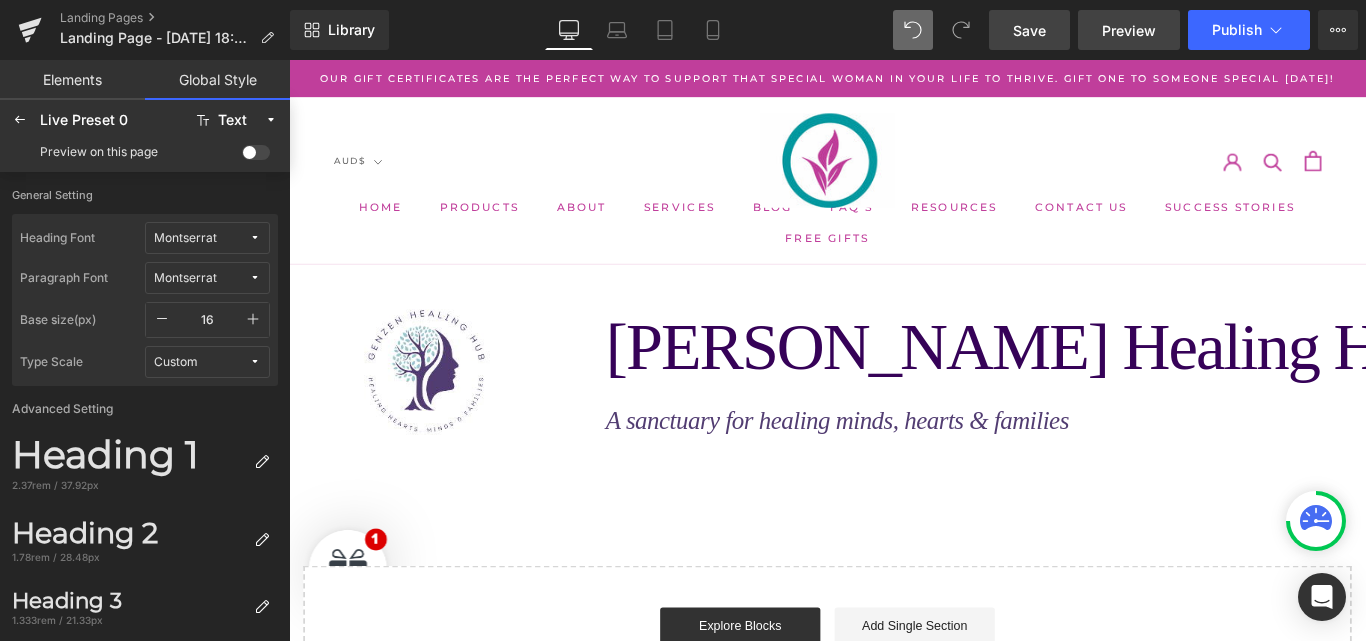 click on "Preview" at bounding box center [1129, 30] 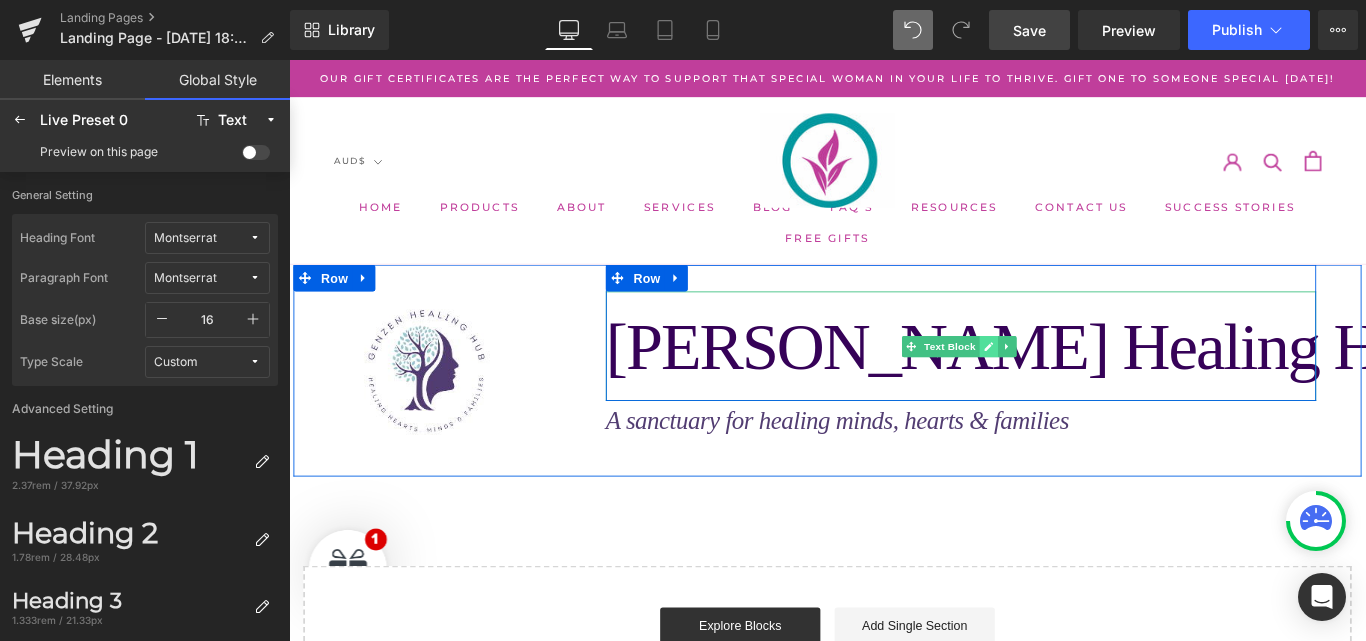 click 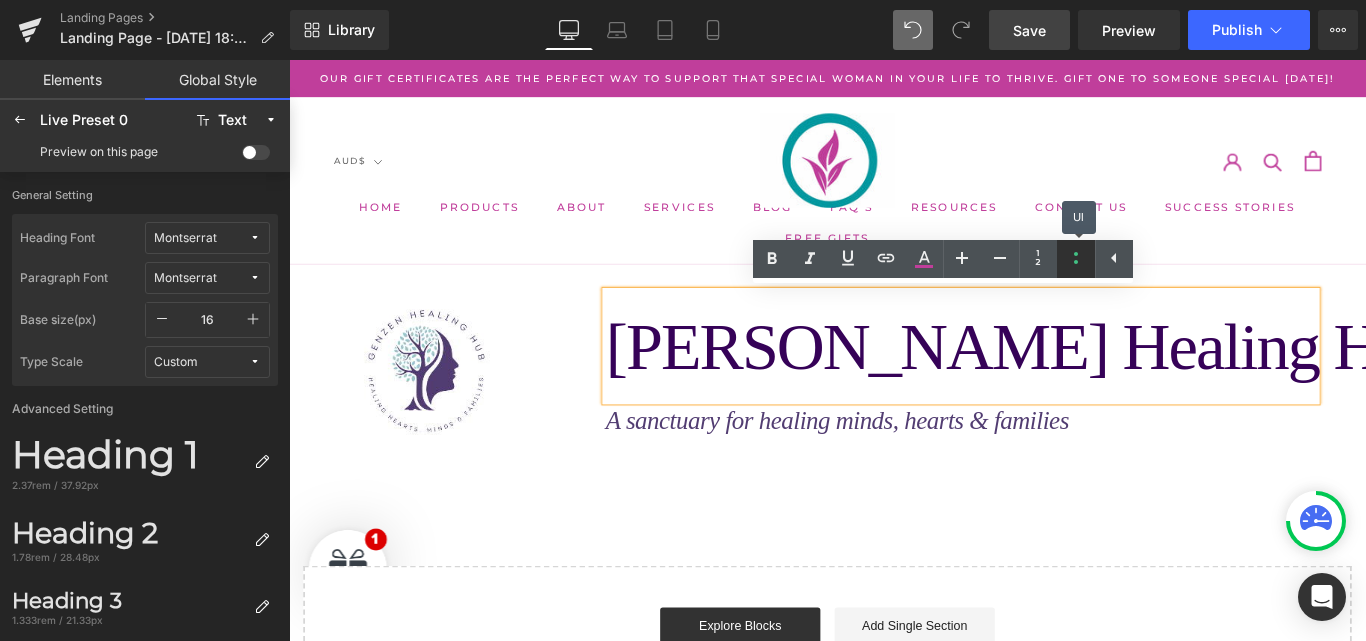 click 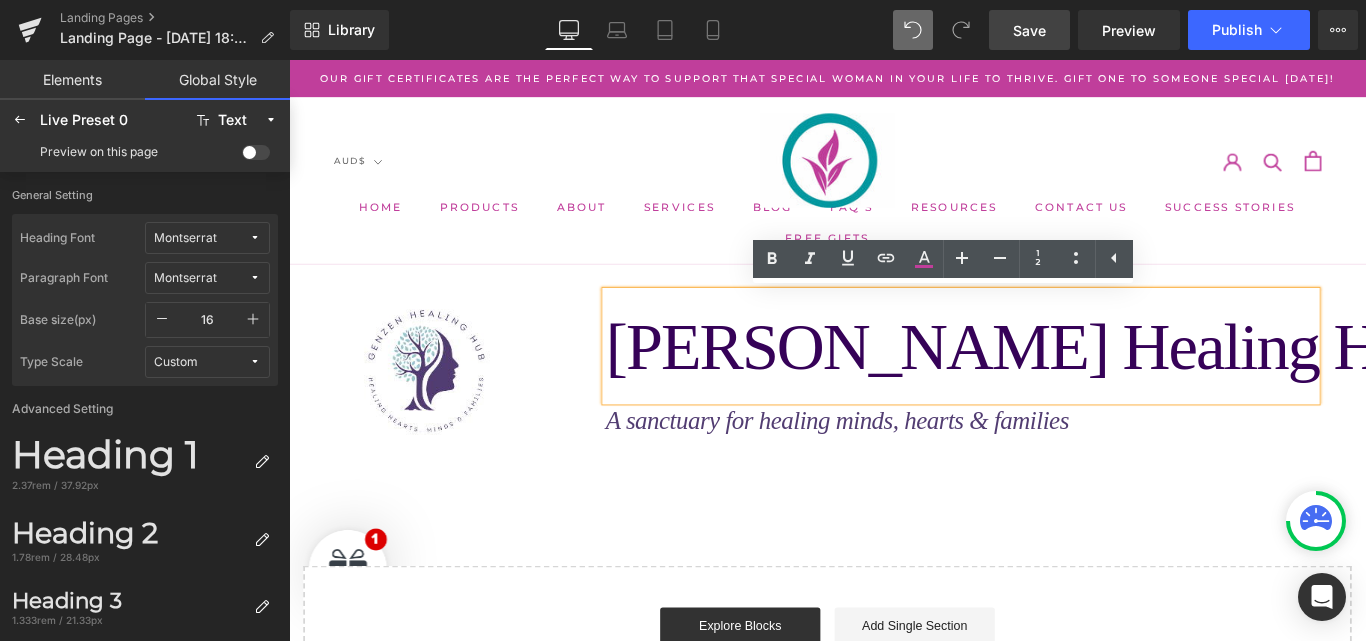 click on "[PERSON_NAME] Healing Hub" at bounding box center (1044, 381) 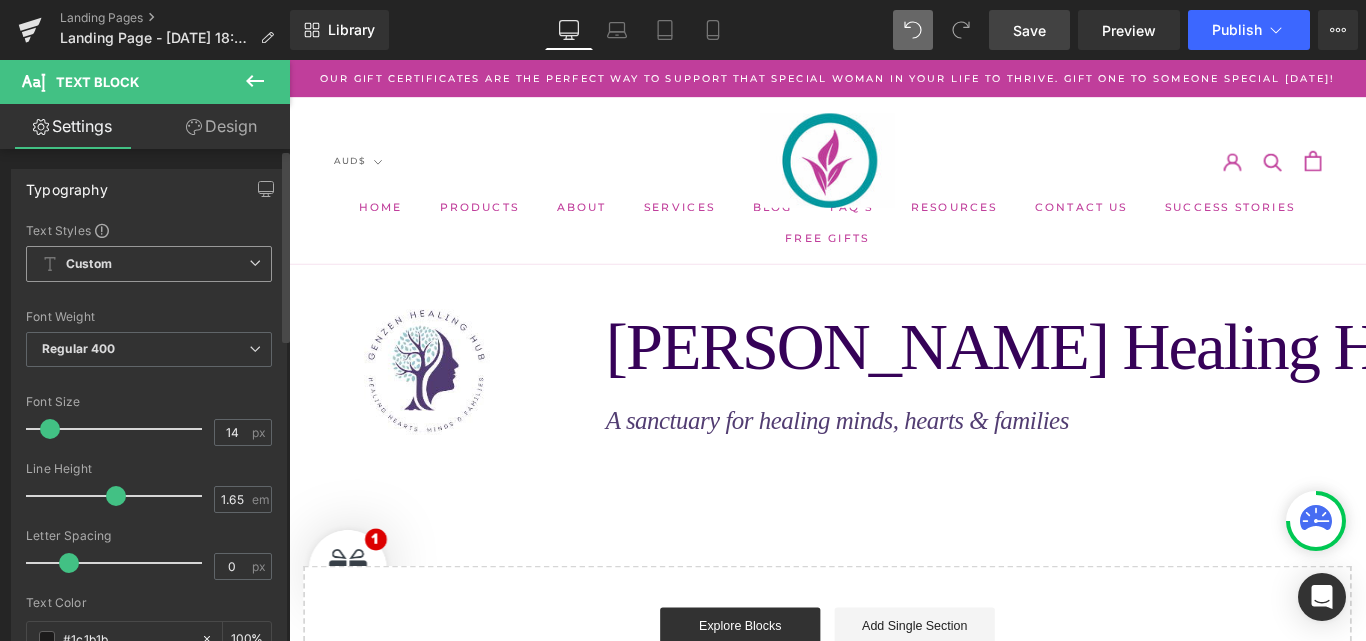 click on "Custom
Setup Global Style" at bounding box center [149, 264] 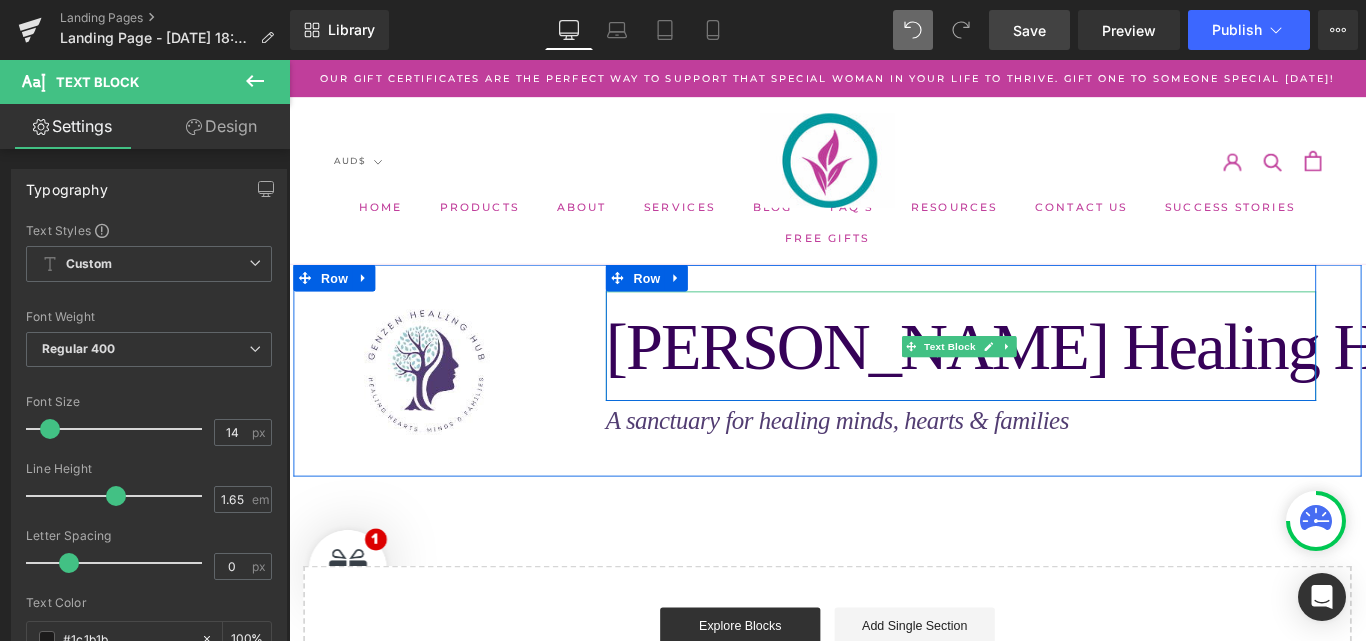 click on "Skip to content
Home Products About  Services Blog FAQ'S Resources Contact Us Success Stories Free Gifts
Account
Cart
Your cart is empty
Our Gift Certificates are the perfect way to support that special woman in your life to thrive. Gift one to someone special [DATE]!" at bounding box center [894, 787] 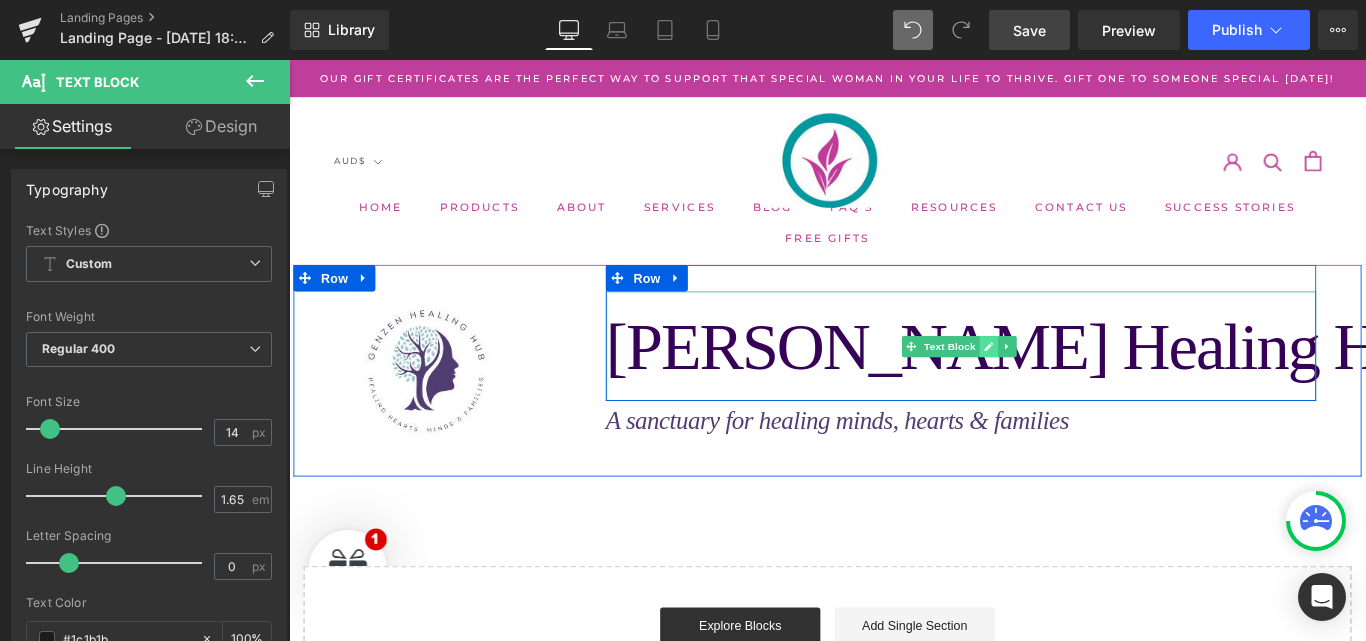 click at bounding box center (1075, 382) 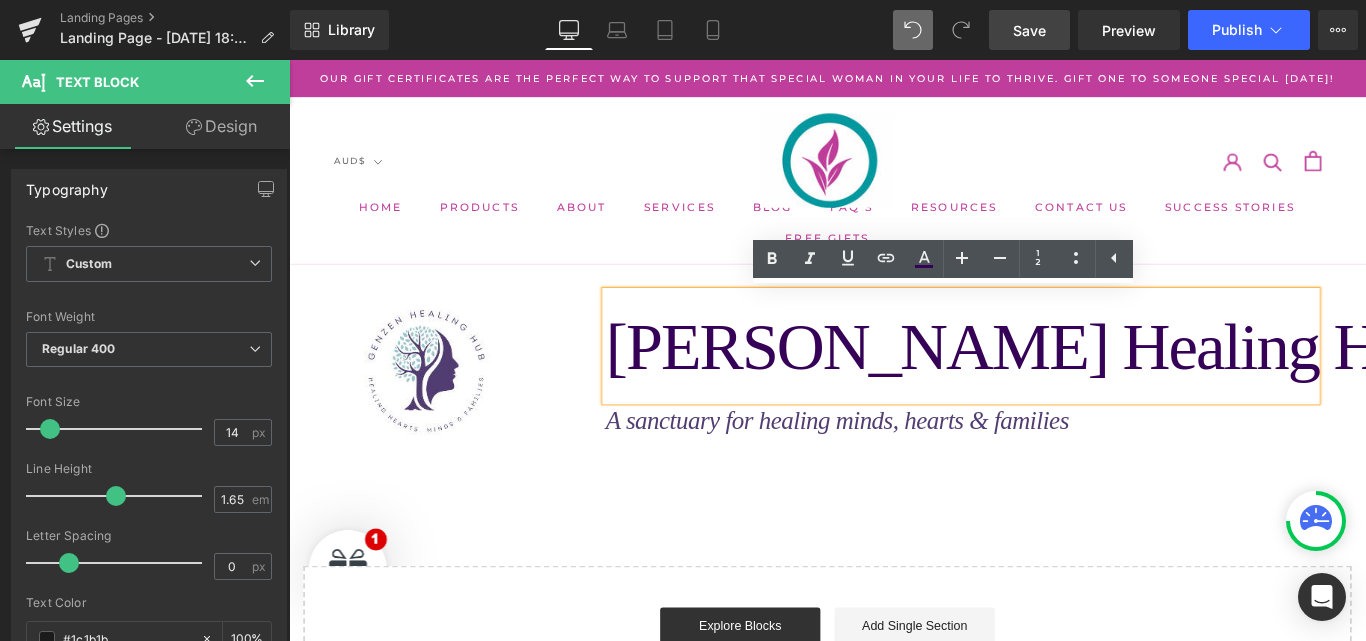 drag, startPoint x: 1257, startPoint y: 383, endPoint x: 830, endPoint y: 397, distance: 427.22946 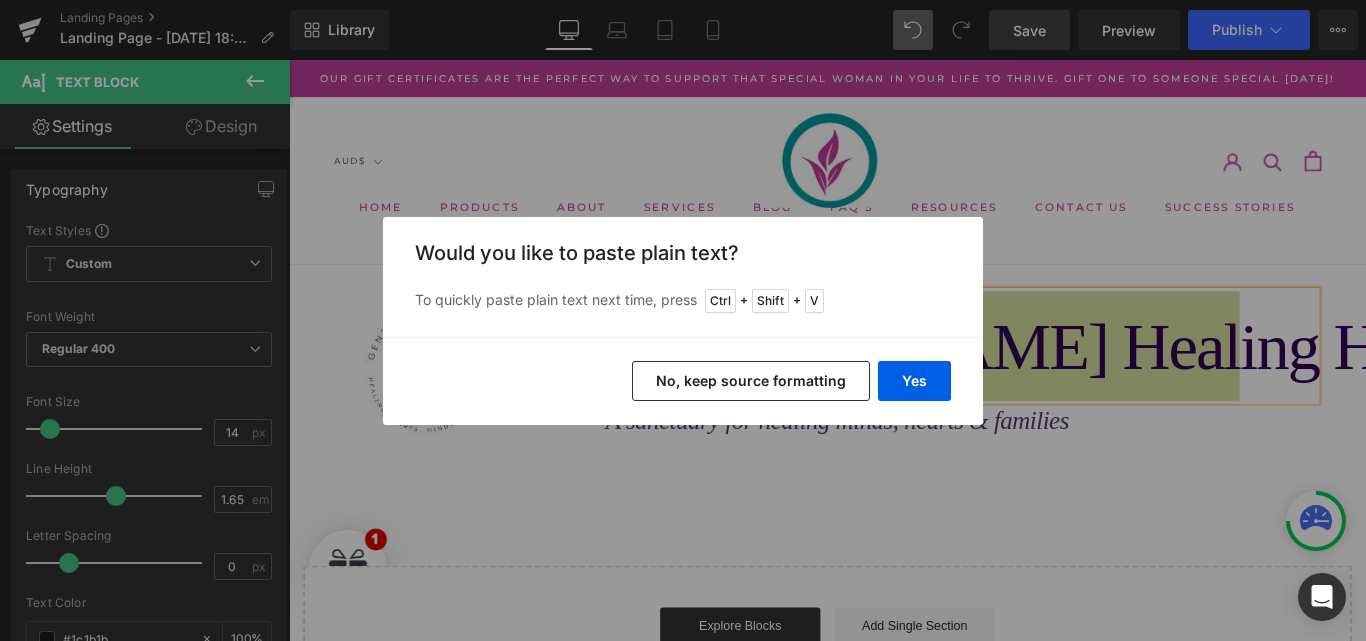 click on "No, keep source formatting" at bounding box center [751, 381] 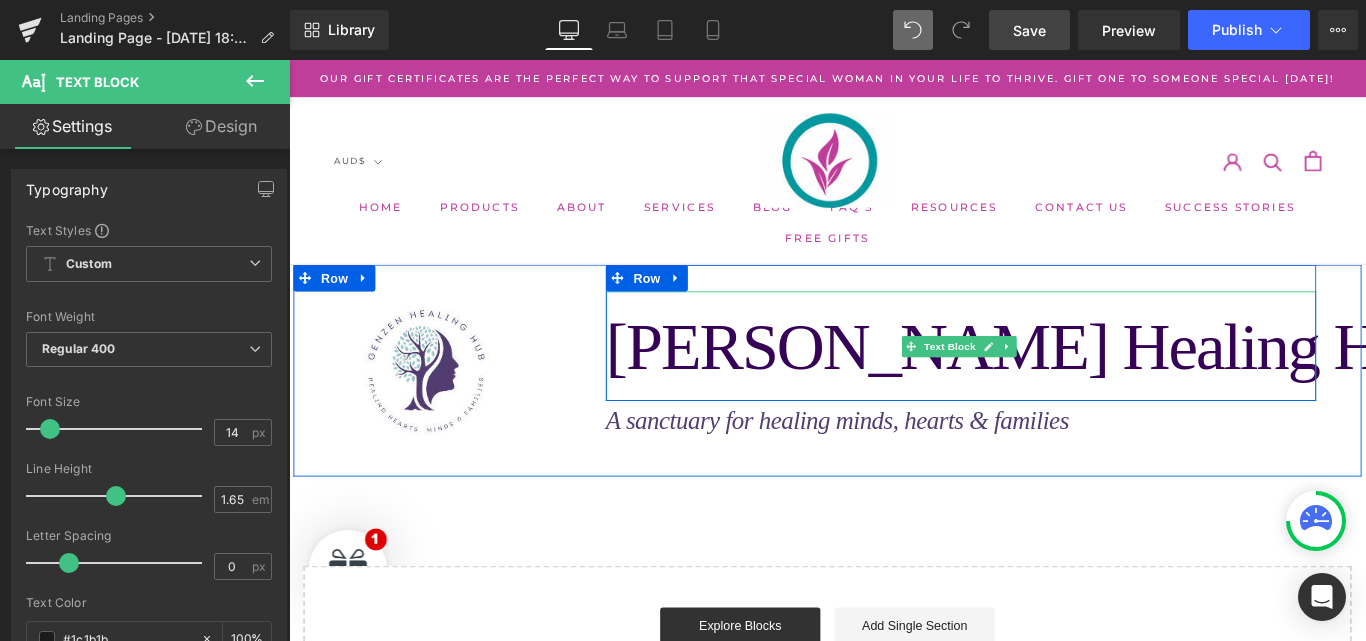 click on "[PERSON_NAME] Healing Hub" at bounding box center [1114, 381] 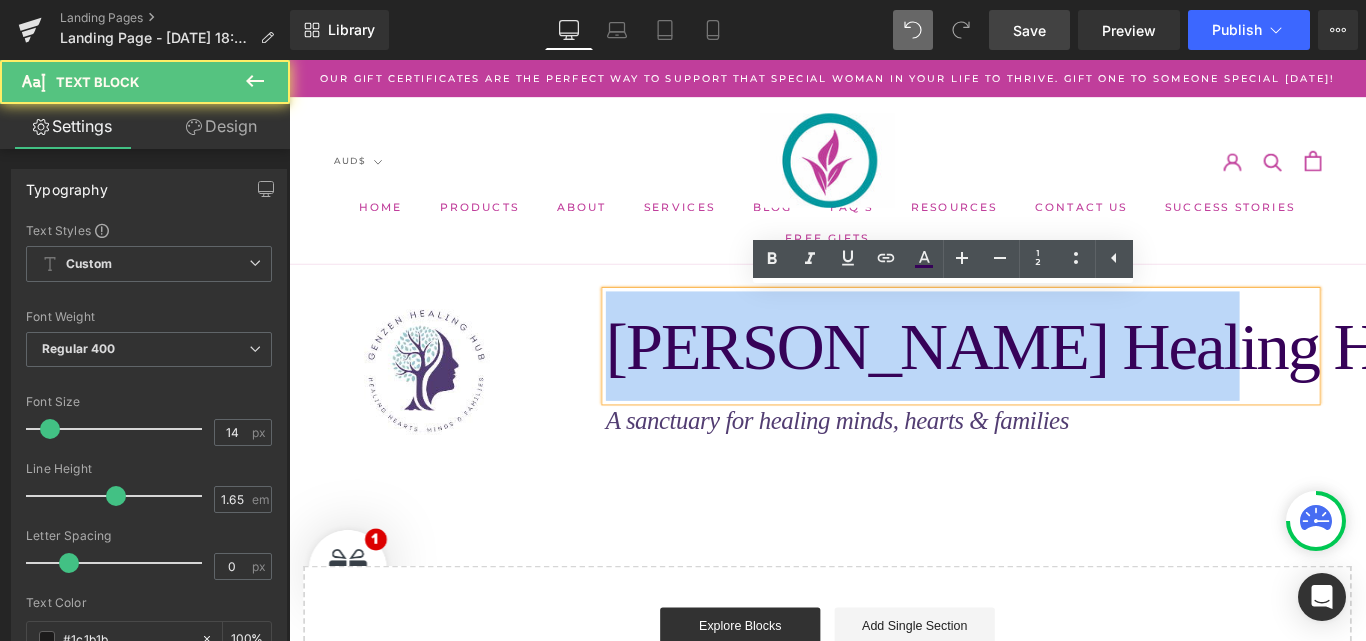 drag, startPoint x: 1230, startPoint y: 388, endPoint x: 592, endPoint y: 389, distance: 638.0008 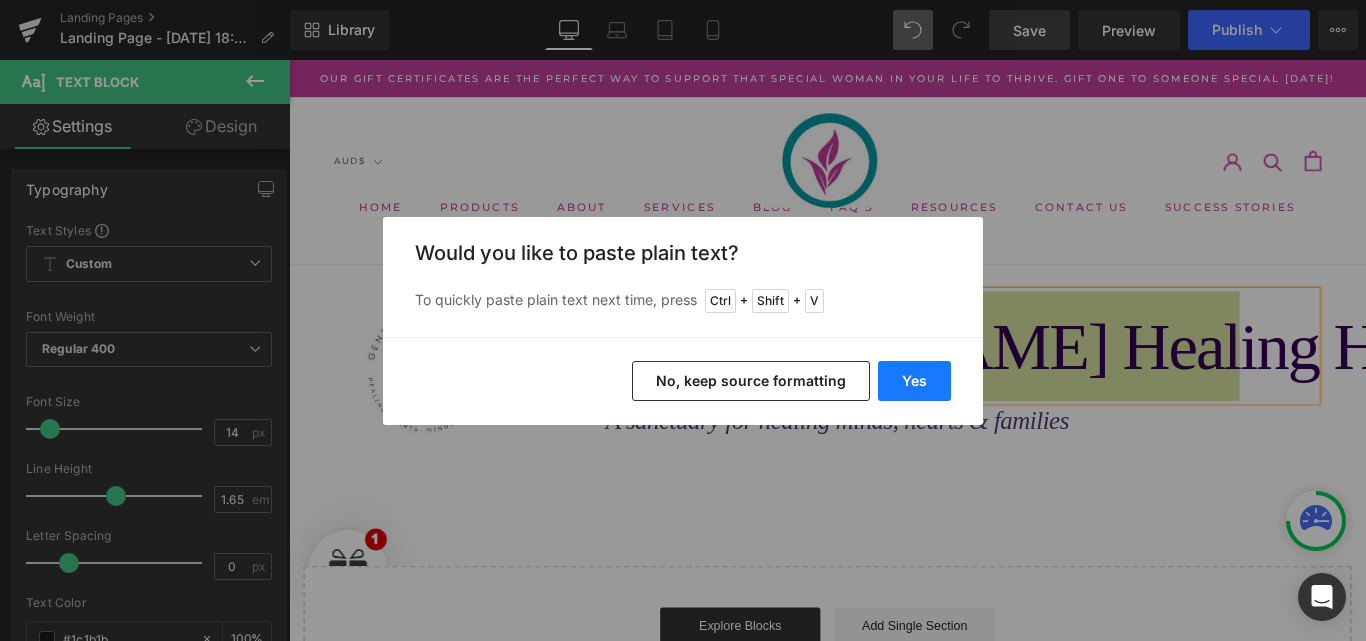 click on "Yes" at bounding box center (914, 381) 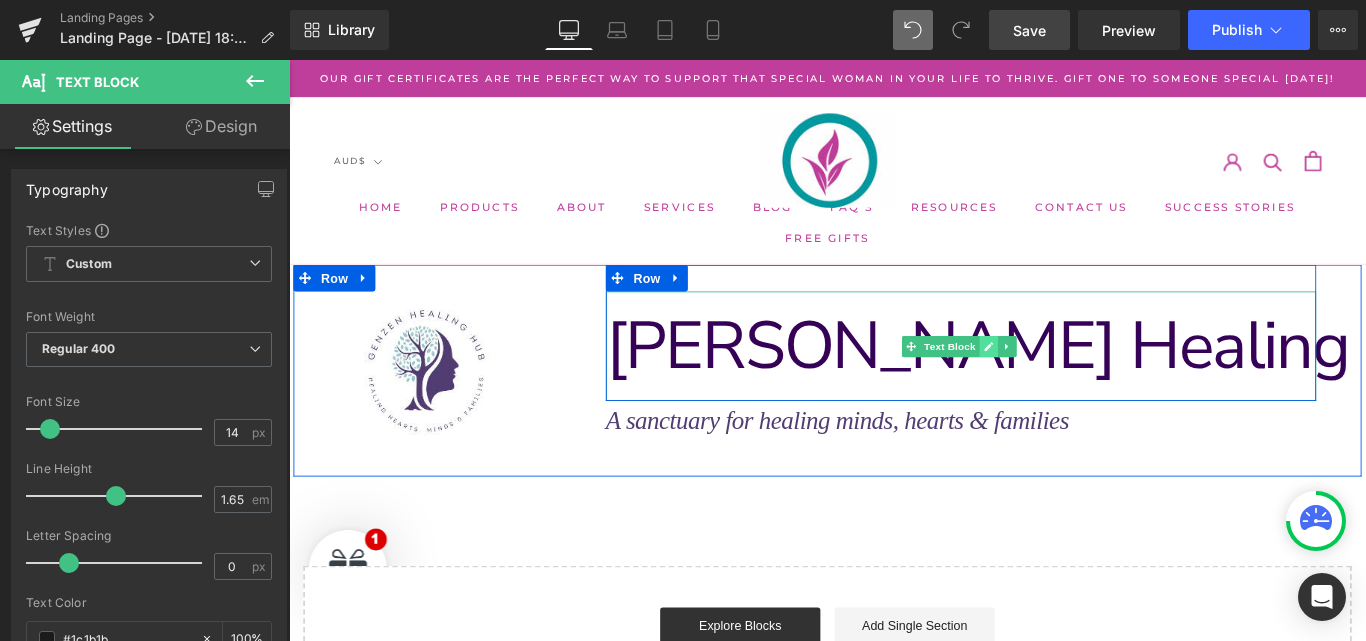 click 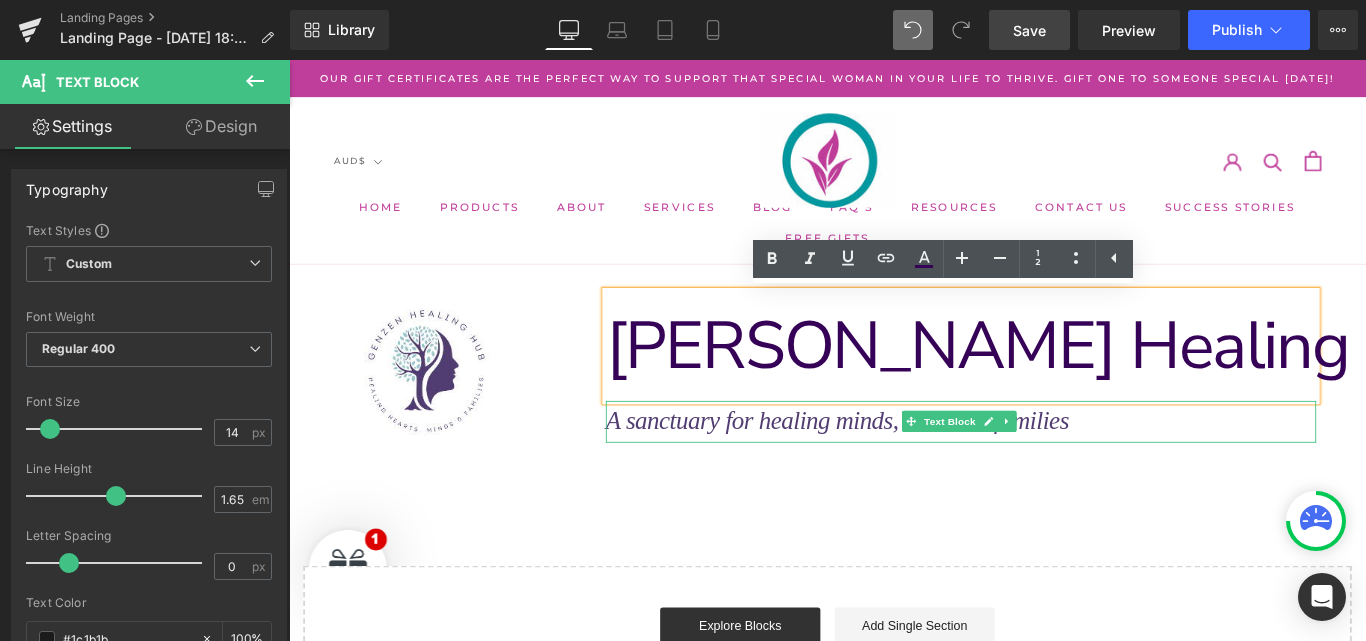 click on "A sanctuary for healing minds, hearts & families" at bounding box center [905, 465] 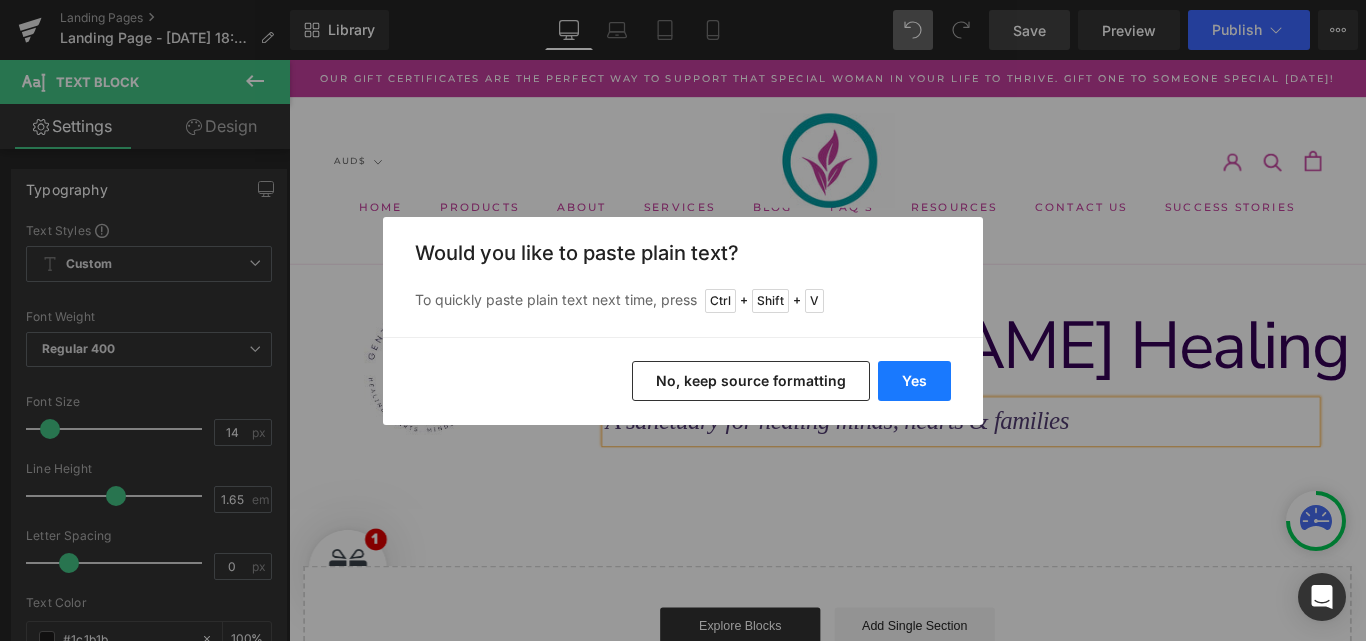 click on "Yes" at bounding box center [914, 381] 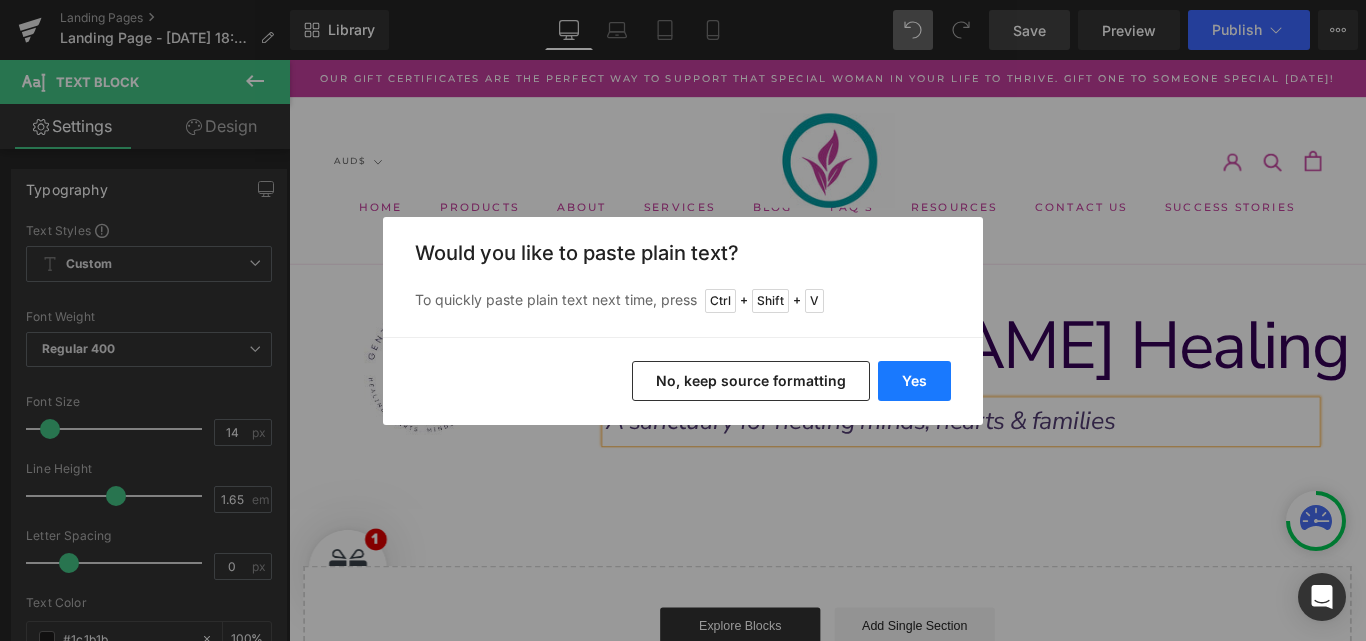 type 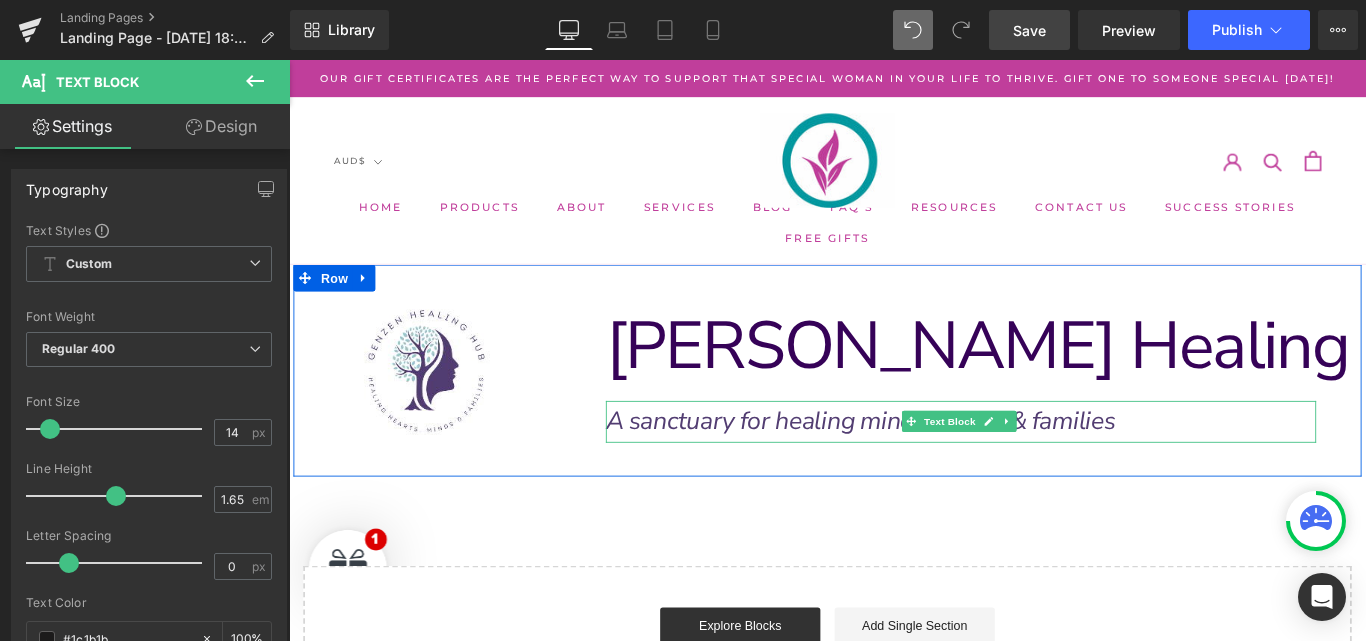 click on "A sanctuary for healing minds, hearts & families" at bounding box center (931, 466) 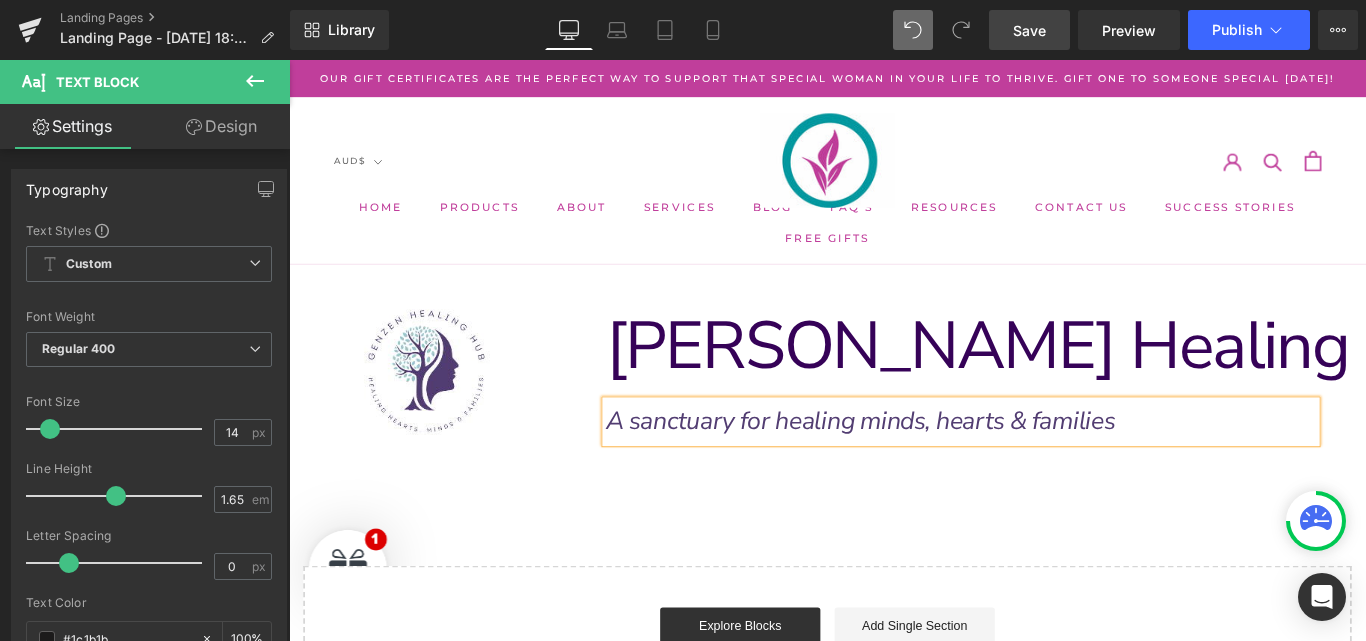 click on "Start building your page
Explore Blocks
Add Single Section
or Drag & Drop elements from left sidebar" at bounding box center (894, 710) 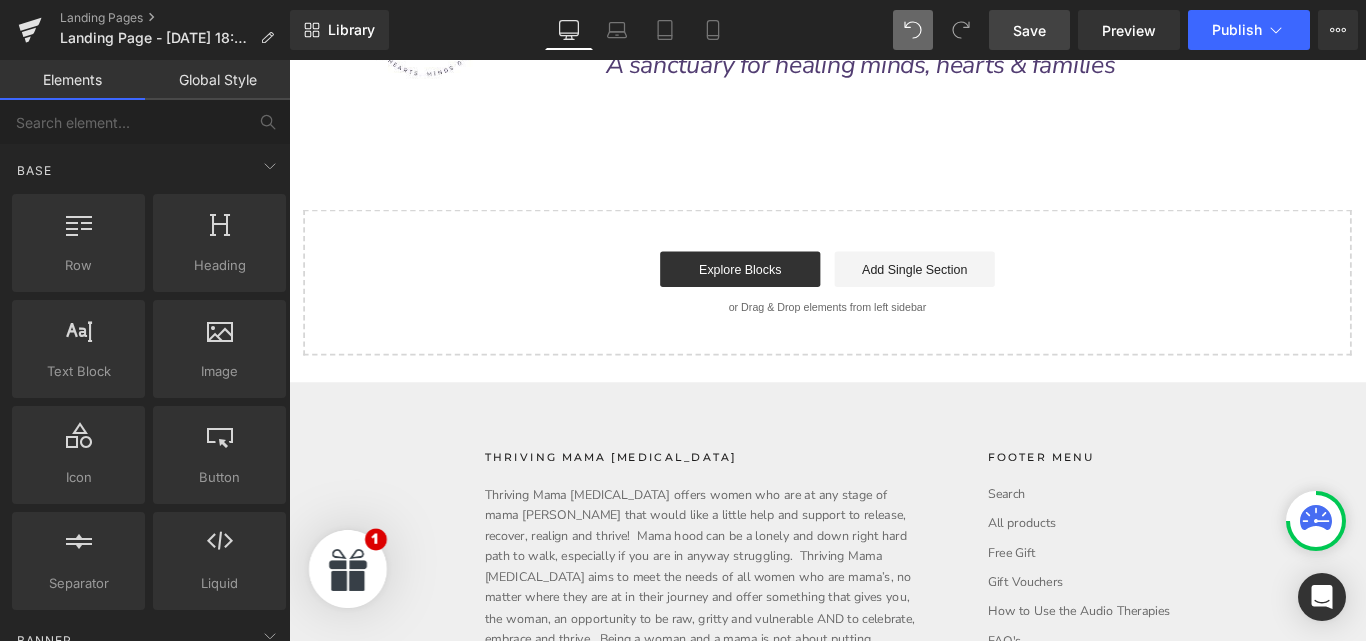 scroll, scrollTop: 0, scrollLeft: 0, axis: both 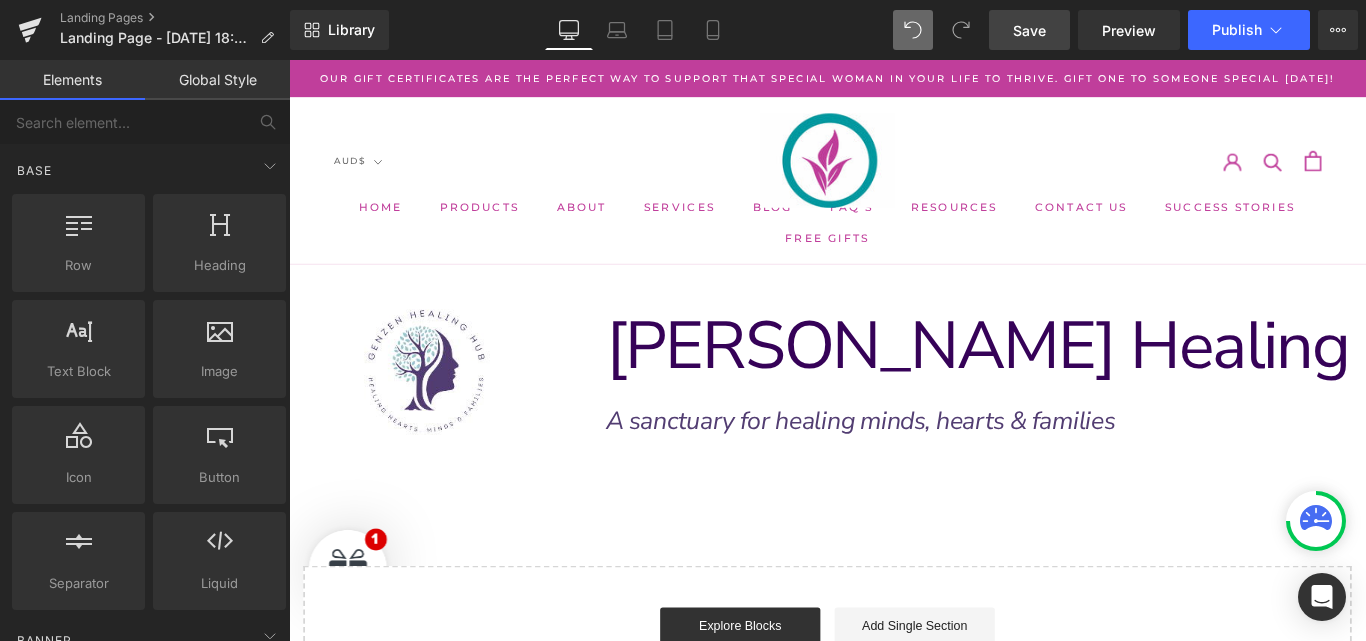 click on "Save" at bounding box center (1029, 30) 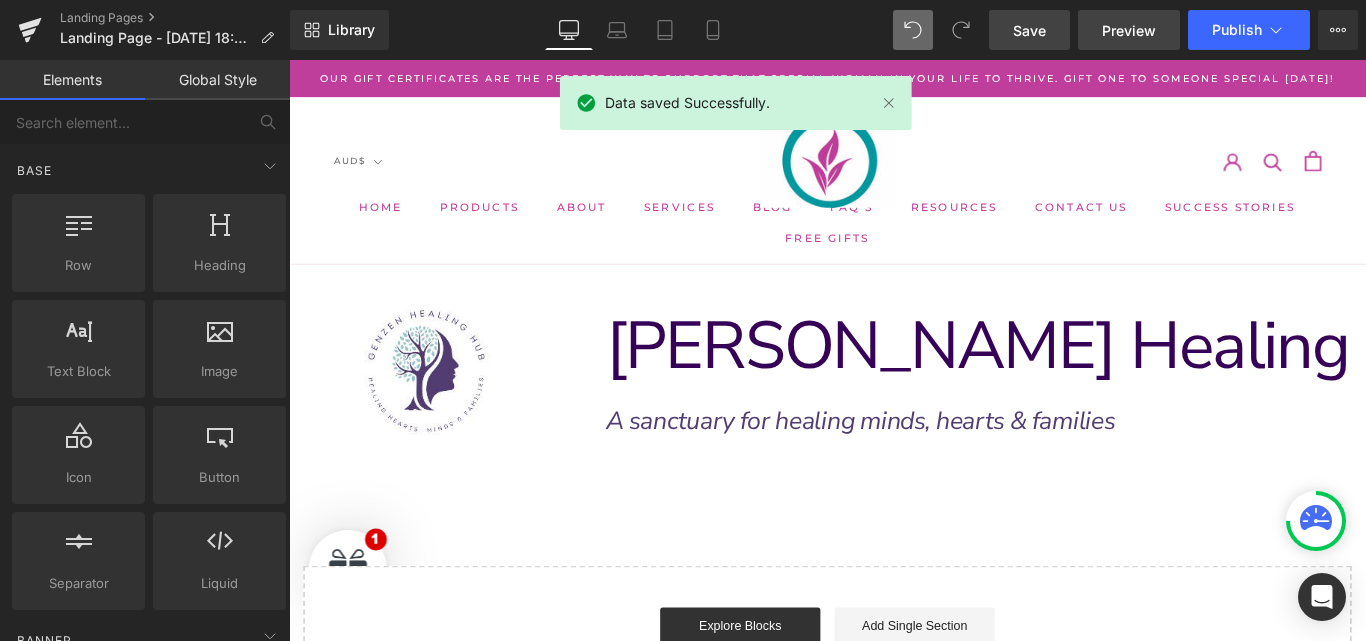 click on "Preview" at bounding box center (1129, 30) 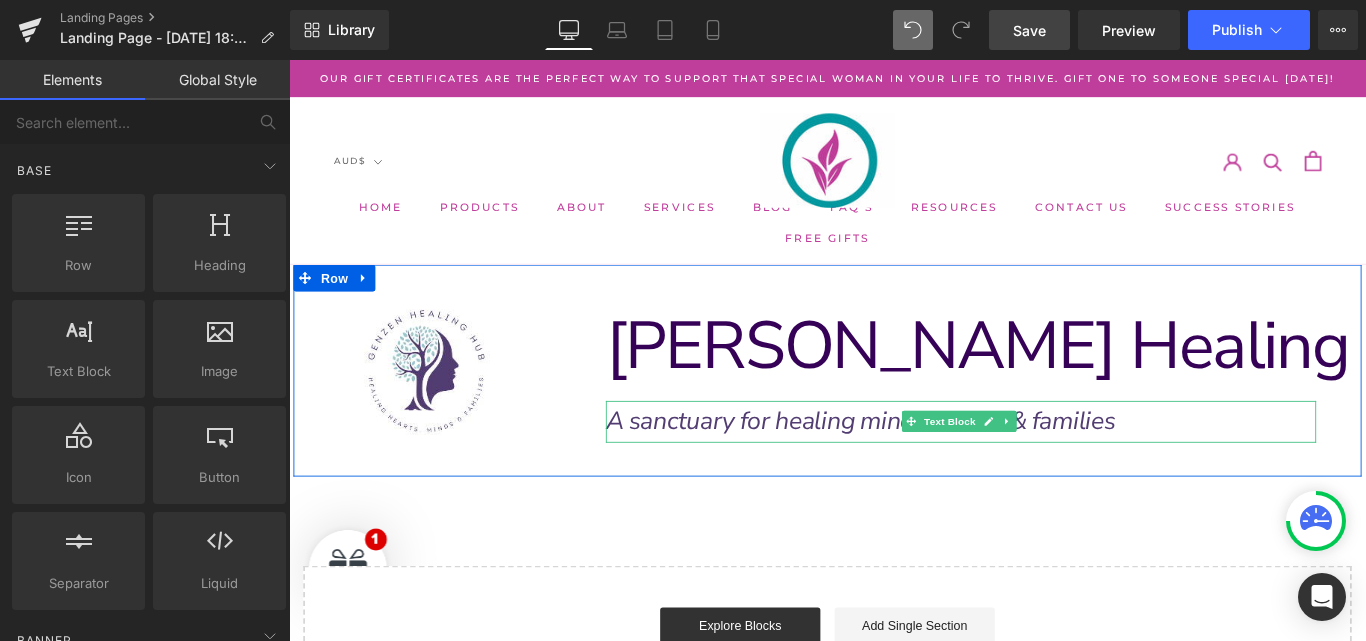 click on "A sanctuary for healing minds, hearts & families" at bounding box center [931, 466] 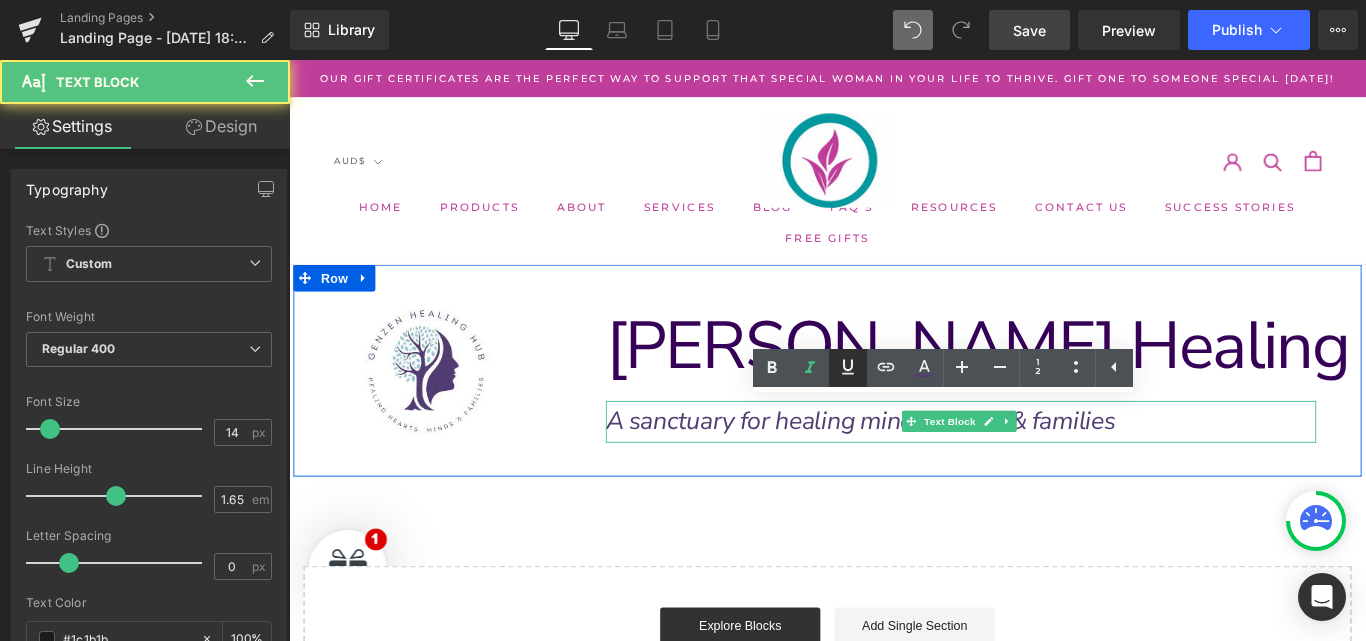 click 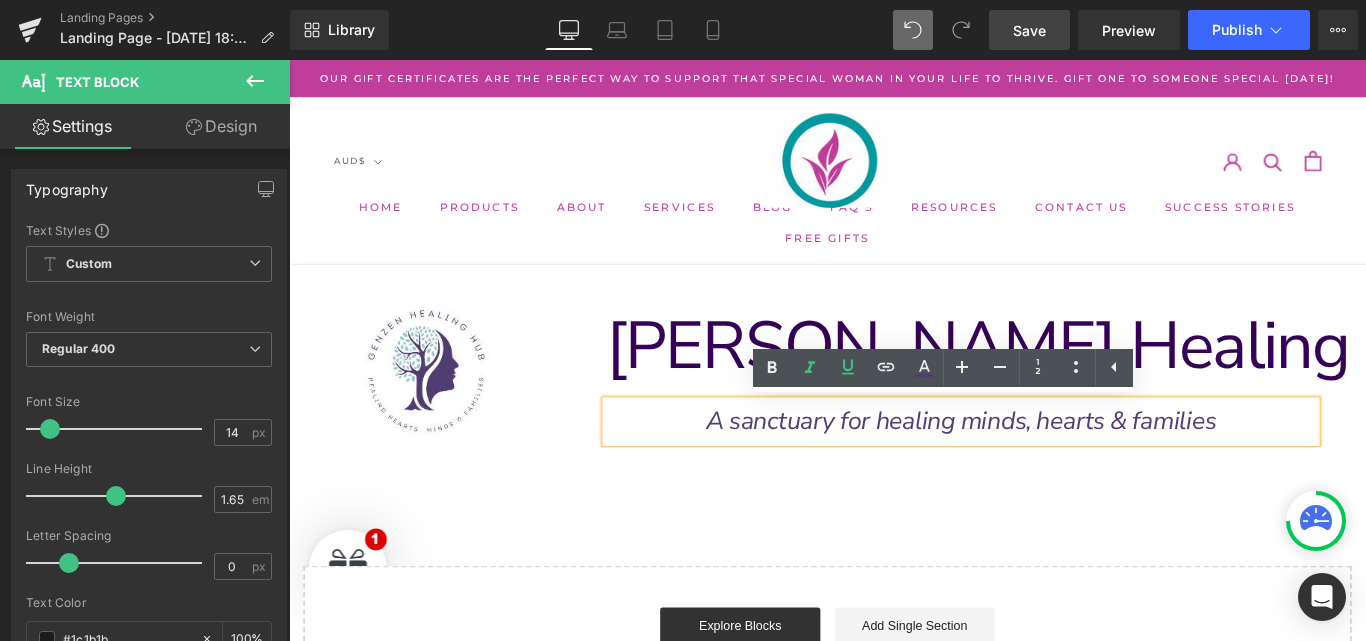 click on "[PERSON_NAME] Healing Hub" at bounding box center (1139, 381) 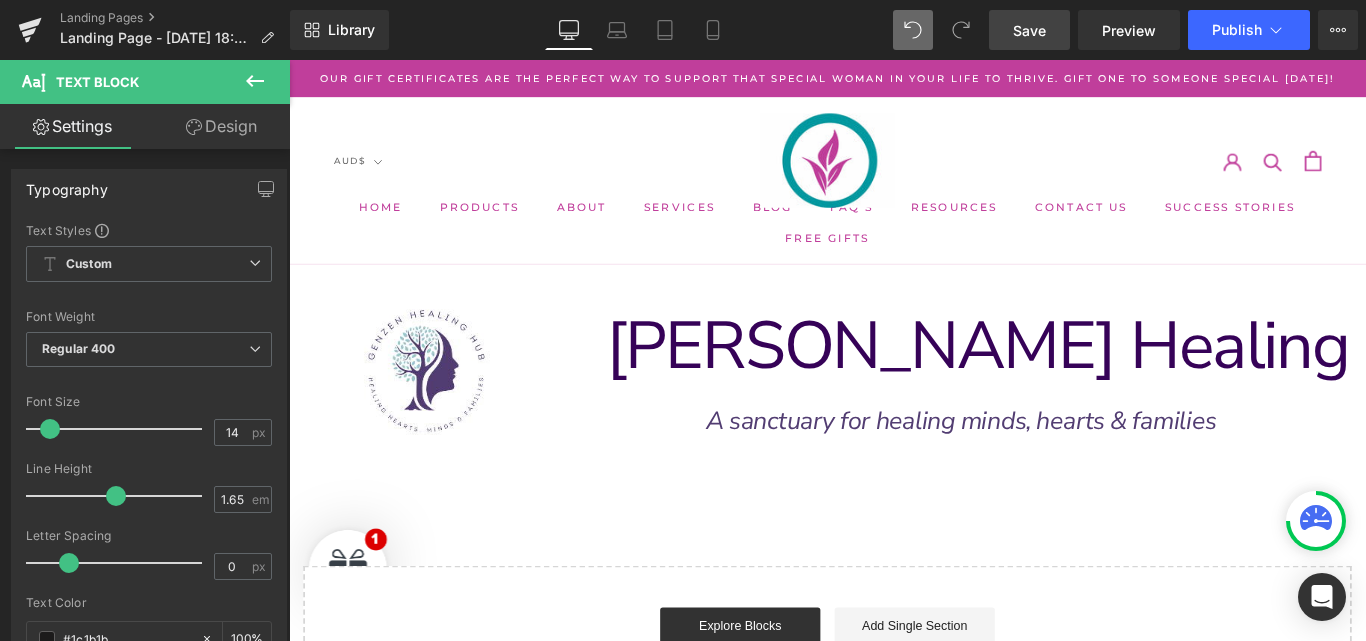 click on "Design" at bounding box center [221, 126] 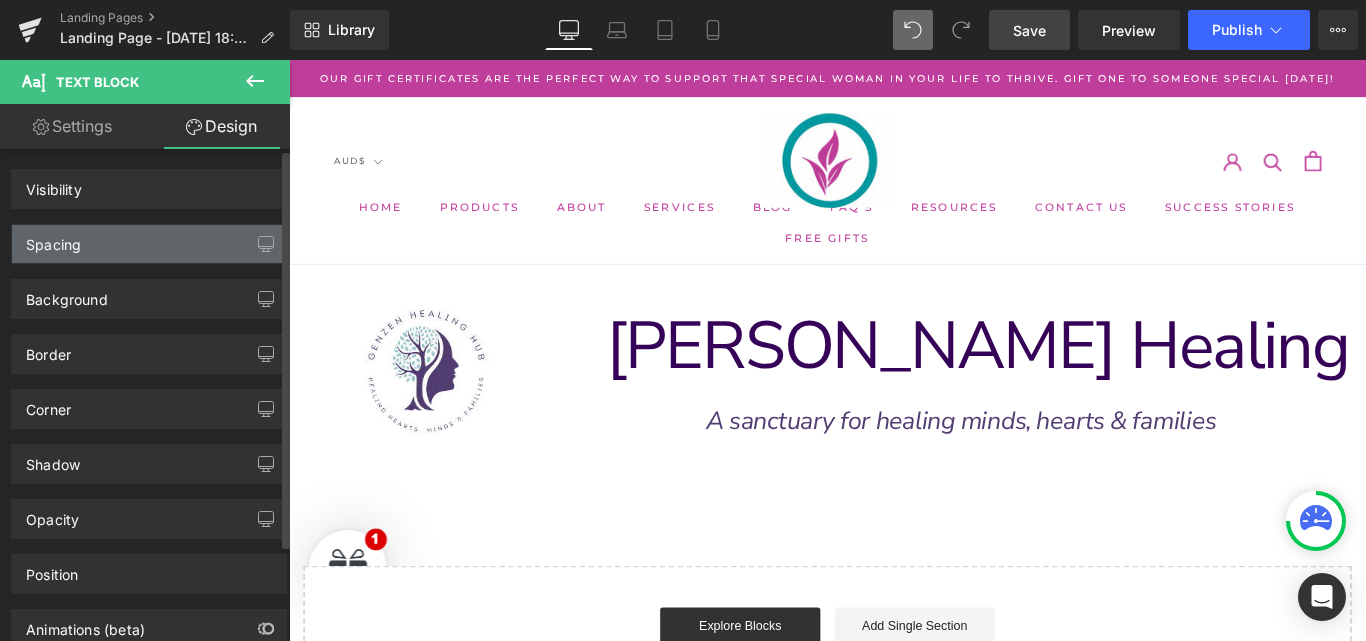 click on "Spacing" at bounding box center (149, 244) 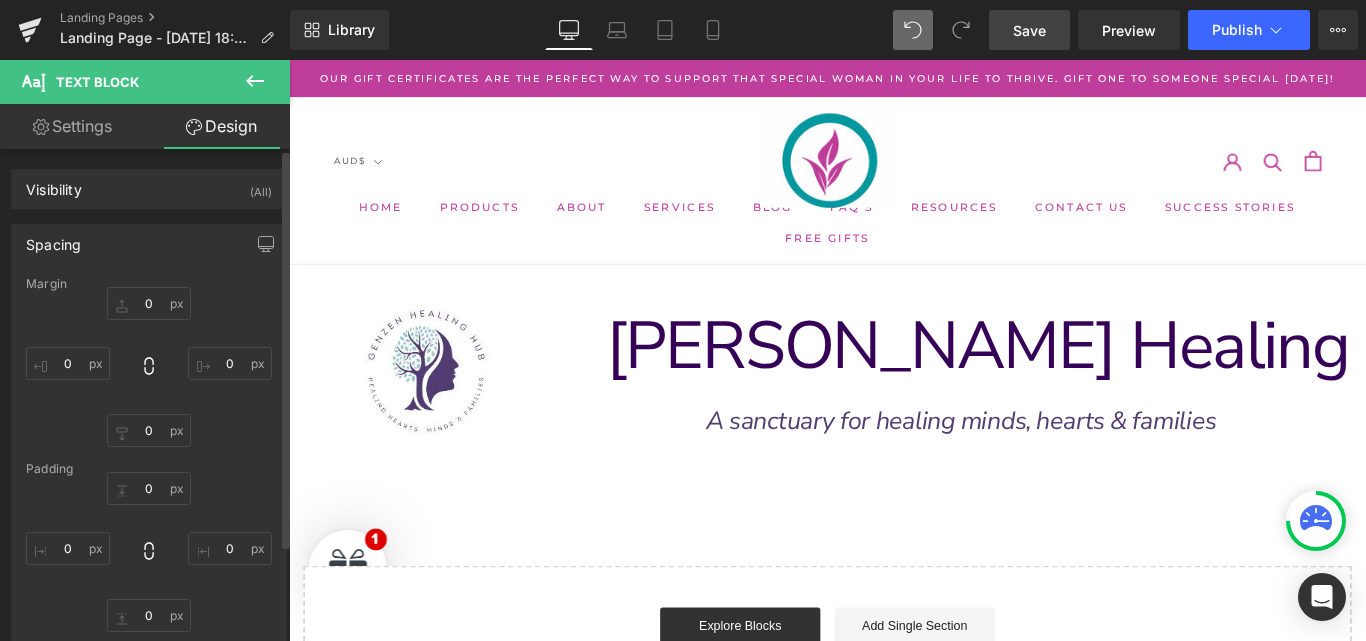 type on "0" 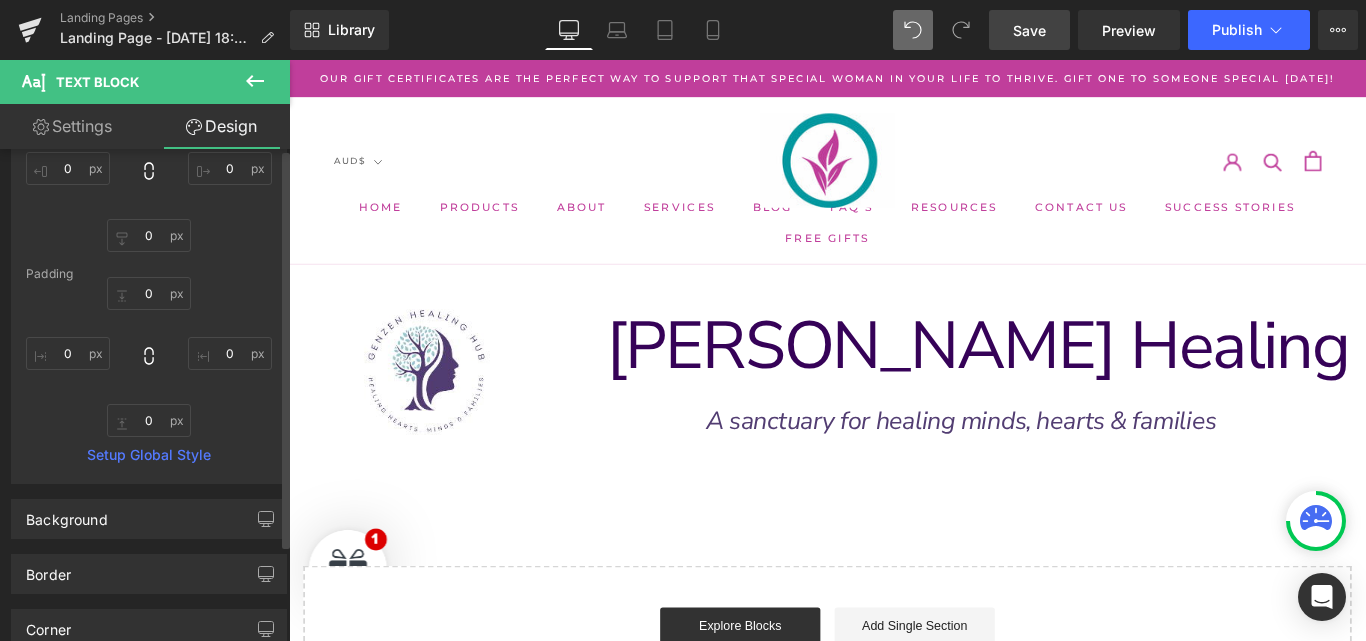 scroll, scrollTop: 0, scrollLeft: 0, axis: both 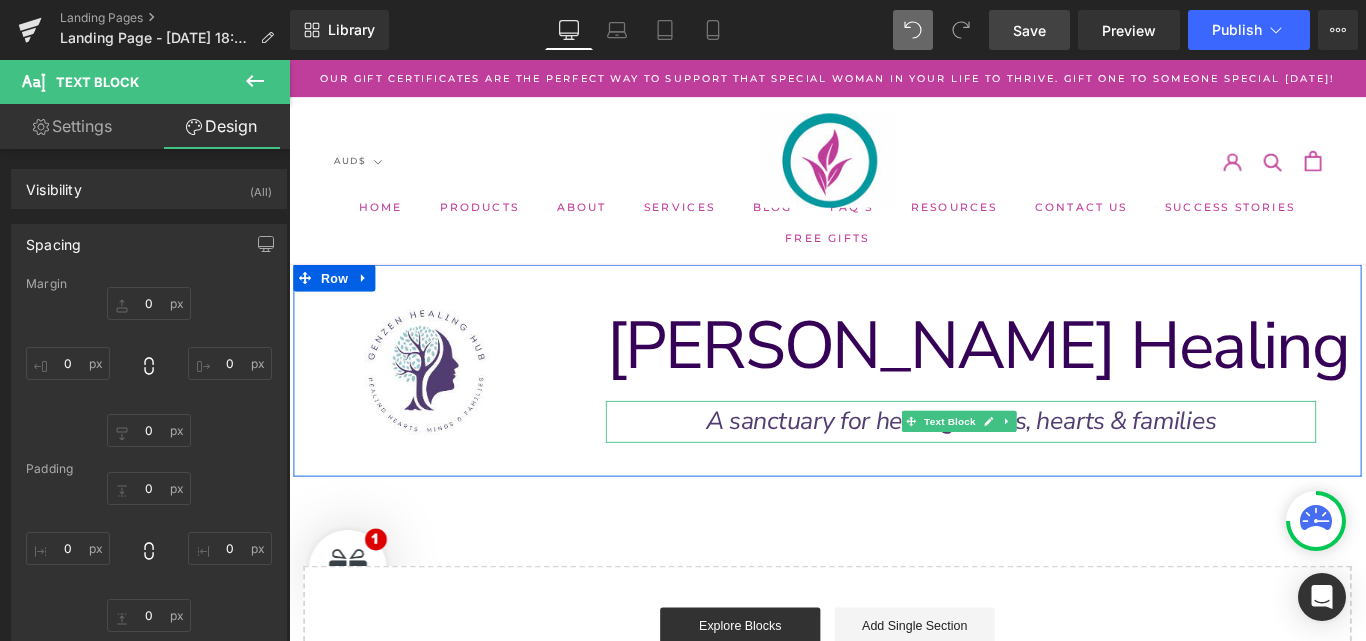 click on "A sanctuary for healing minds, hearts & families" at bounding box center (1044, 466) 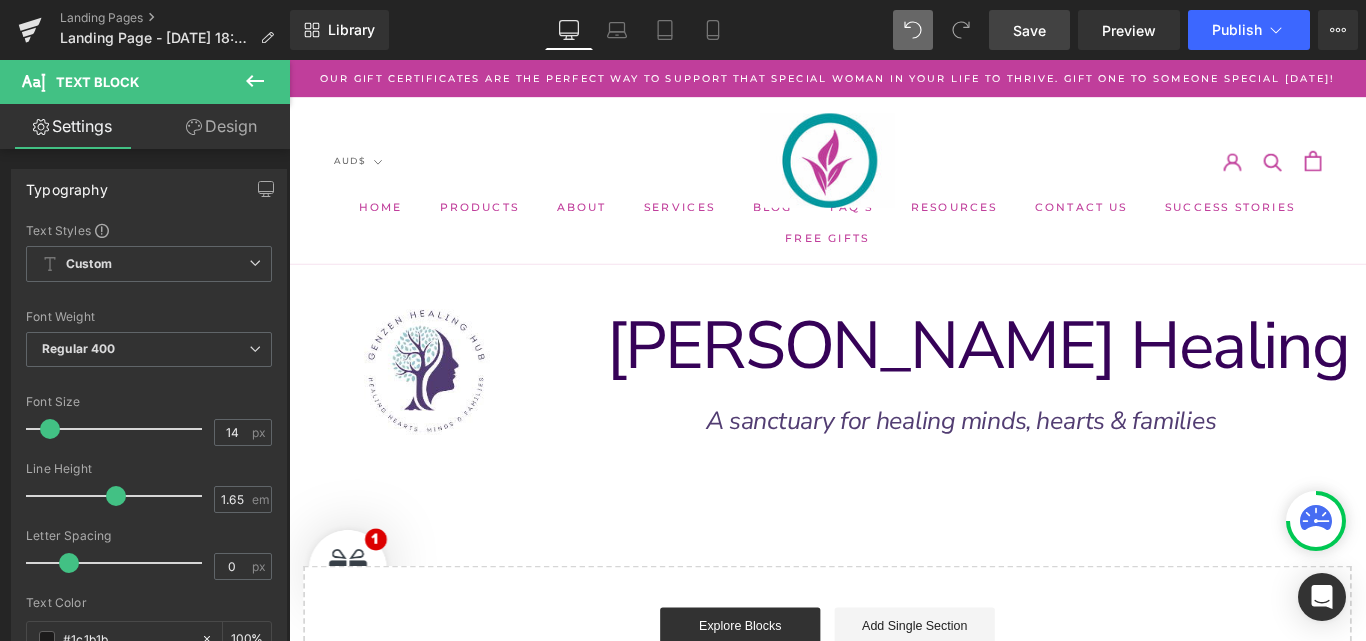 click on "Design" at bounding box center (221, 126) 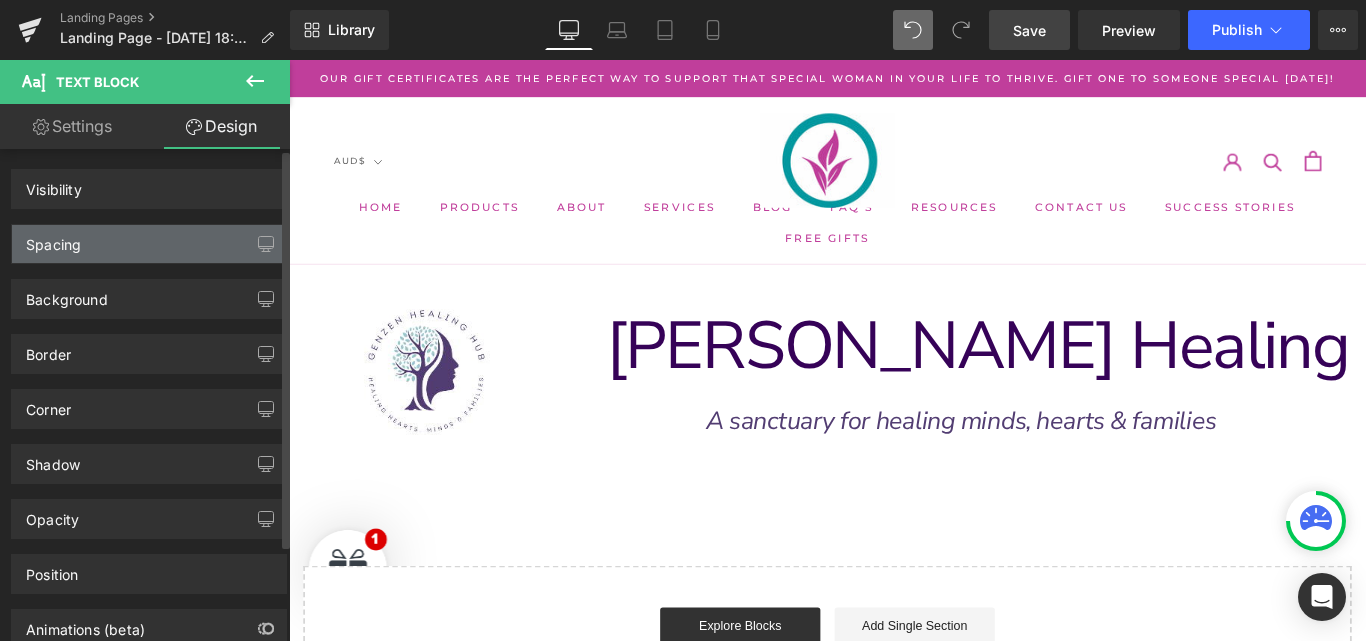 click on "Spacing" at bounding box center (149, 244) 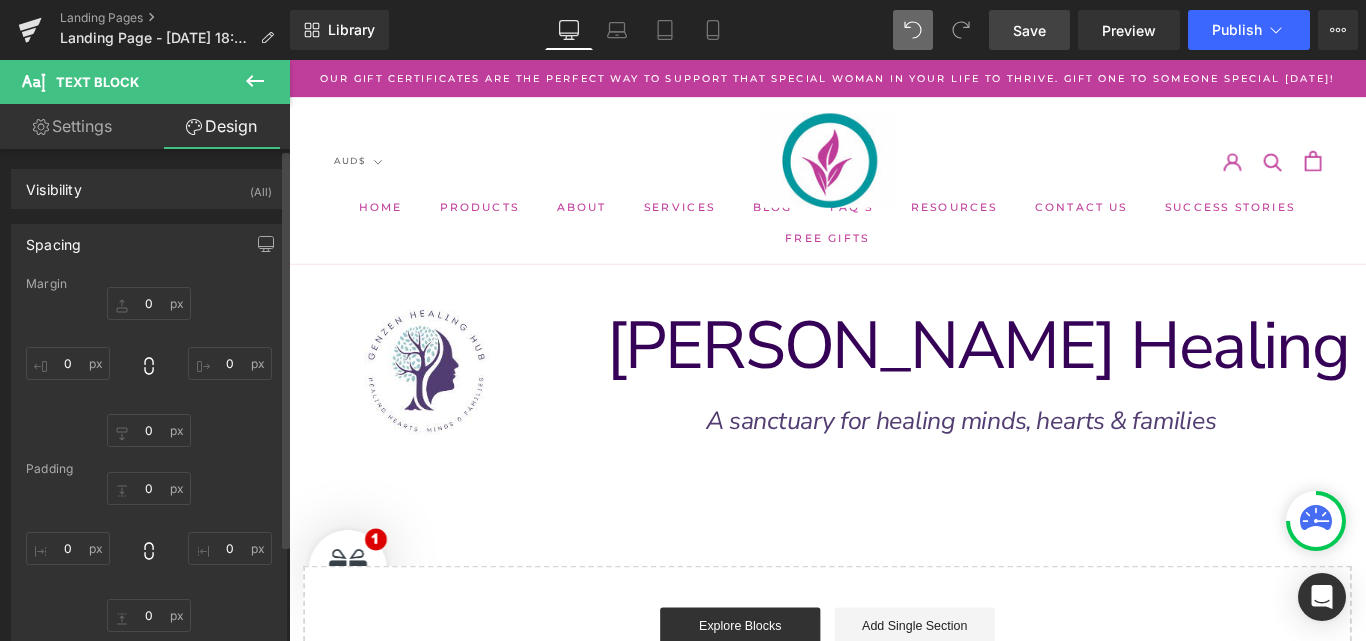 type on "0" 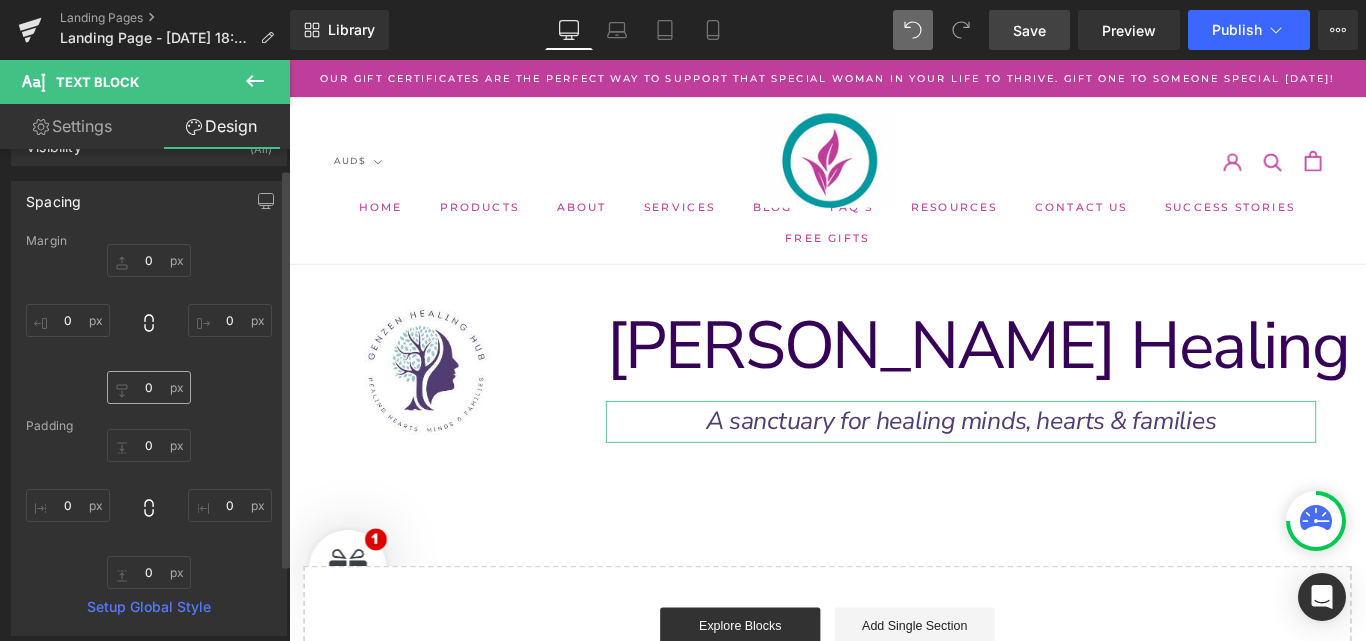 scroll, scrollTop: 0, scrollLeft: 0, axis: both 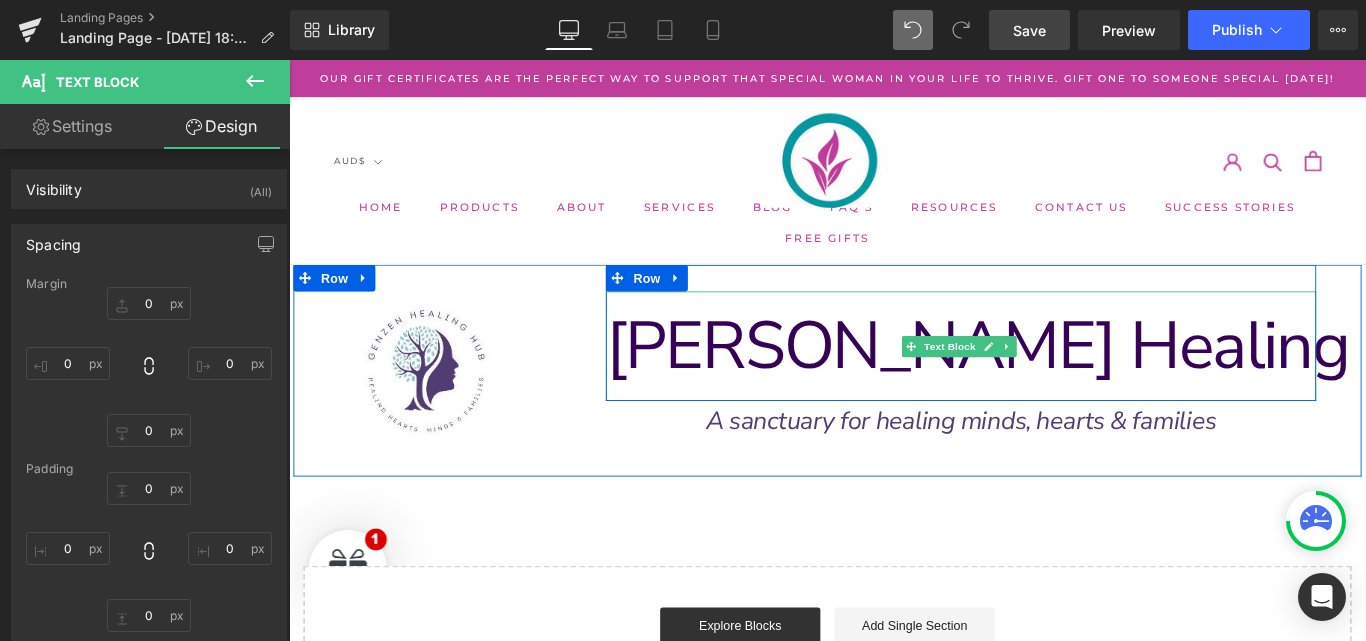 click on "[PERSON_NAME] Healing Hub" at bounding box center [1139, 381] 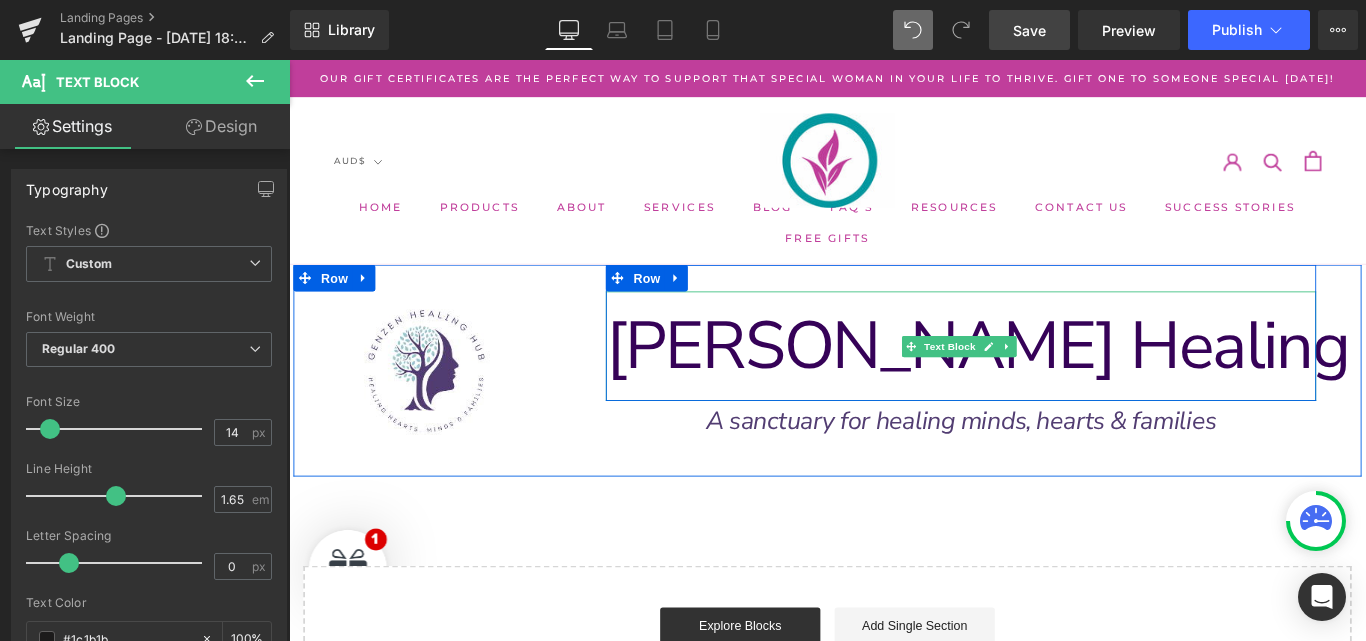 click on "[PERSON_NAME] Healing Hub" at bounding box center [1139, 381] 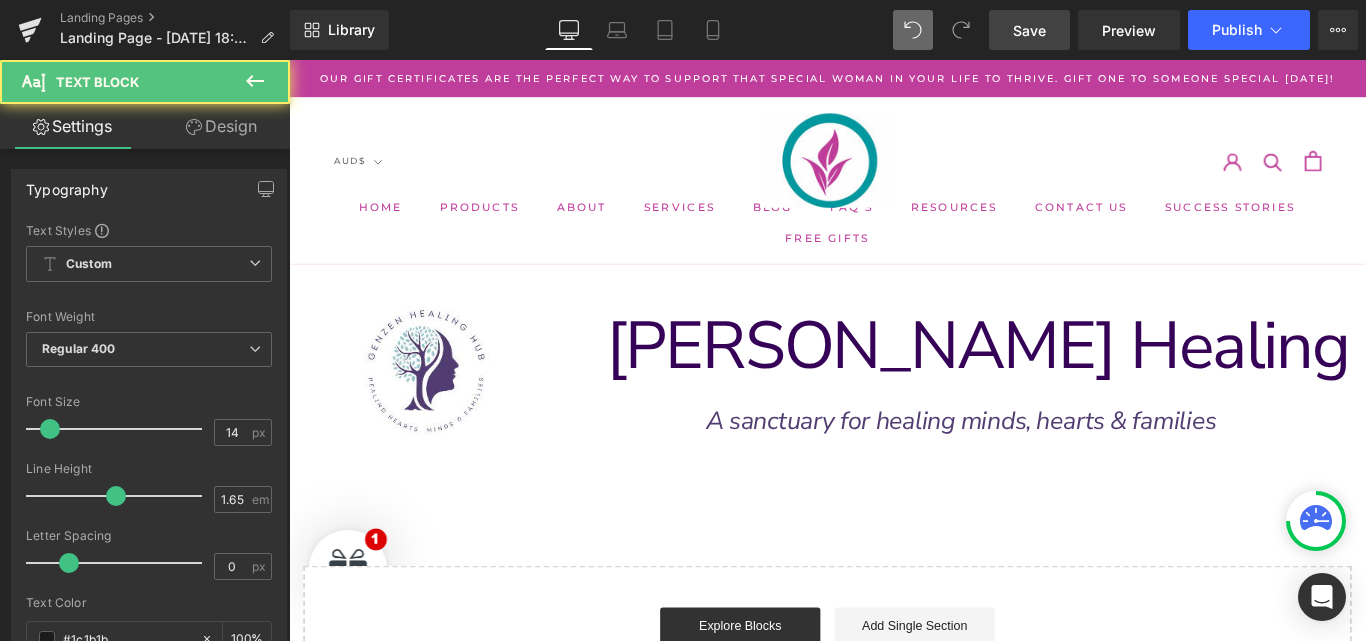 click on "Design" at bounding box center [221, 126] 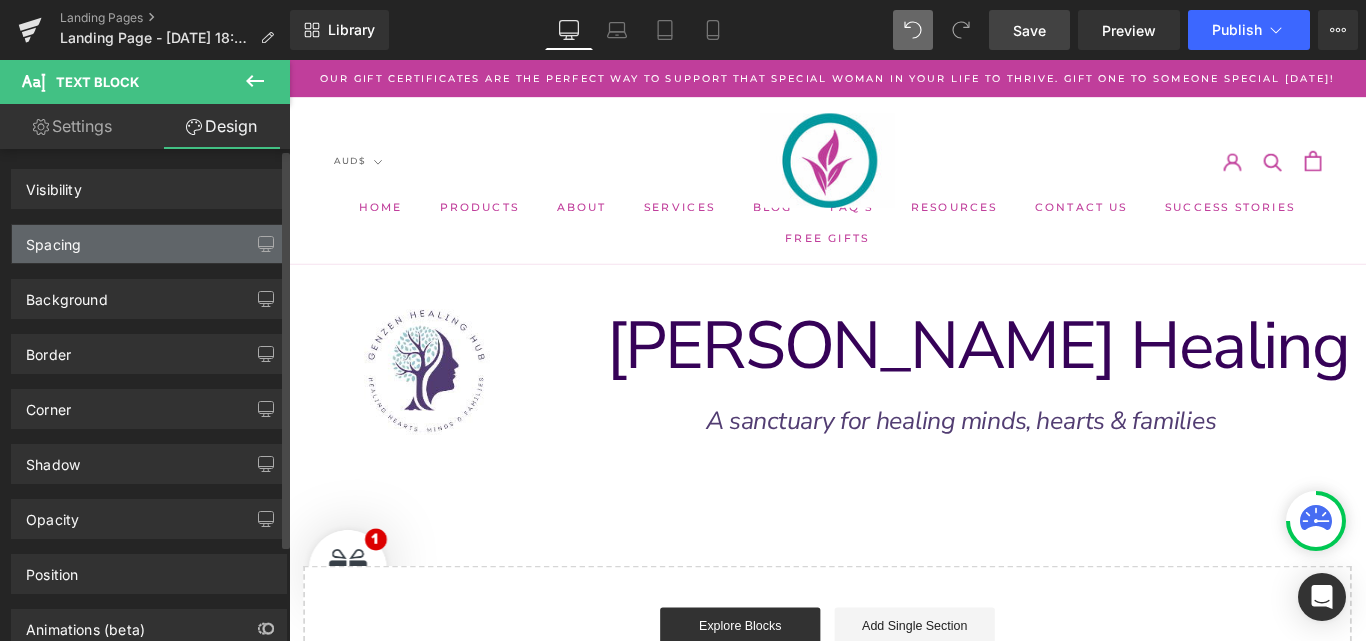 click on "Spacing" at bounding box center (149, 244) 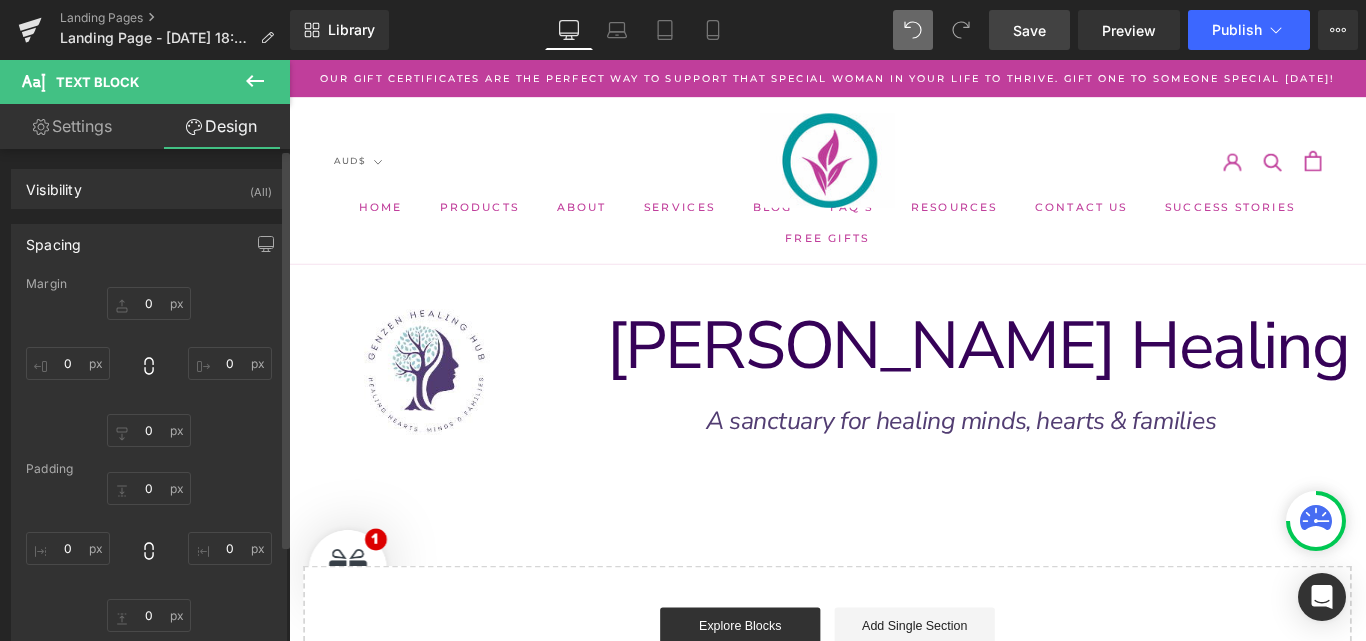 click on "Spacing" at bounding box center (149, 244) 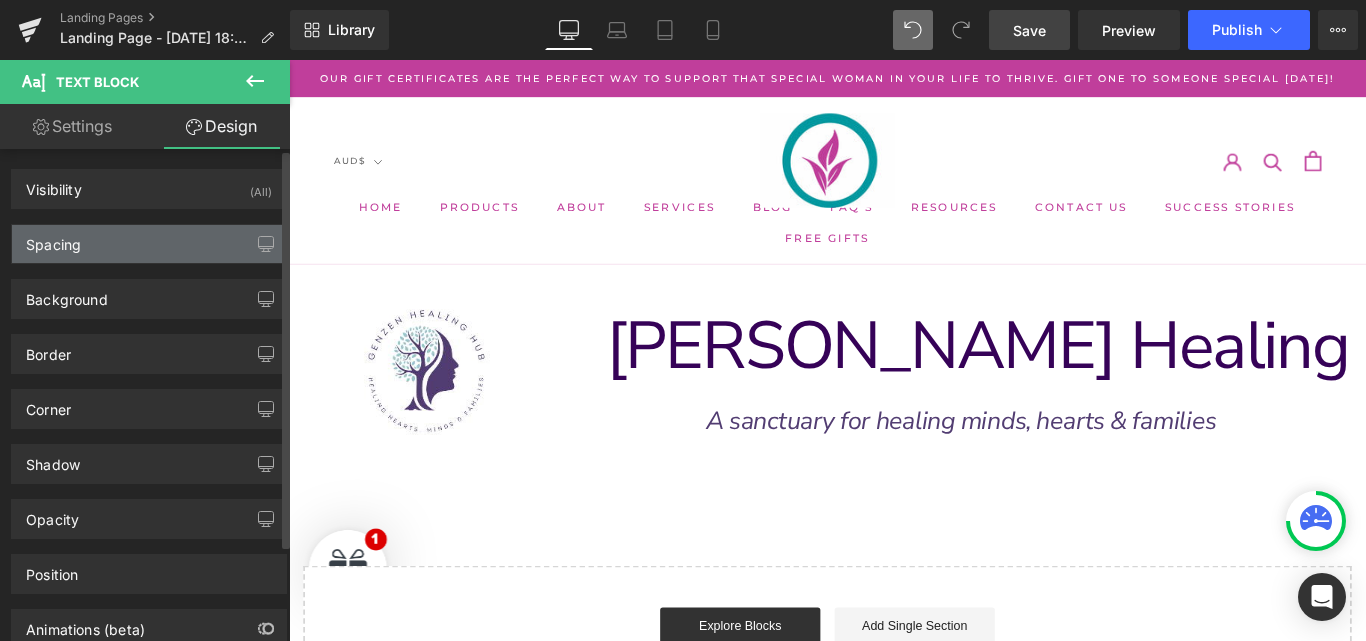 click on "Spacing" at bounding box center [149, 244] 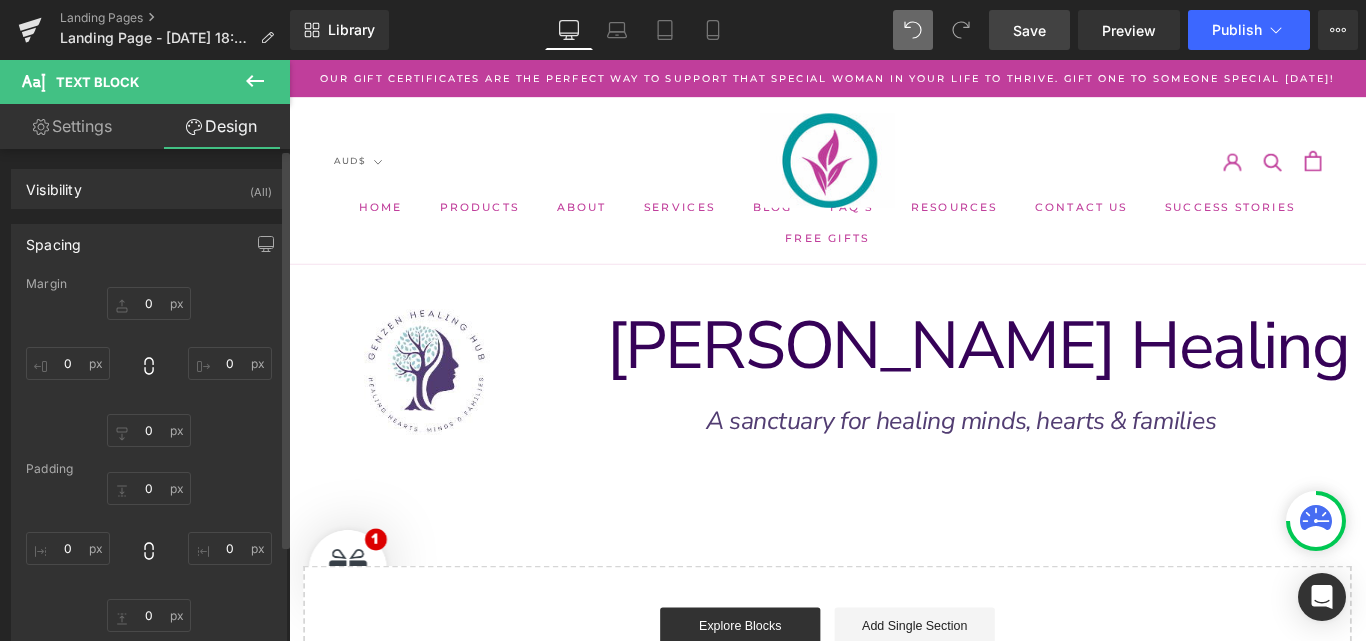 click on "Spacing" at bounding box center (149, 244) 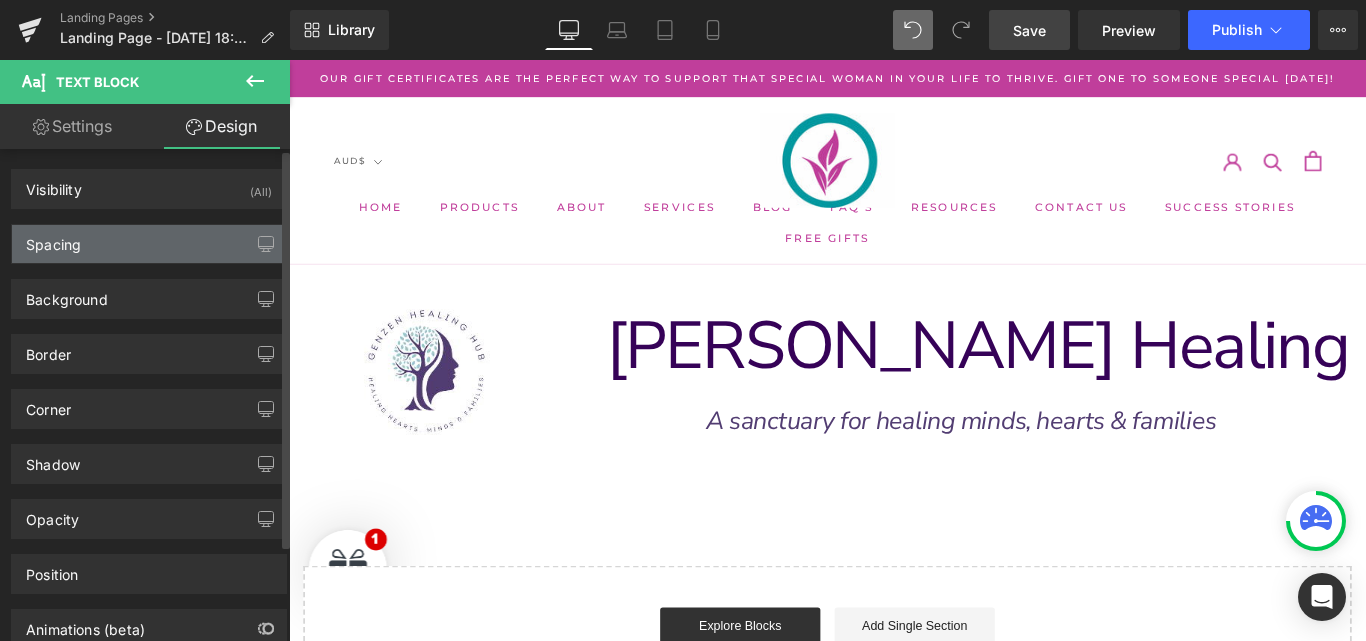 click on "Spacing" at bounding box center (149, 244) 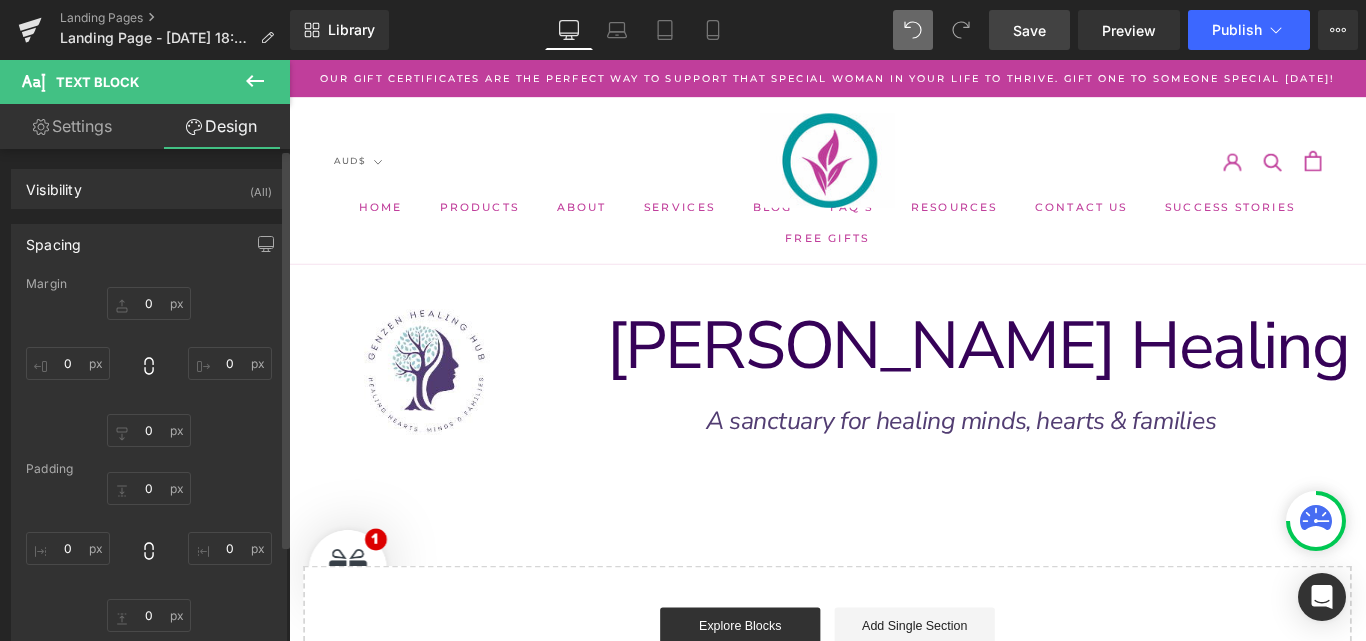 click on "Spacing" at bounding box center (149, 244) 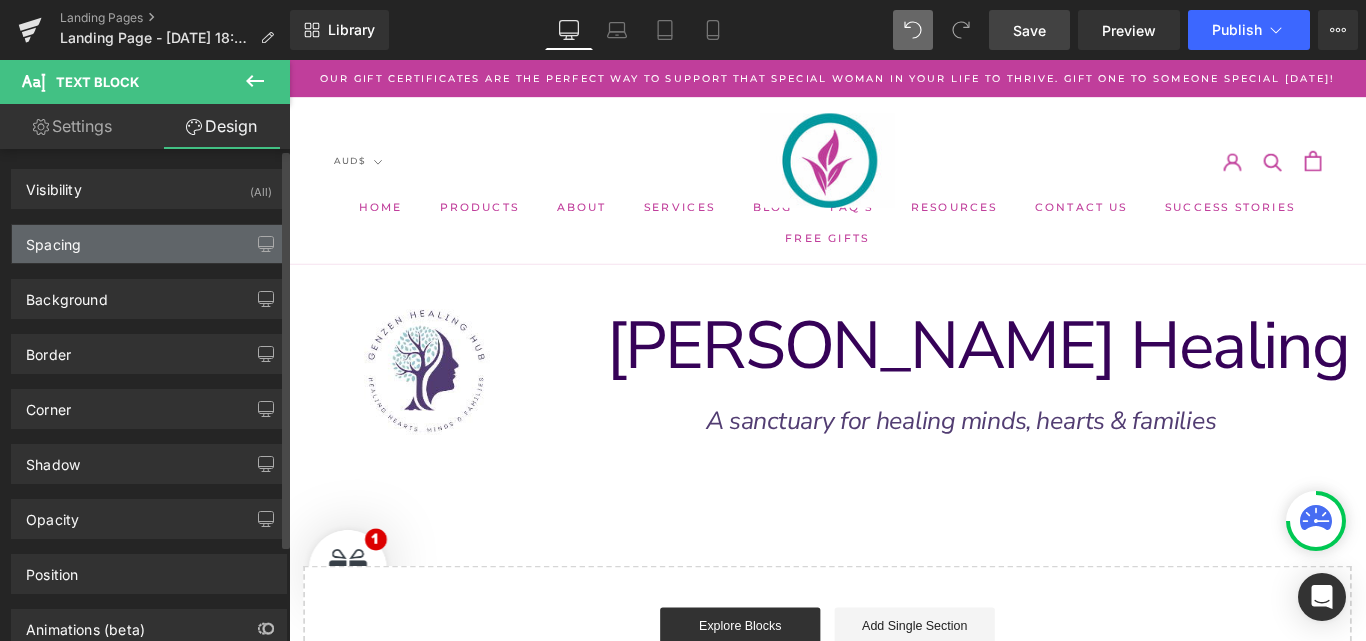 click on "Spacing" at bounding box center (149, 244) 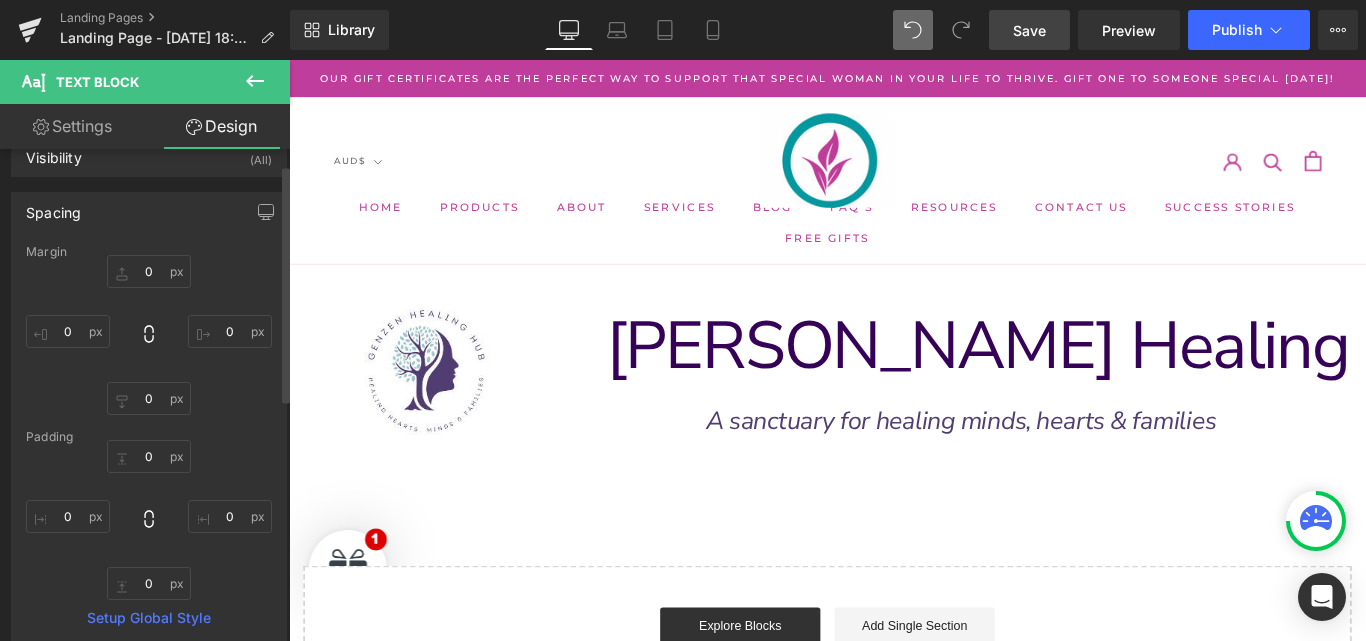 scroll, scrollTop: 33, scrollLeft: 0, axis: vertical 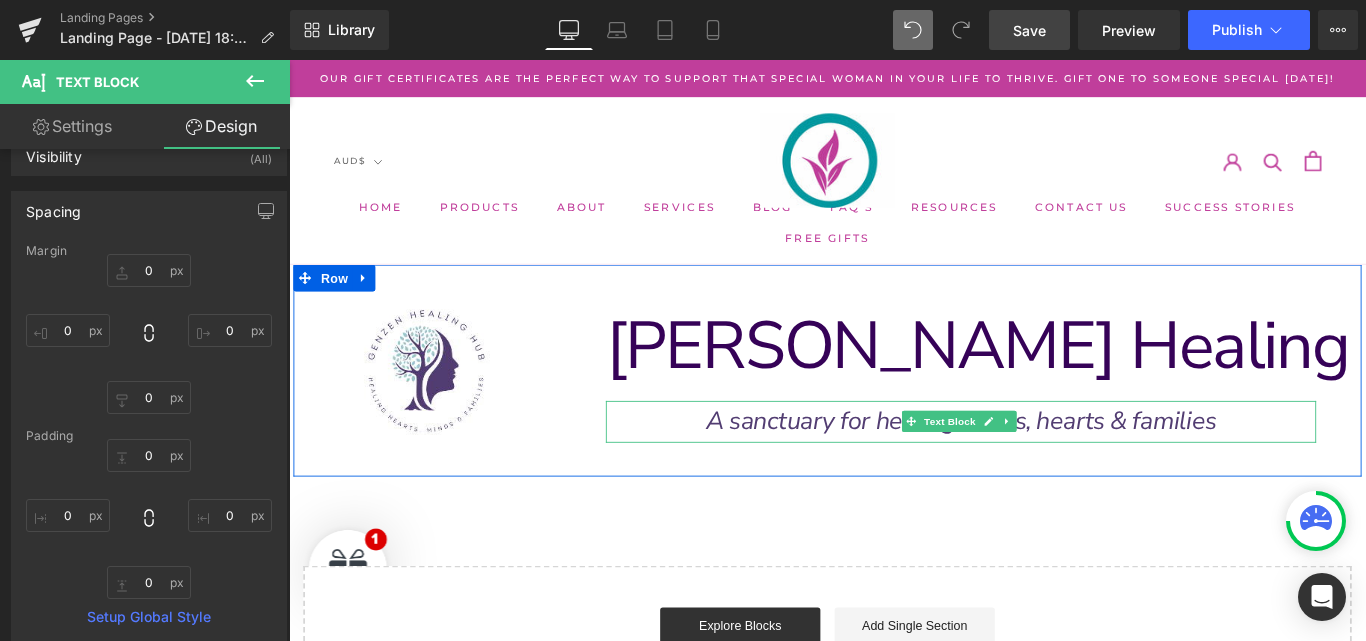 click on "A sanctuary for healing minds, hearts & families" at bounding box center (1044, 466) 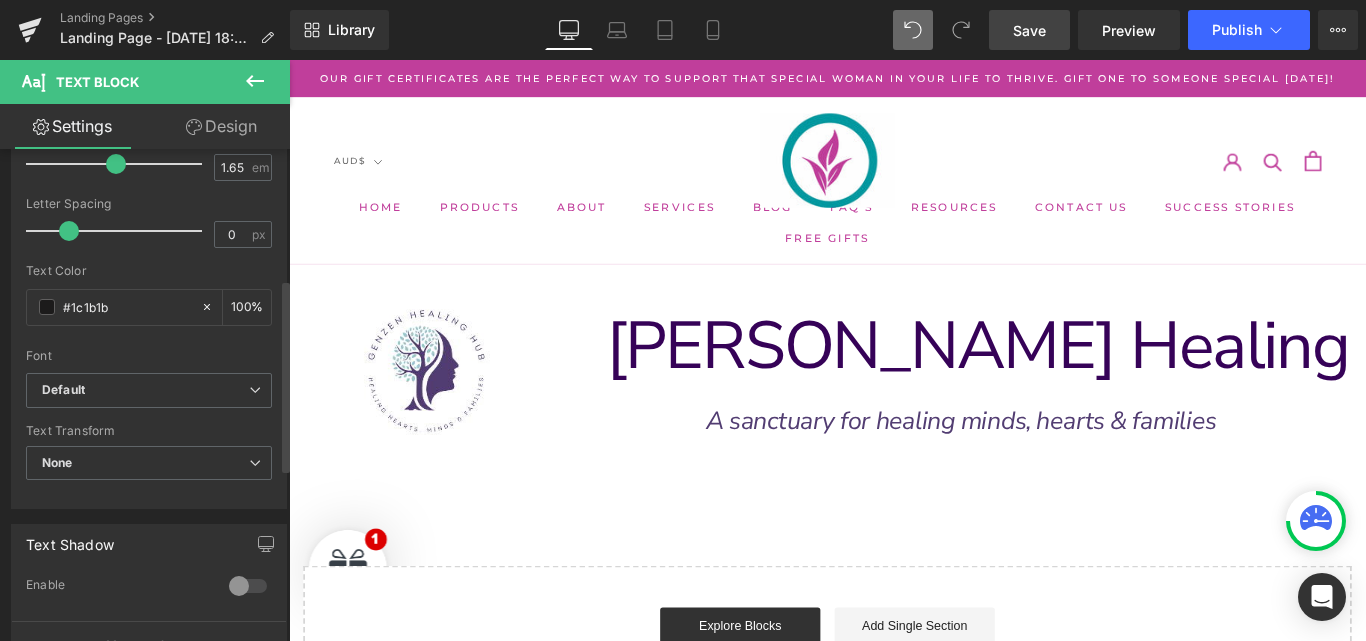scroll, scrollTop: 338, scrollLeft: 0, axis: vertical 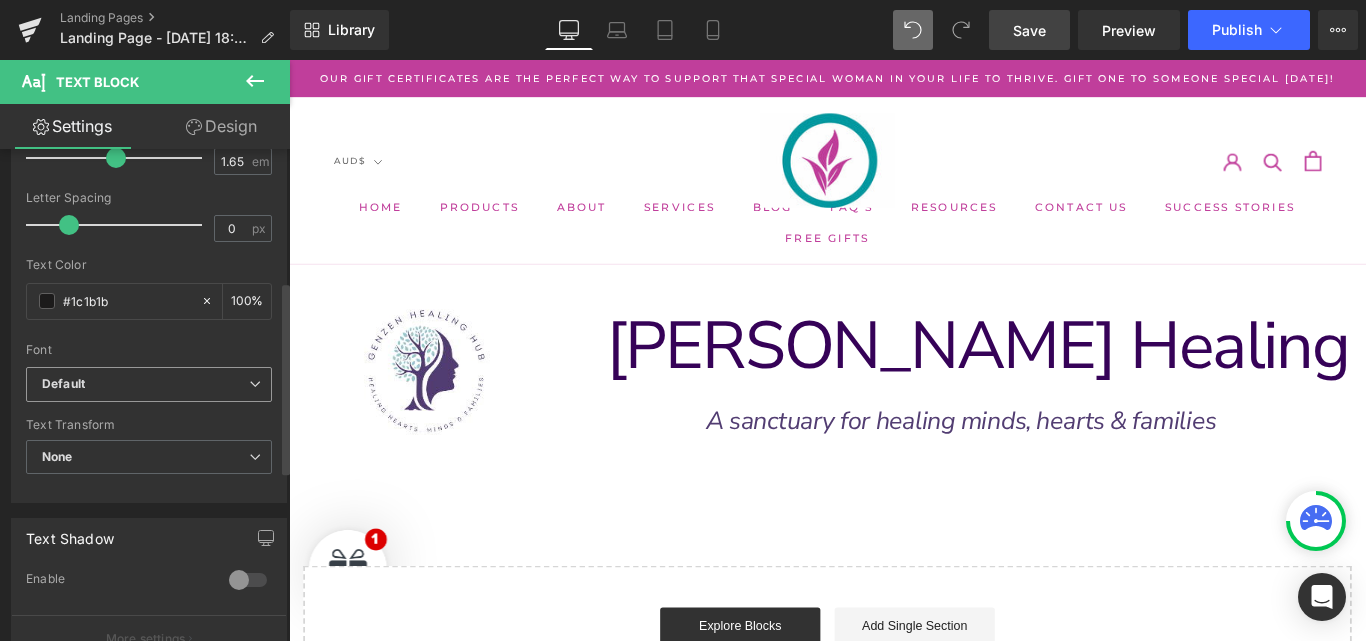 click at bounding box center [255, 384] 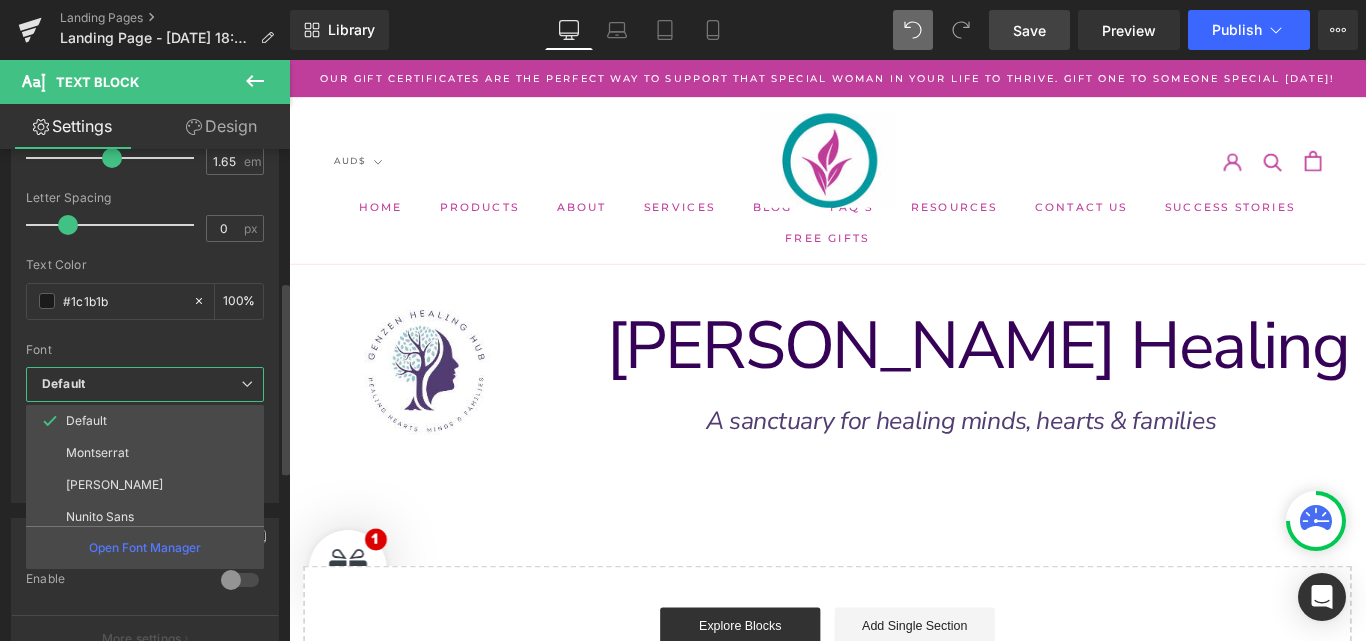 click at bounding box center [247, 384] 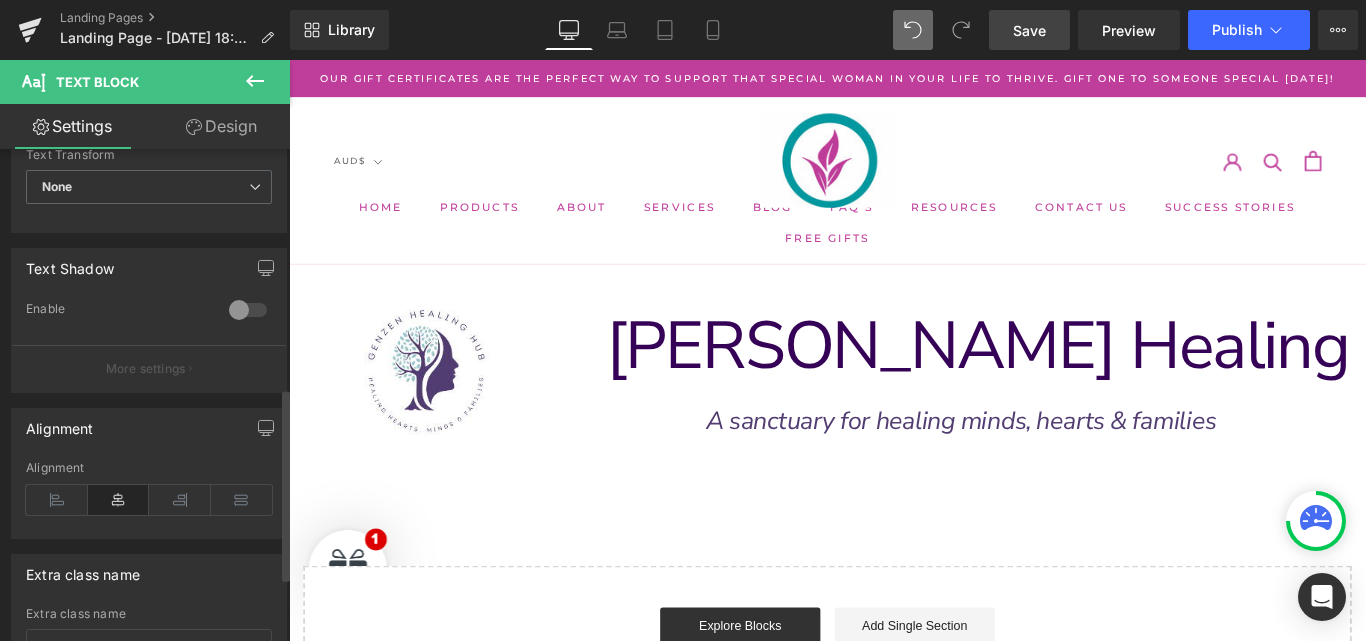 scroll, scrollTop: 608, scrollLeft: 0, axis: vertical 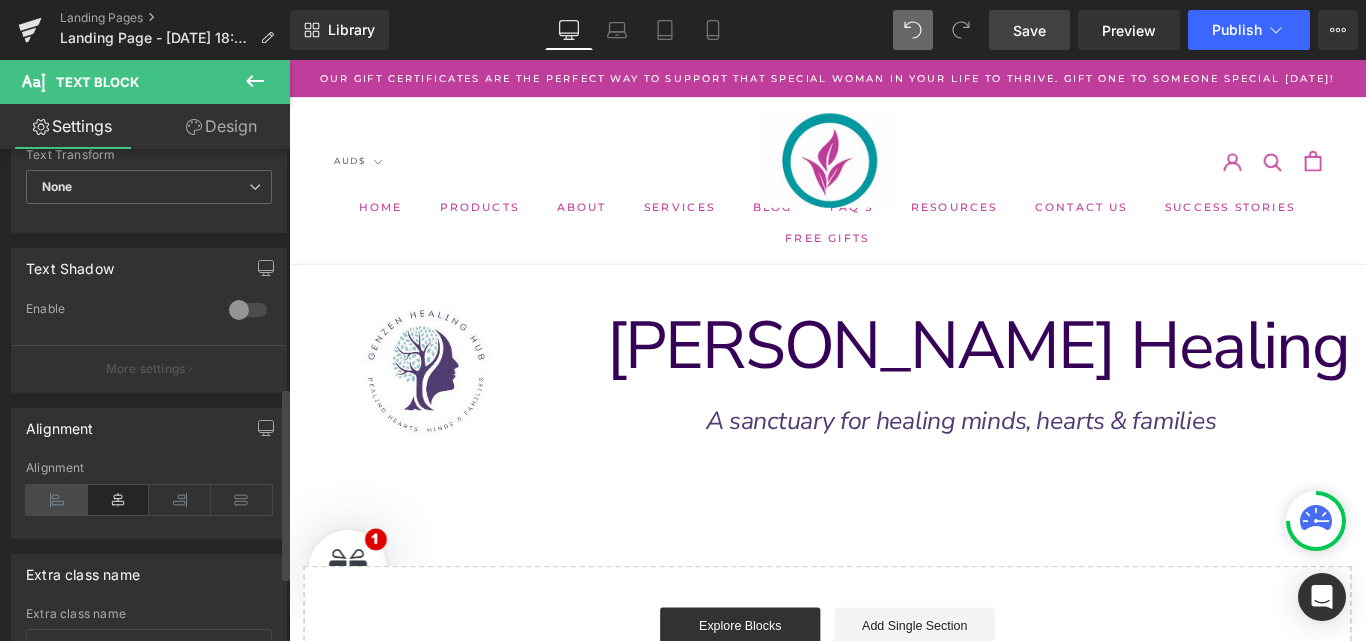 click at bounding box center (57, 500) 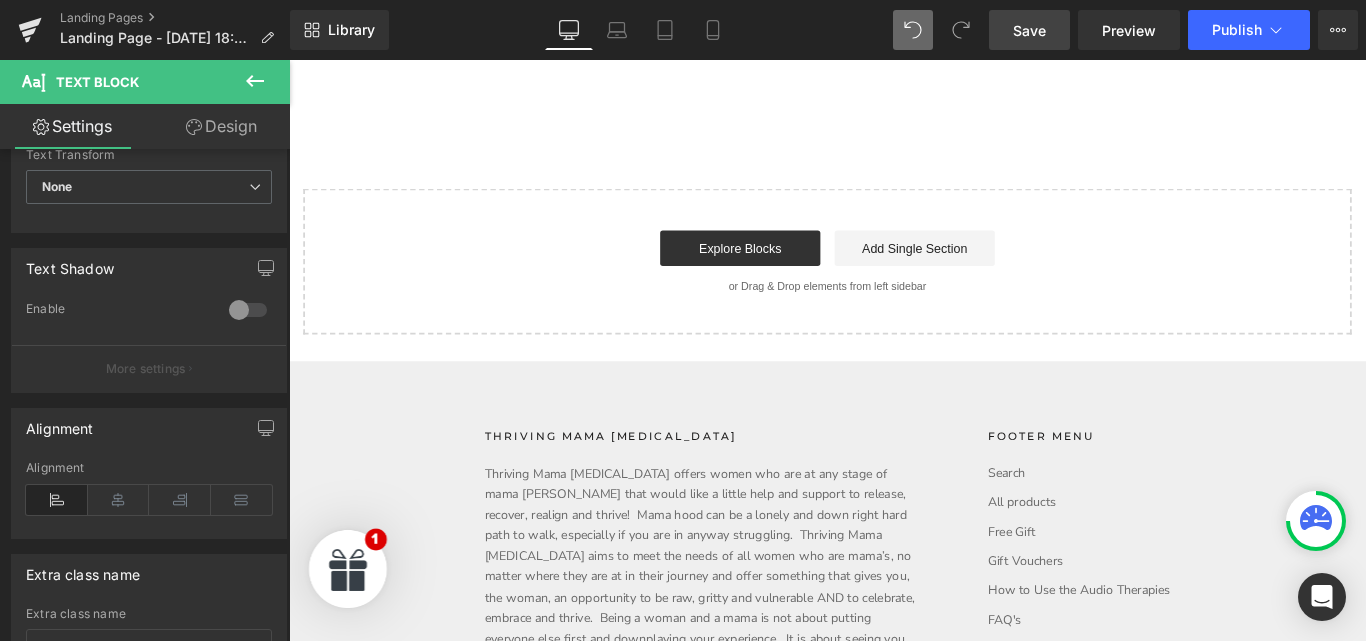 scroll, scrollTop: 106, scrollLeft: 0, axis: vertical 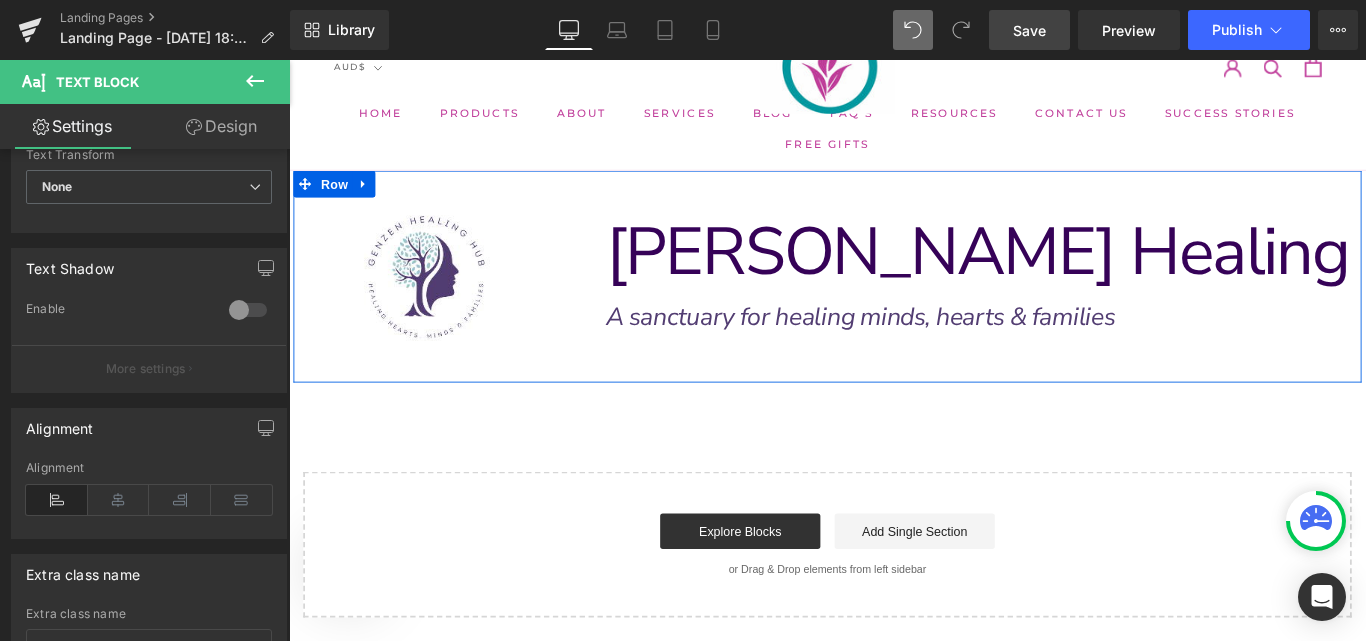 click on "Image
Row         GenZen Healing Hub Text Block         Row
A sanctuary for healing minds, hearts & families
Text Block
Row" at bounding box center [894, 303] 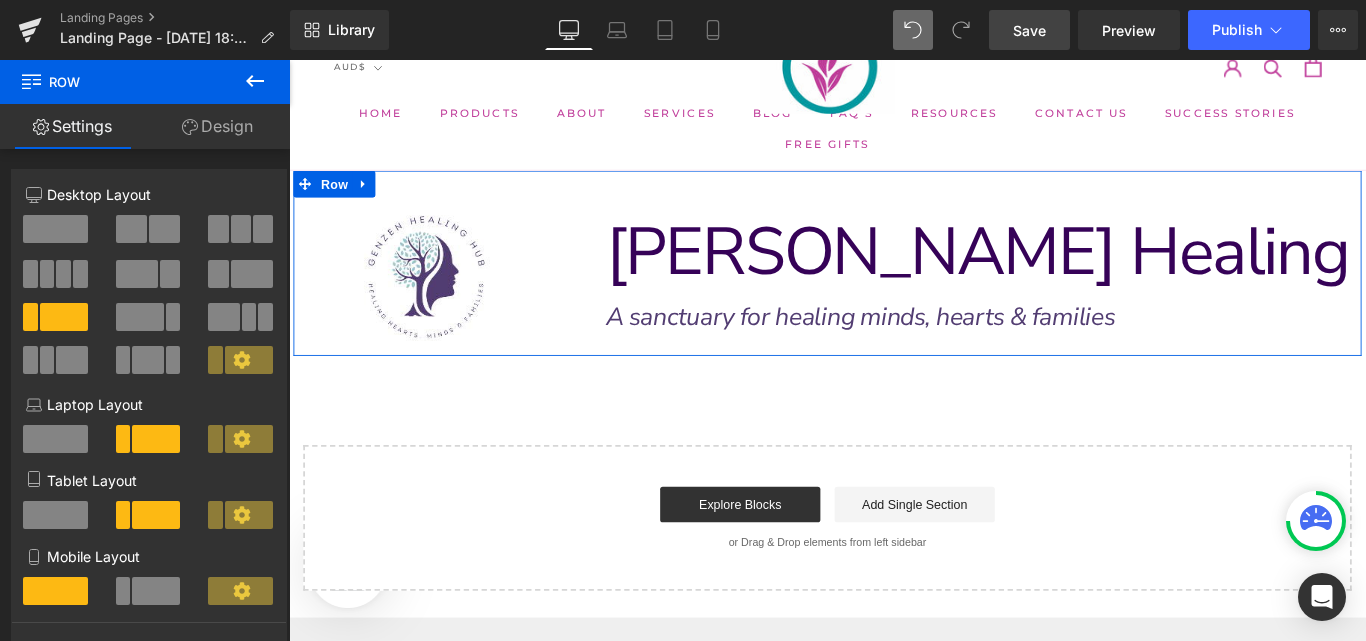 drag, startPoint x: 631, startPoint y: 420, endPoint x: 627, endPoint y: 371, distance: 49.162994 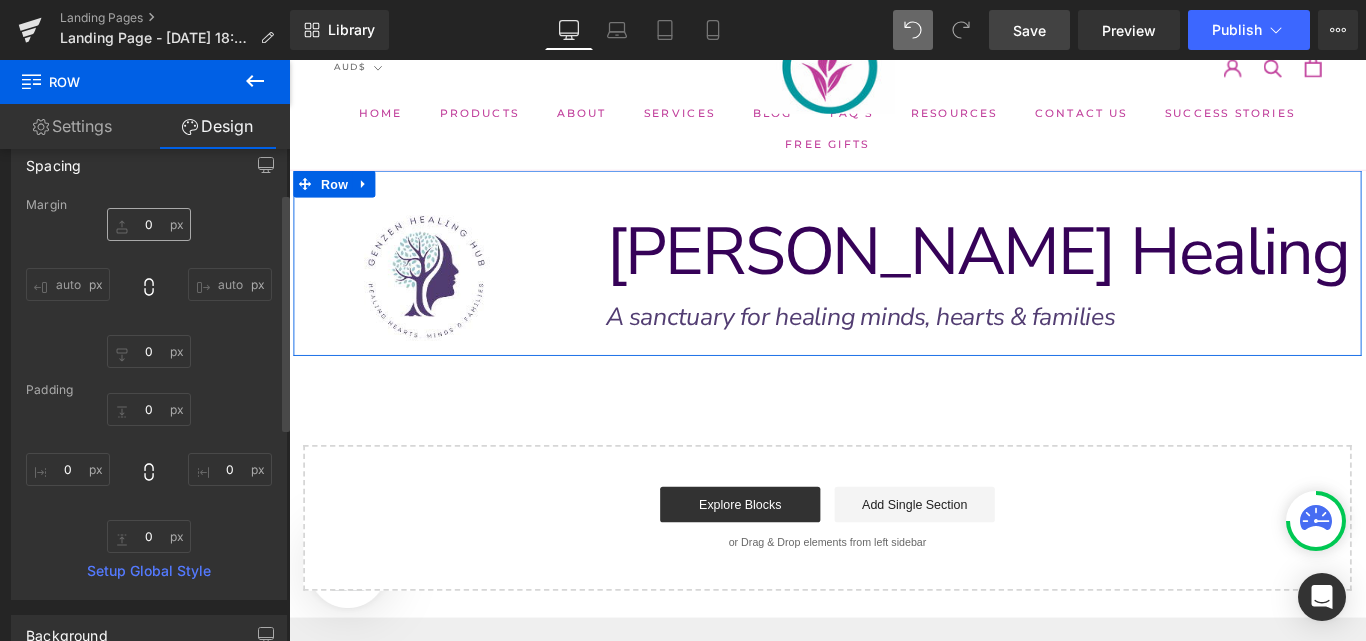 scroll, scrollTop: 103, scrollLeft: 0, axis: vertical 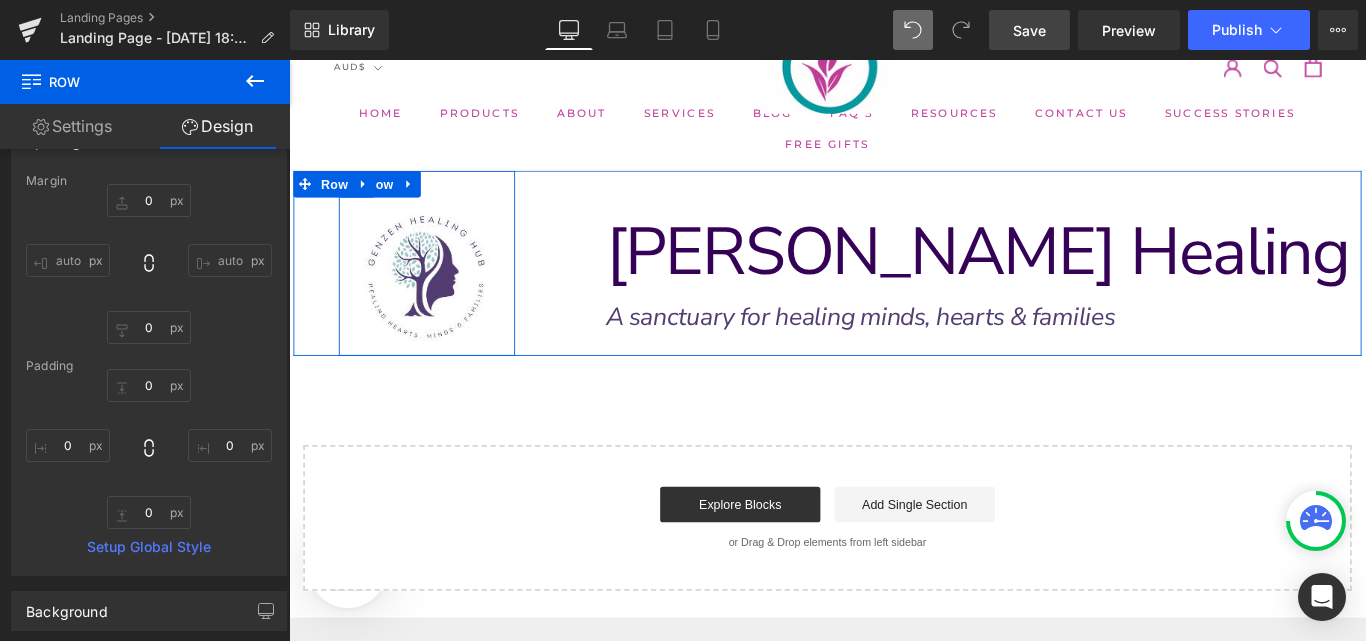 click on "Image
Row" at bounding box center (444, 288) 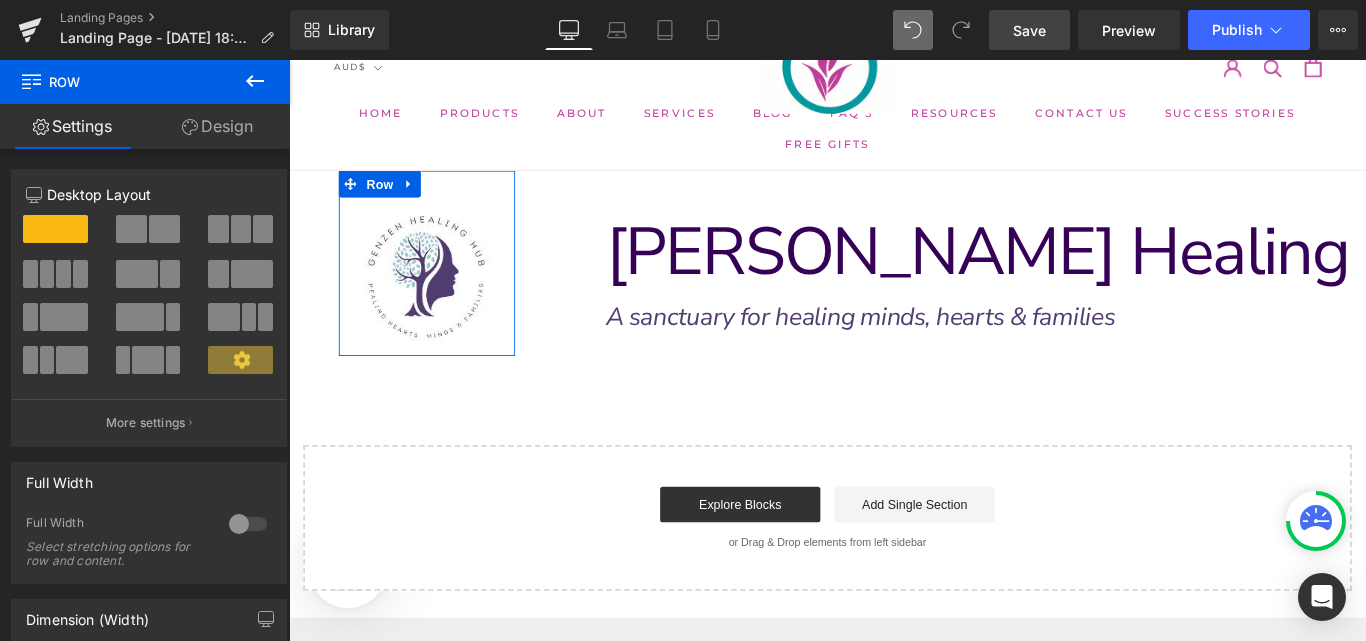 click on "Design" at bounding box center [217, 126] 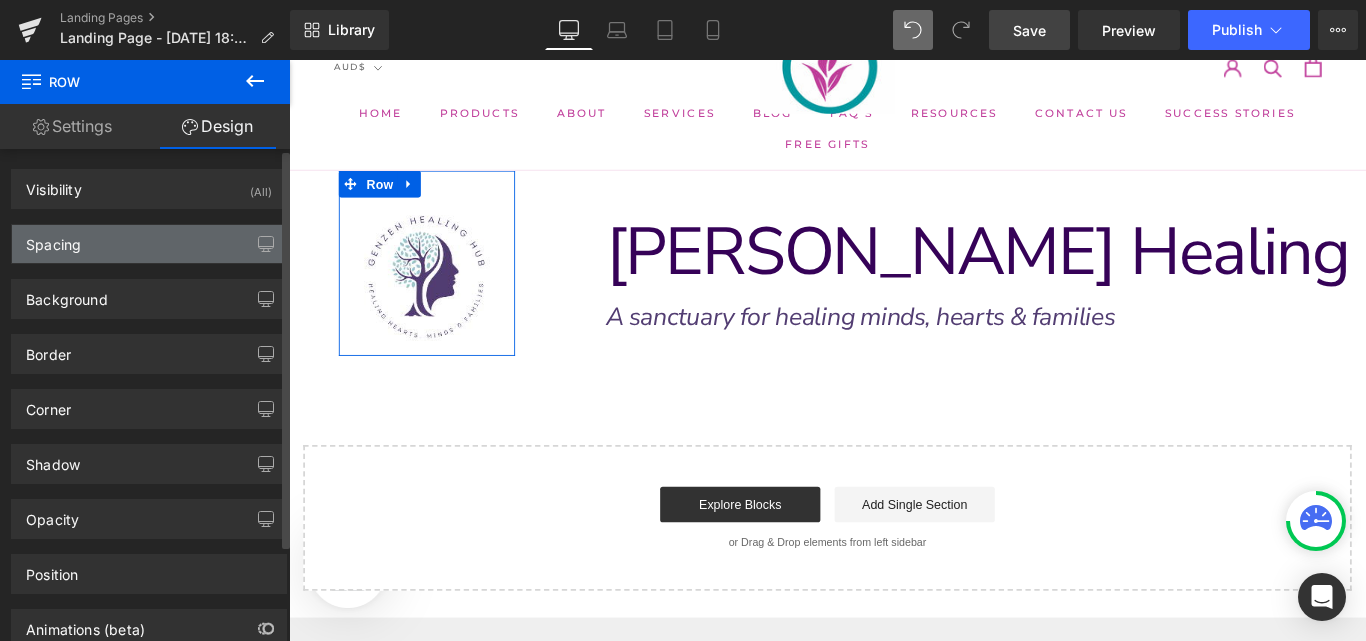 click on "Spacing" at bounding box center [149, 244] 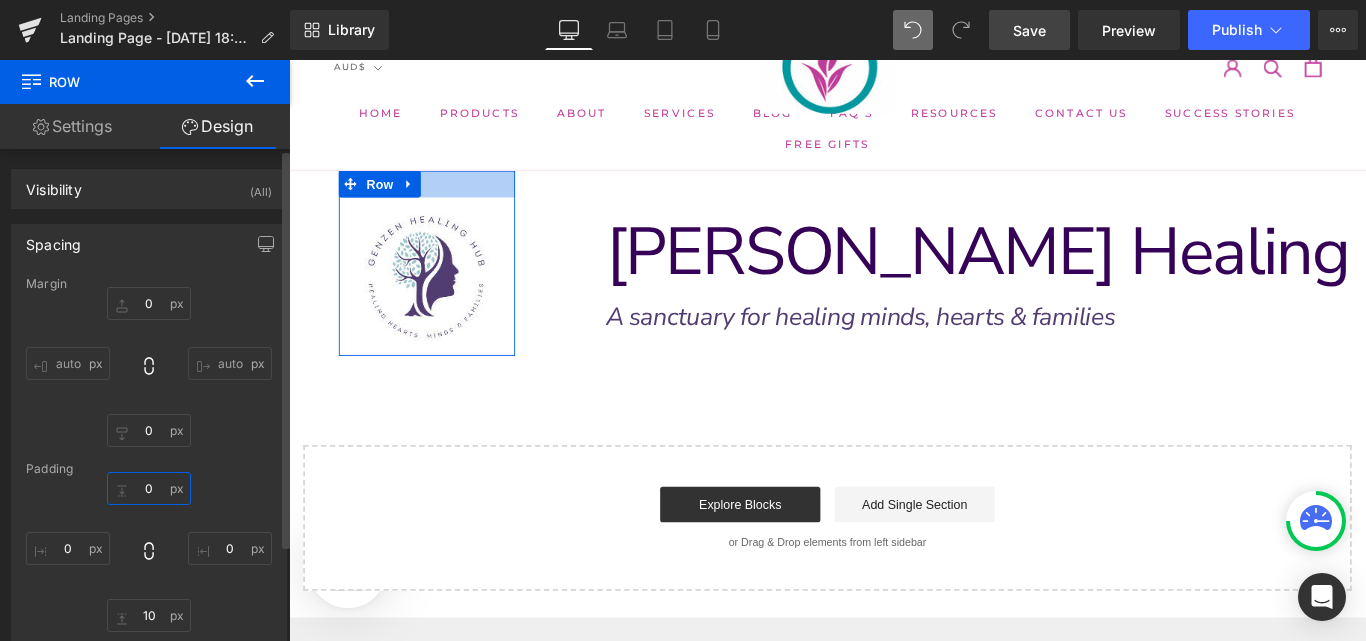 type 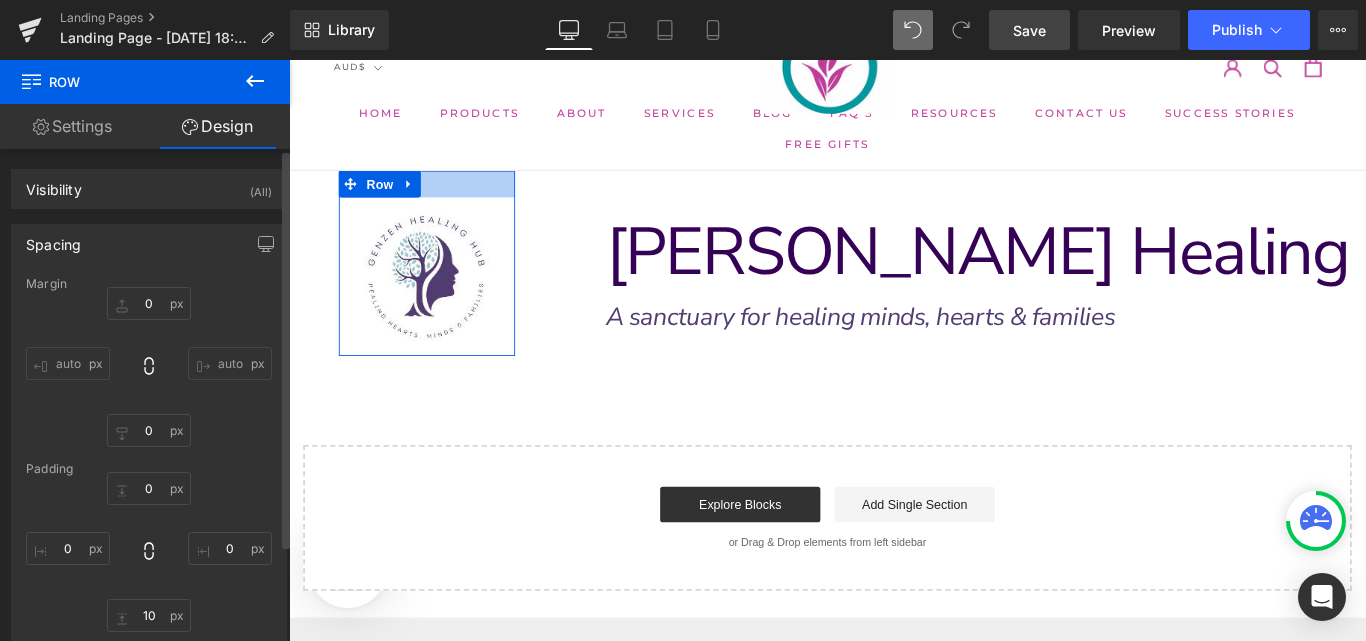 click on "0px 0
10px 10
0px 0" at bounding box center [149, 552] 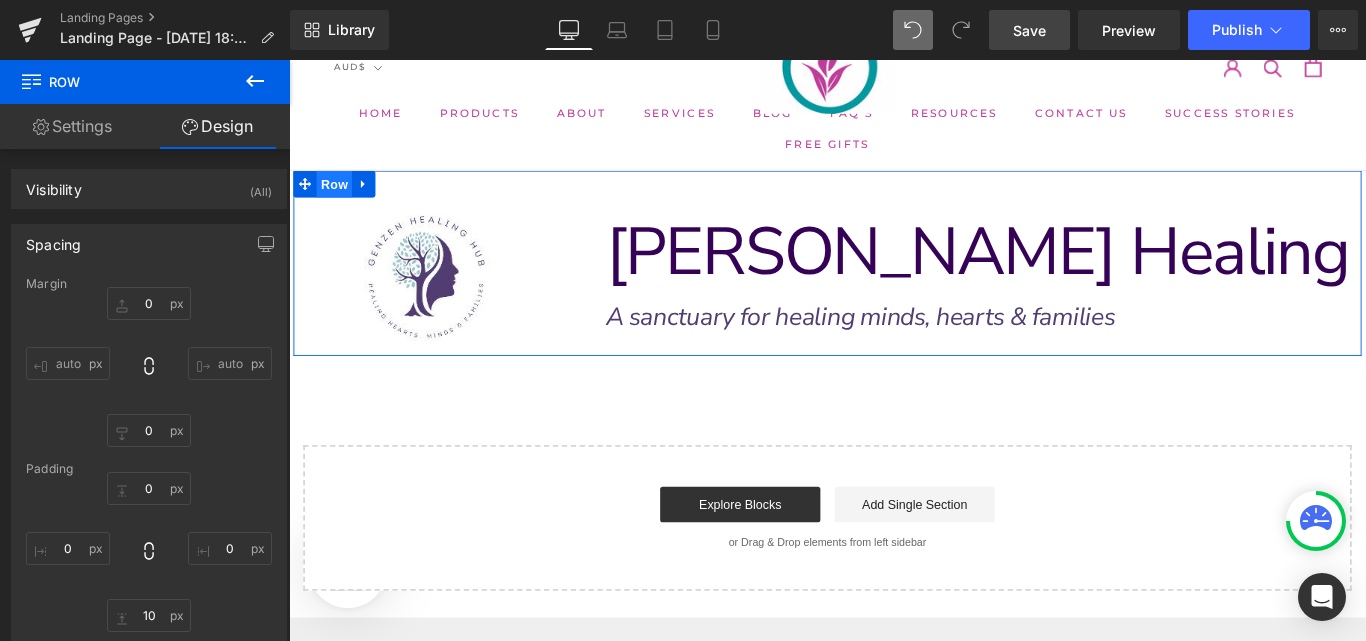 click on "Row" at bounding box center (340, 199) 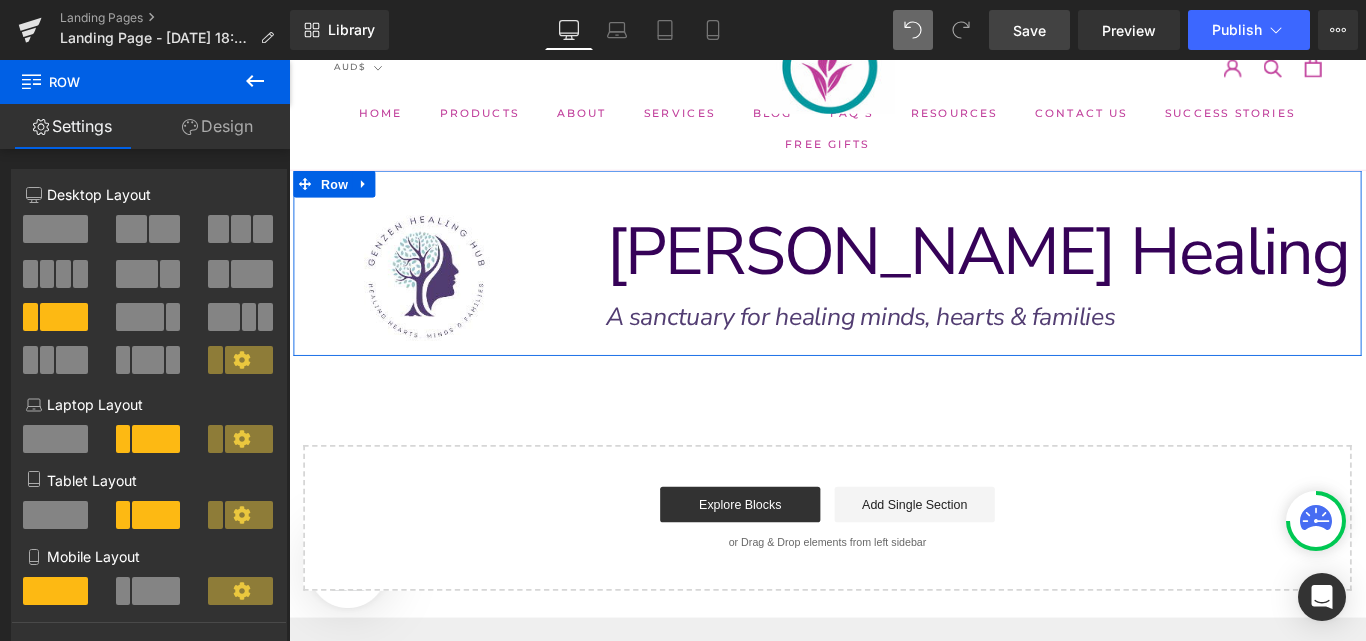 click 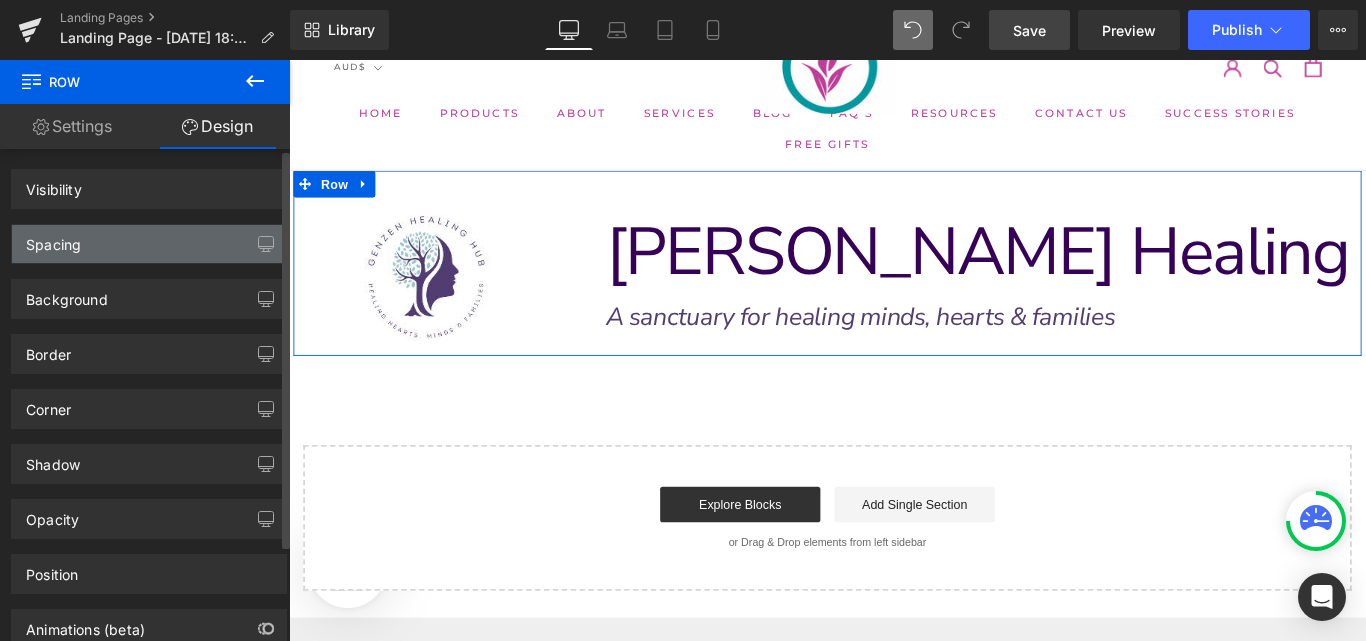 click on "Spacing" at bounding box center [149, 244] 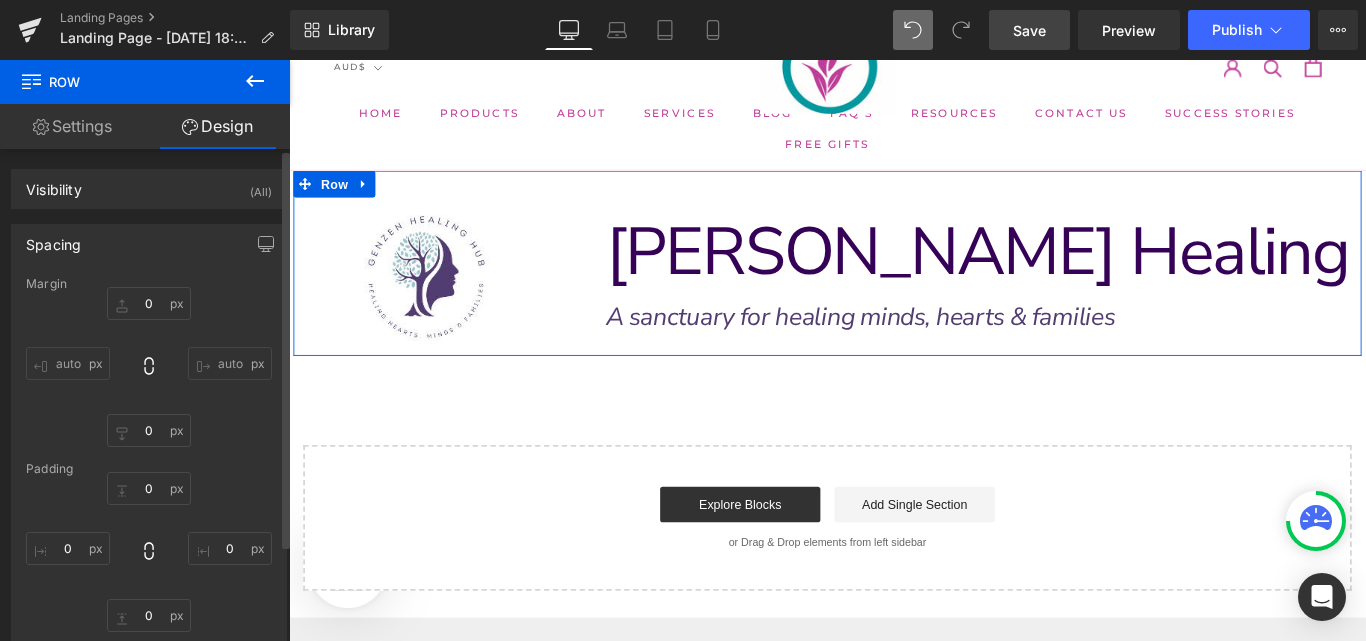 click on "Spacing" at bounding box center (149, 244) 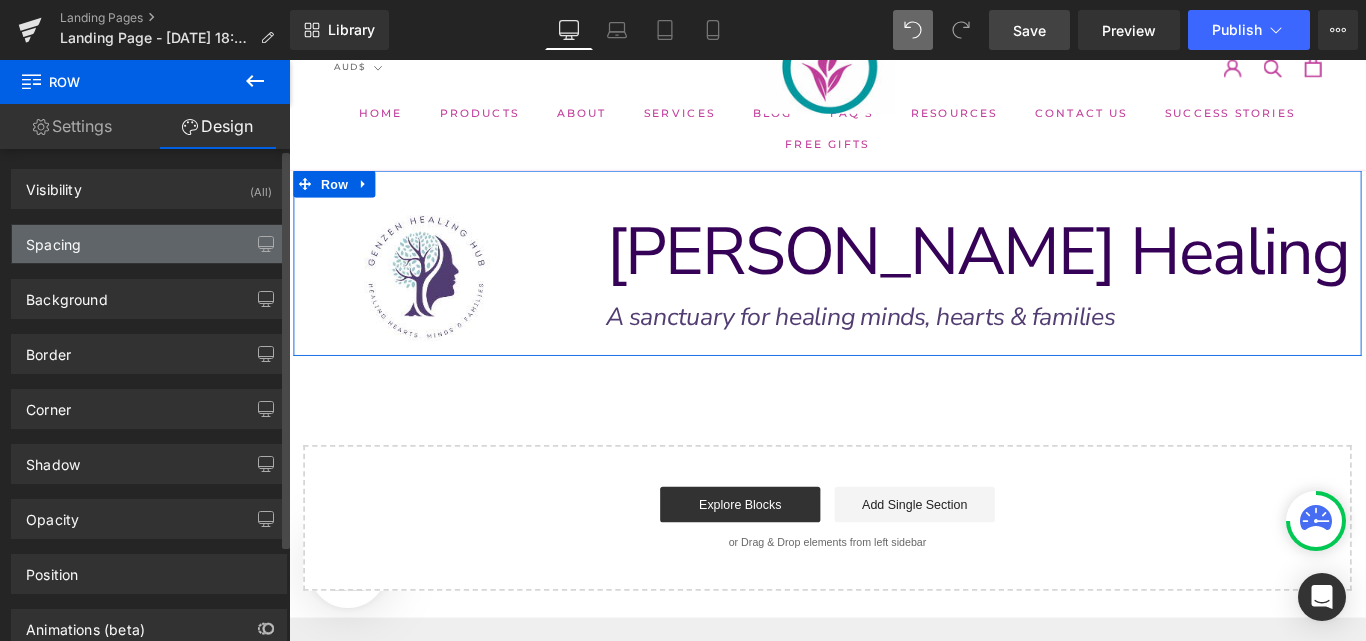 type on "0" 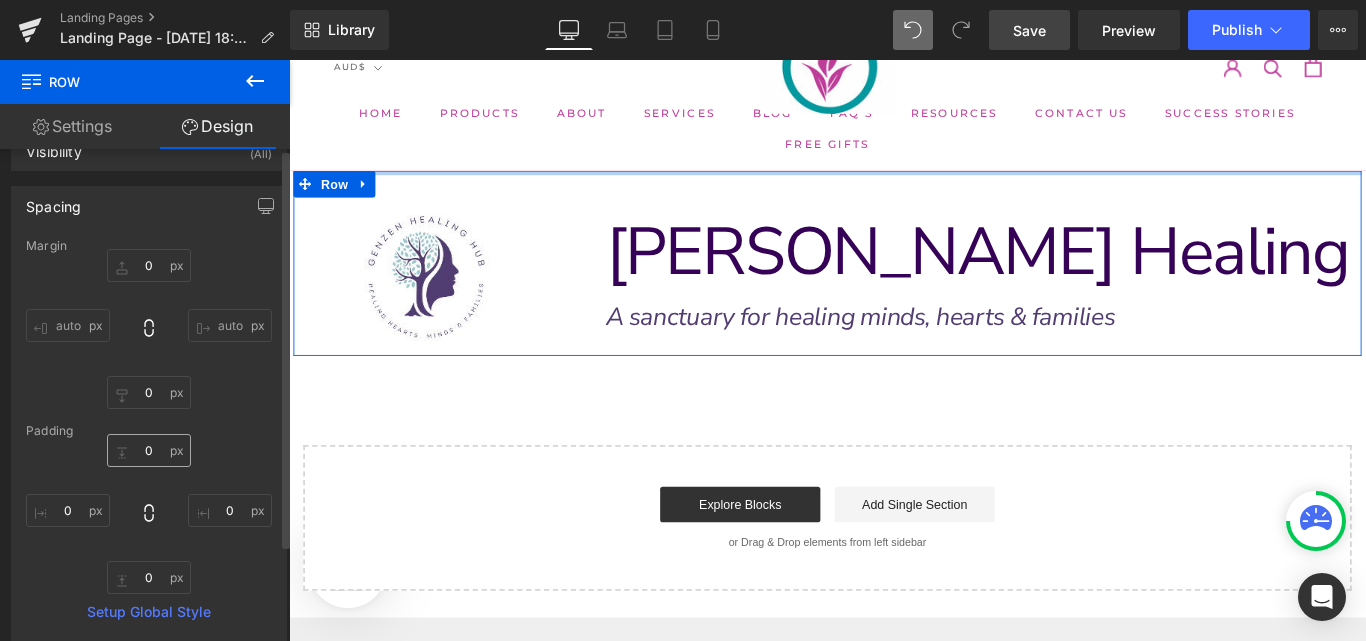 scroll, scrollTop: 0, scrollLeft: 0, axis: both 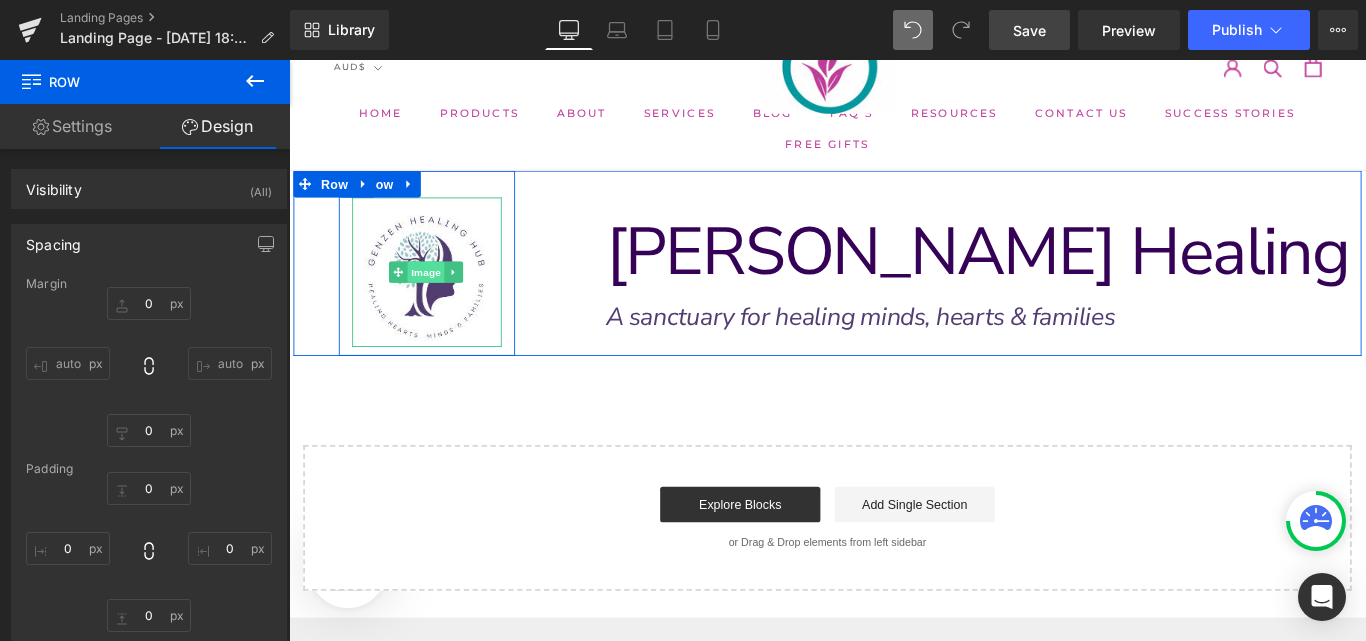 click on "Image" at bounding box center [444, 298] 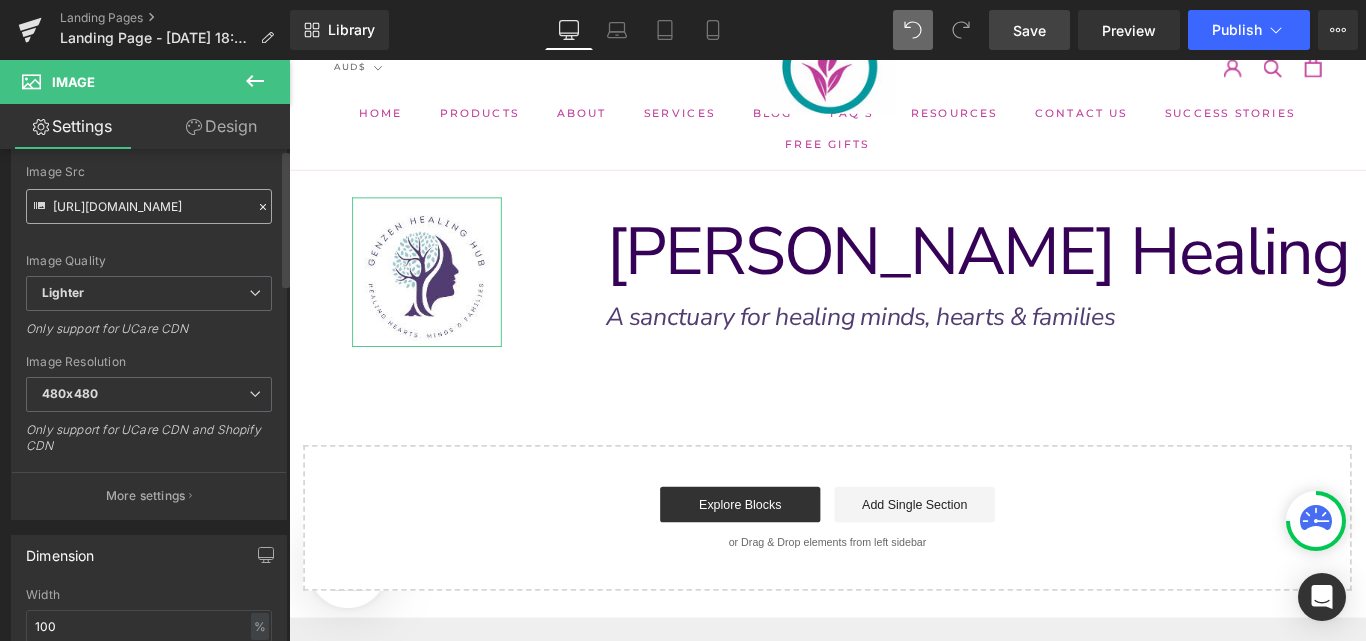 scroll, scrollTop: 0, scrollLeft: 0, axis: both 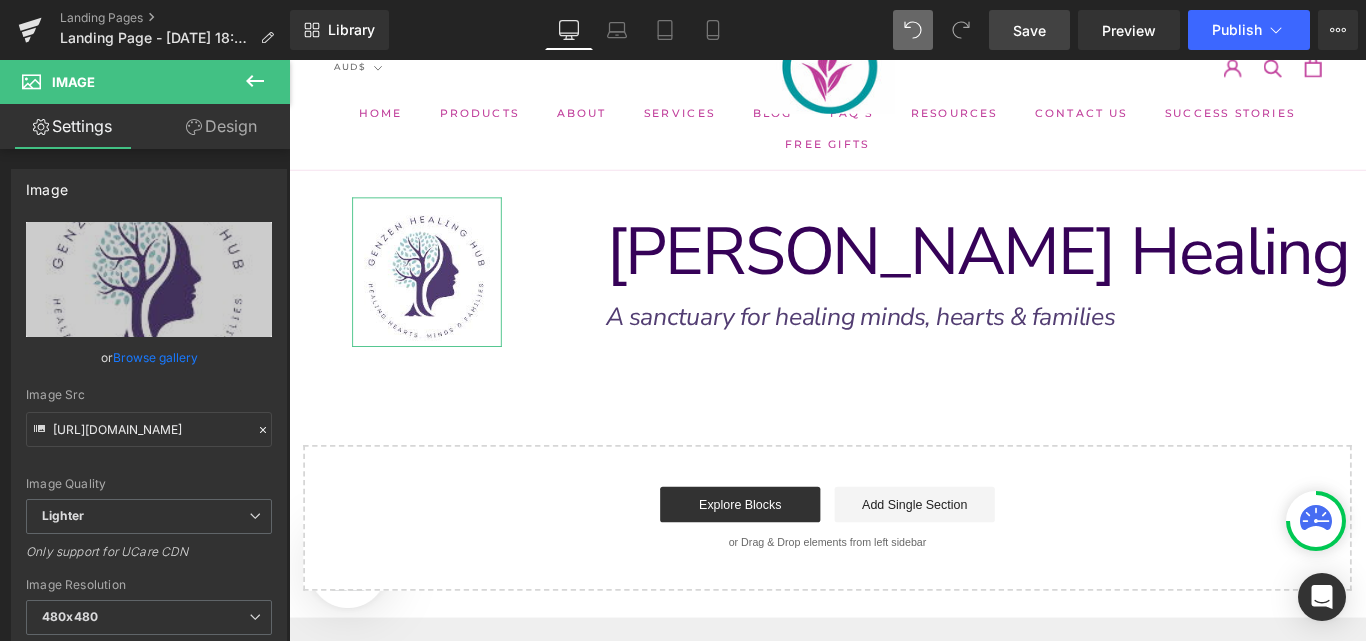click on "Design" at bounding box center [221, 126] 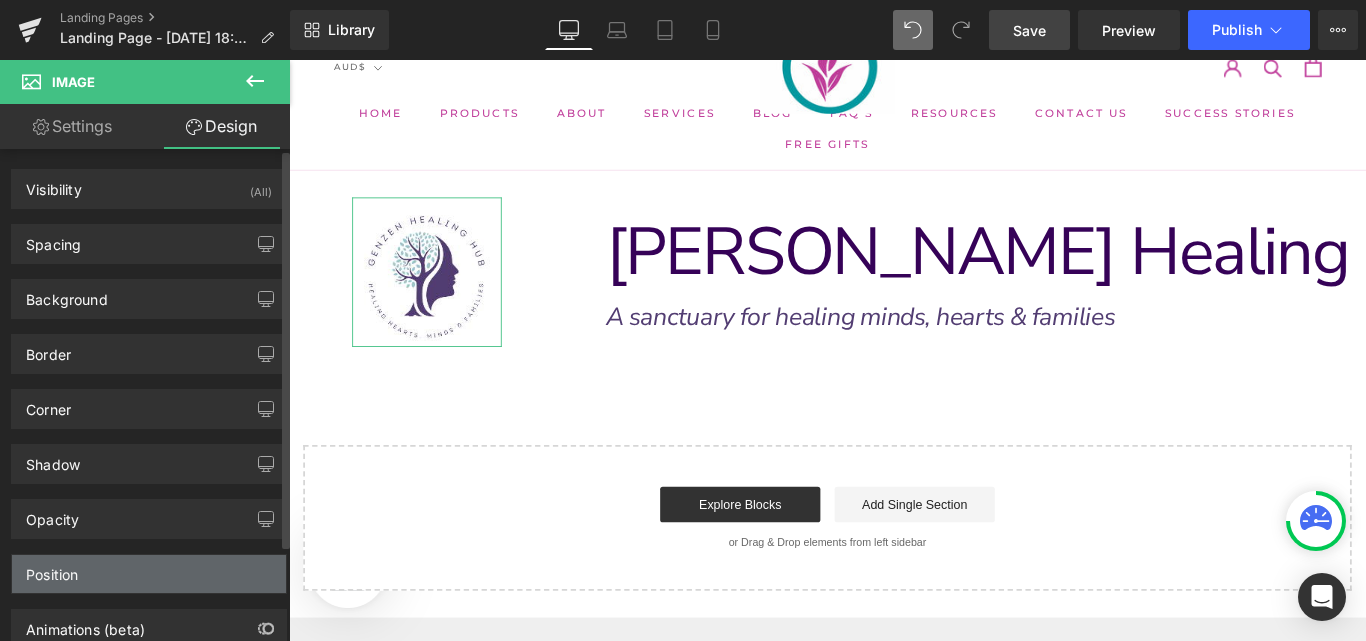 click on "Position" at bounding box center (149, 574) 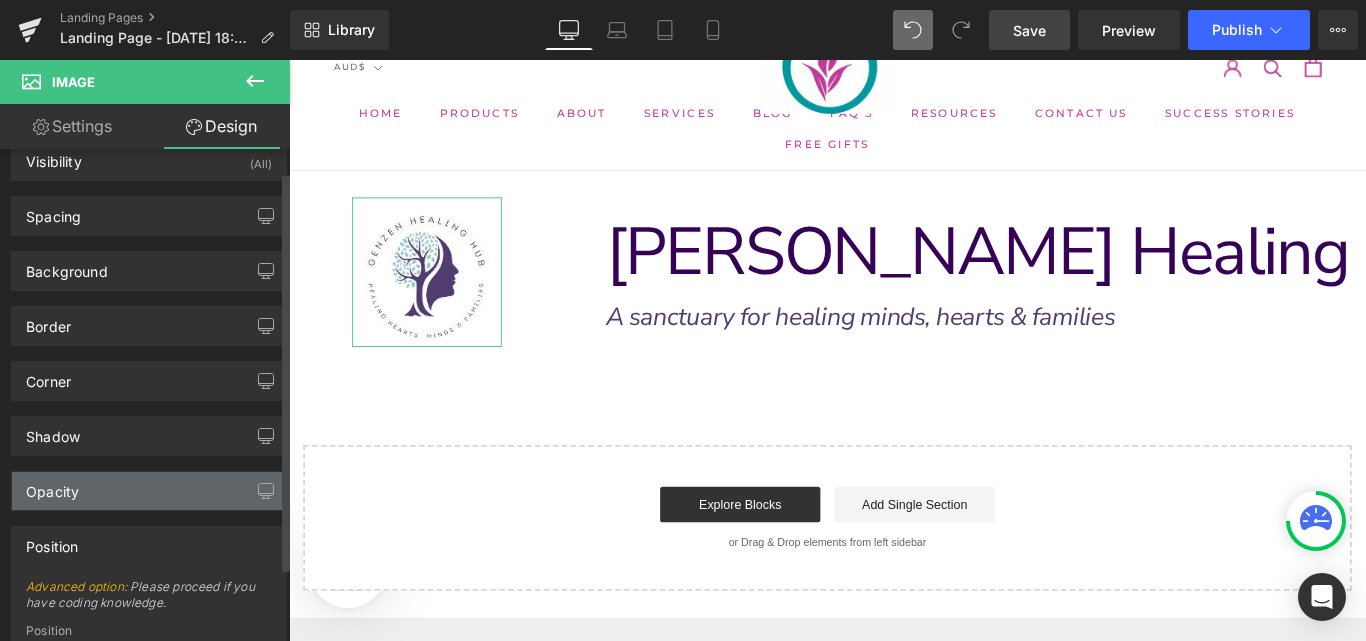 scroll, scrollTop: 27, scrollLeft: 0, axis: vertical 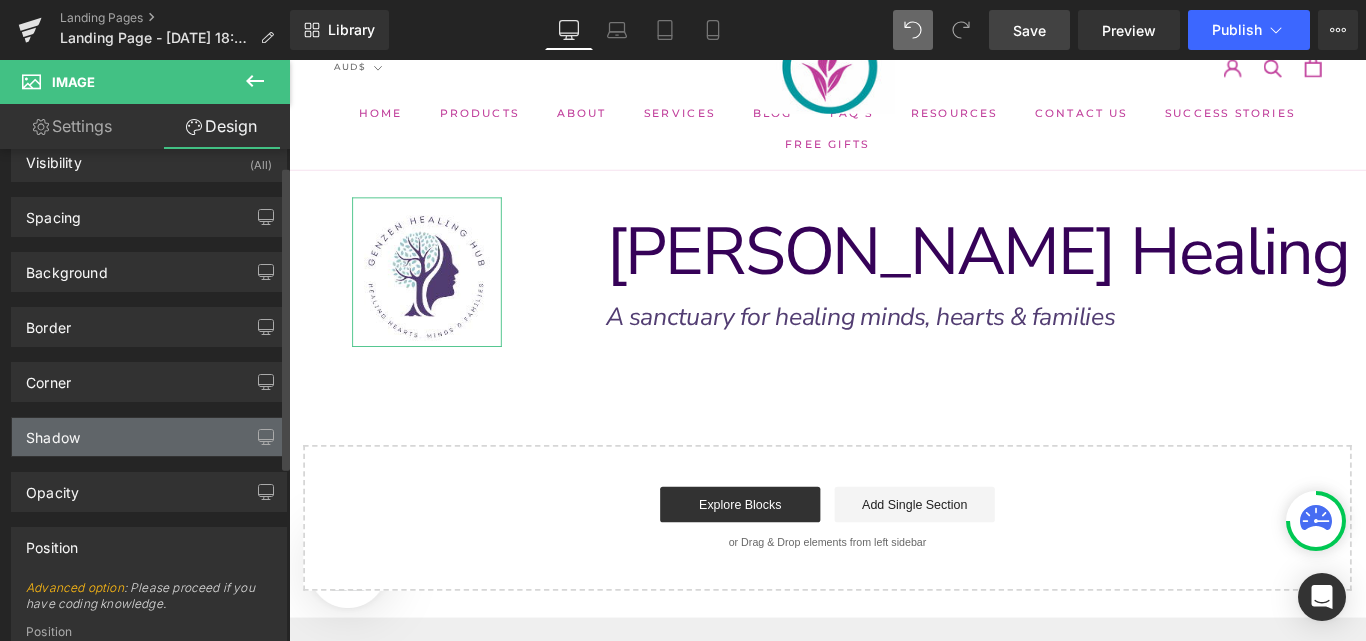 click on "Shadow" at bounding box center [149, 437] 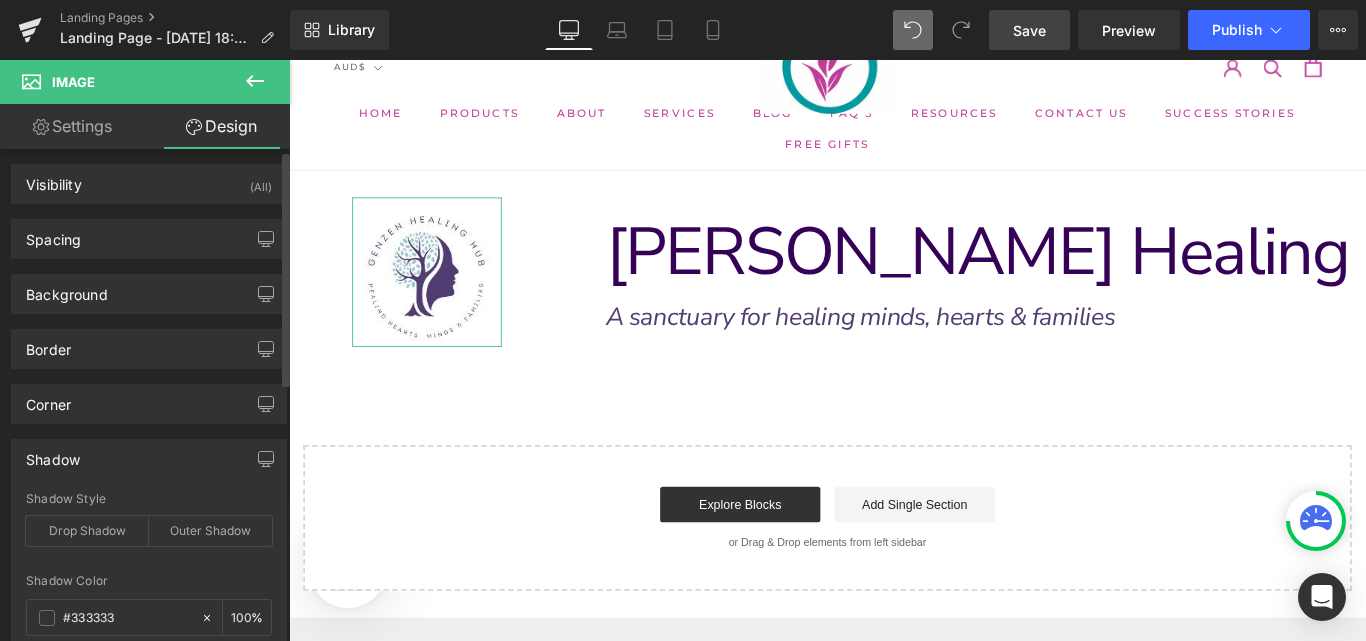 scroll, scrollTop: 0, scrollLeft: 0, axis: both 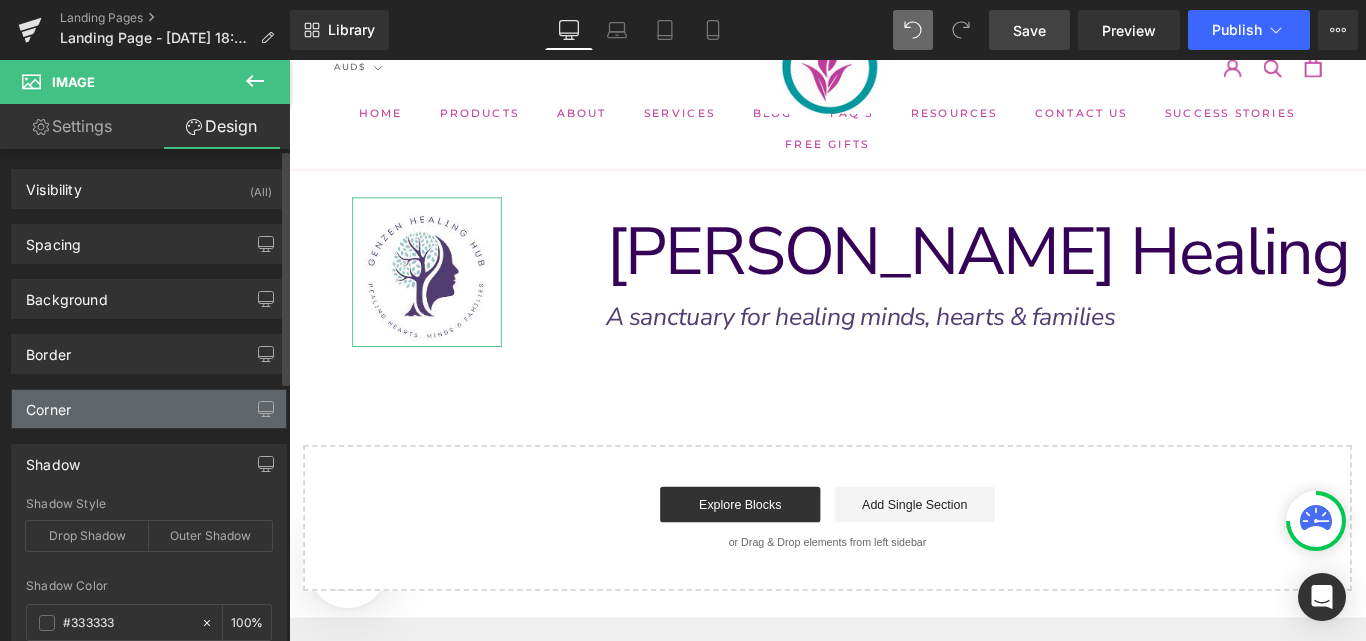 click on "Corner" at bounding box center [149, 409] 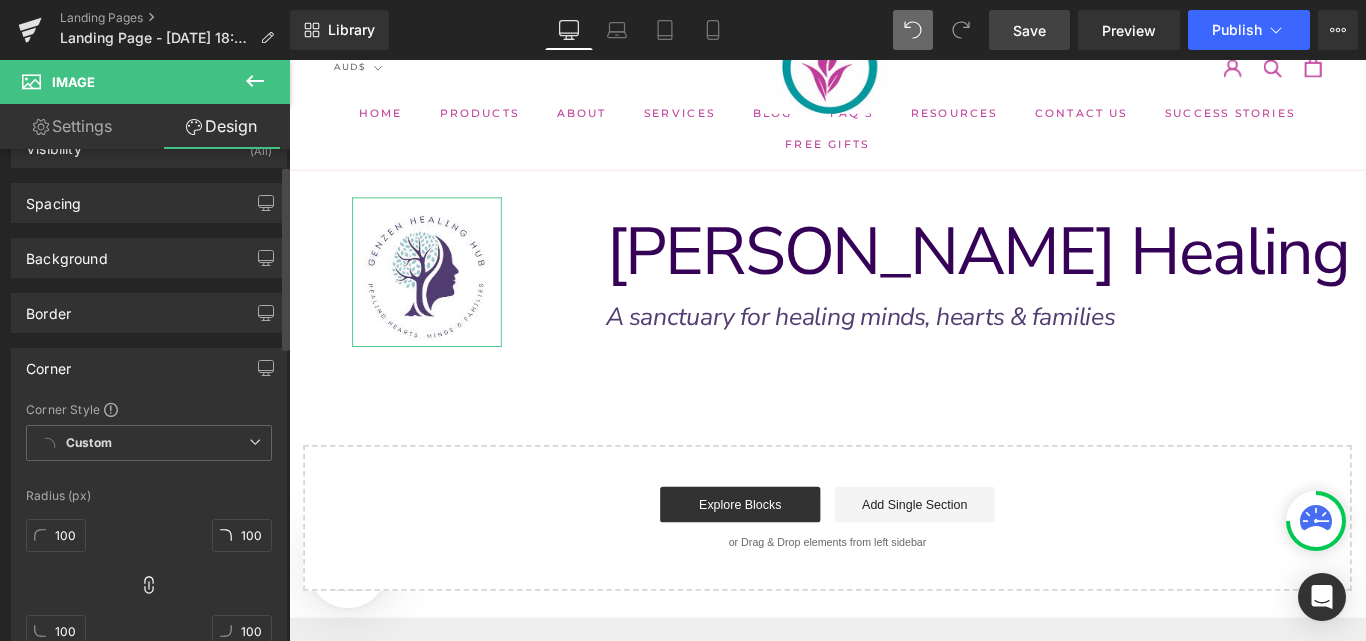 scroll, scrollTop: 40, scrollLeft: 0, axis: vertical 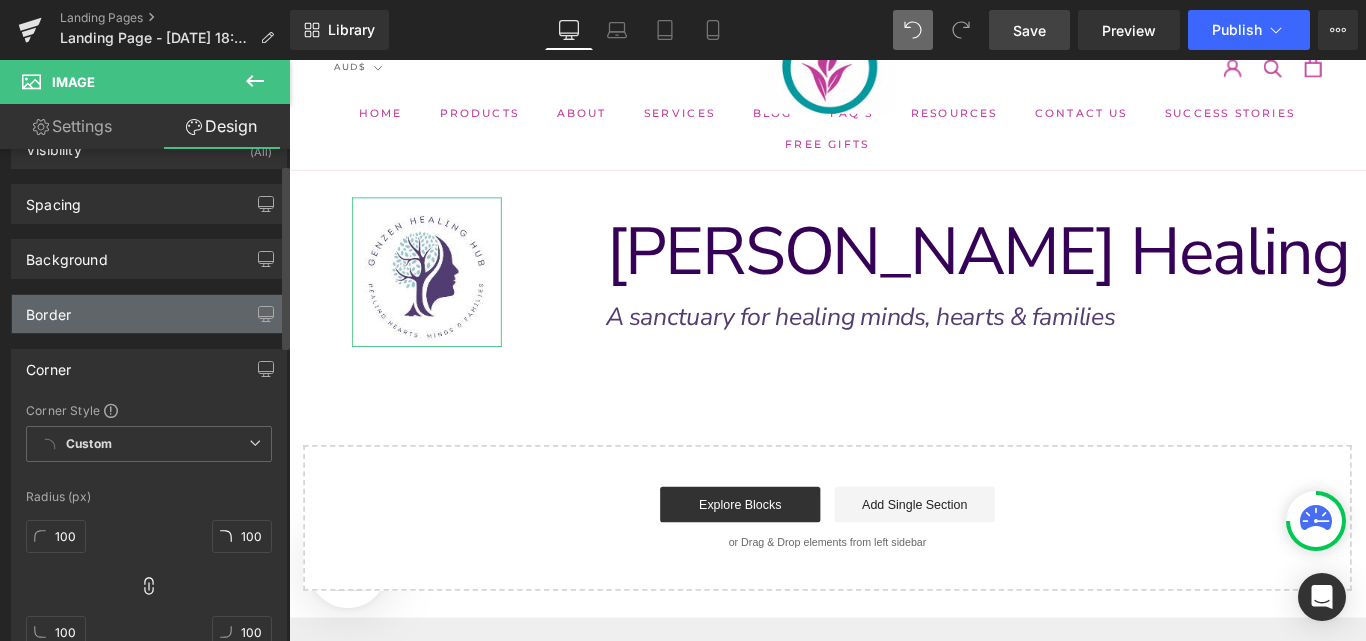 click on "Border" at bounding box center (149, 314) 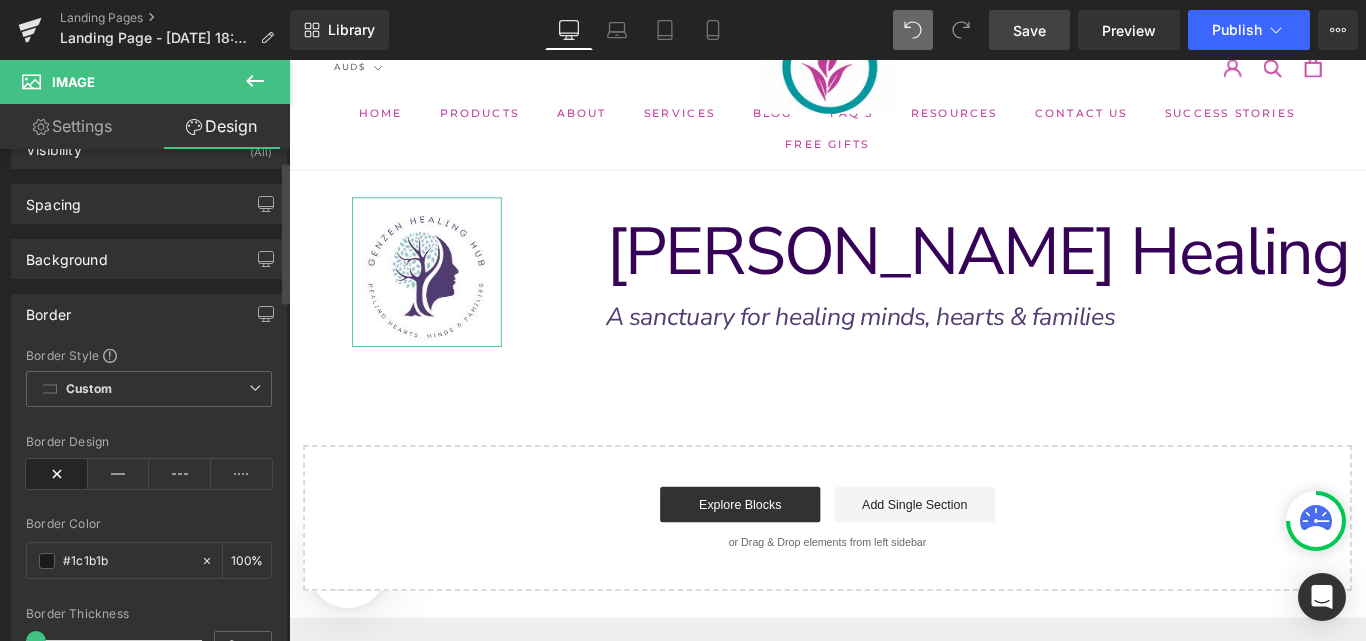 scroll, scrollTop: 0, scrollLeft: 0, axis: both 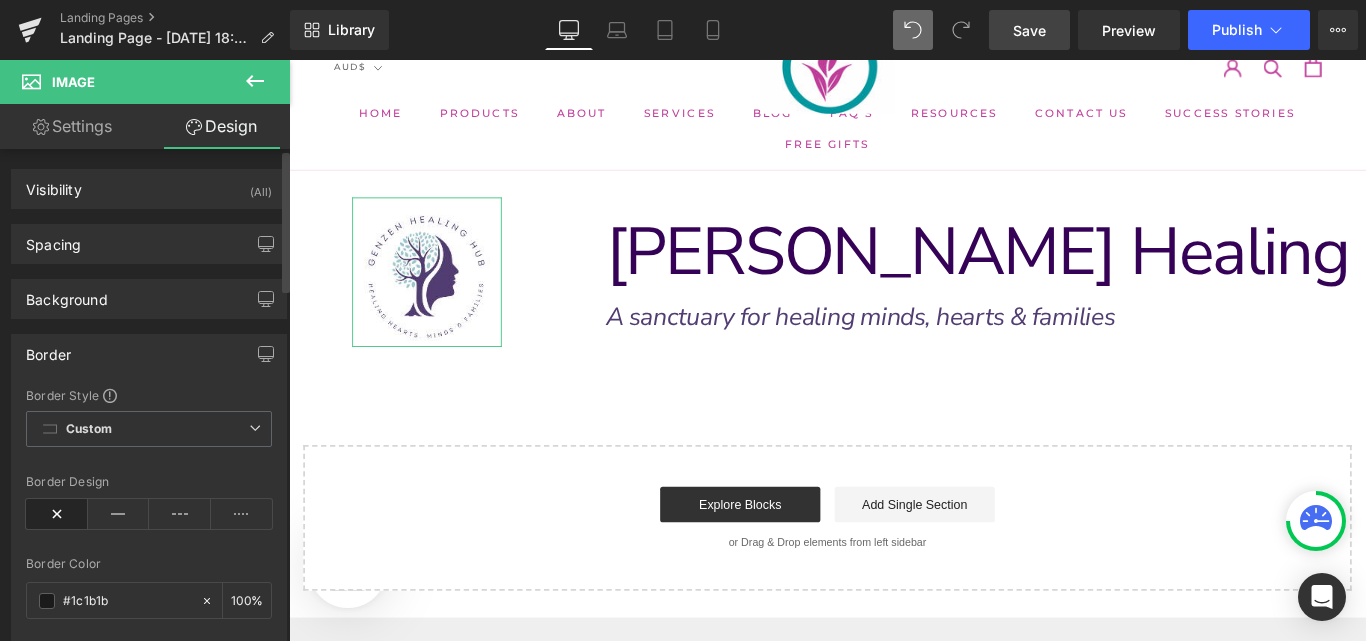 click on "Background" at bounding box center (149, 299) 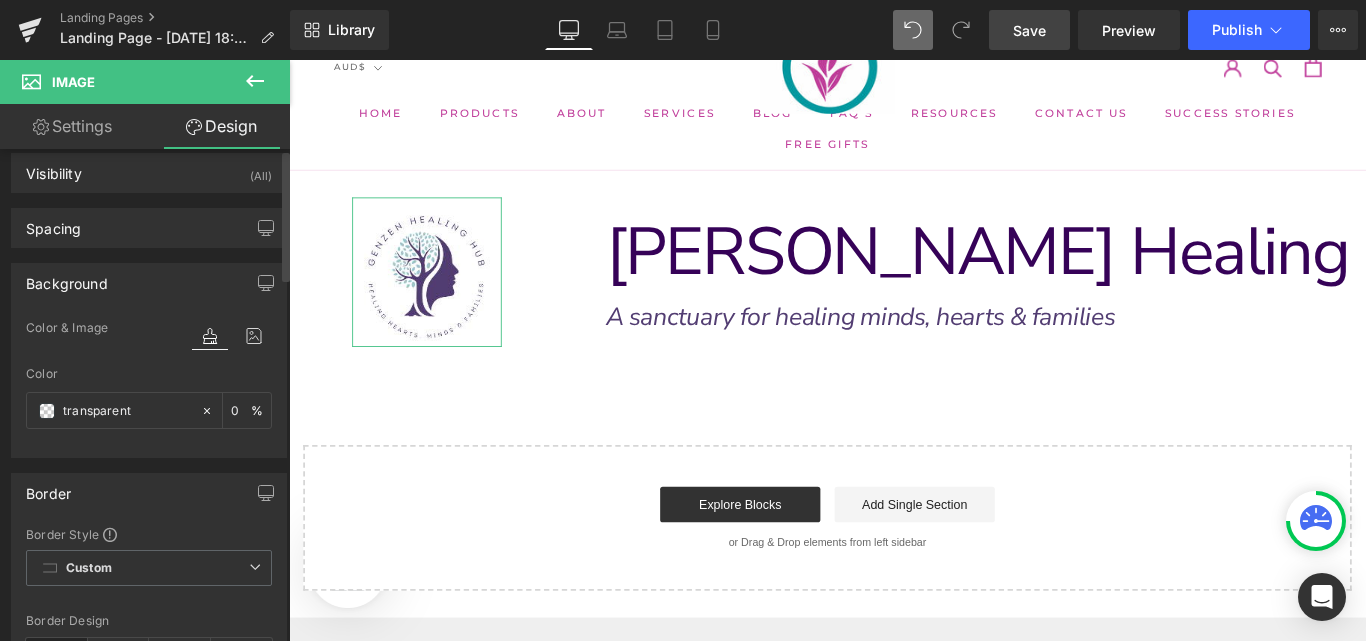 scroll, scrollTop: 0, scrollLeft: 0, axis: both 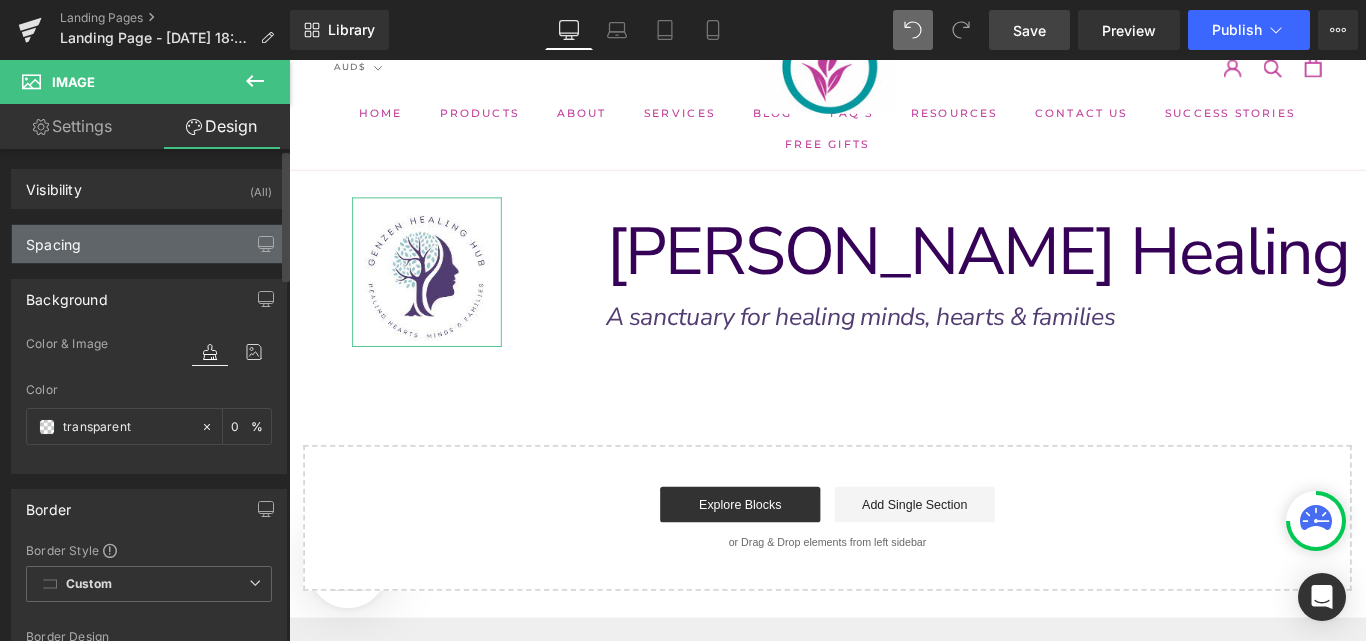 click on "Spacing" at bounding box center (149, 244) 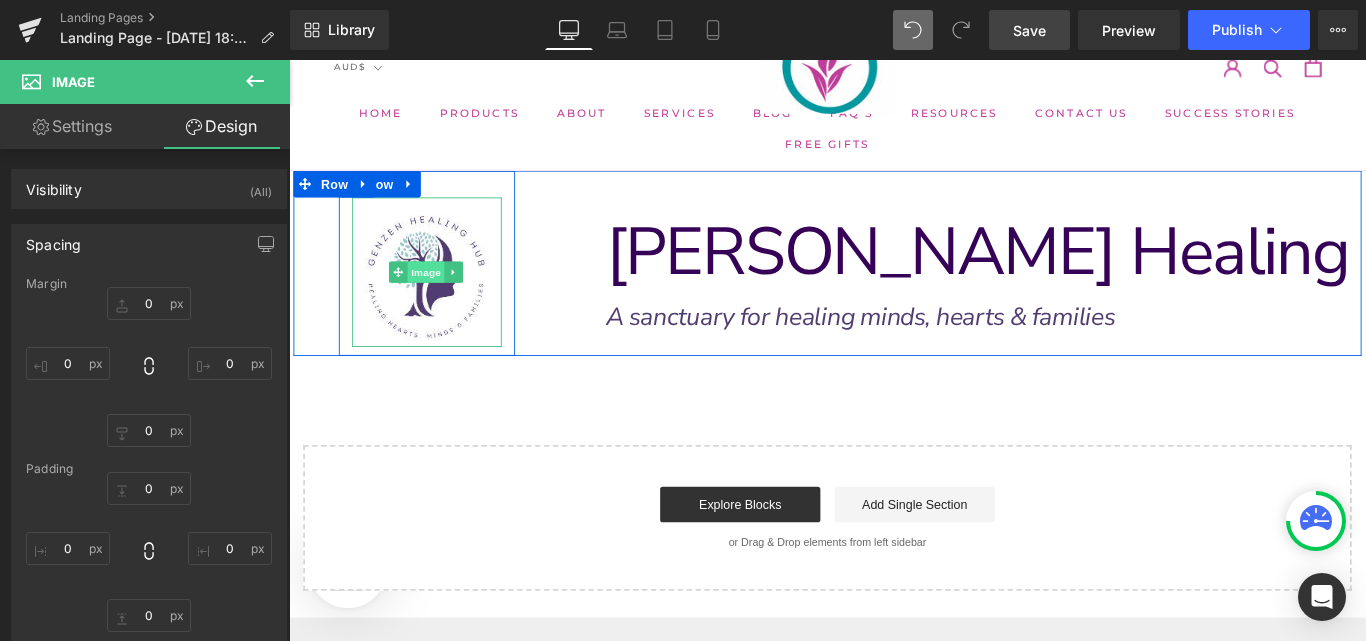 click on "Image" at bounding box center (444, 298) 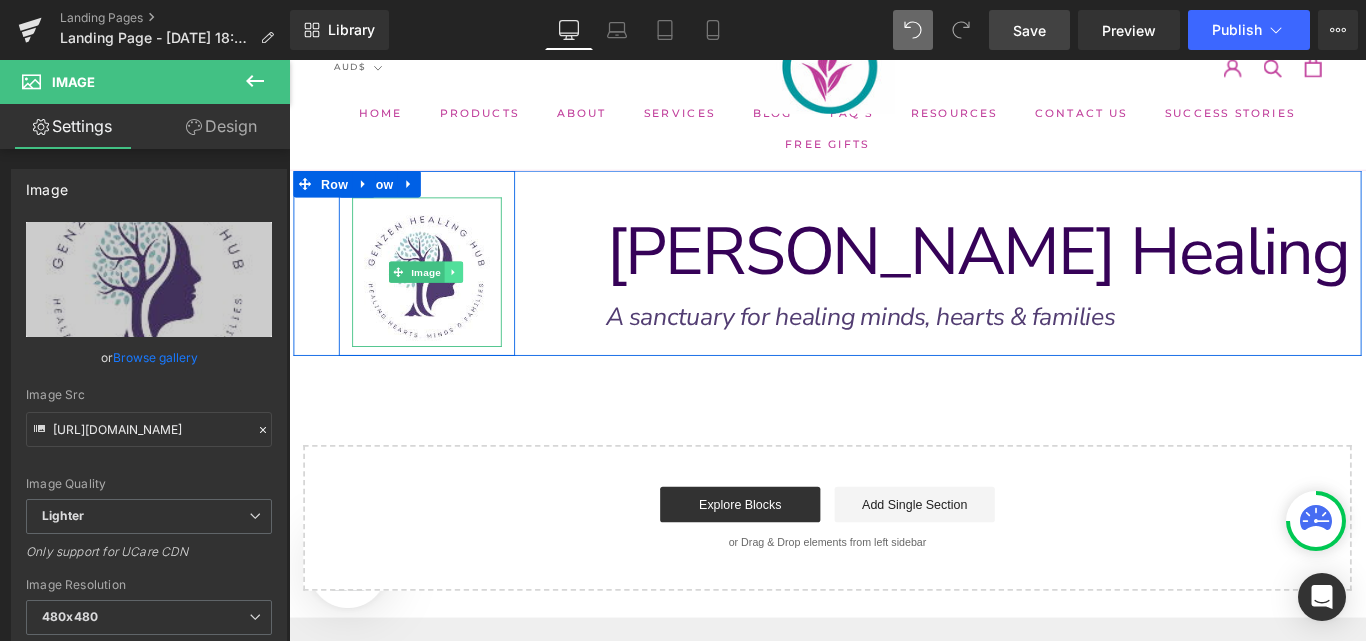 click 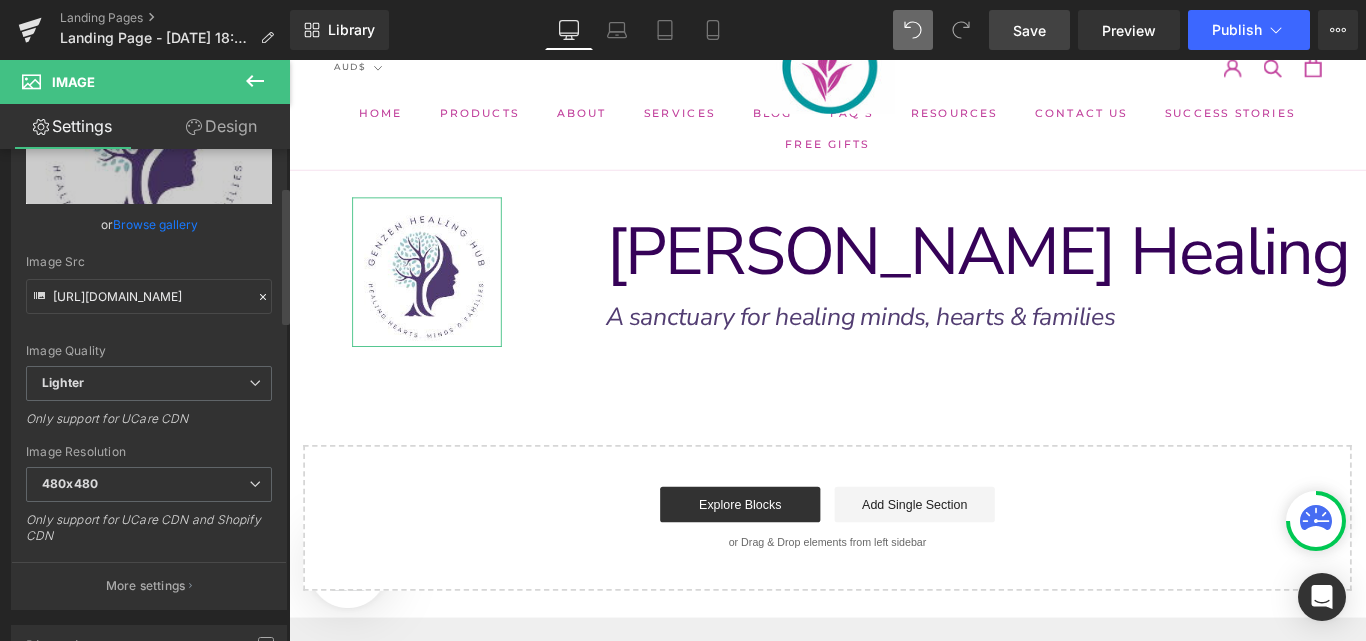 scroll, scrollTop: 134, scrollLeft: 0, axis: vertical 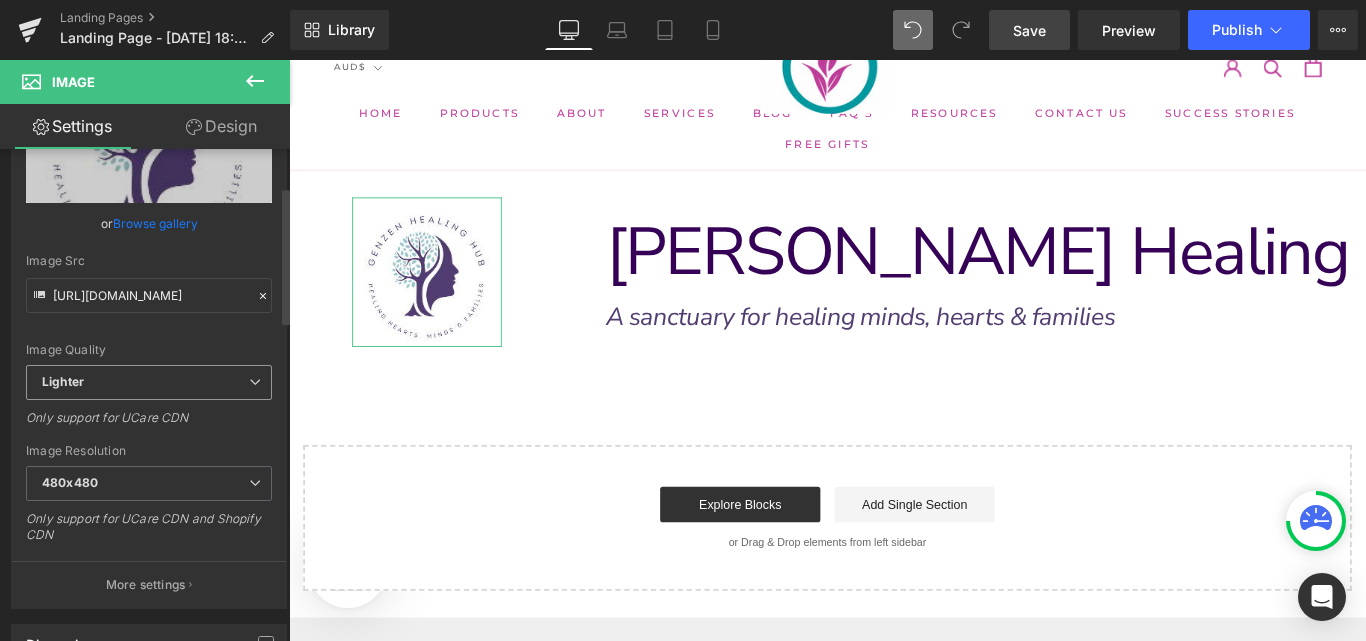 click on "Lighter
Lighter Lightest" at bounding box center (149, 387) 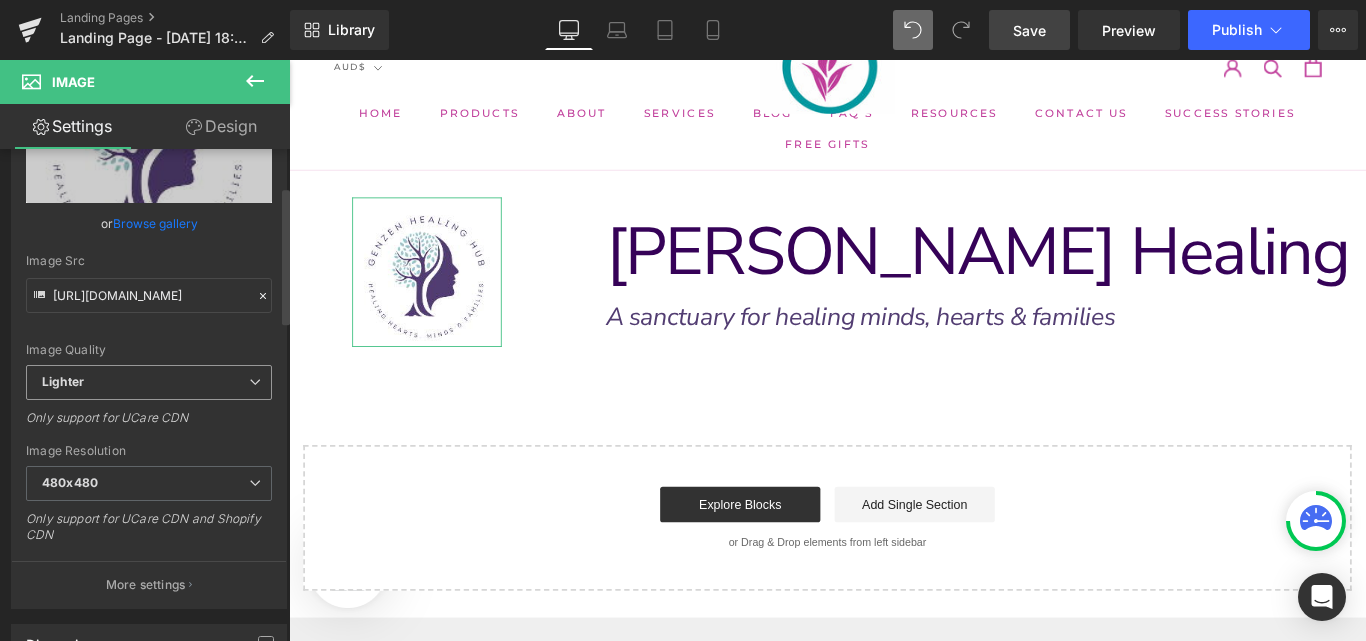 click on "Lighter" at bounding box center (149, 382) 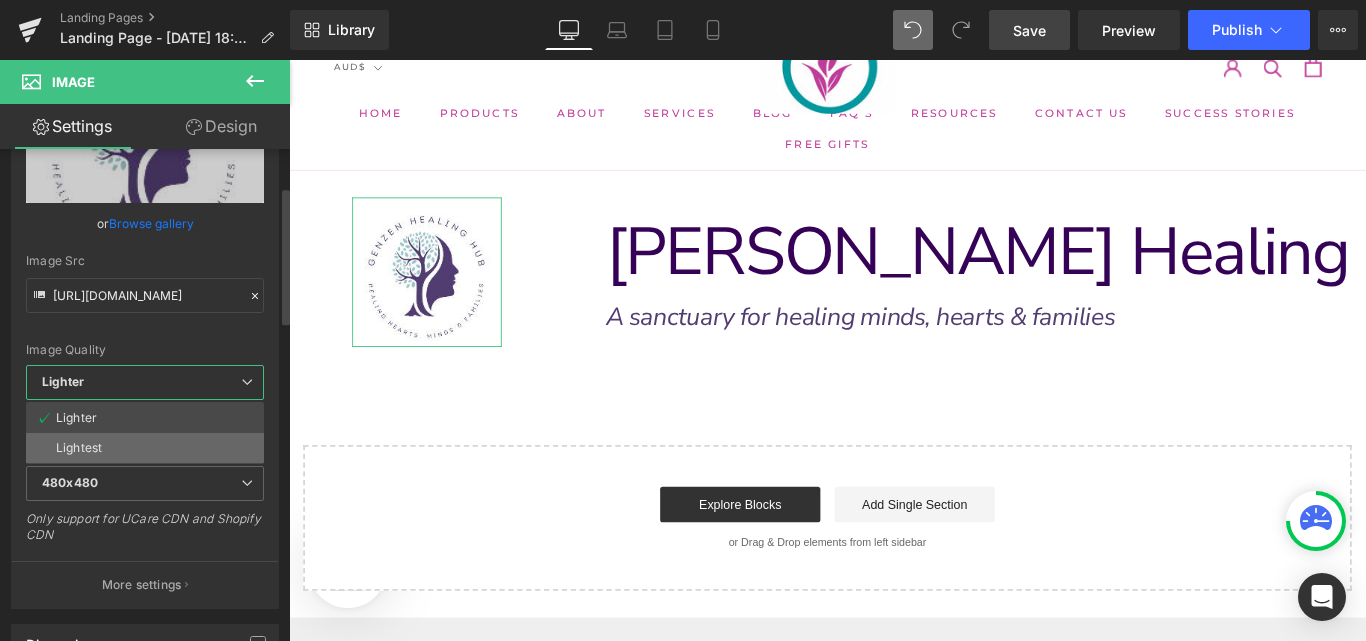 click on "Lightest" at bounding box center (145, 448) 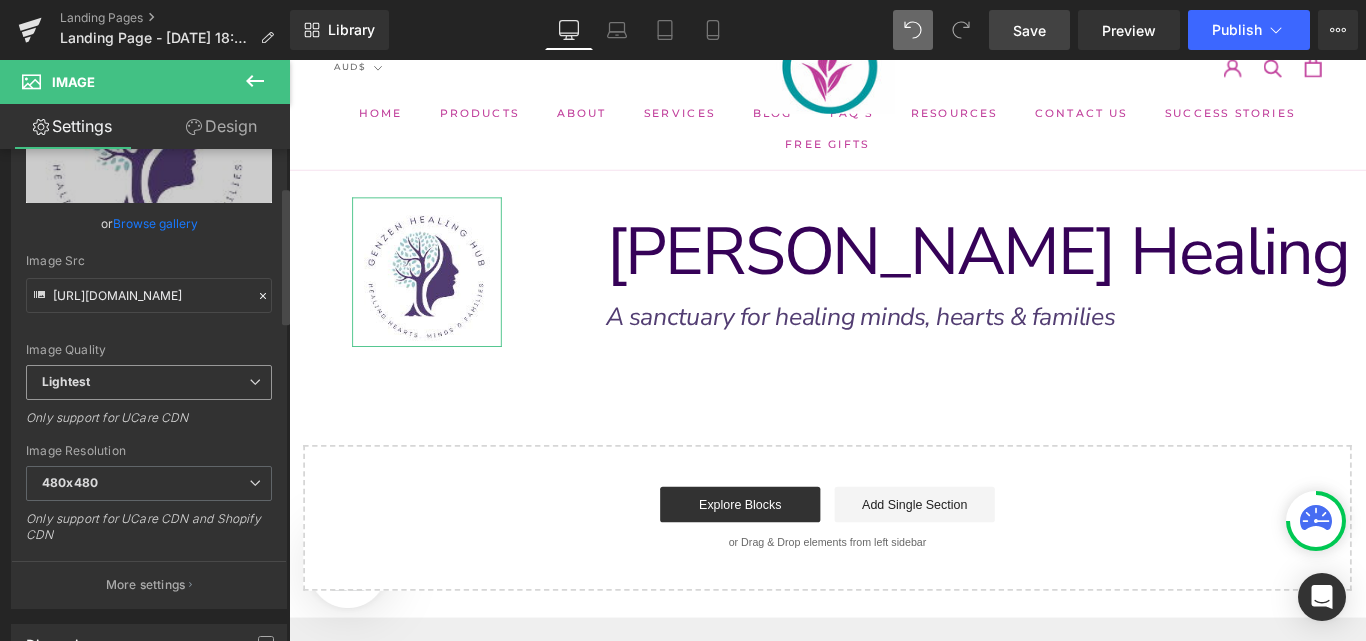 click on "https://ucarecdn.com/47c8f41f-acfe-4a5d-a3e3-7578f8d4455b/-/format/auto/-/preview/480x480/-/quality/lighter/000_Logo_GenZen_Healing_Hub_52495cc1-3173-4704-9c17-591bb2699310.png  Replace Image  Upload image or  Browse gallery Image Src https://ucarecdn.com/47c8f41f-acfe-4a5d-a3e3-7578f8d4455b/-/format/auto/-/preview/480x480/-/quality/lighter/000_Logo_GenZen_Healing_Hub_52495cc1-3173-4704-9c17-591bb2699310.png Image Quality Lighter Lightest
Lightest
Lighter Lightest Only support for UCare CDN 100x100 240x240 480x480 576x576 640x640 768x768 800x800 960x960 1024x1024 1280x1280 1440x1440 1600x1600 1920x1920 2560x2560 3000x3000 Image Resolution
480x480
100x100 240x240 480x480 576x576 640x640 768x768 800x800 960x960 1024x1024 1280x1280 1440x1440 1600x1600 1920x1920 2560x2560 3000x3000 Only support for UCare CDN and Shopify CDN More settings" at bounding box center [149, 348] 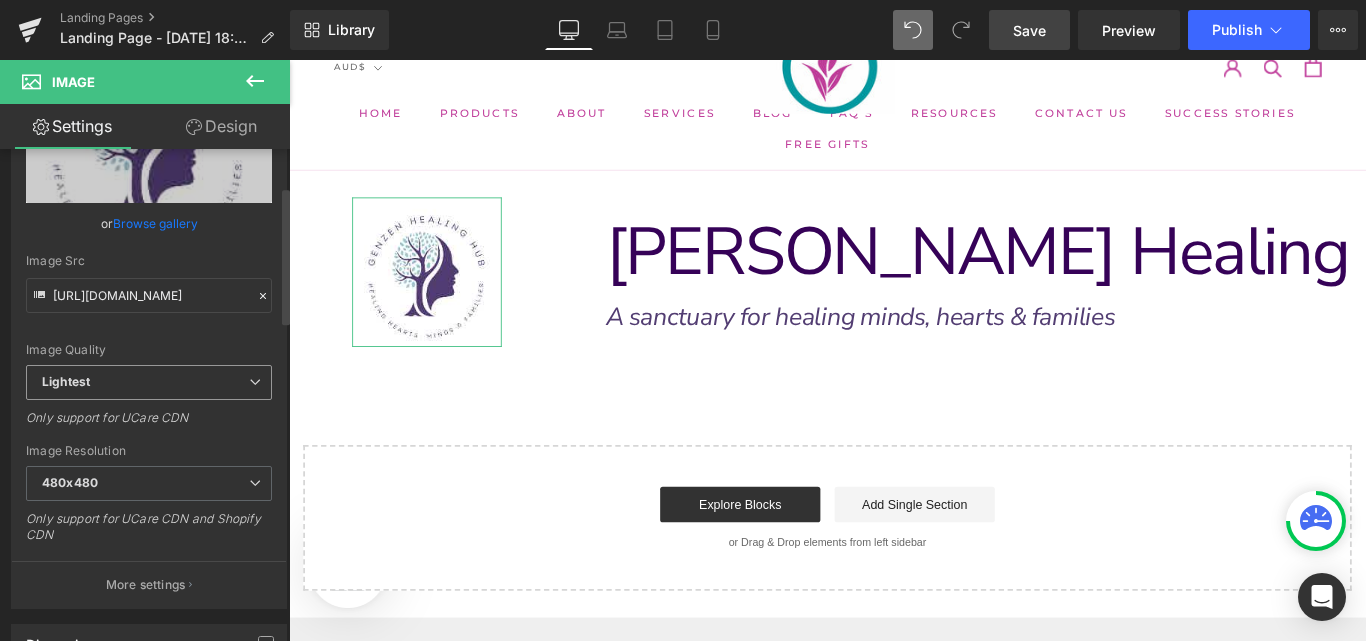 click on "Lightest" at bounding box center [149, 382] 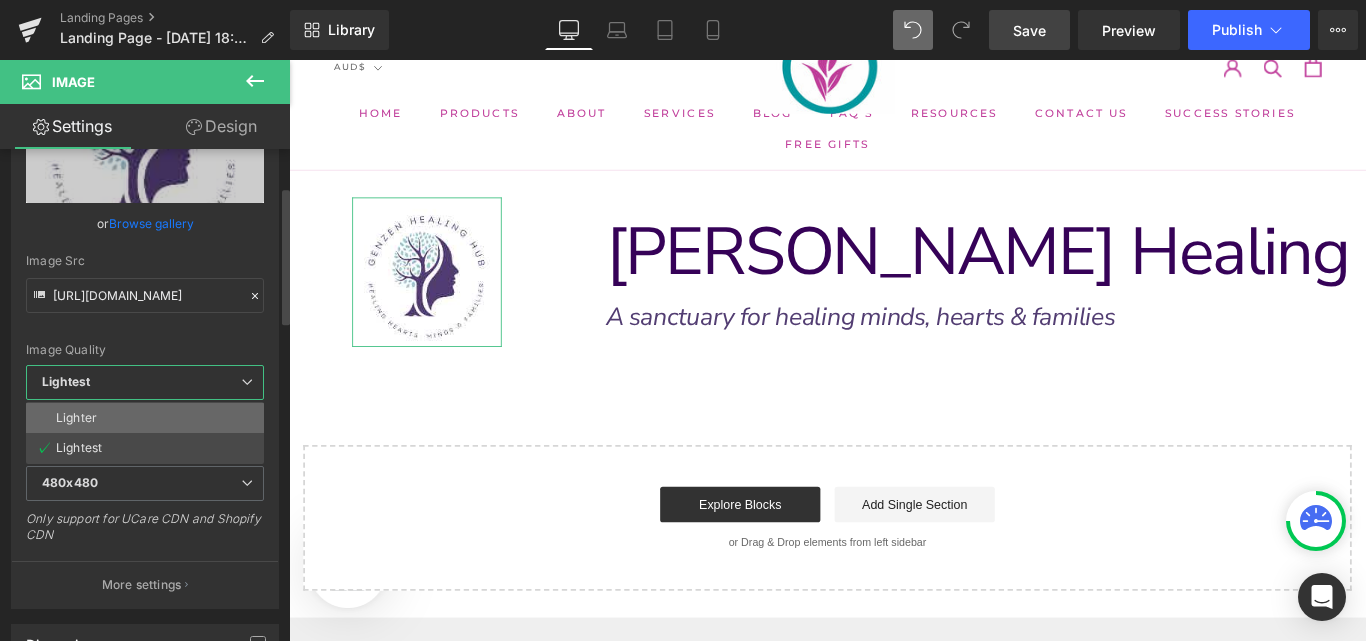 click on "Lighter" at bounding box center (145, 418) 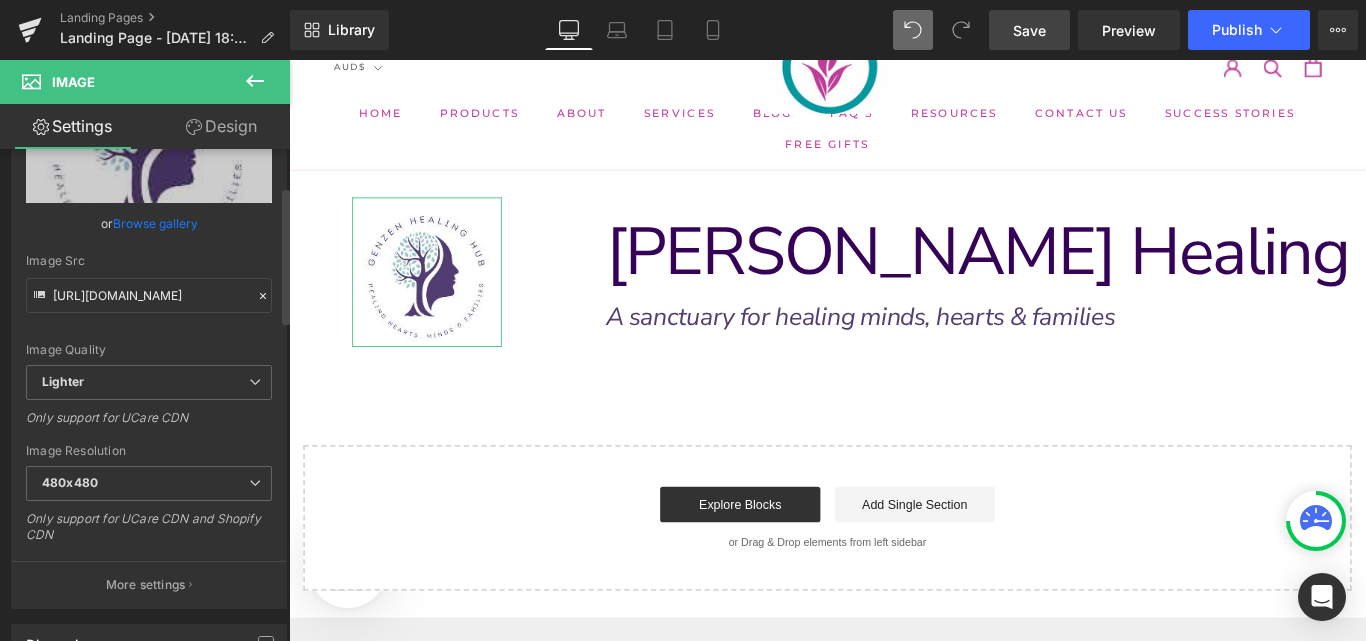 type on "[URL][DOMAIN_NAME]" 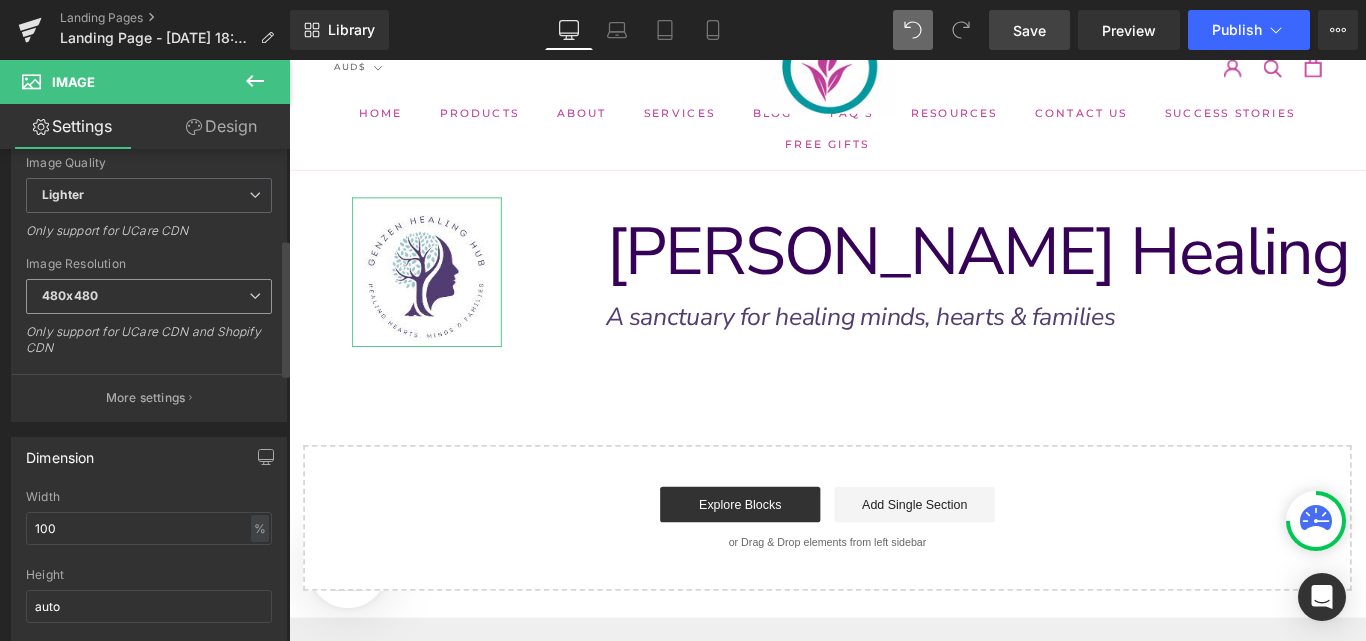 scroll, scrollTop: 325, scrollLeft: 0, axis: vertical 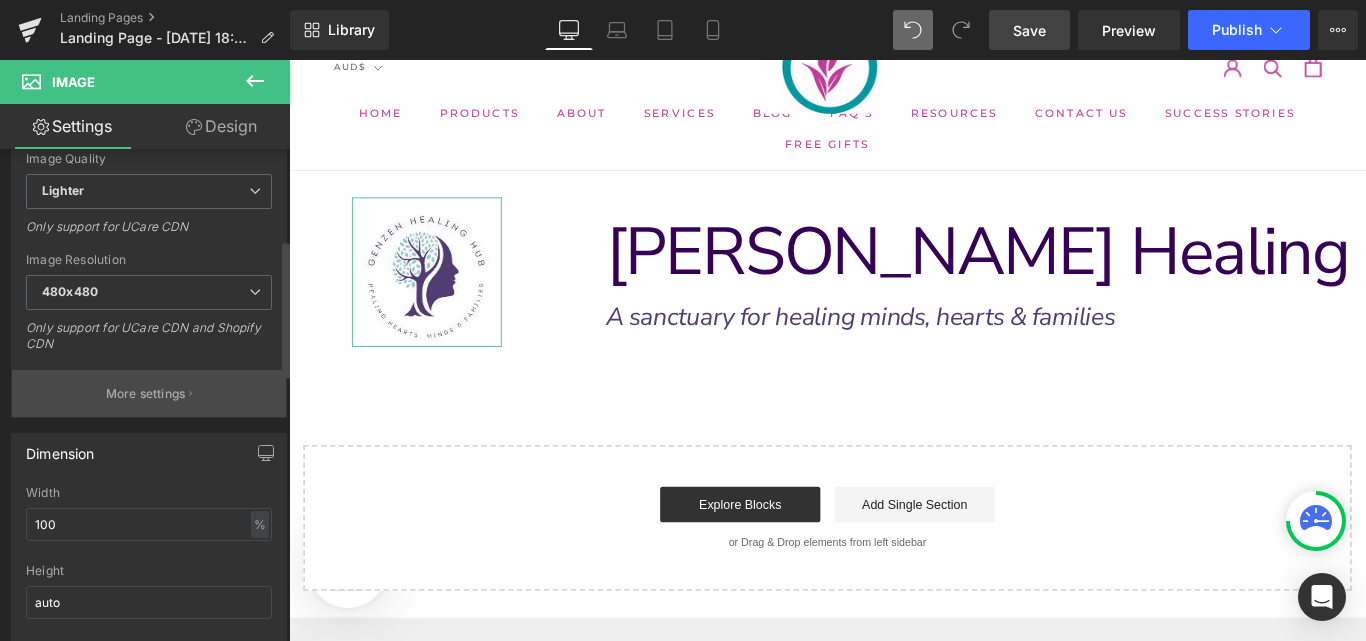 click on "More settings" at bounding box center (149, 393) 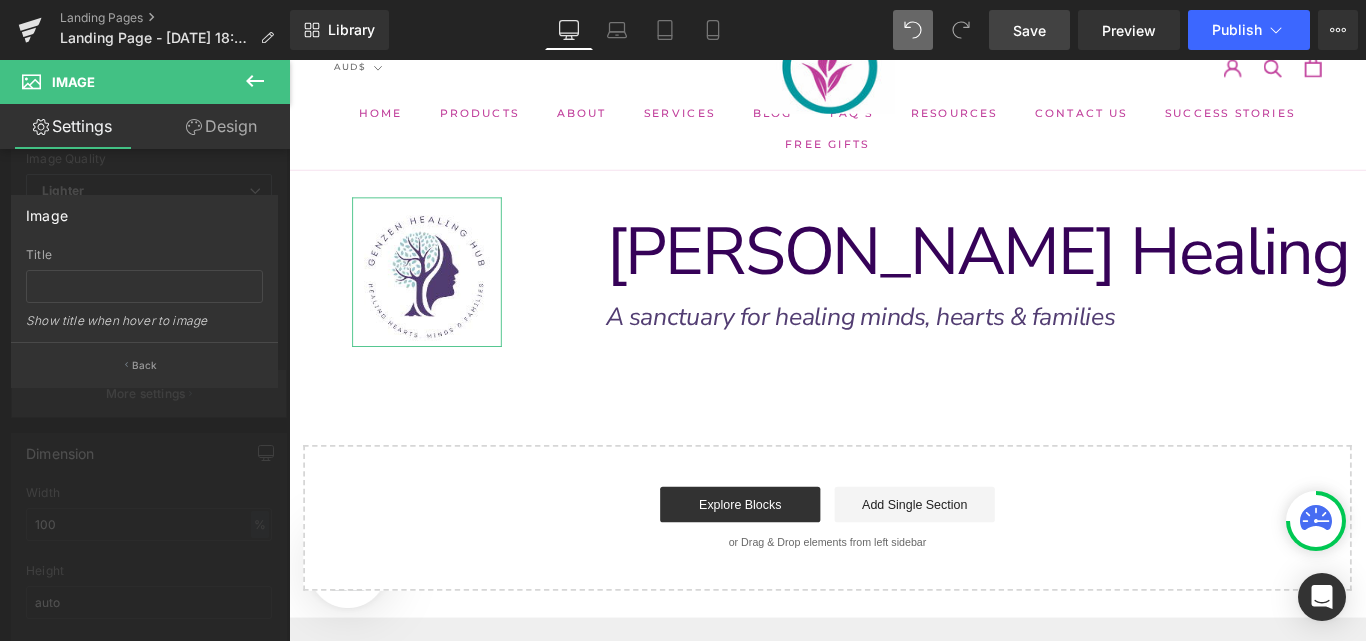click on "Back" at bounding box center [144, 364] 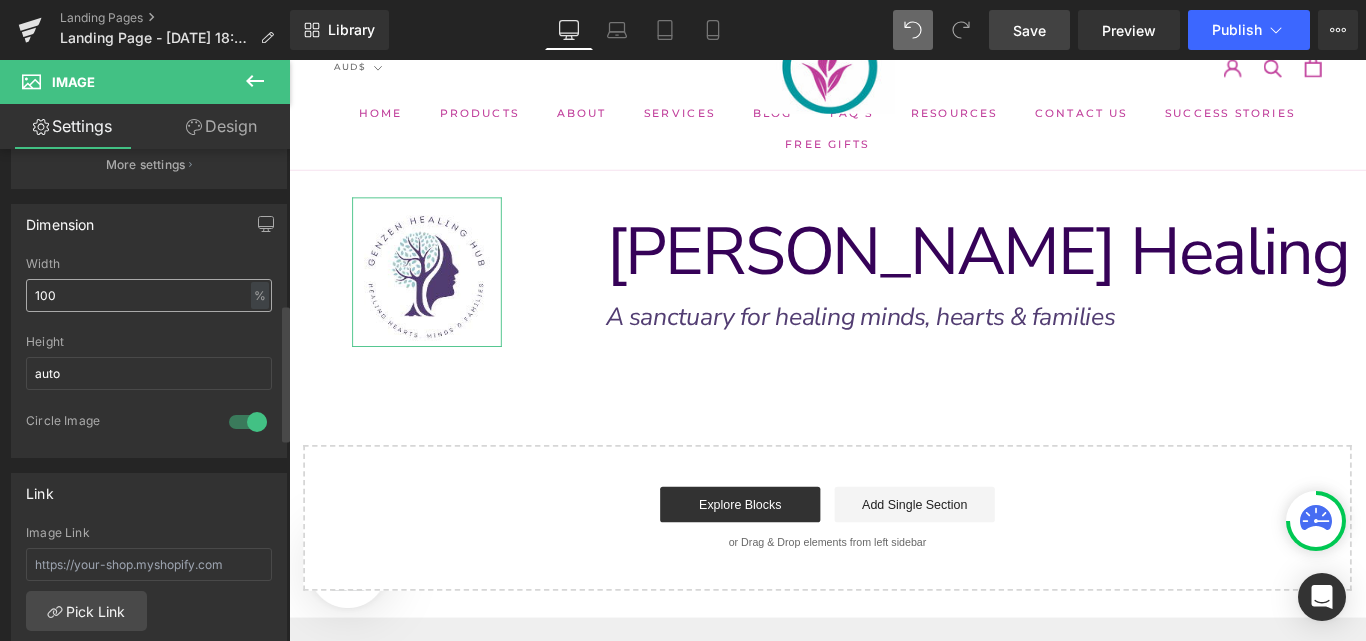 scroll, scrollTop: 556, scrollLeft: 0, axis: vertical 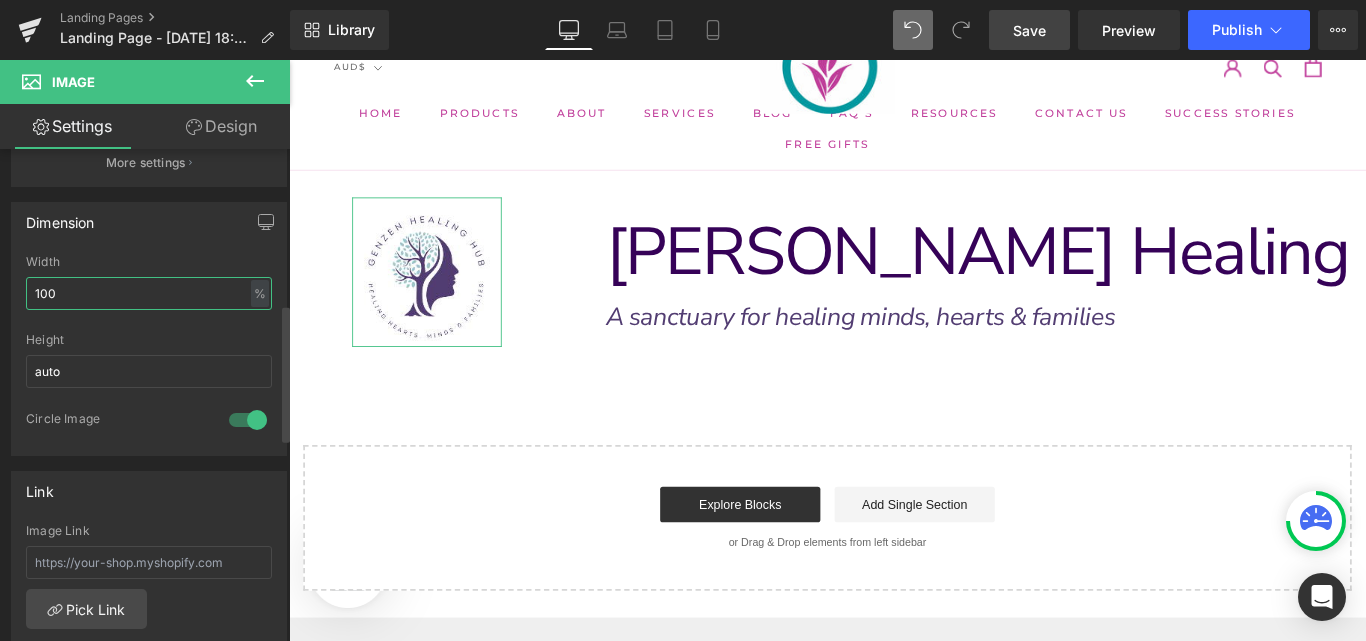 click on "100" at bounding box center [149, 293] 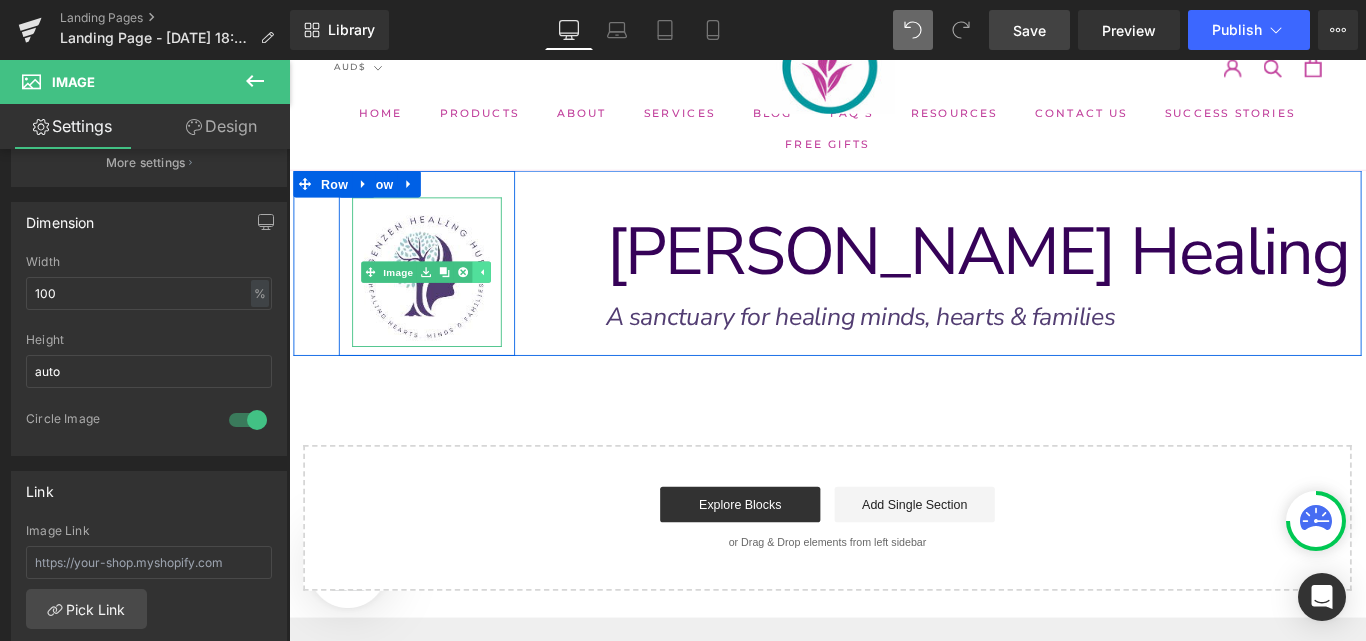 click at bounding box center (505, 298) 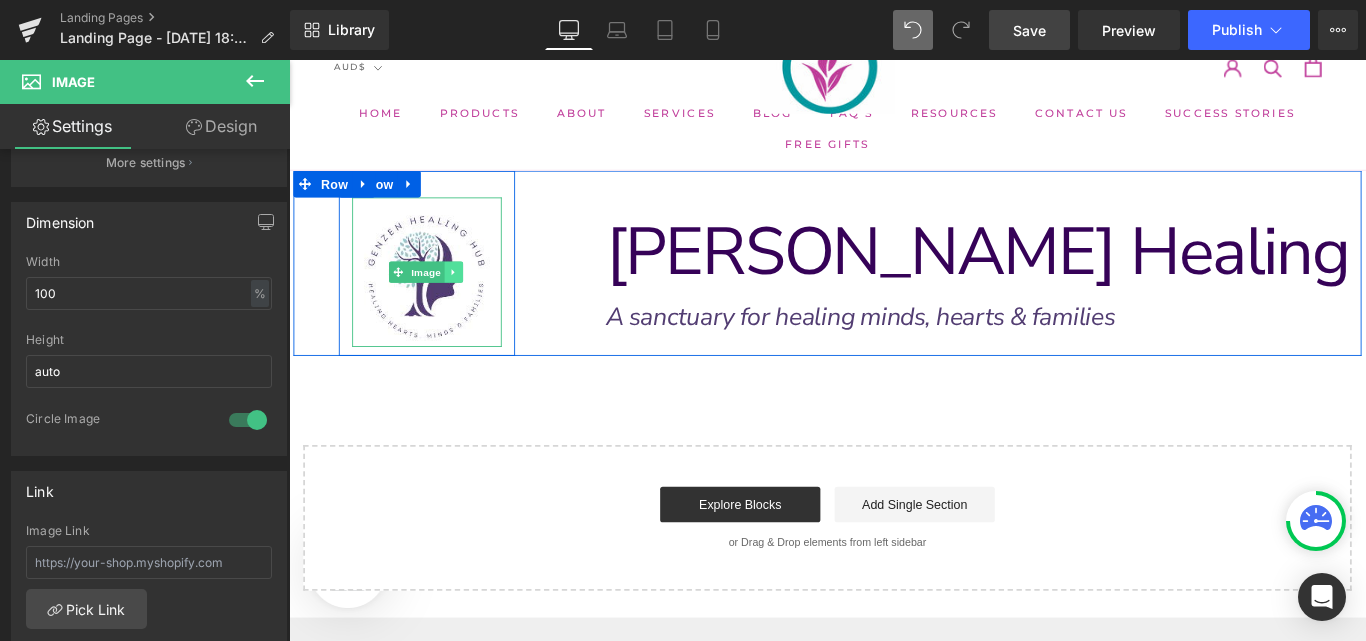 click 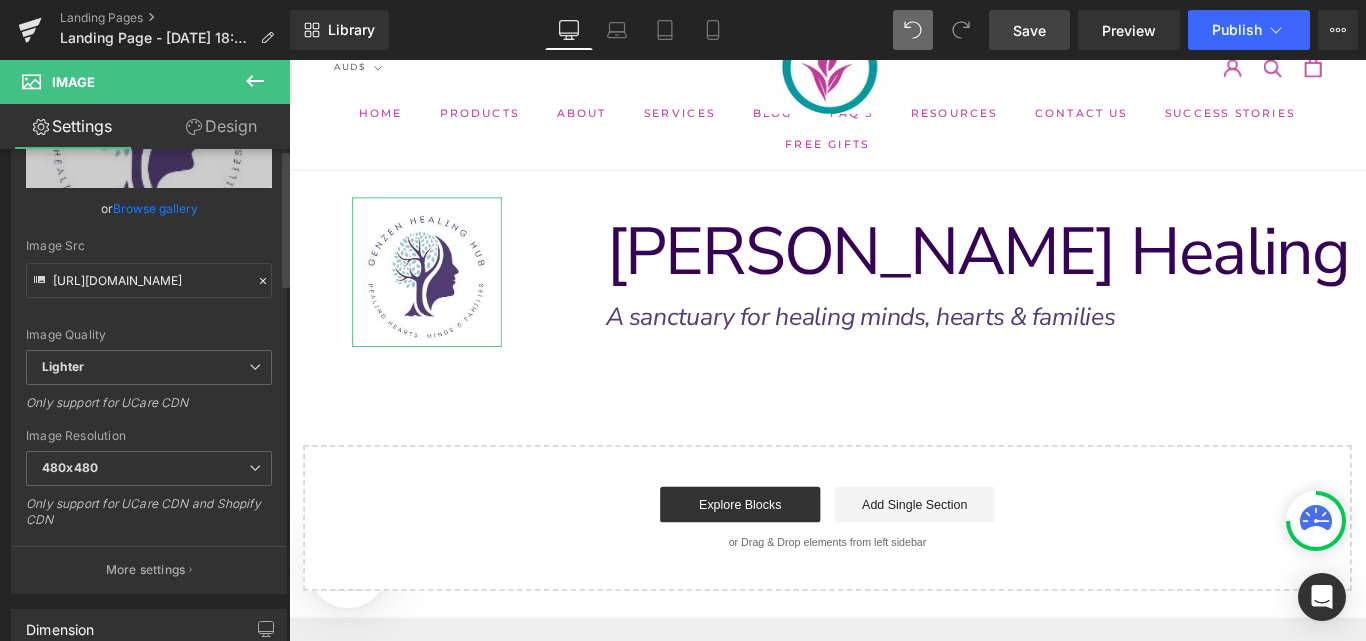 scroll, scrollTop: 0, scrollLeft: 0, axis: both 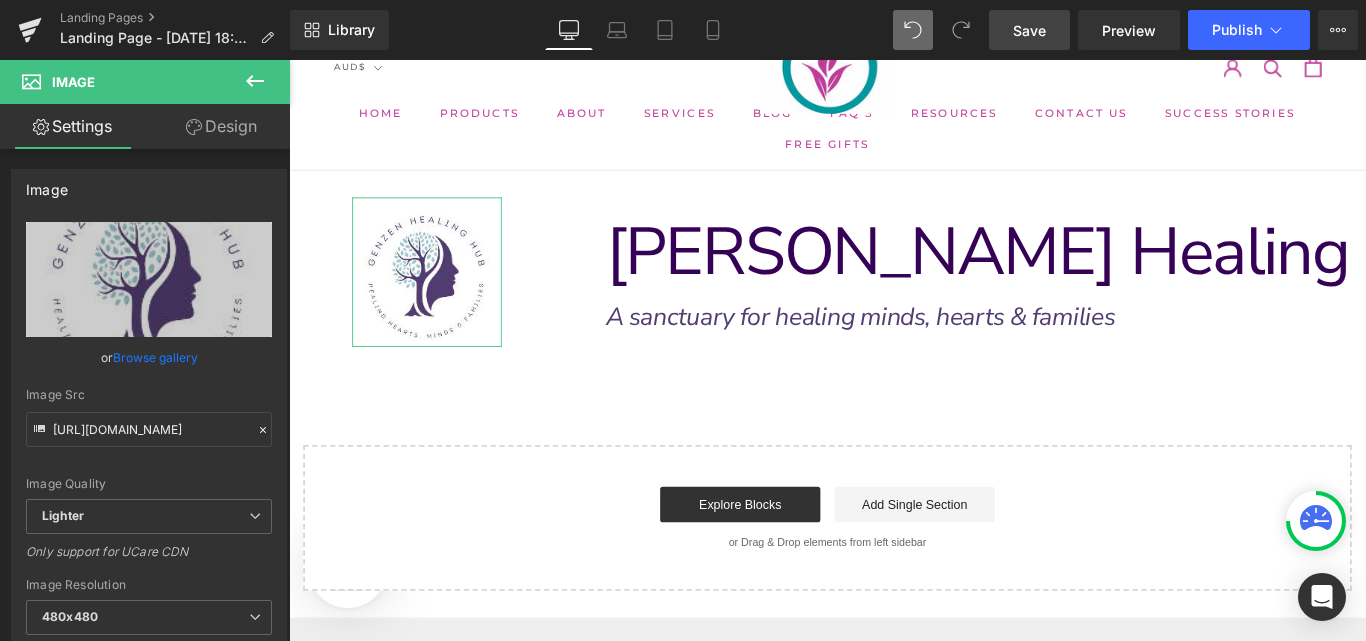 click on "Design" at bounding box center (221, 126) 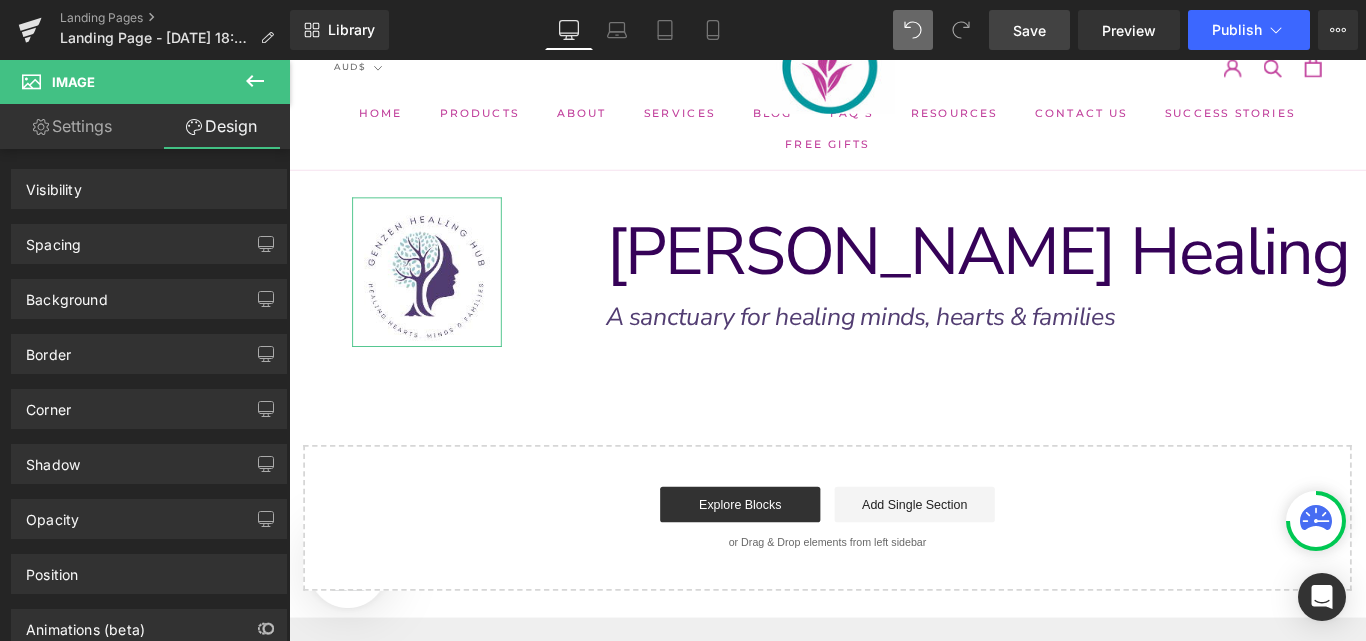 click on "Settings" at bounding box center (72, 126) 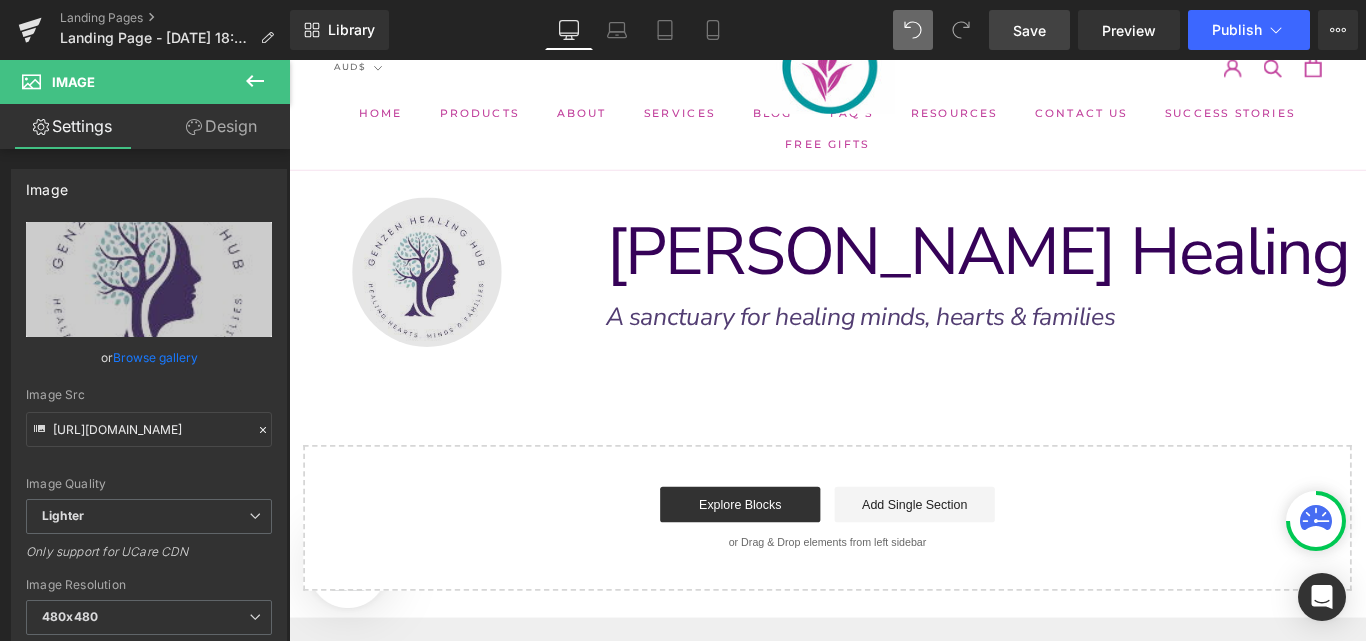 click at bounding box center [444, 298] 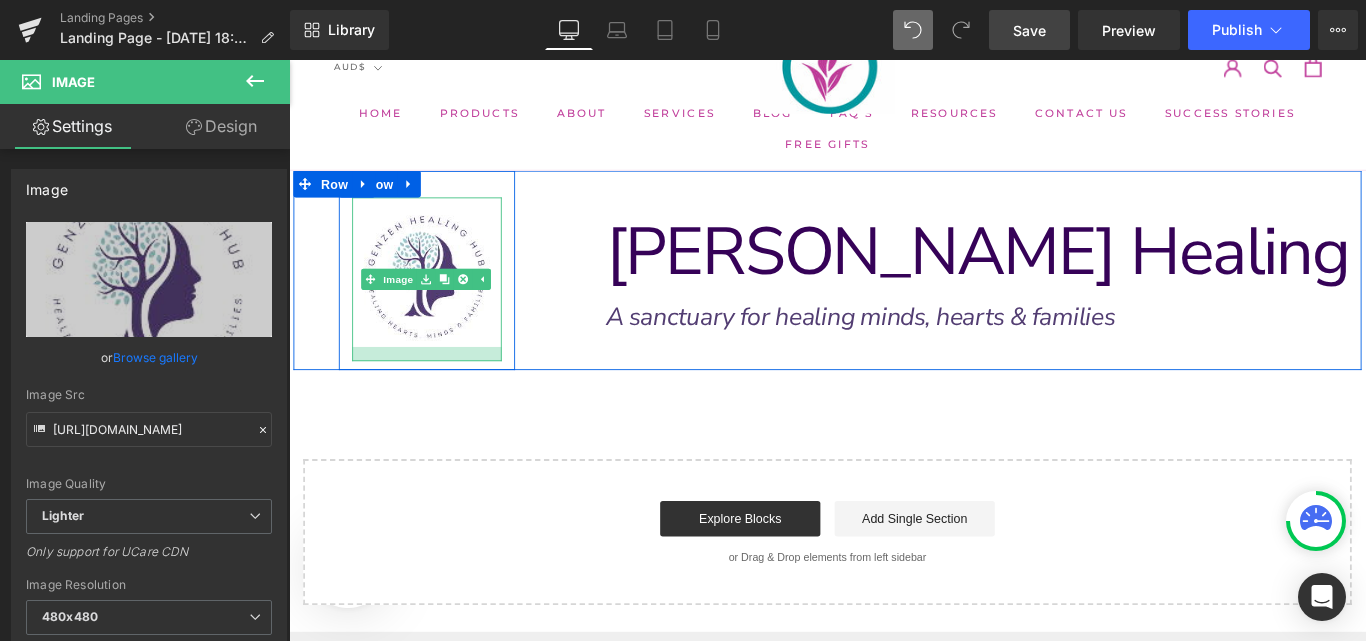 click on "Image
Row   NaNpx       GenZen Healing Hub Text Block         Row
A sanctuary for healing minds, hearts & families
Text Block
Row" at bounding box center (894, 296) 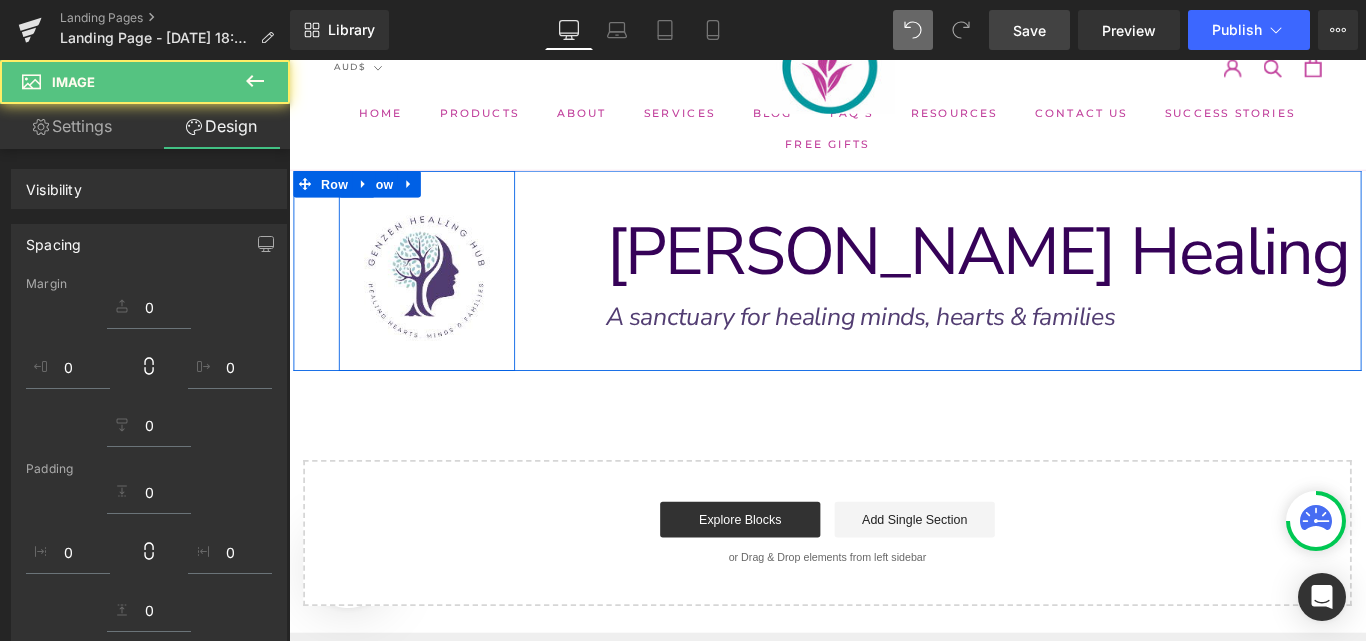 click on "Image" at bounding box center [444, 306] 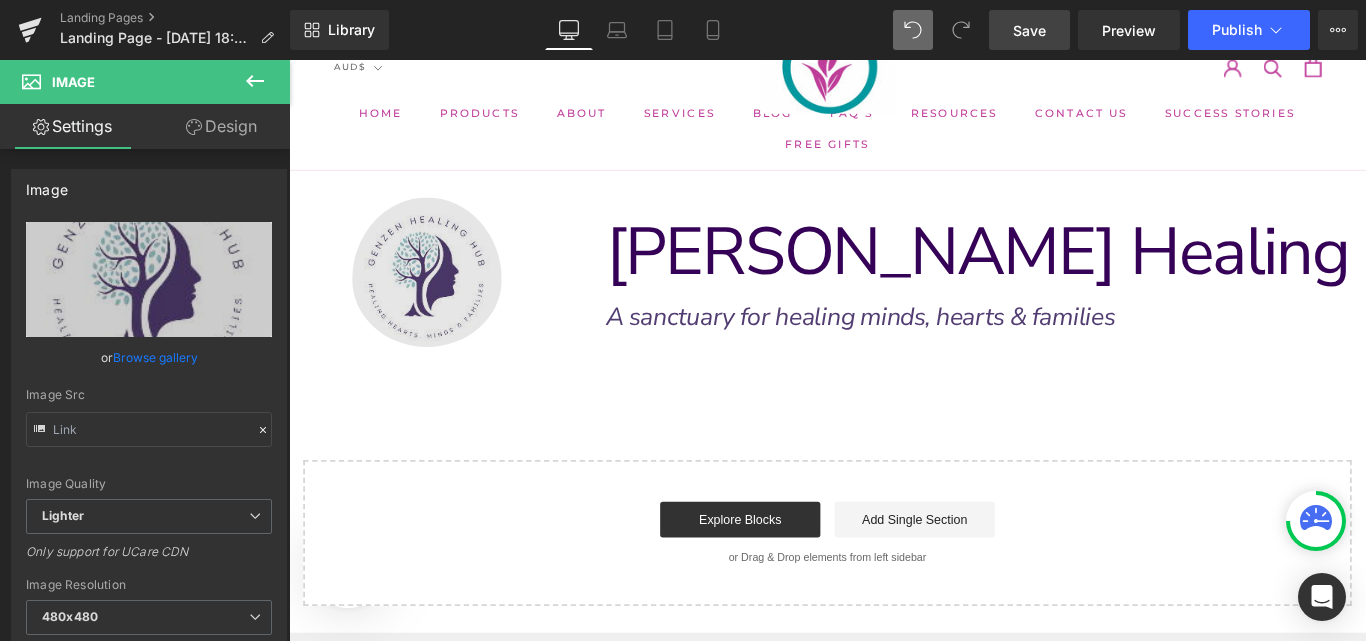 type on "[URL][DOMAIN_NAME]" 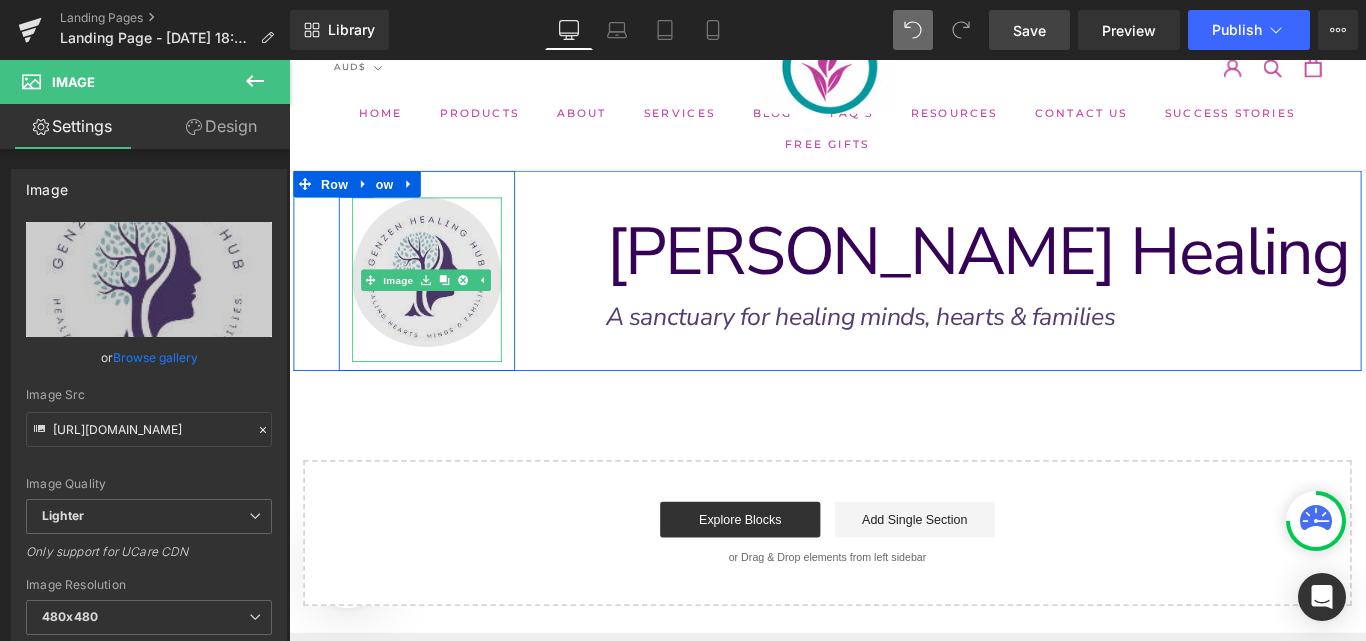 click at bounding box center (505, 307) 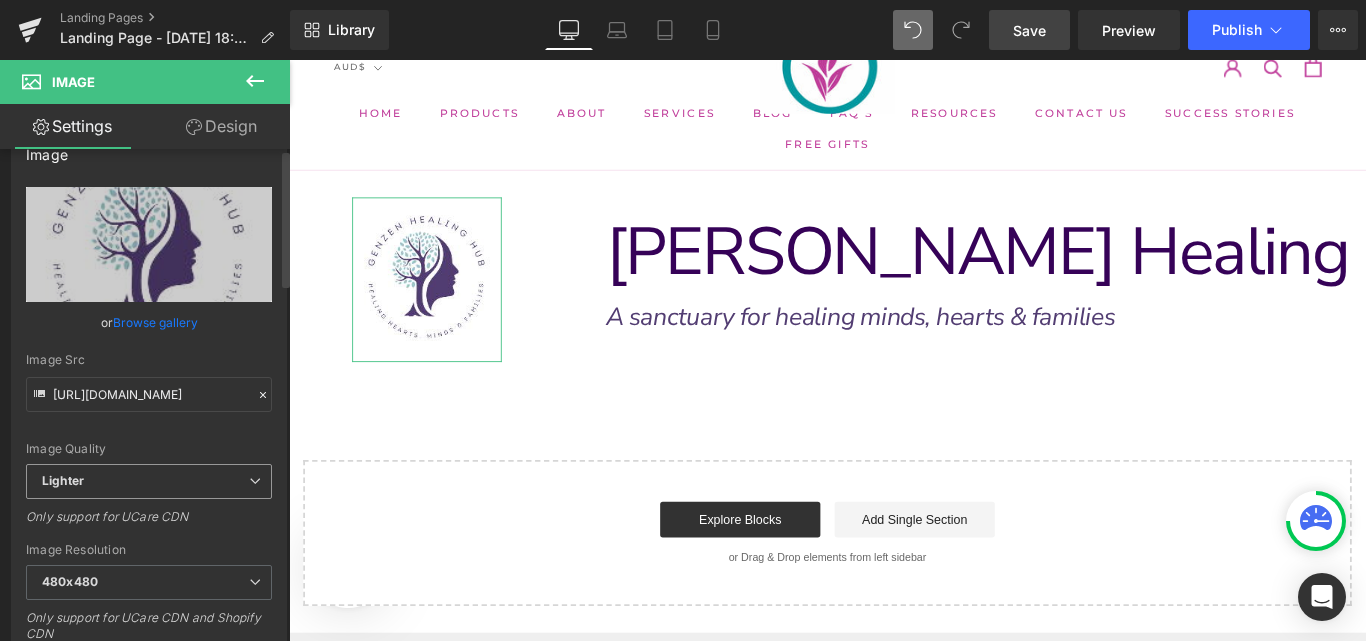scroll, scrollTop: 0, scrollLeft: 0, axis: both 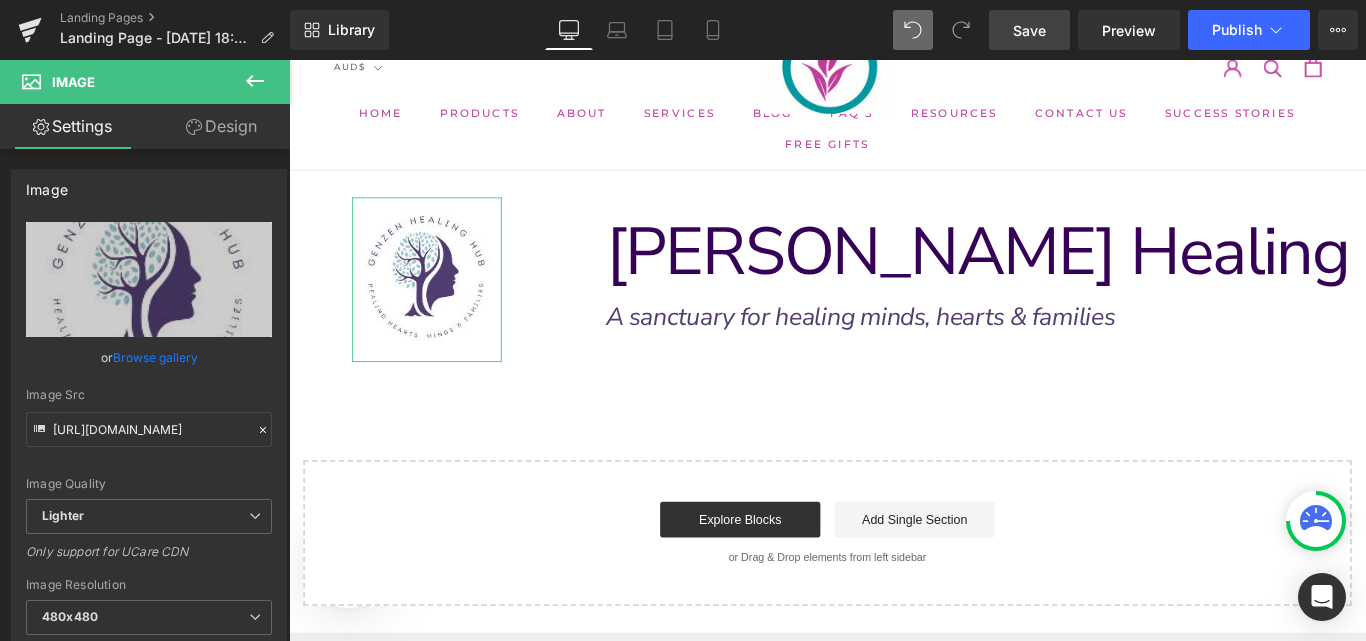 click on "Design" at bounding box center [221, 126] 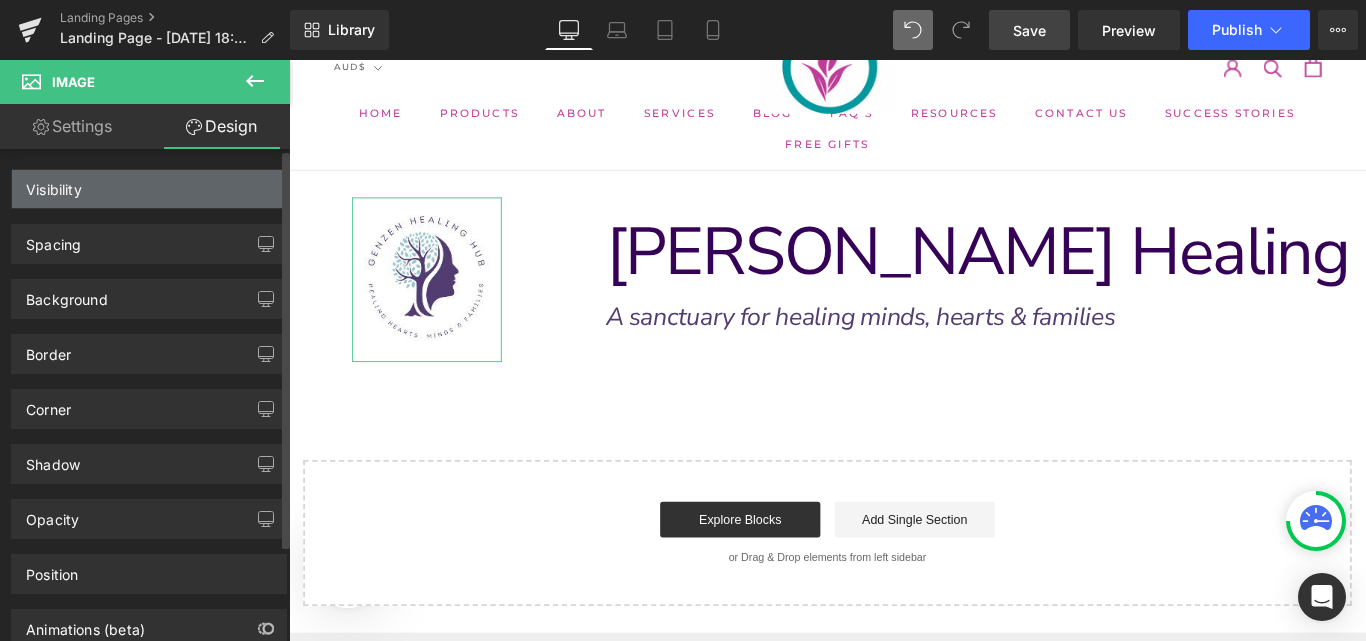 click on "Visibility" at bounding box center (149, 189) 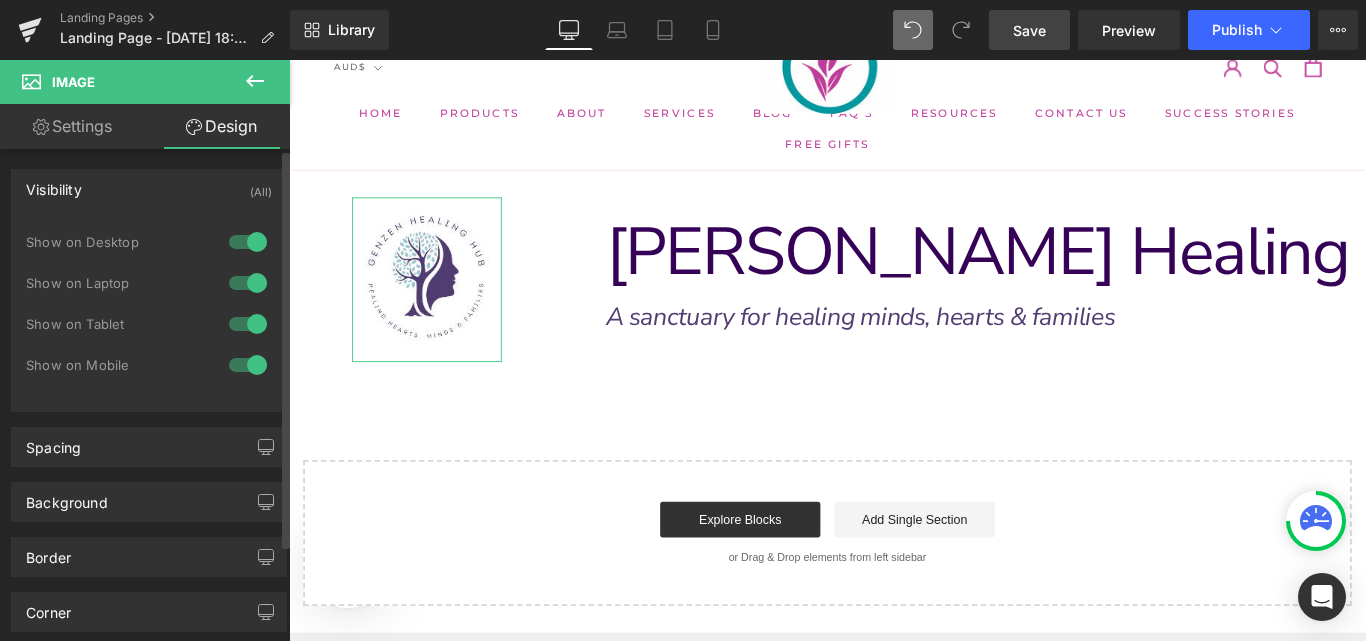 type on "0" 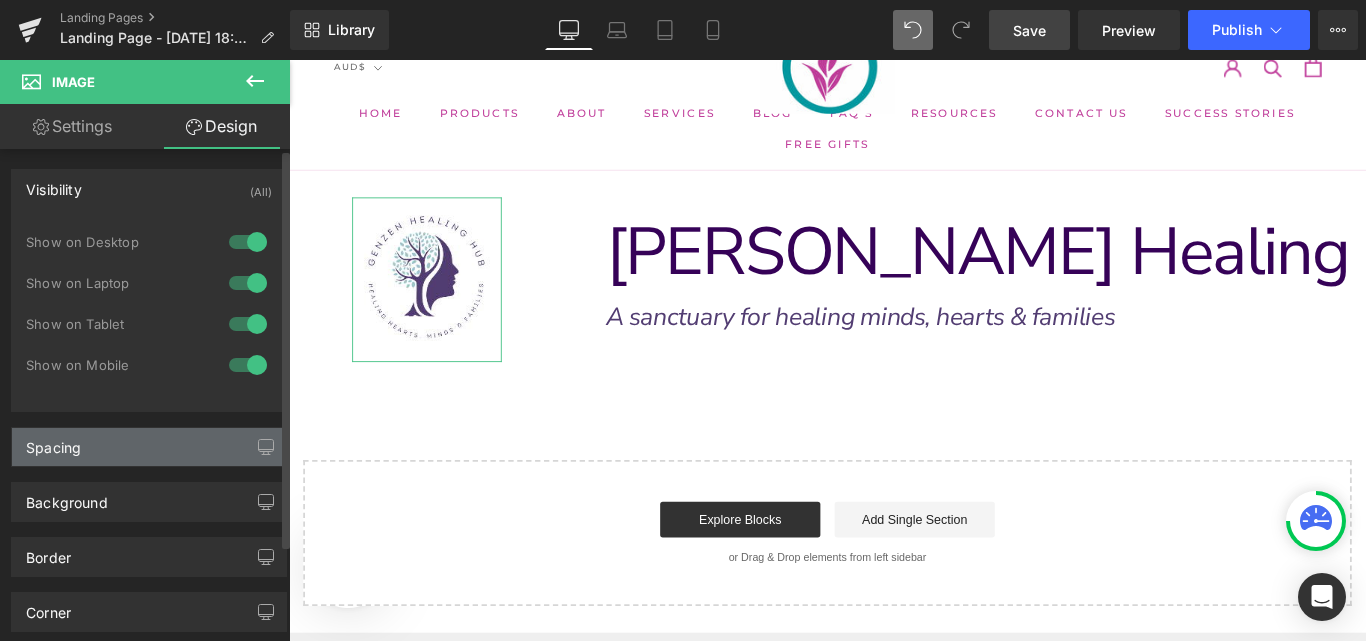click on "Spacing" at bounding box center [149, 447] 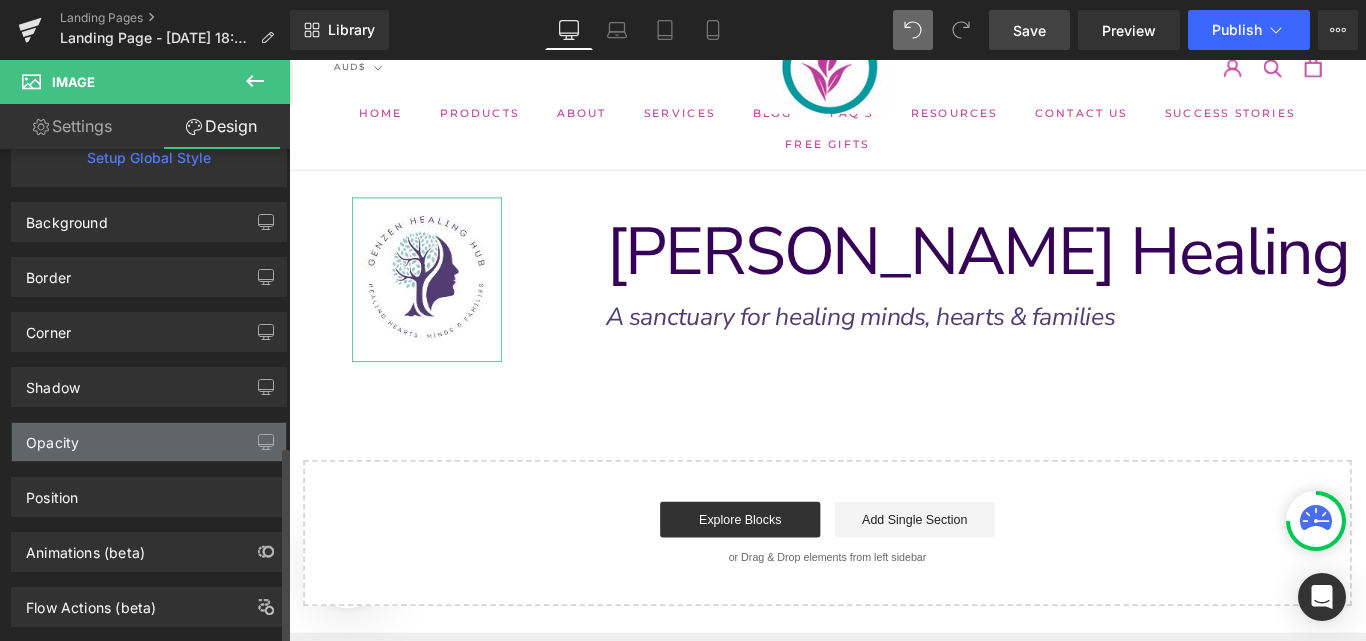 scroll, scrollTop: 737, scrollLeft: 0, axis: vertical 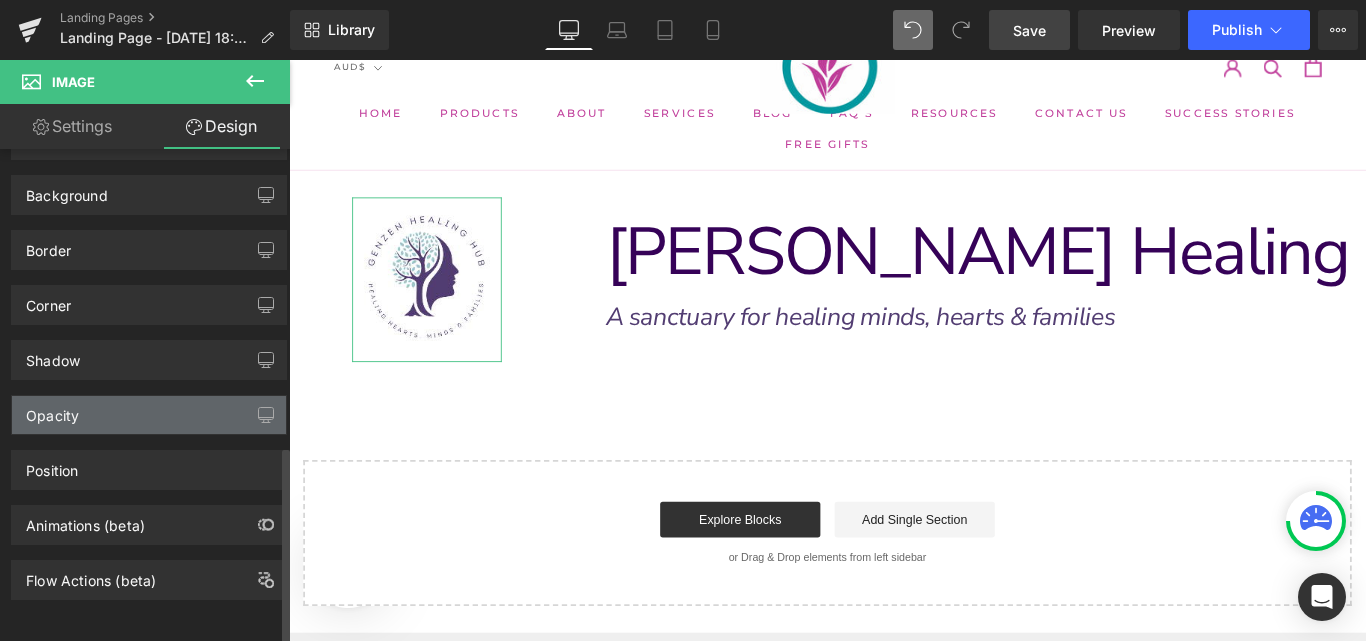 click on "Visibility
(All)
0|0|0|0   1 Show on Desktop 1 Show on Laptop 1 Show on Tablet 1 Show on Mobile
Spacing
Margin
0px 0
0px 0
0px 0
0px 0
Padding
0px 0
0px 0
17px 17
0px 0
Setup Global Style
Background
Color & Image color
transparent Color transparent 0 %" at bounding box center [149, 13] 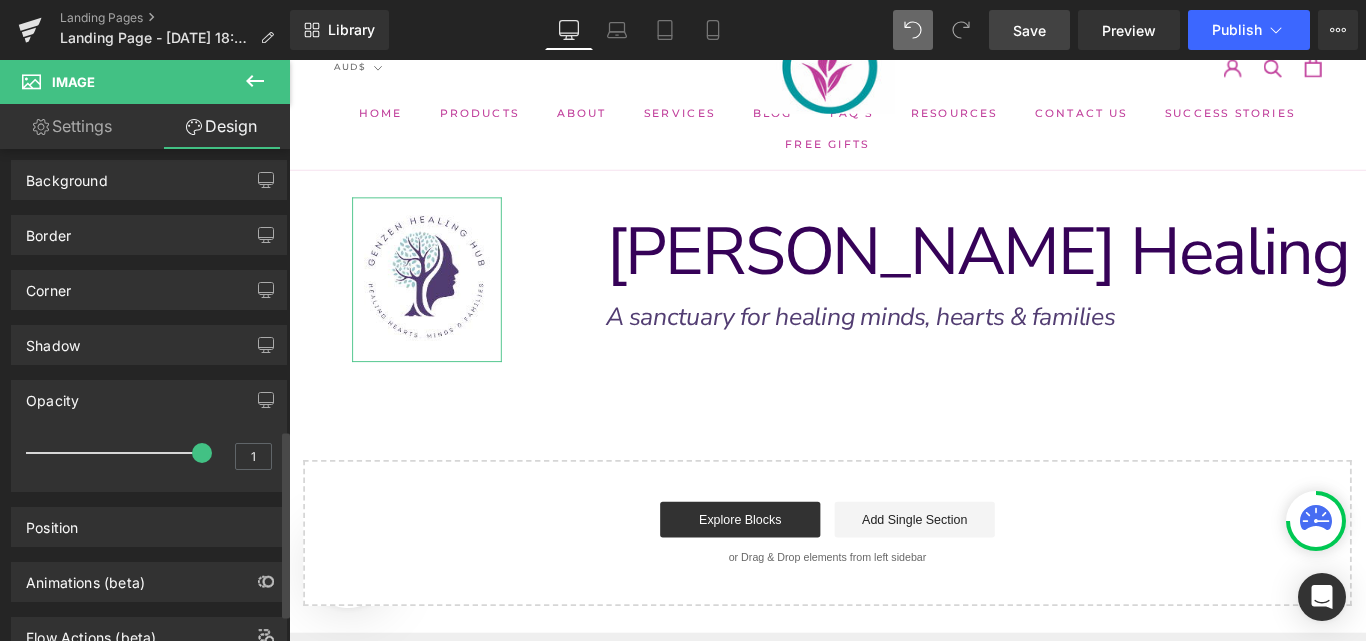 scroll, scrollTop: 809, scrollLeft: 0, axis: vertical 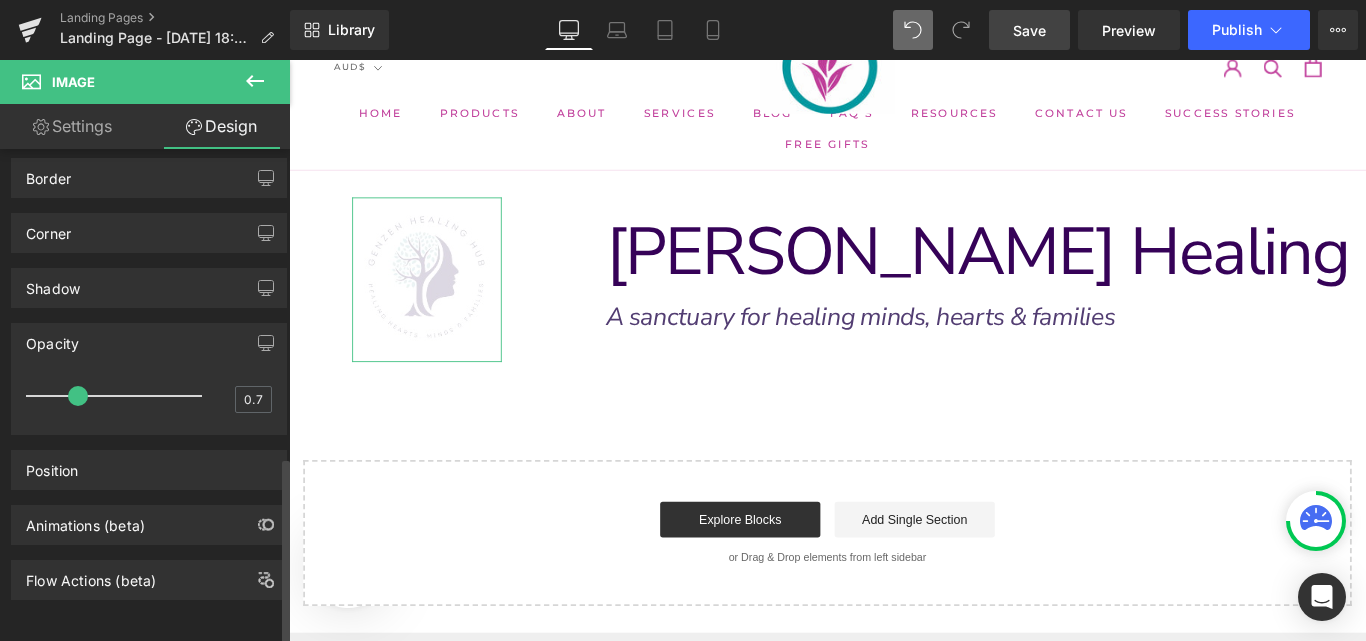 type on "1" 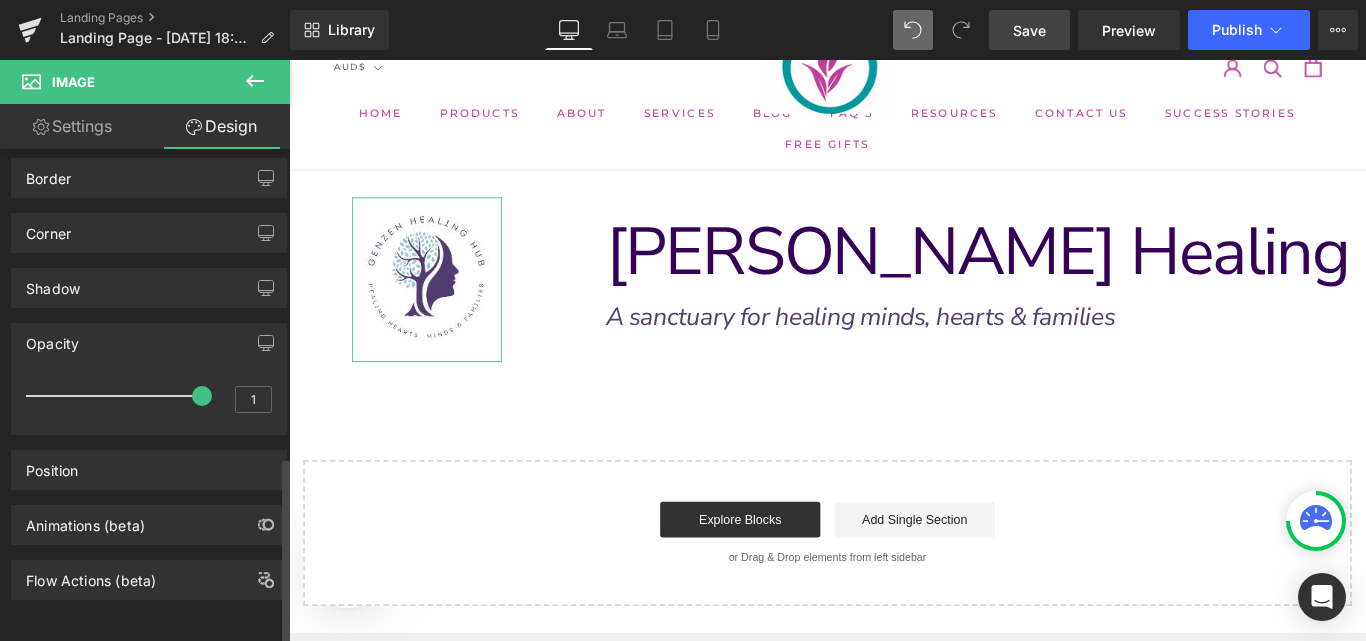 drag, startPoint x: 198, startPoint y: 379, endPoint x: 248, endPoint y: 368, distance: 51.1957 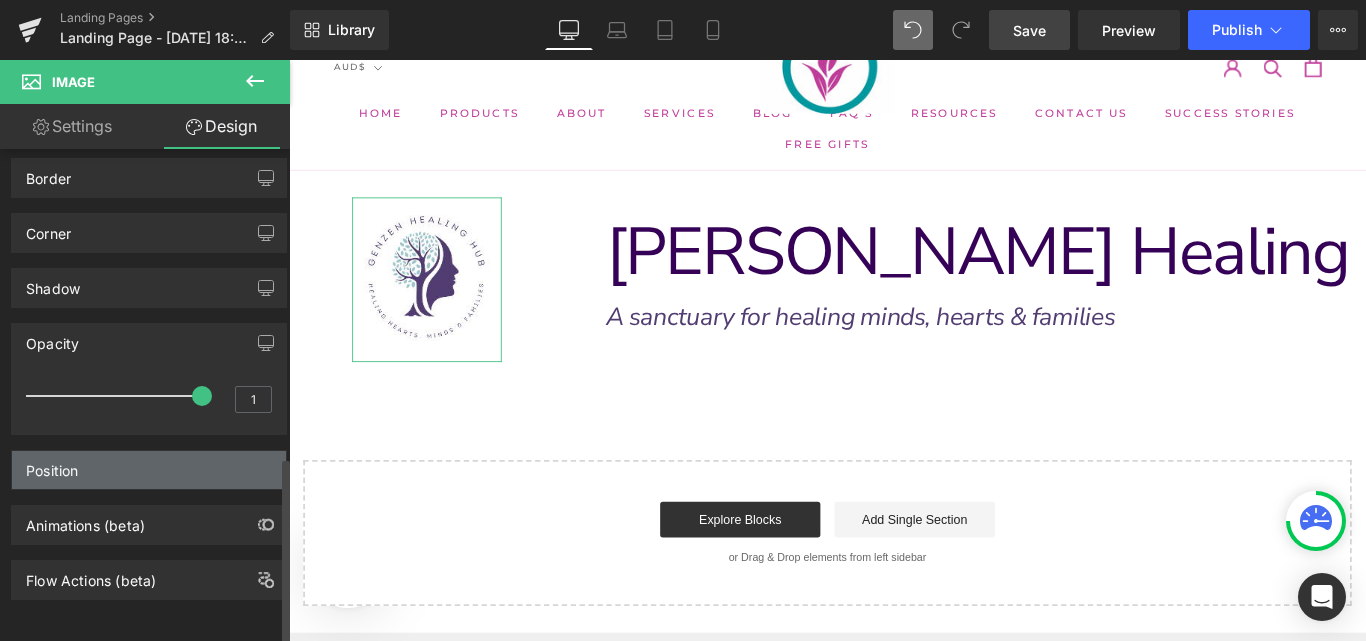 click on "Position" at bounding box center (149, 470) 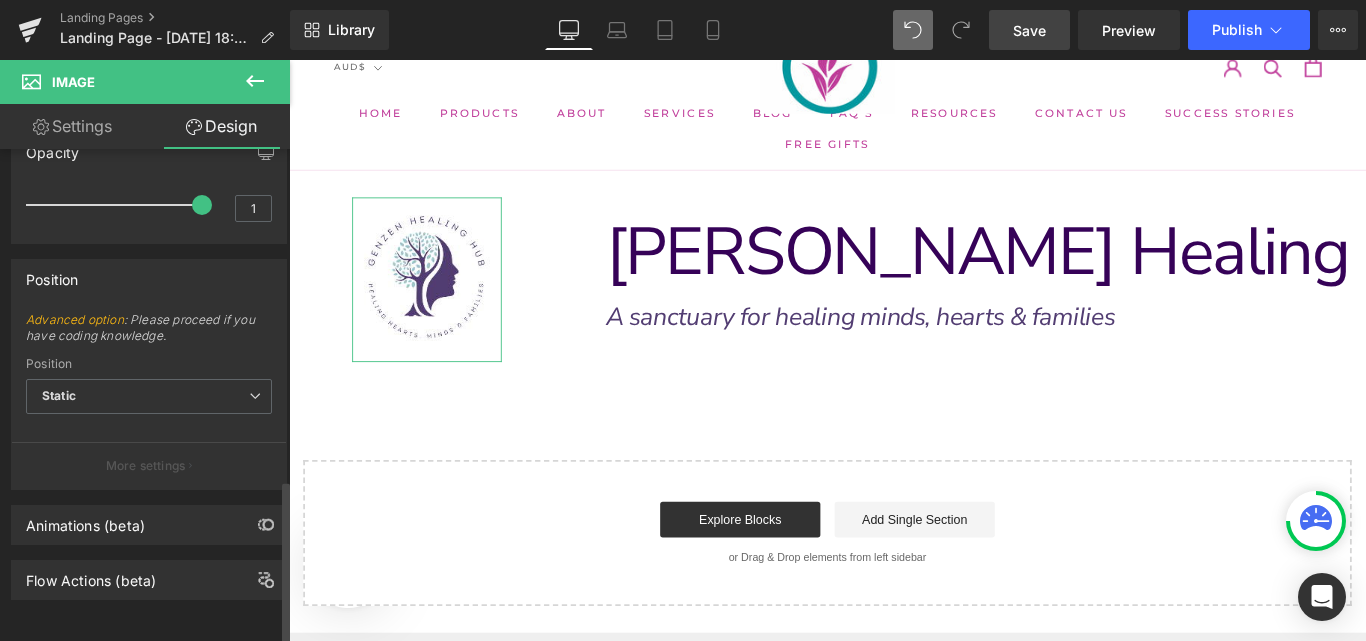 scroll, scrollTop: 997, scrollLeft: 0, axis: vertical 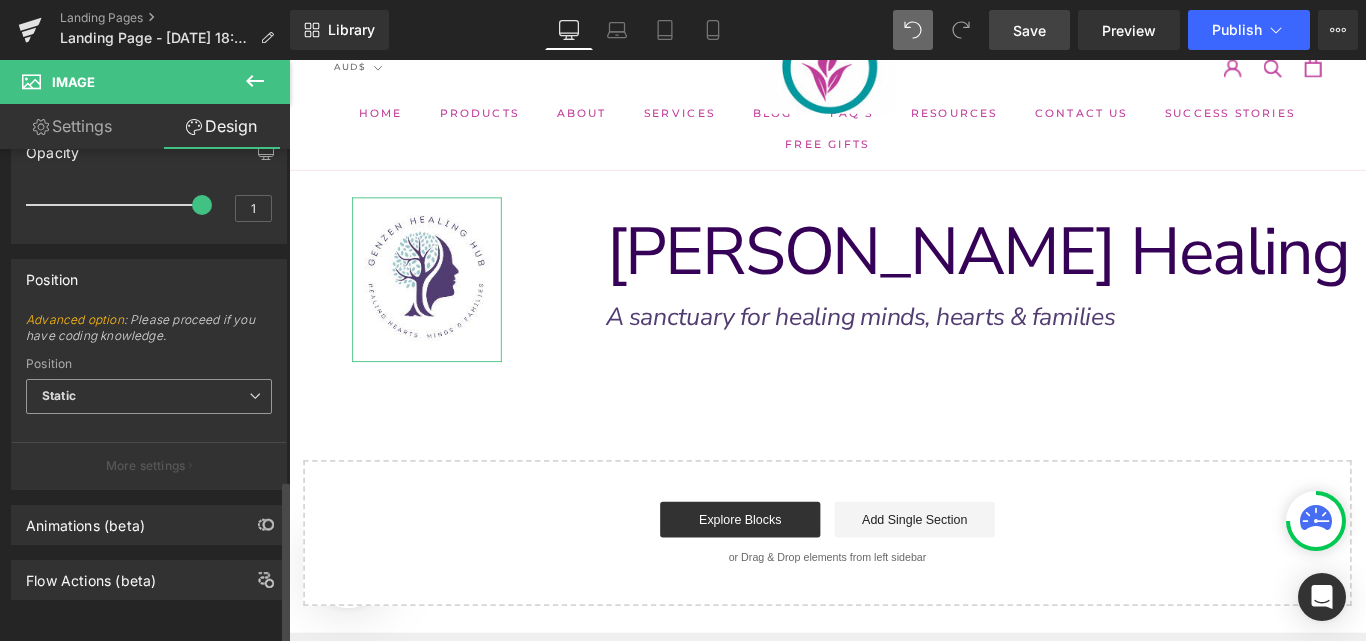click on "Static" at bounding box center (149, 396) 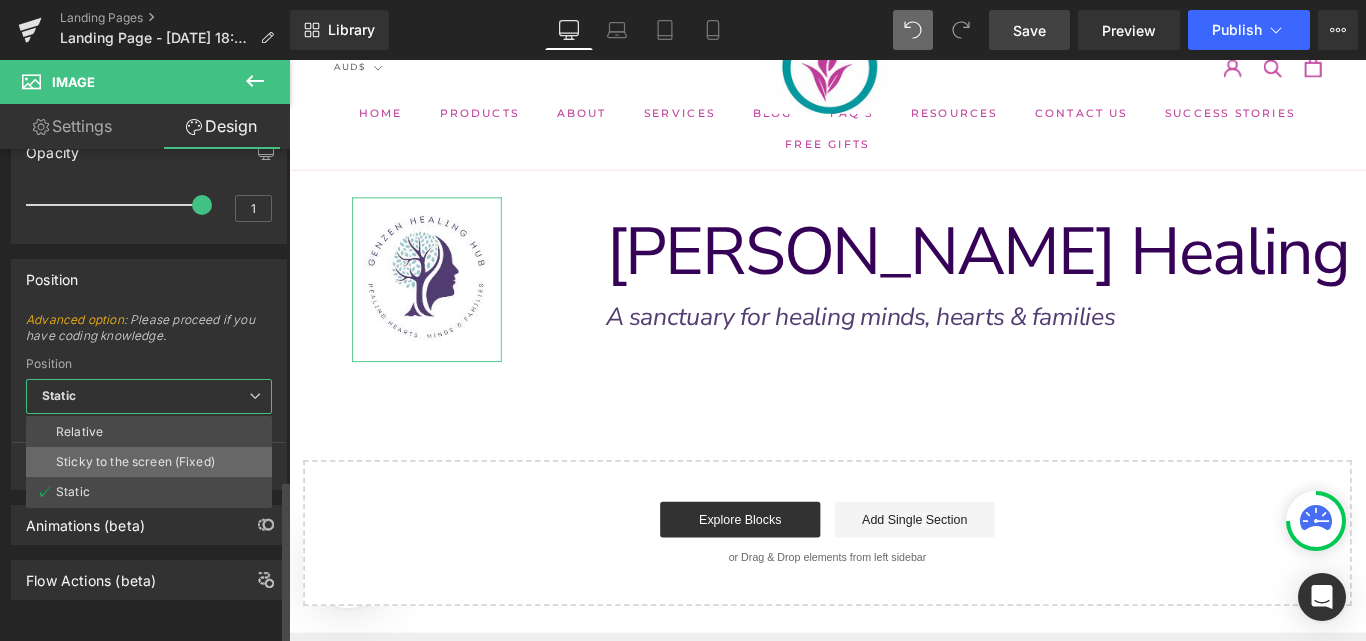 click on "Sticky to the screen (Fixed)" at bounding box center [149, 462] 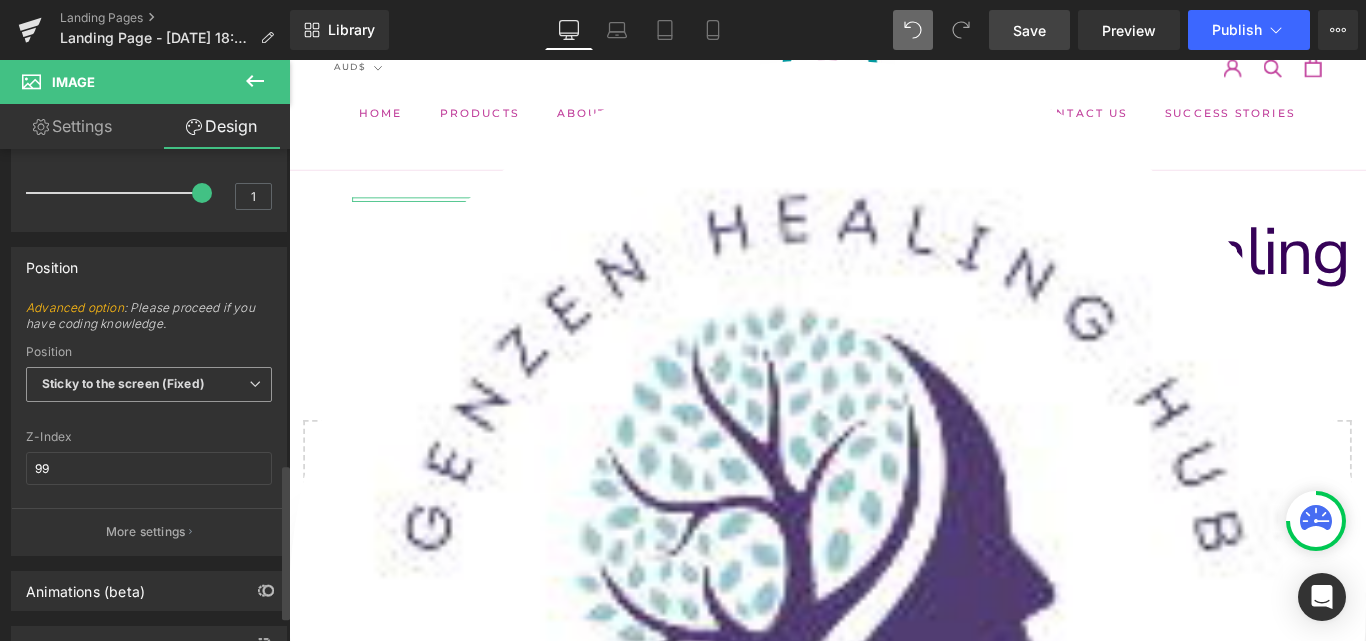click on "Sticky to the screen (Fixed)" at bounding box center (149, 384) 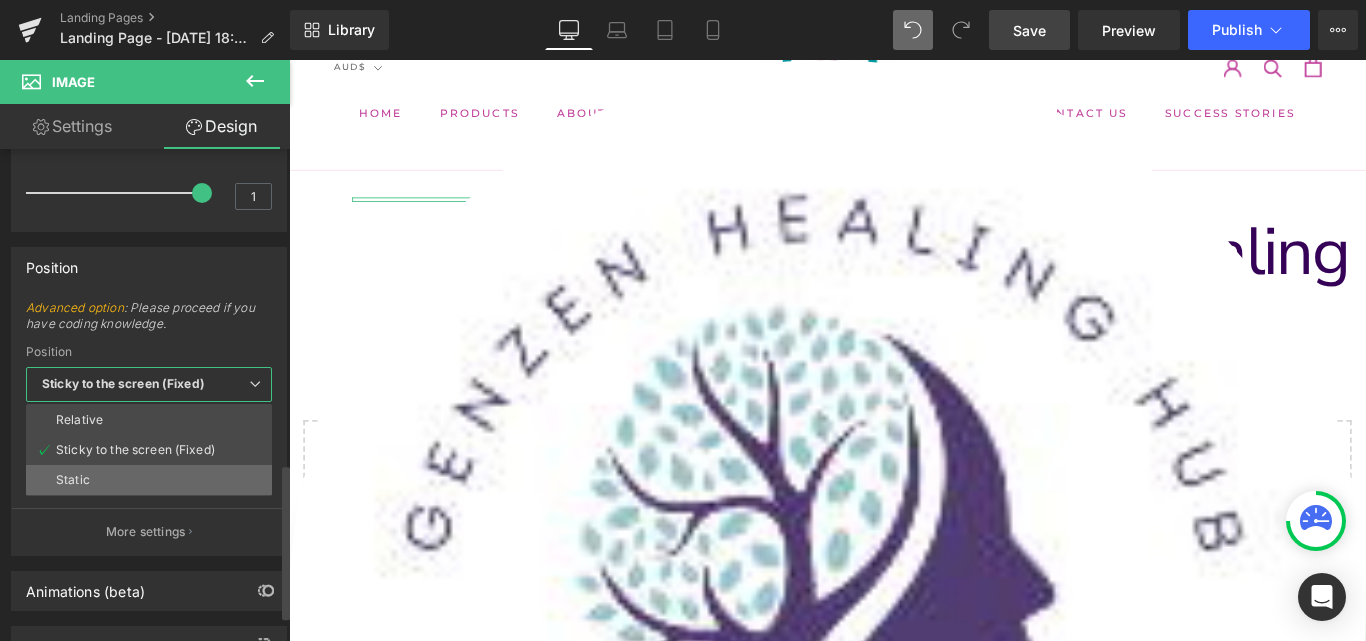 click on "Static" at bounding box center (149, 480) 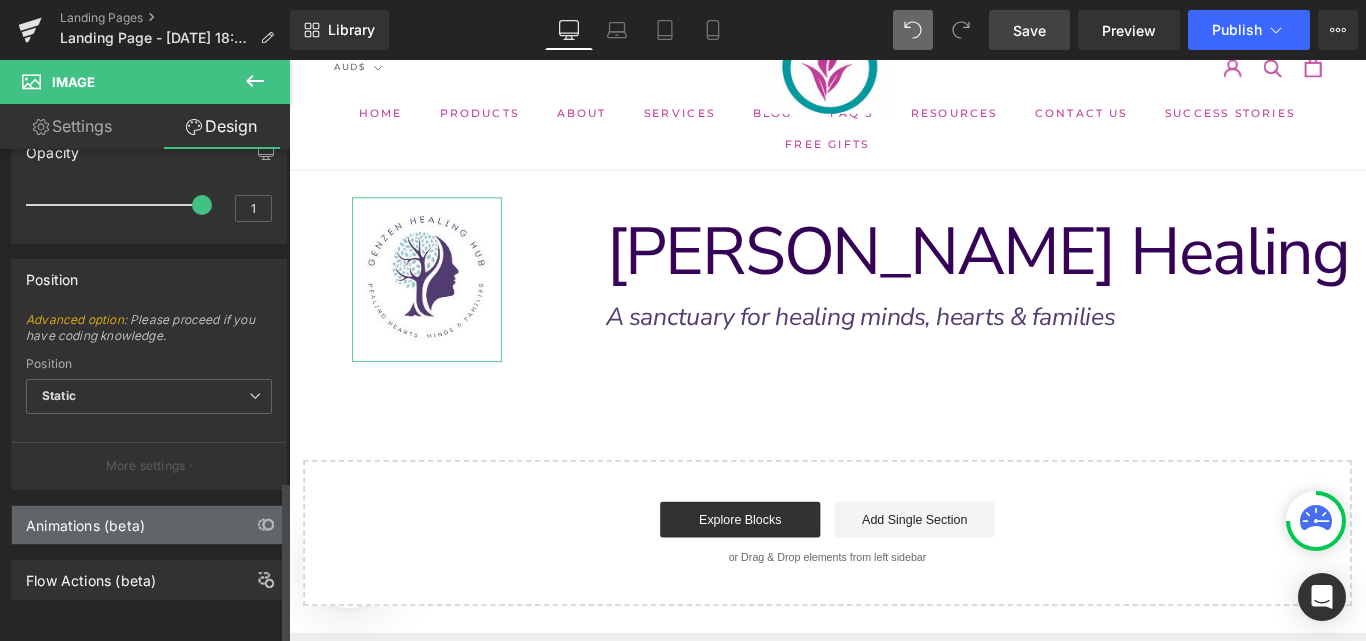 scroll, scrollTop: 1000, scrollLeft: 0, axis: vertical 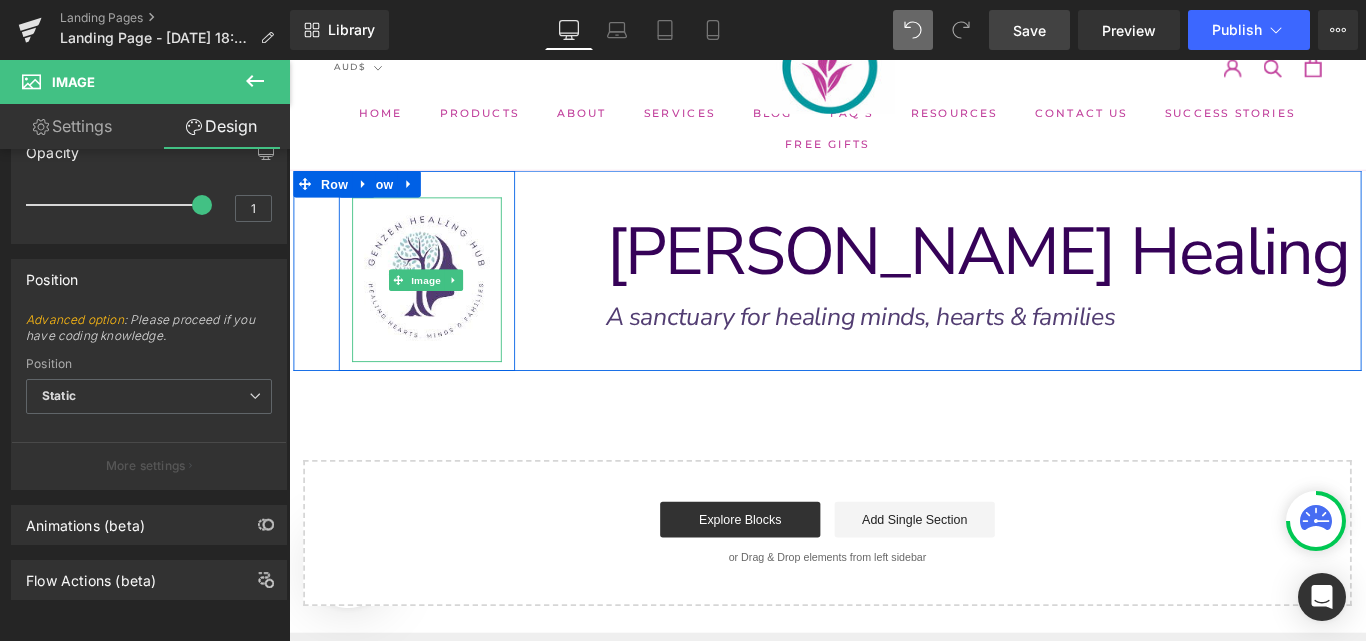 click at bounding box center (444, 306) 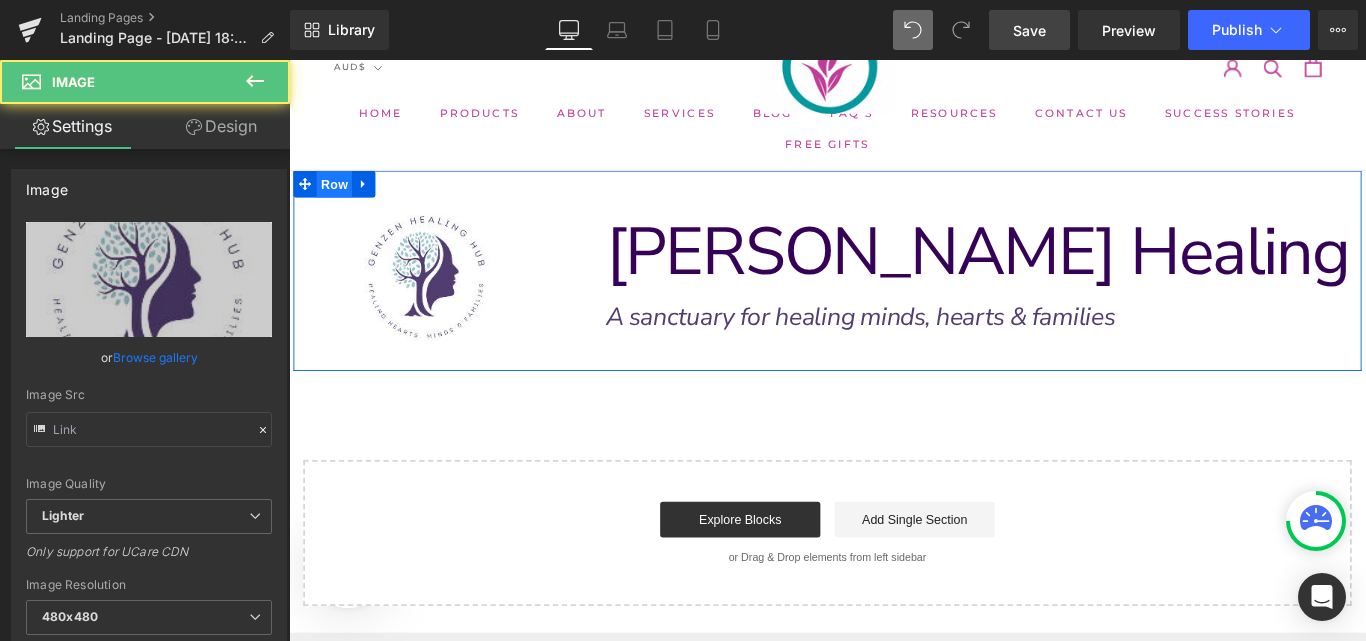 type on "[URL][DOMAIN_NAME]" 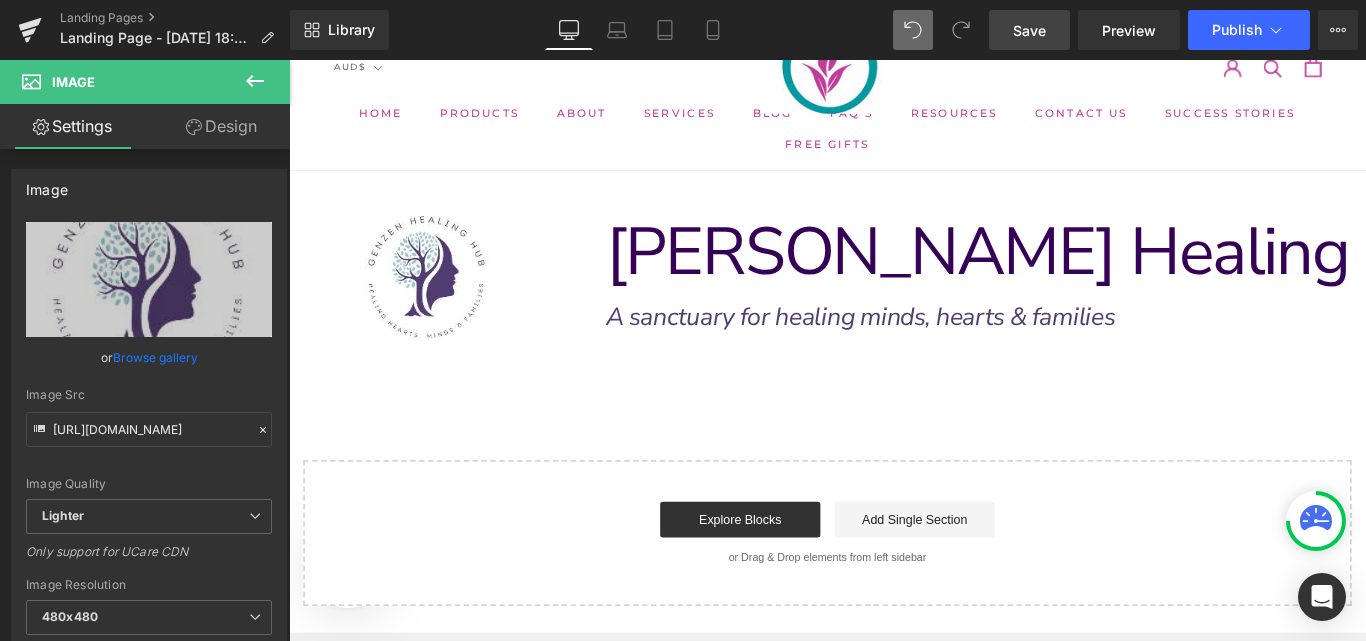 drag, startPoint x: 299, startPoint y: 199, endPoint x: 263, endPoint y: 209, distance: 37.363083 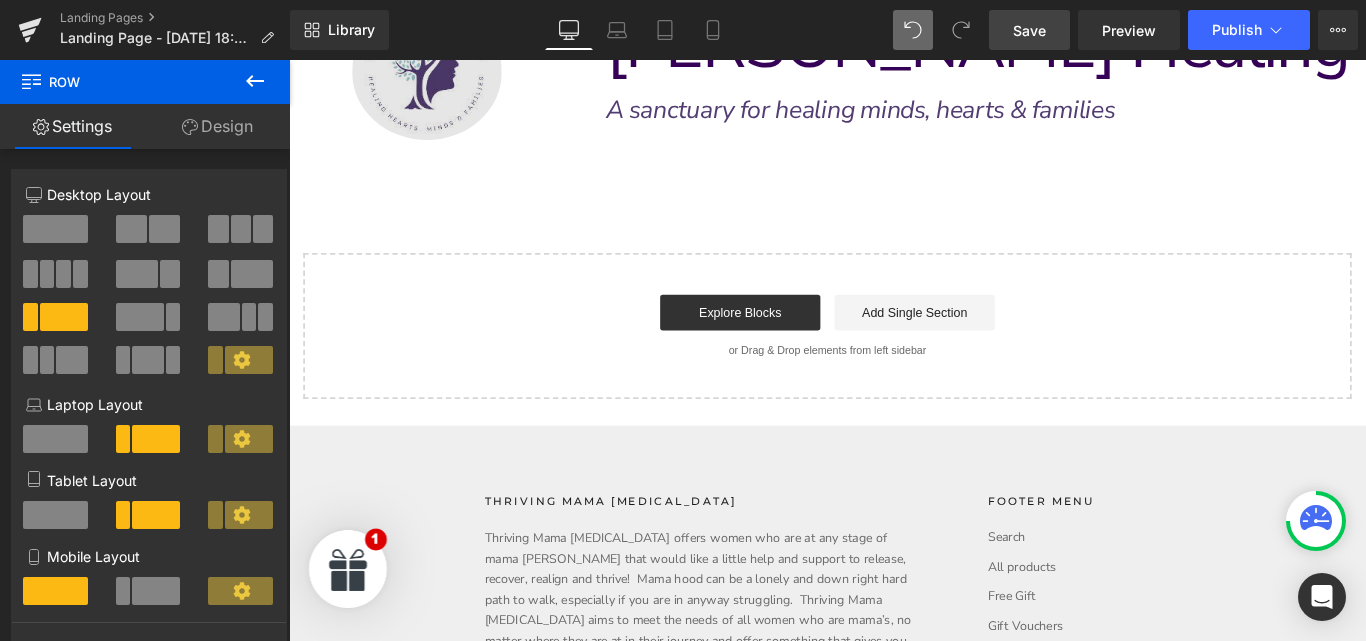 scroll, scrollTop: 0, scrollLeft: 0, axis: both 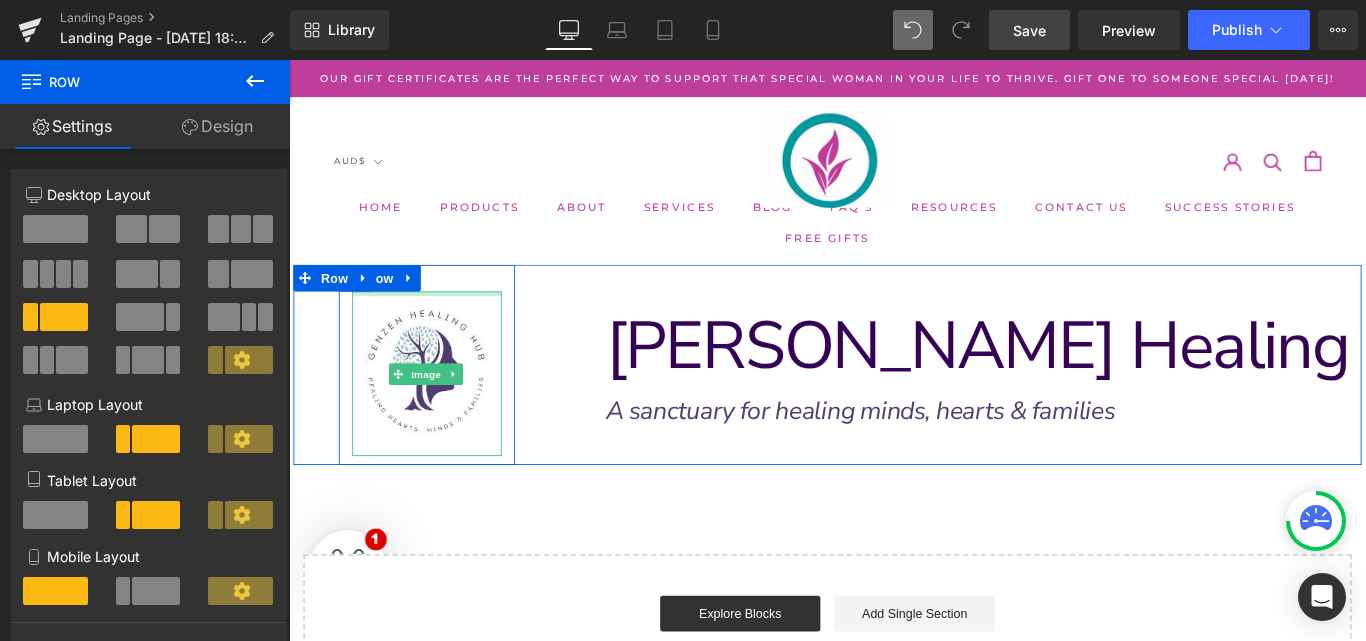 click at bounding box center (444, 322) 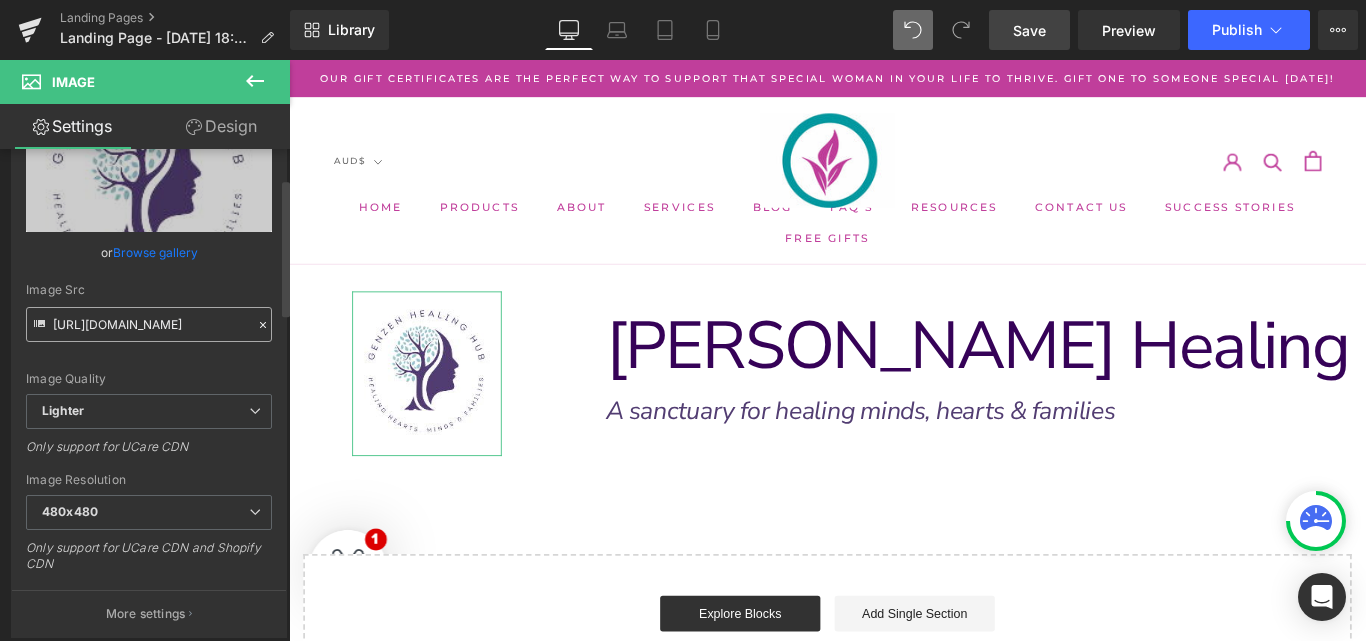 scroll, scrollTop: 0, scrollLeft: 0, axis: both 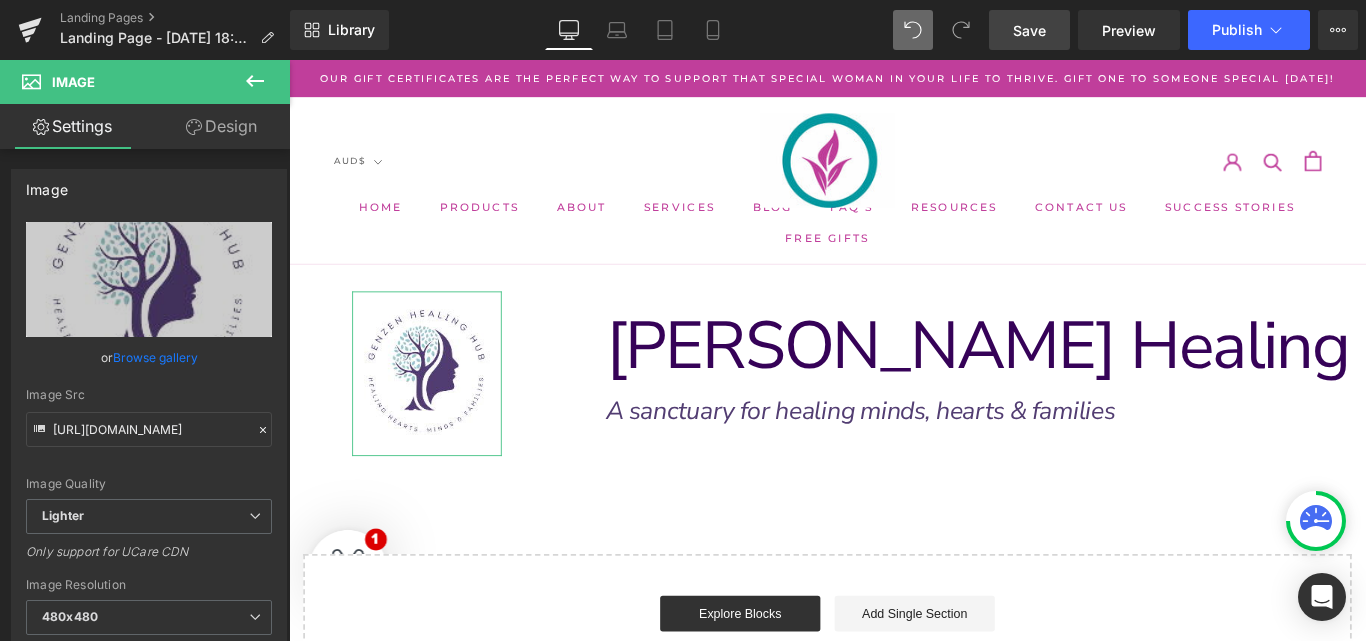 click 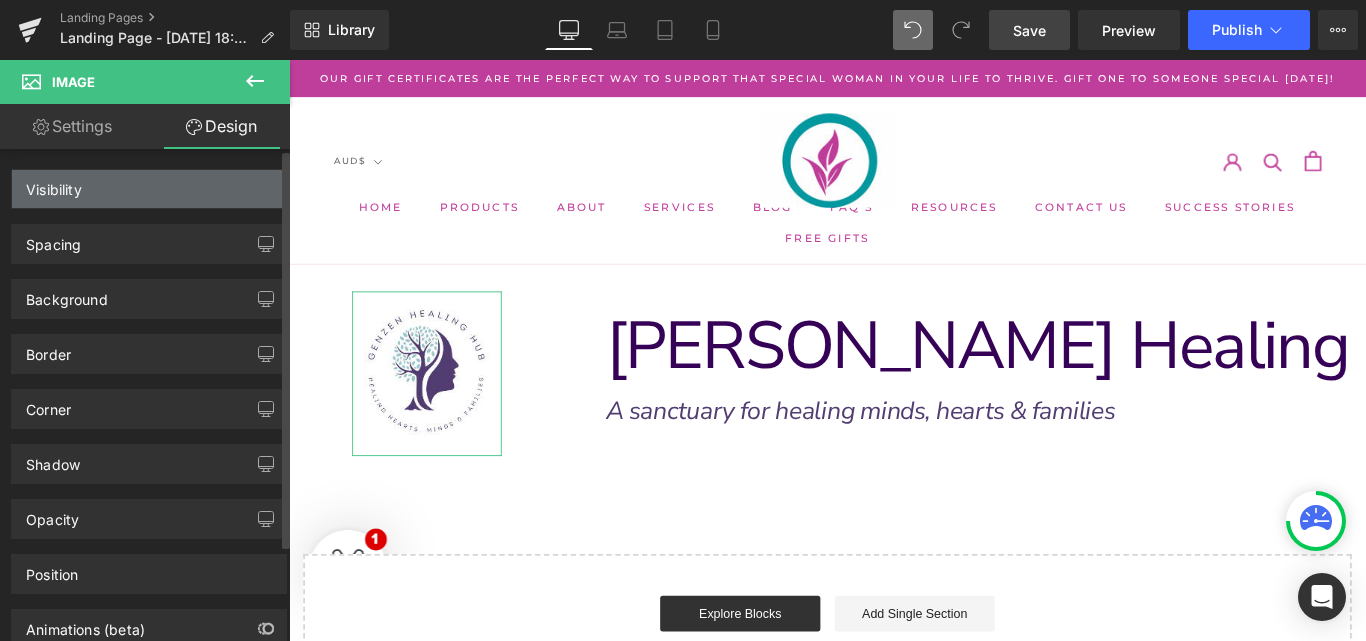 click on "Visibility" at bounding box center (54, 184) 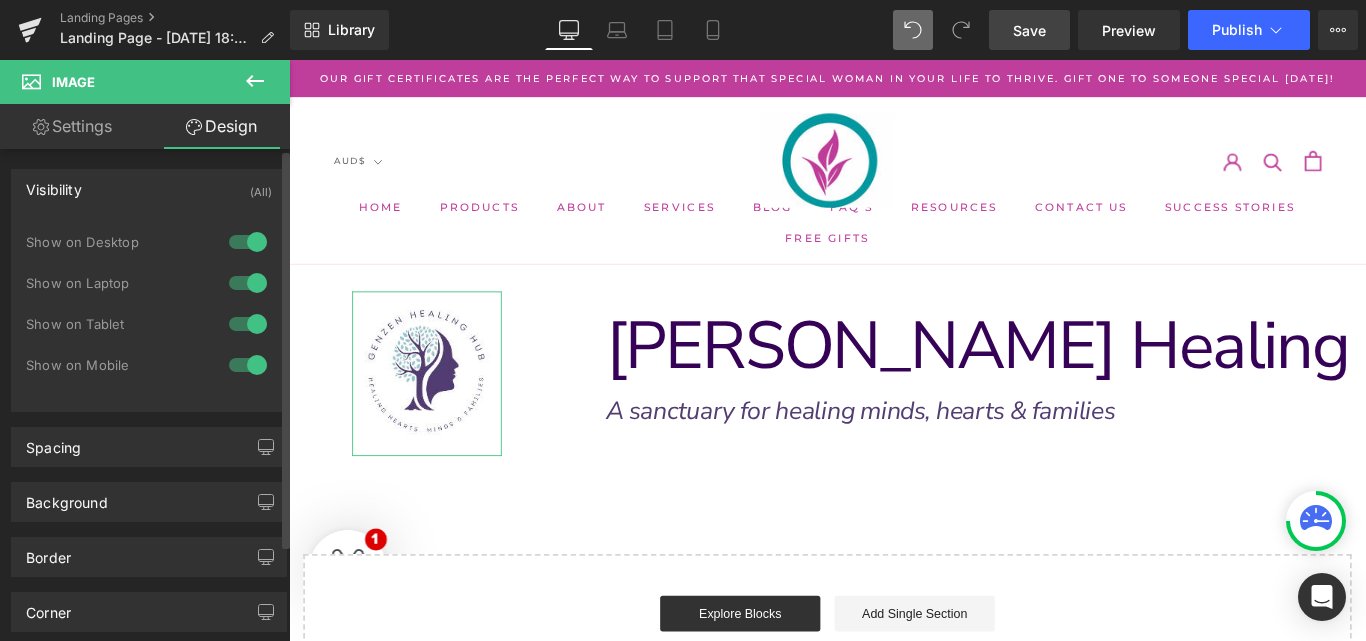 click on "Visibility" at bounding box center [54, 184] 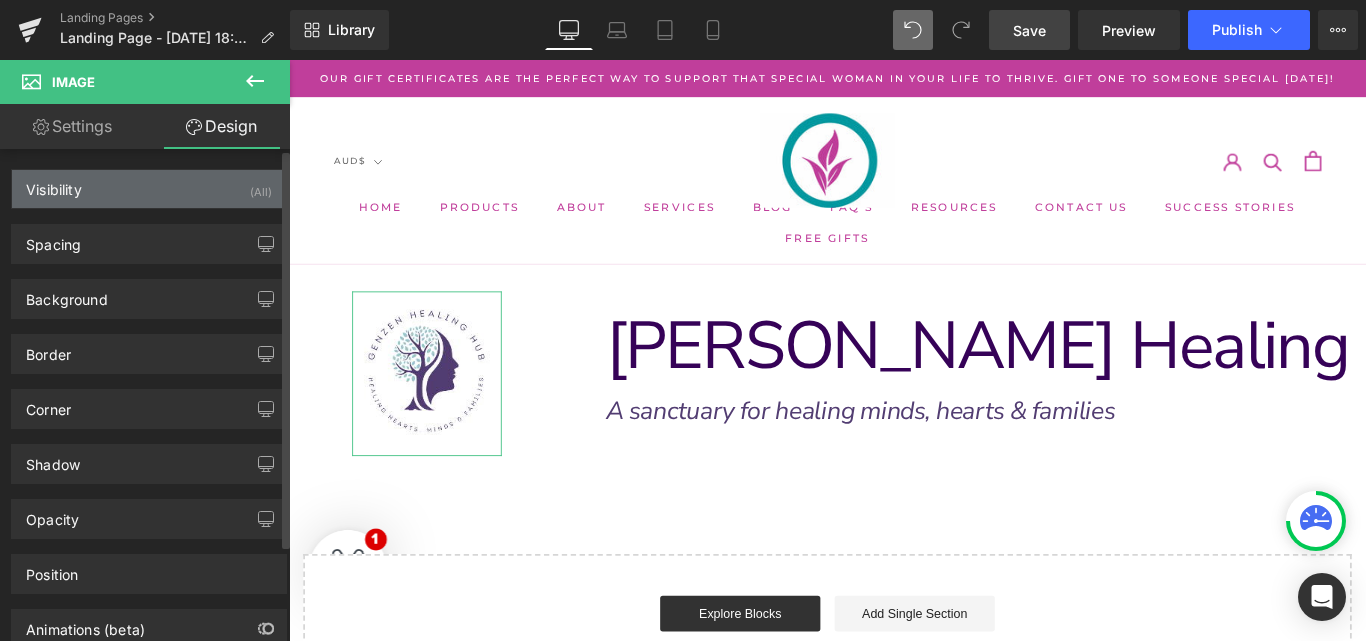 click on "Visibility" at bounding box center [54, 184] 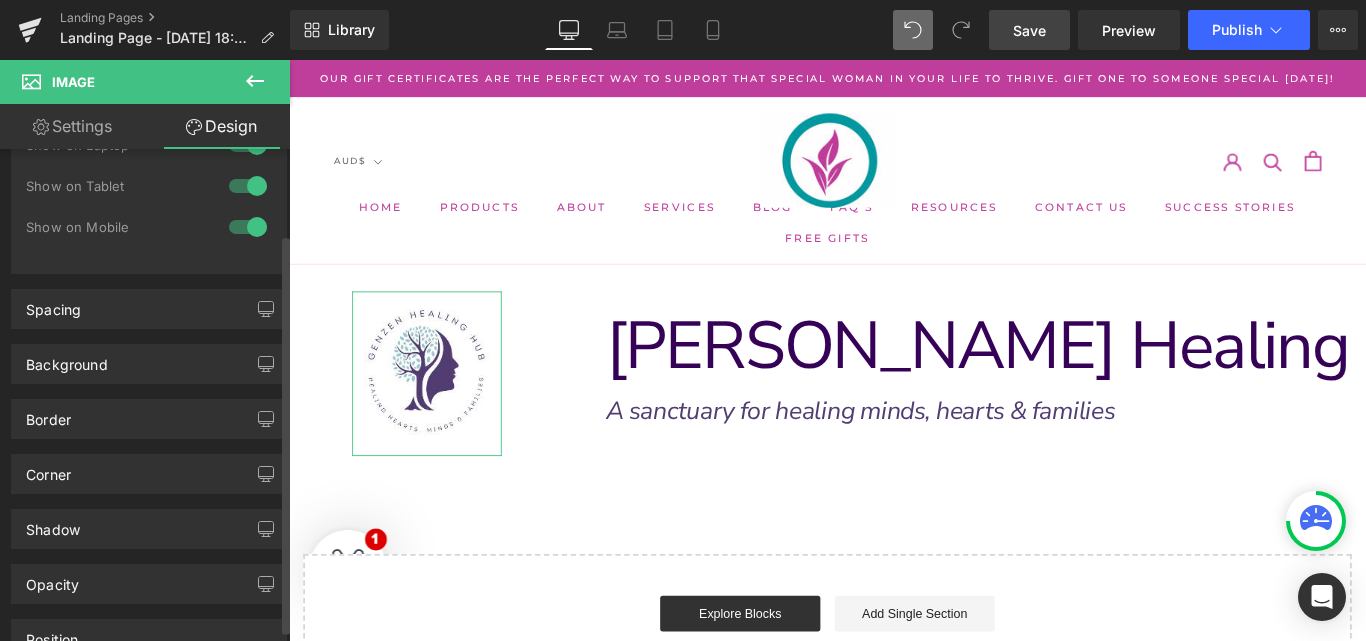 scroll, scrollTop: 139, scrollLeft: 0, axis: vertical 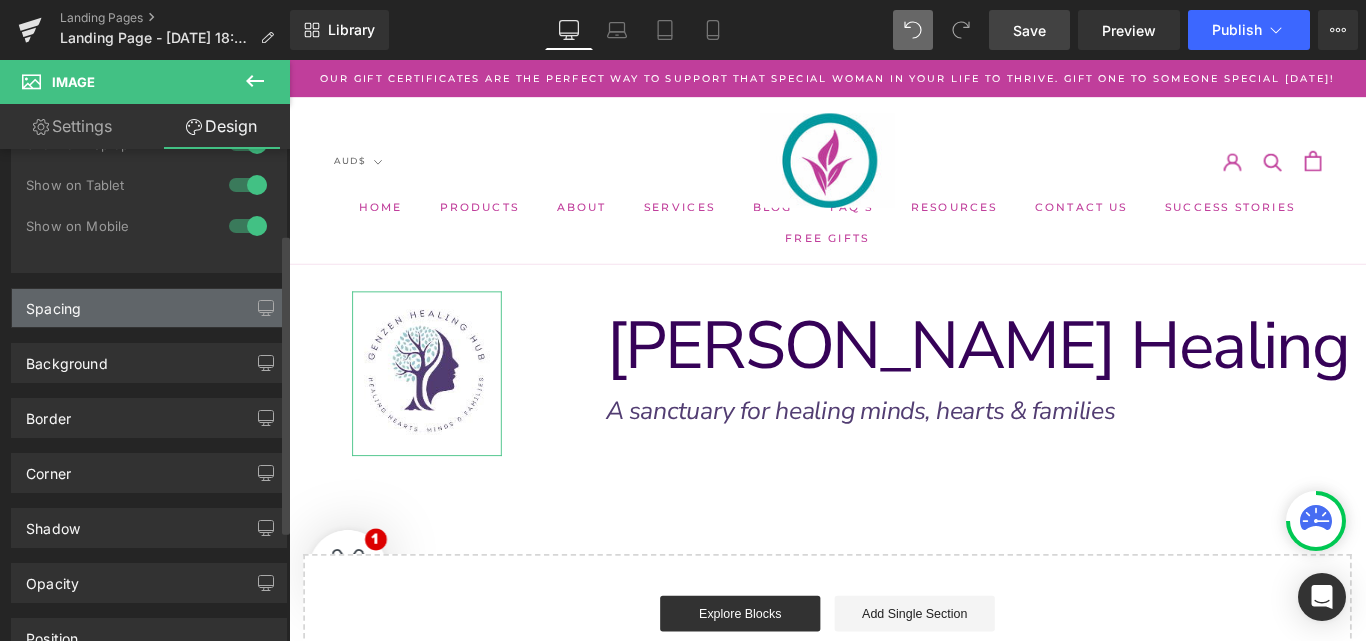 click on "Spacing" at bounding box center [149, 308] 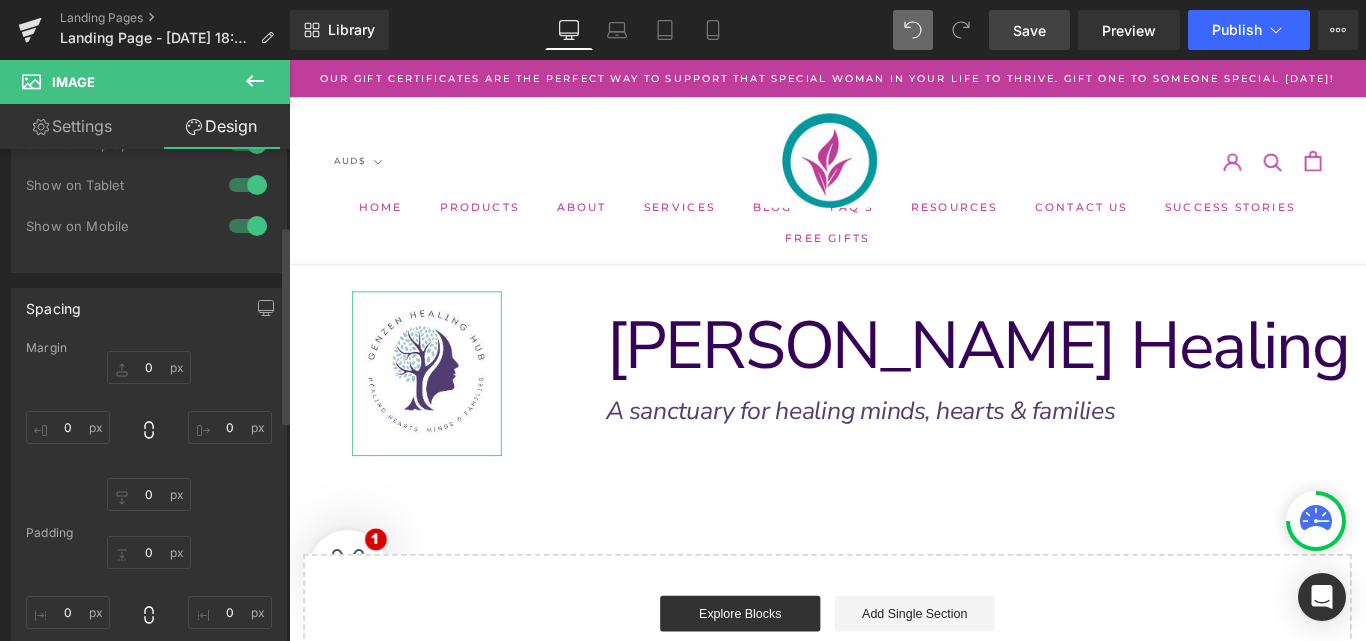 scroll, scrollTop: 307, scrollLeft: 0, axis: vertical 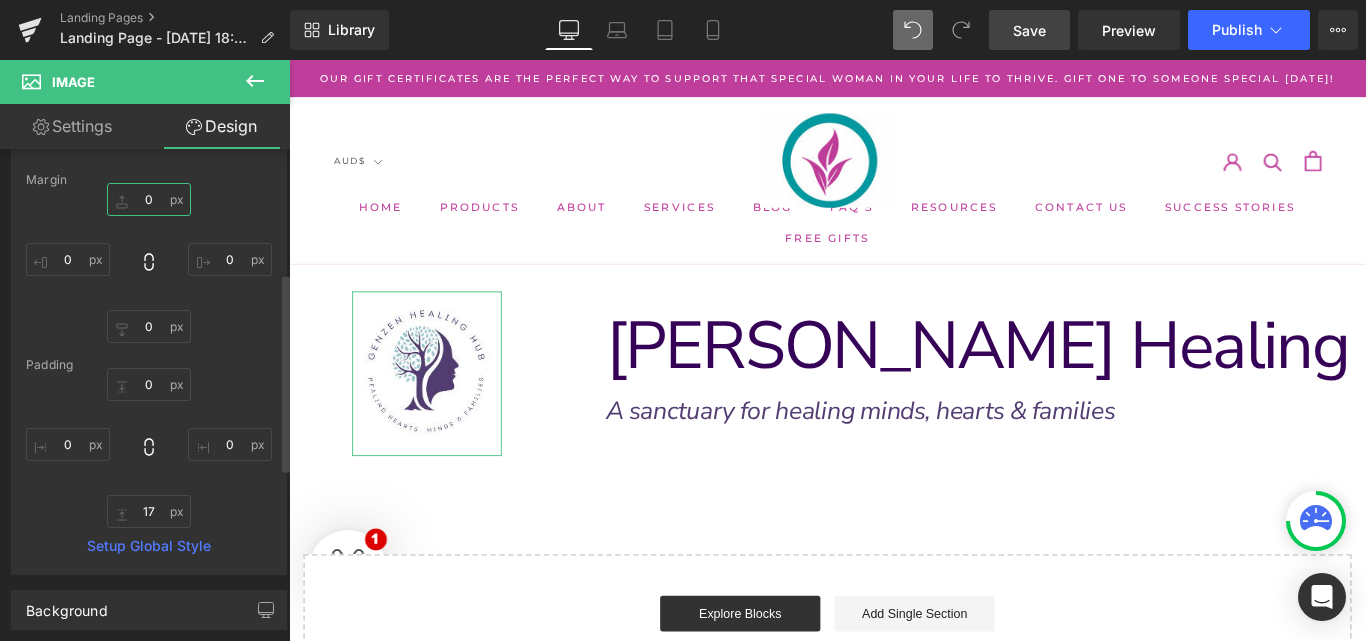 click on "0" at bounding box center [149, 199] 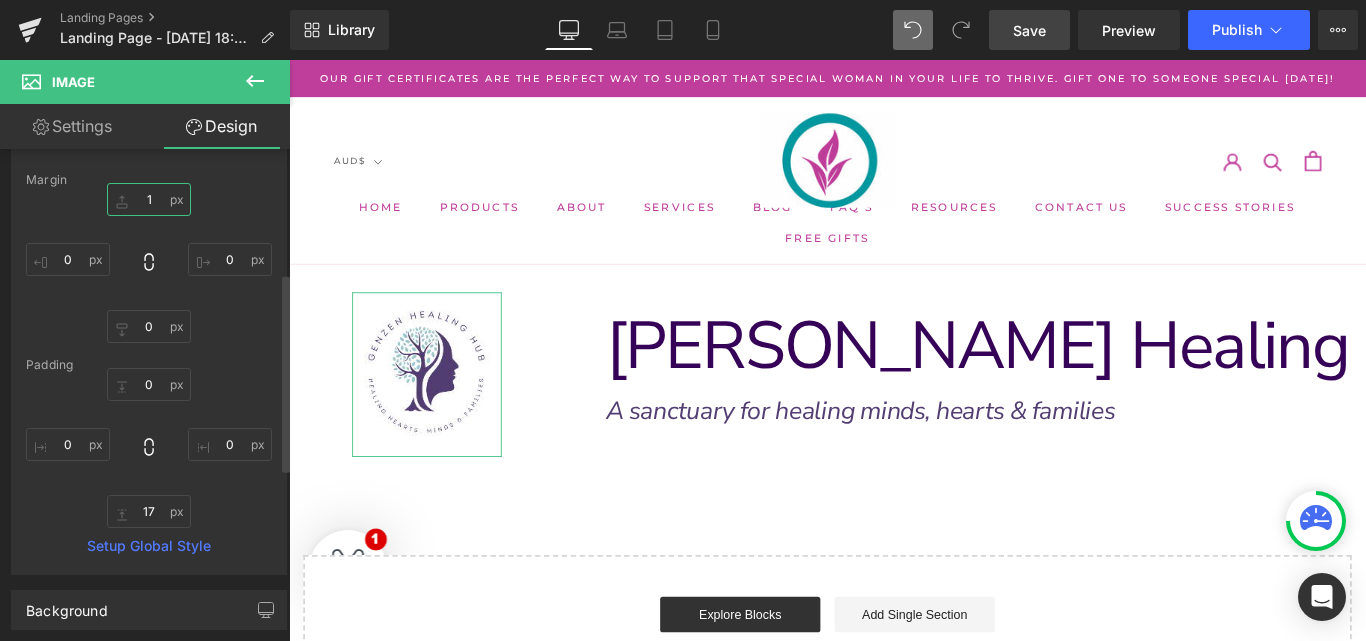 type on "0" 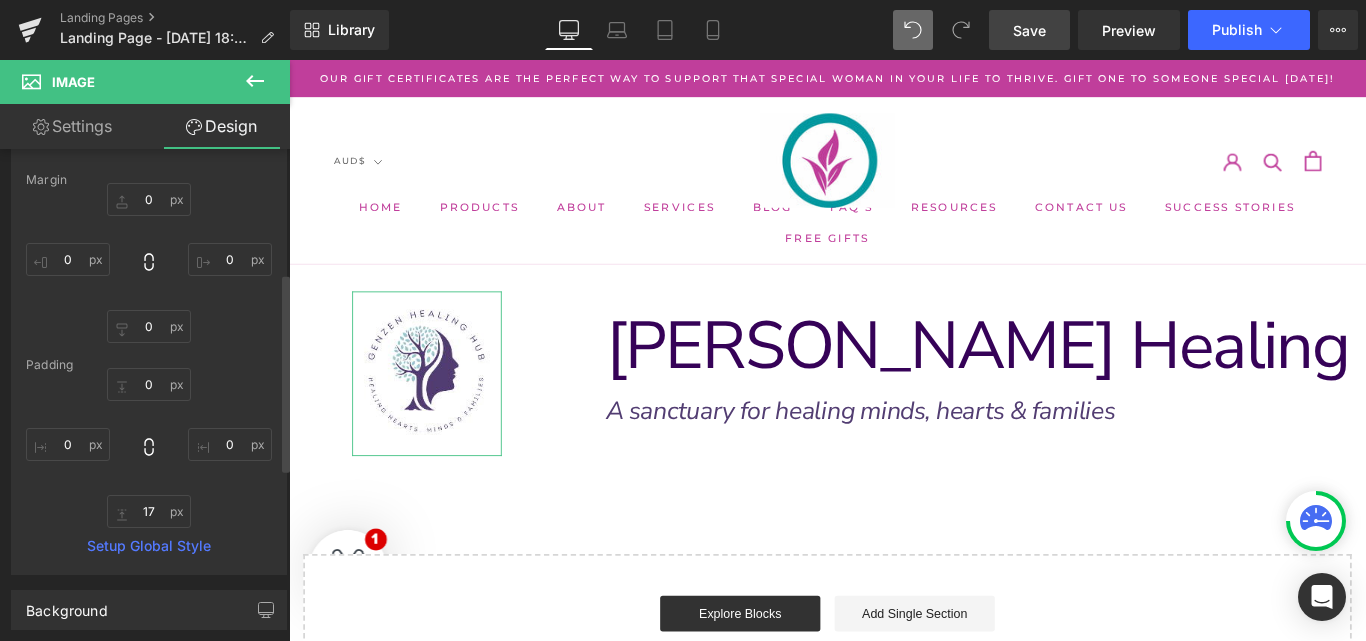 click on "0 0
0px 0
0px 0
0px 0" at bounding box center (149, 263) 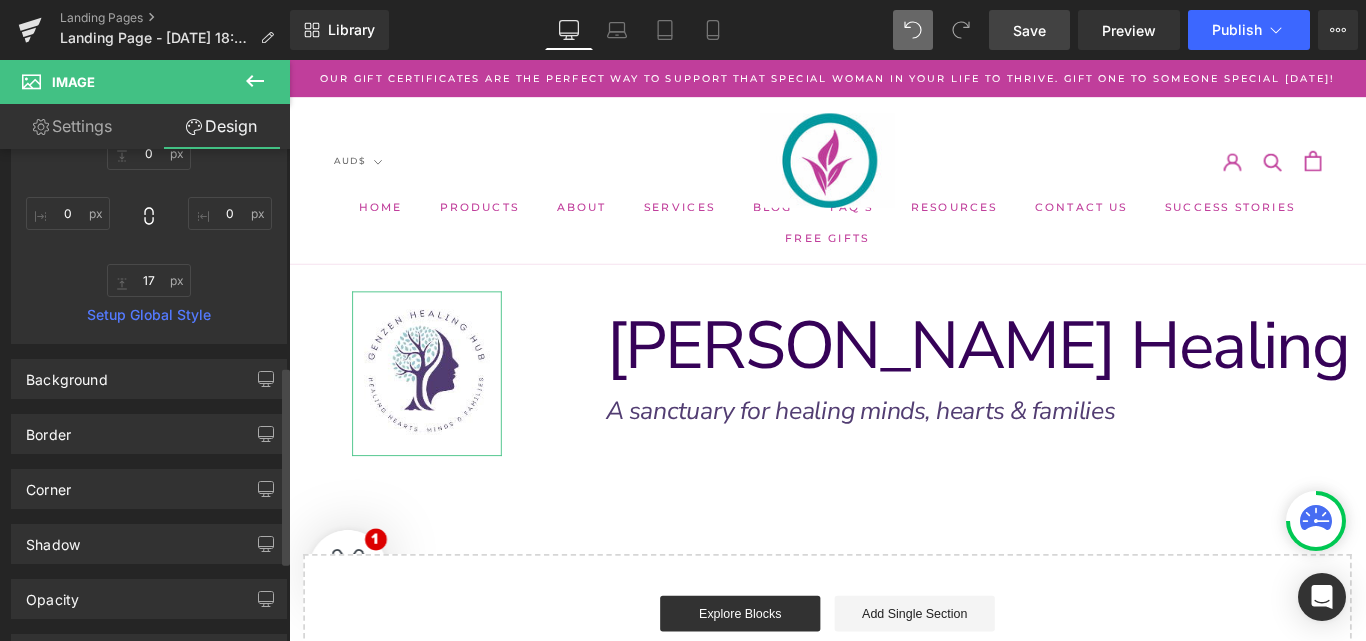 scroll, scrollTop: 547, scrollLeft: 0, axis: vertical 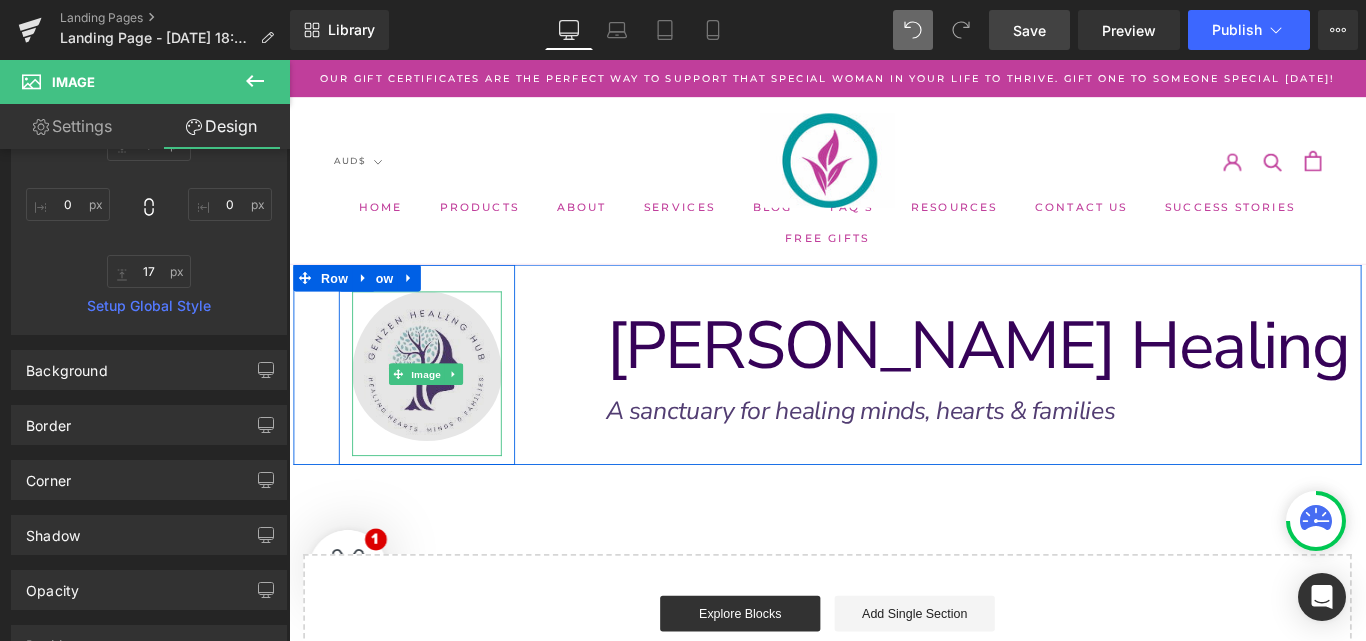 click at bounding box center [444, 412] 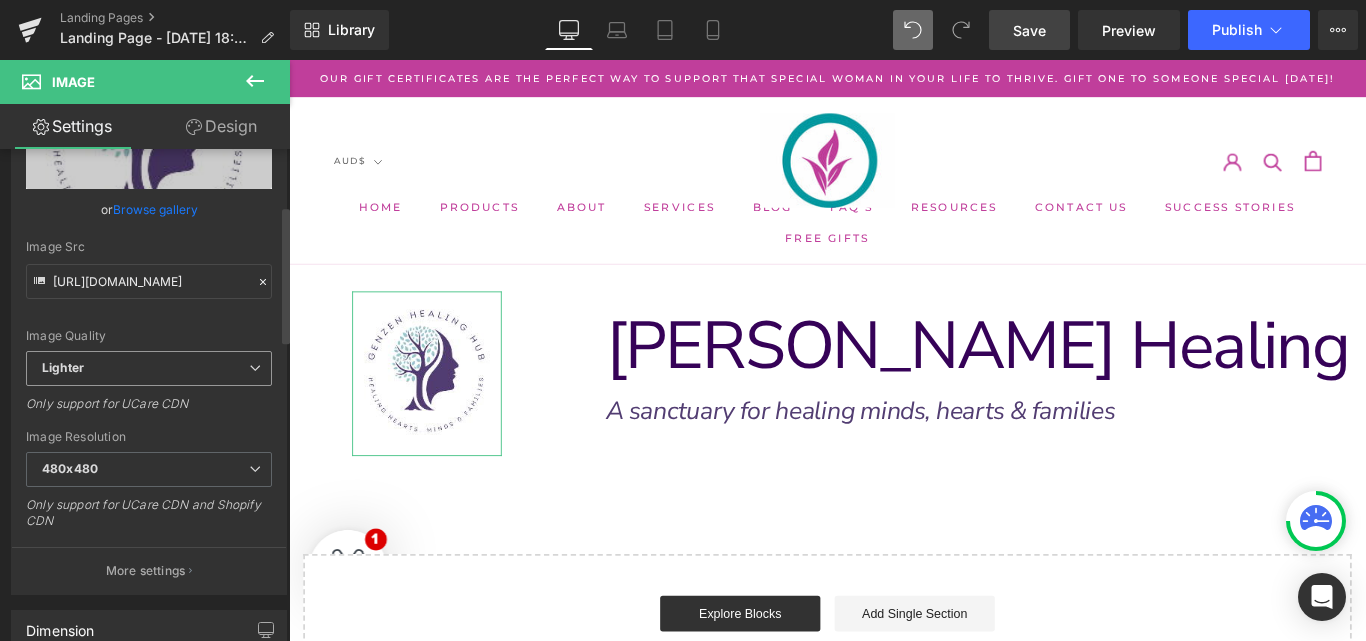 scroll, scrollTop: 207, scrollLeft: 0, axis: vertical 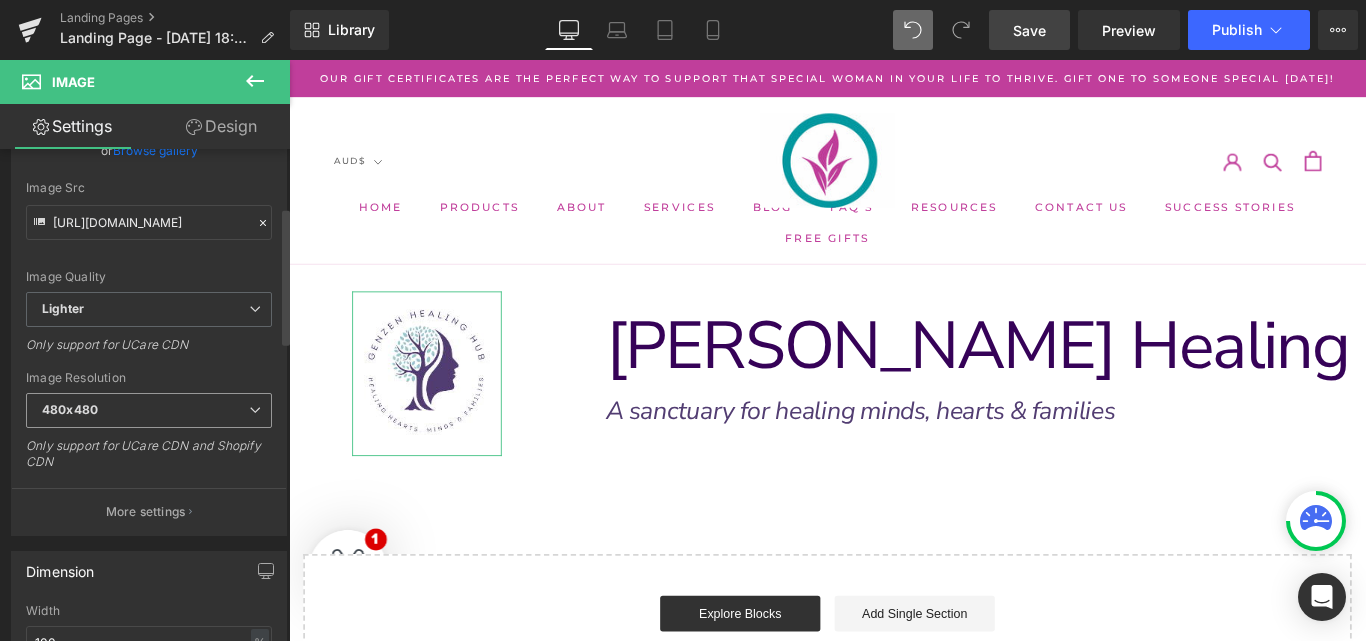 click on "480x480" at bounding box center (149, 410) 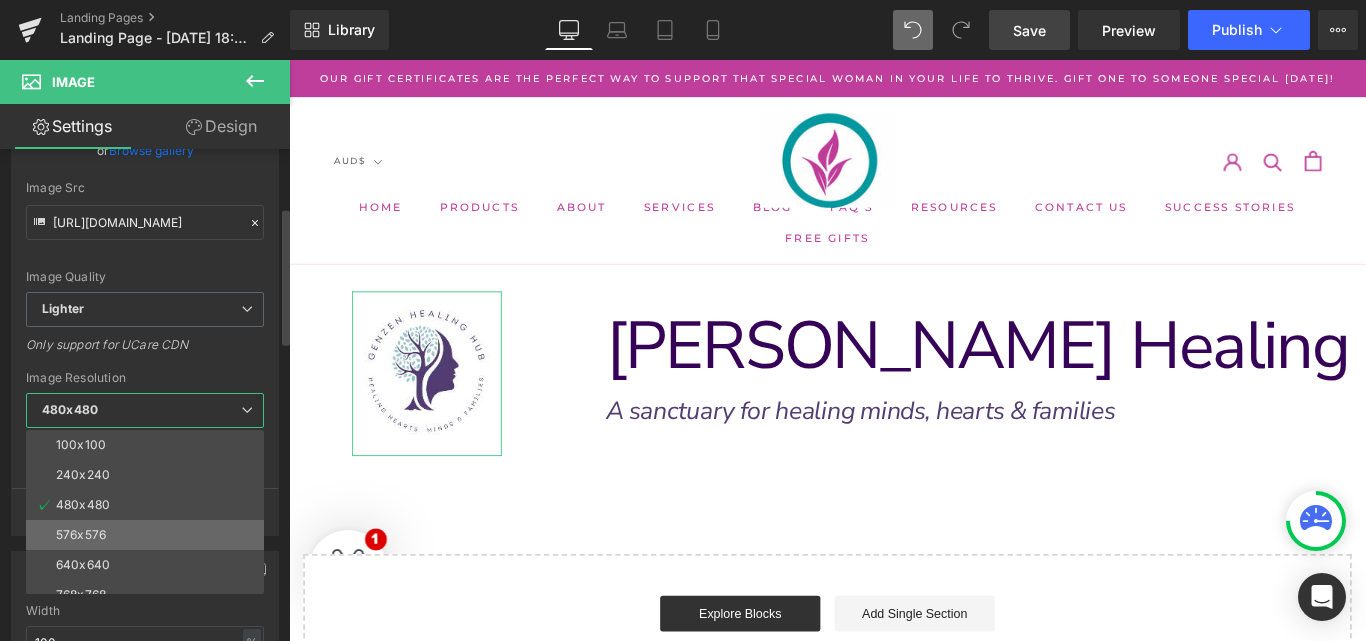 scroll, scrollTop: 34, scrollLeft: 0, axis: vertical 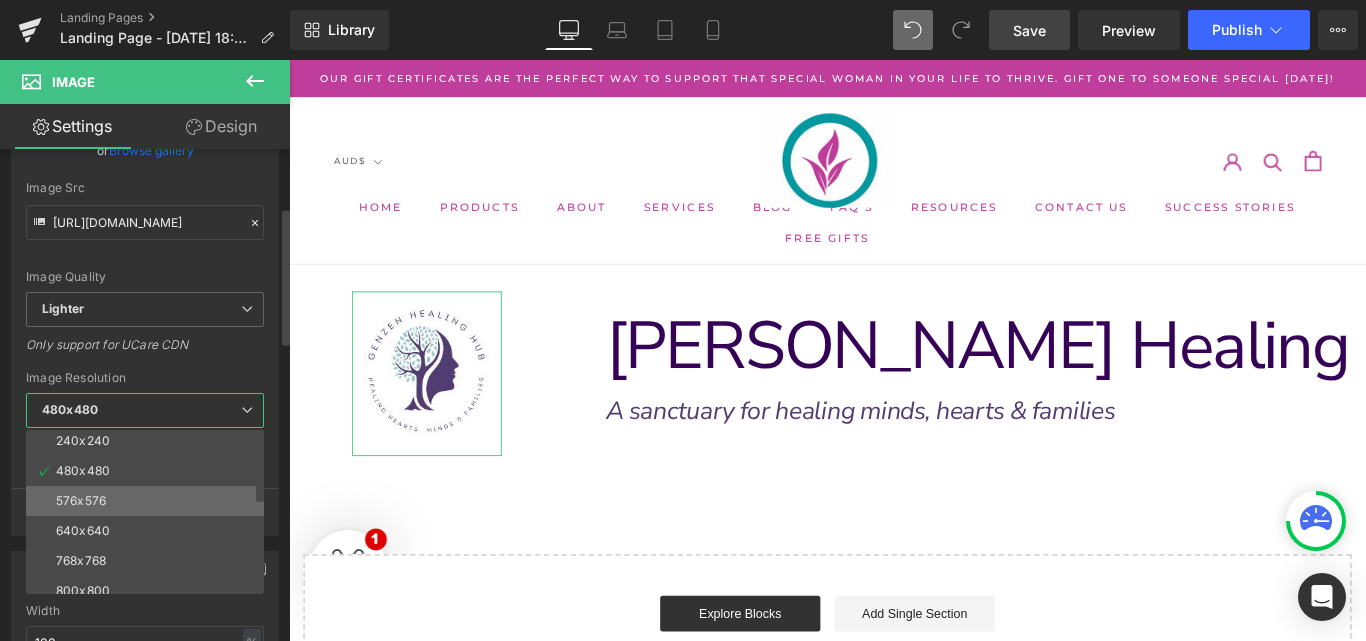 click on "576x576" at bounding box center (149, 501) 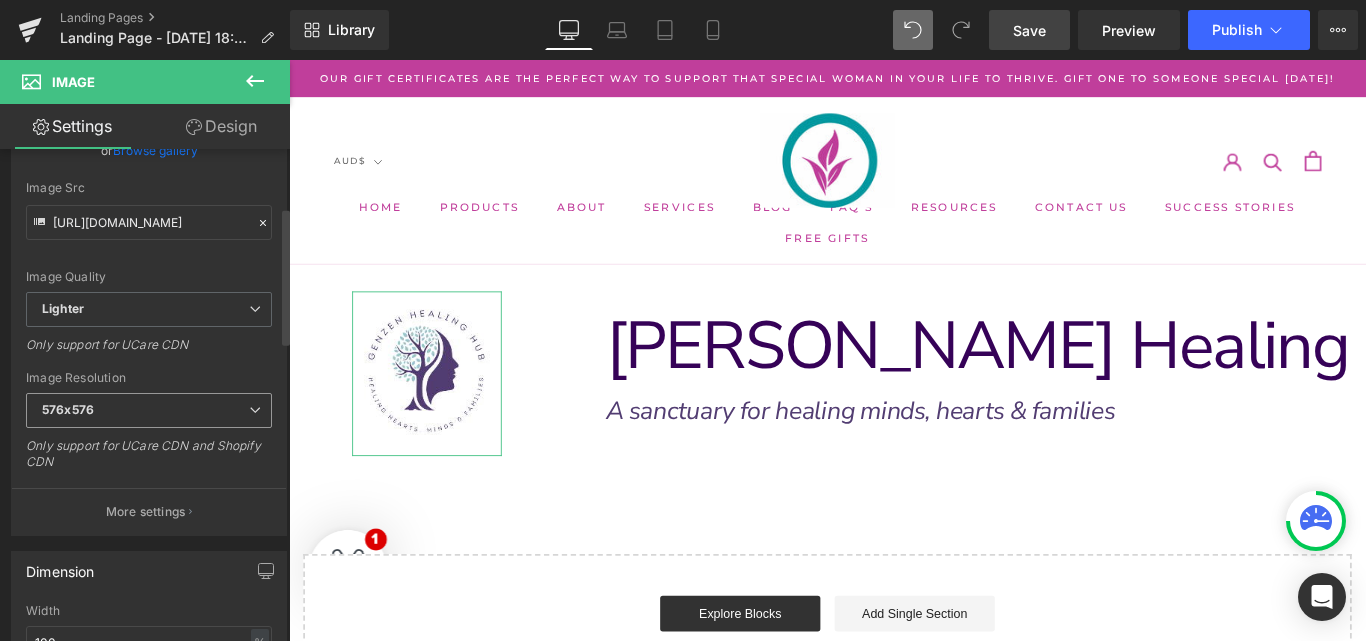 type on "[URL][DOMAIN_NAME]" 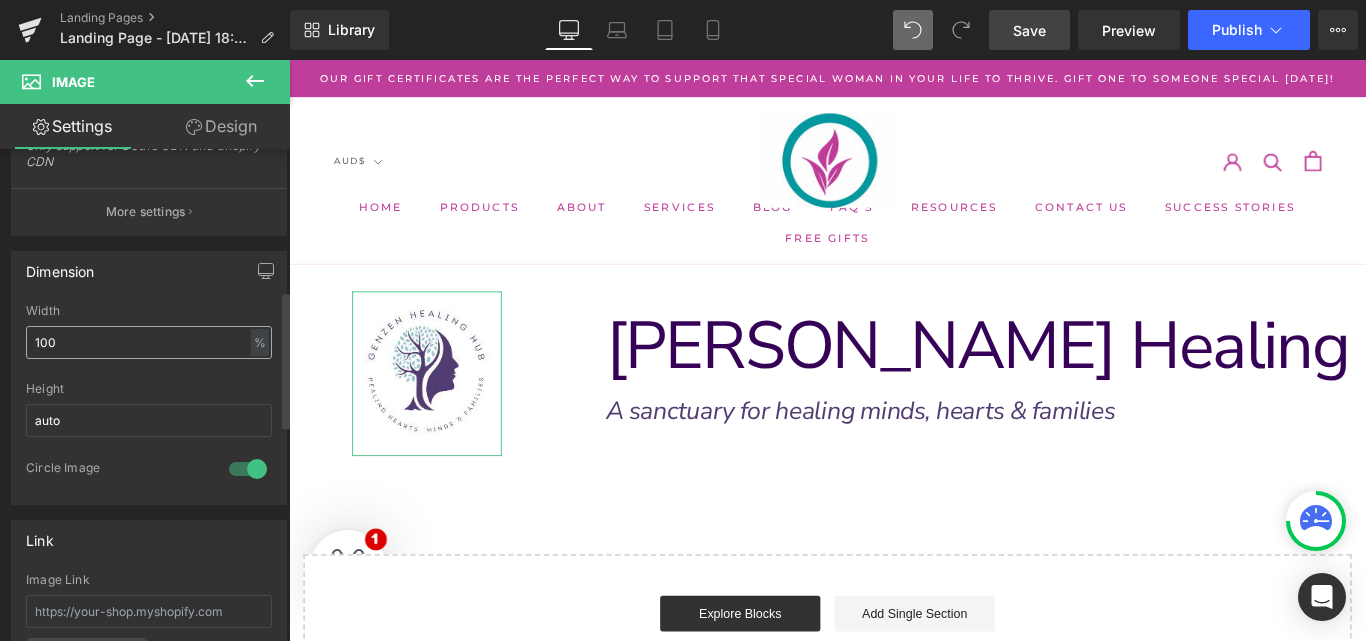 scroll, scrollTop: 513, scrollLeft: 0, axis: vertical 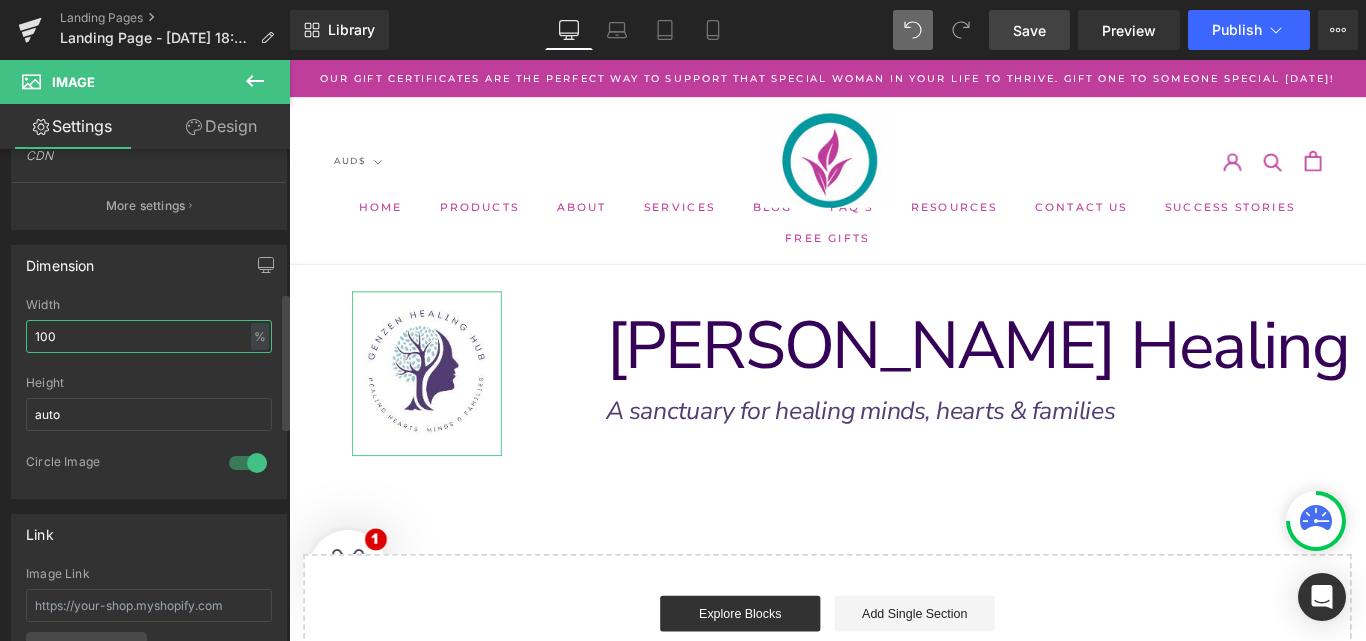 click on "100" at bounding box center [149, 336] 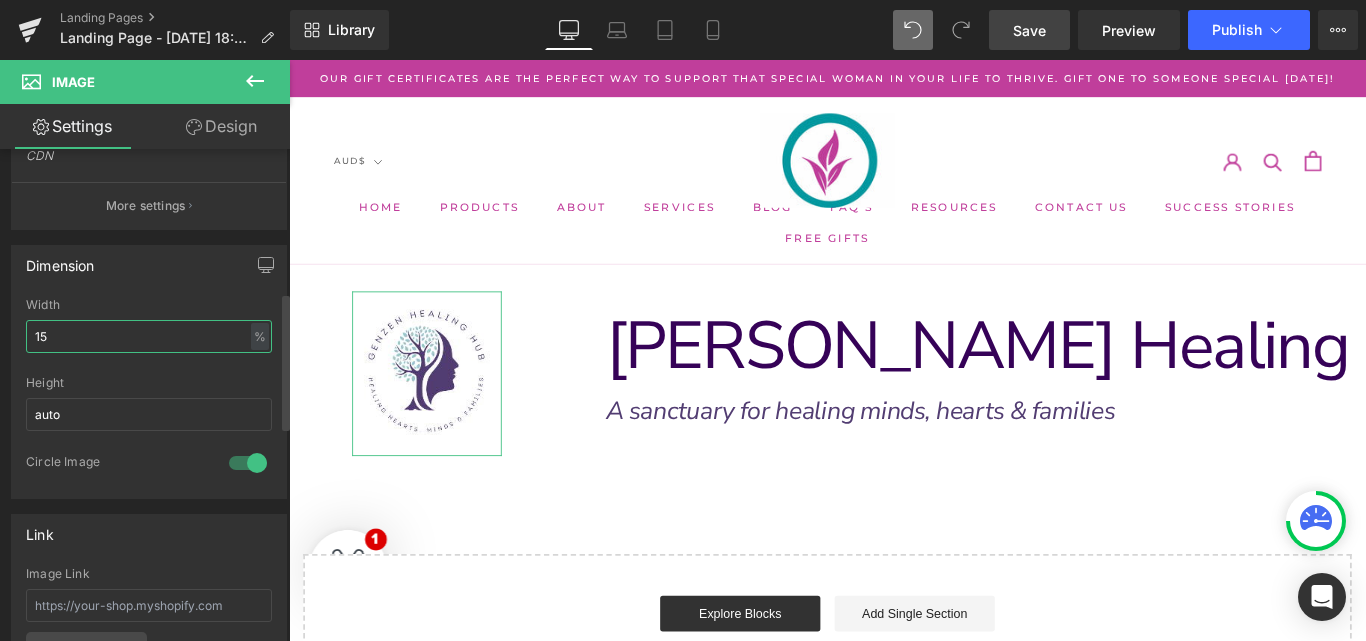type on "1" 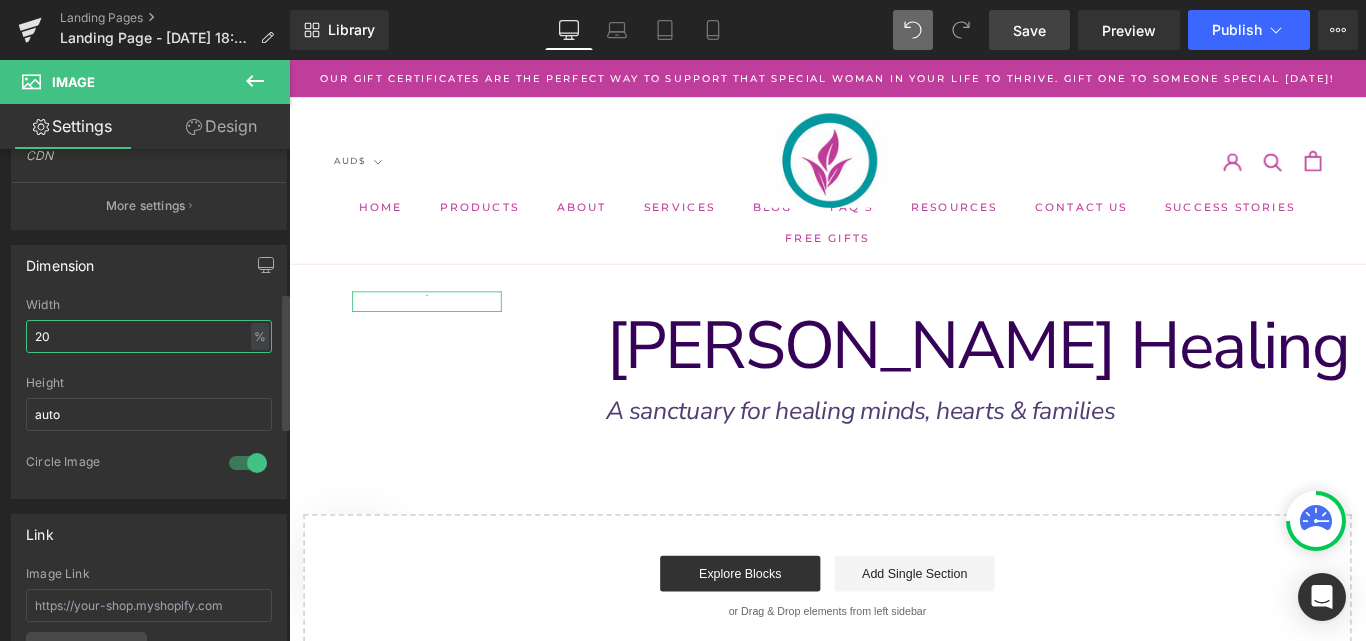 type on "200" 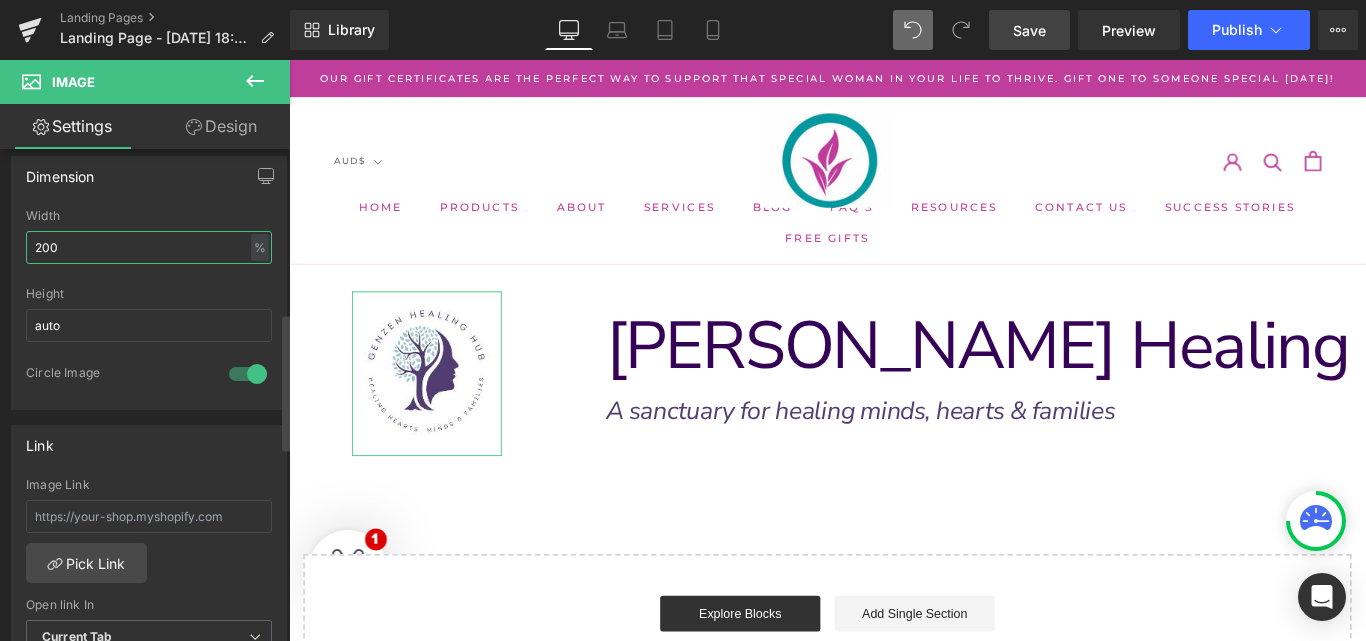 scroll, scrollTop: 604, scrollLeft: 0, axis: vertical 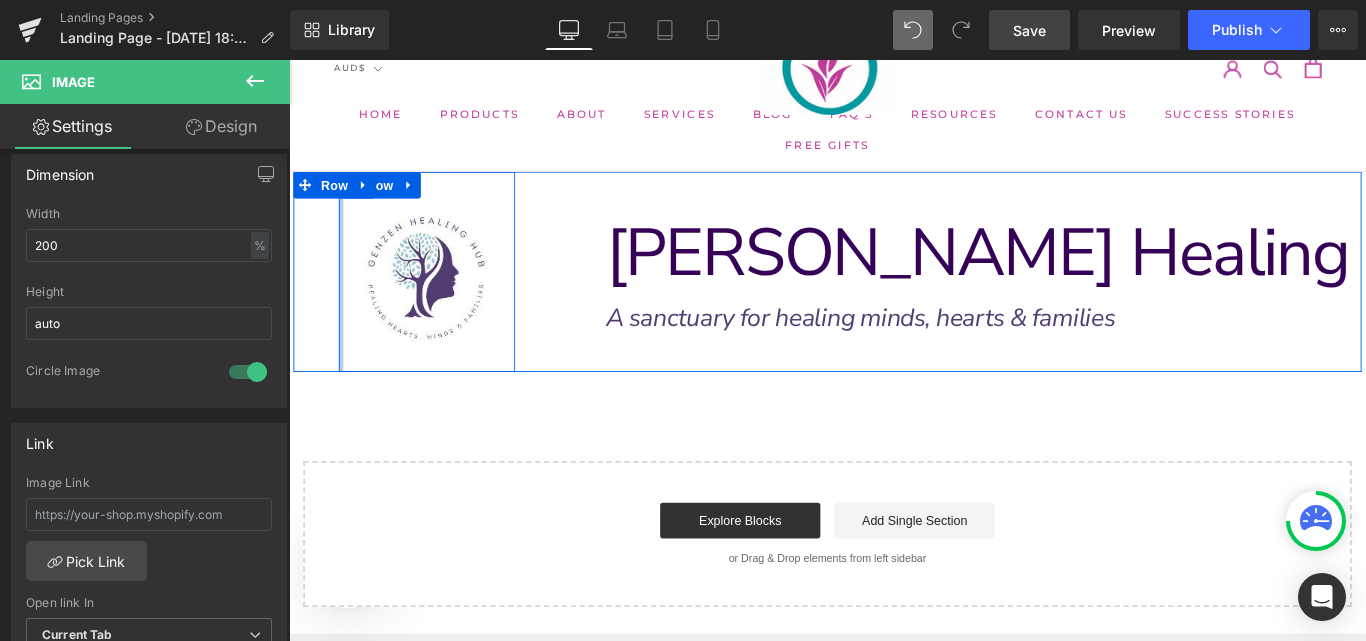 drag, startPoint x: 342, startPoint y: 293, endPoint x: 293, endPoint y: 370, distance: 91.26884 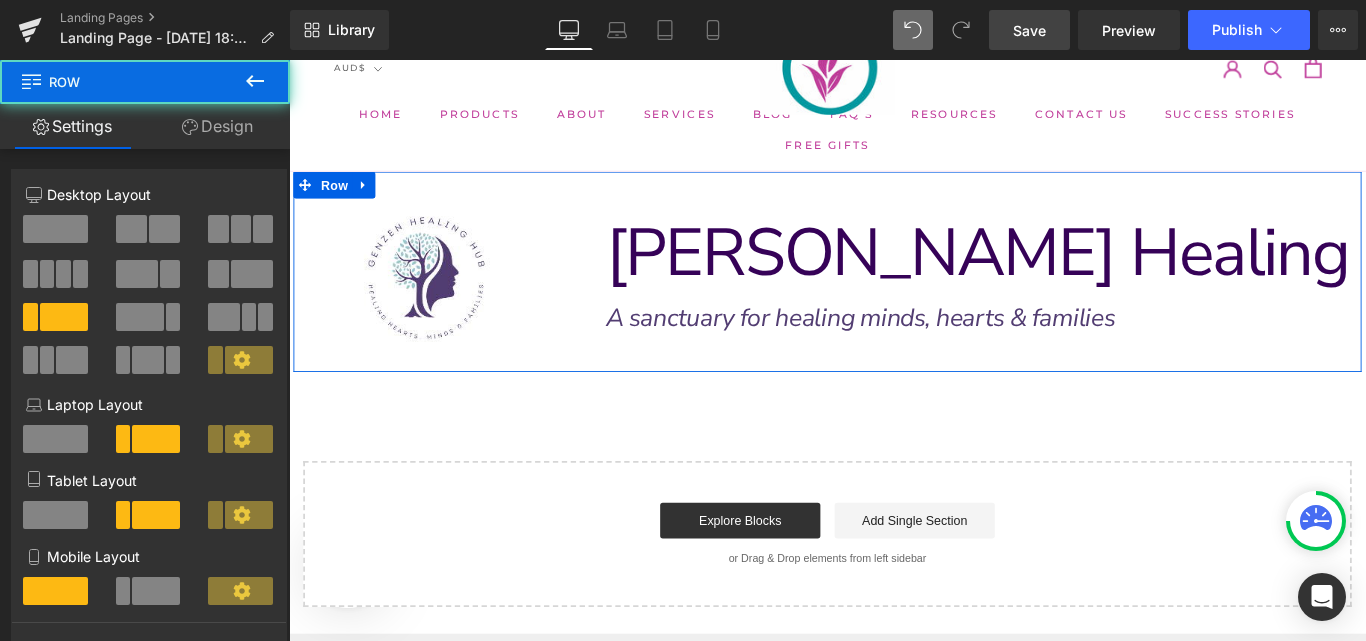 click on "Image
Row   NaNpx" at bounding box center (444, 297) 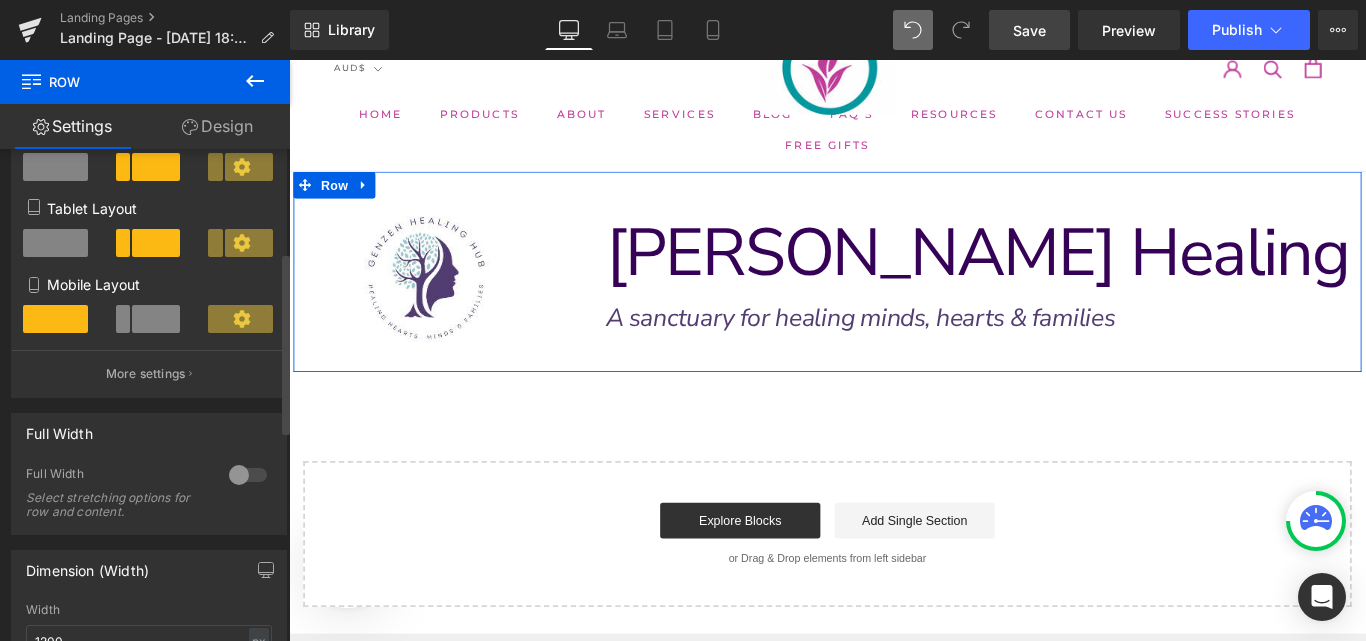 scroll, scrollTop: 300, scrollLeft: 0, axis: vertical 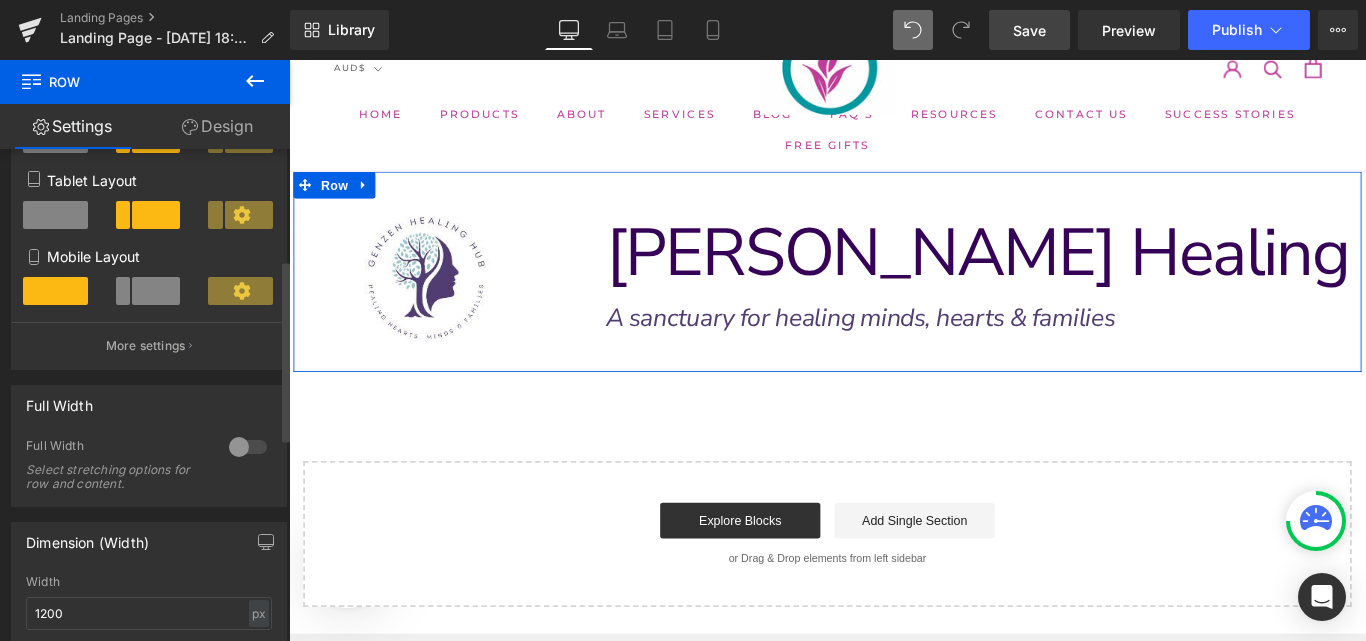 click at bounding box center (248, 447) 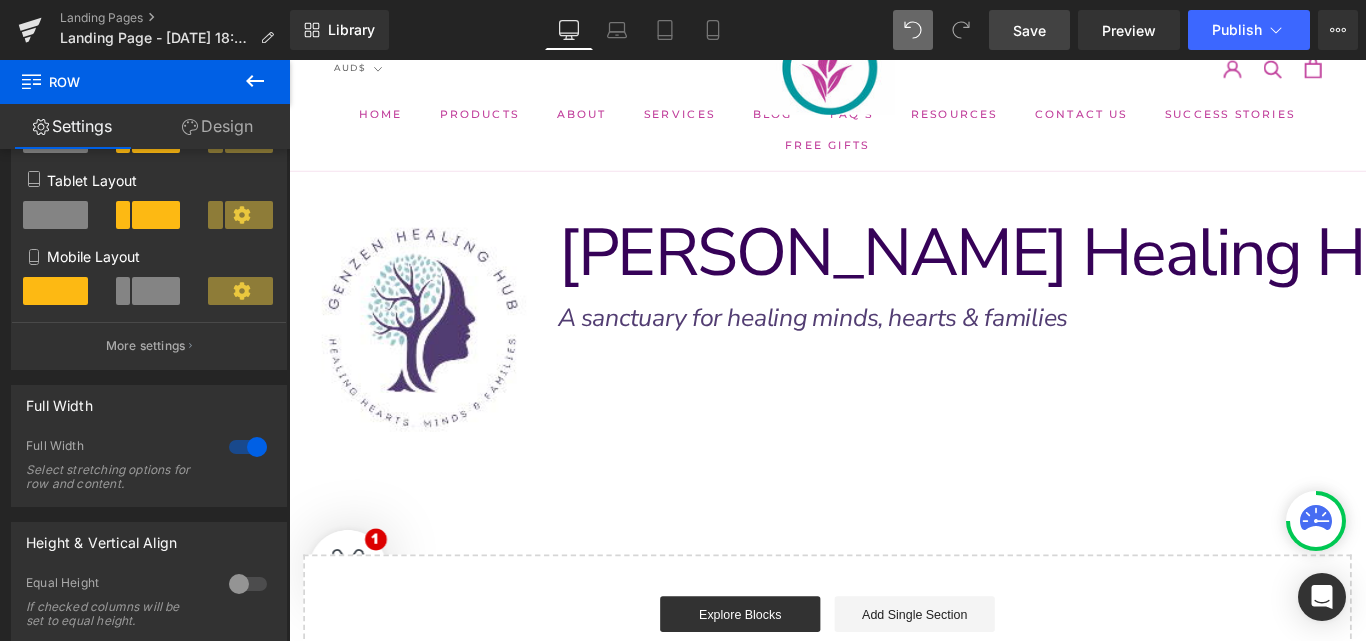 click on "Save" at bounding box center [1029, 30] 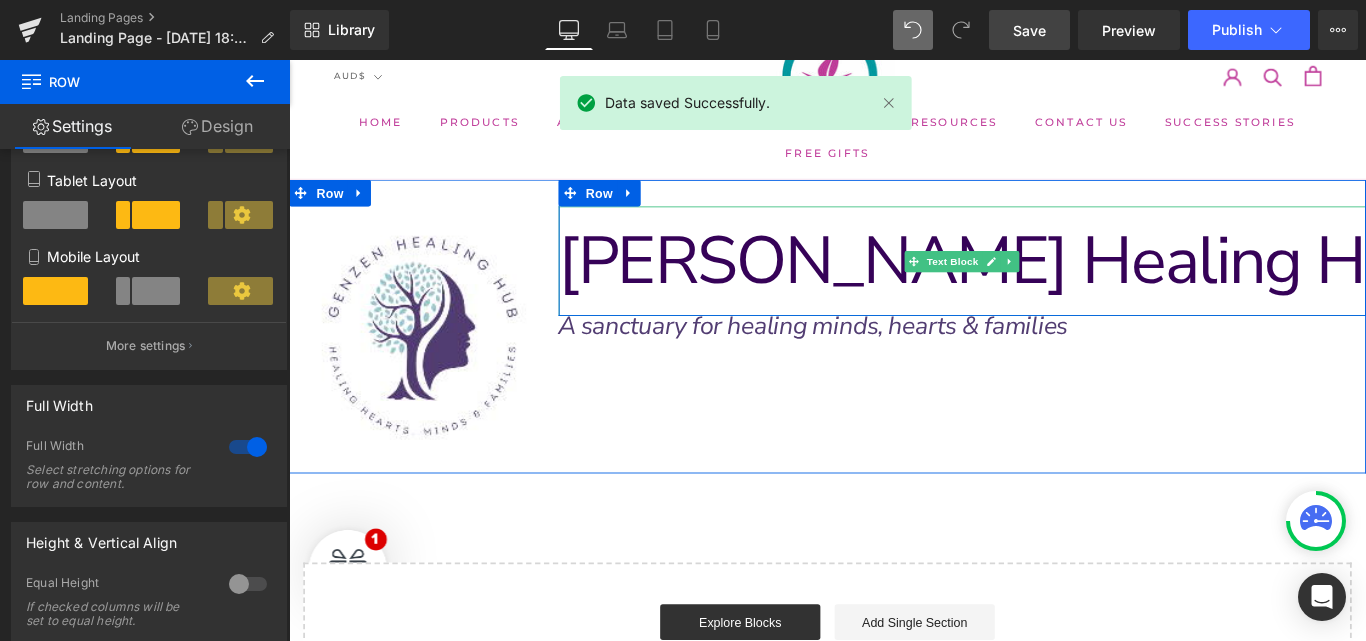 scroll, scrollTop: 95, scrollLeft: 0, axis: vertical 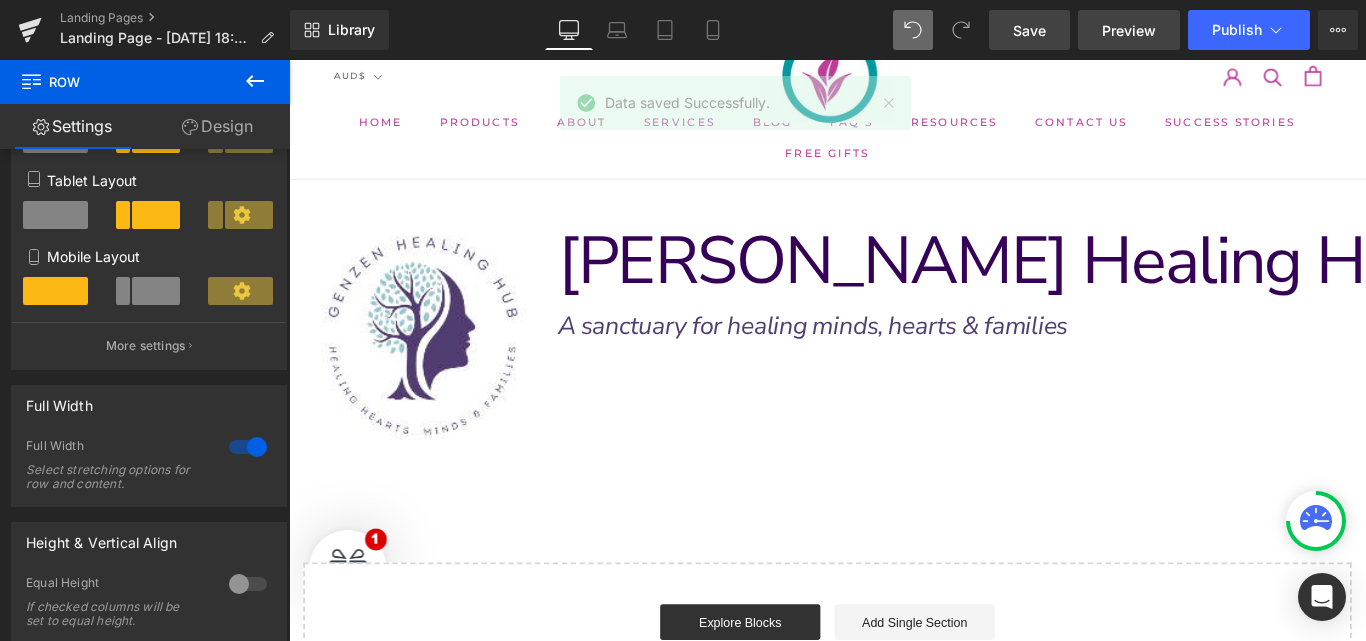 click on "Preview" at bounding box center [1129, 30] 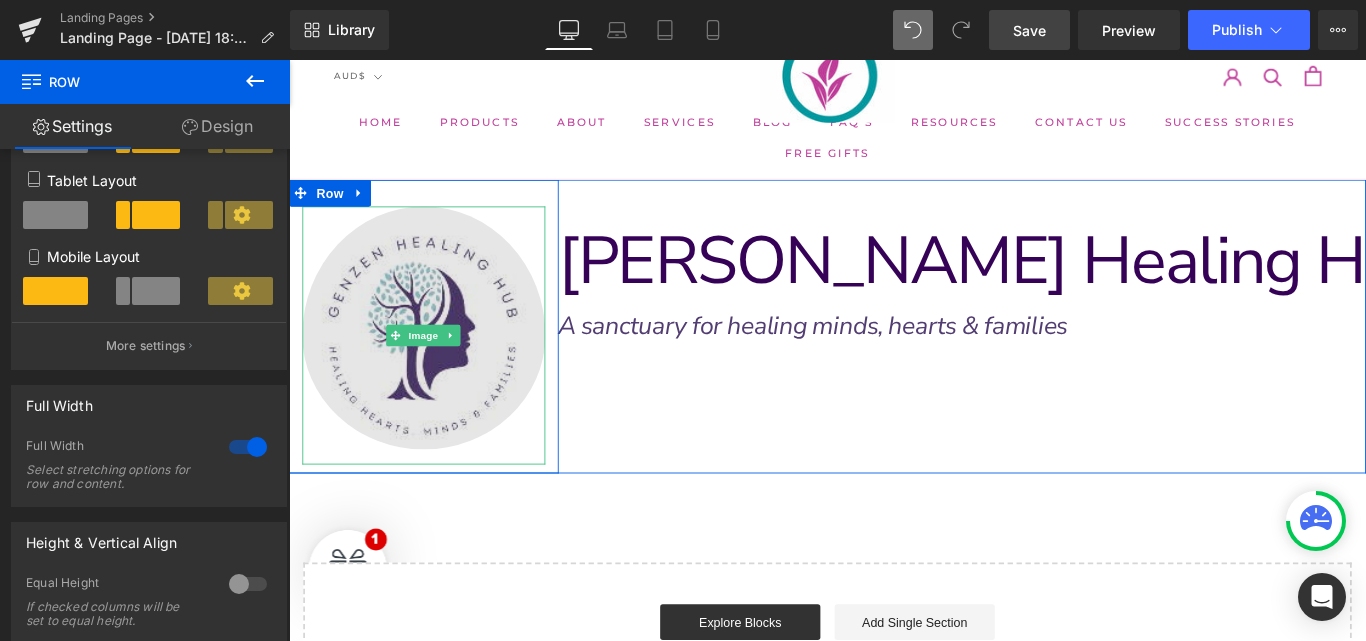 scroll, scrollTop: 179, scrollLeft: 0, axis: vertical 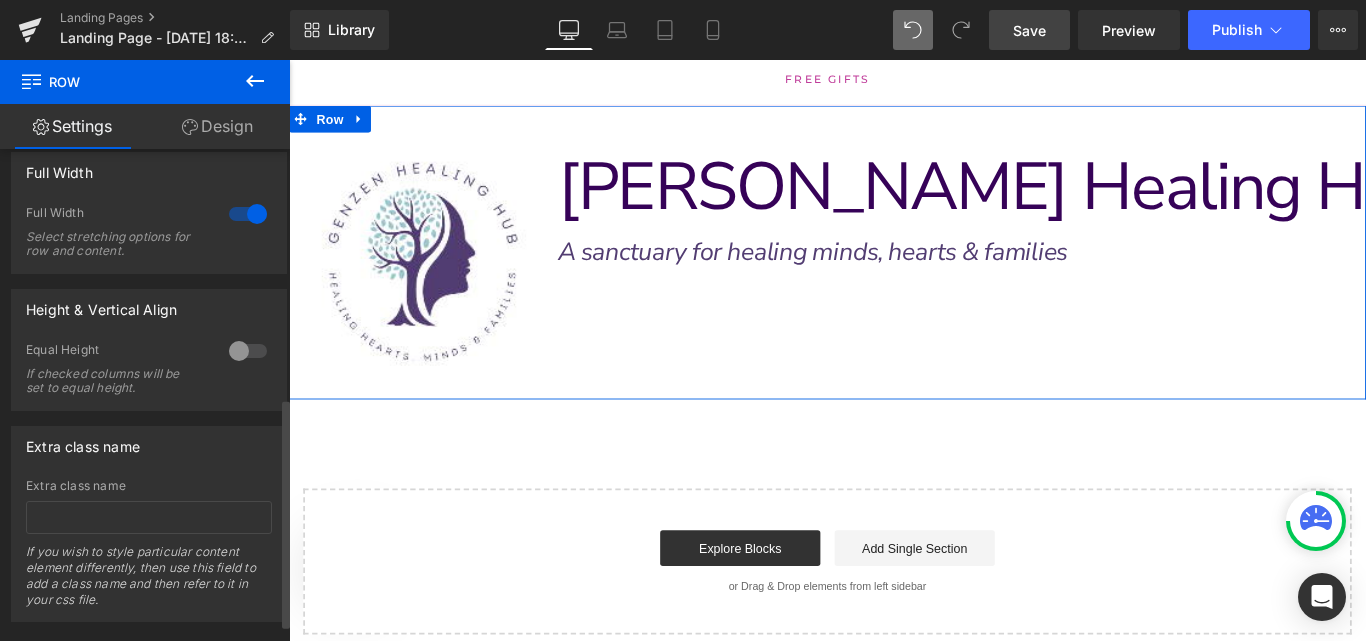 click at bounding box center (248, 351) 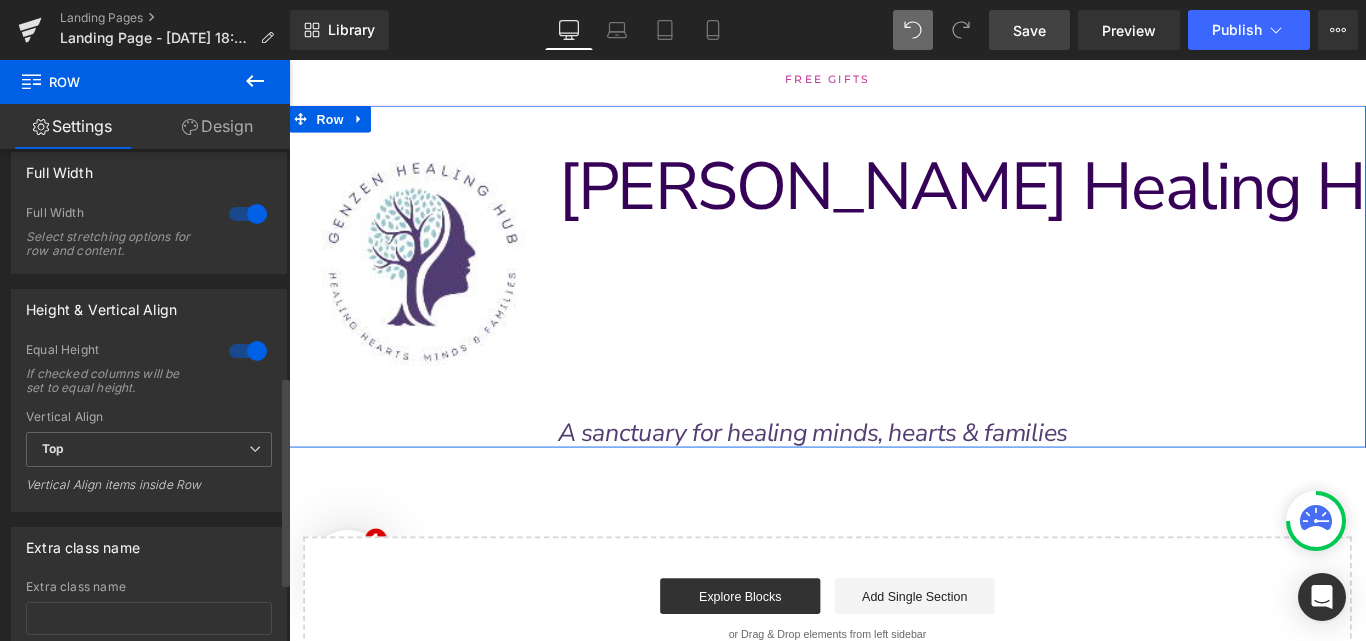 click at bounding box center (248, 351) 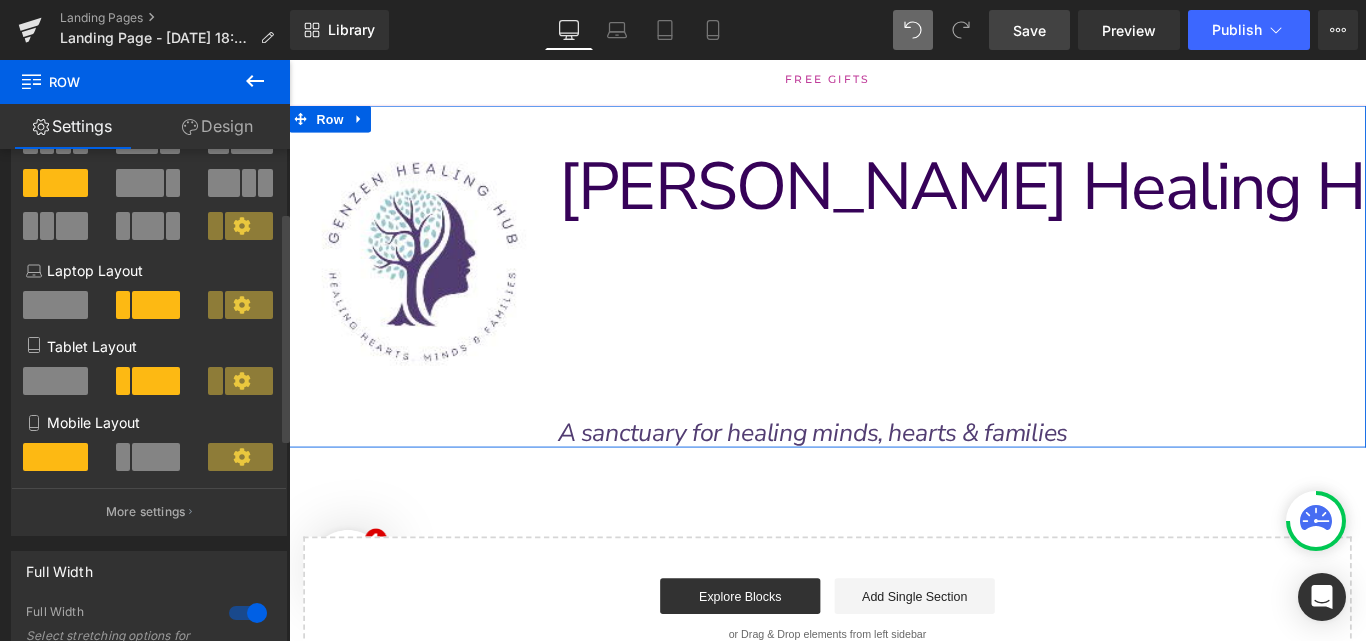scroll, scrollTop: 0, scrollLeft: 0, axis: both 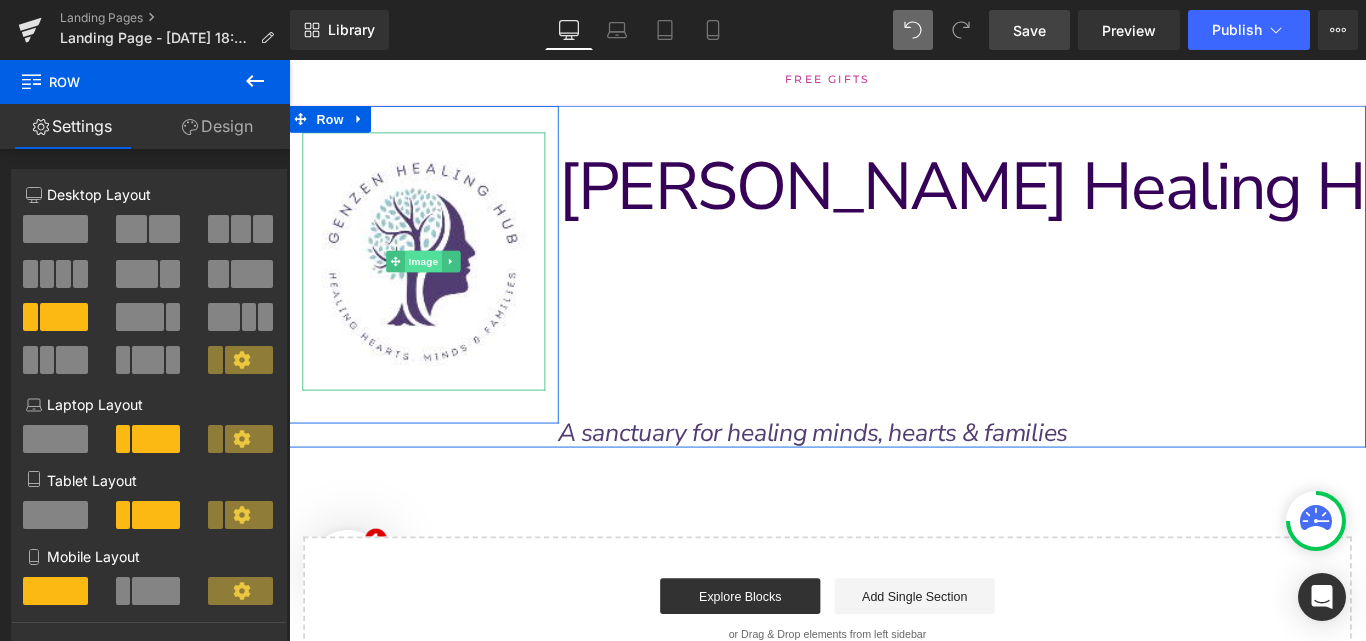 click on "Image" at bounding box center (440, 286) 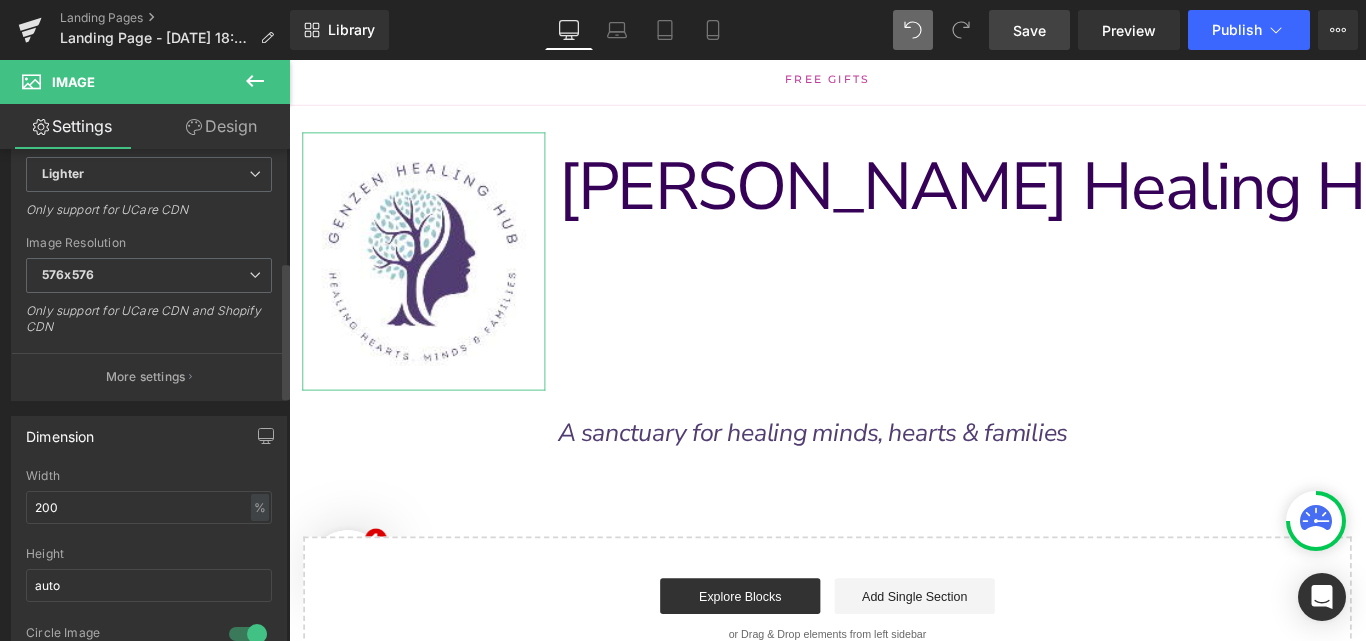 scroll, scrollTop: 404, scrollLeft: 0, axis: vertical 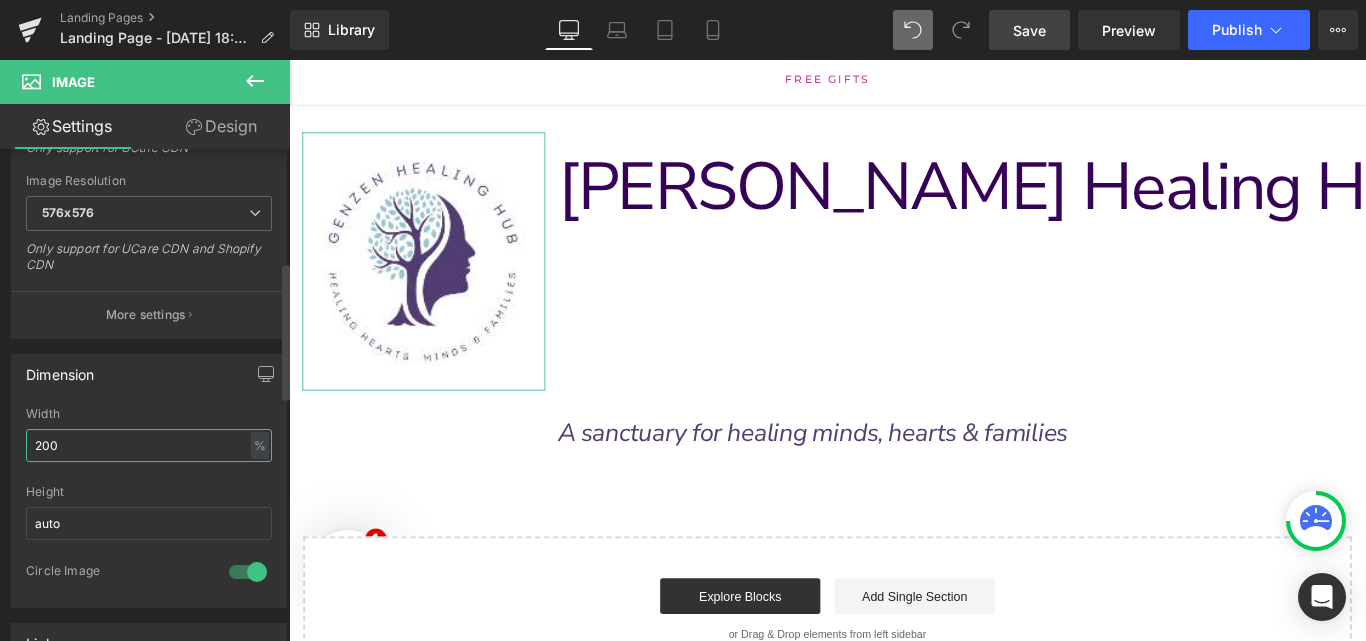 drag, startPoint x: 72, startPoint y: 450, endPoint x: 2, endPoint y: 439, distance: 70.85902 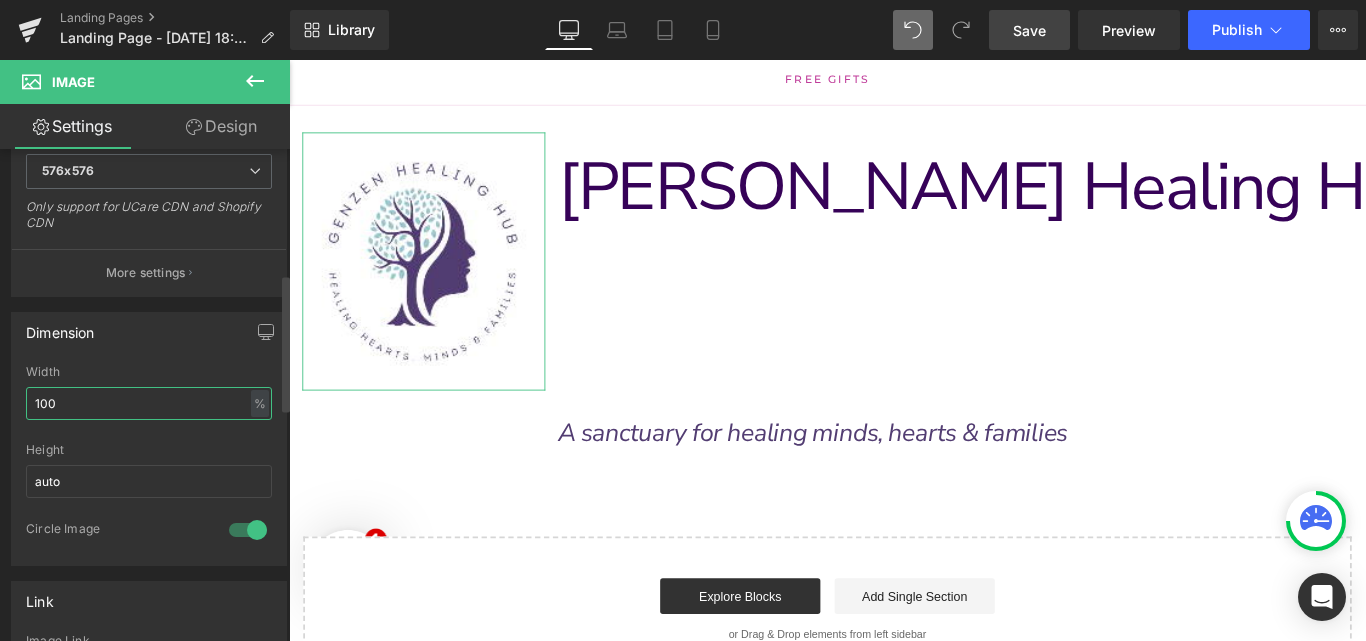 scroll, scrollTop: 452, scrollLeft: 0, axis: vertical 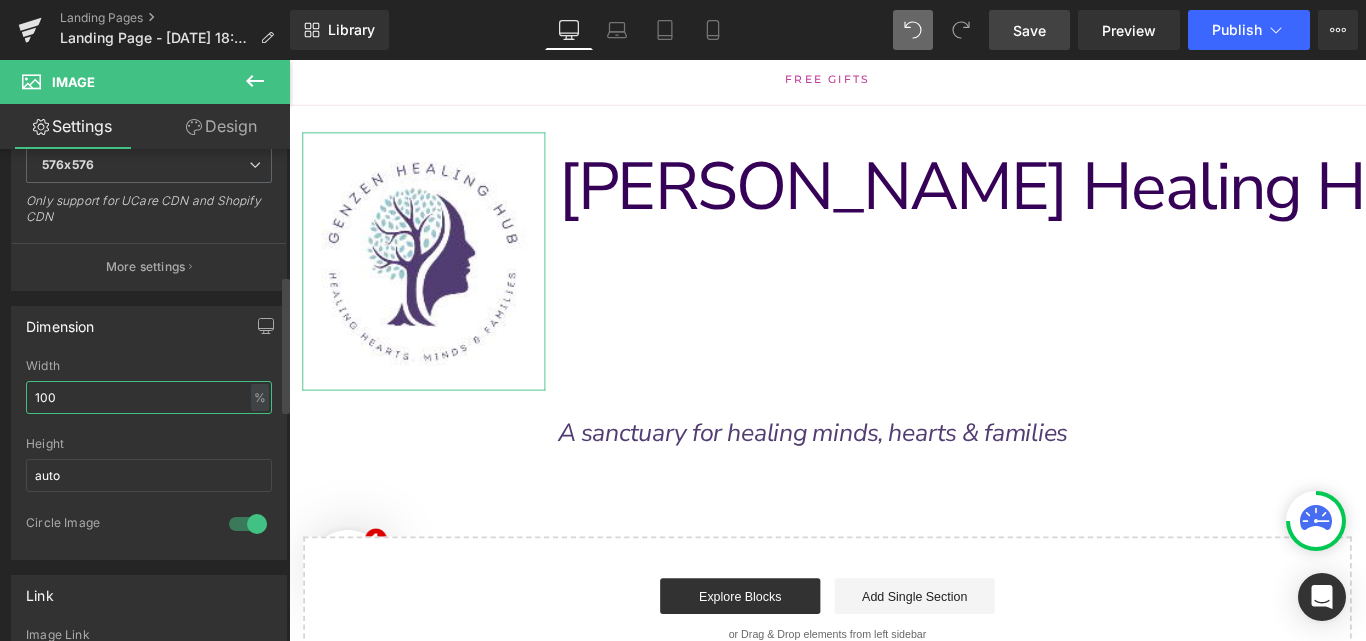 type on "100" 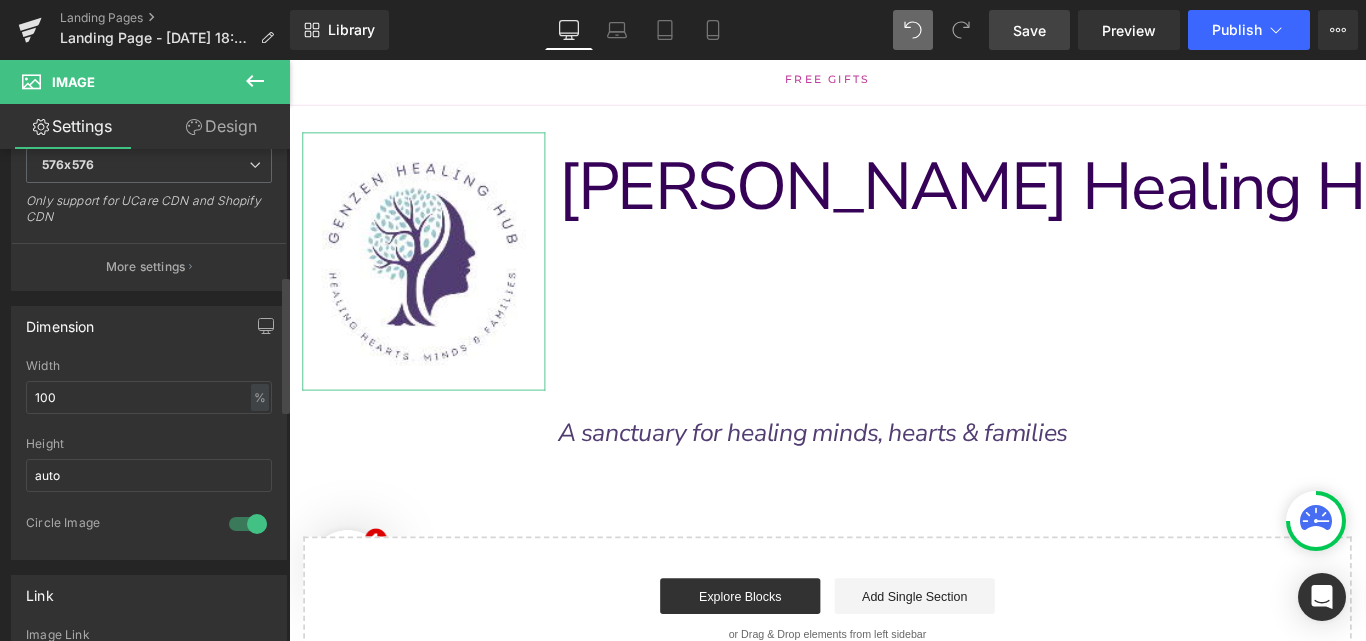 click on "Dimension" at bounding box center [149, 326] 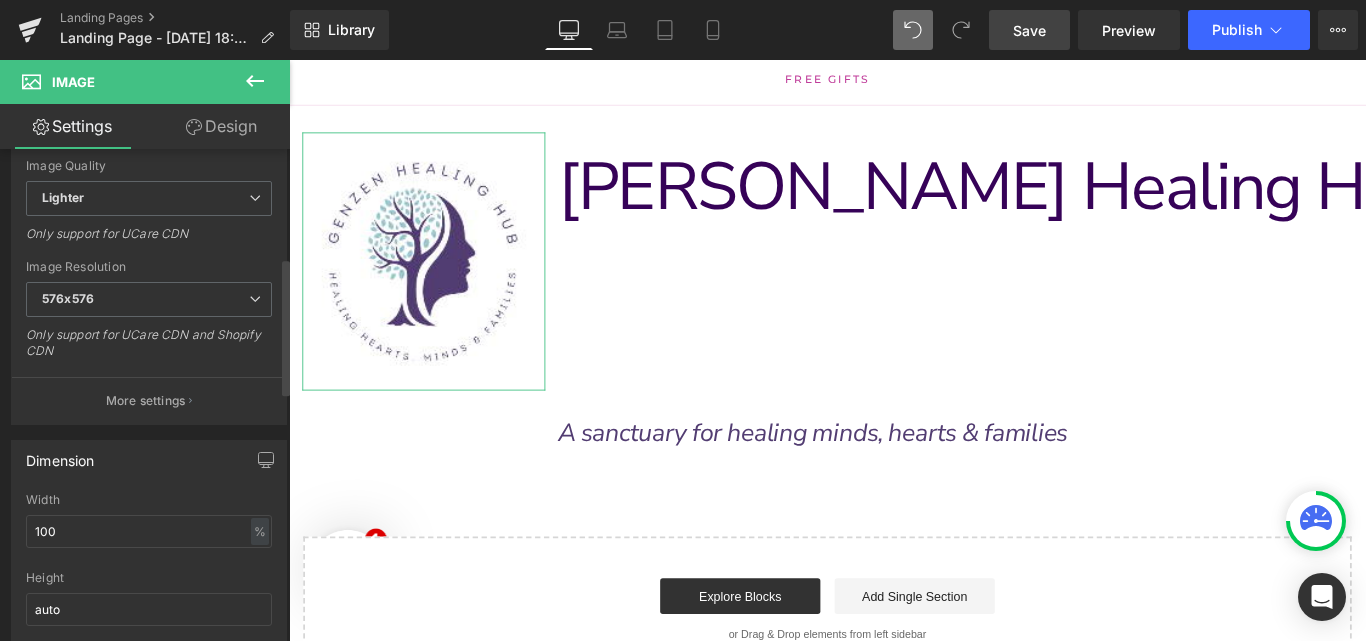 scroll, scrollTop: 315, scrollLeft: 0, axis: vertical 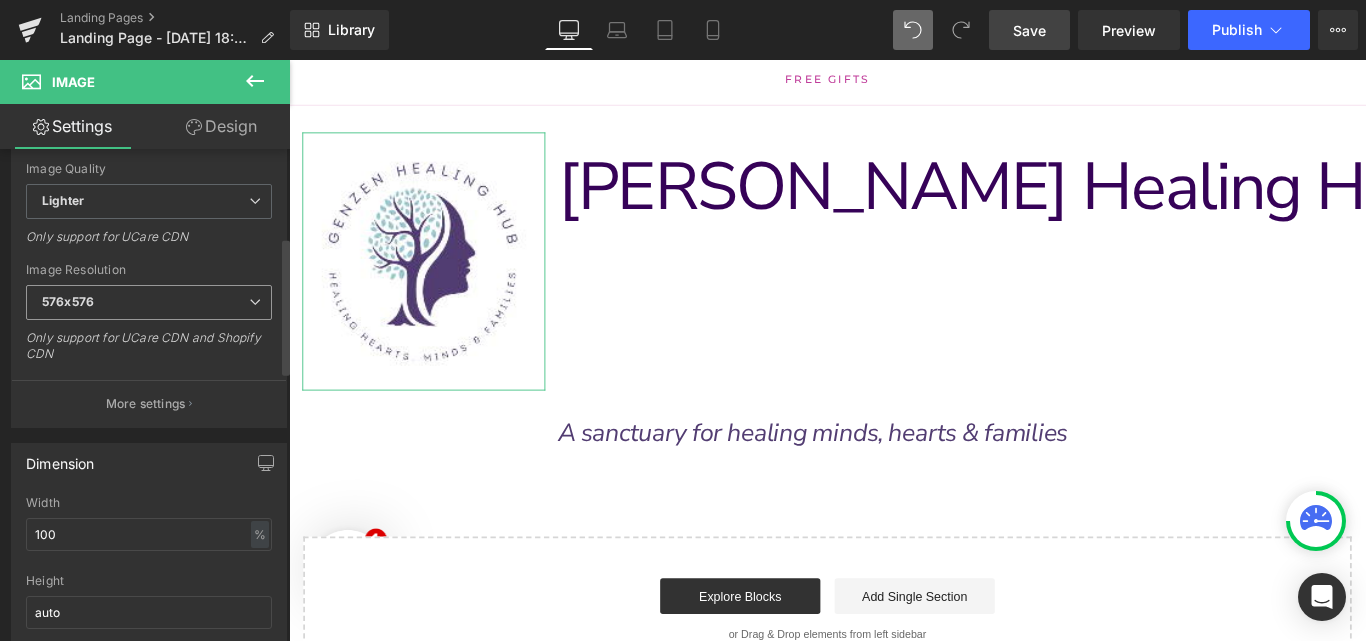 click on "576x576" at bounding box center (149, 302) 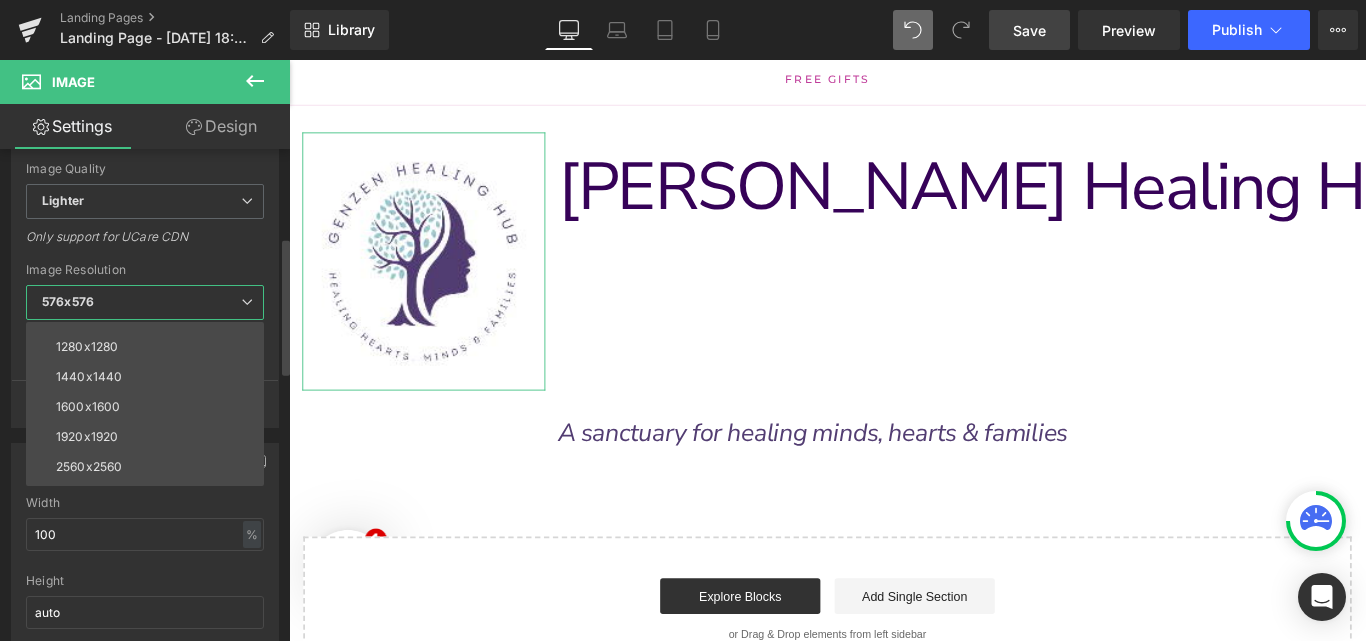 scroll, scrollTop: 286, scrollLeft: 0, axis: vertical 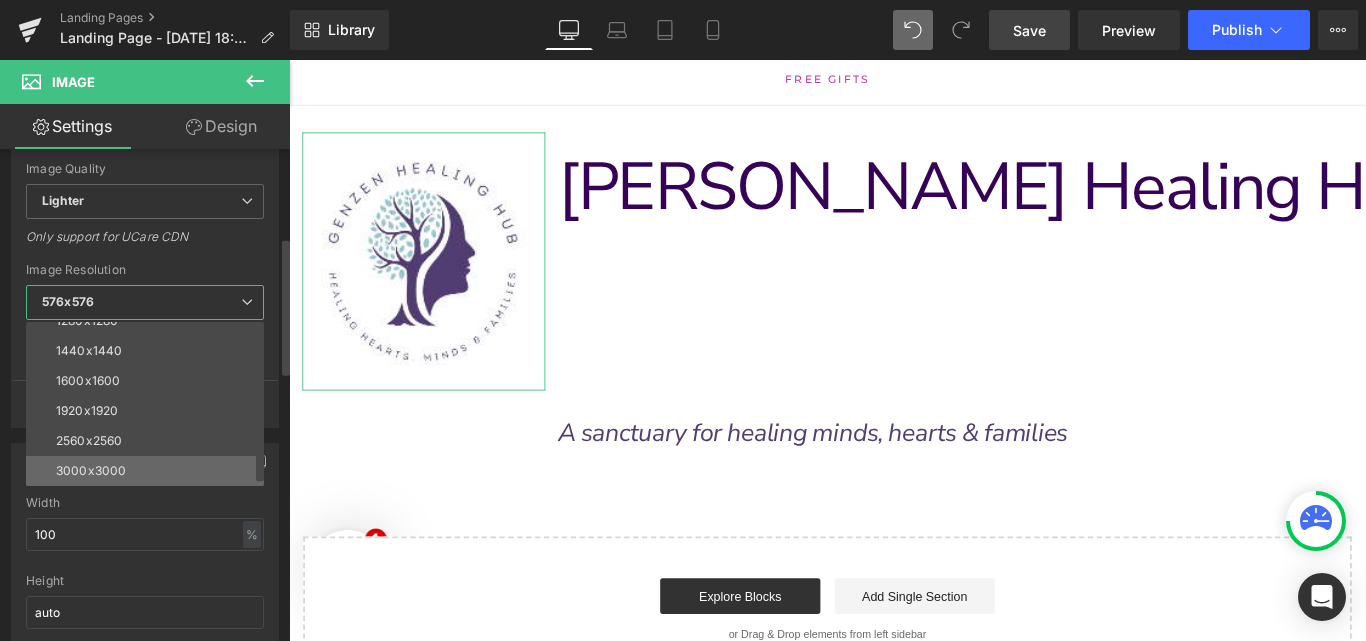 click on "3000x3000" at bounding box center (149, 471) 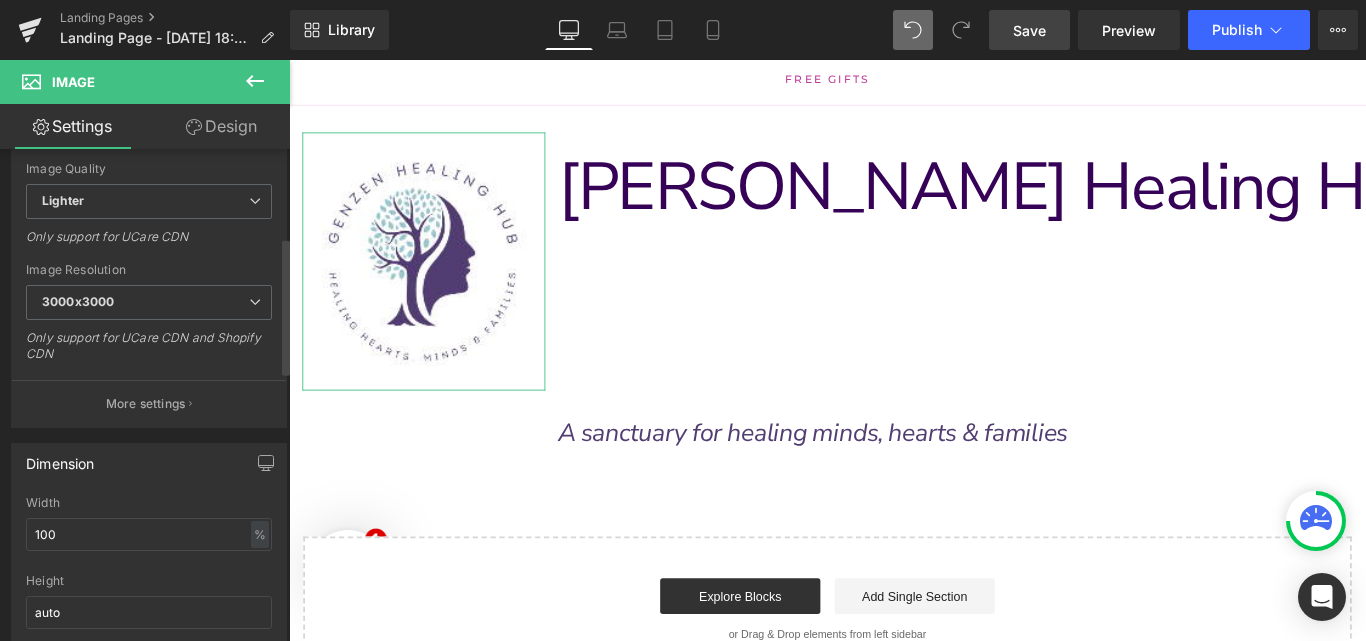 click on "Only support for UCare CDN and Shopify CDN" at bounding box center (149, 352) 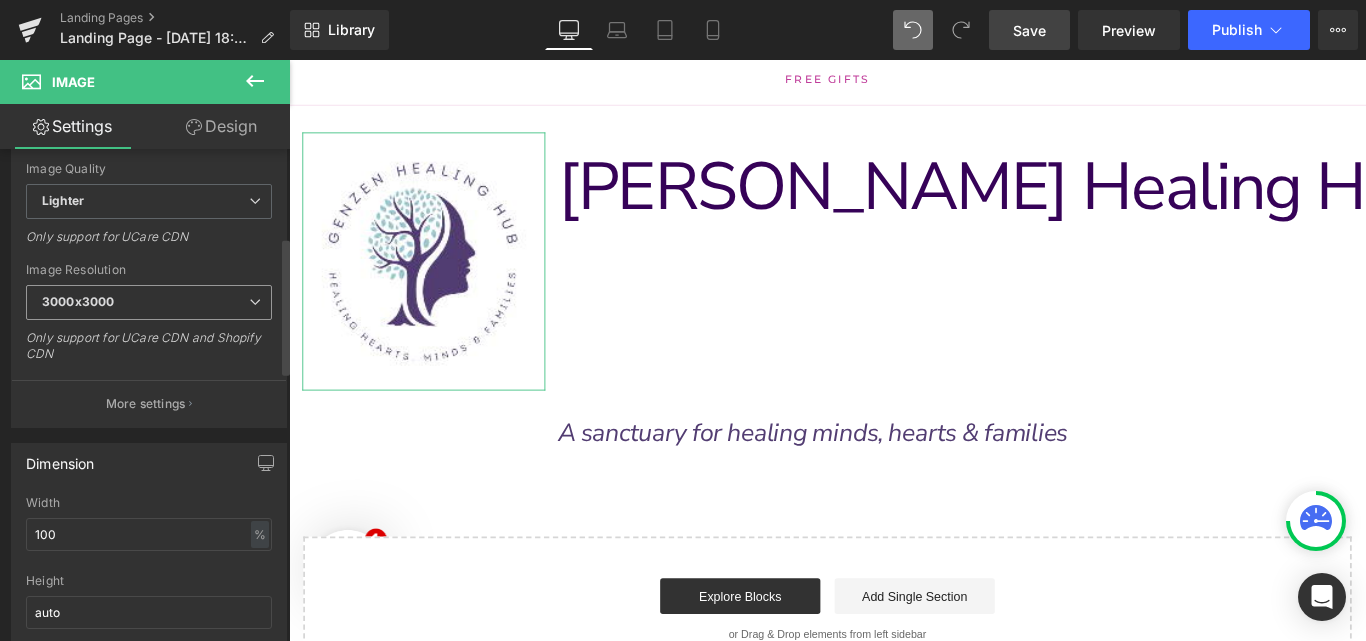 click on "3000x3000" at bounding box center (149, 302) 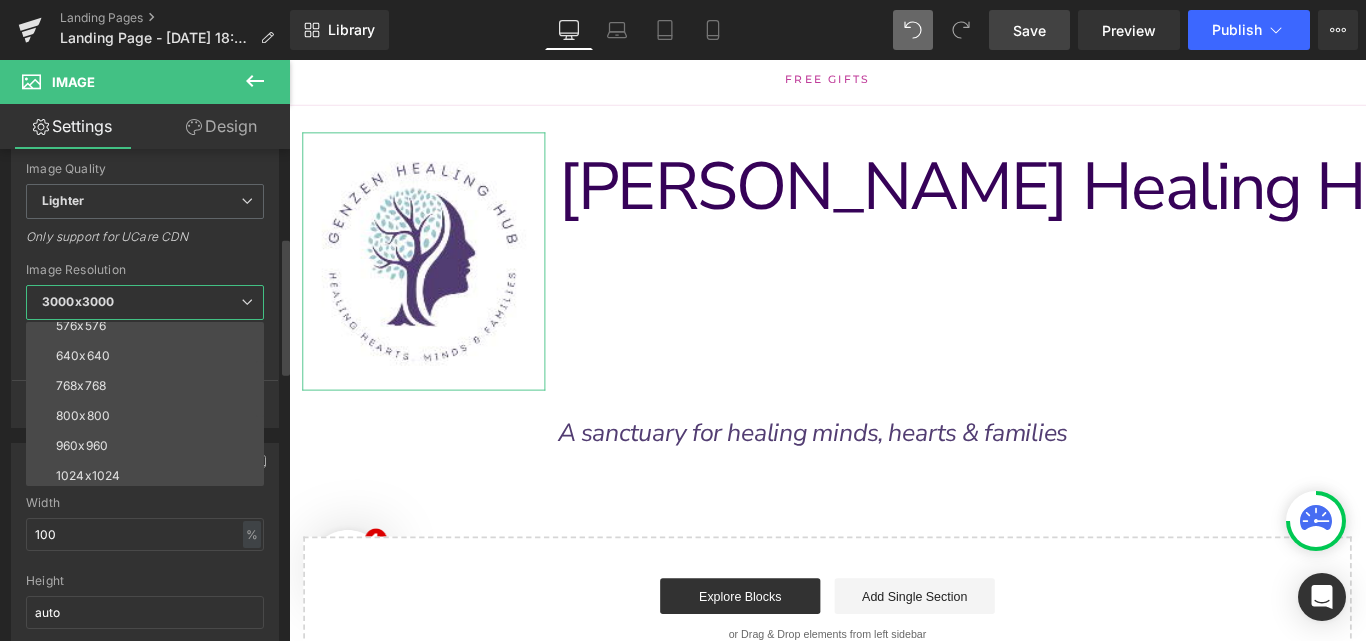 scroll, scrollTop: 0, scrollLeft: 0, axis: both 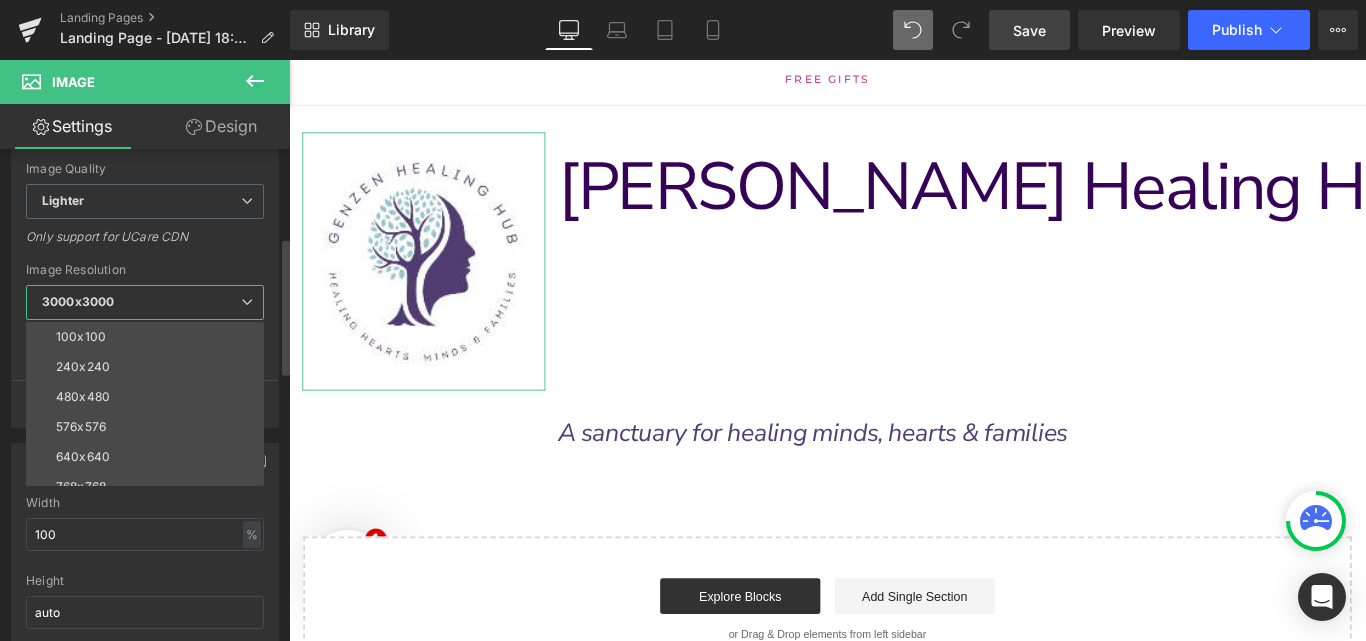 click on "480x480" at bounding box center (149, 397) 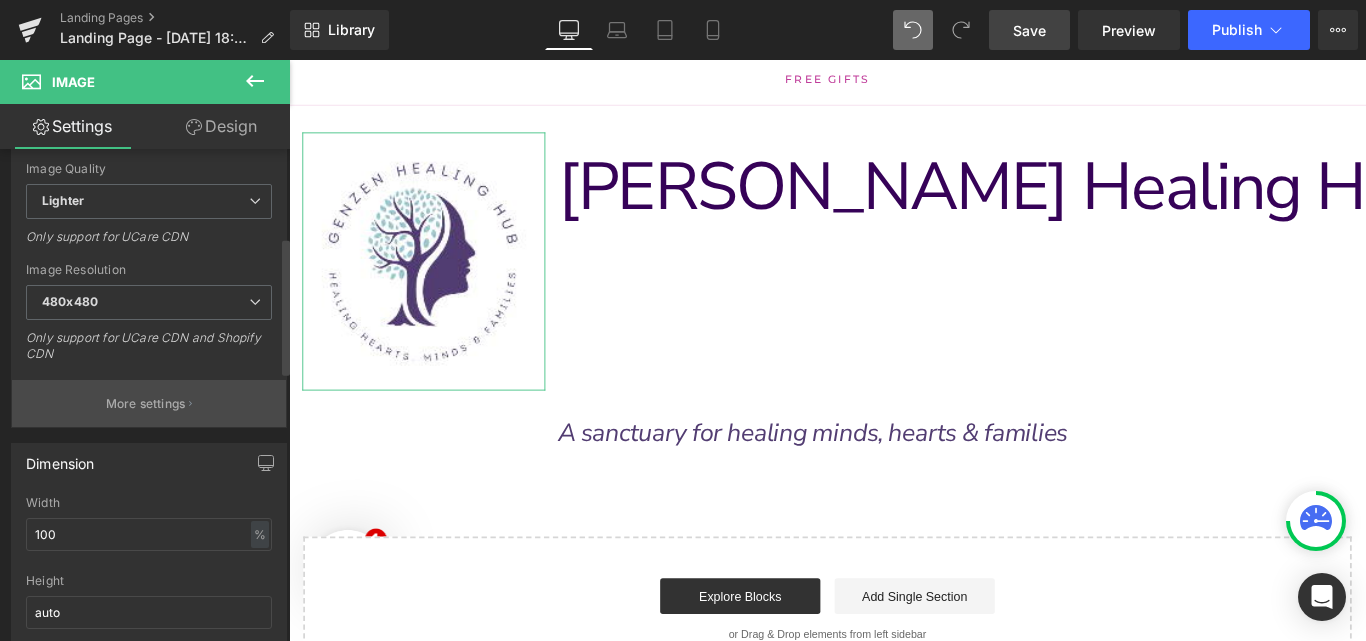 type on "[URL][DOMAIN_NAME]" 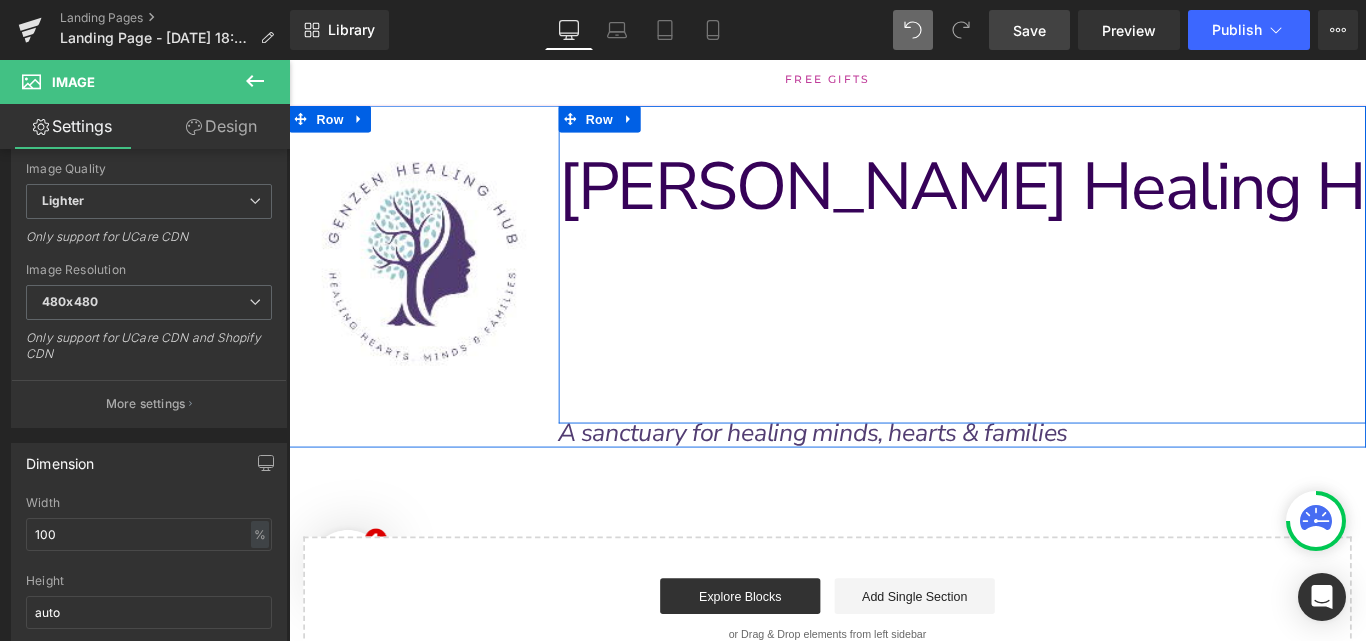 click on "[PERSON_NAME] Healing Hub Text Block         Row" at bounding box center [1046, 289] 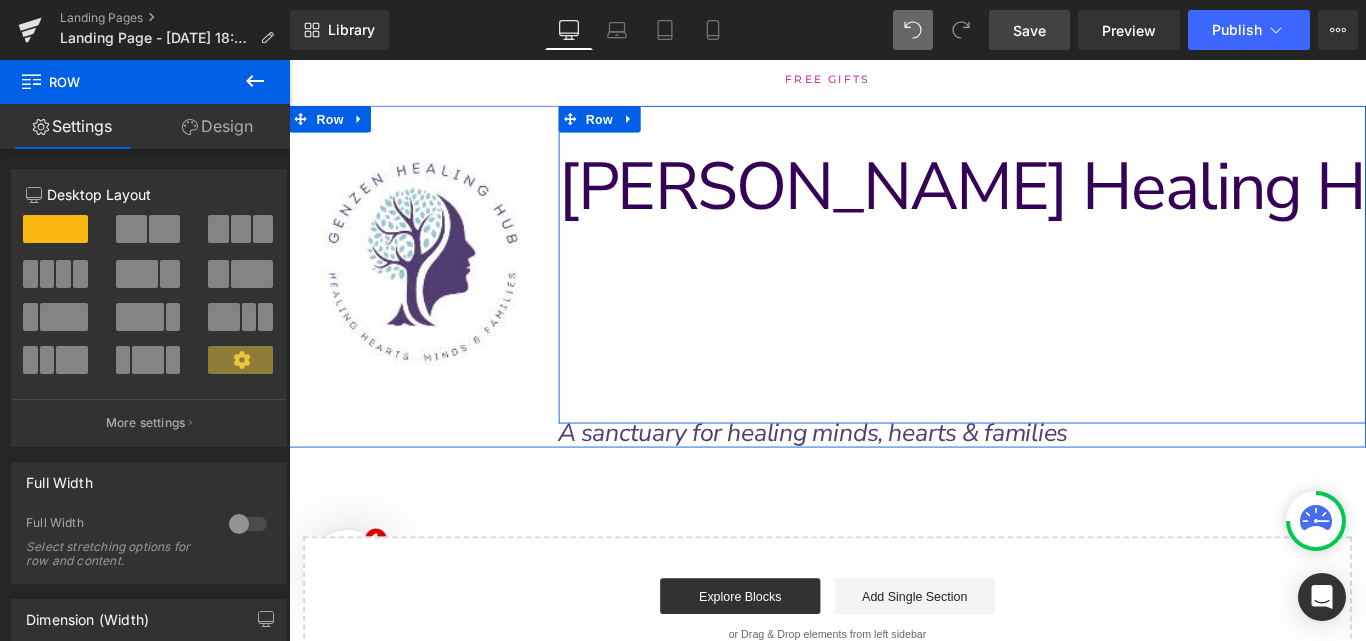 click on "[PERSON_NAME] Healing Hub Text Block         Row" at bounding box center (1046, 289) 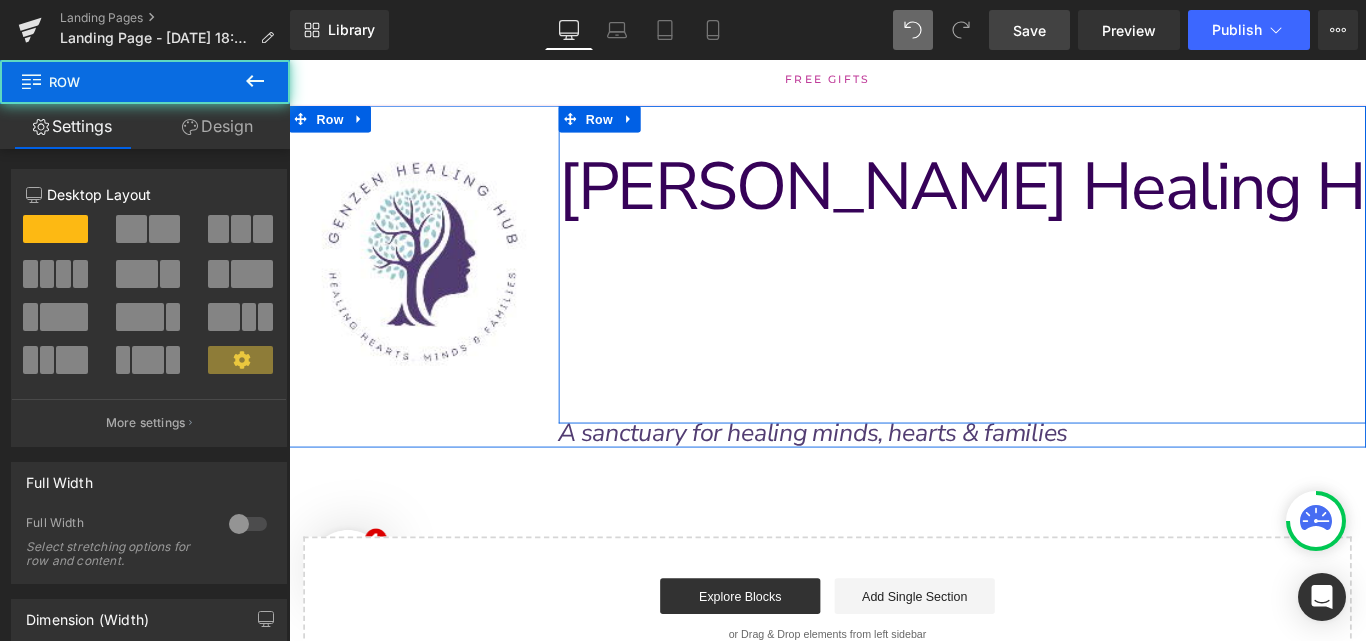 click on "[PERSON_NAME] Healing Hub Text Block         Row" at bounding box center (1046, 289) 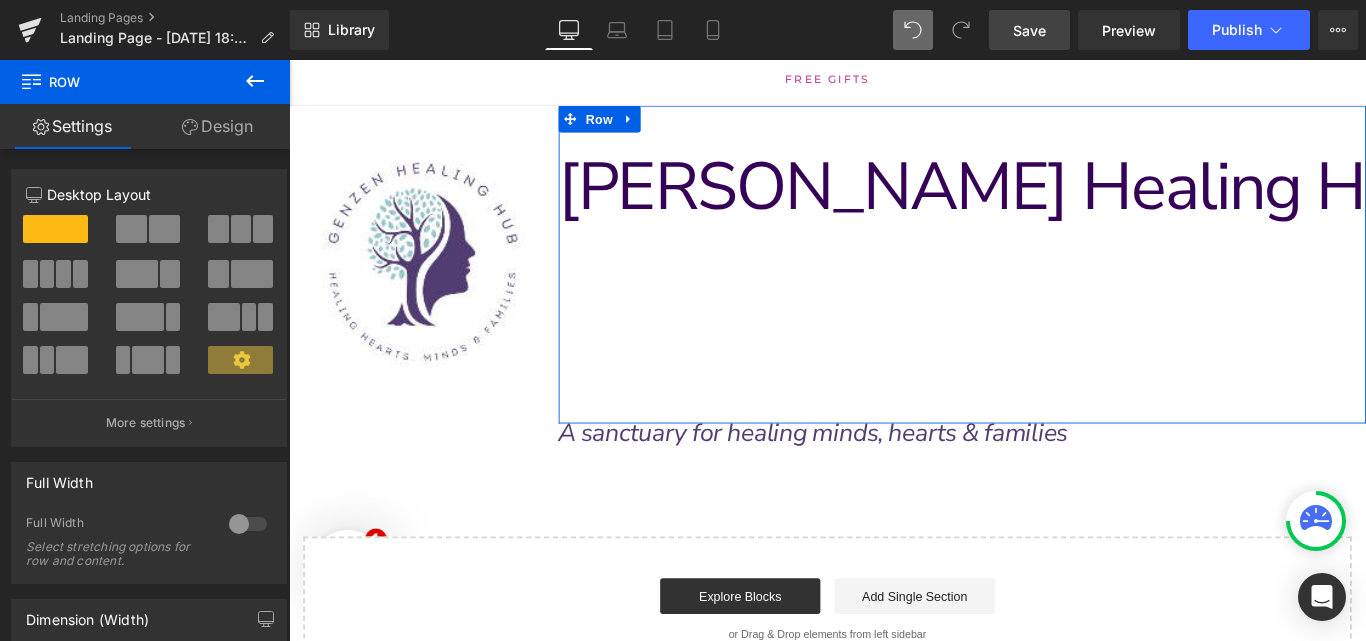 click on "Design" at bounding box center (217, 126) 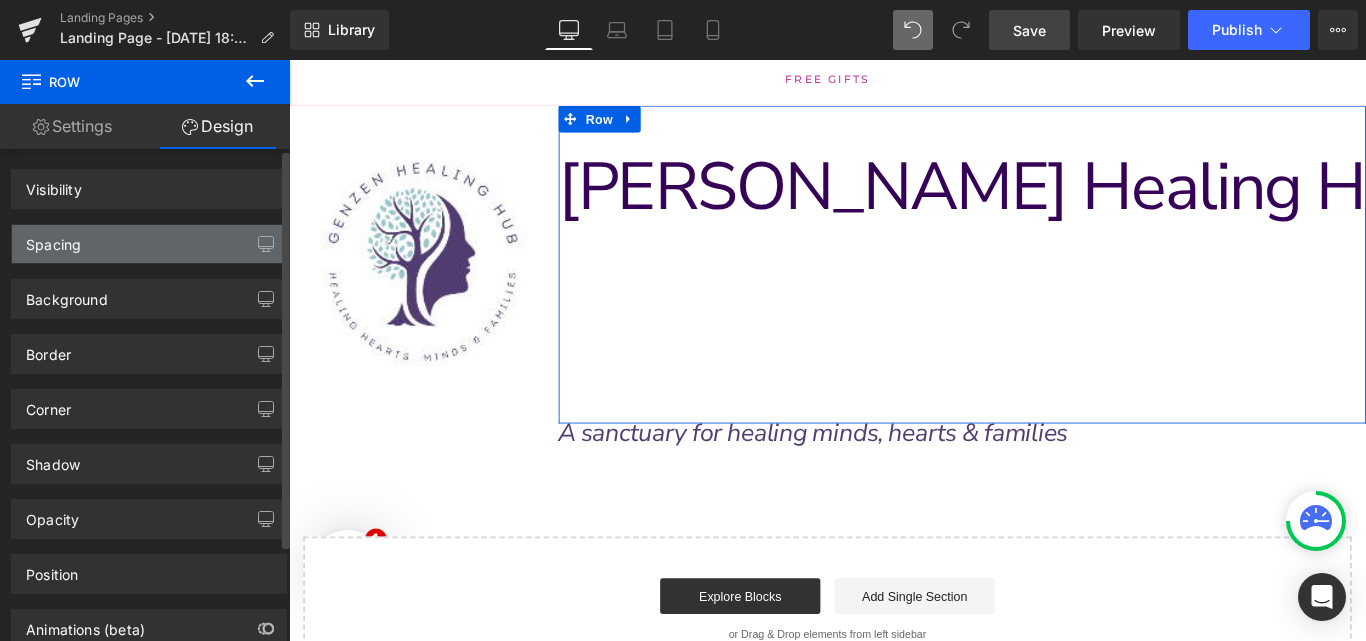 click on "Spacing" at bounding box center (149, 244) 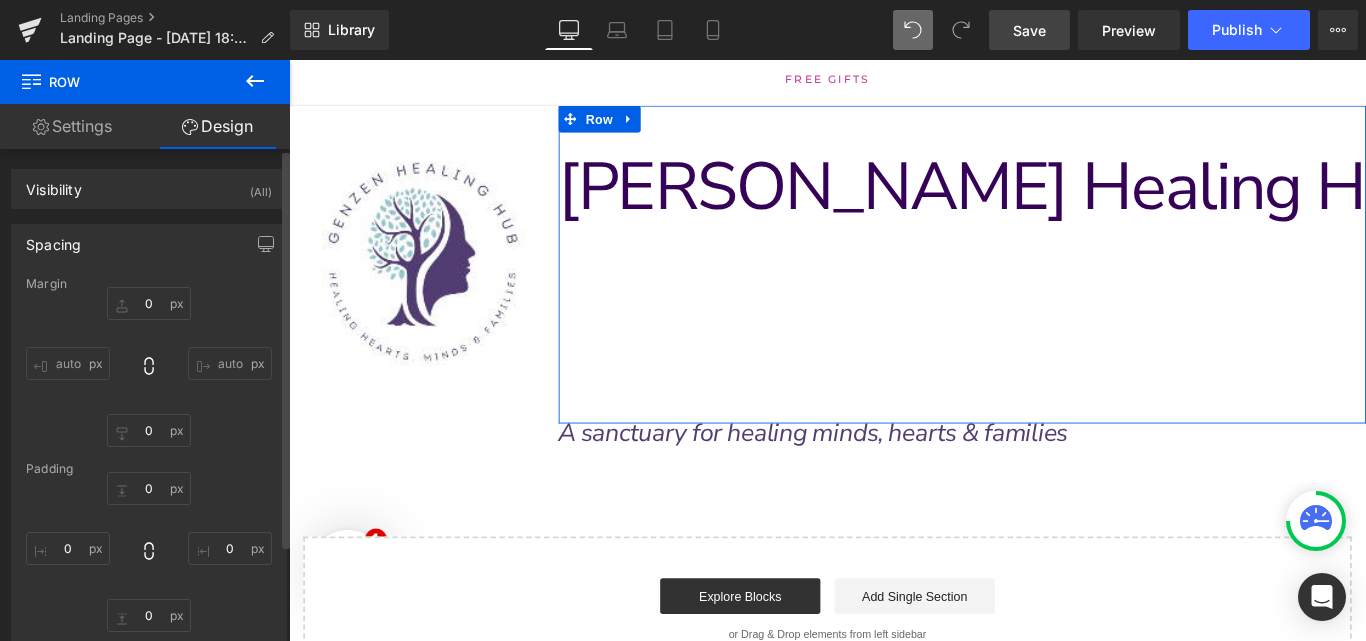 type on "0" 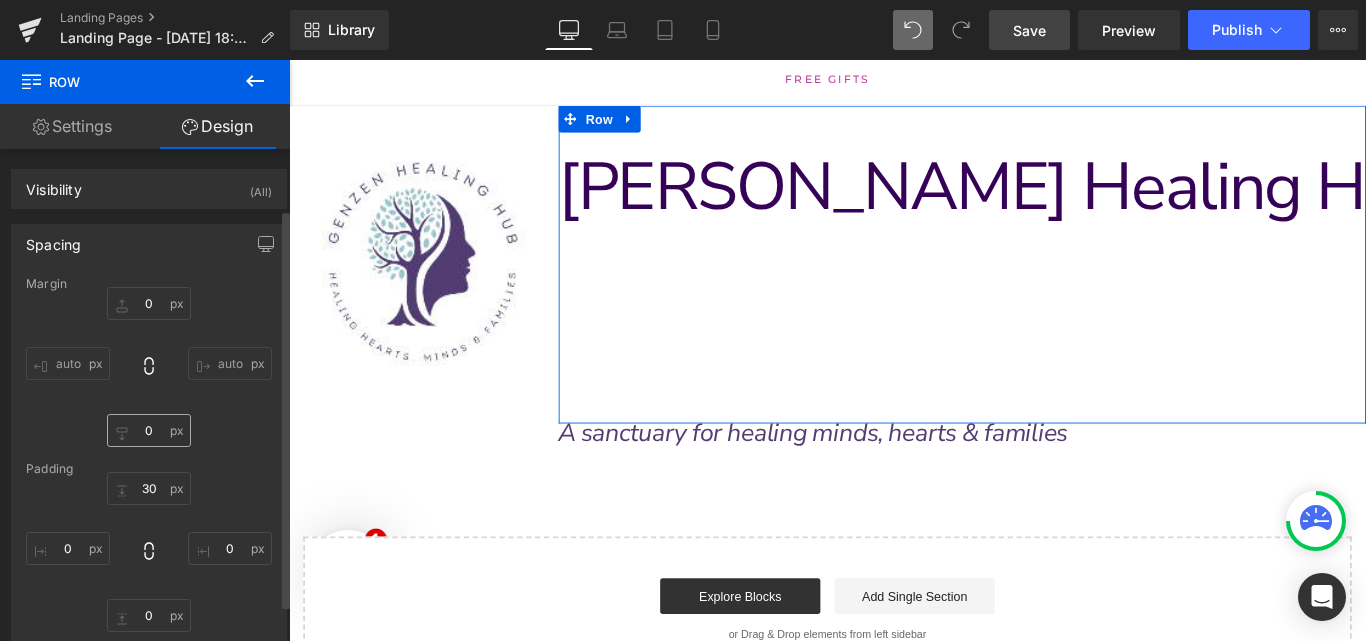 scroll, scrollTop: 82, scrollLeft: 0, axis: vertical 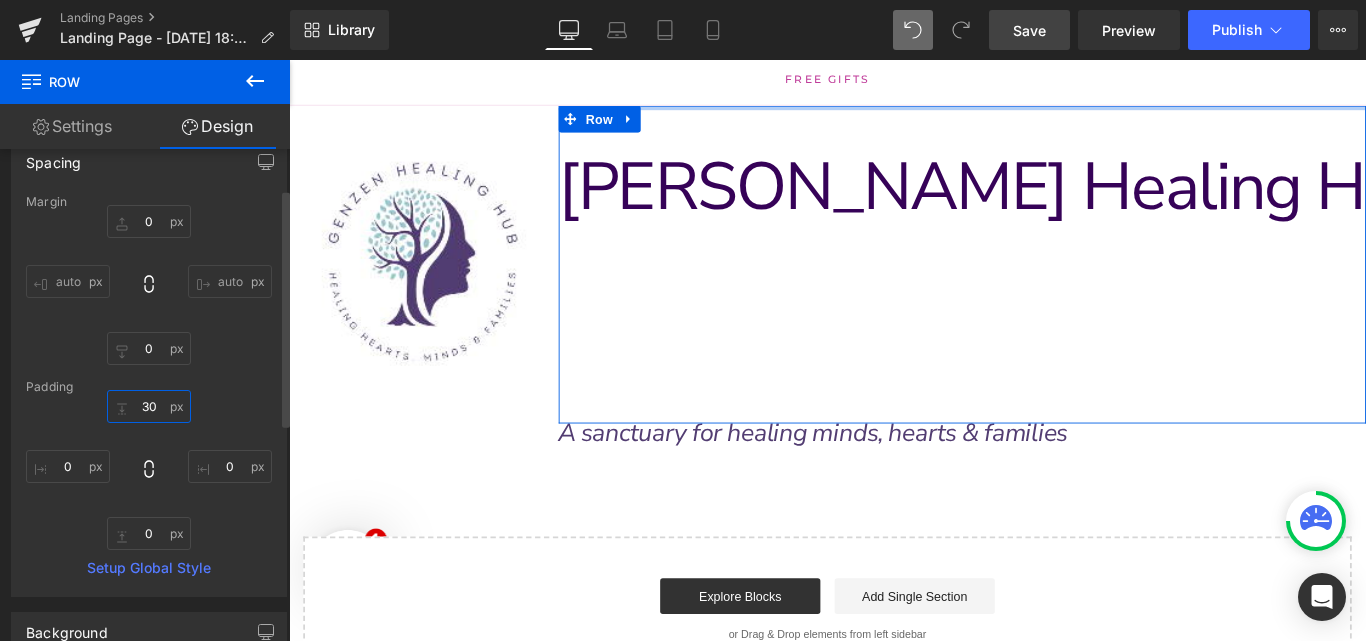 type 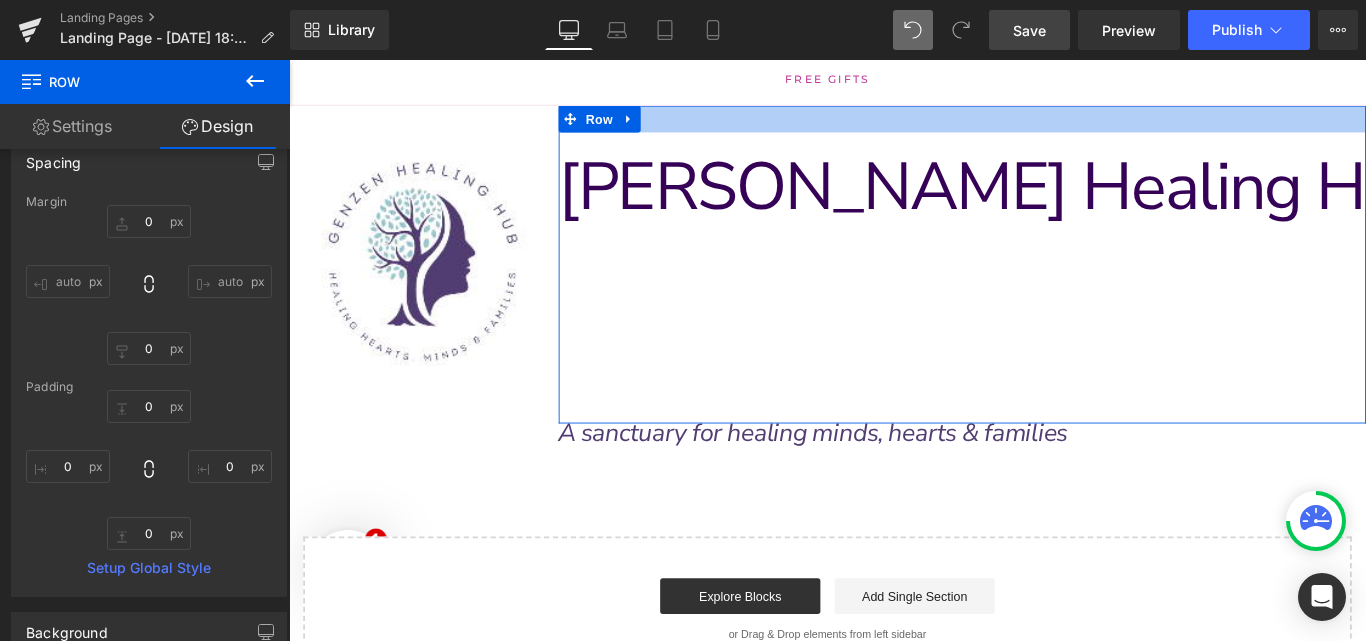 click on "GenZen Healing Hub Text Block         Row   NaNpx" at bounding box center [1046, 289] 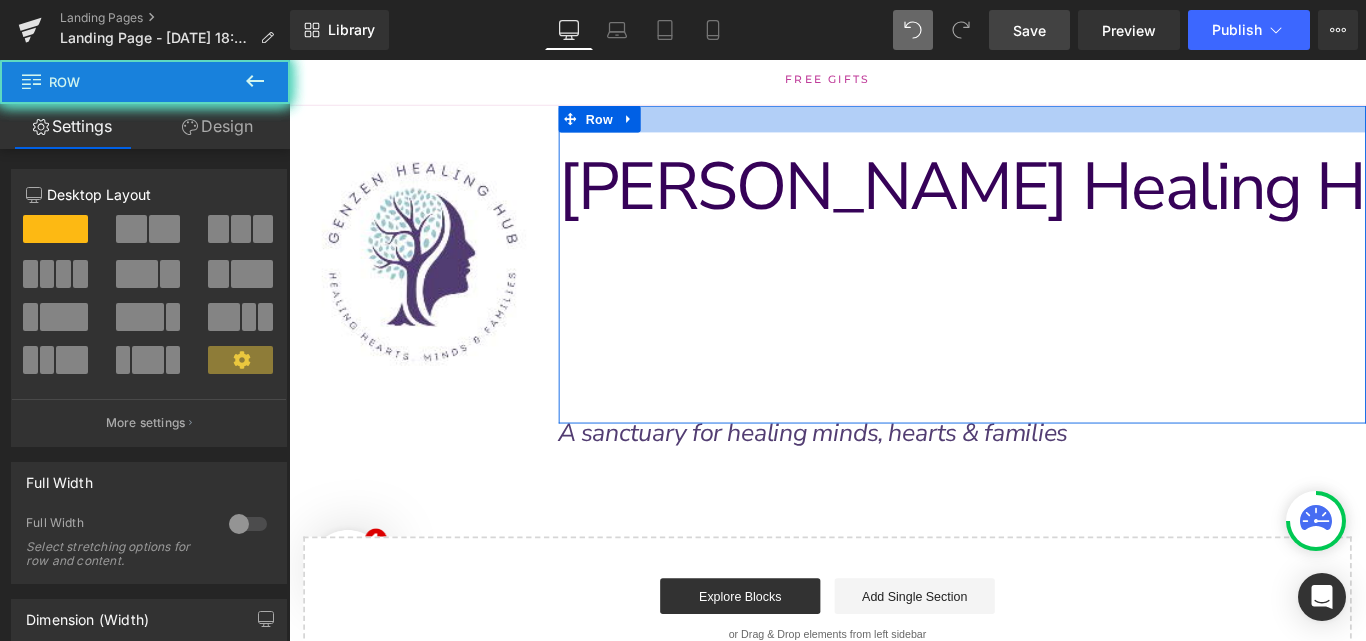 click on "GenZen Healing Hub Text Block         Row   NaNpx" at bounding box center [1046, 289] 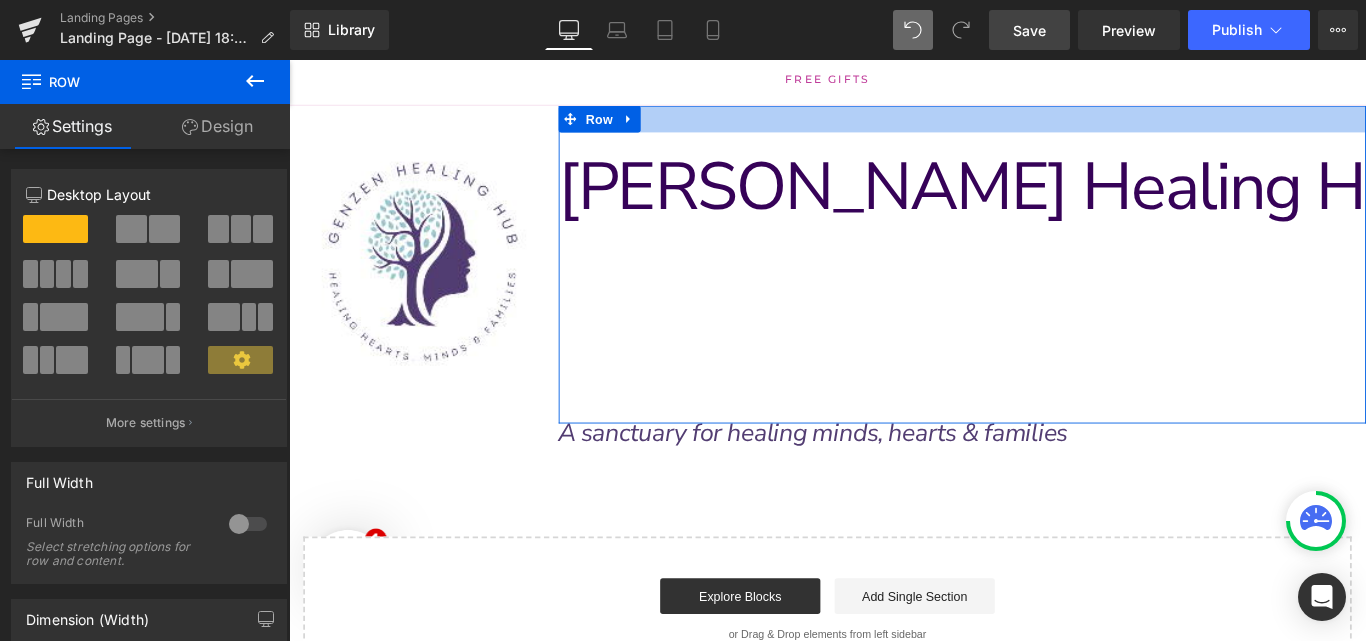 click on "GenZen Healing Hub Text Block         Row   NaNpx" at bounding box center (1046, 289) 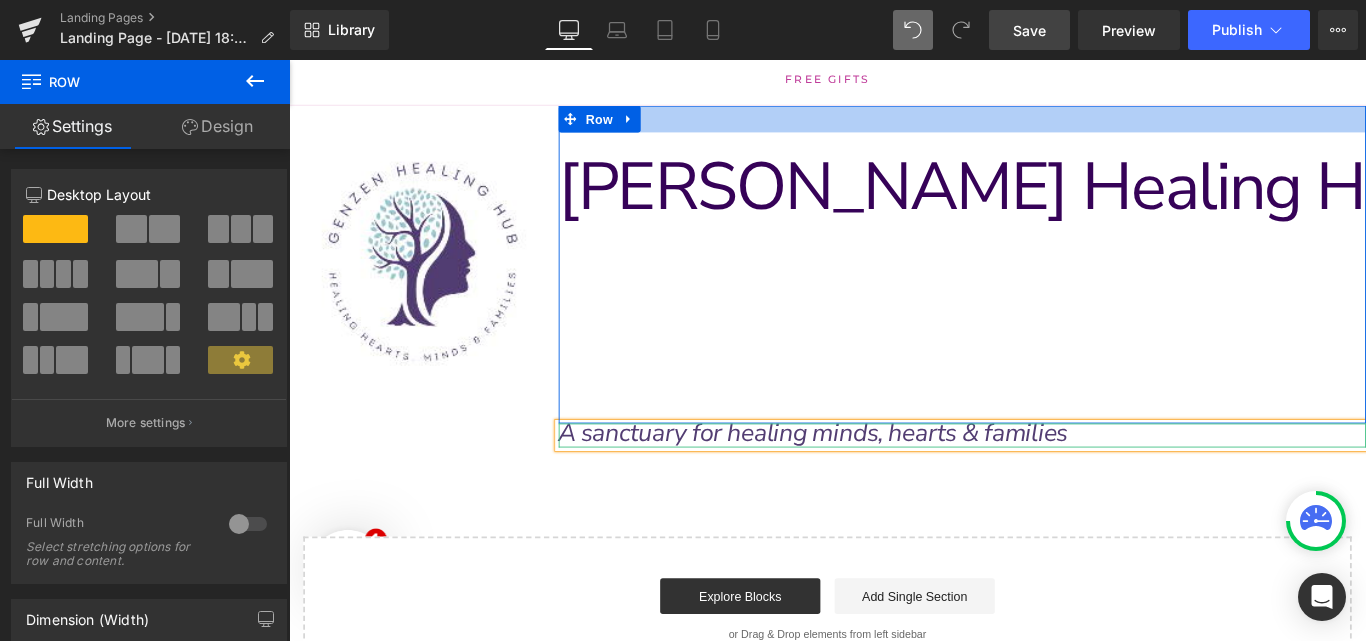 click on "[PERSON_NAME] Healing Hub Text Block" at bounding box center [1046, 202] 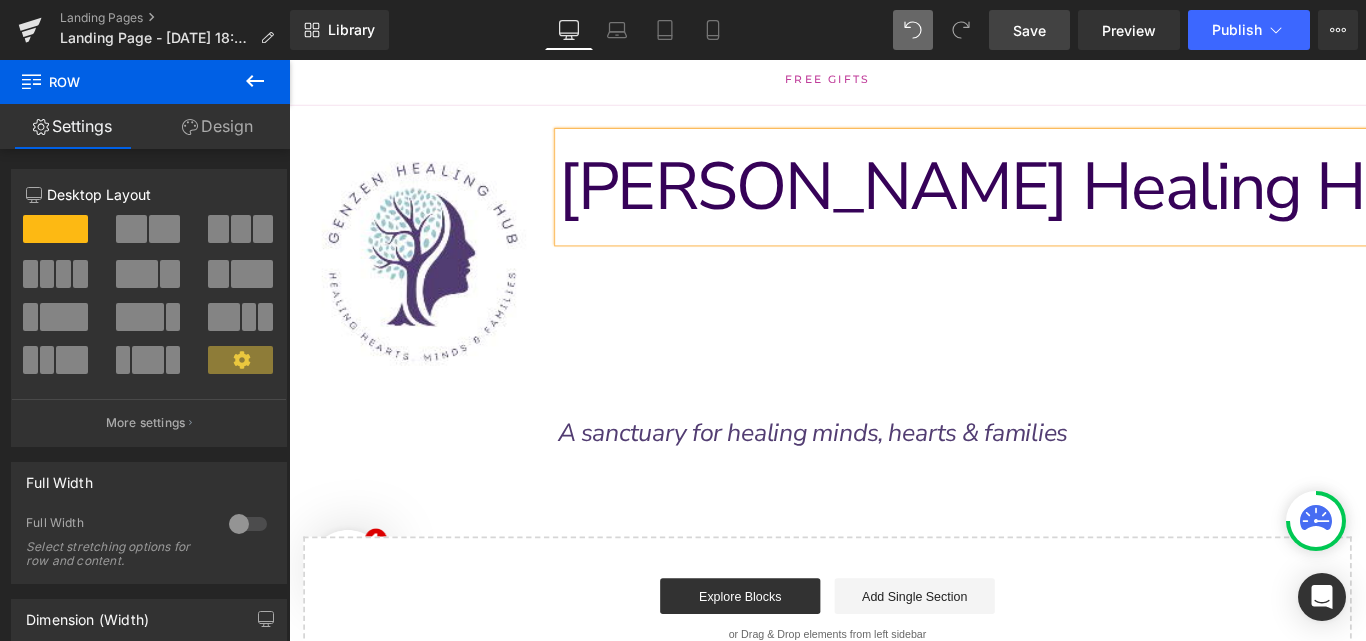 click on "GenZen Healing Hub Text Block         Row   NaNpx" at bounding box center [1046, 289] 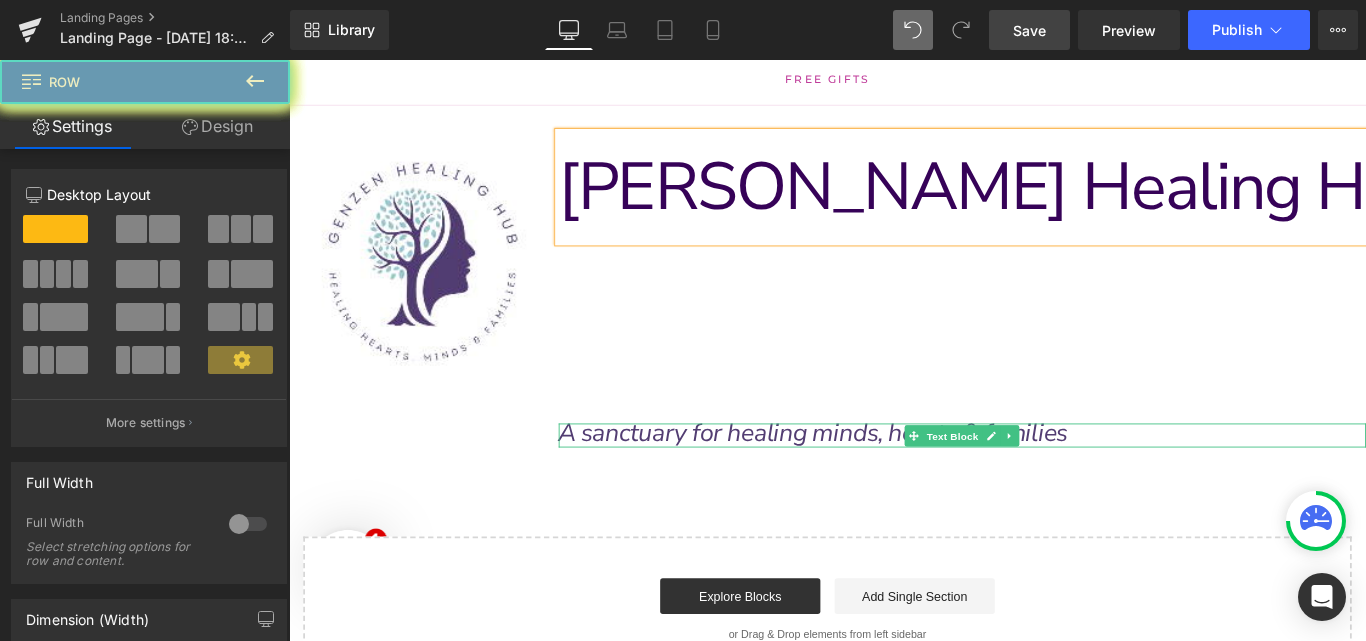 click on "A sanctuary for healing minds, hearts & families" at bounding box center [878, 479] 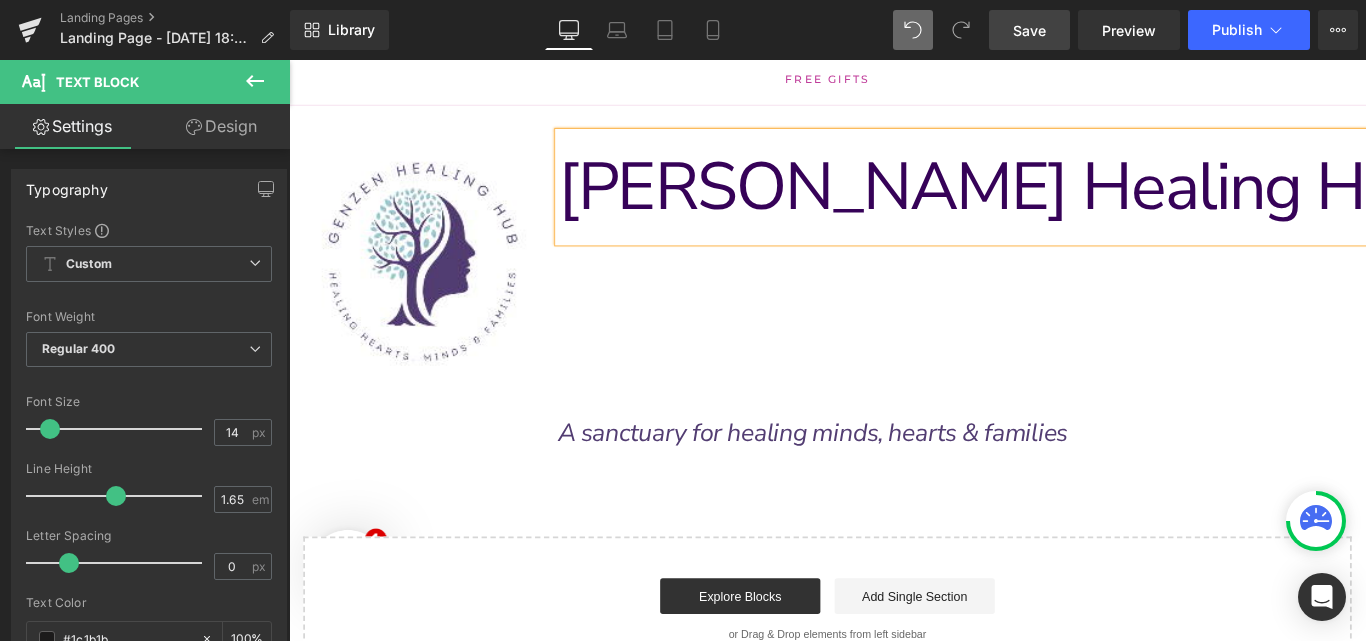 click on "Design" at bounding box center [221, 126] 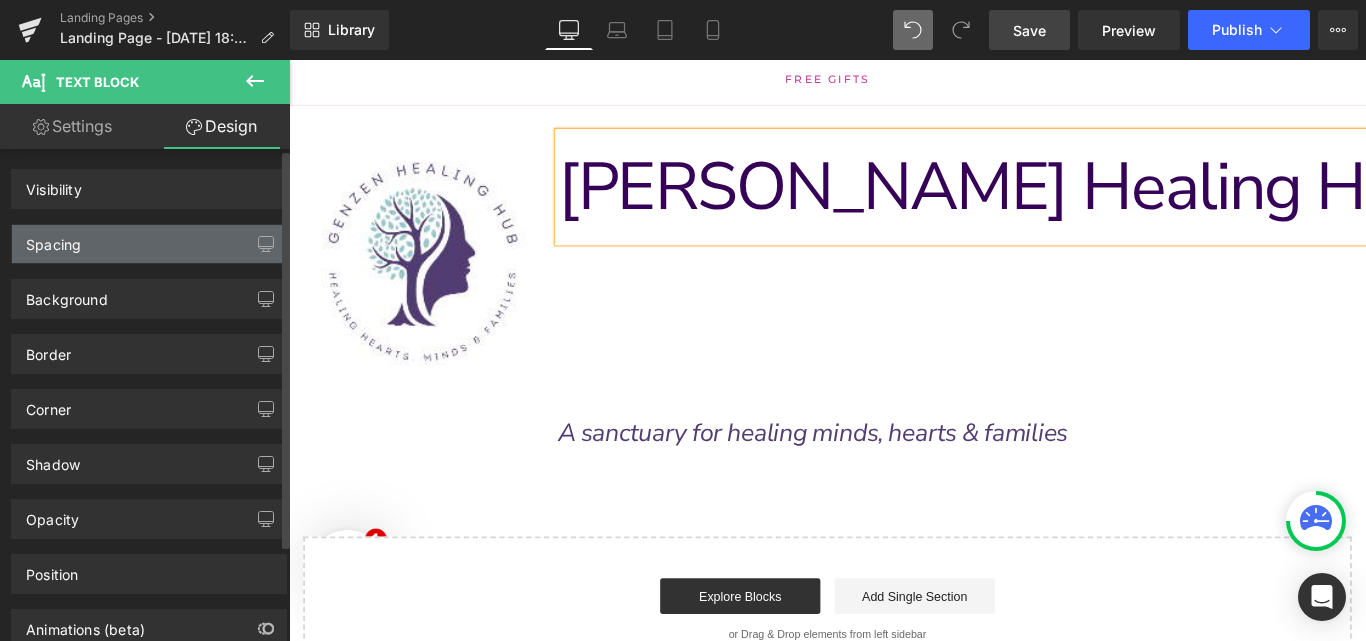 click on "Spacing" at bounding box center (149, 244) 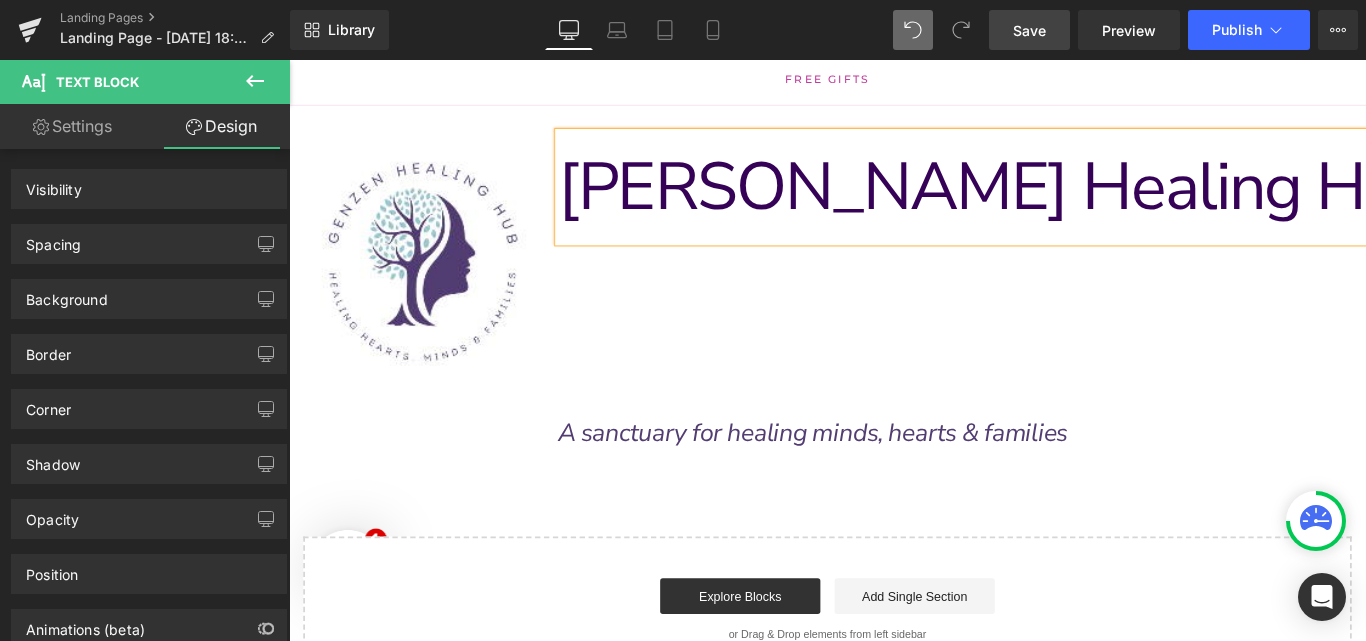 click on "GenZen Healing Hub Text Block         Row   311px" at bounding box center [1046, 289] 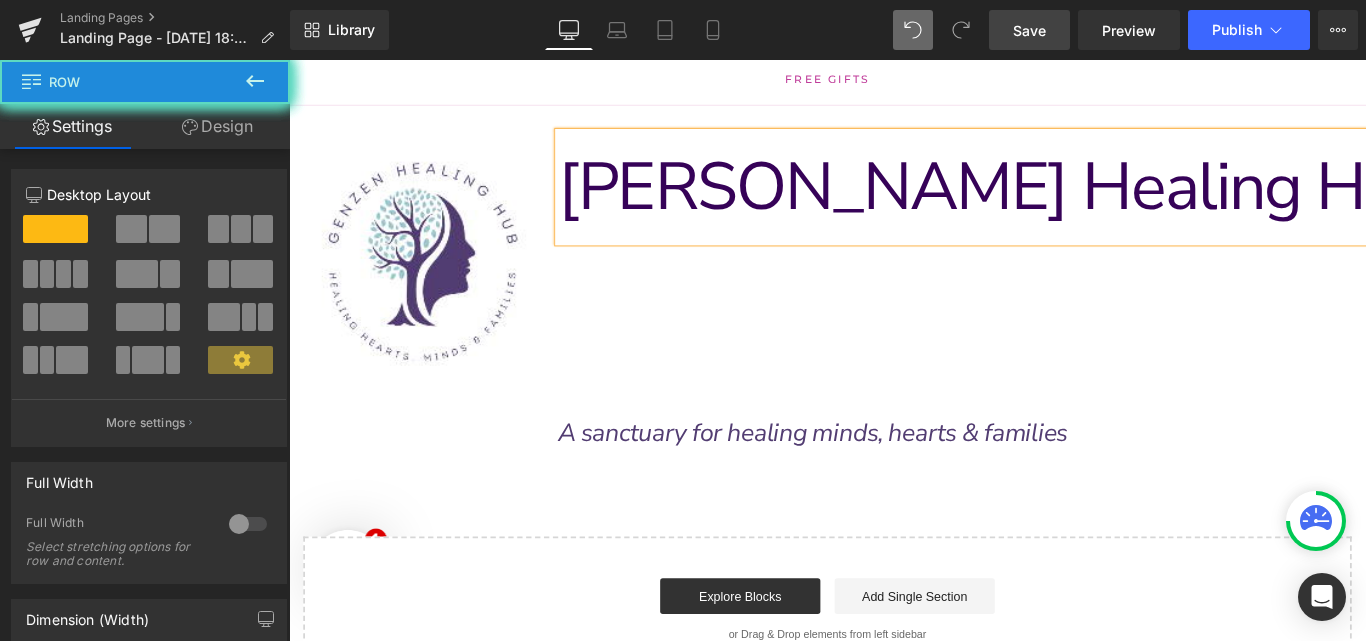 click on "GenZen Healing Hub Text Block         Row   311px" at bounding box center (1046, 289) 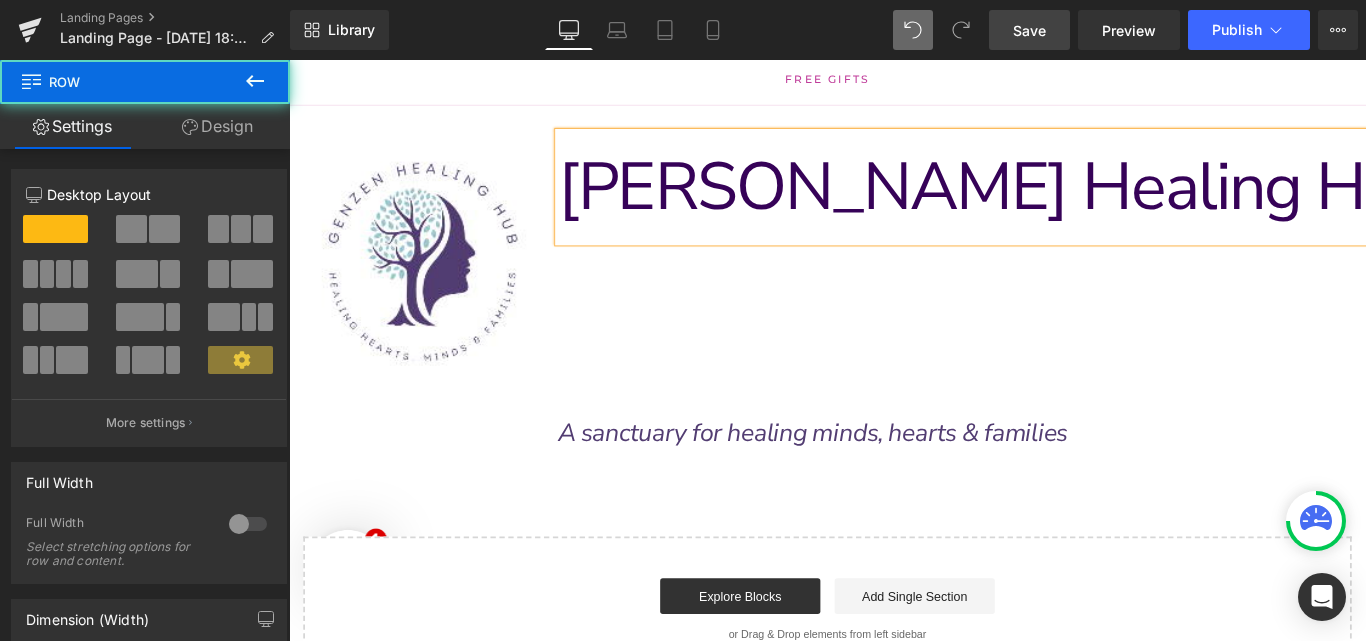 click on "Design" at bounding box center [217, 126] 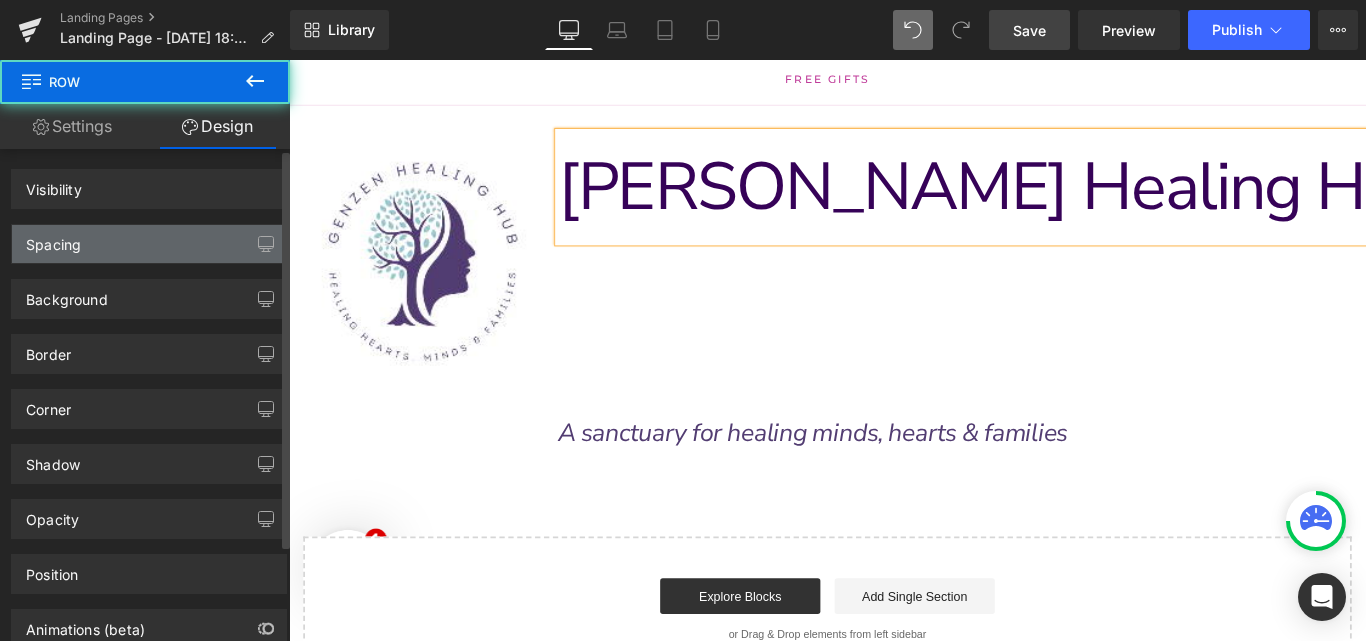 click on "Spacing" at bounding box center [149, 244] 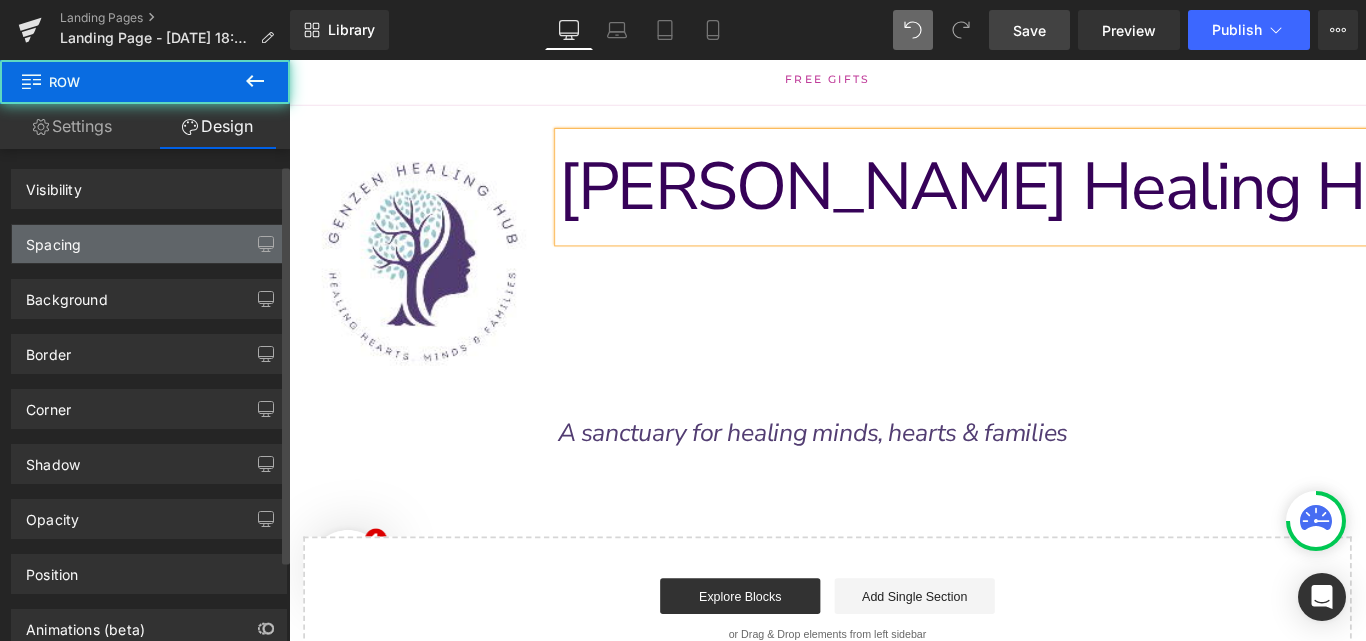 click on "Spacing" at bounding box center [149, 244] 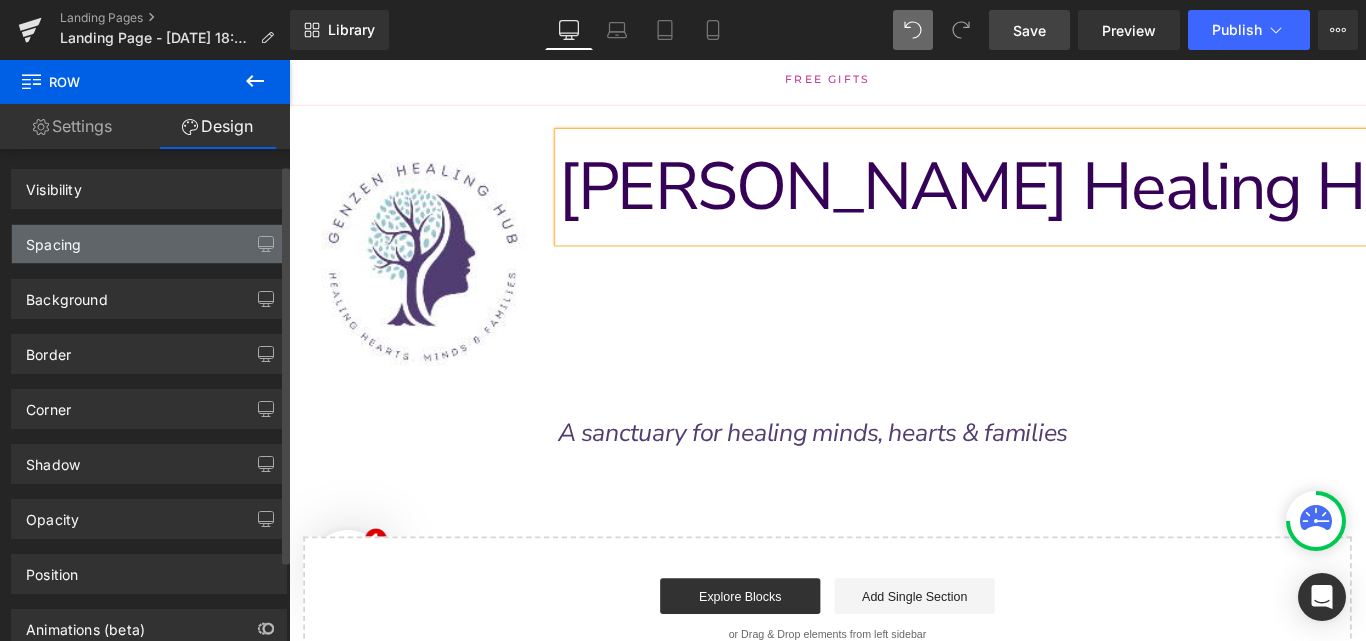 click on "Spacing" at bounding box center [149, 244] 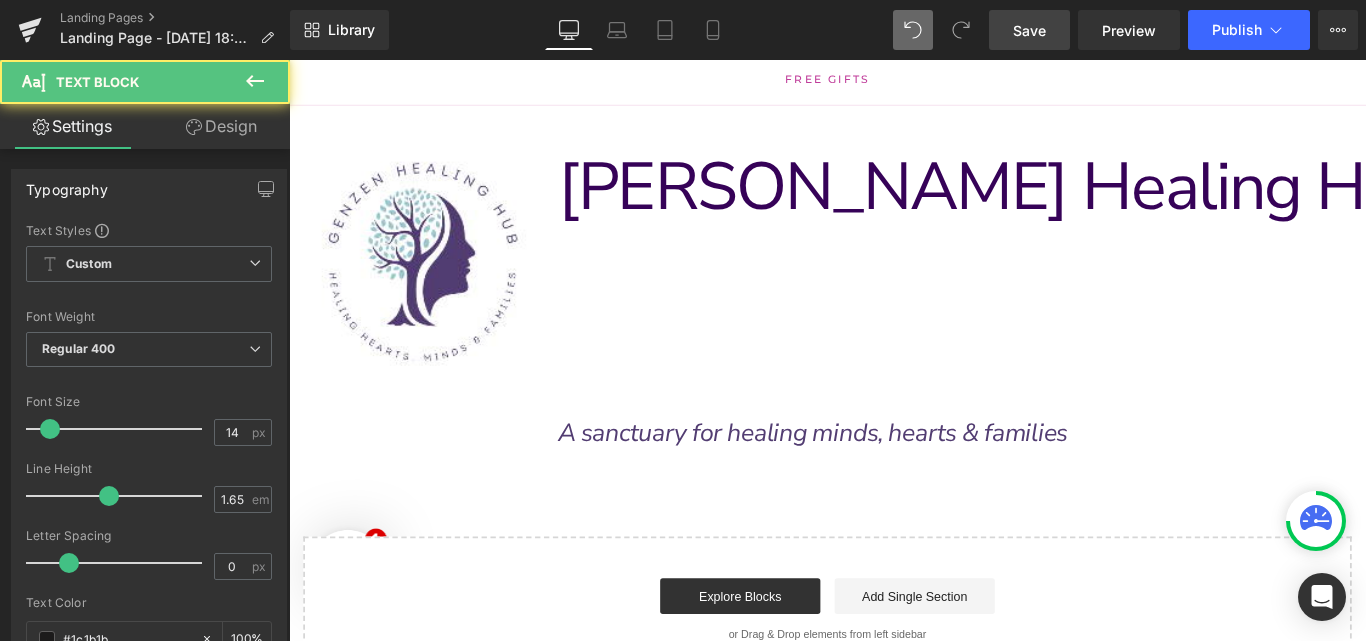 click on "A sanctuary for healing minds, hearts & families" at bounding box center (878, 479) 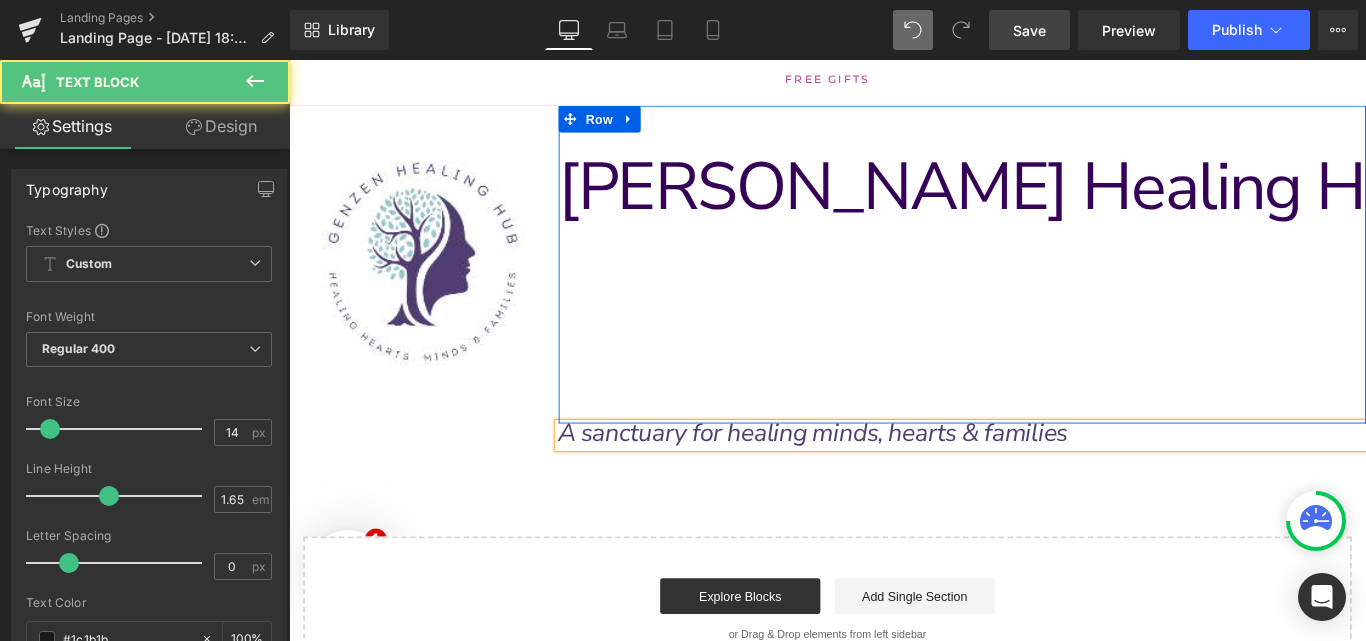click on "GenZen Healing Hub Text Block         Row   311px" at bounding box center (1046, 289) 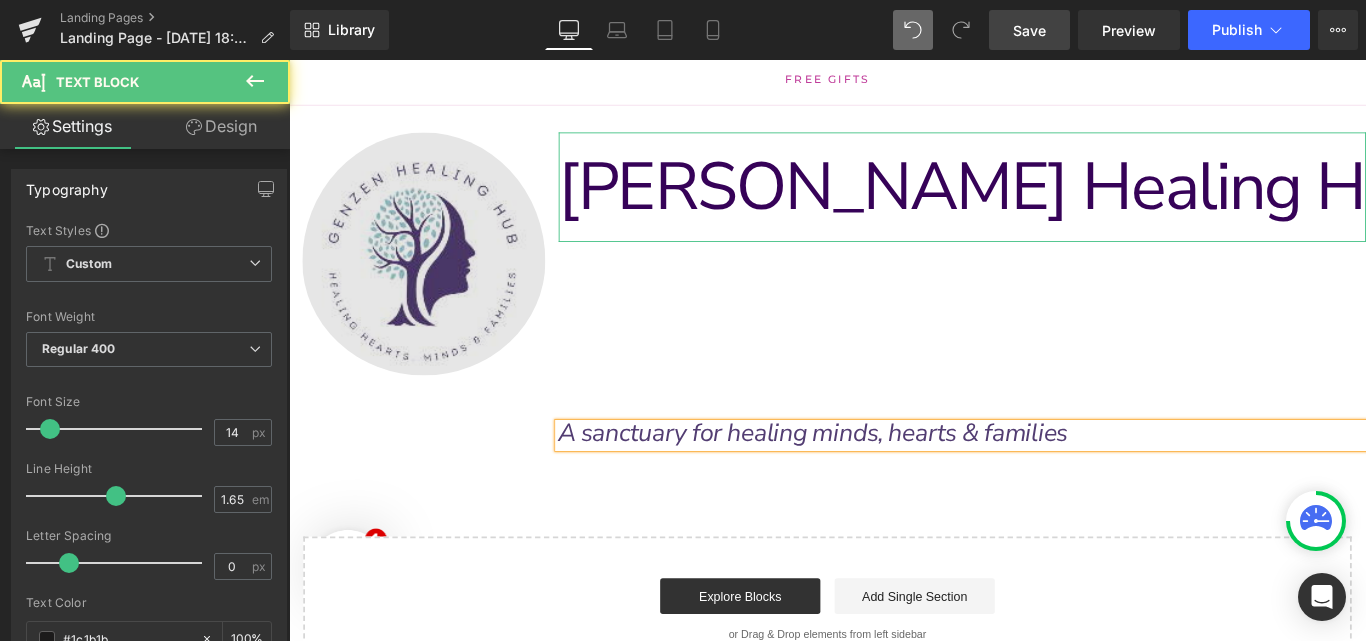 click on "Design" at bounding box center (221, 126) 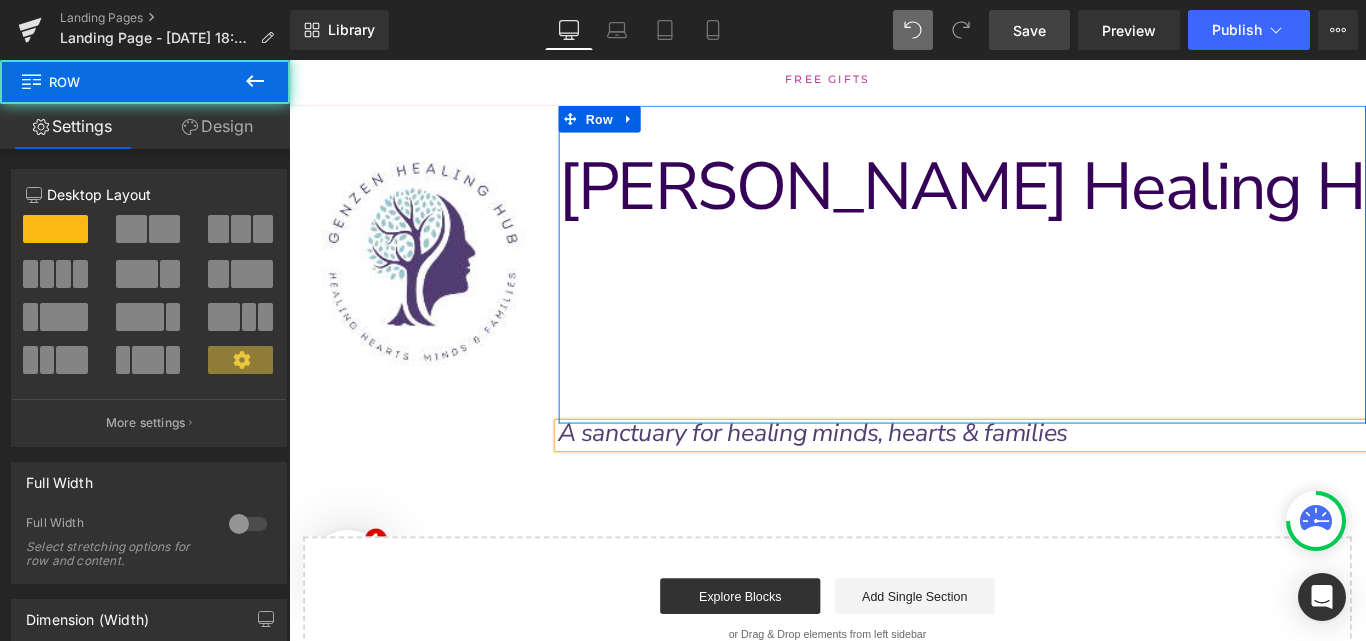 click on "GenZen Healing Hub Text Block         Row   311px" at bounding box center [1046, 289] 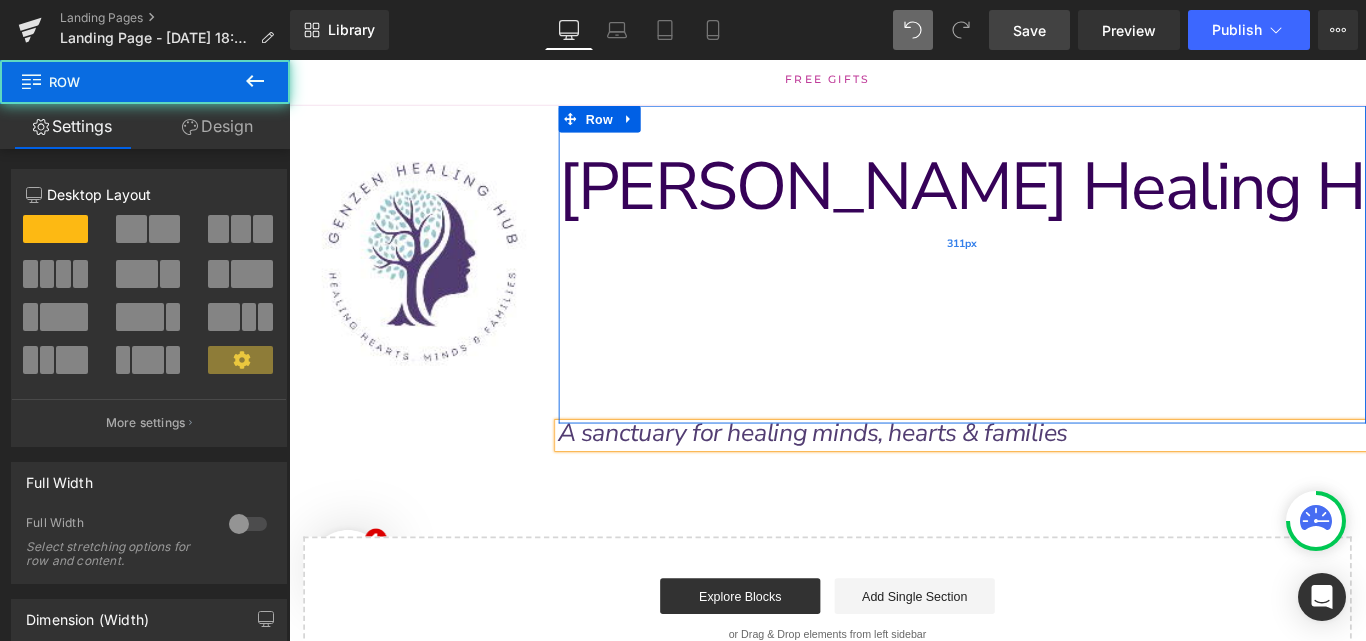 click on "311px" at bounding box center (1046, 266) 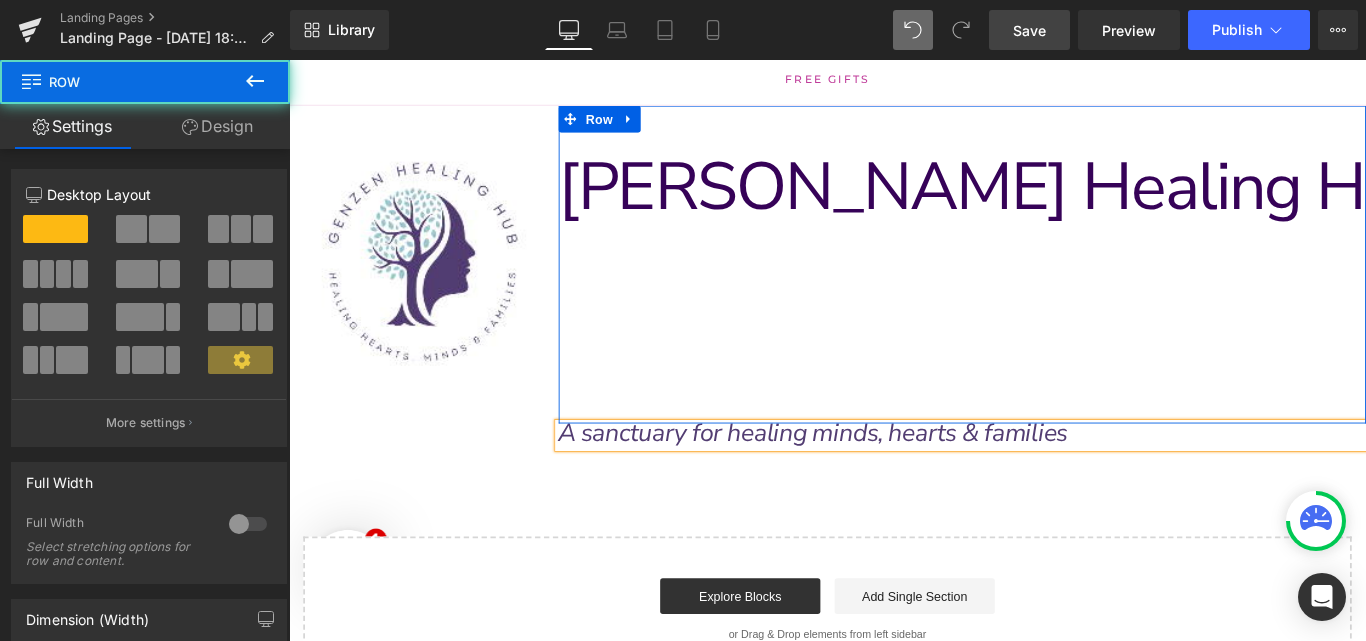 click on "[PERSON_NAME] Healing Hub Text Block         Row" at bounding box center (1046, 289) 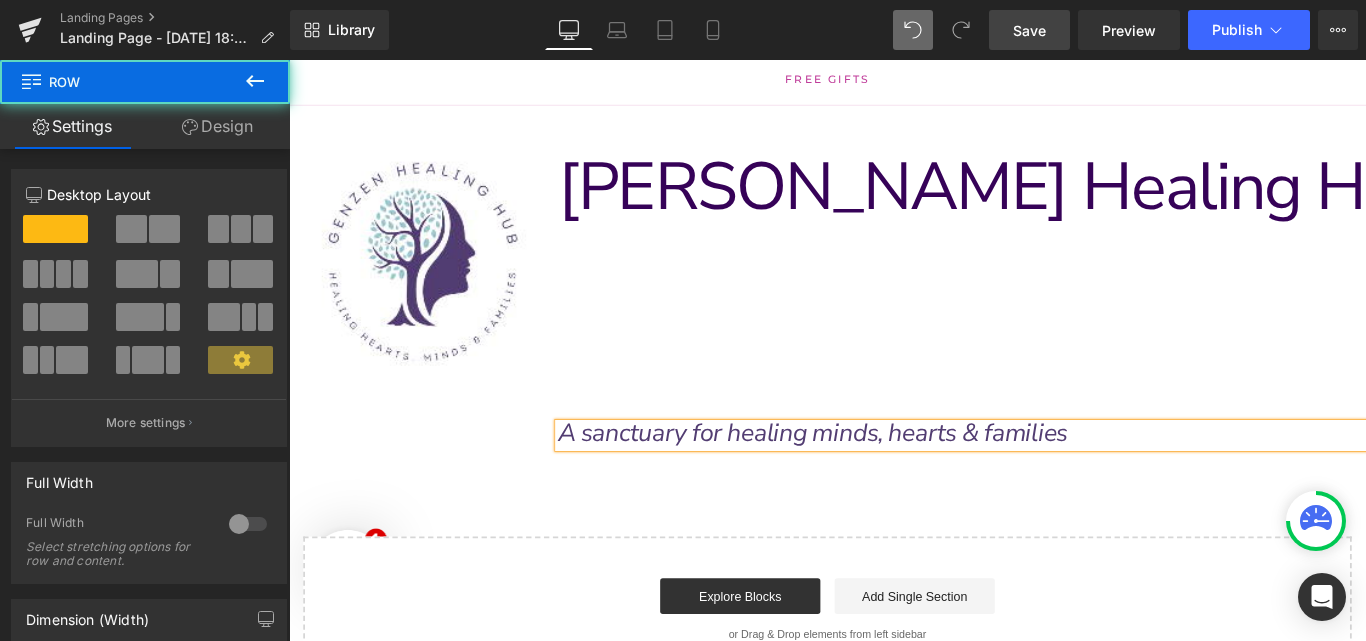 click on "[PERSON_NAME] Healing Hub Text Block         Row" at bounding box center (1046, 289) 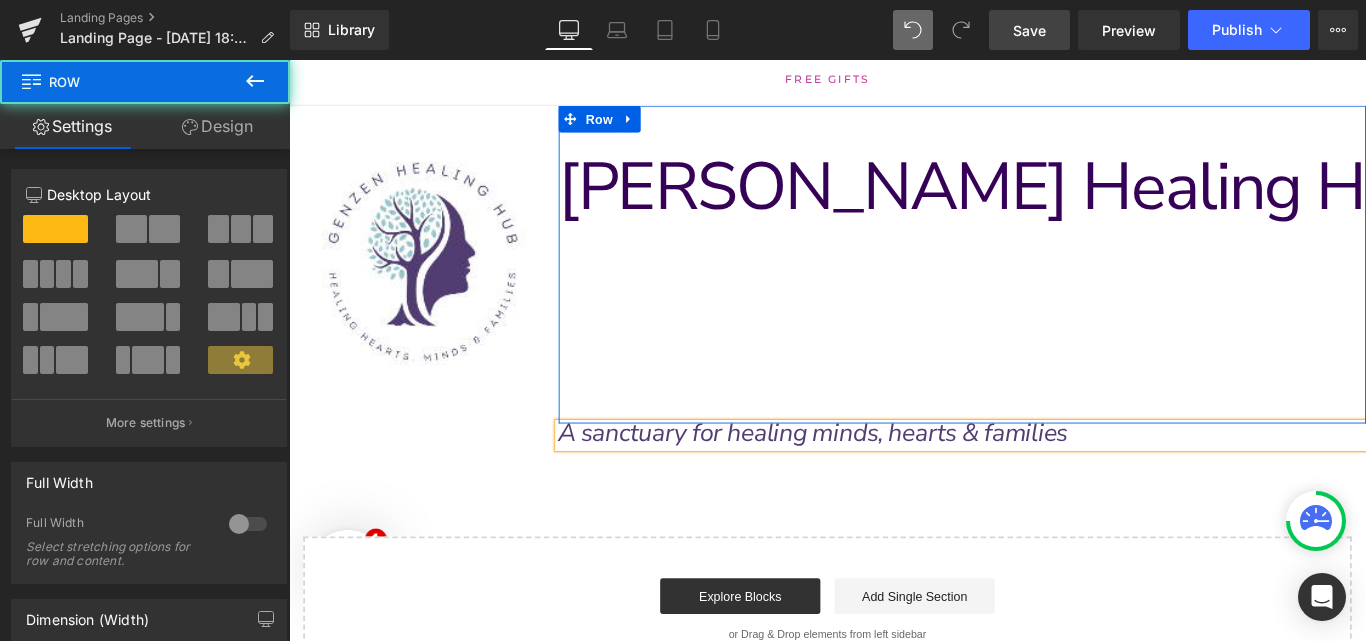 click on "[PERSON_NAME] Healing Hub Text Block         Row" at bounding box center [1046, 289] 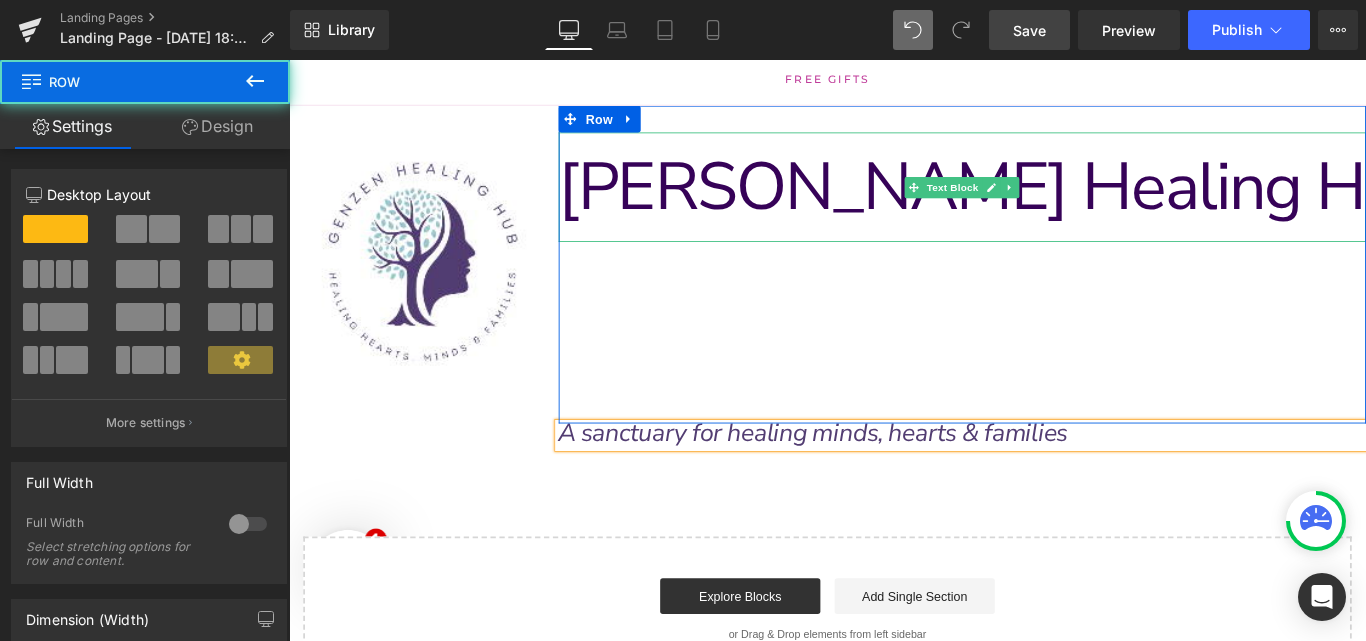 click on "[PERSON_NAME] Healing Hub" at bounding box center [1046, 202] 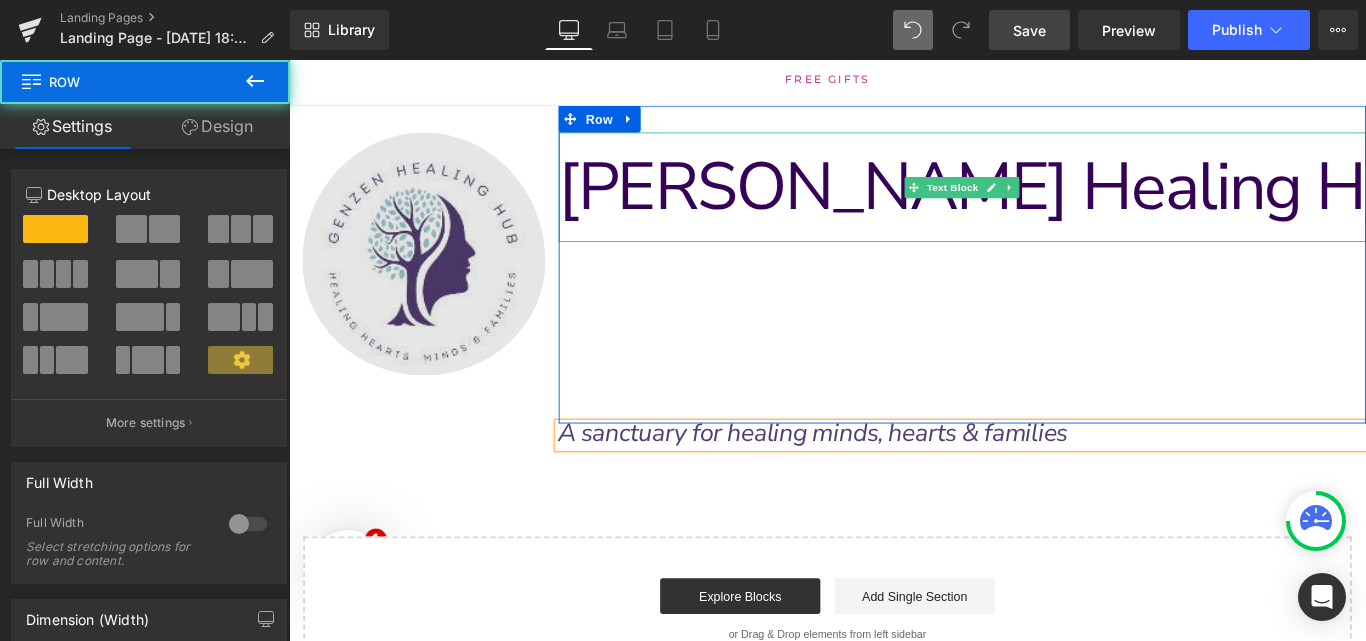 drag, startPoint x: 688, startPoint y: 204, endPoint x: 435, endPoint y: 220, distance: 253.50542 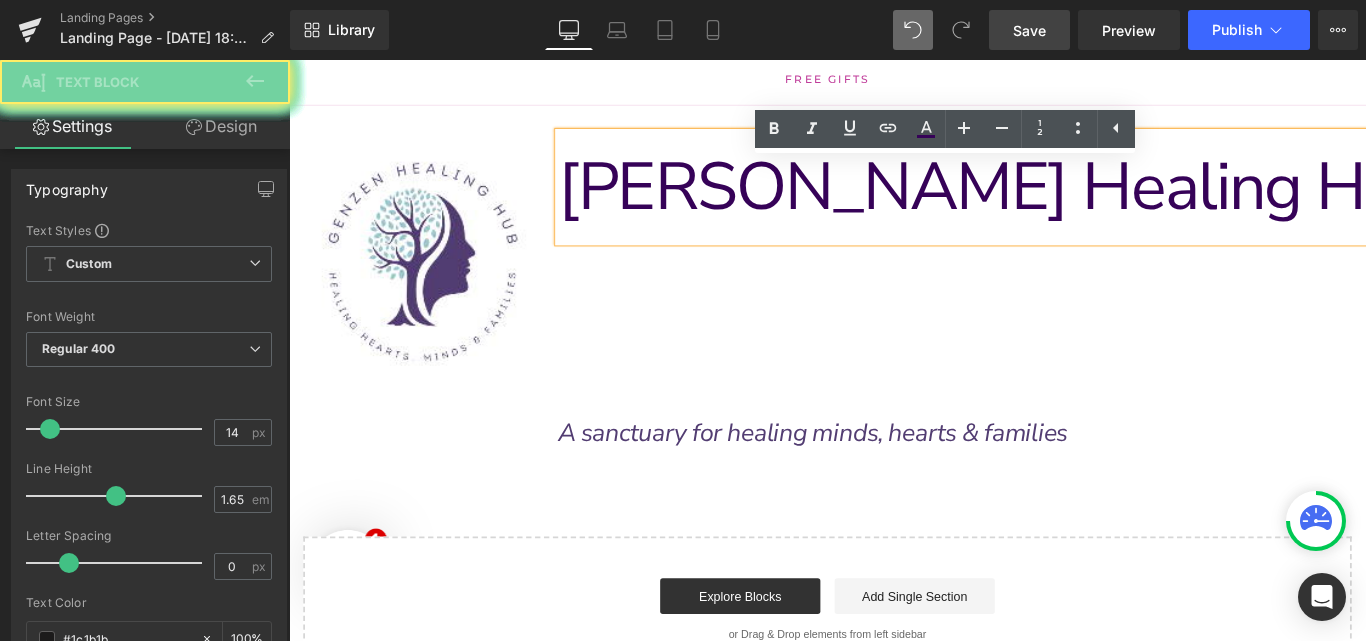 click on "Text Color Highlight Color #333333" at bounding box center (945, 131) 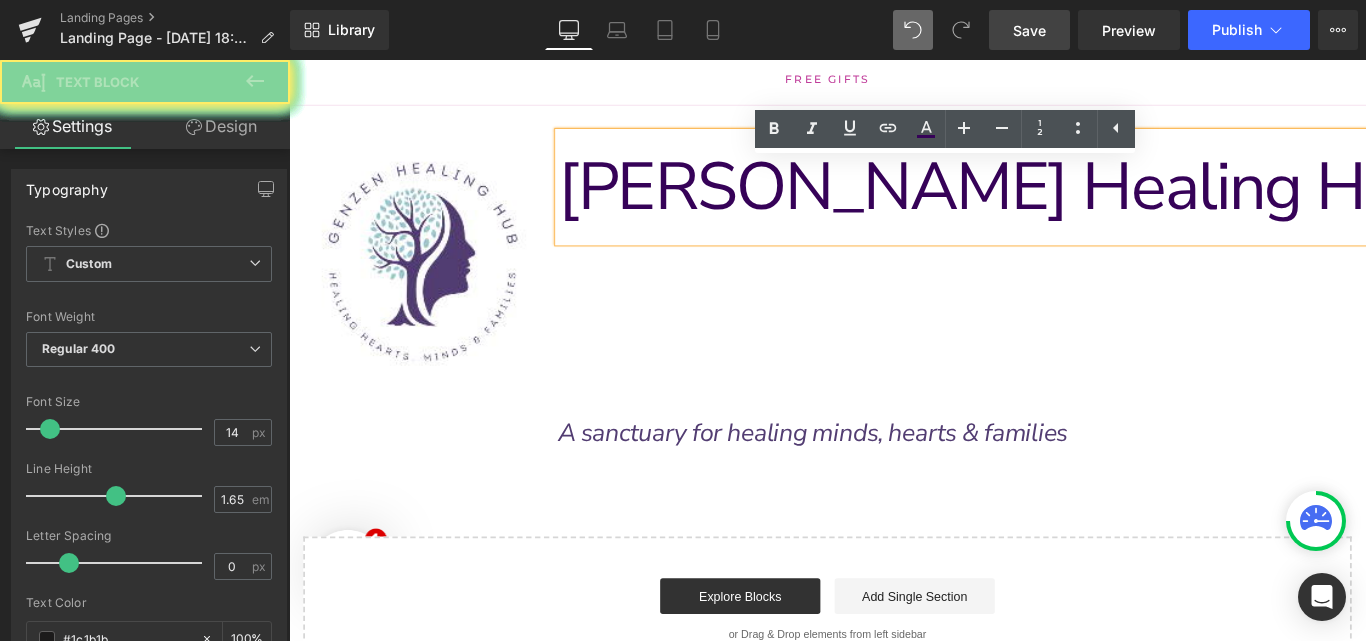 click on "[PERSON_NAME] Healing Hub" at bounding box center (1086, 202) 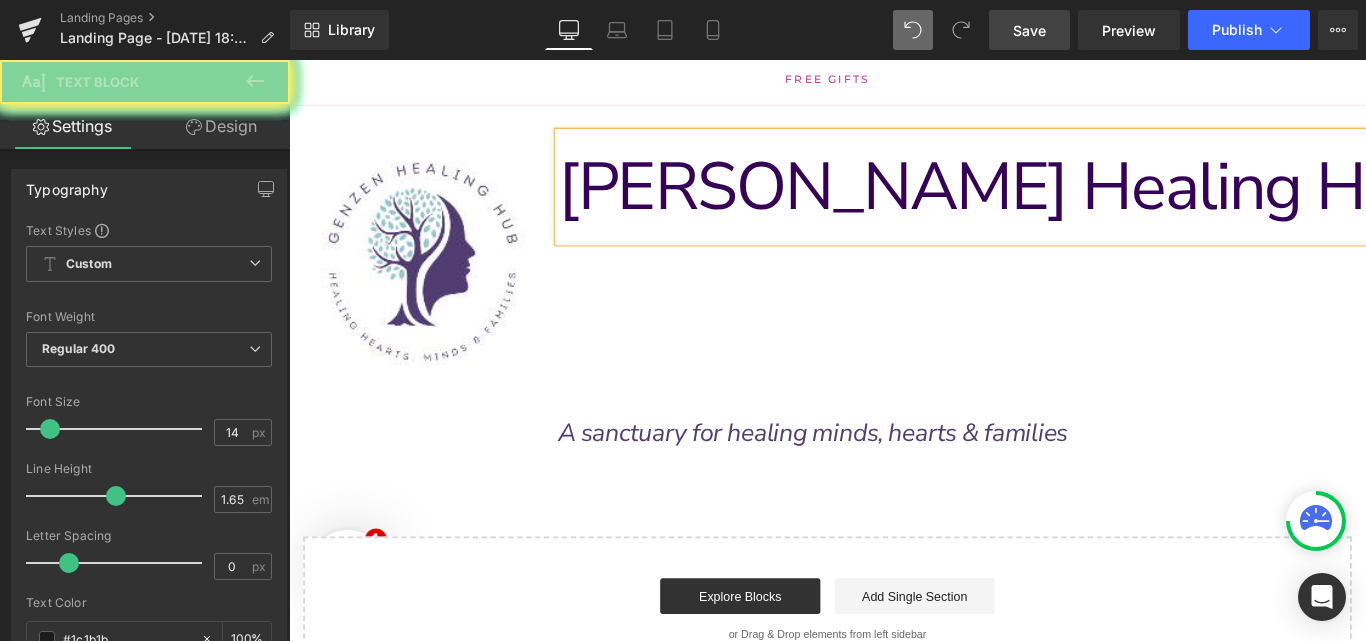 click at bounding box center (255, 82) 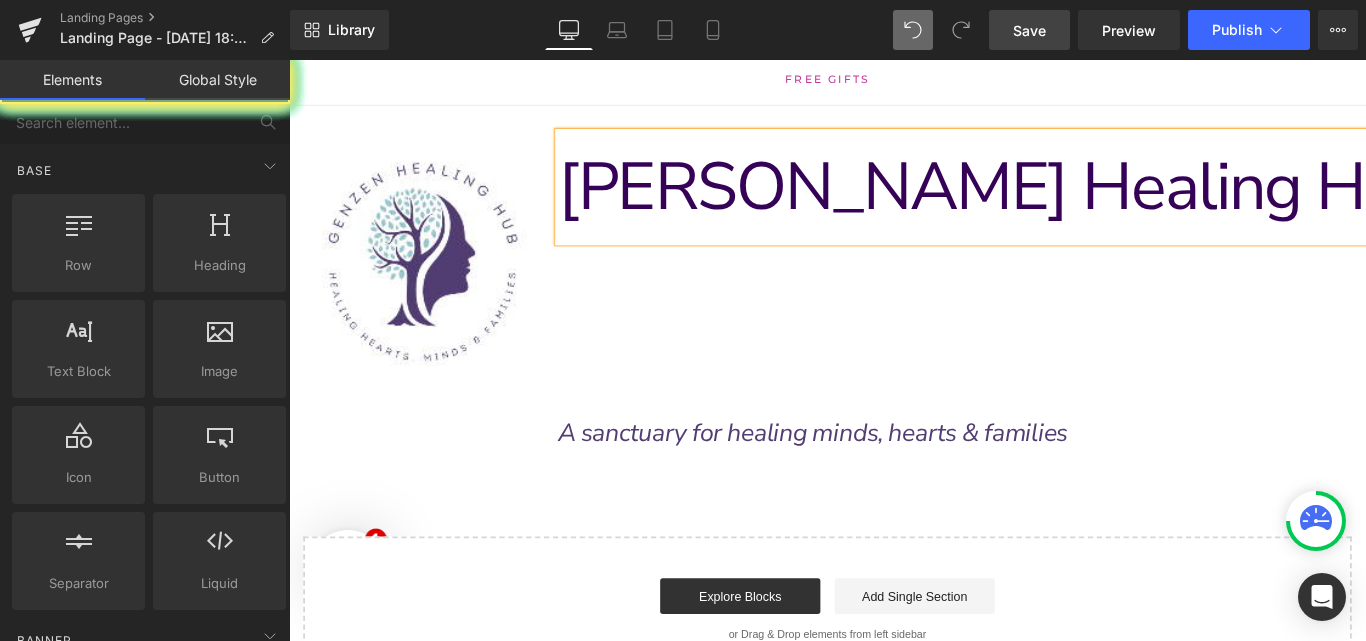 click on "Global Style" at bounding box center (217, 80) 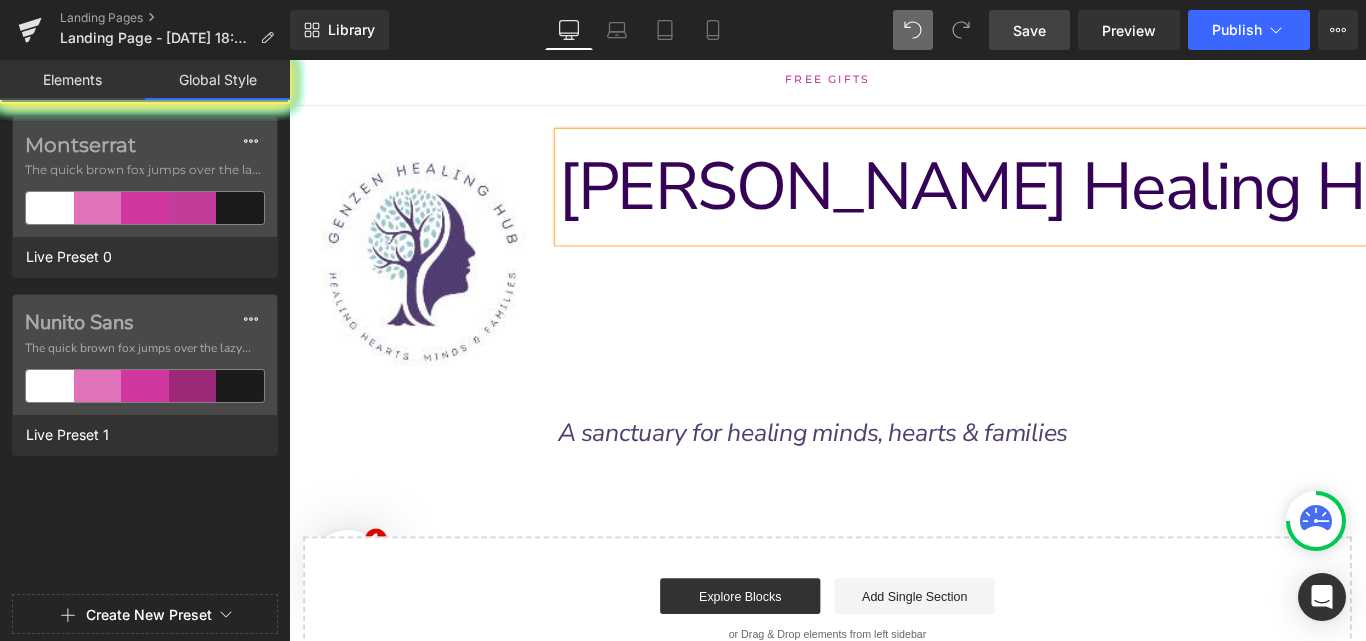 click on "Elements" at bounding box center [72, 80] 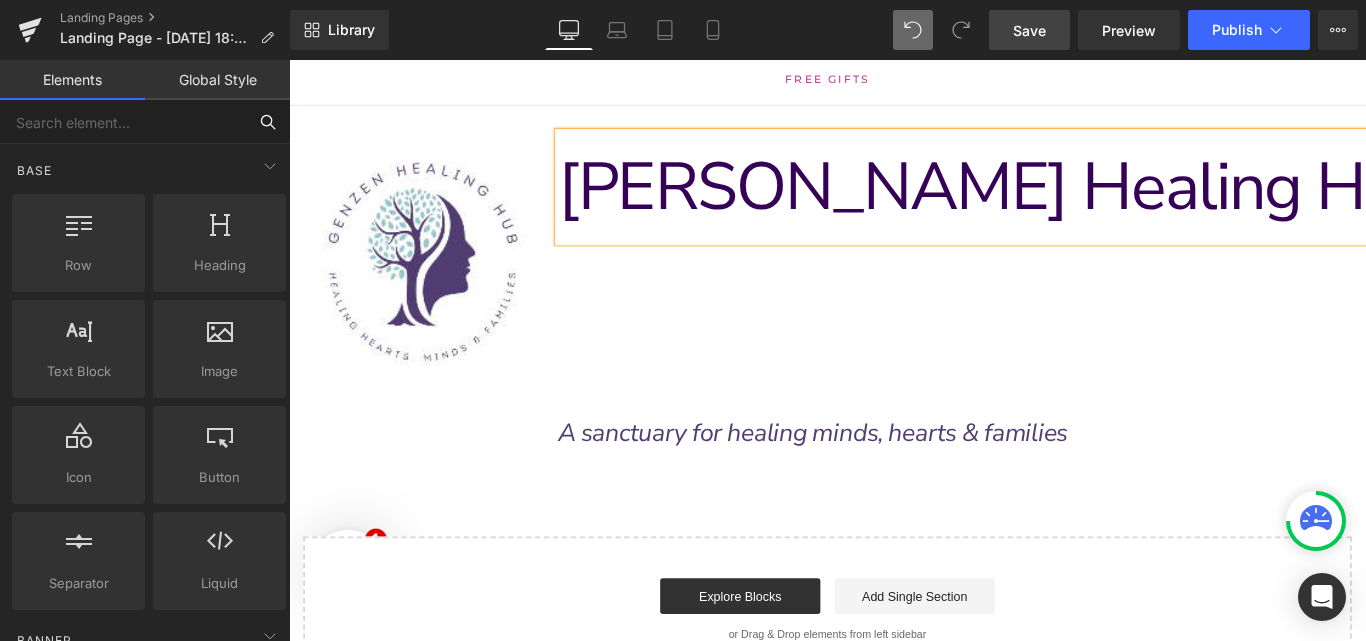 drag, startPoint x: 122, startPoint y: 130, endPoint x: 425, endPoint y: 184, distance: 307.77426 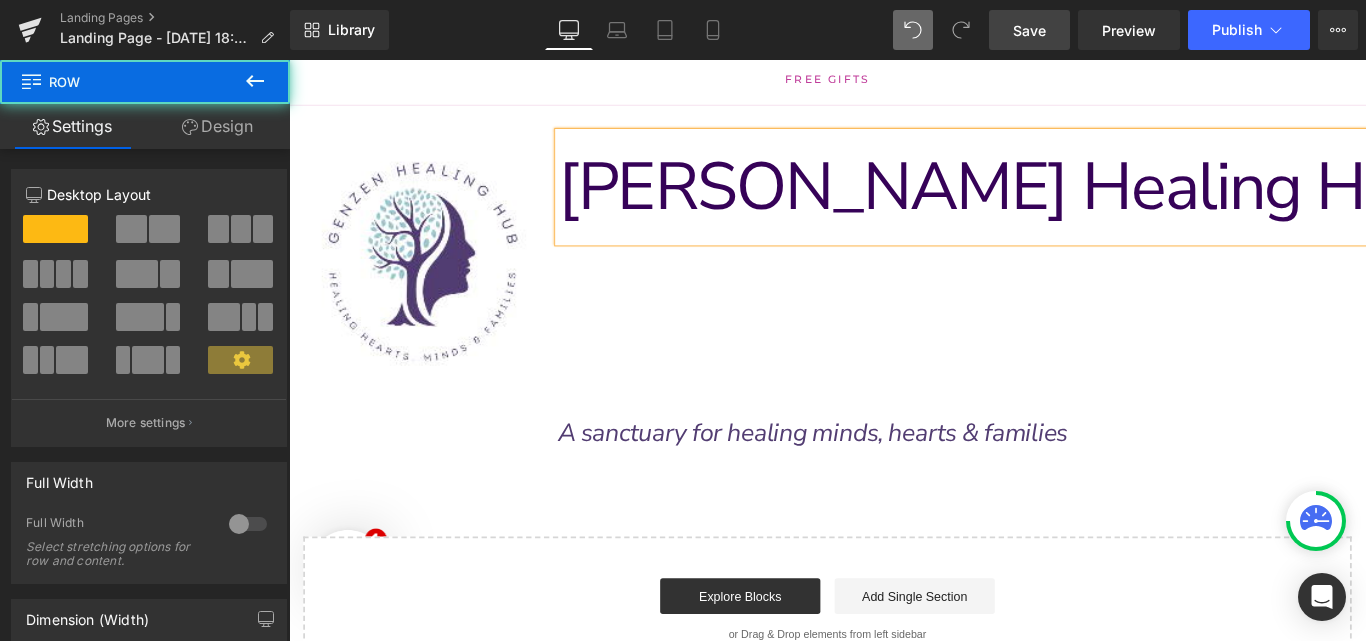 click on "[PERSON_NAME] Healing Hub Text Block         Row" at bounding box center (1046, 289) 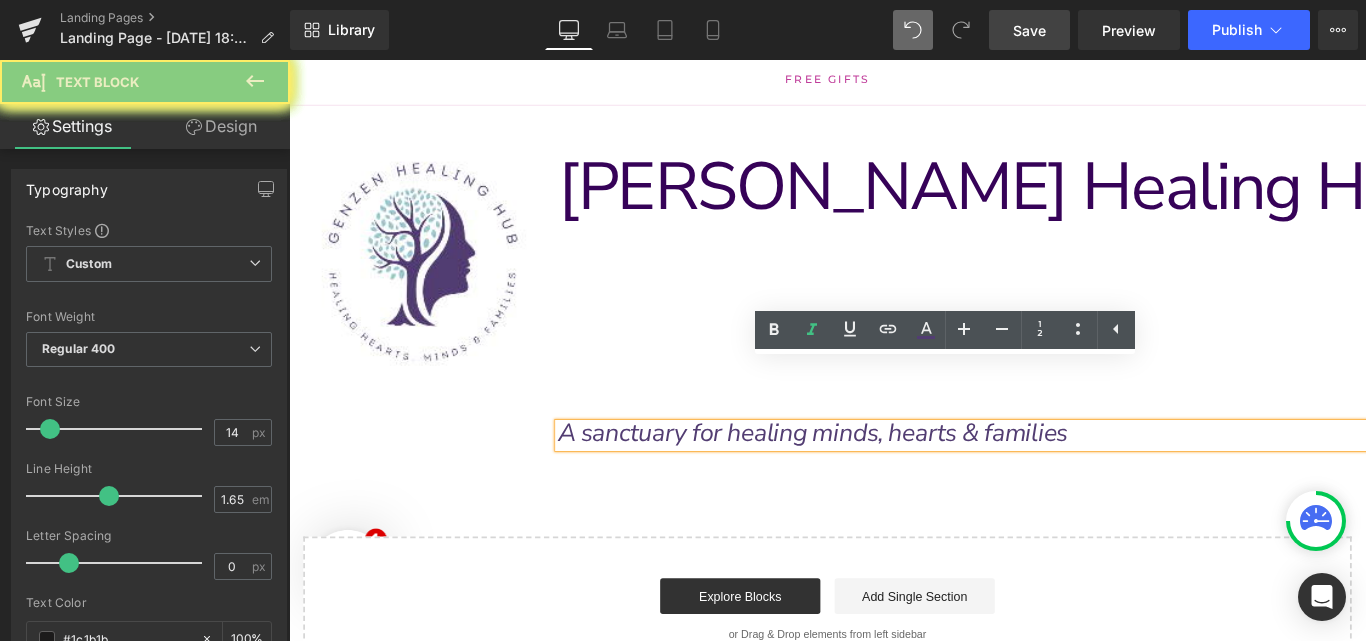 click at bounding box center [913, 30] 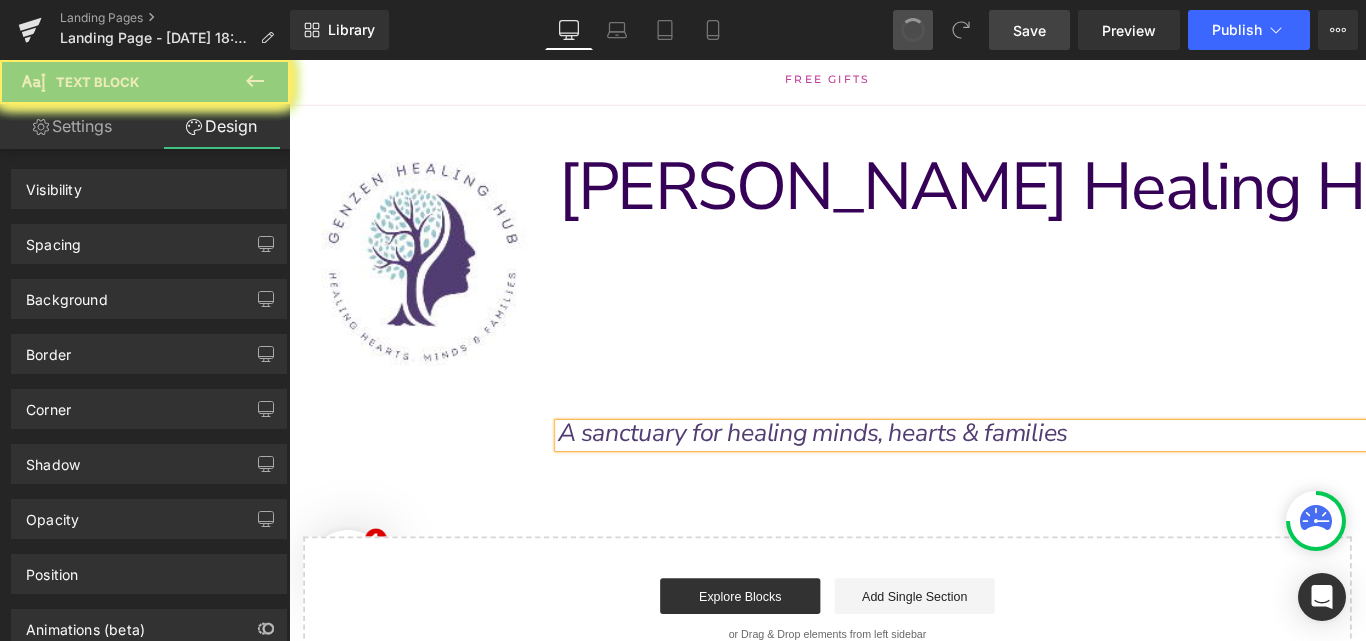 scroll, scrollTop: 247, scrollLeft: 0, axis: vertical 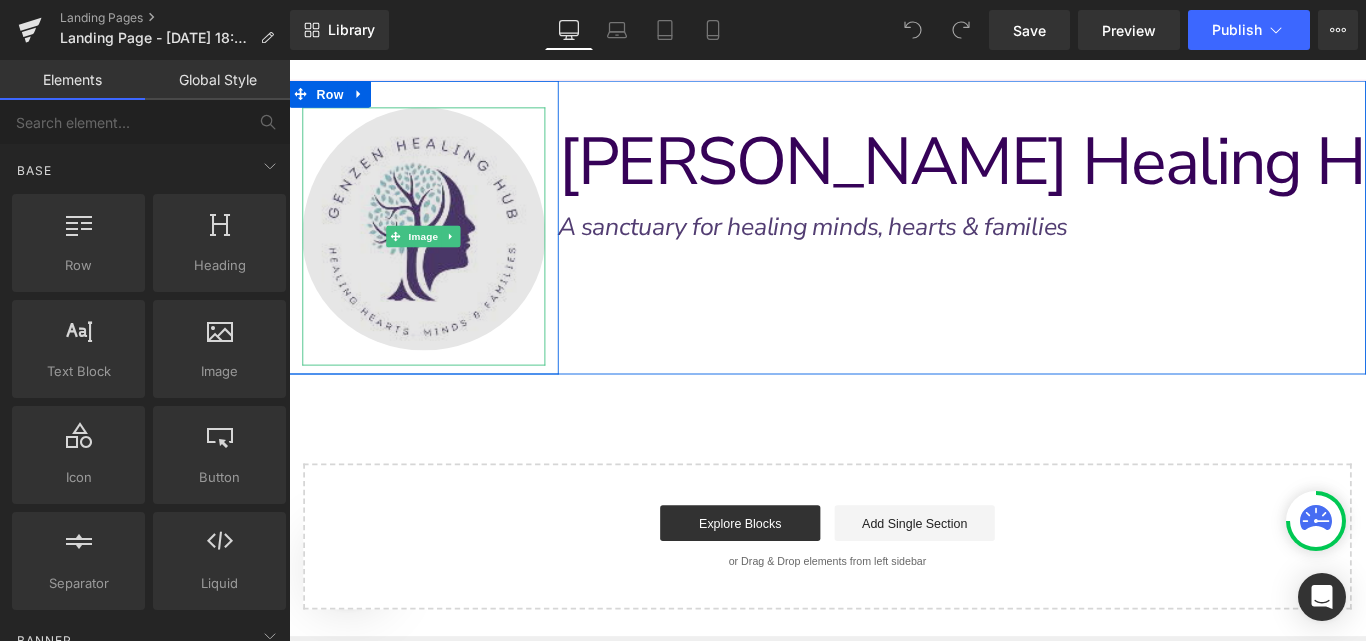 click at bounding box center (440, 258) 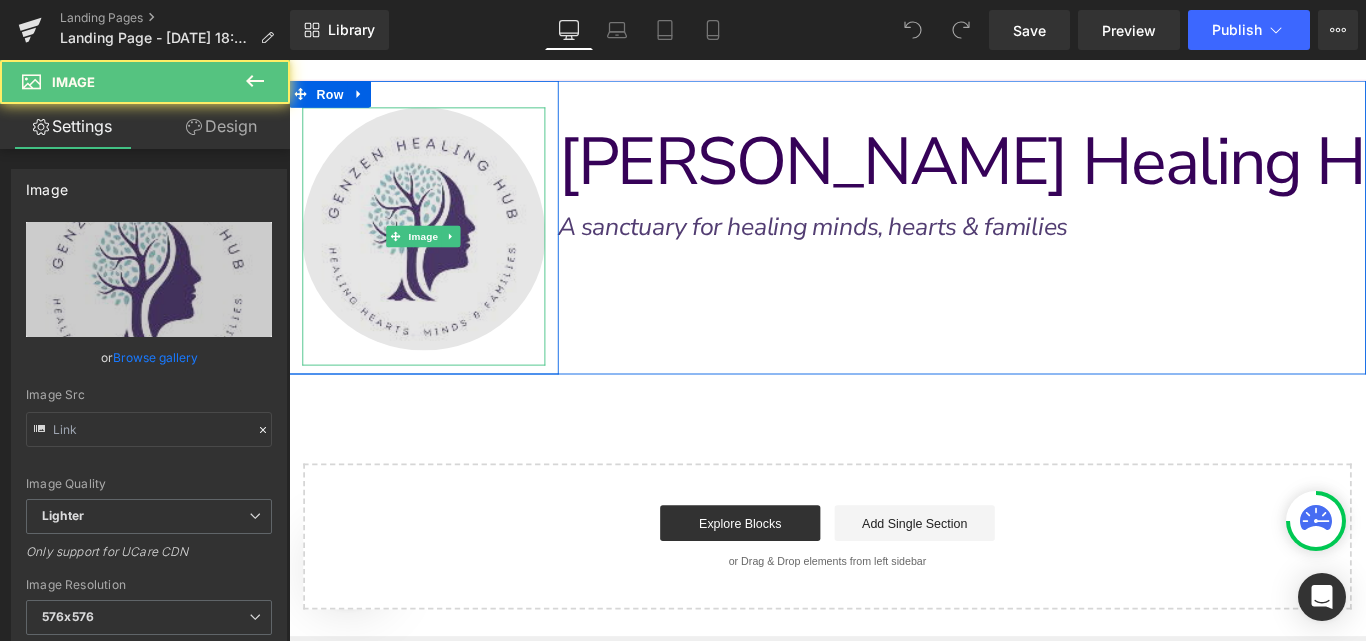 type on "[URL][DOMAIN_NAME]" 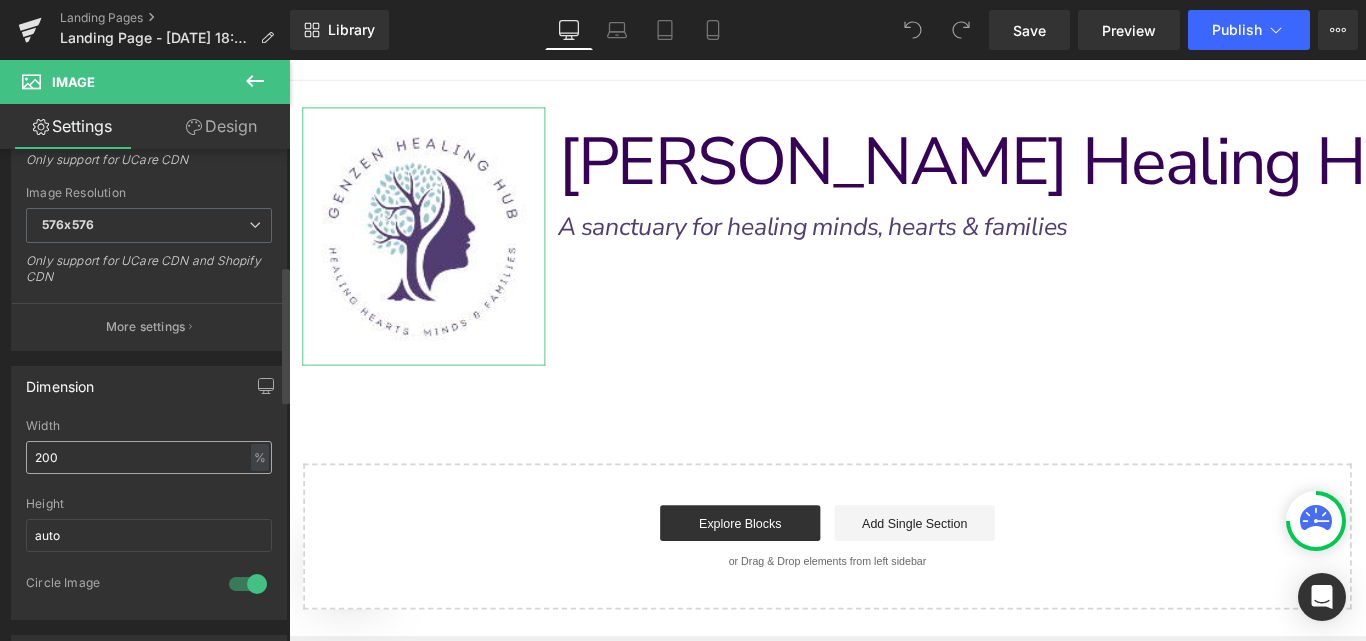 scroll, scrollTop: 420, scrollLeft: 0, axis: vertical 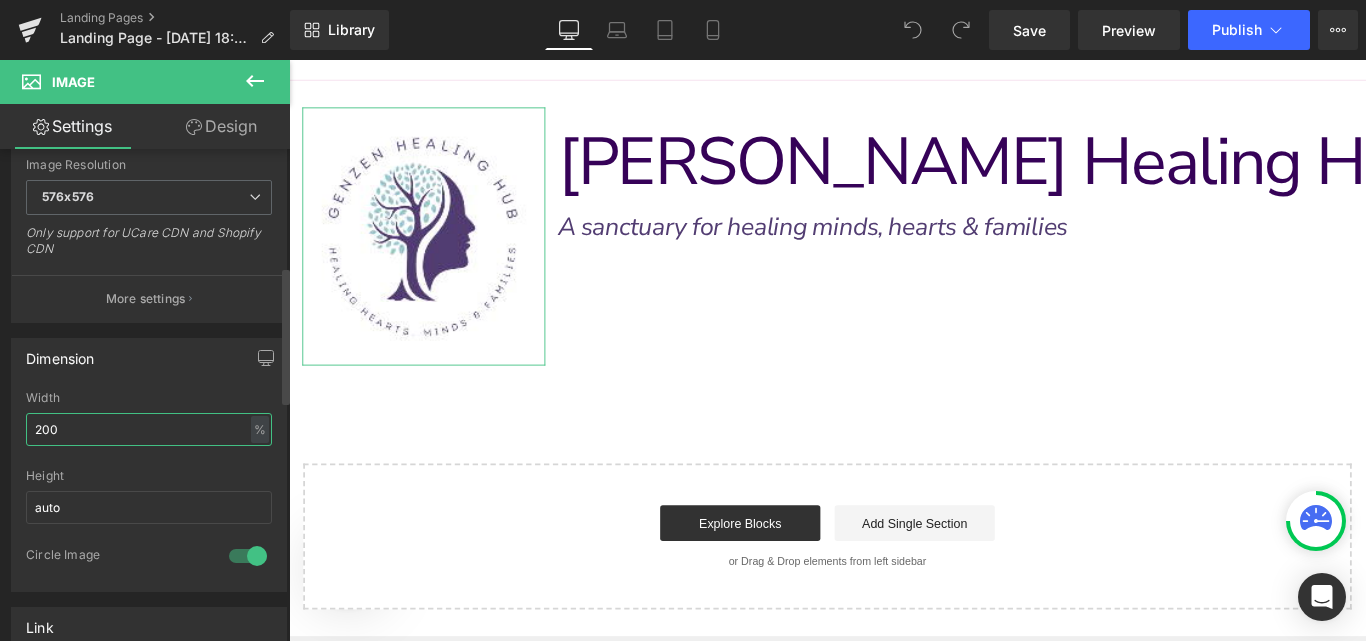 drag, startPoint x: 130, startPoint y: 440, endPoint x: 0, endPoint y: 448, distance: 130.24593 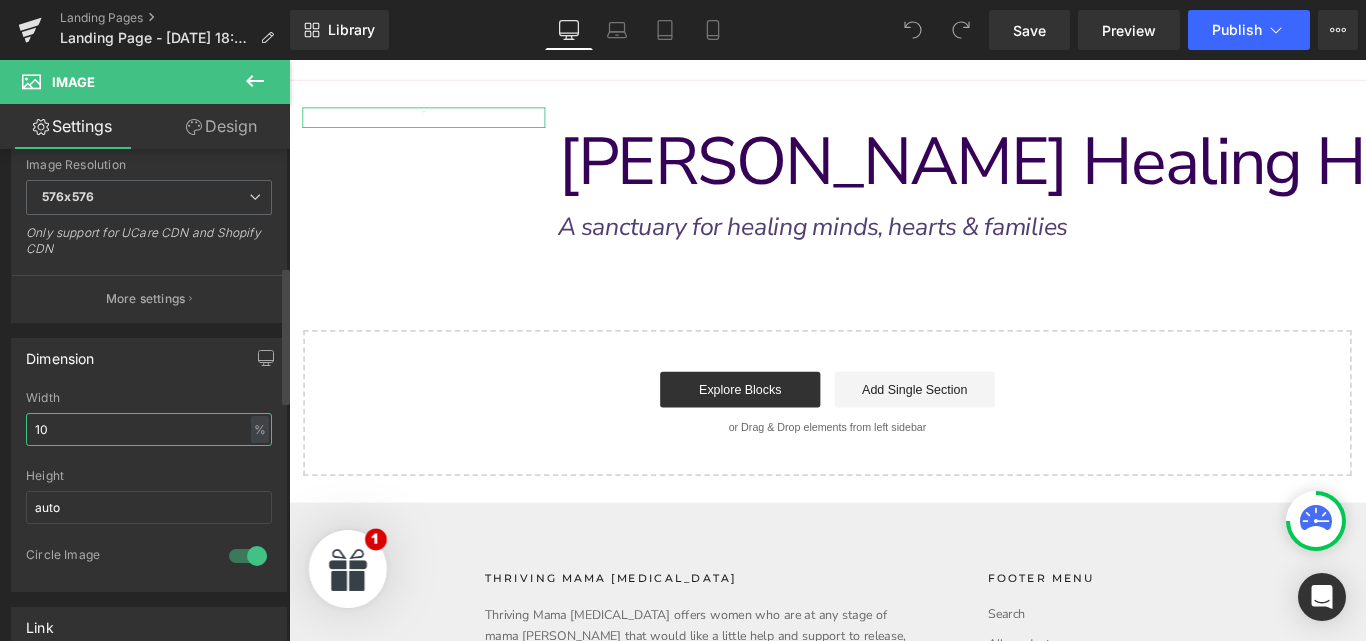 type on "100" 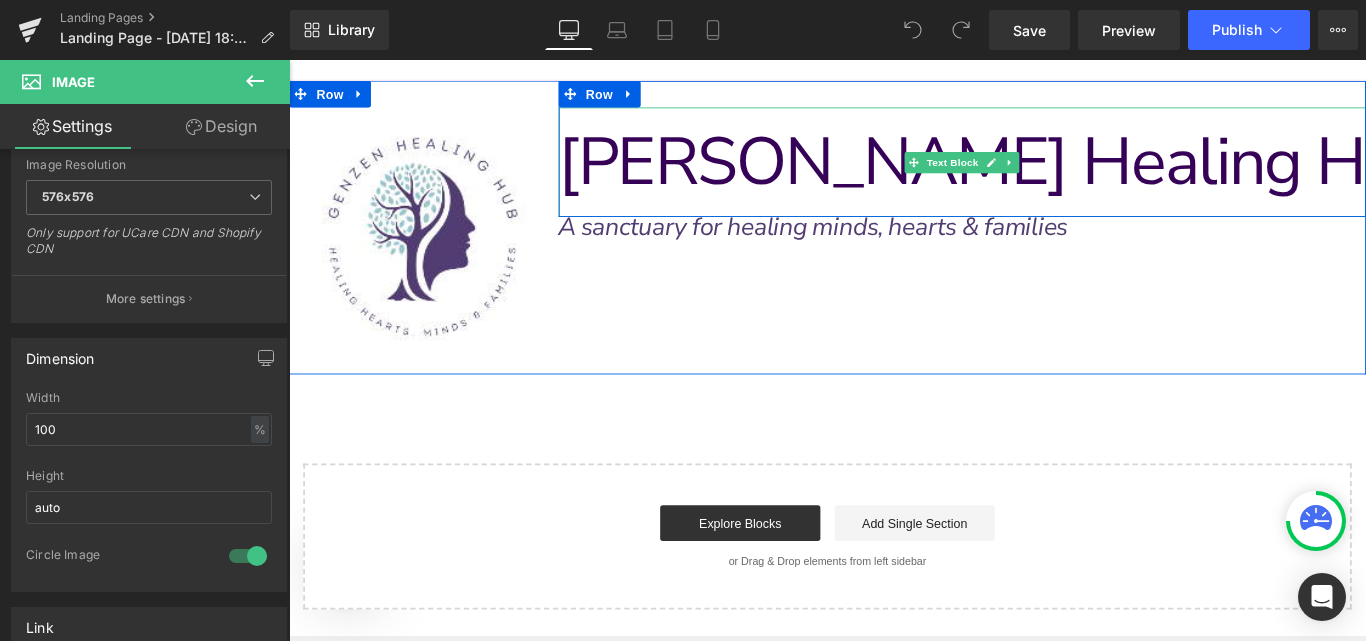 click on "[PERSON_NAME] Healing Hub" at bounding box center (1086, 174) 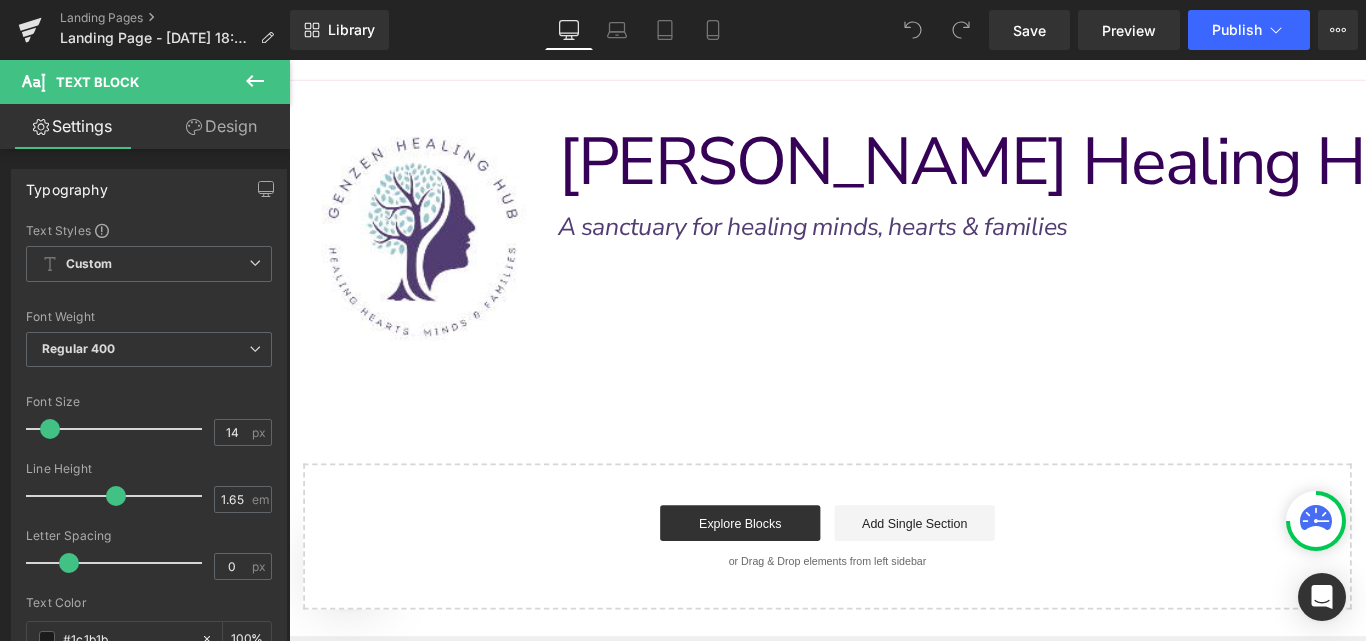 click on "Design" at bounding box center [221, 126] 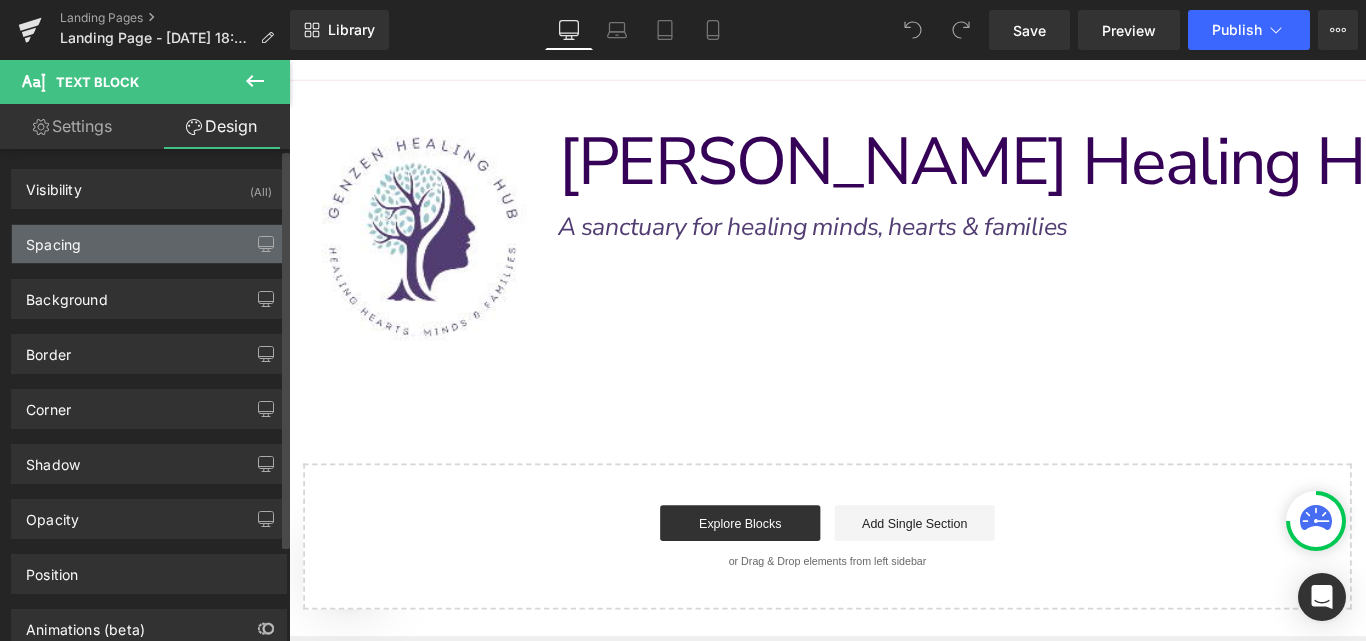 click on "Spacing" at bounding box center (149, 244) 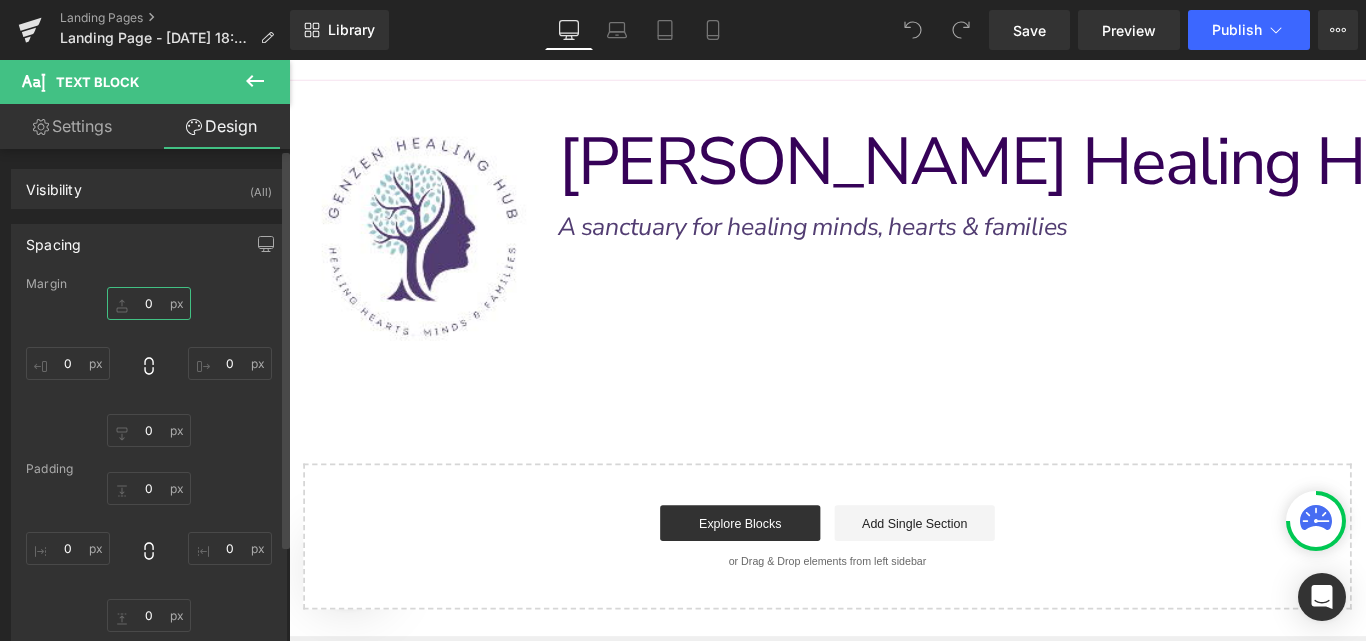 click on "0" at bounding box center (149, 303) 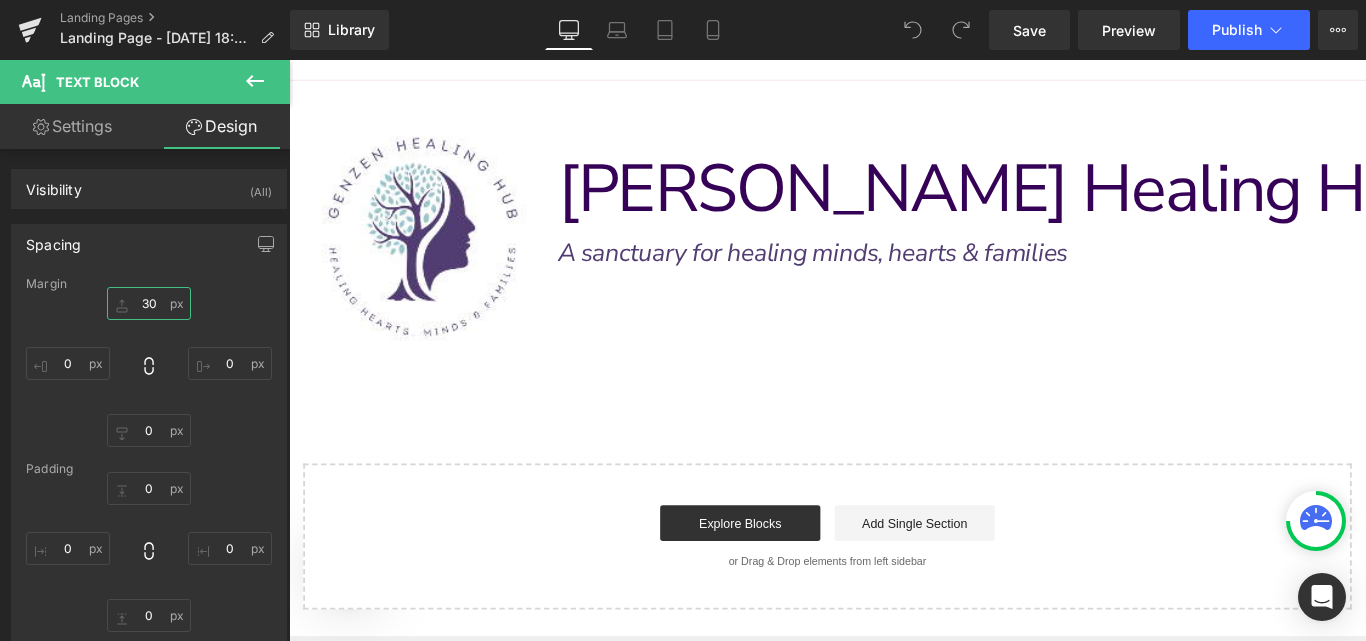 type on "30" 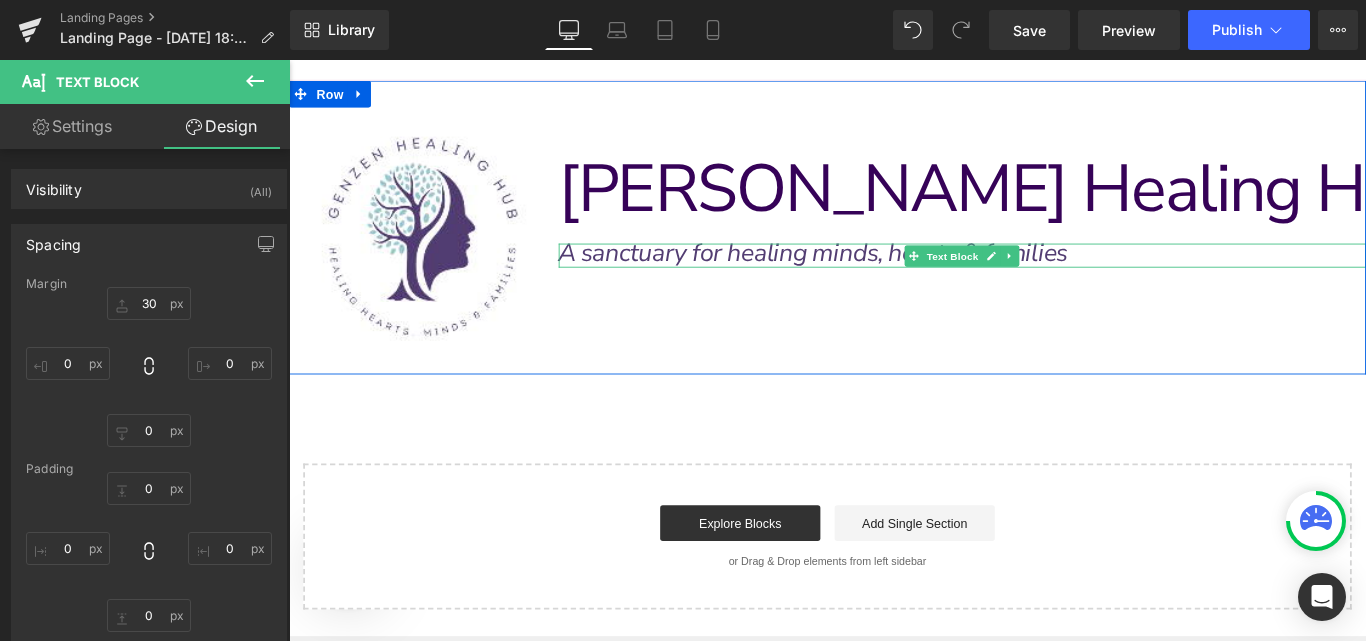 click on "A sanctuary for healing minds, hearts & families" at bounding box center (878, 277) 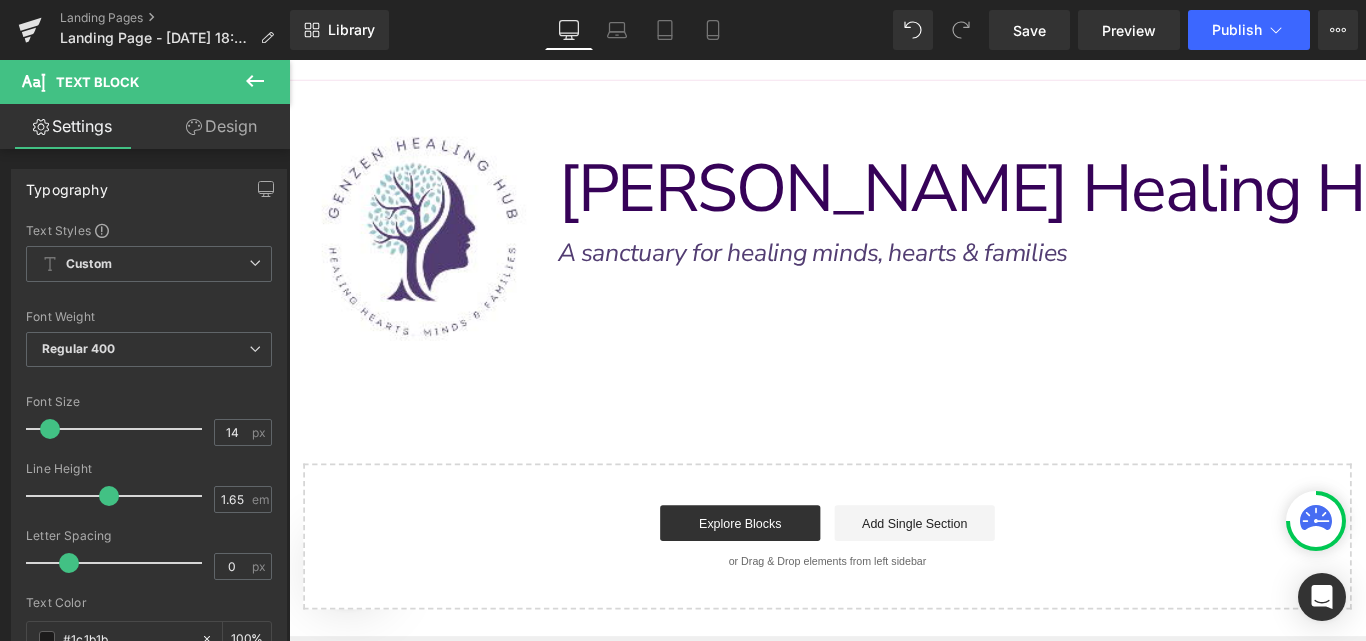 click on "Design" at bounding box center (221, 126) 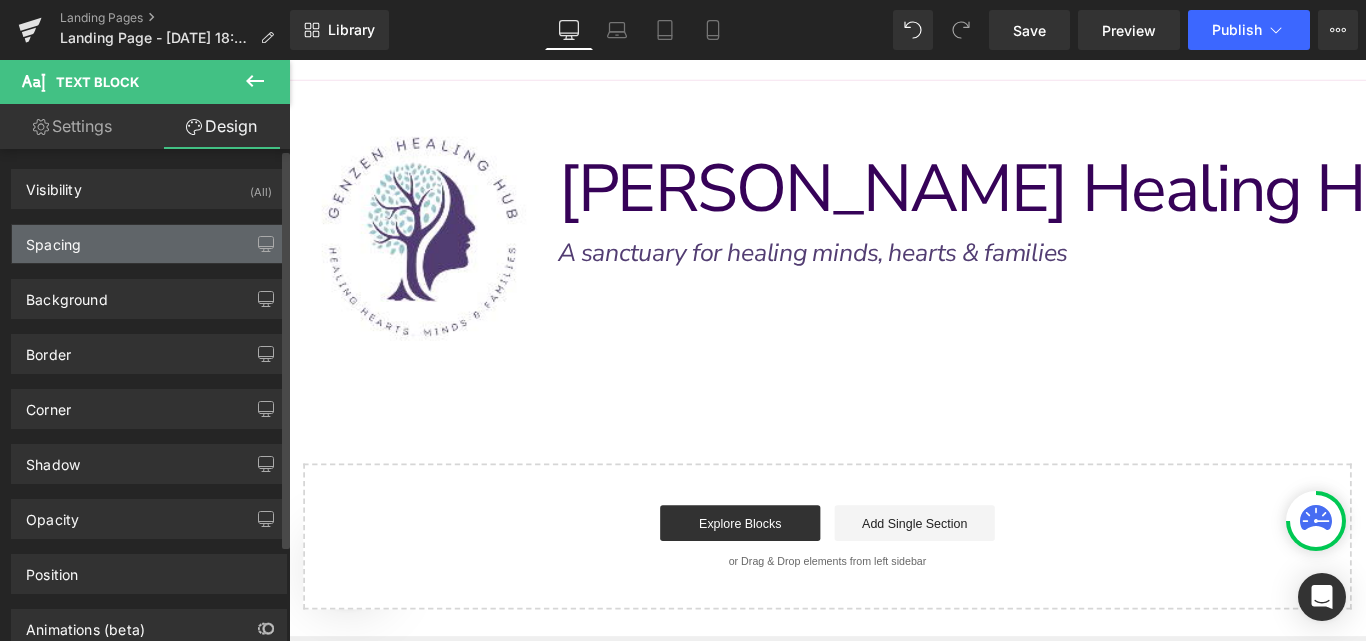 click on "Spacing" at bounding box center (149, 244) 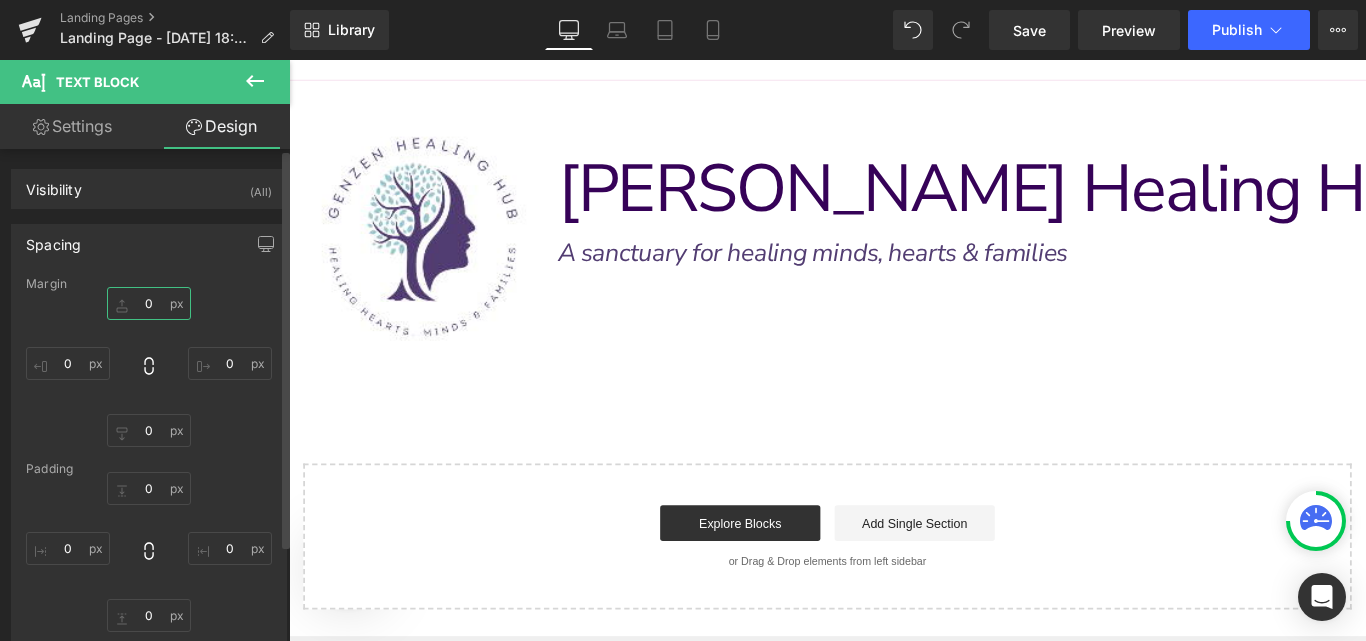 click on "0" at bounding box center [149, 303] 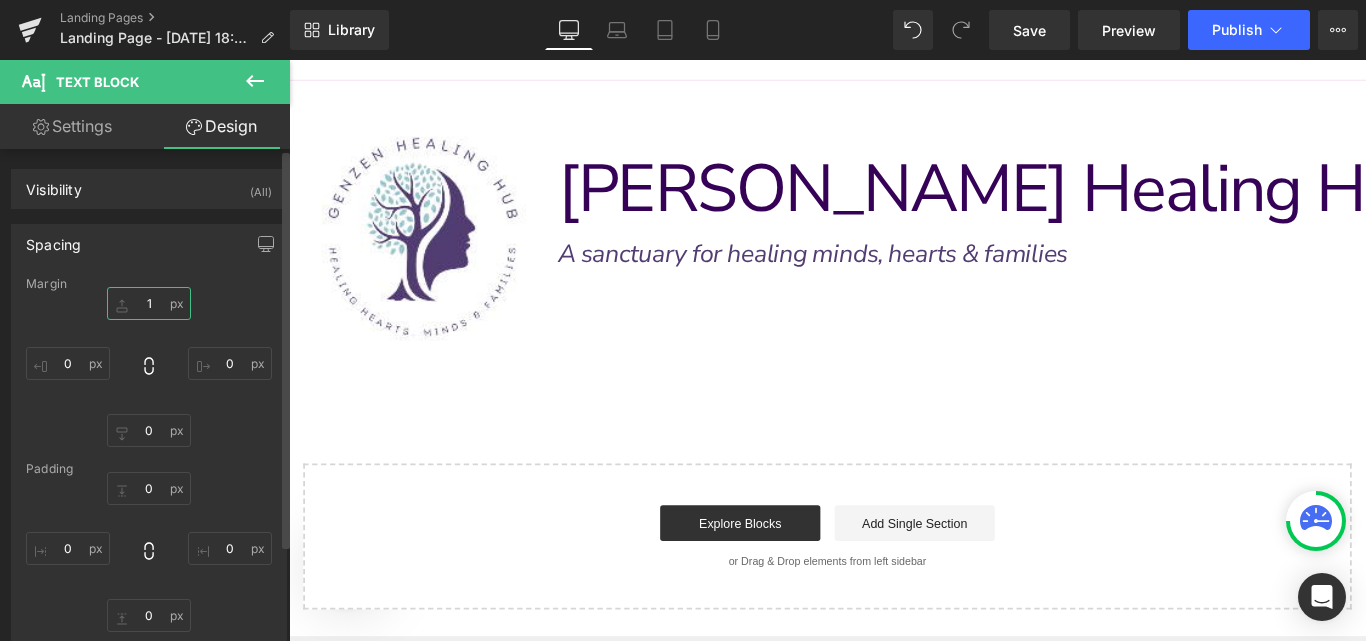 type on "15" 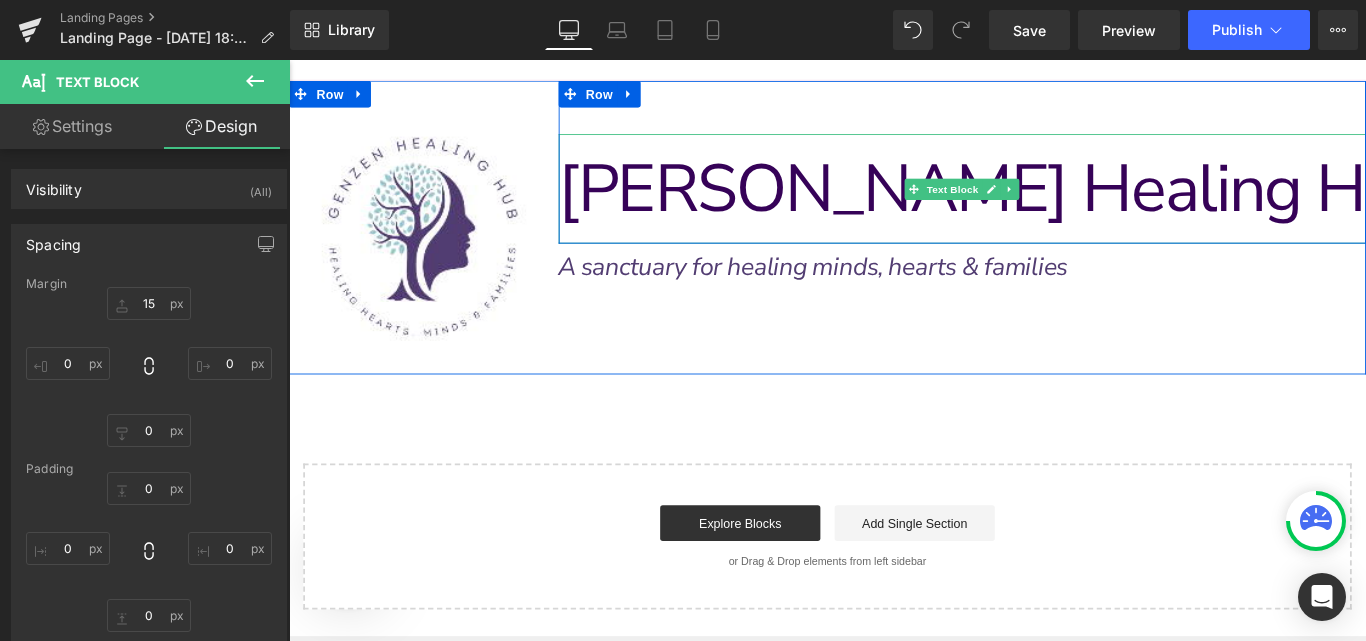 click on "[PERSON_NAME] Healing Hub" at bounding box center [1086, 204] 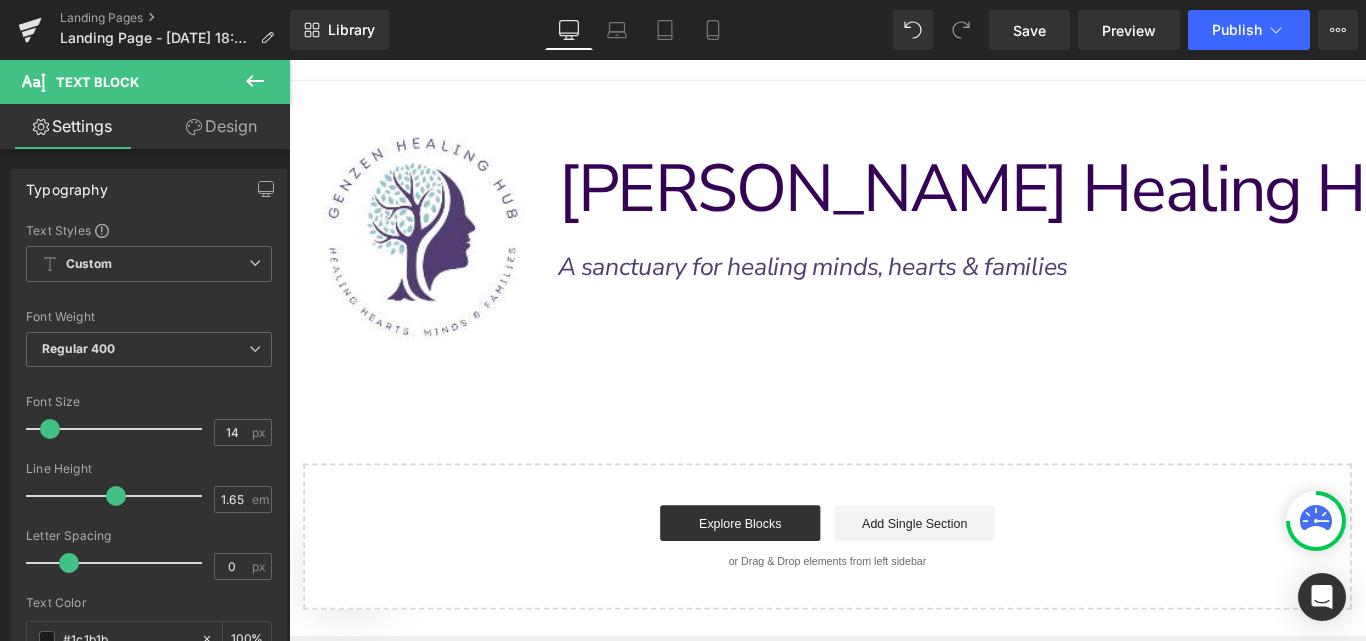 click on "Design" at bounding box center (221, 126) 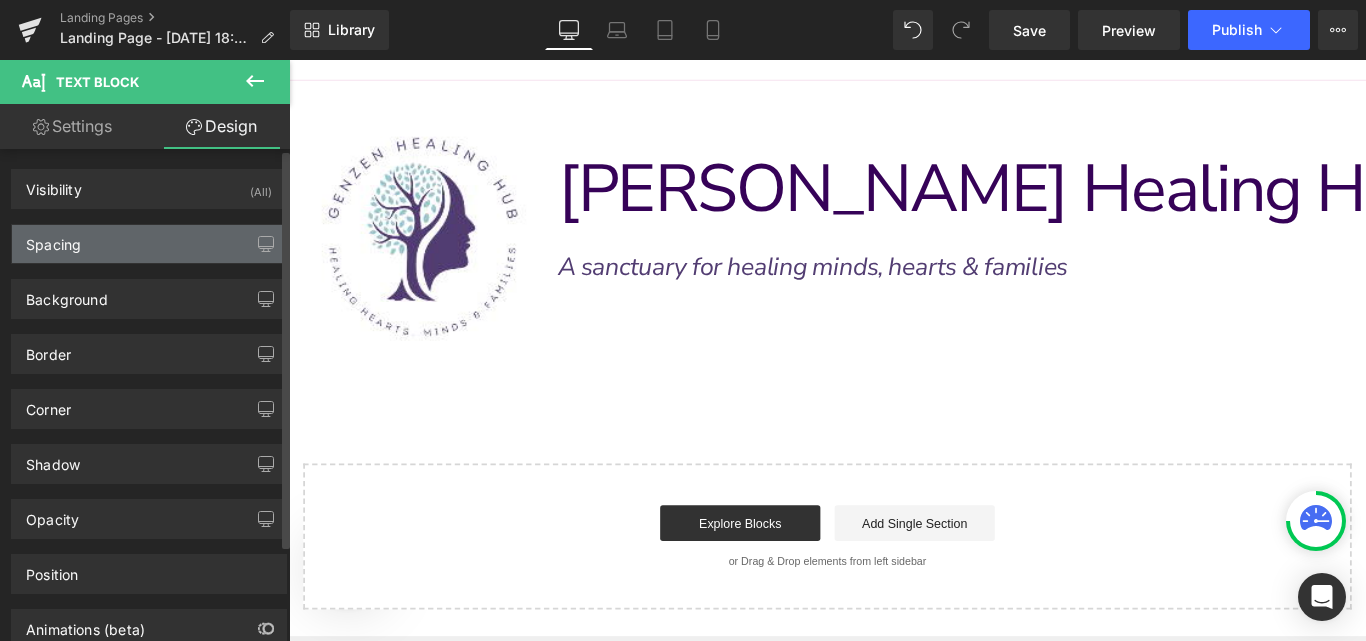 click on "Spacing" at bounding box center (149, 244) 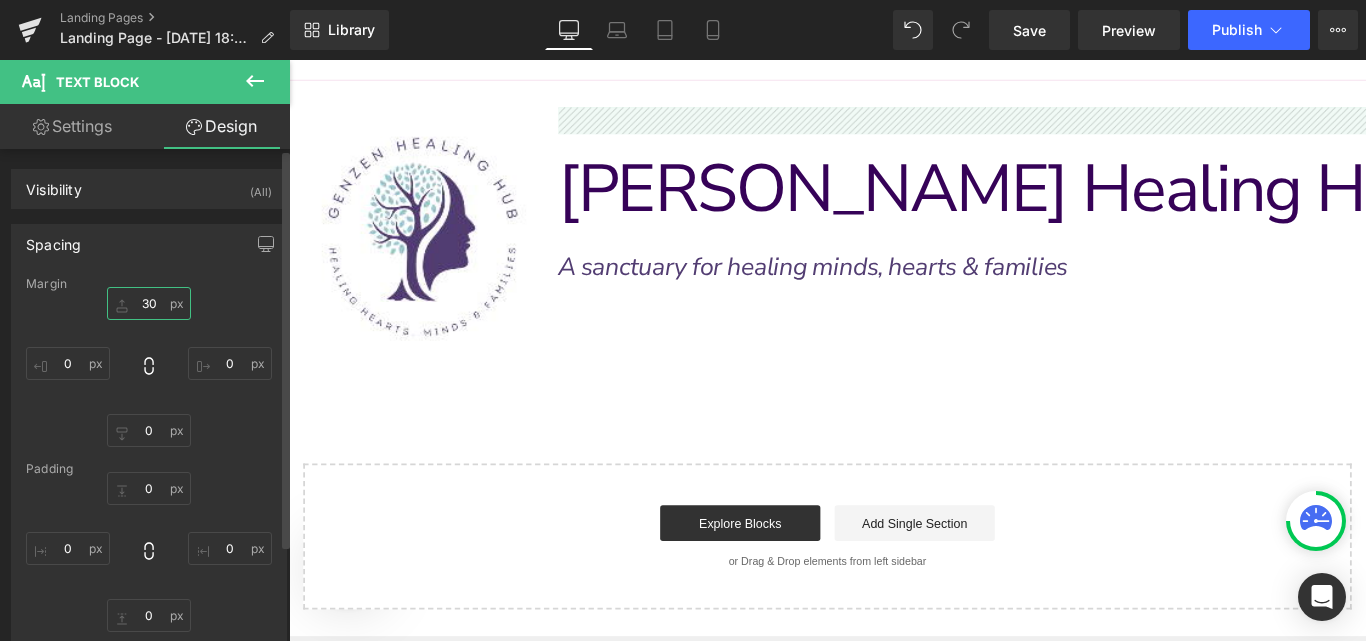click on "30" at bounding box center [149, 303] 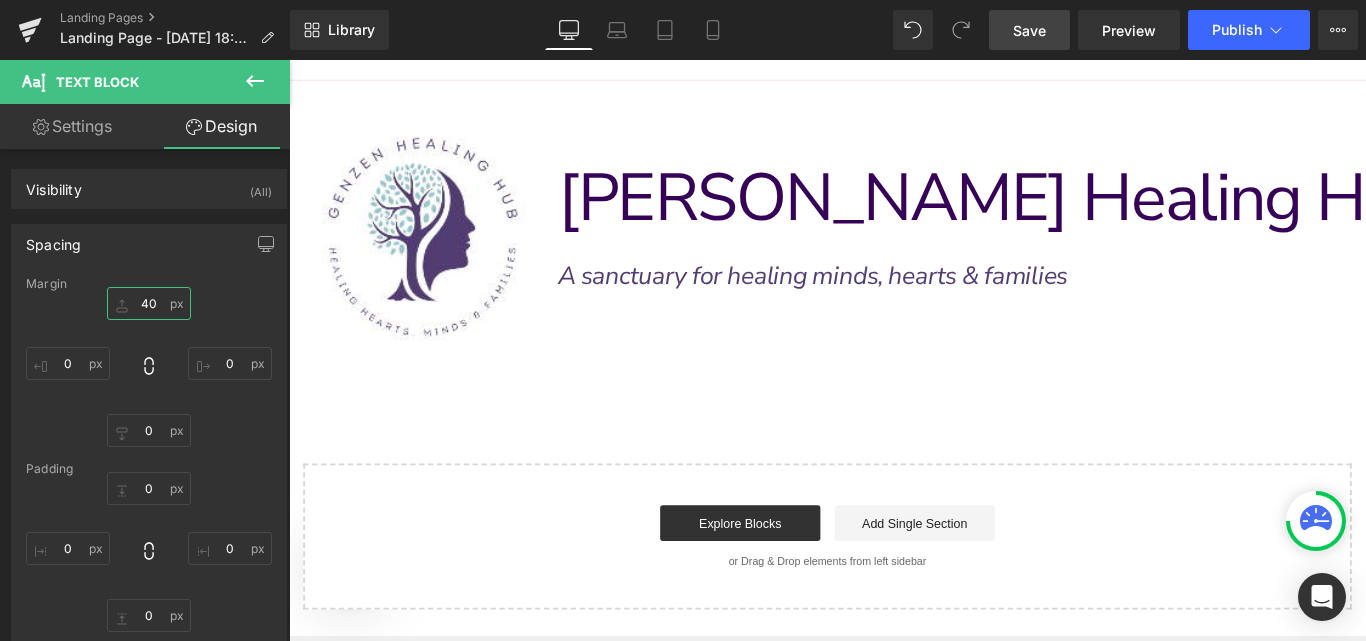 type on "40" 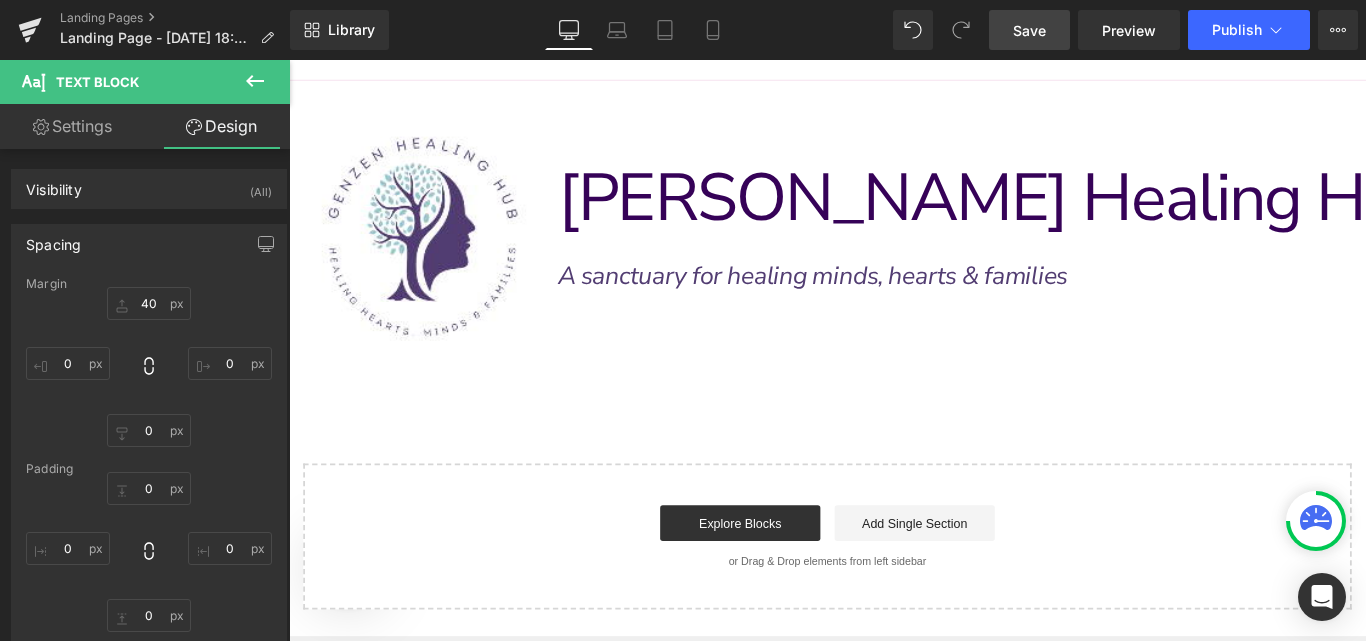 click on "Save" at bounding box center [1029, 30] 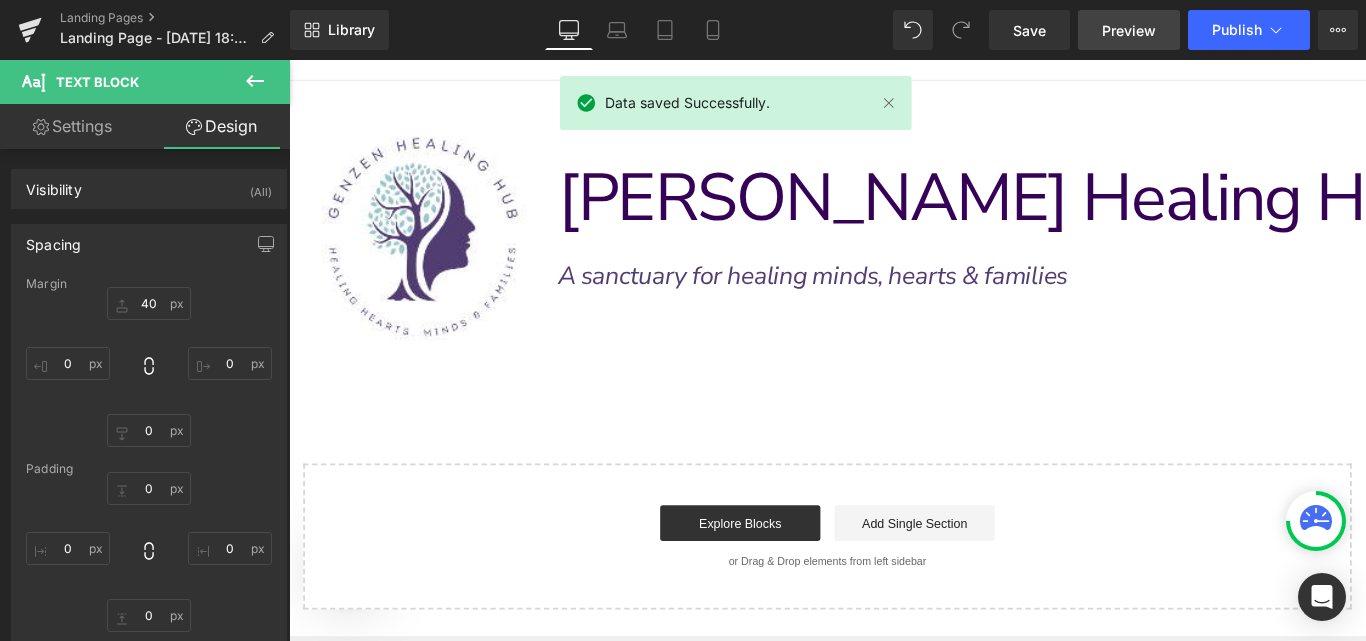 click on "Preview" at bounding box center (1129, 30) 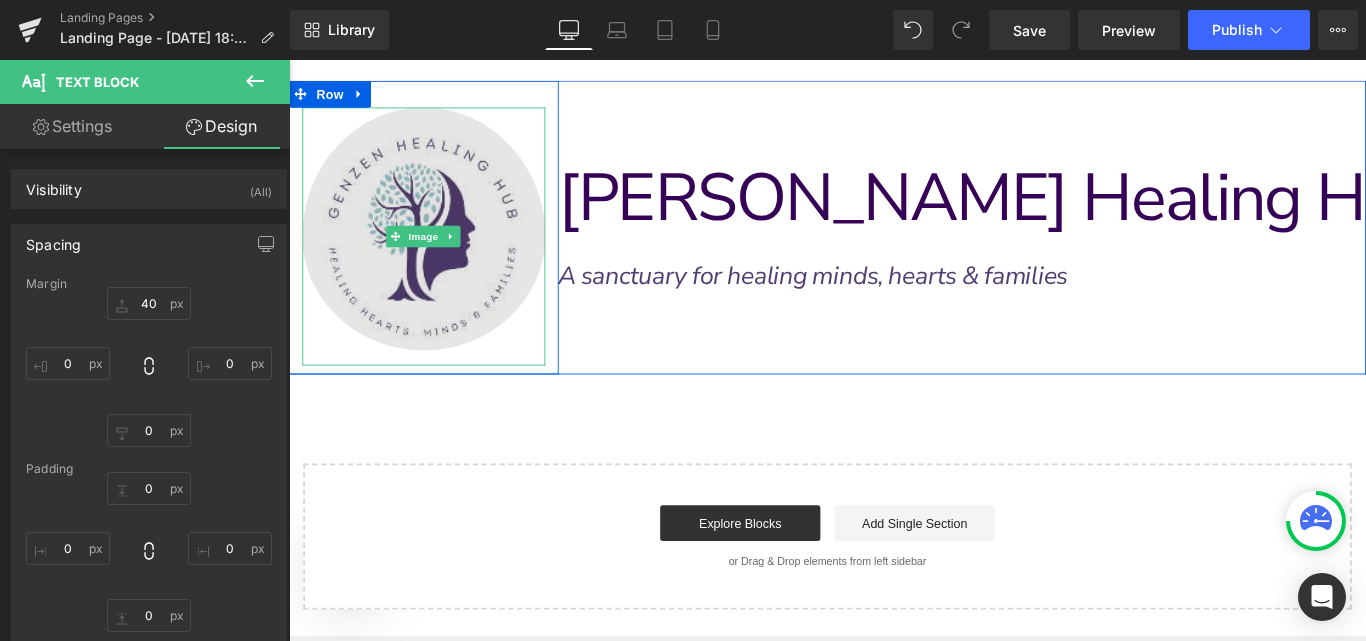 click at bounding box center (440, 258) 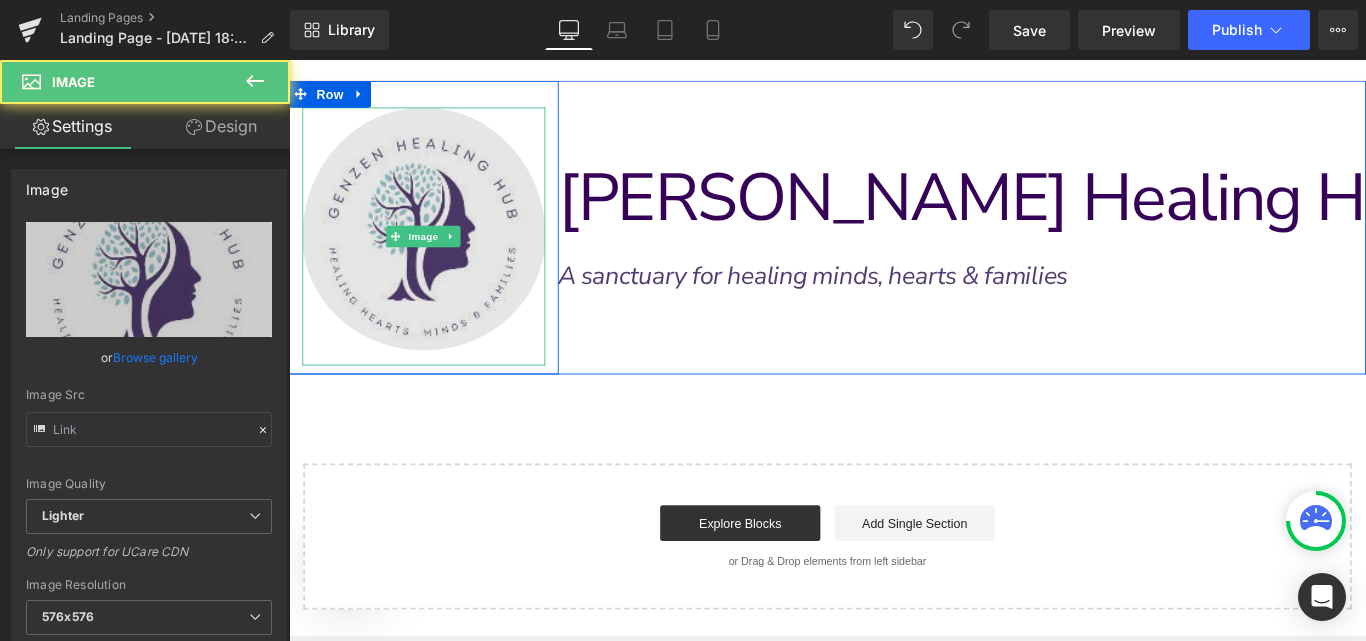 type on "[URL][DOMAIN_NAME]" 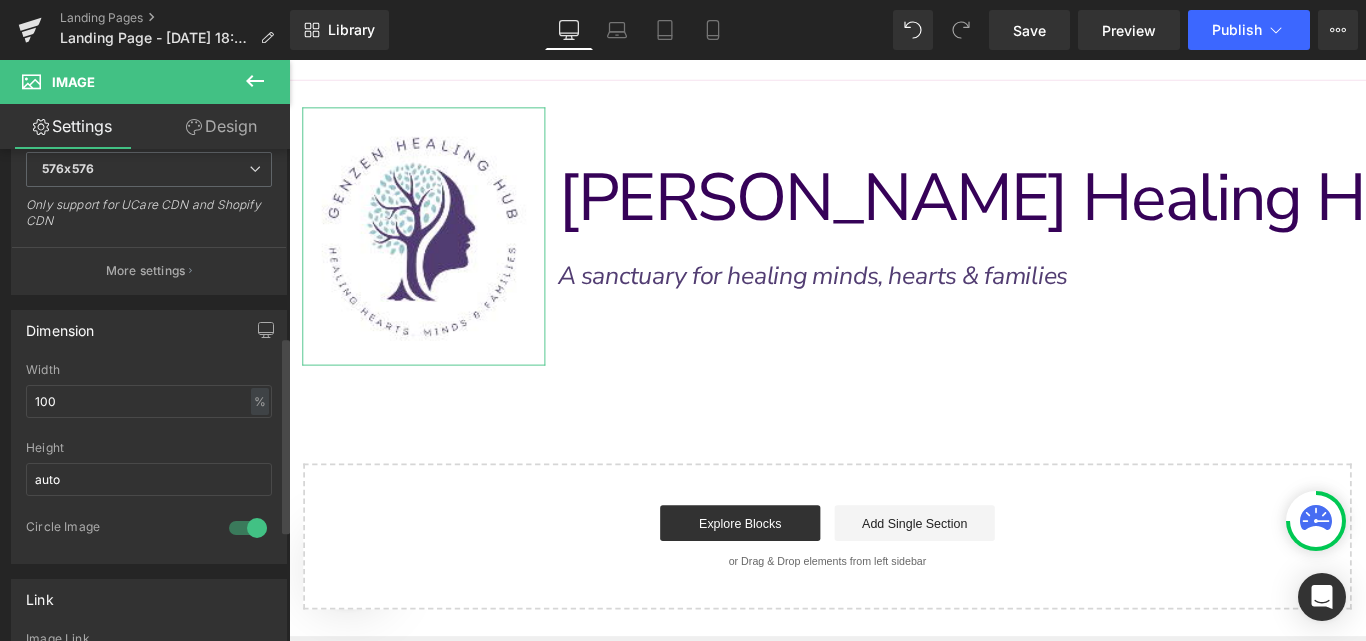 scroll, scrollTop: 486, scrollLeft: 0, axis: vertical 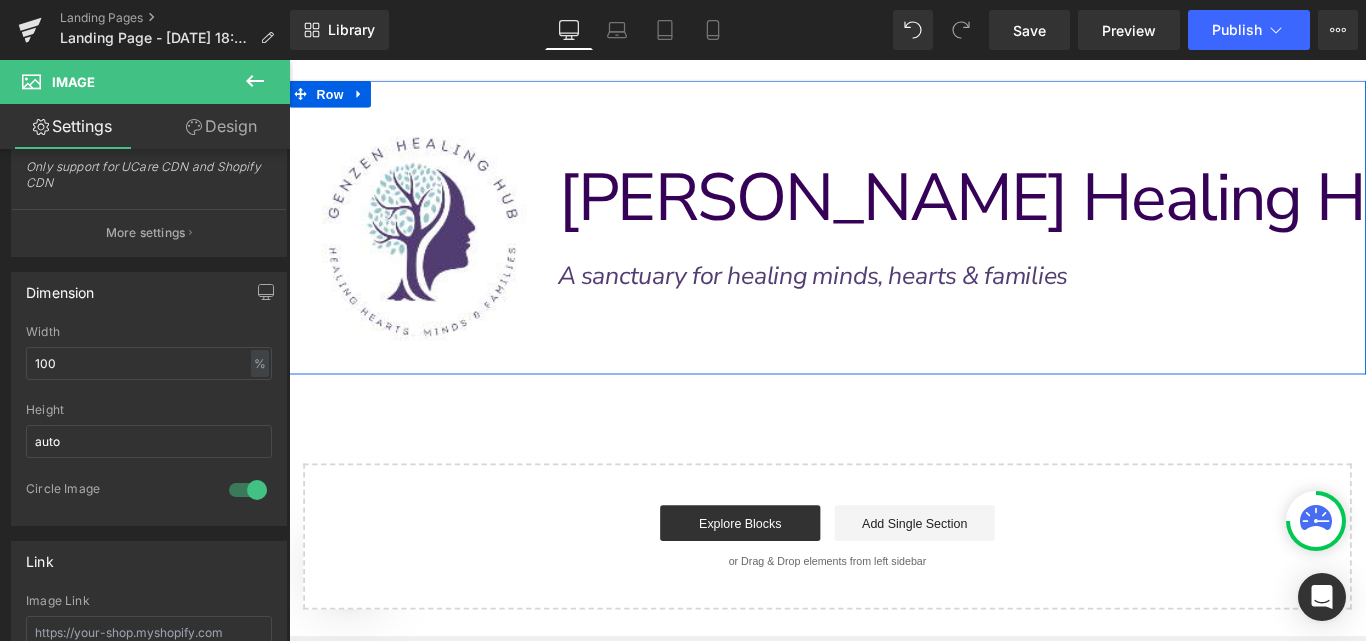 click on "Image         Row         [PERSON_NAME] Healing Hub Text Block         Row                 A sanctuary for healing minds, hearts & families Text Block         Row" at bounding box center (894, 248) 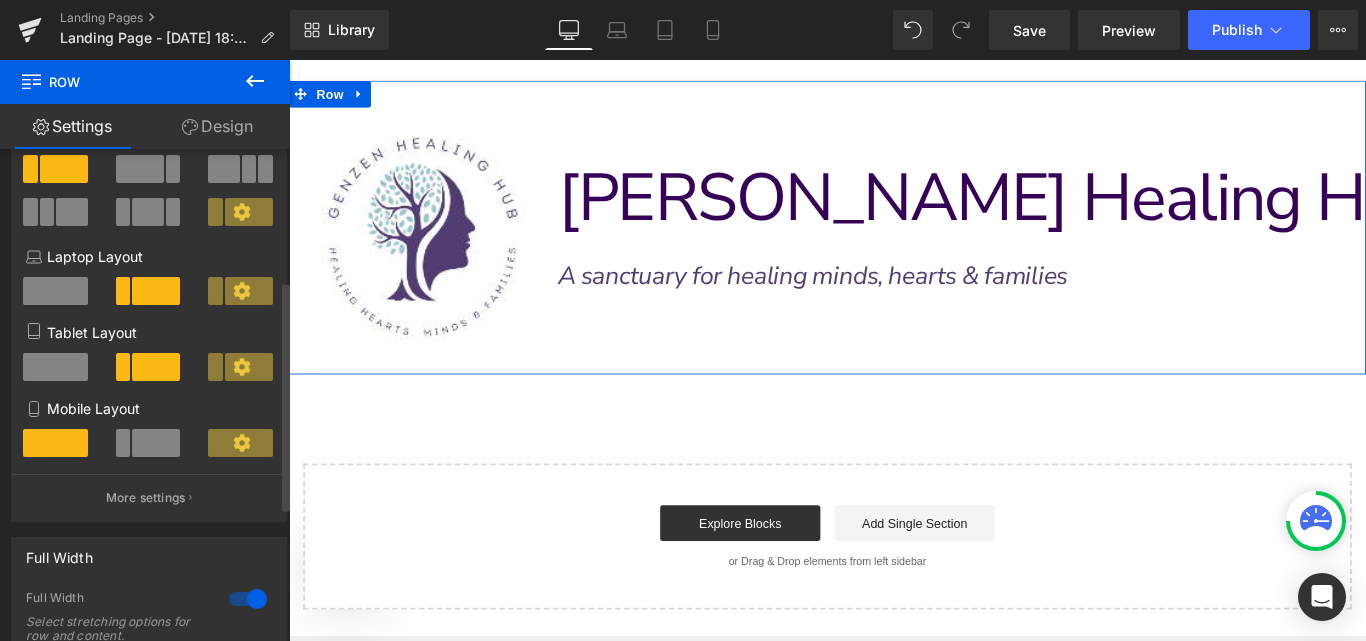 scroll, scrollTop: 325, scrollLeft: 0, axis: vertical 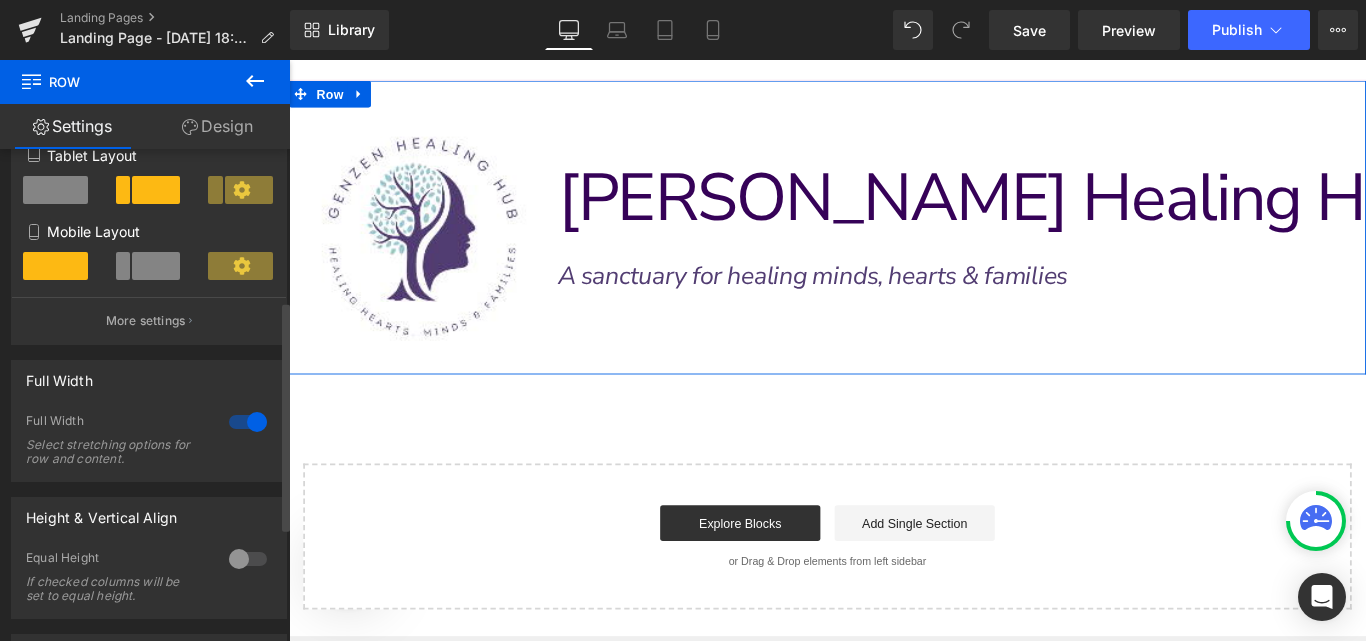 click at bounding box center (248, 422) 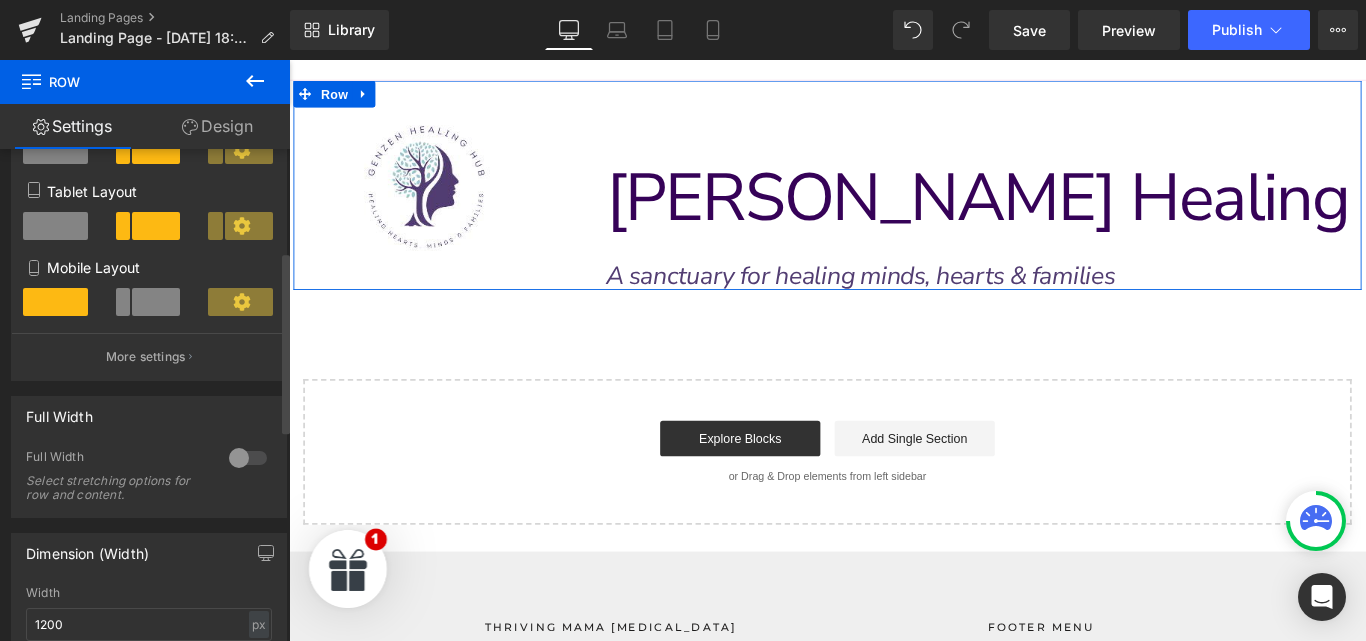 scroll, scrollTop: 269, scrollLeft: 0, axis: vertical 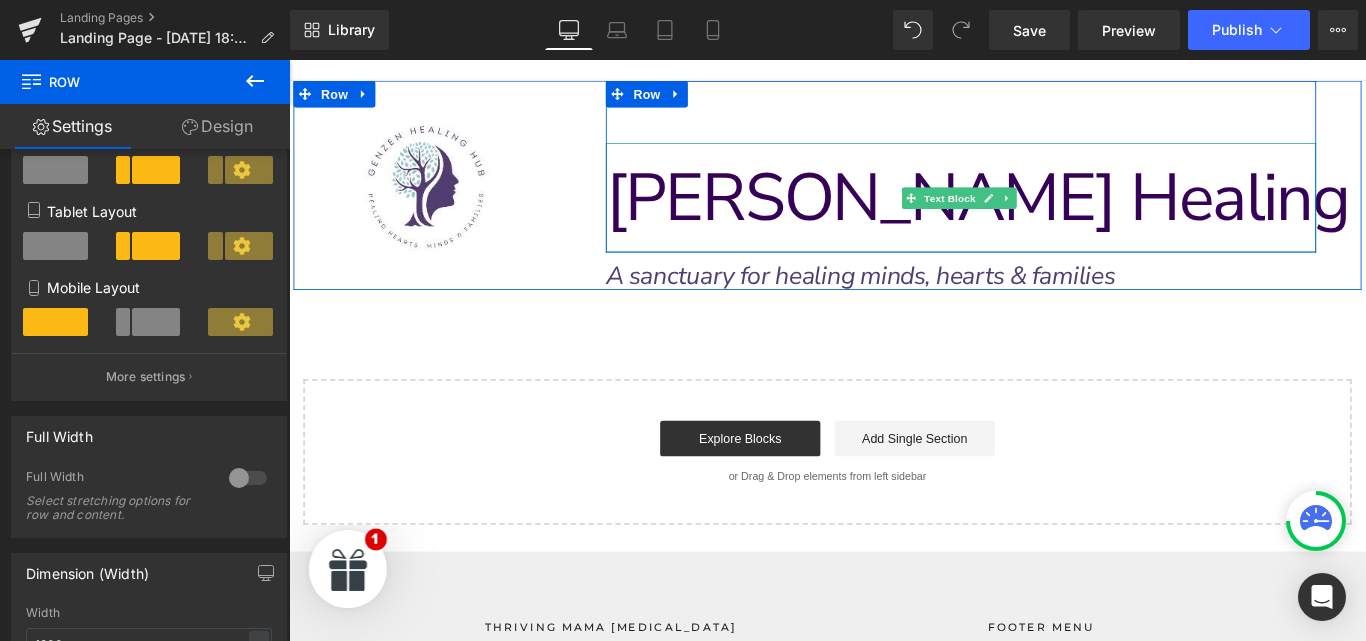 click on "[PERSON_NAME] Healing Hub" at bounding box center (1139, 214) 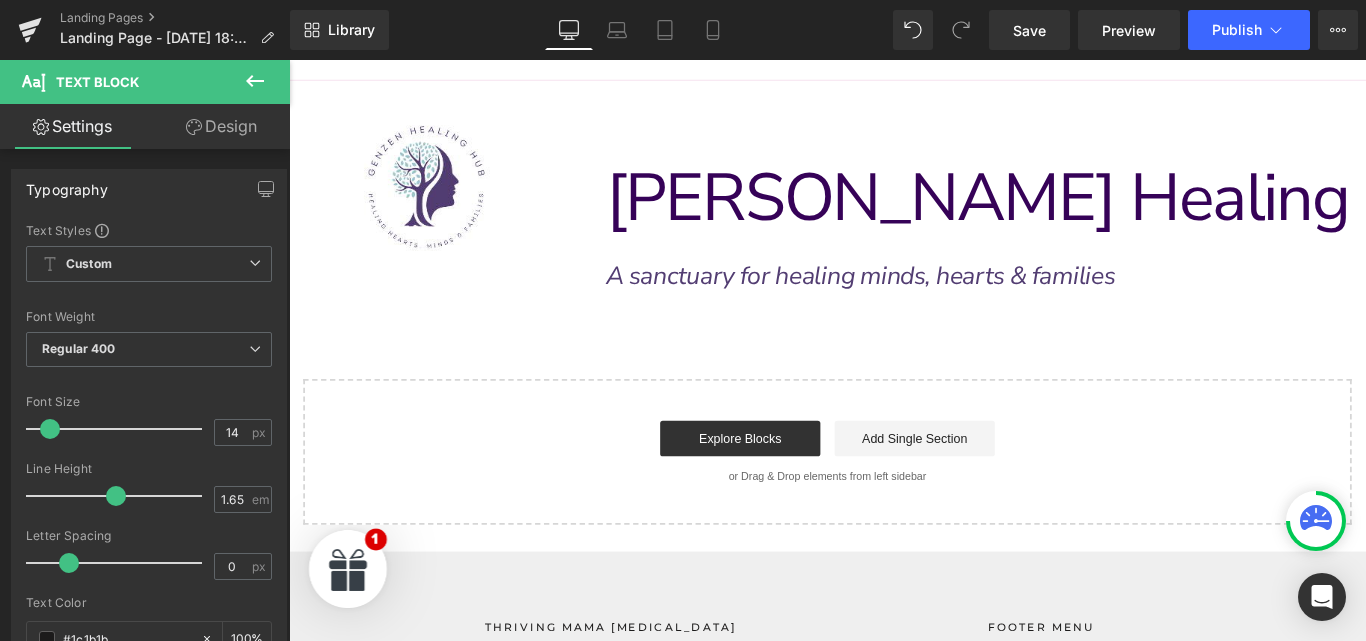 click on "Design" at bounding box center (221, 126) 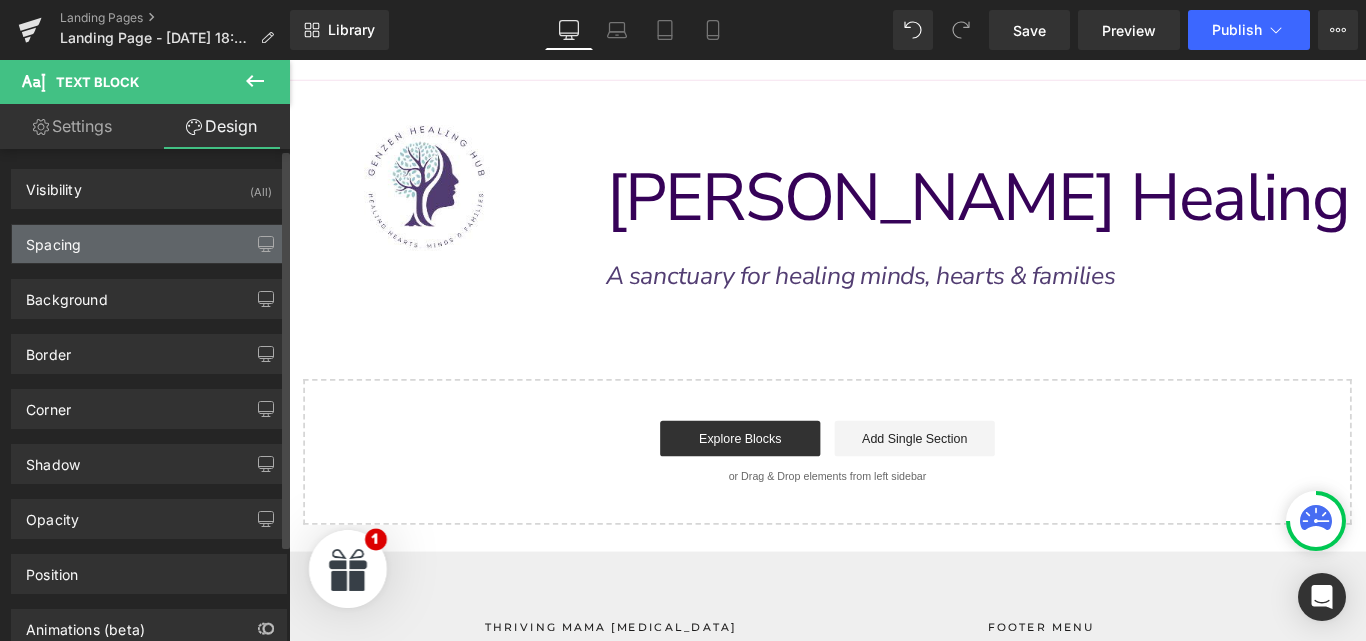 click on "Spacing" at bounding box center (149, 244) 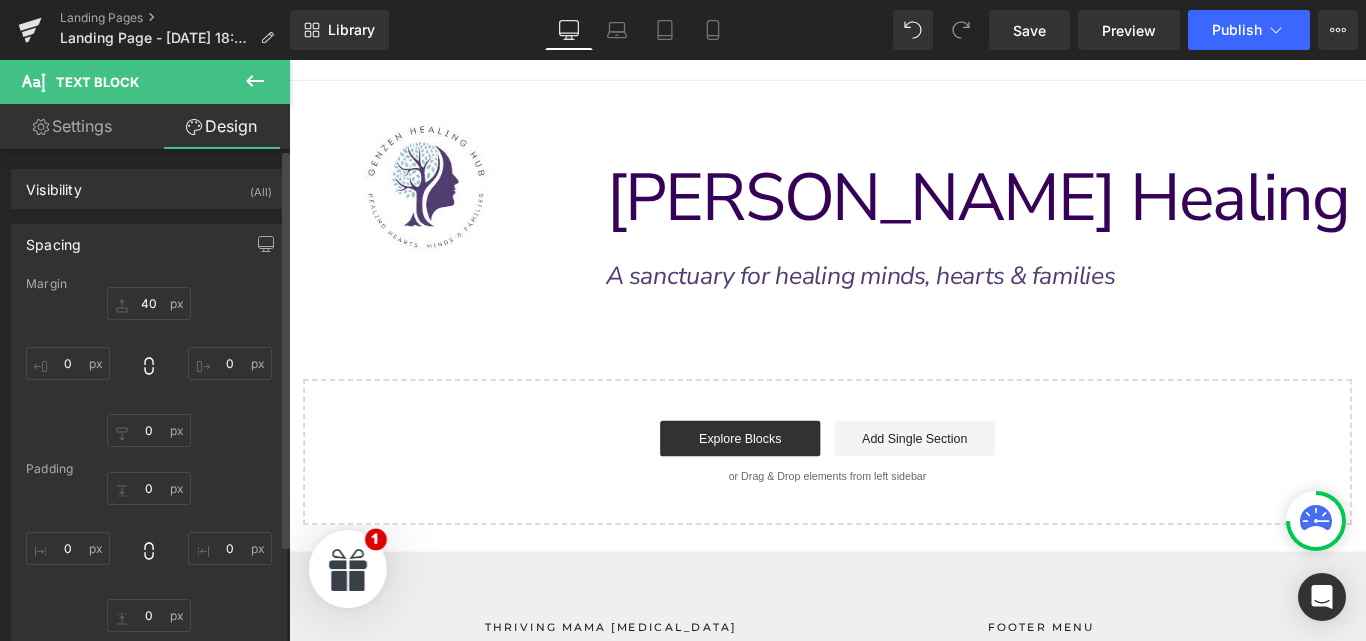 type on "40" 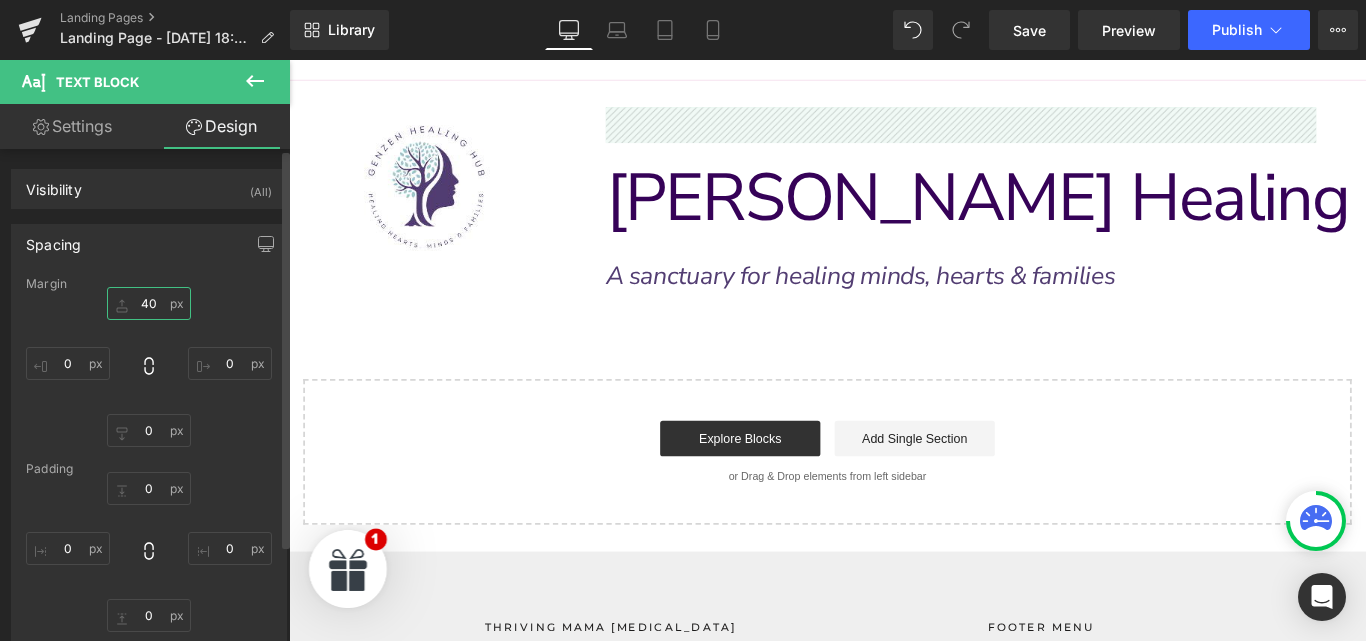 click on "40" at bounding box center (149, 303) 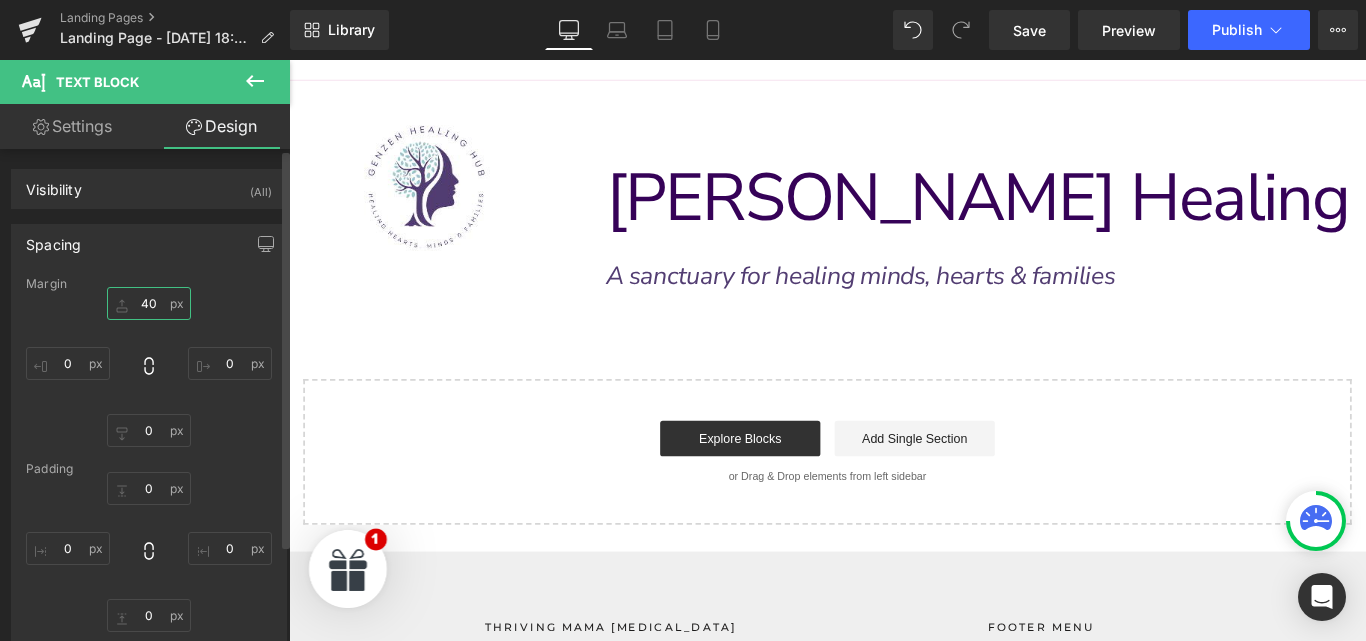 type on "0" 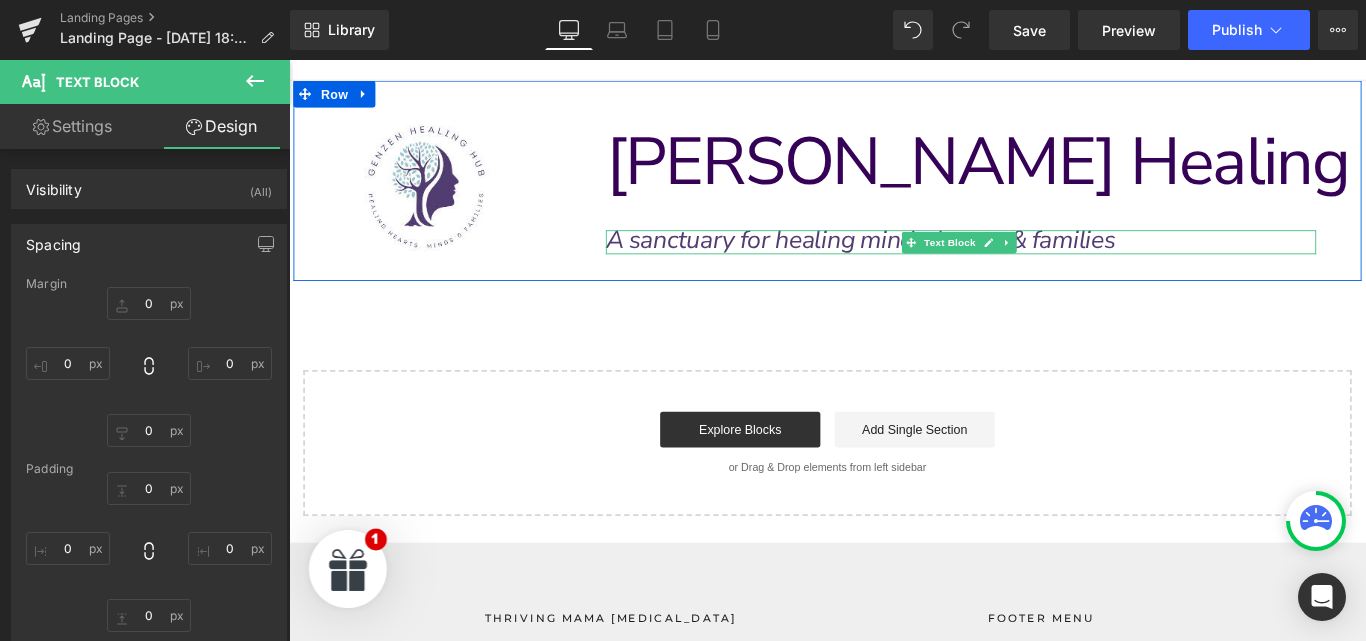 click on "A sanctuary for healing minds, hearts & families" at bounding box center [931, 262] 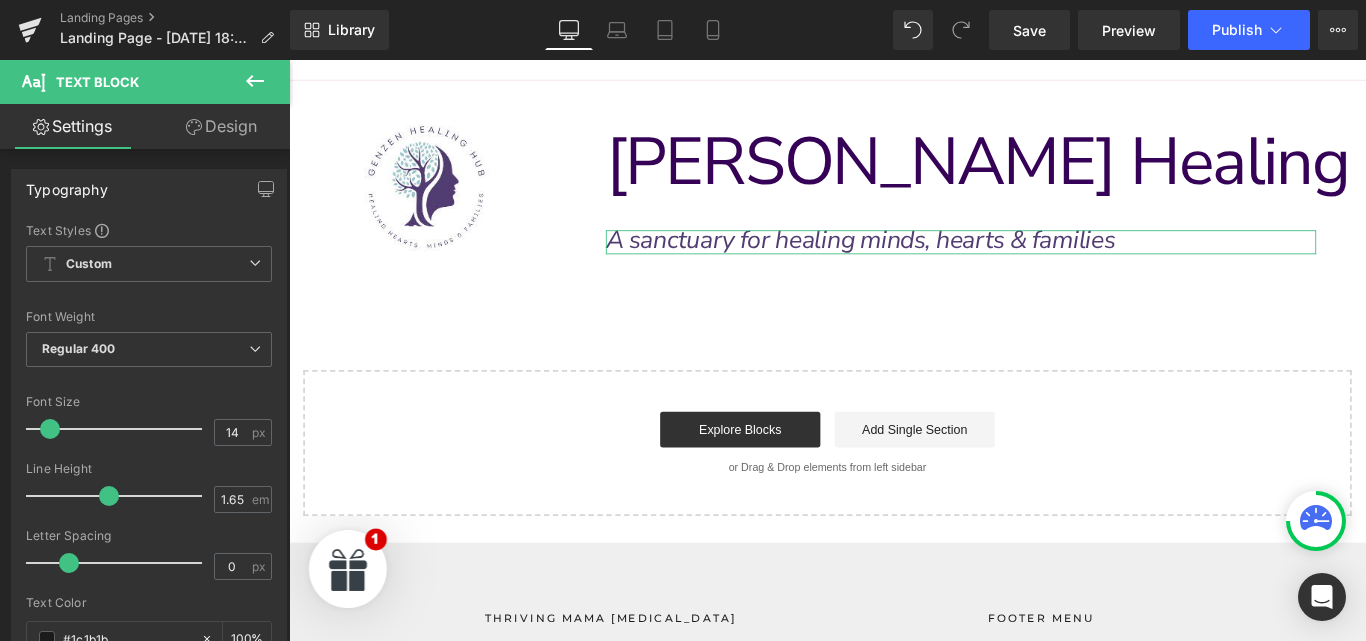 click 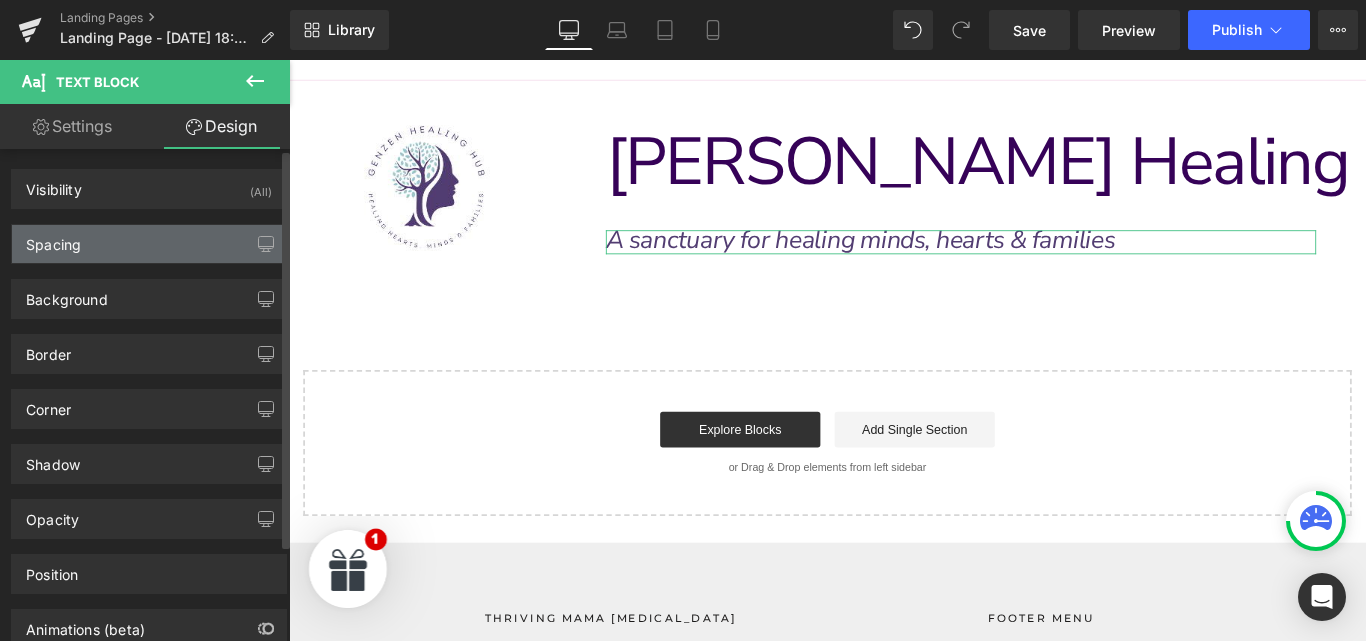 click on "Spacing" at bounding box center (149, 244) 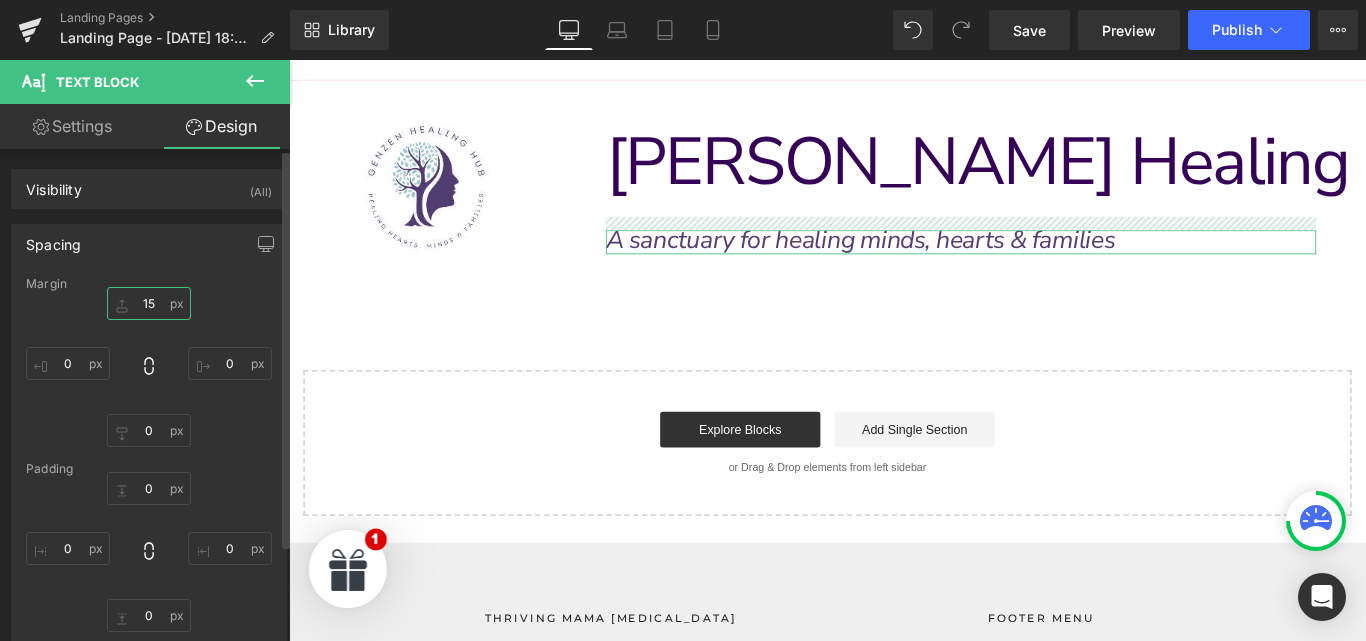 click on "15" at bounding box center [149, 303] 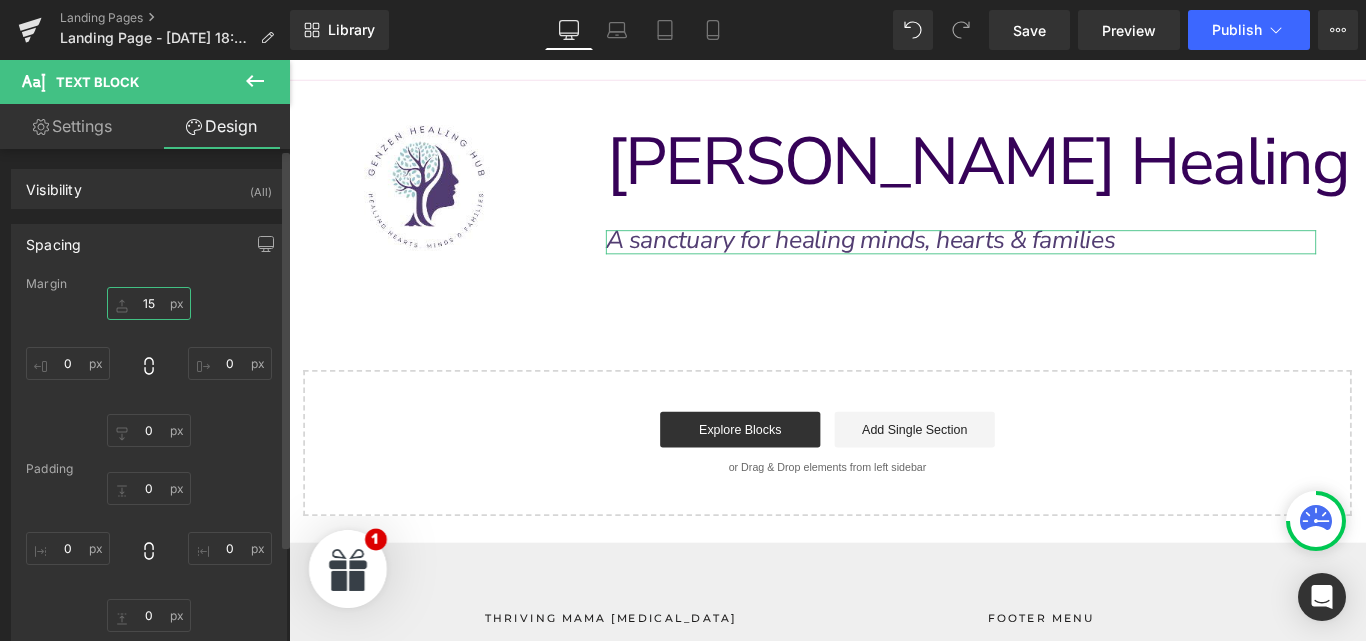 type on "0" 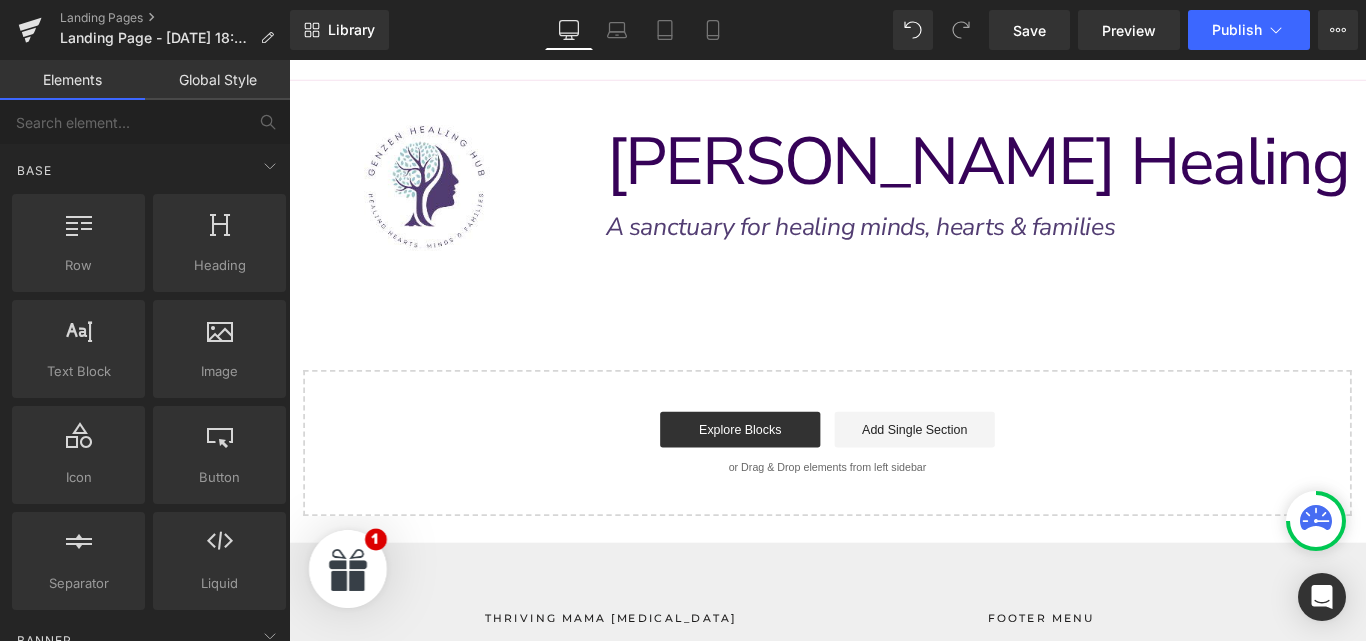 click on "Image         Row         [PERSON_NAME] Healing Hub Text Block         Row                 A sanctuary for healing minds, hearts & families Text Block         Row
Select your layout" at bounding box center [894, 327] 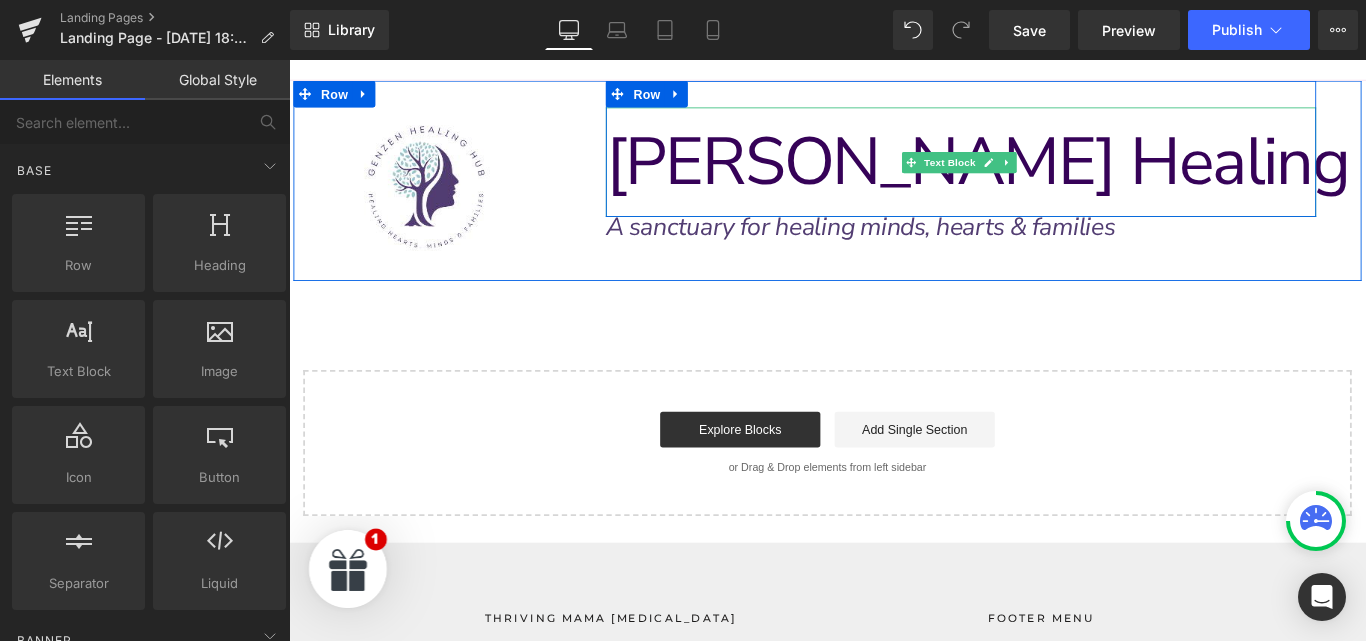 click on "[PERSON_NAME] Healing Hub" at bounding box center [1139, 174] 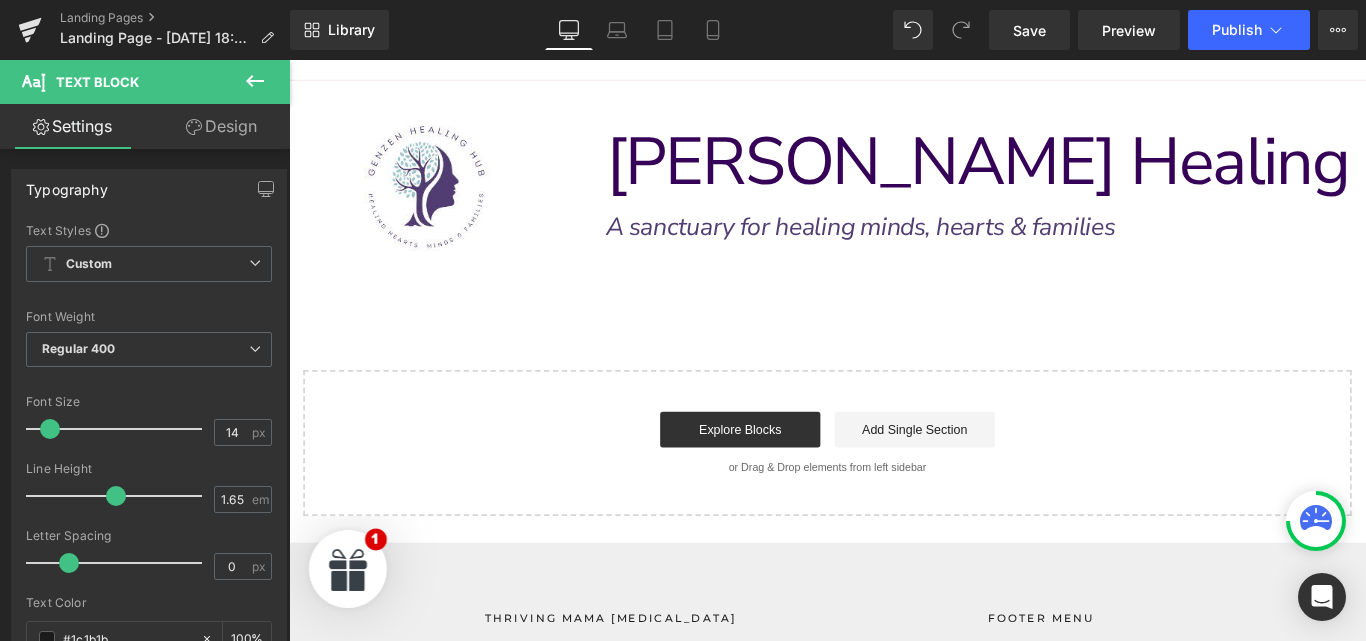 click on "Design" at bounding box center (221, 126) 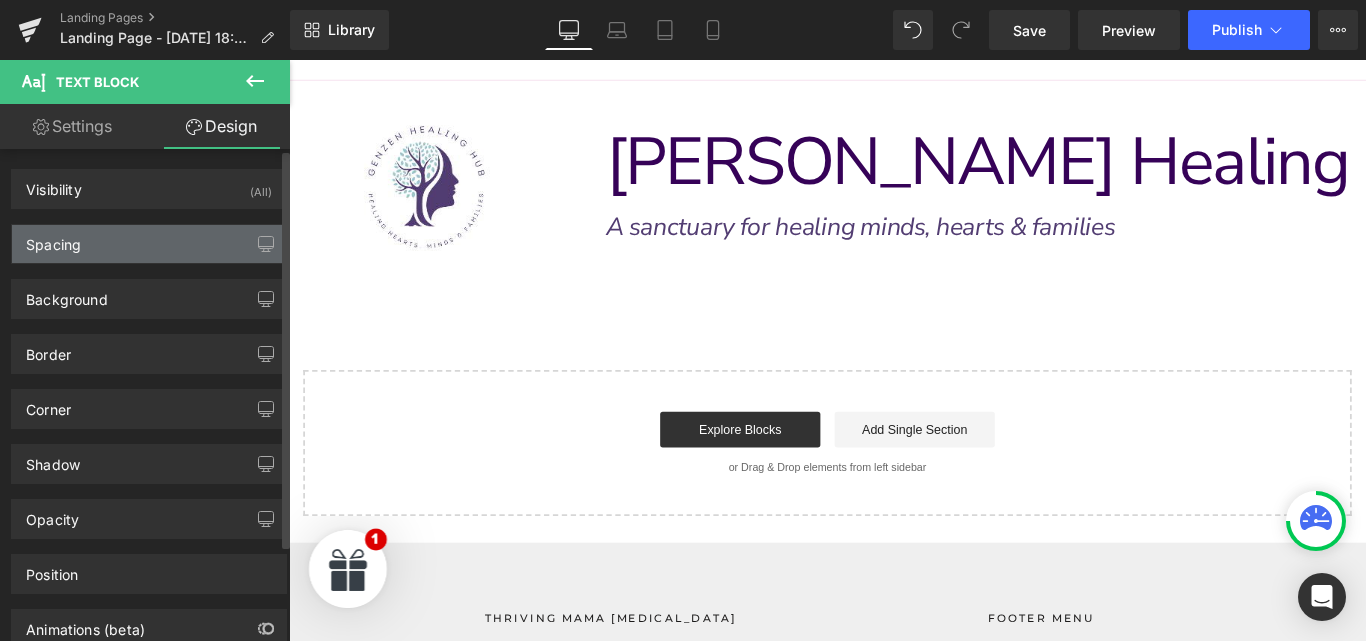 click on "Spacing" at bounding box center (149, 244) 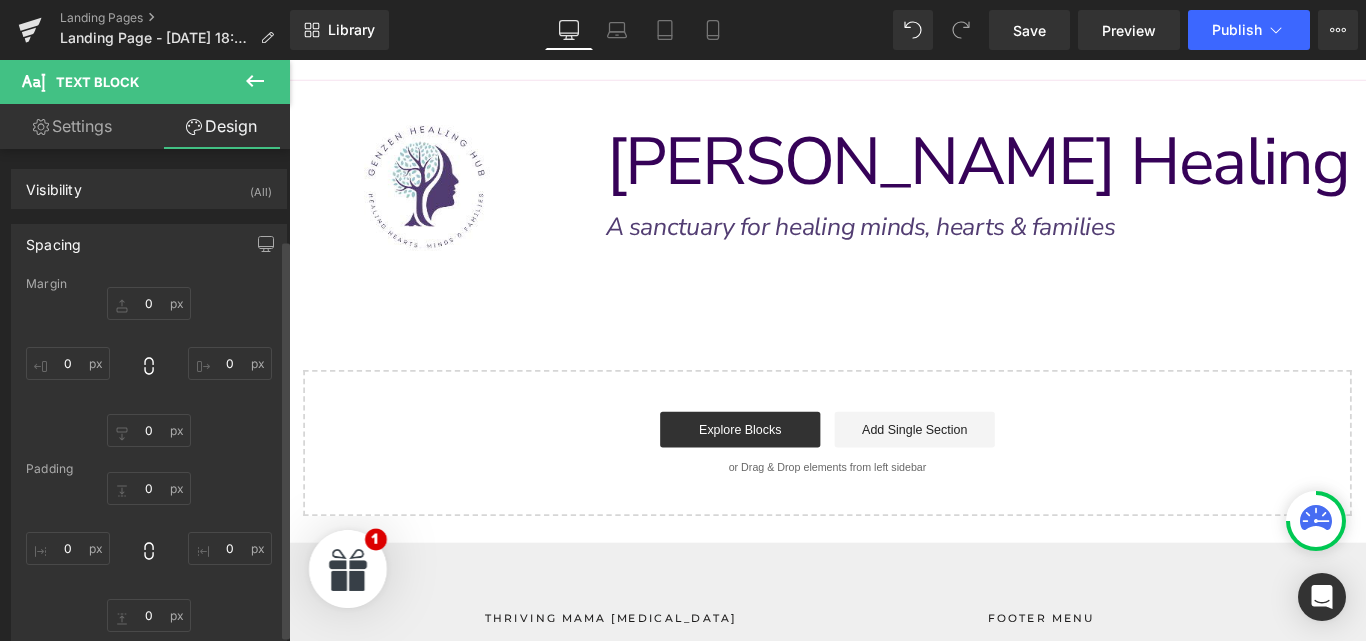 scroll, scrollTop: 0, scrollLeft: 0, axis: both 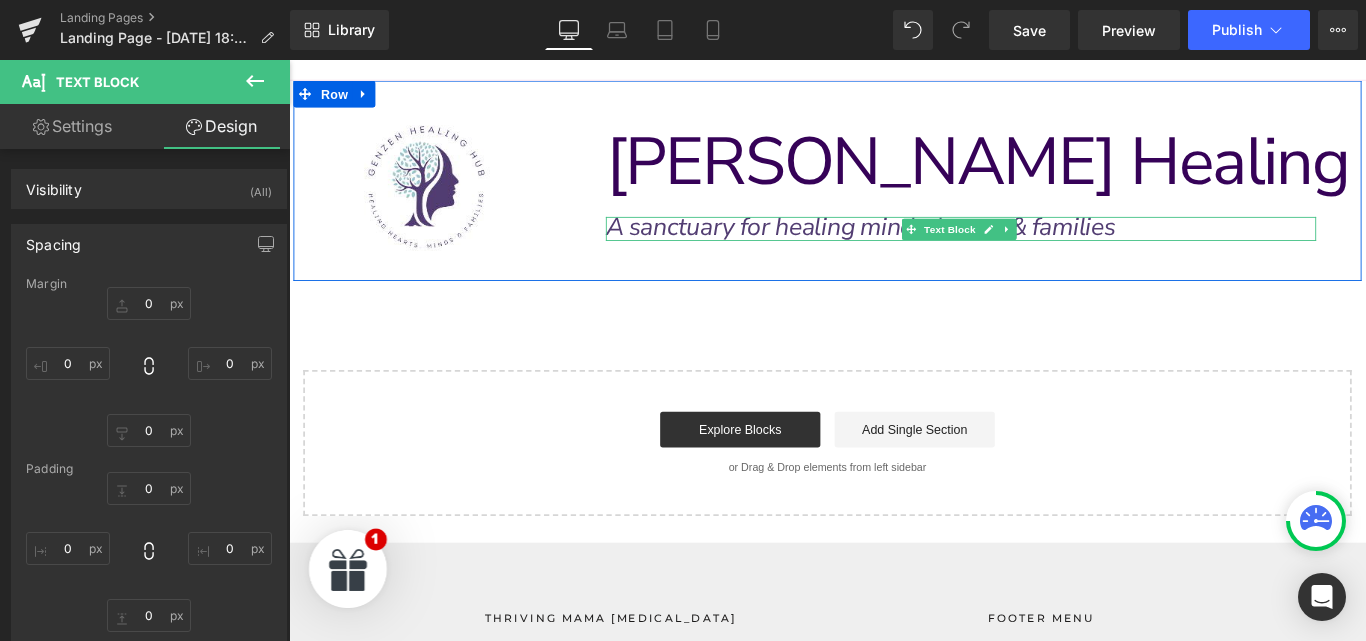 click on "A sanctuary for healing minds, hearts & families" at bounding box center [931, 247] 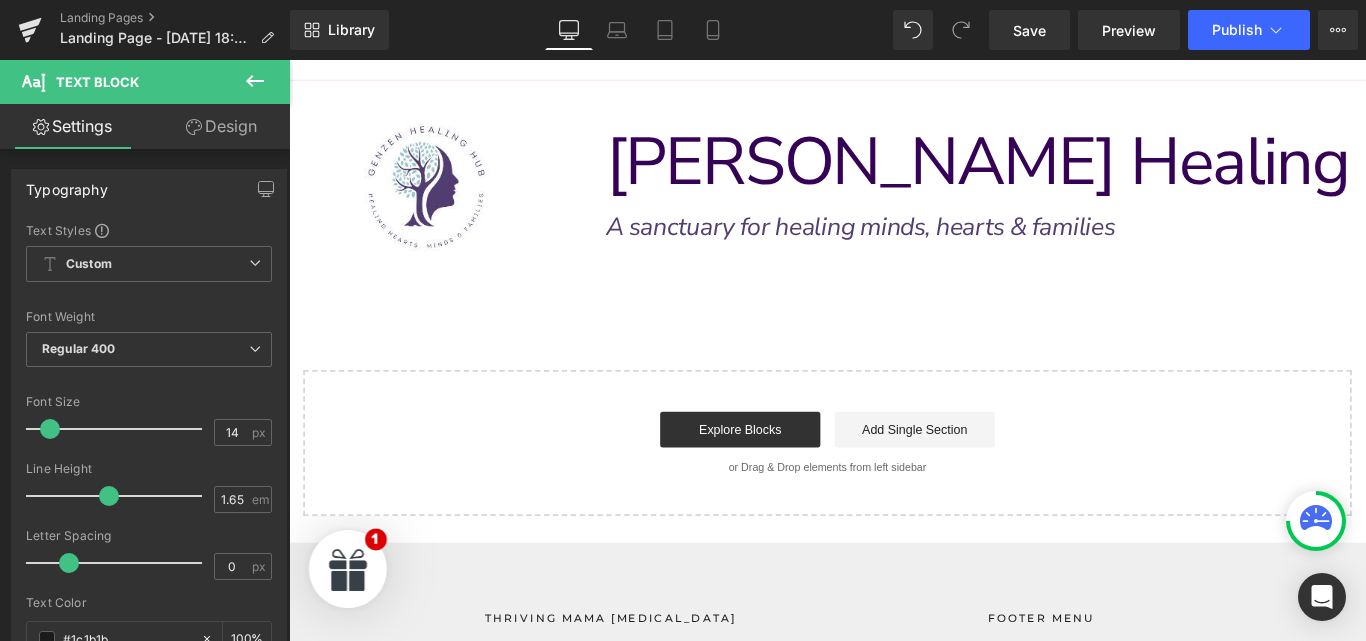 click at bounding box center (255, 82) 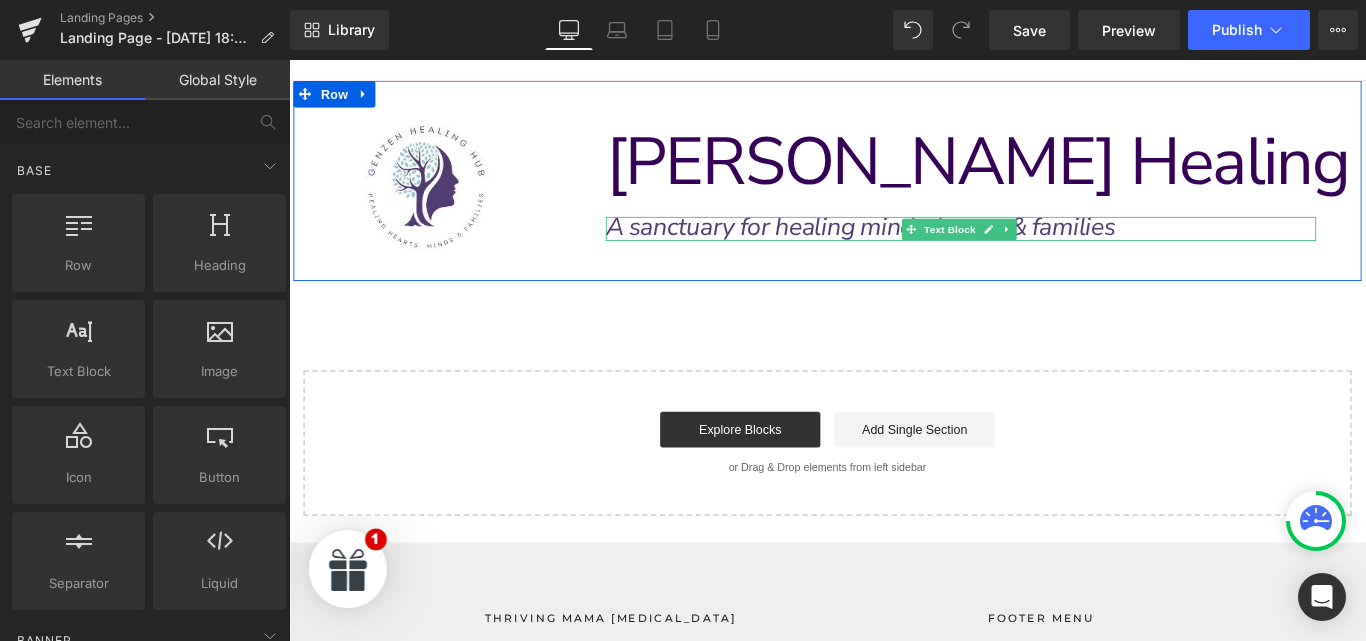 click on "A sanctuary for healing minds, hearts & families" at bounding box center (931, 247) 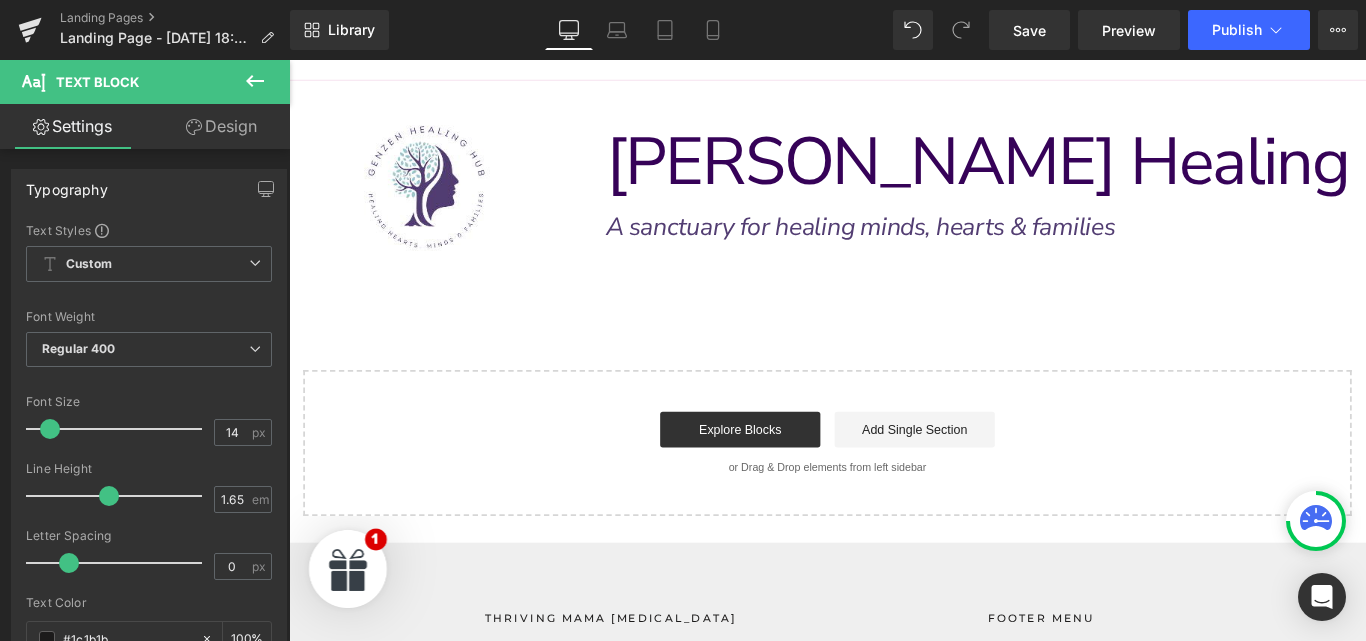 click on "Design" at bounding box center (221, 126) 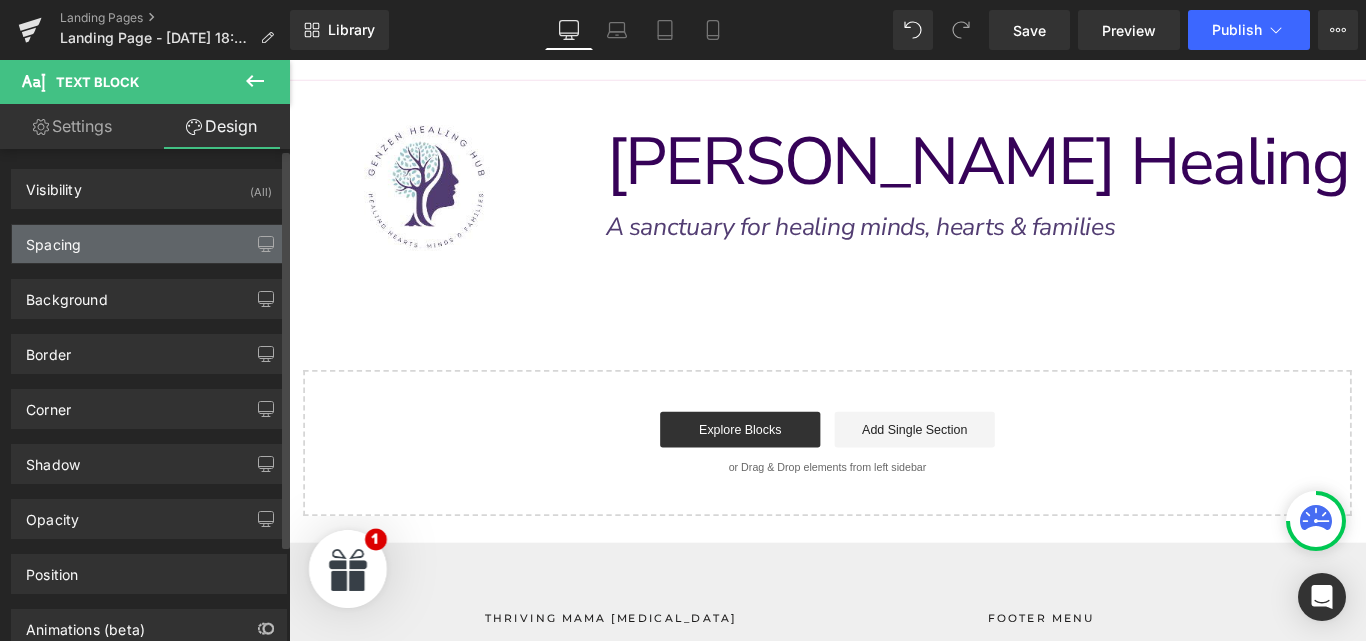 click on "Spacing" at bounding box center (149, 244) 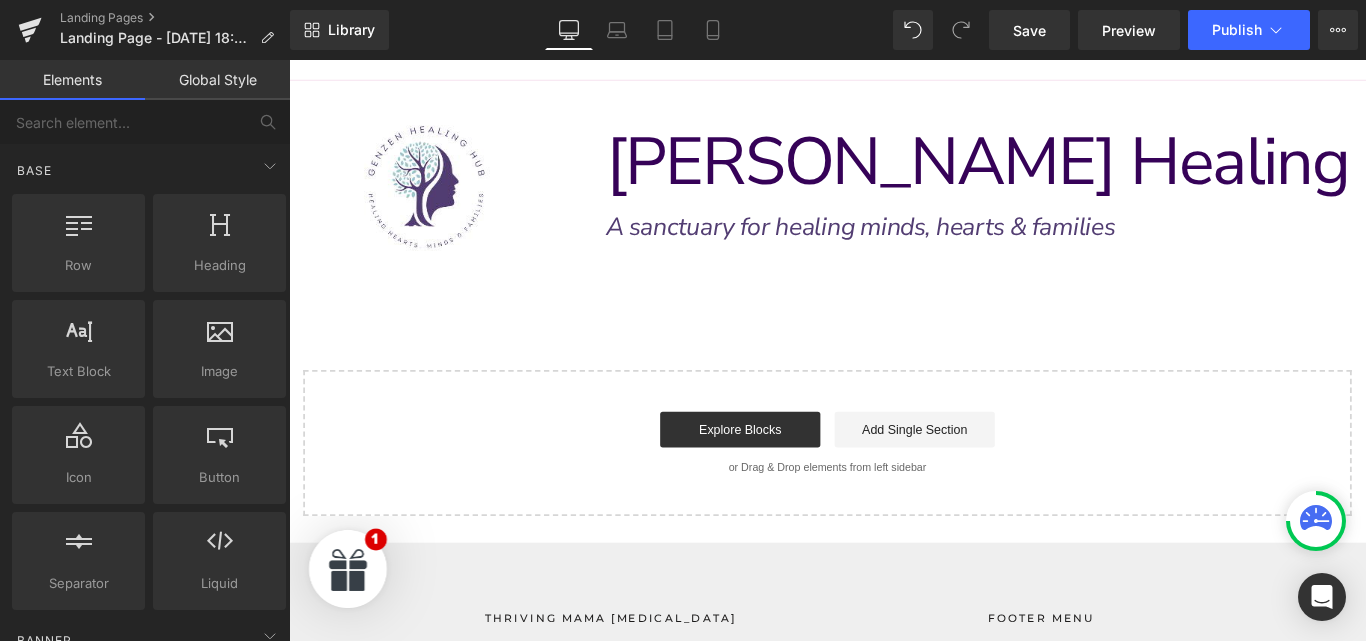 click on "Image         Row         [PERSON_NAME] Healing Hub Text Block         Row                 A sanctuary for healing minds, hearts & families Text Block         Row
Select your layout" at bounding box center (894, 327) 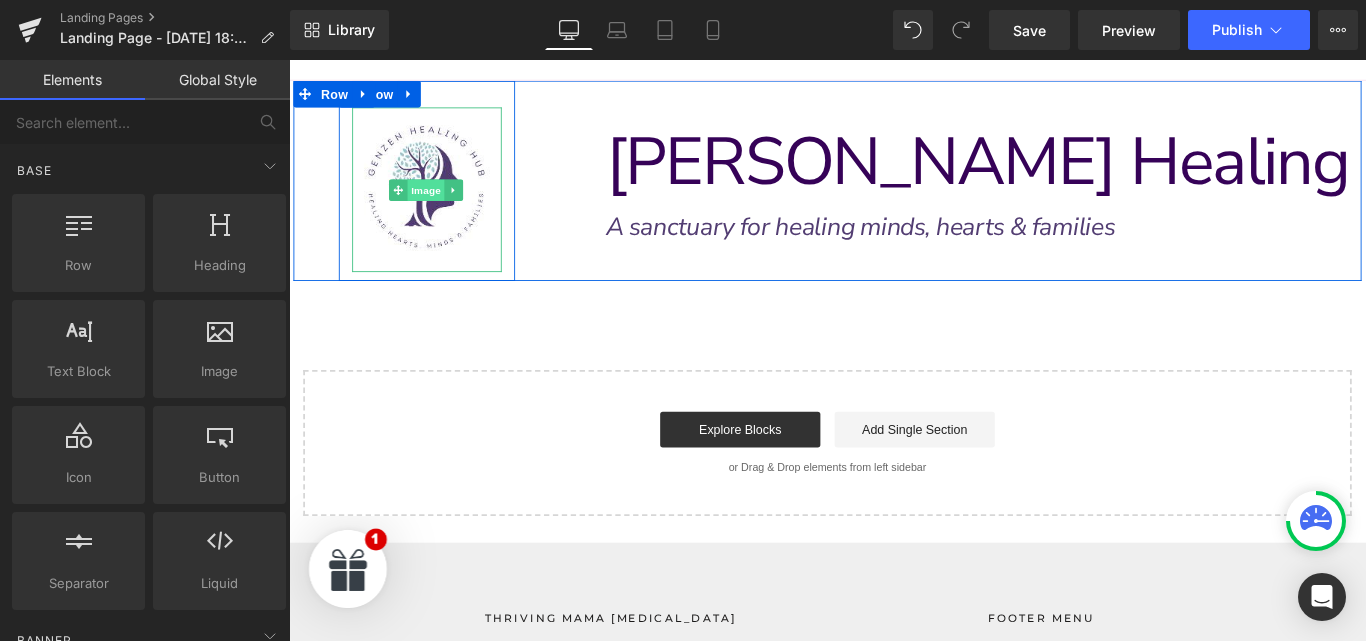 click on "Image" at bounding box center [444, 206] 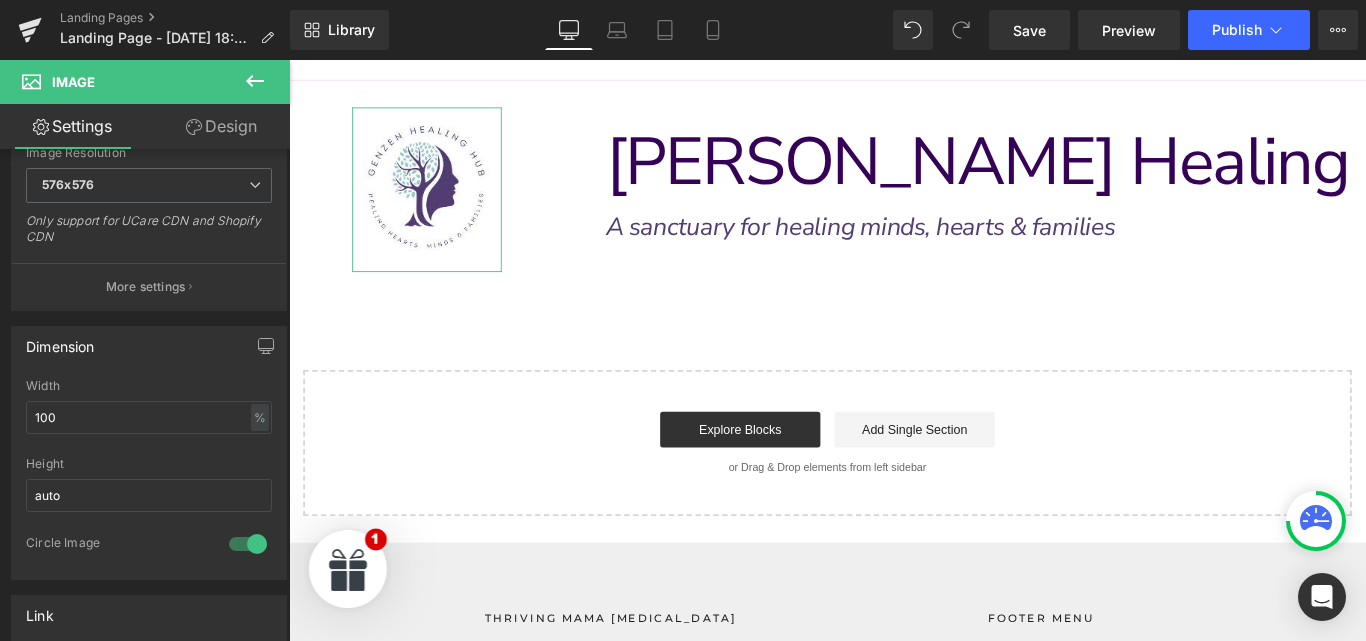 scroll, scrollTop: 417, scrollLeft: 0, axis: vertical 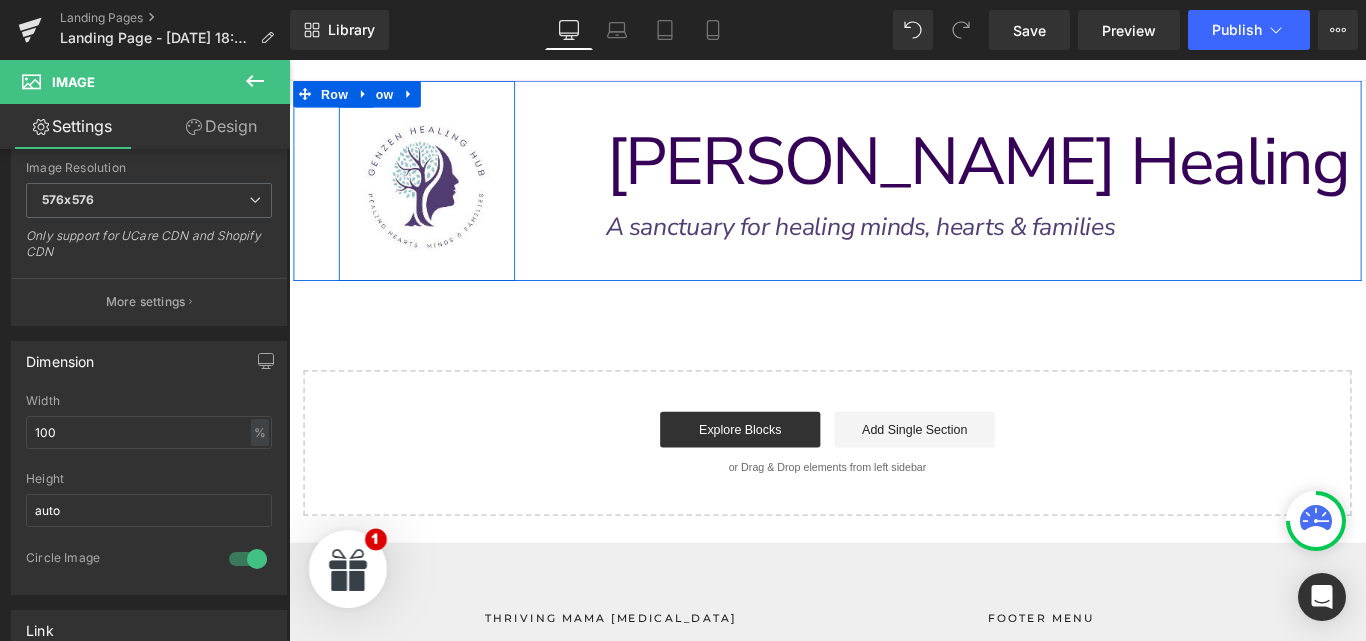 click on "Image         Row" at bounding box center (444, 195) 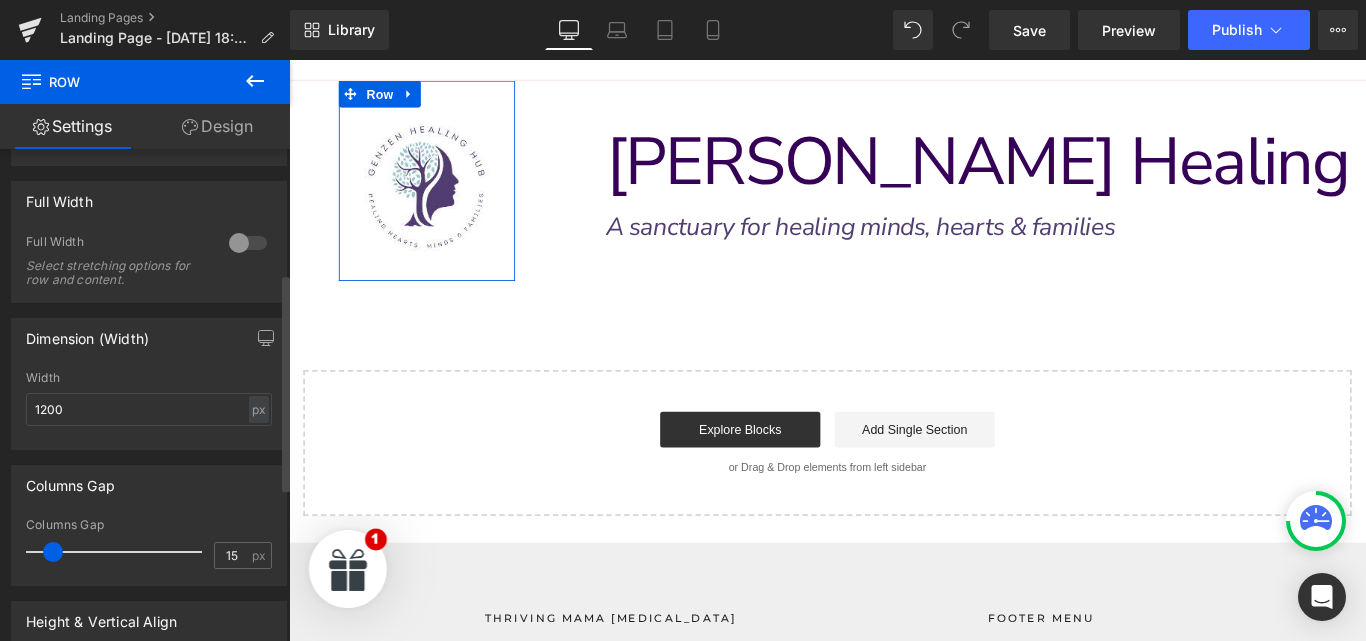 scroll, scrollTop: 280, scrollLeft: 0, axis: vertical 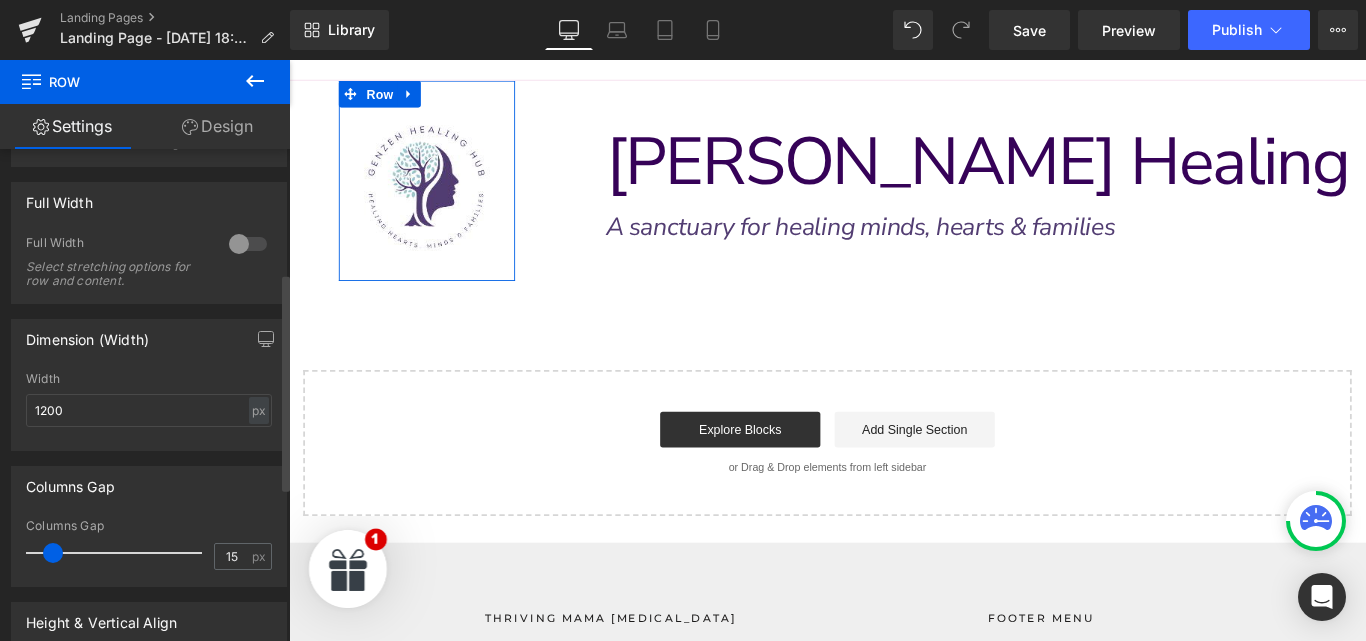 click at bounding box center (248, 244) 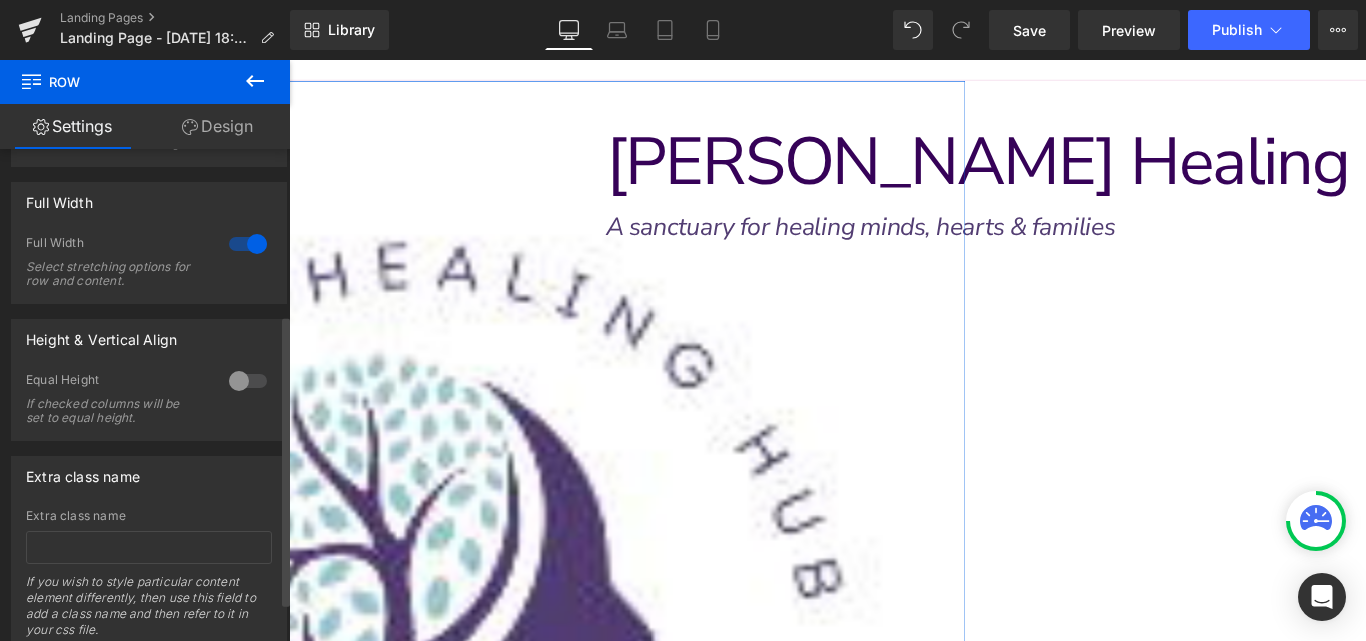 click at bounding box center [248, 244] 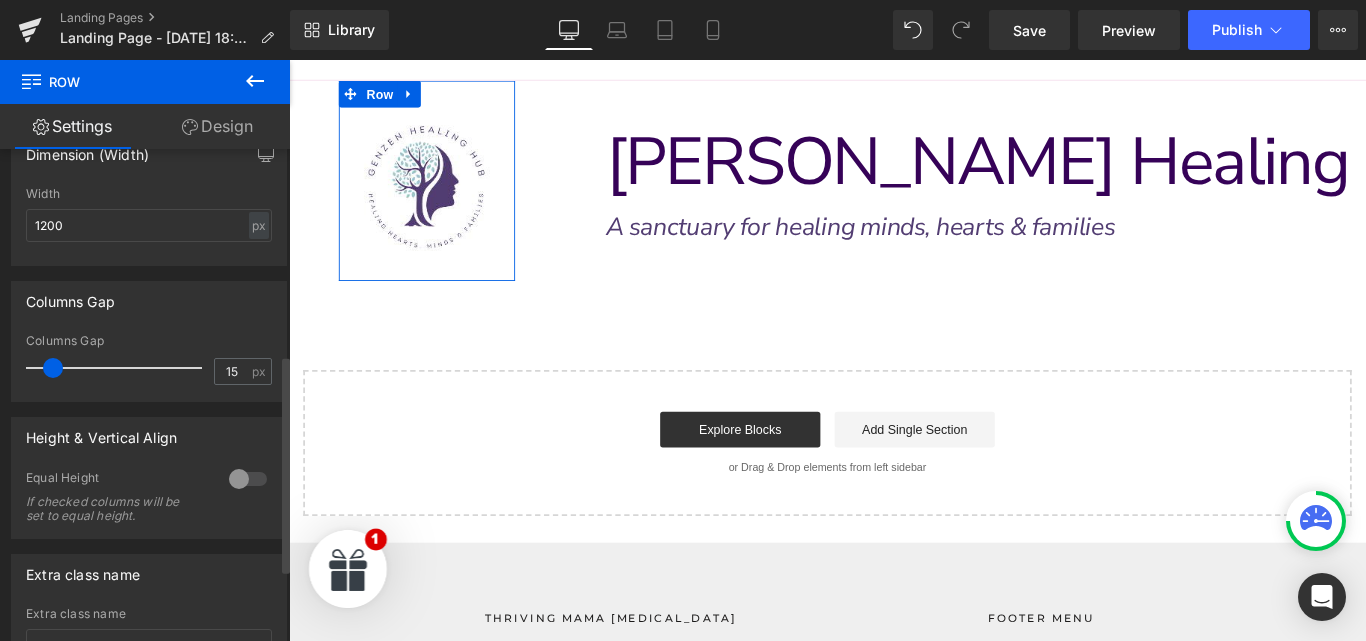 scroll, scrollTop: 466, scrollLeft: 0, axis: vertical 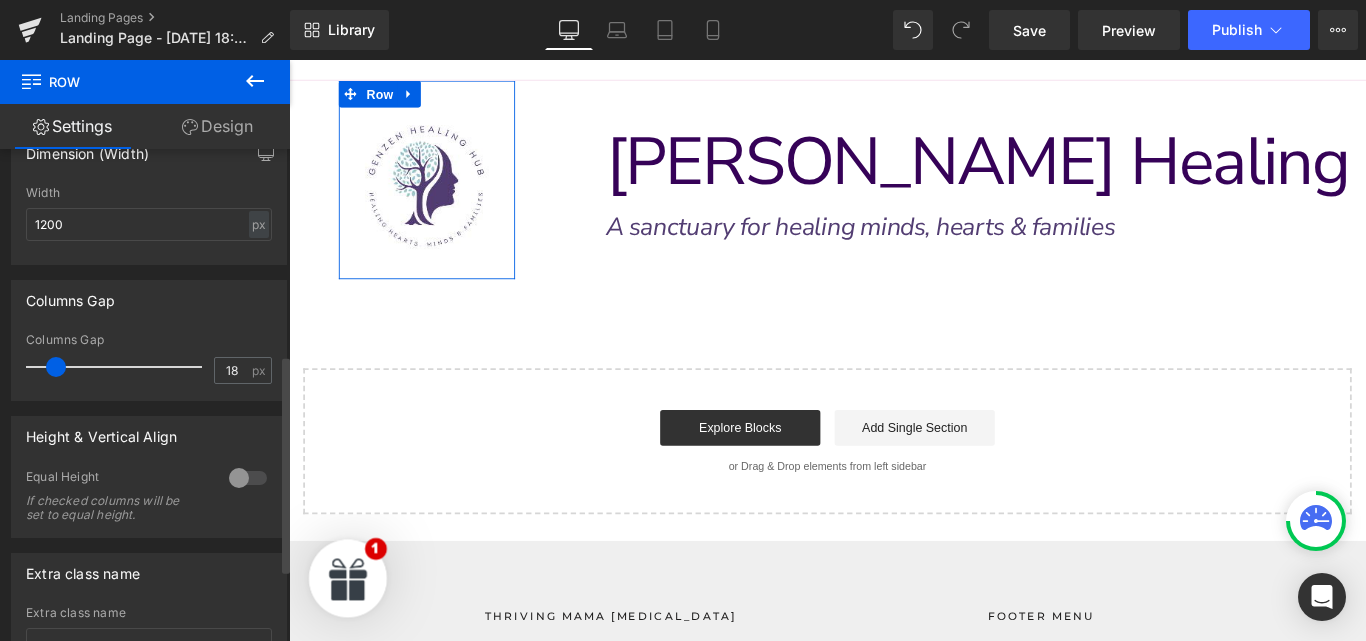 click at bounding box center [119, 367] 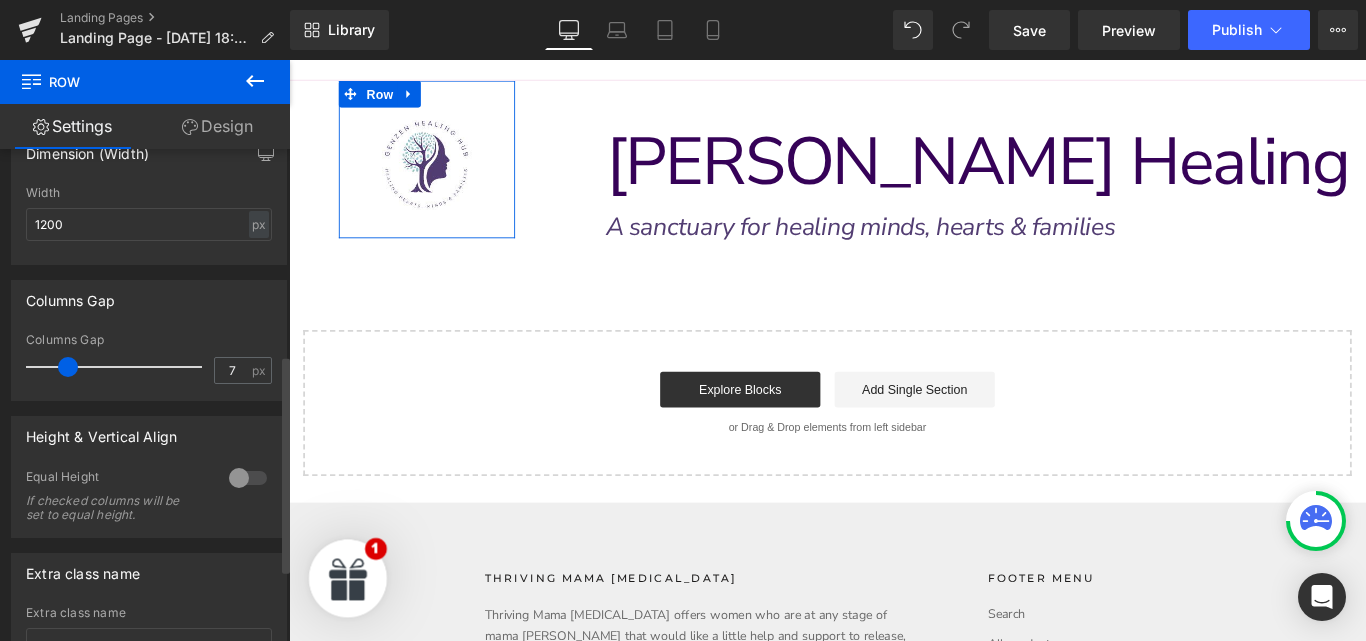 type on "0" 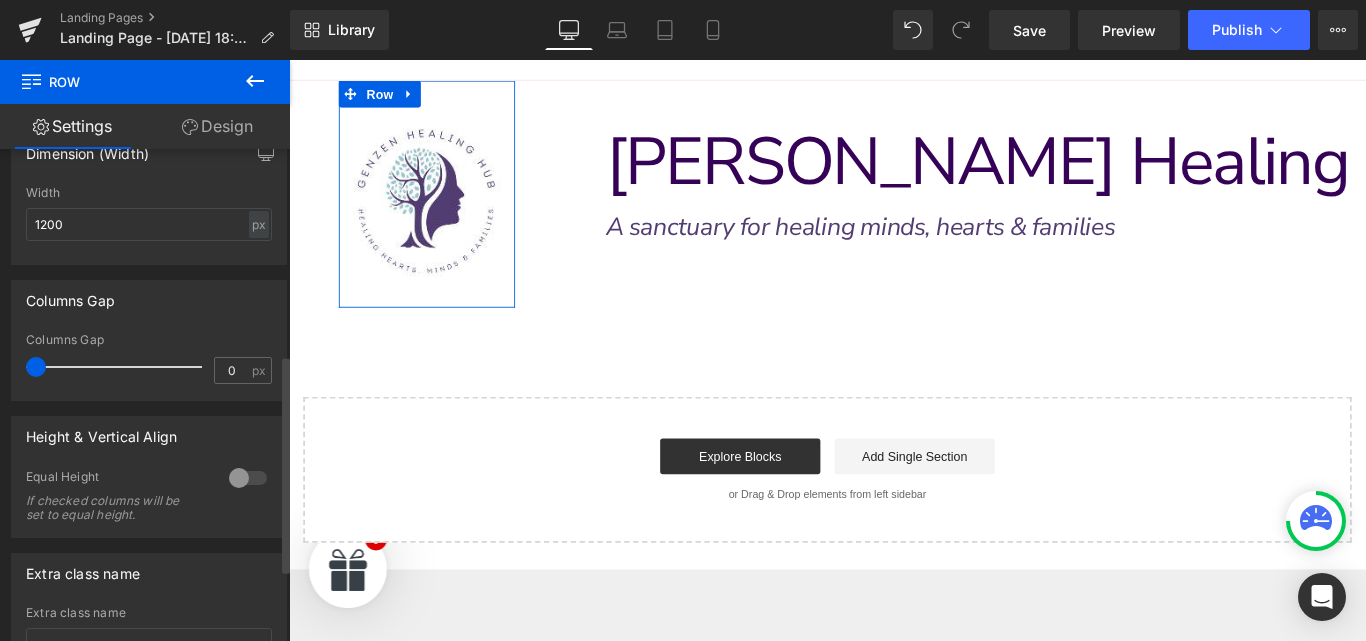 drag, startPoint x: 55, startPoint y: 369, endPoint x: 0, endPoint y: 370, distance: 55.00909 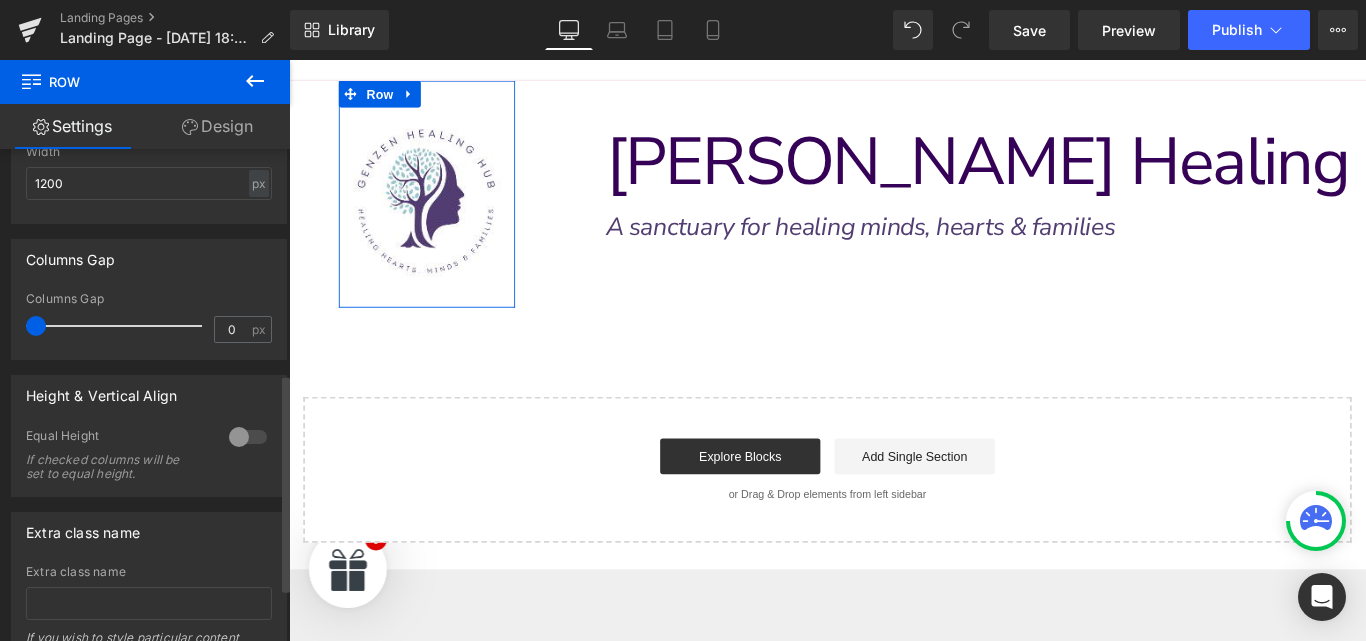 scroll, scrollTop: 517, scrollLeft: 0, axis: vertical 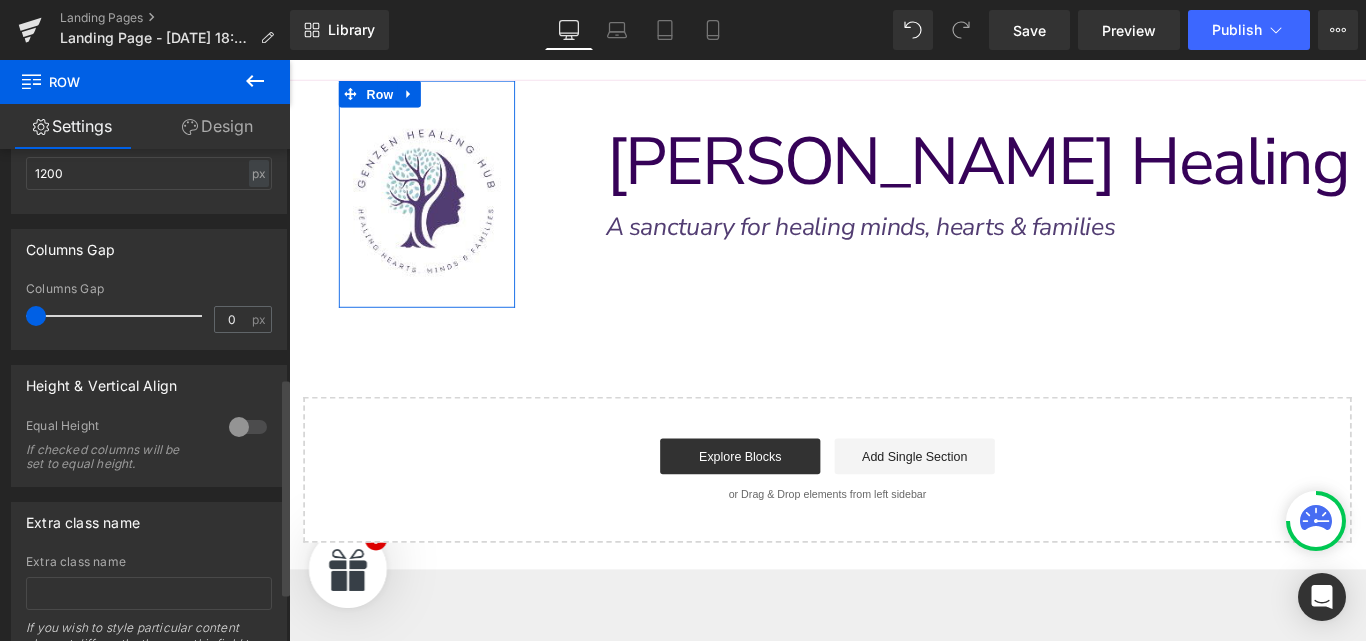 click at bounding box center [248, 427] 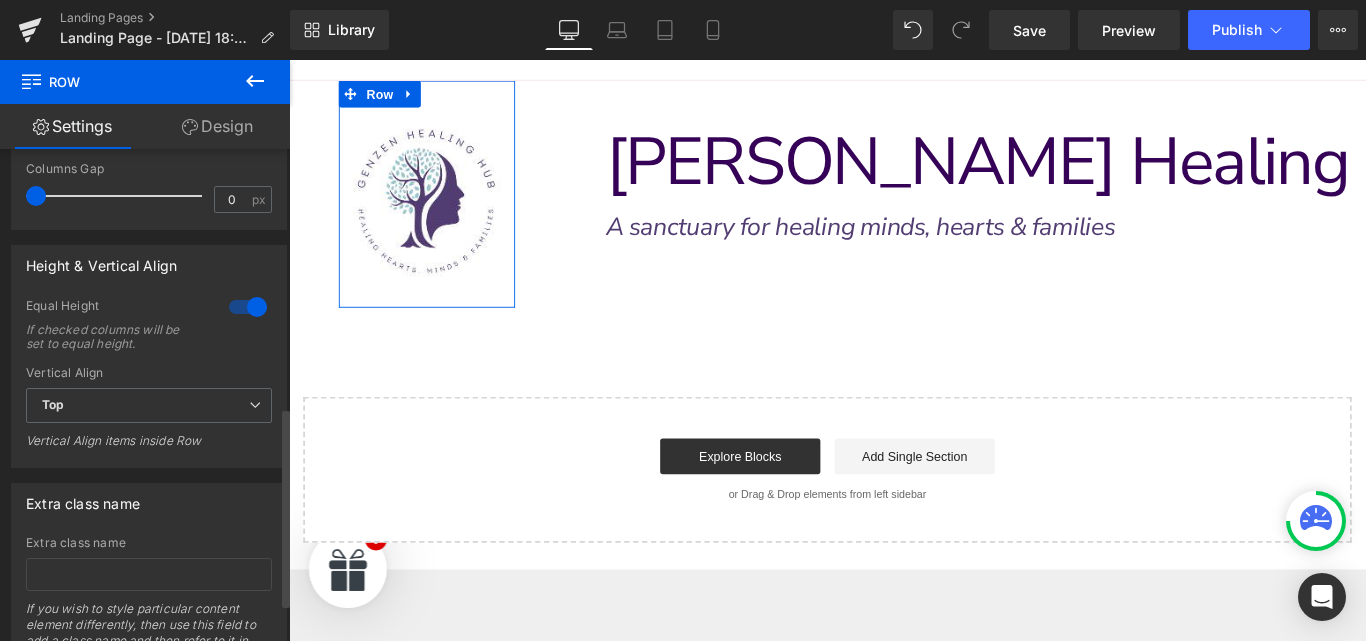 scroll, scrollTop: 654, scrollLeft: 0, axis: vertical 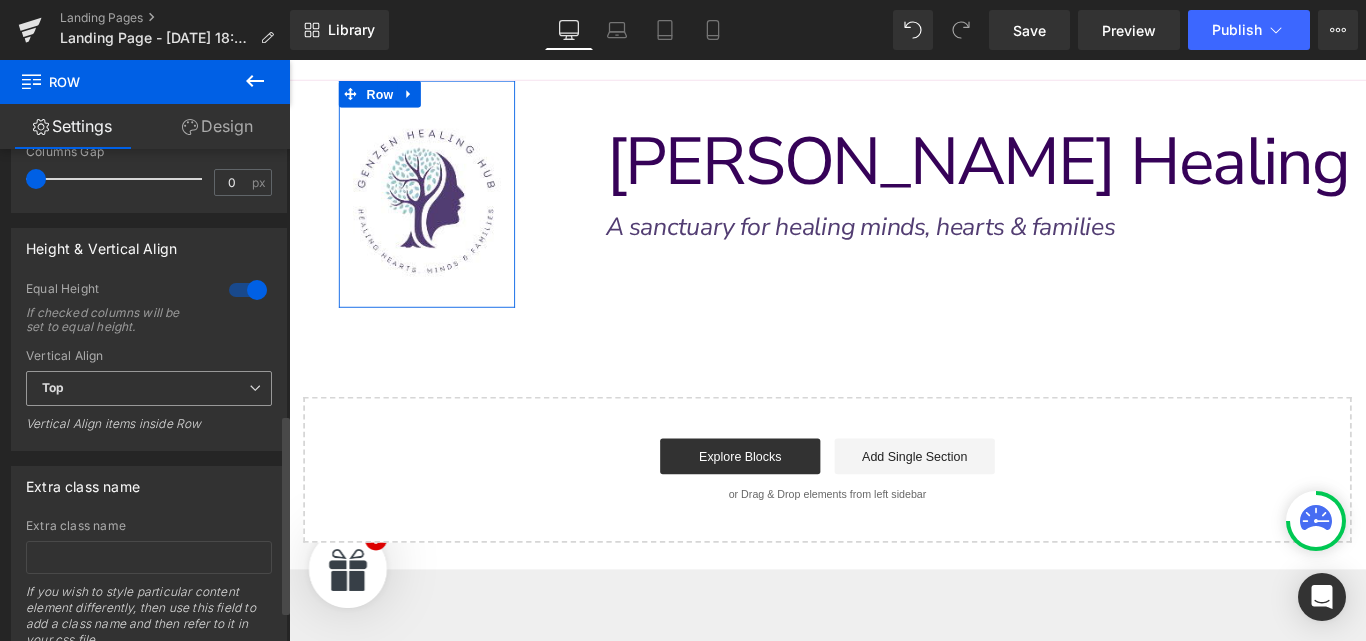click on "Top" at bounding box center (149, 388) 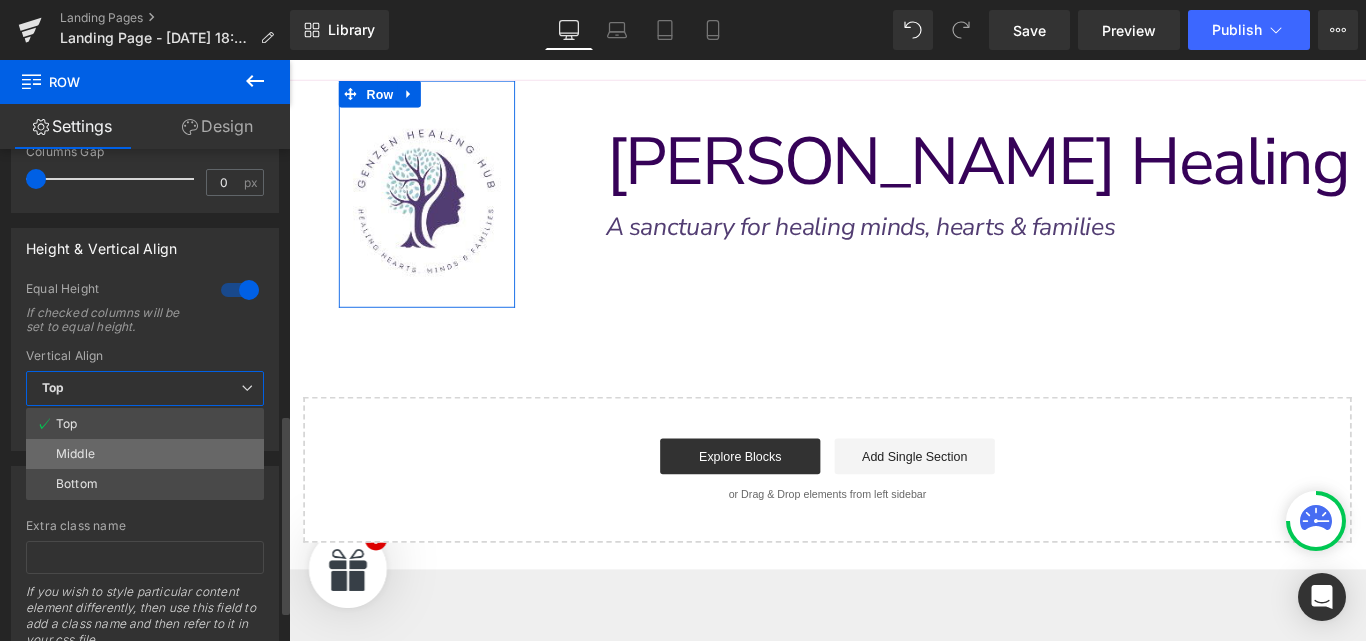 click on "Middle" at bounding box center (145, 454) 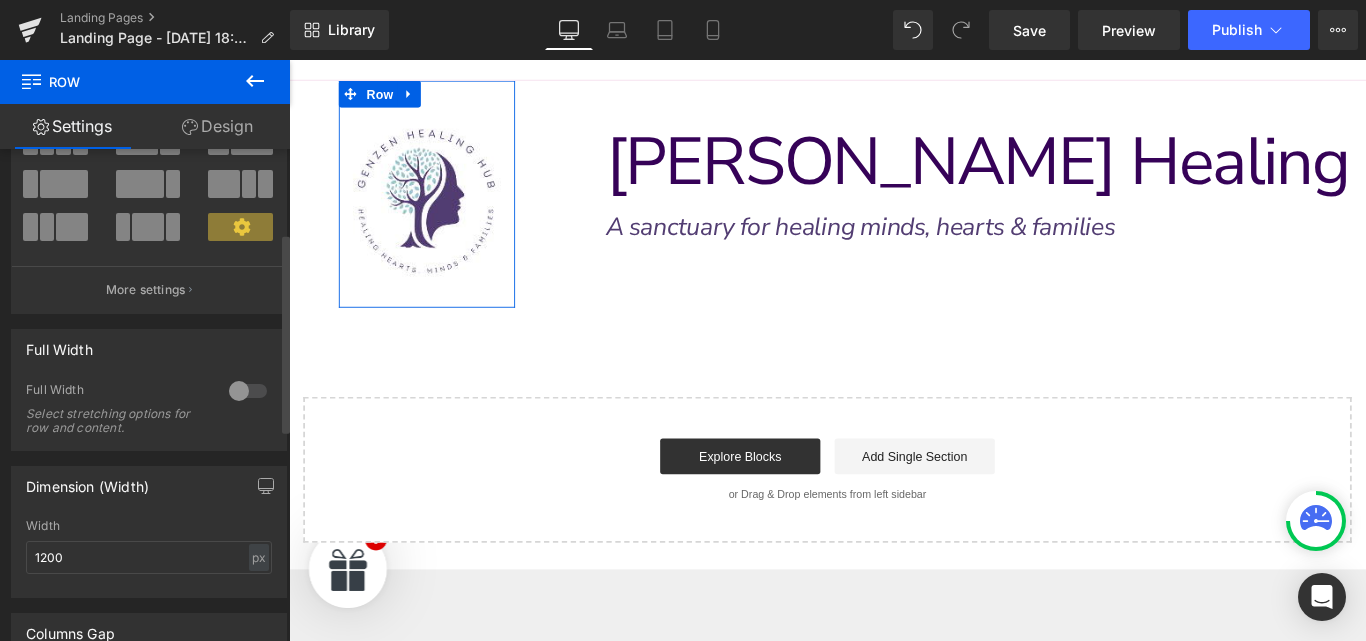 scroll, scrollTop: 0, scrollLeft: 0, axis: both 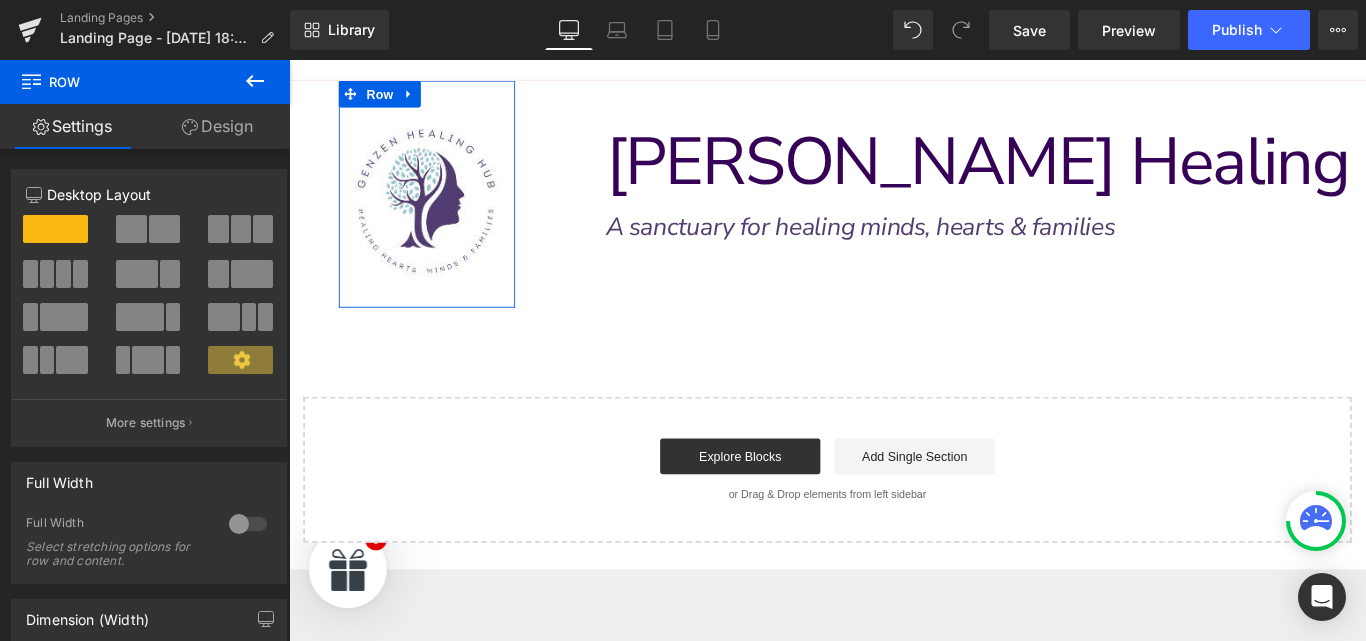 click on "Design" at bounding box center (217, 126) 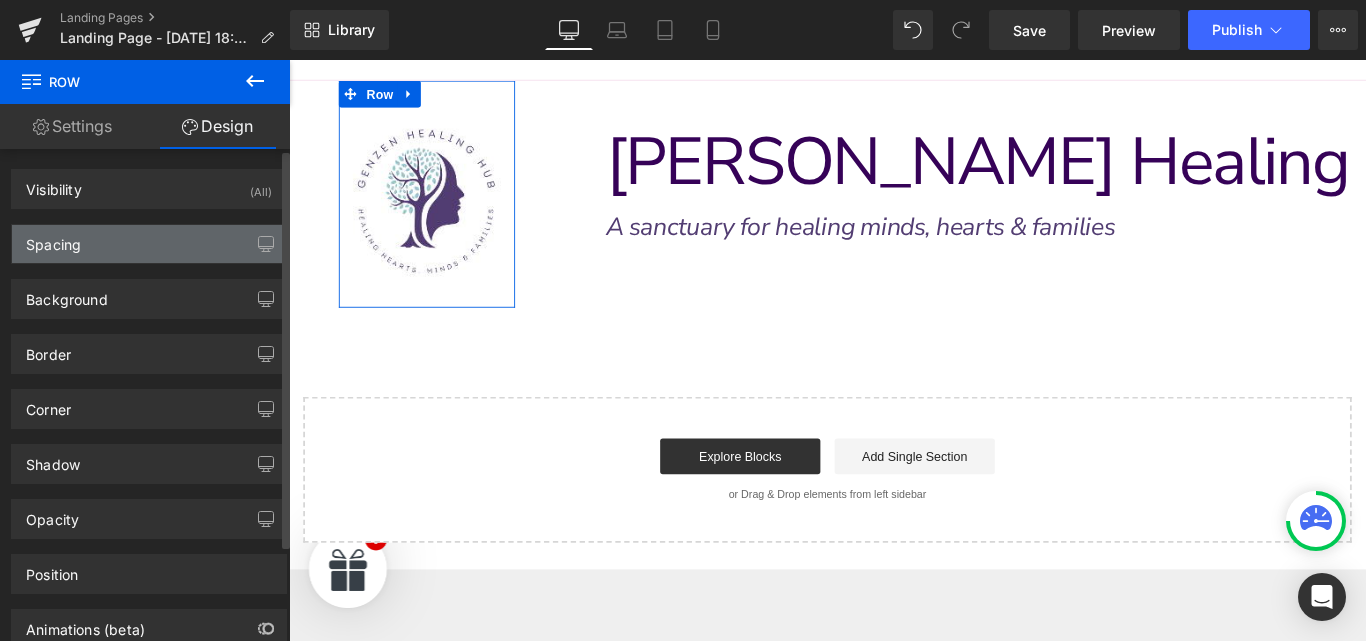 type on "0" 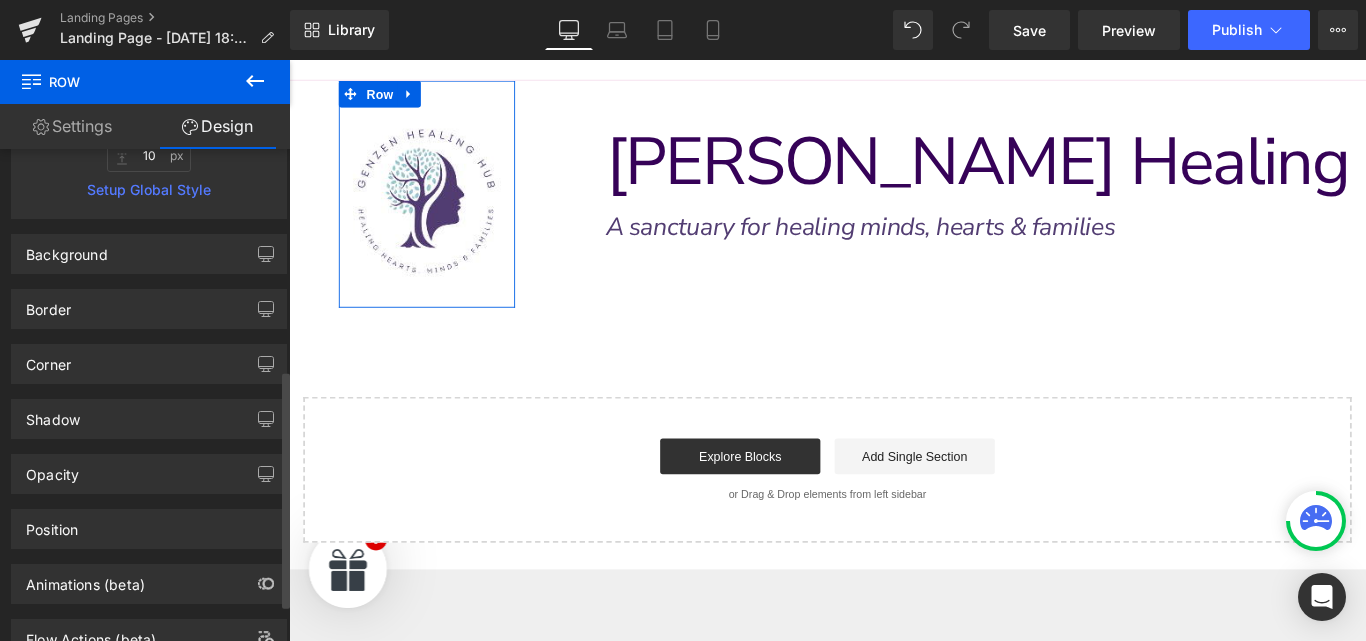 scroll, scrollTop: 509, scrollLeft: 0, axis: vertical 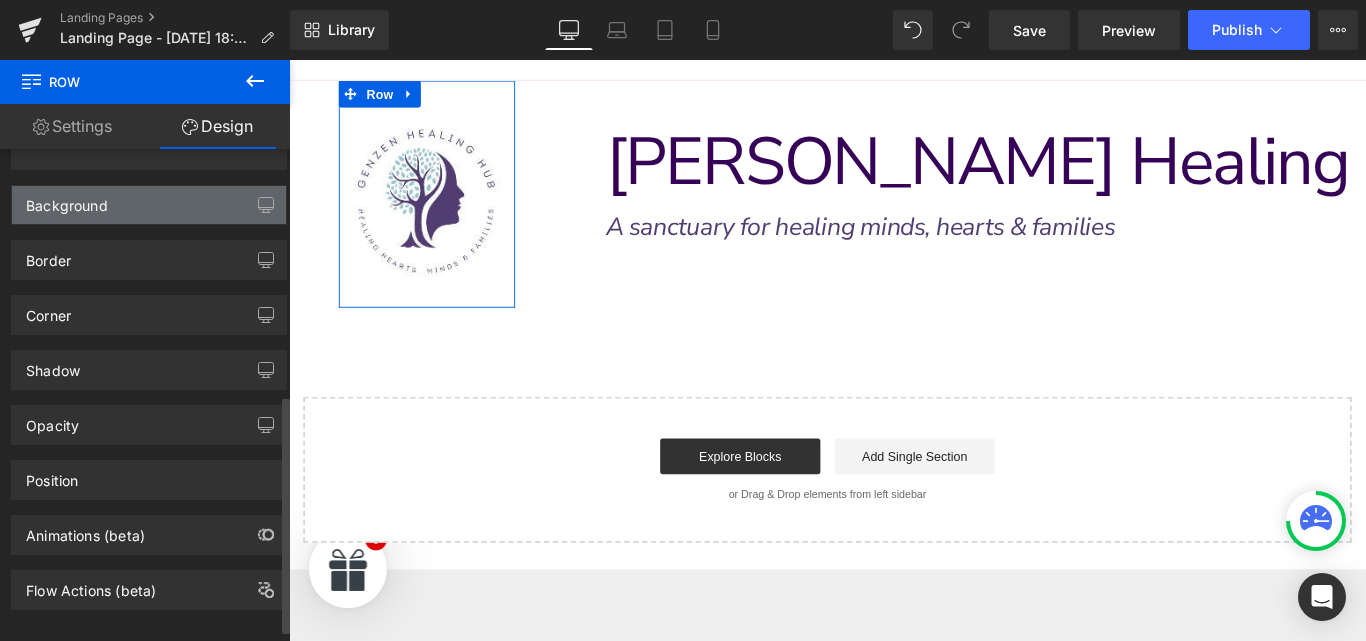 click on "Background" at bounding box center [149, 205] 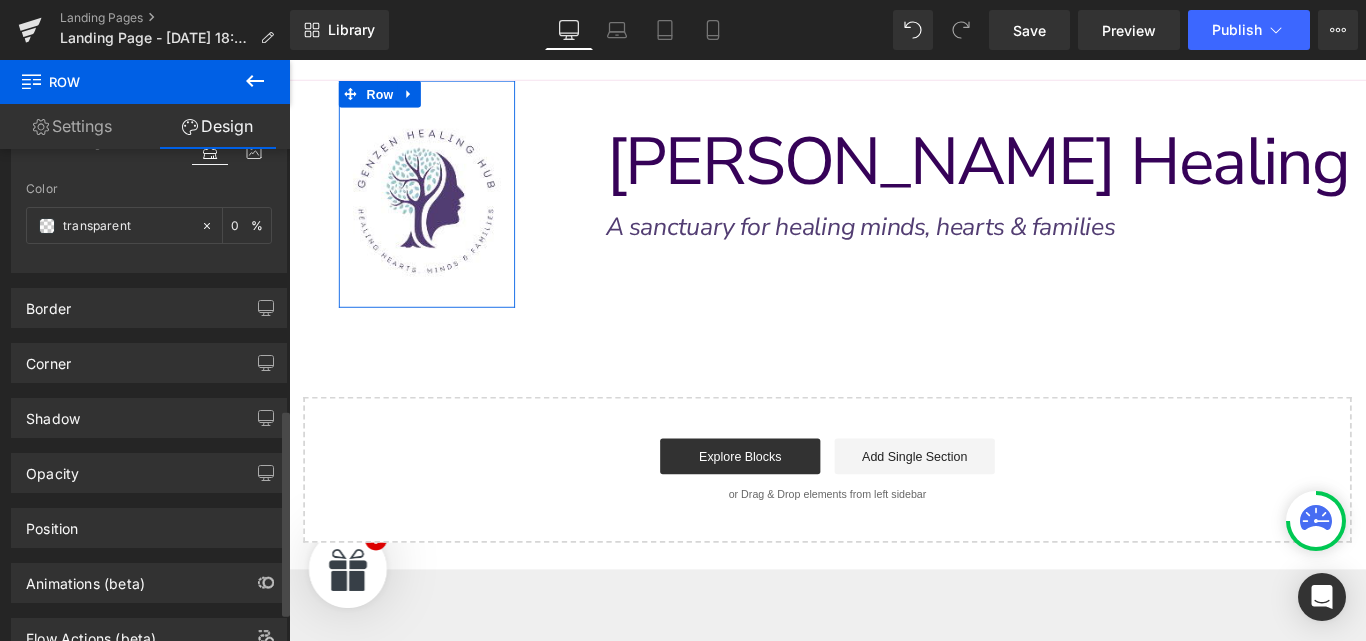 scroll, scrollTop: 619, scrollLeft: 0, axis: vertical 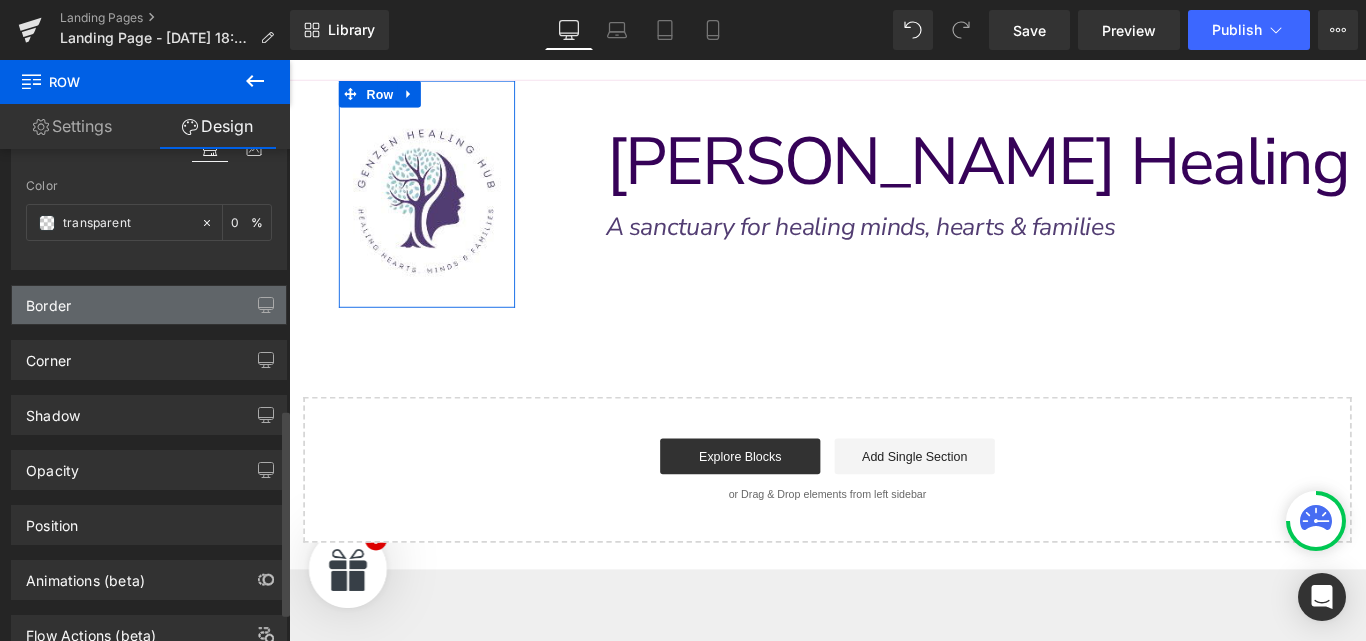 click on "Border" at bounding box center (149, 305) 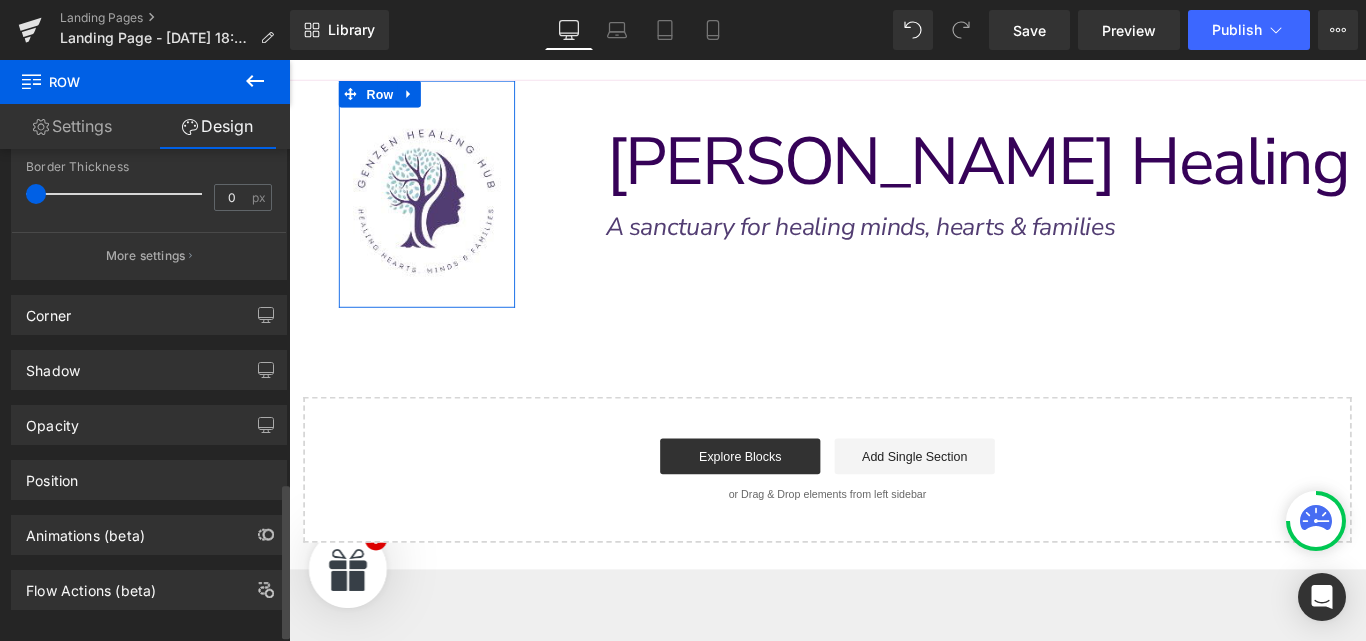 scroll, scrollTop: 1060, scrollLeft: 0, axis: vertical 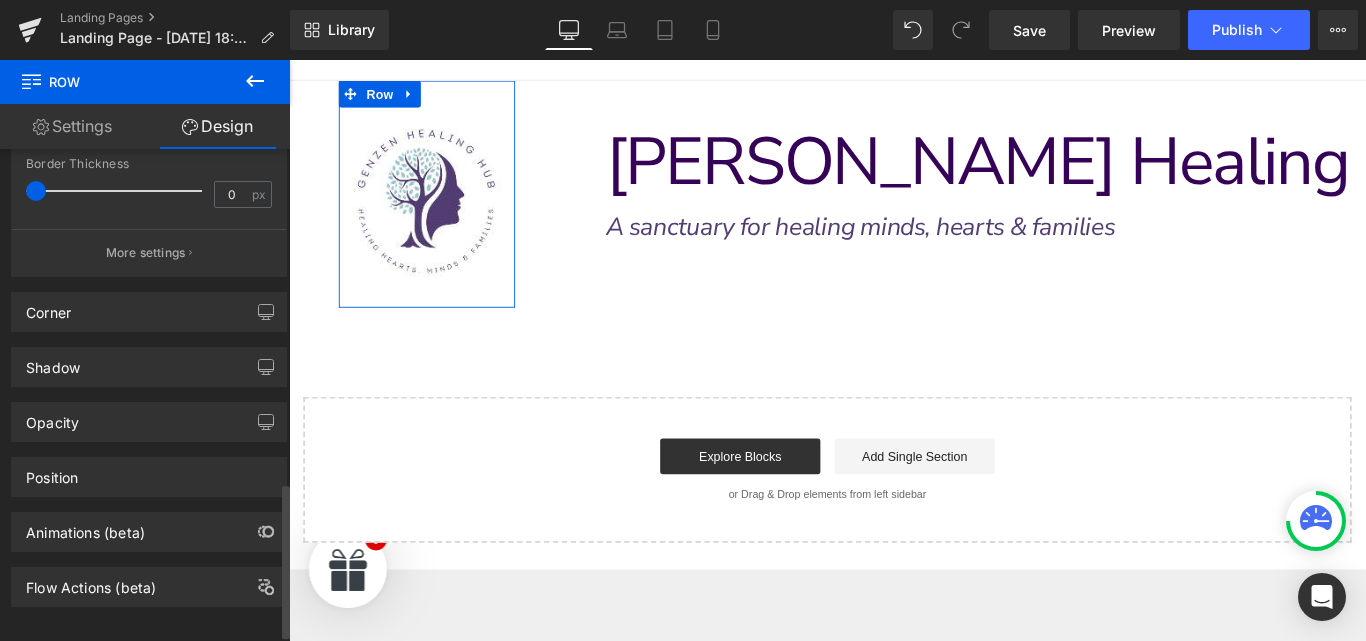 click on "Corner" at bounding box center [149, 312] 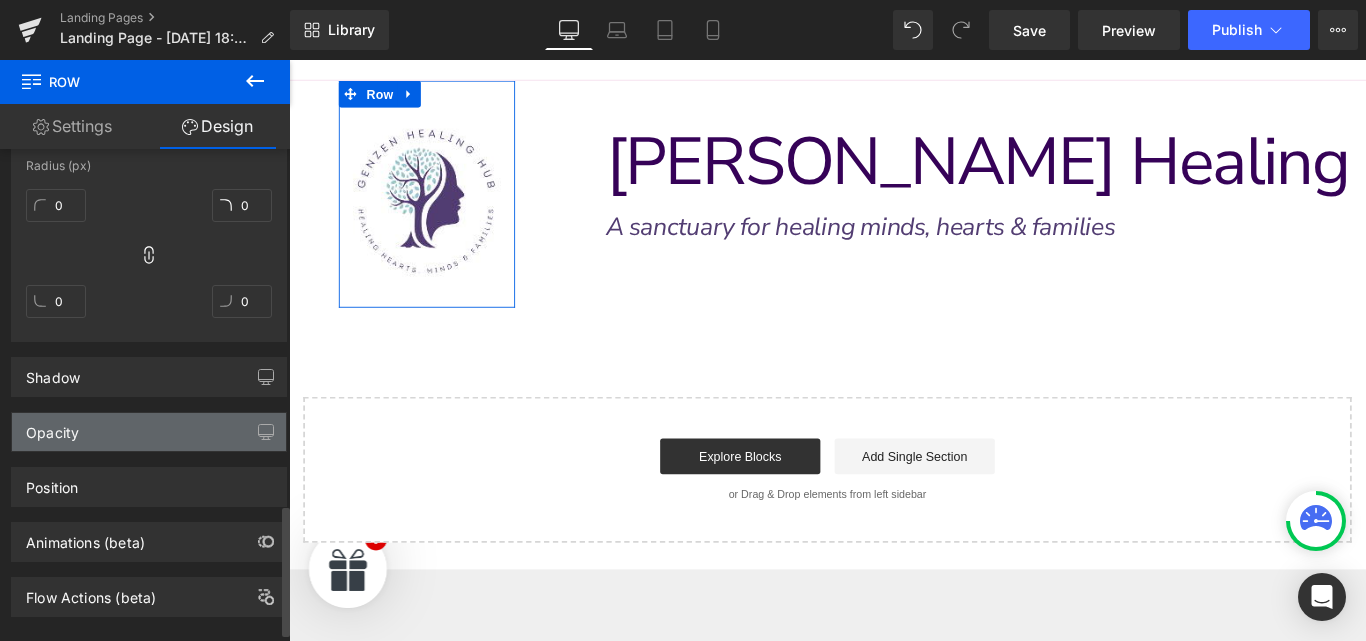 scroll, scrollTop: 1366, scrollLeft: 0, axis: vertical 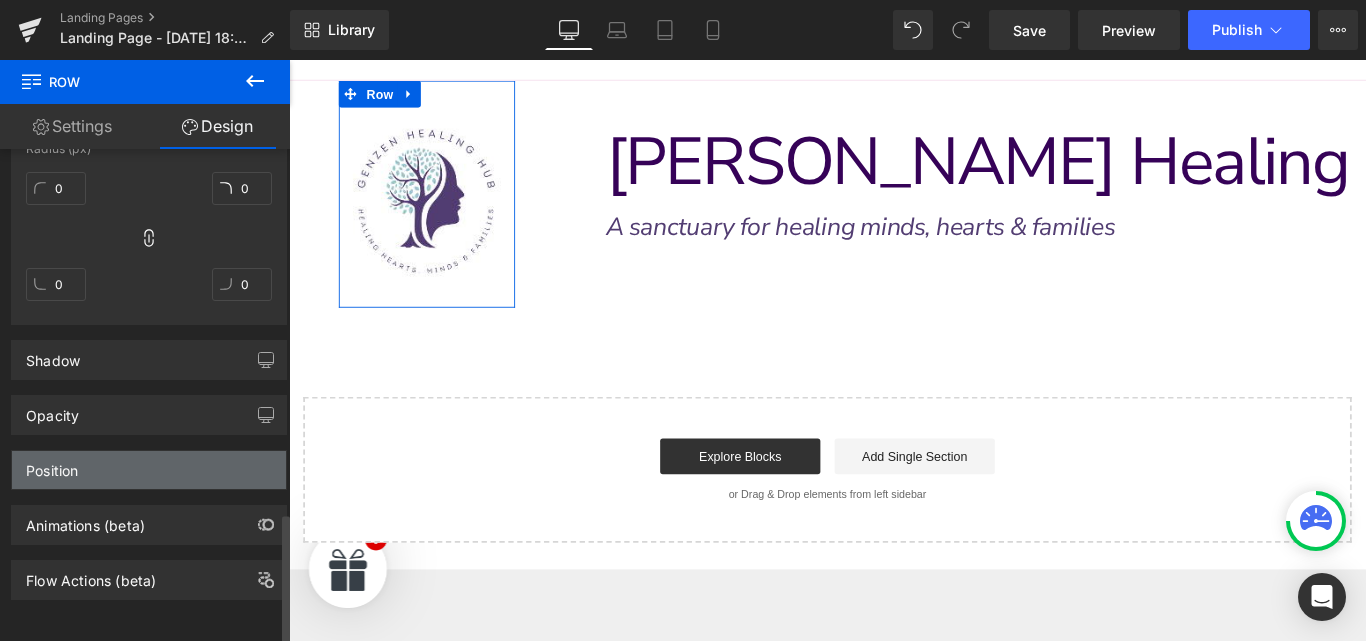 click on "Position" at bounding box center [149, 470] 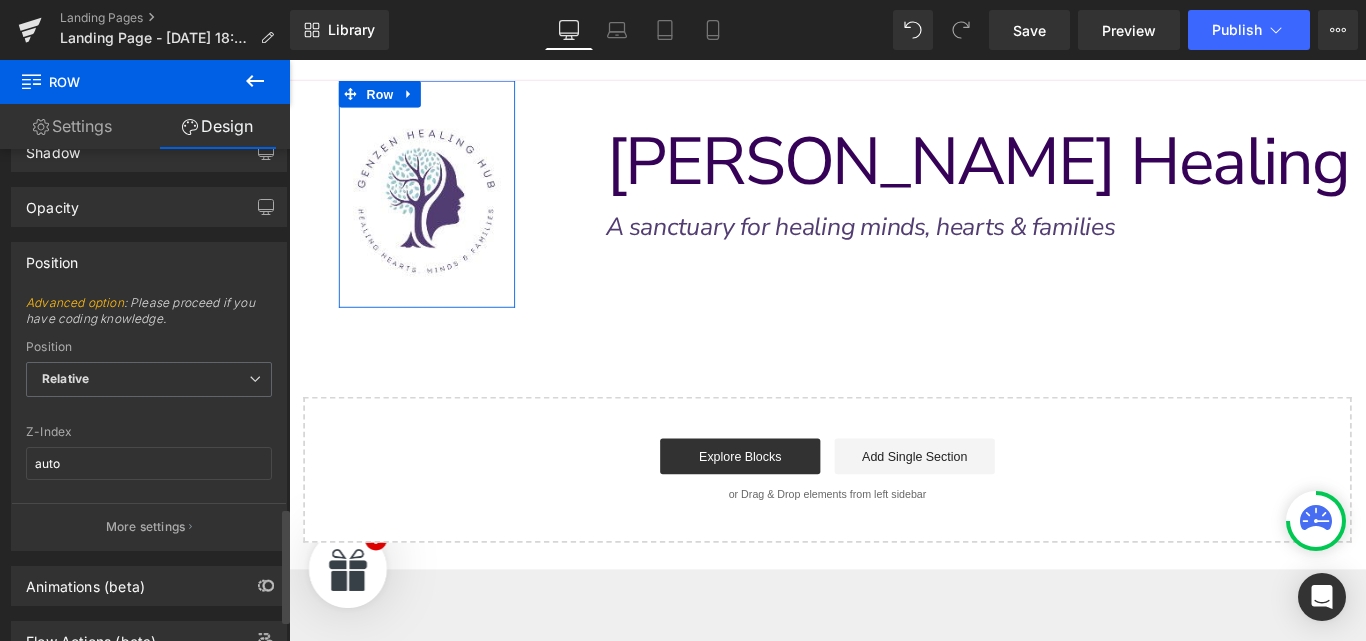 scroll, scrollTop: 1562, scrollLeft: 0, axis: vertical 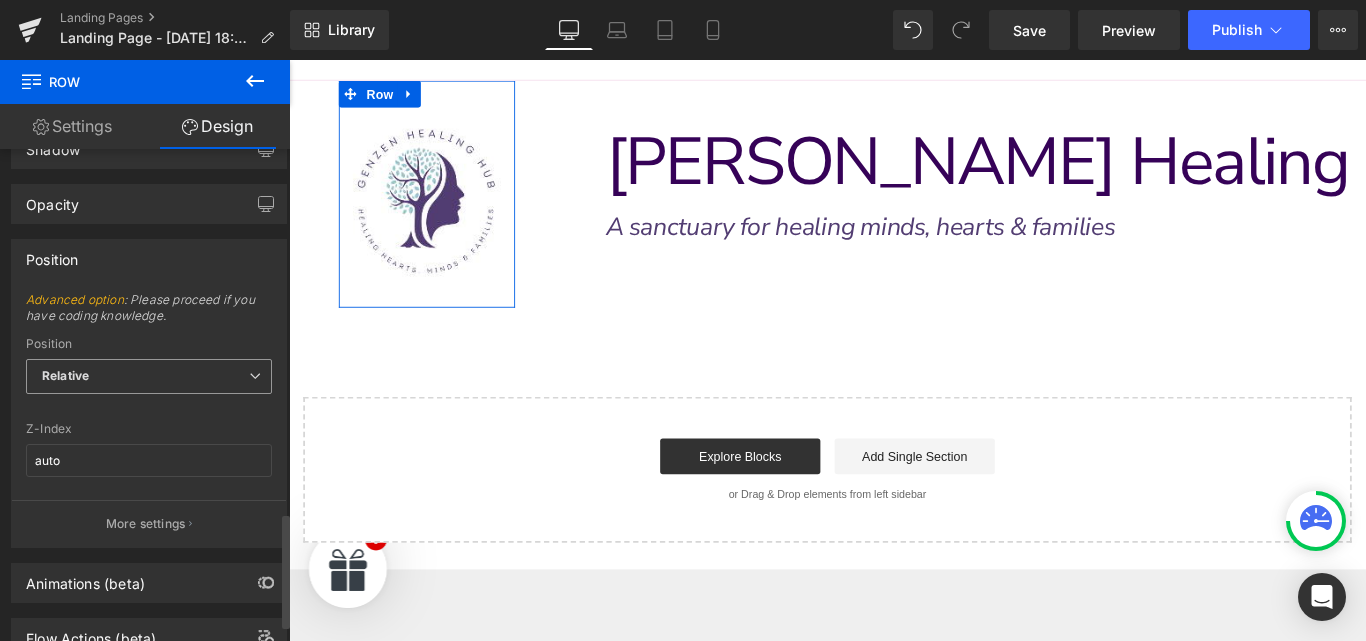 click on "Relative" at bounding box center (149, 376) 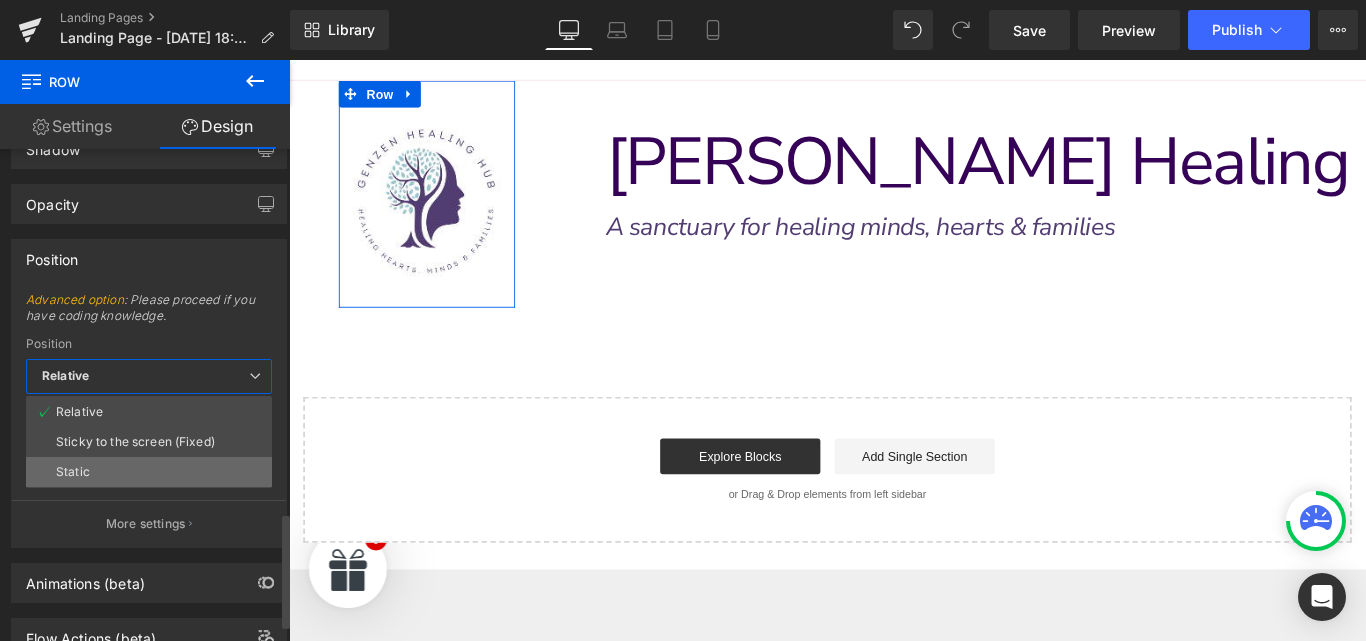 click on "Static" at bounding box center [149, 472] 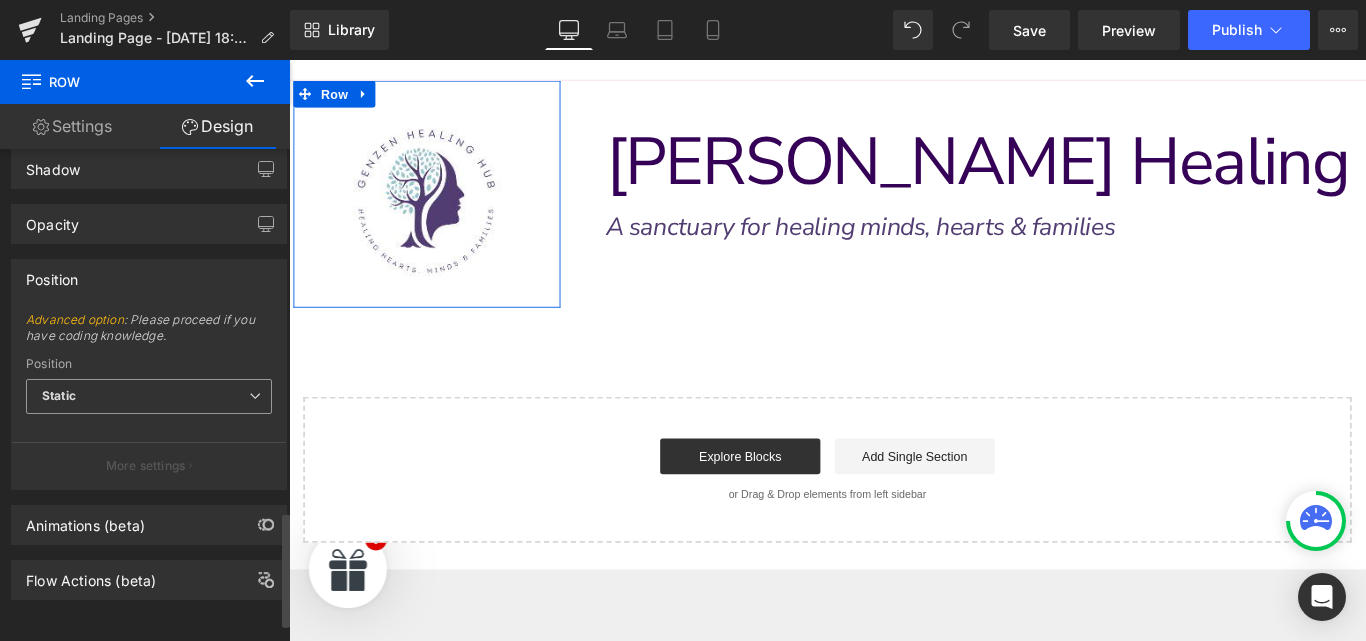 scroll, scrollTop: 1557, scrollLeft: 0, axis: vertical 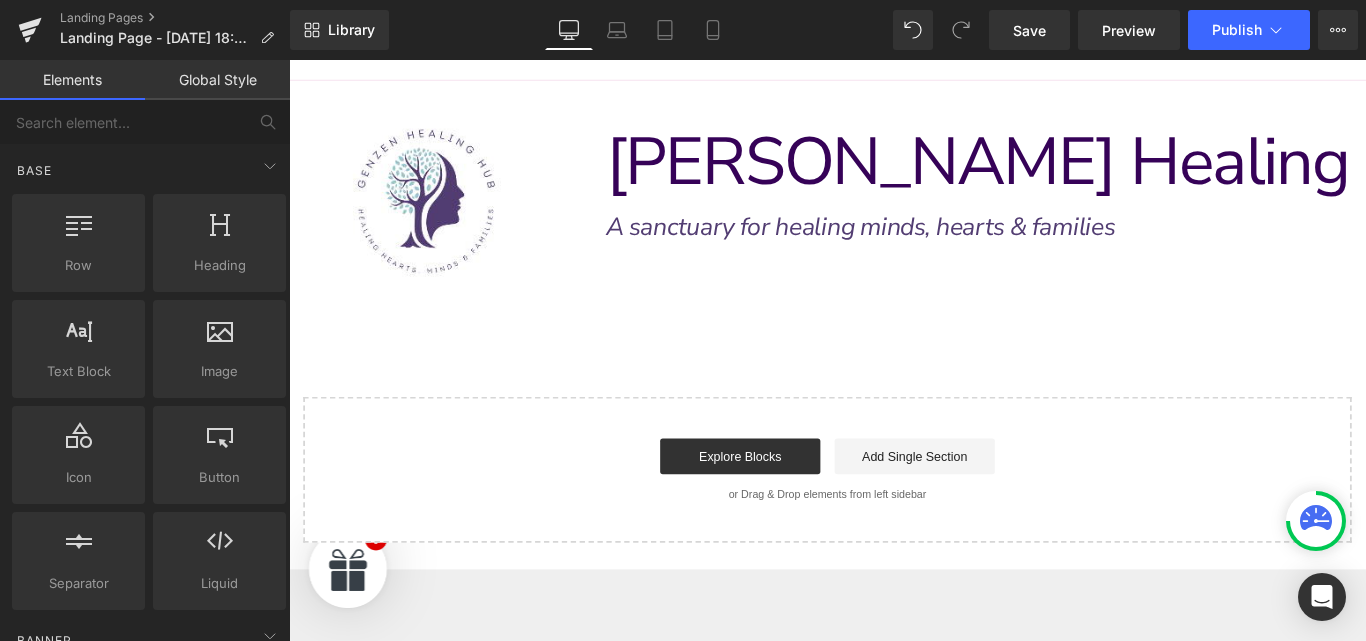 click on "Image         Row         [PERSON_NAME] Healing Hub Text Block         Row                 A sanctuary for healing minds, hearts & families Text Block         Row
Select your layout" at bounding box center (894, 342) 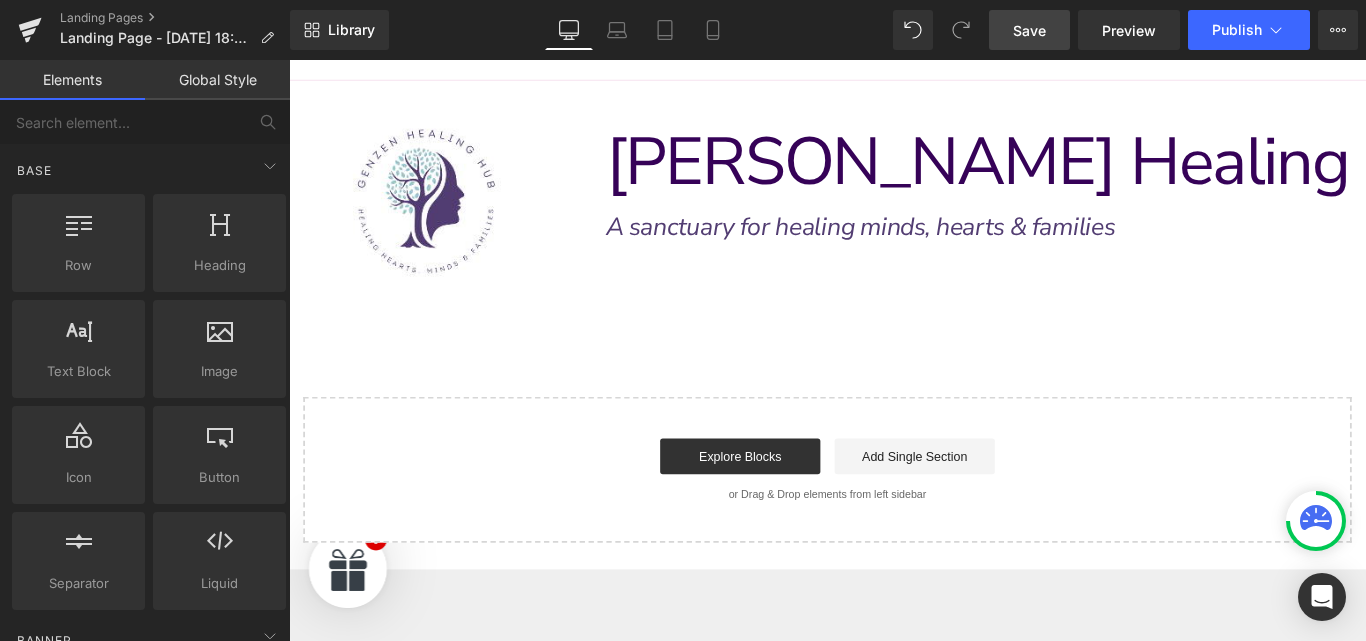 click on "Save" at bounding box center [1029, 30] 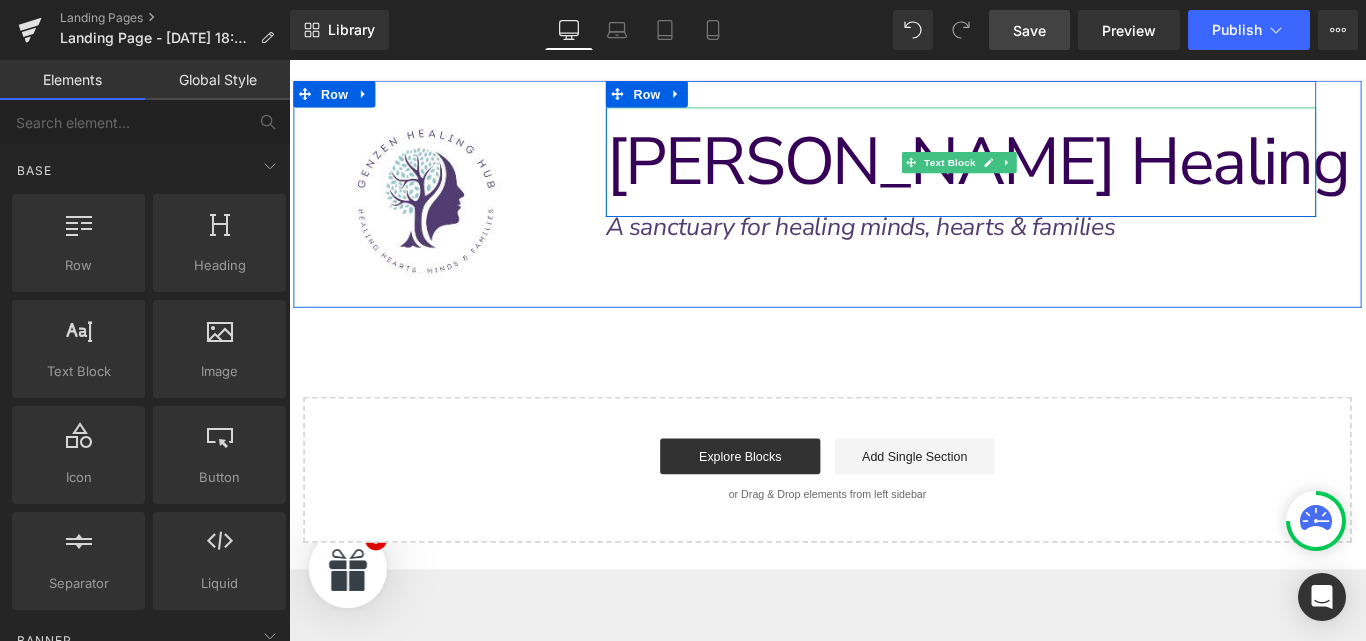 click on "[PERSON_NAME] Healing Hub" at bounding box center [1139, 174] 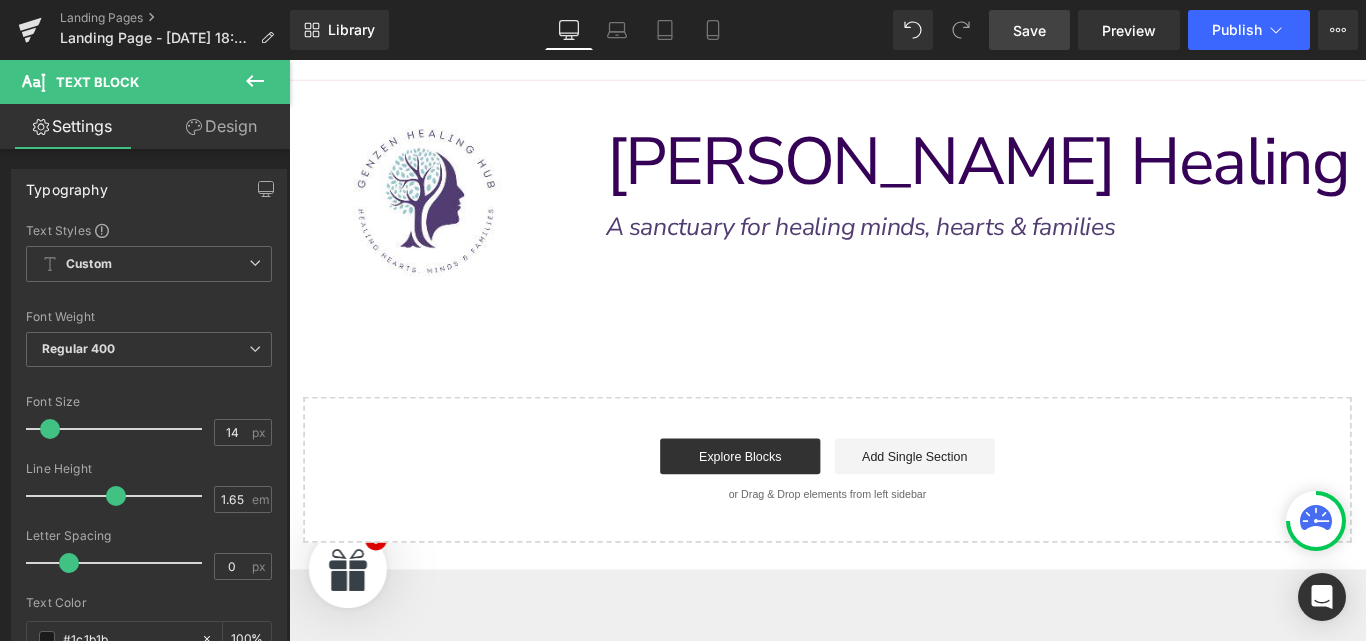 click on "Design" at bounding box center (221, 126) 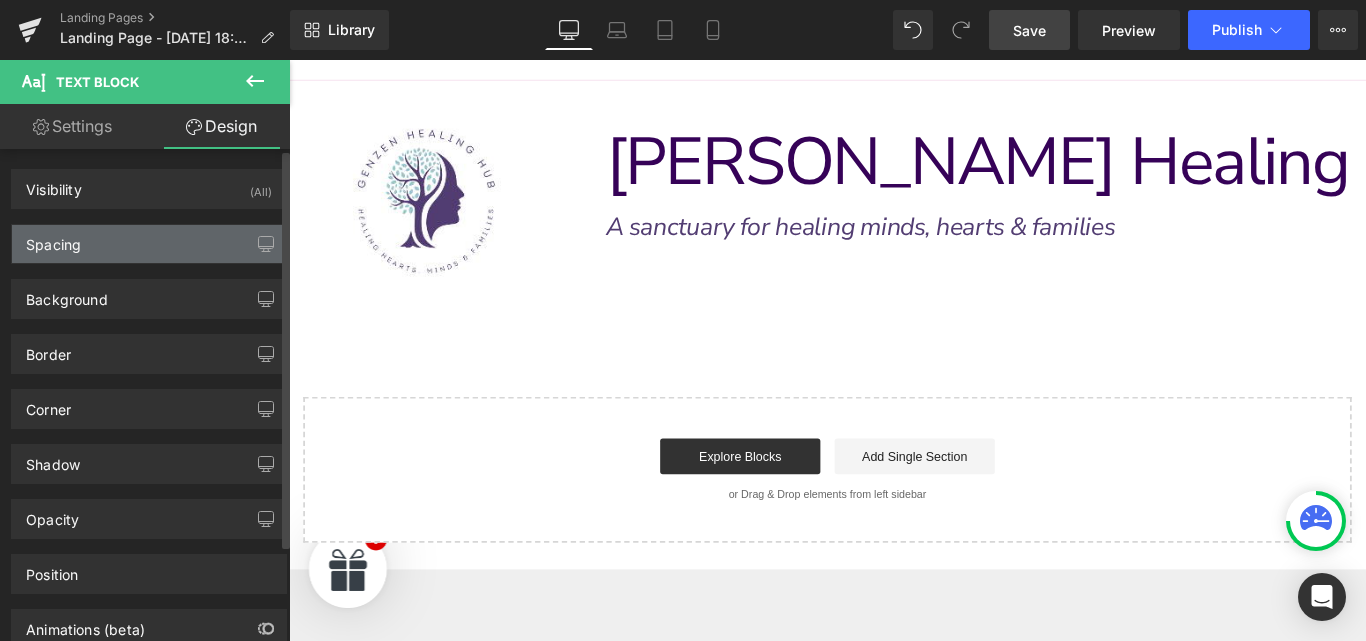 click on "Spacing" at bounding box center (149, 244) 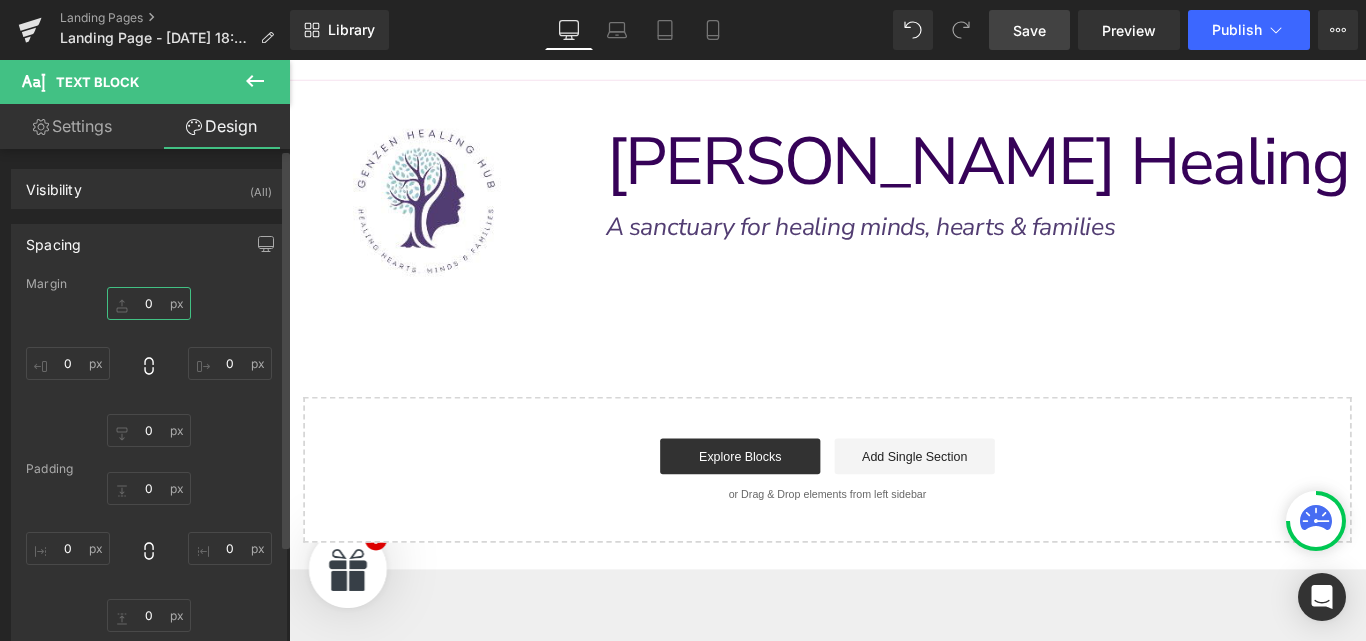 click on "0" at bounding box center (149, 303) 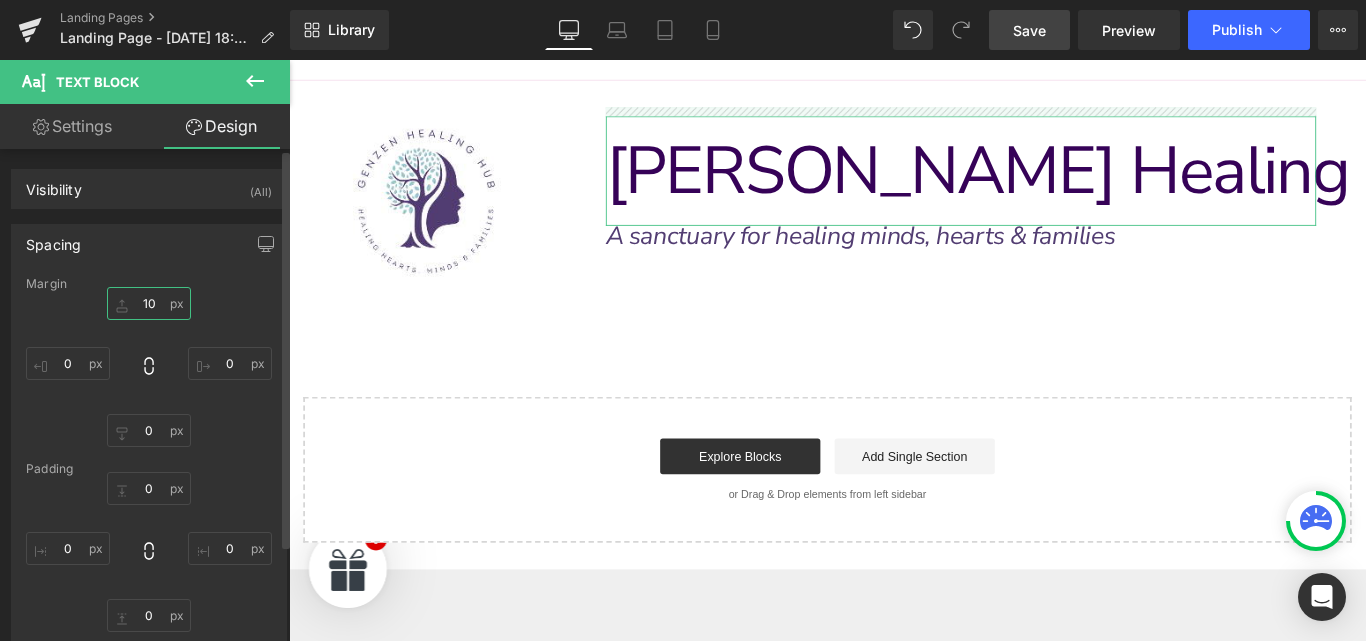 type on "1" 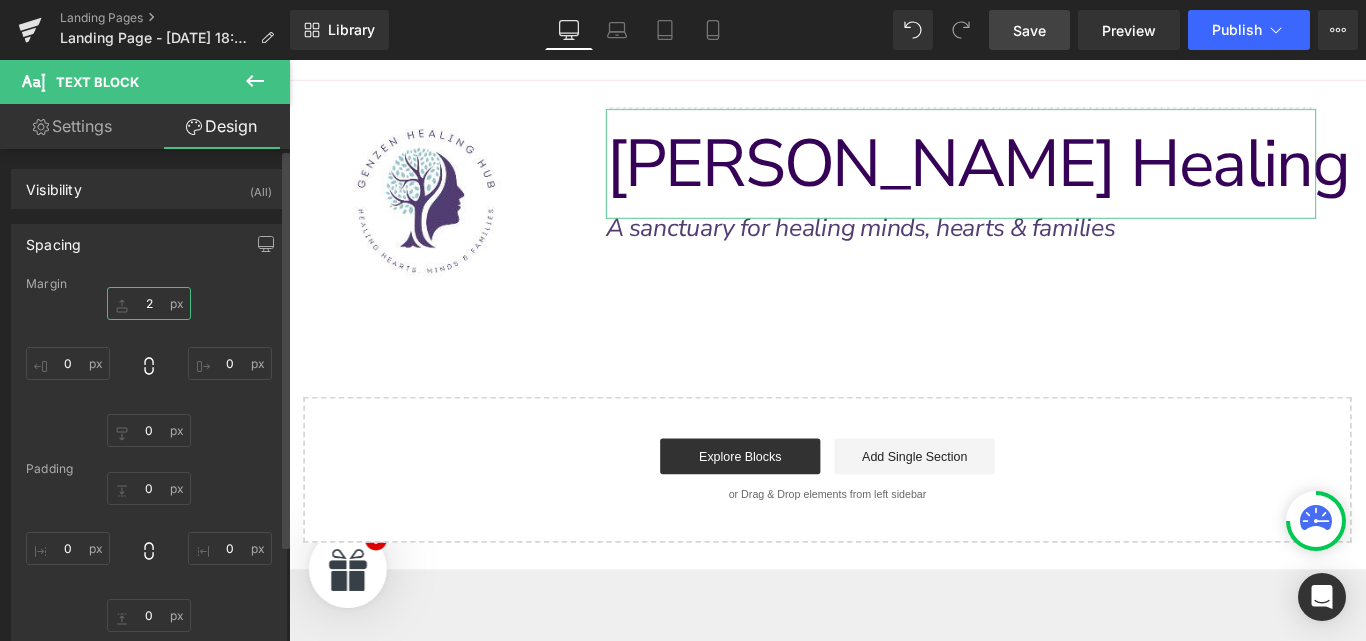 type on "2o" 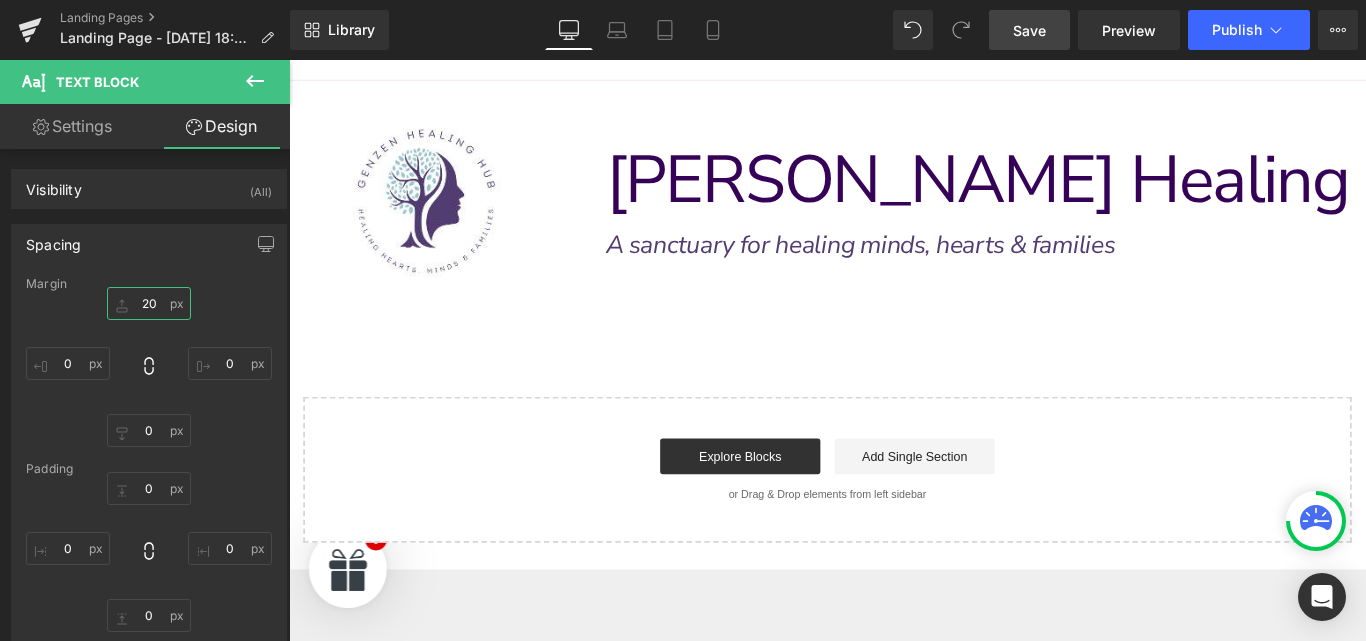 type on "20" 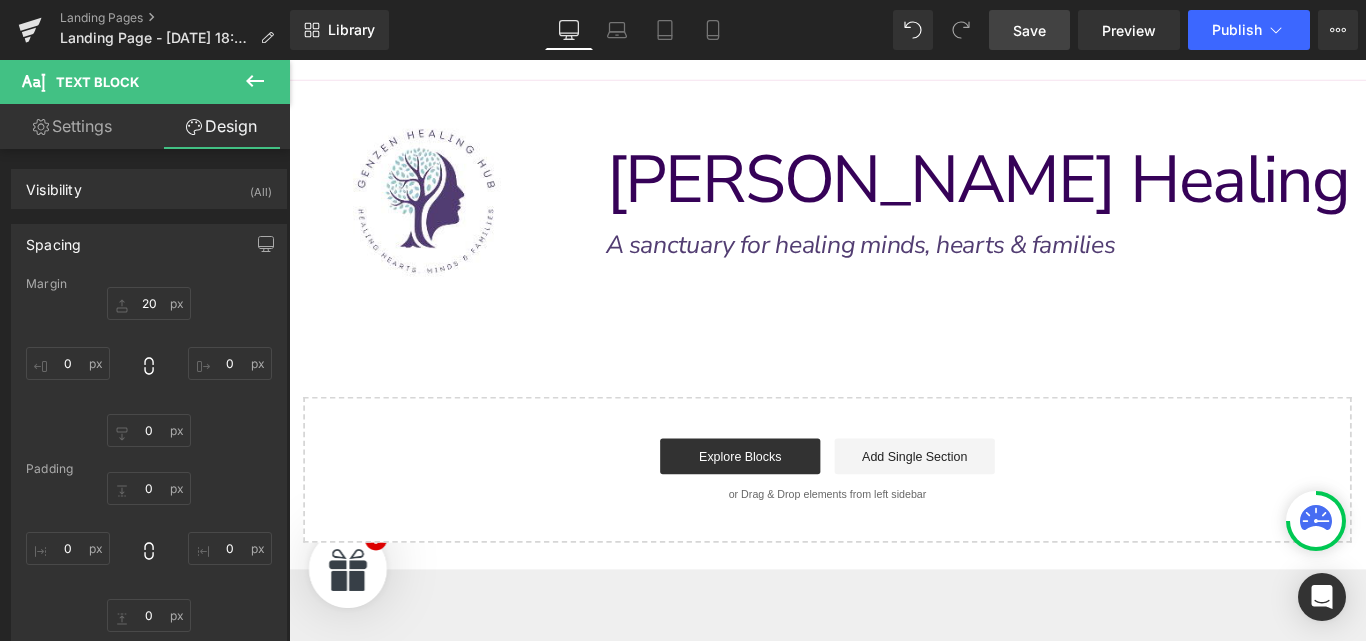 click on "Save" at bounding box center [1029, 30] 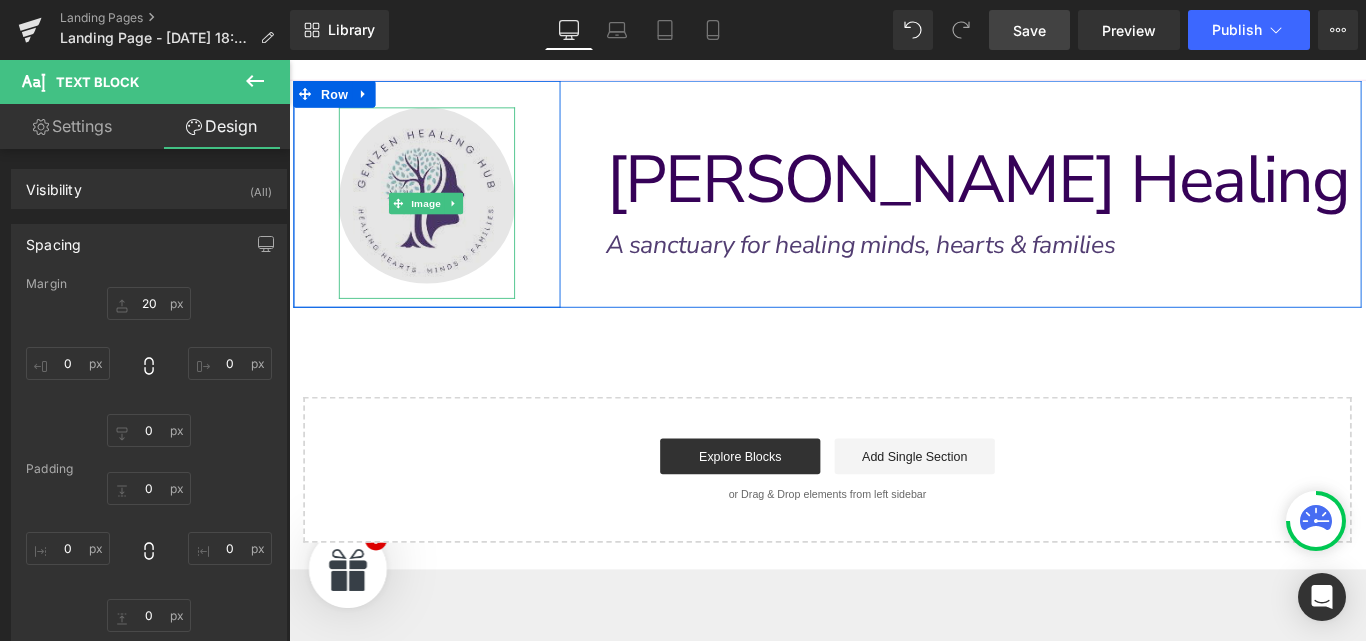 click at bounding box center (444, 220) 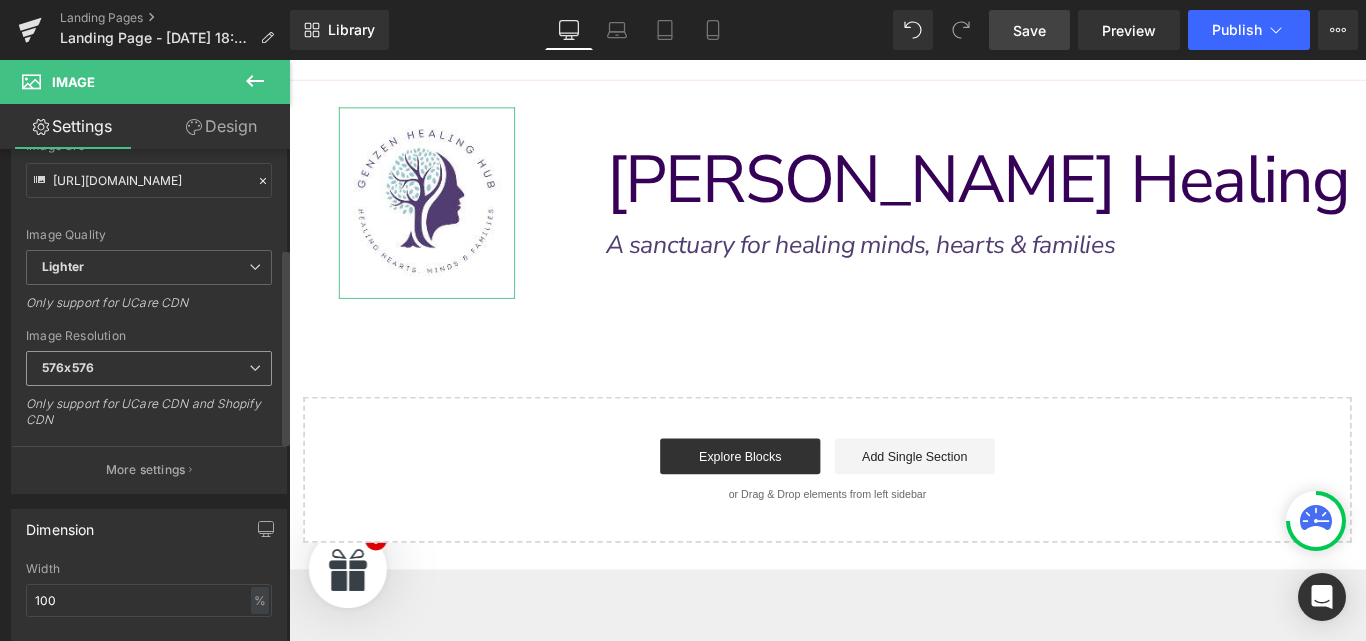scroll, scrollTop: 250, scrollLeft: 0, axis: vertical 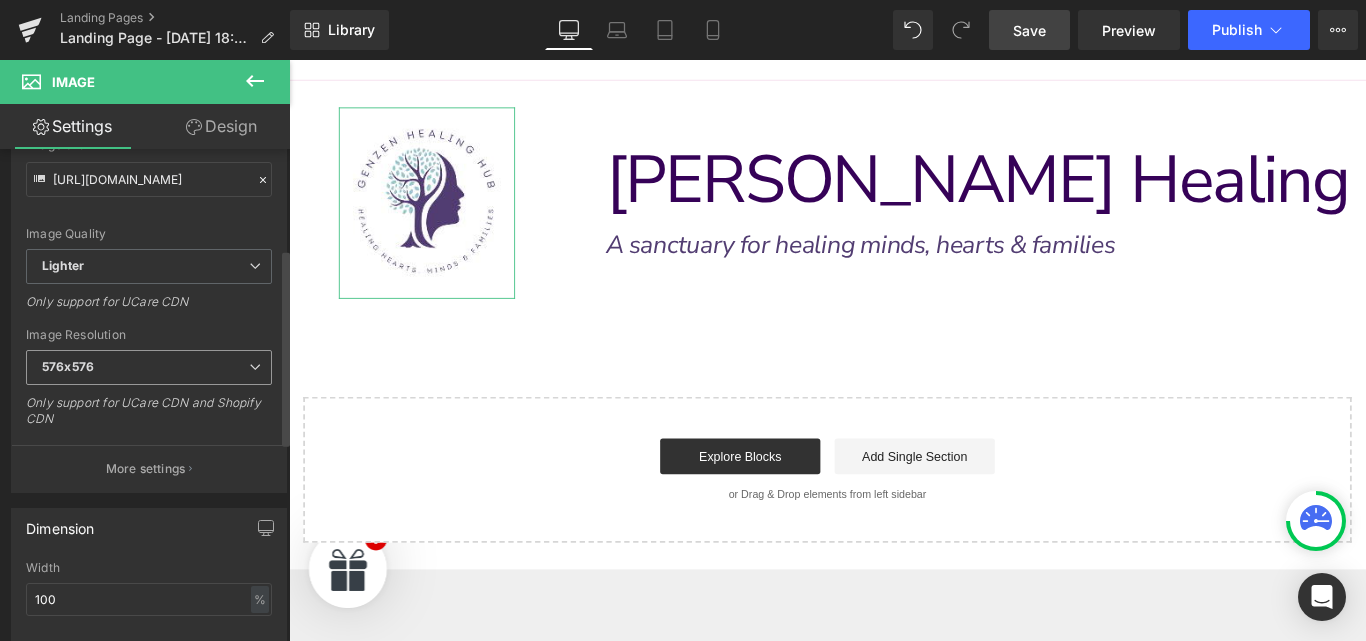 click on "576x576" at bounding box center (149, 367) 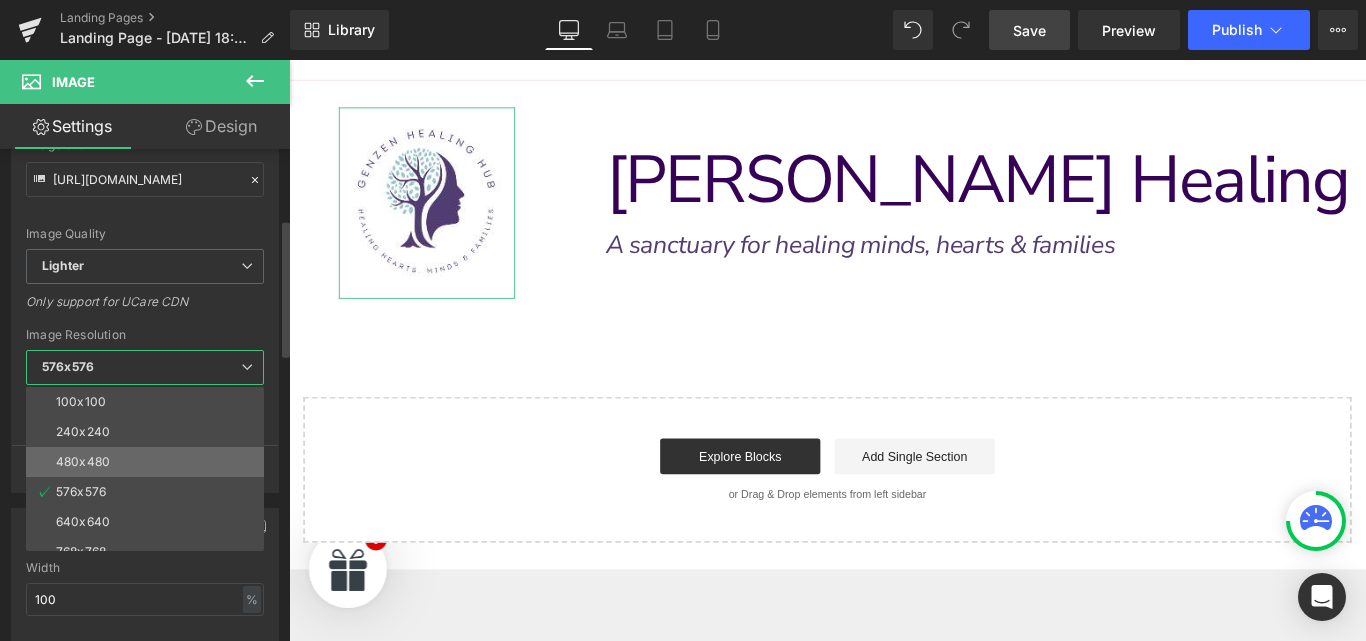 click on "480x480" at bounding box center (83, 462) 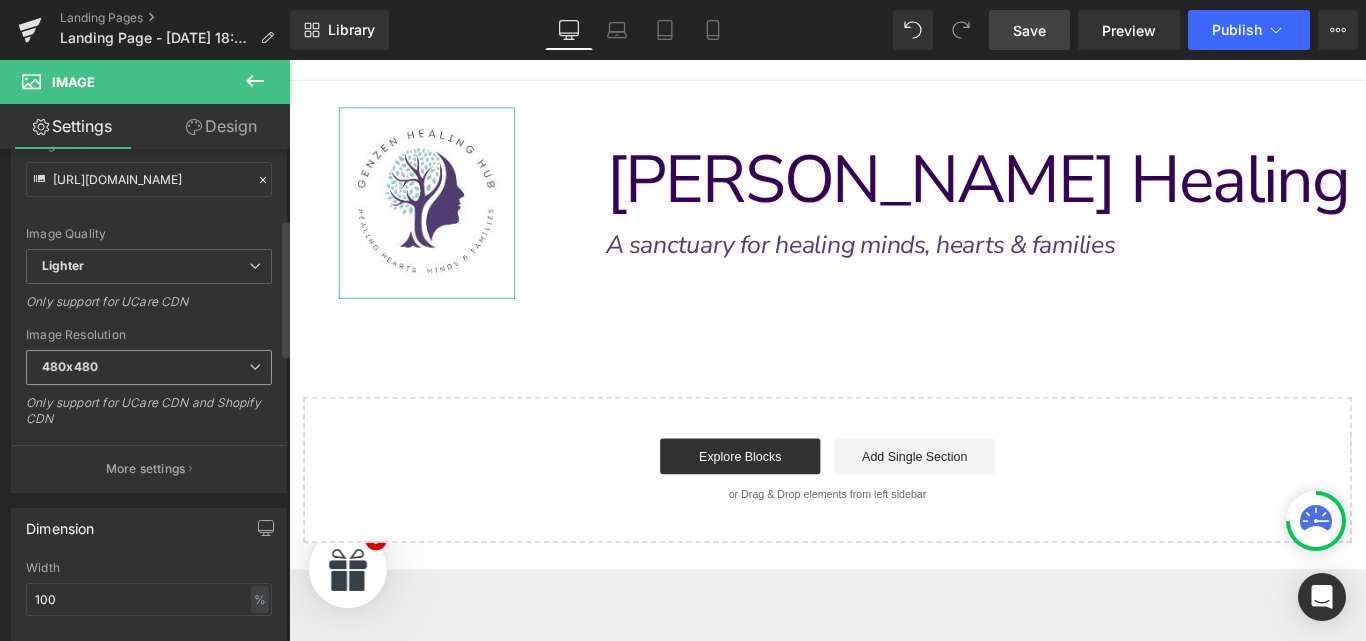 type on "[URL][DOMAIN_NAME]" 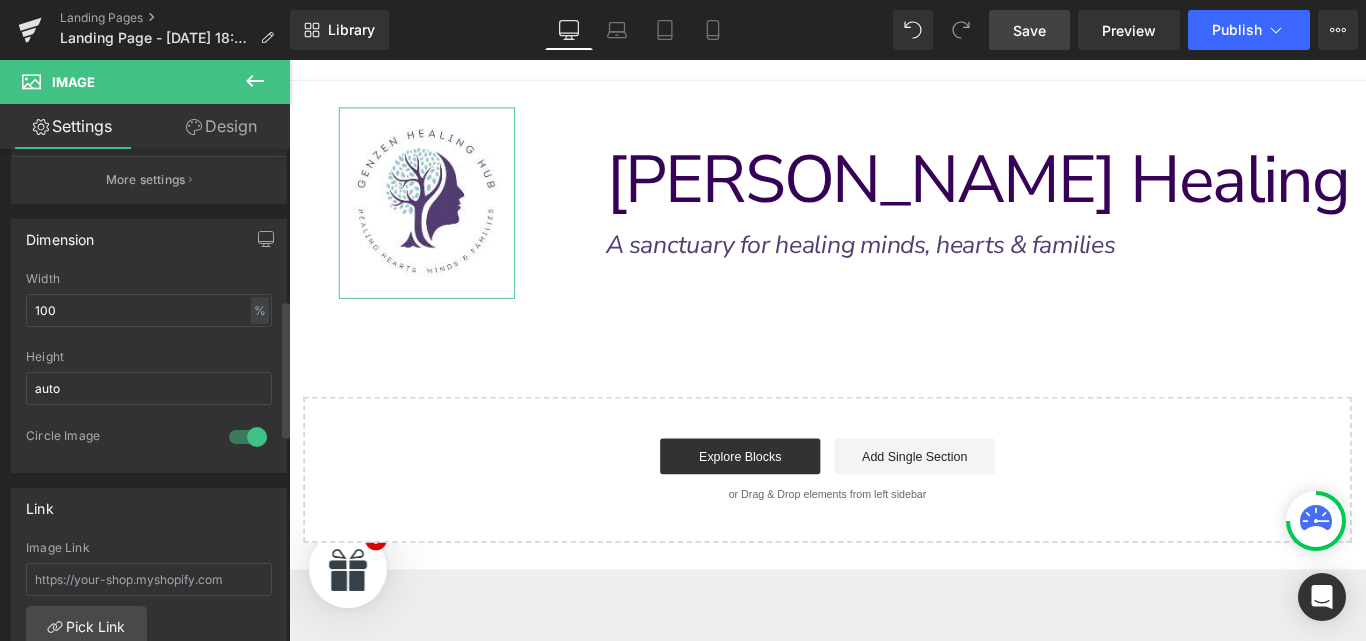scroll, scrollTop: 540, scrollLeft: 0, axis: vertical 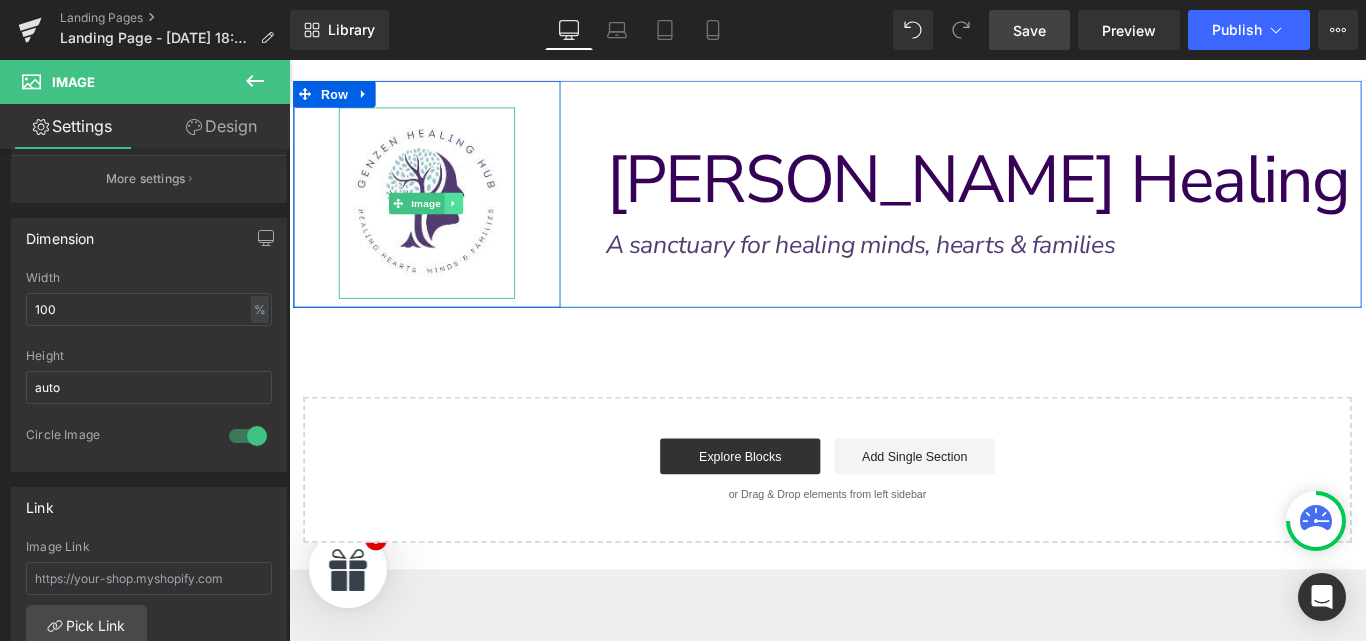 click at bounding box center (474, 221) 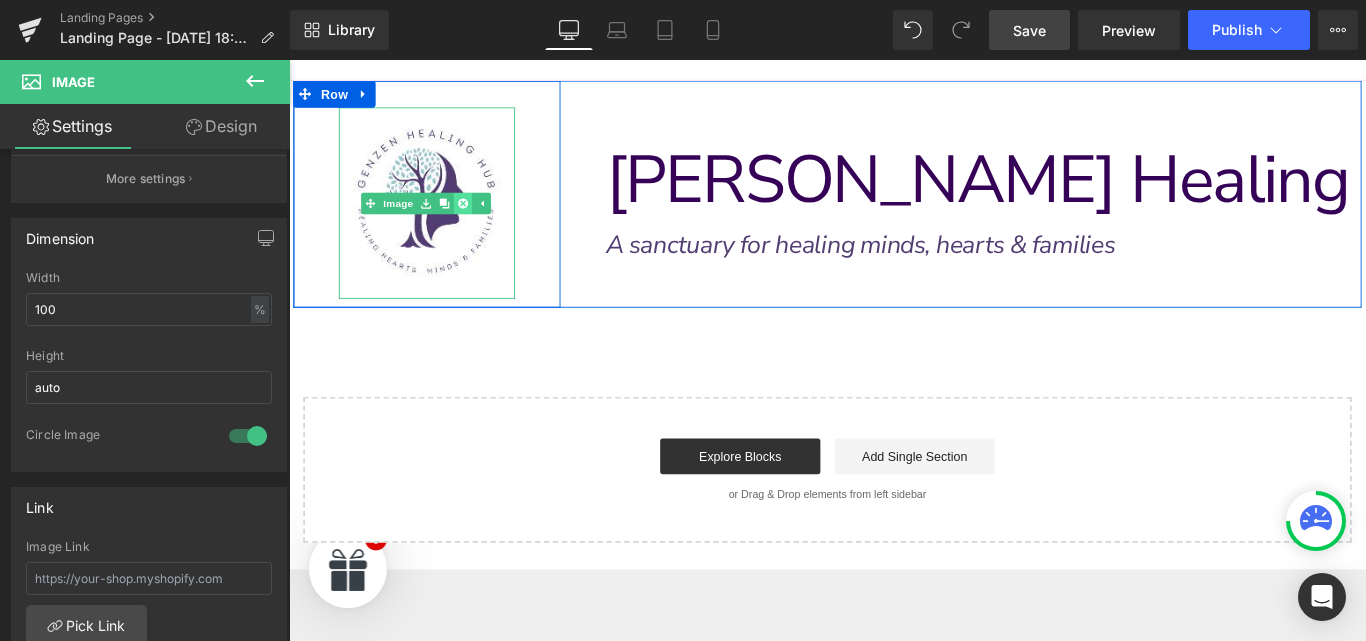 click 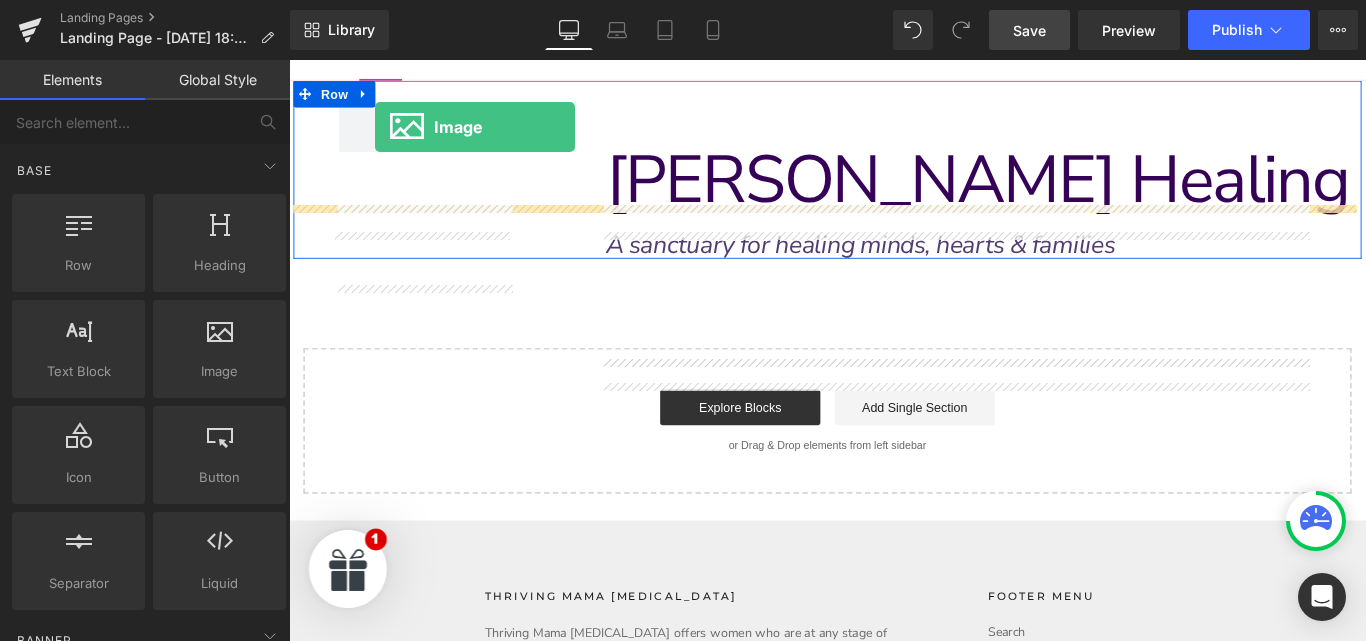 scroll, scrollTop: 0, scrollLeft: 0, axis: both 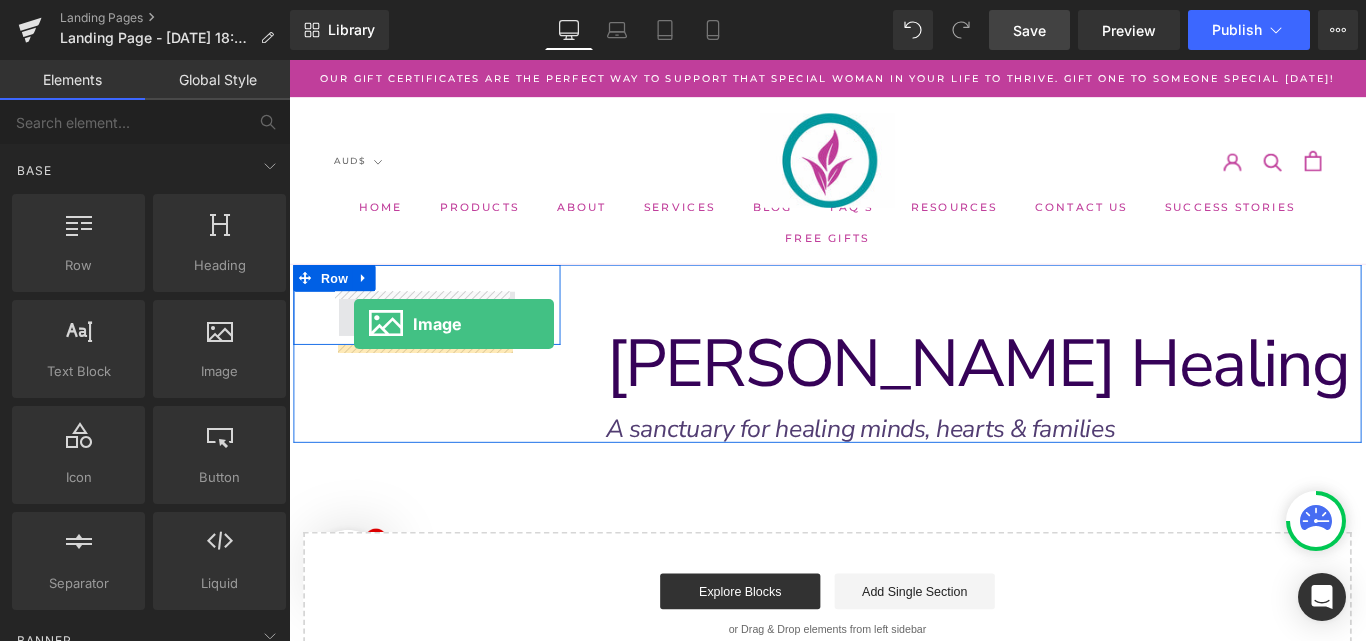 drag, startPoint x: 521, startPoint y: 424, endPoint x: 362, endPoint y: 355, distance: 173.32628 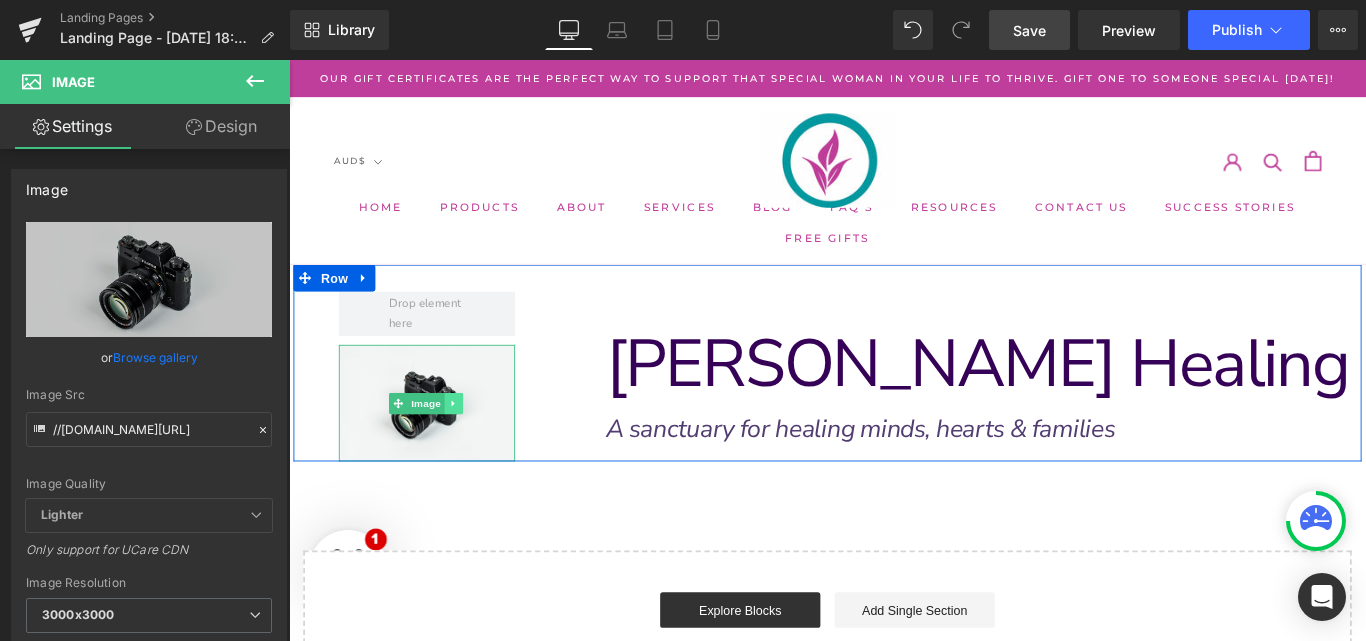 click 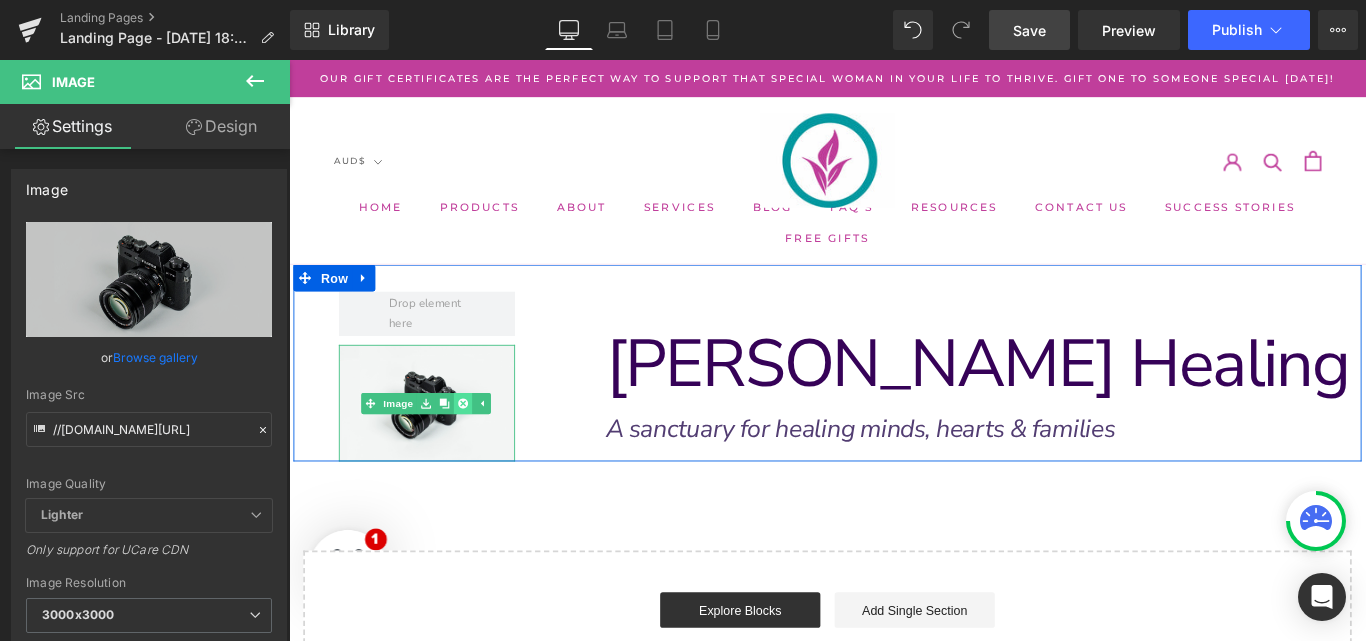 click 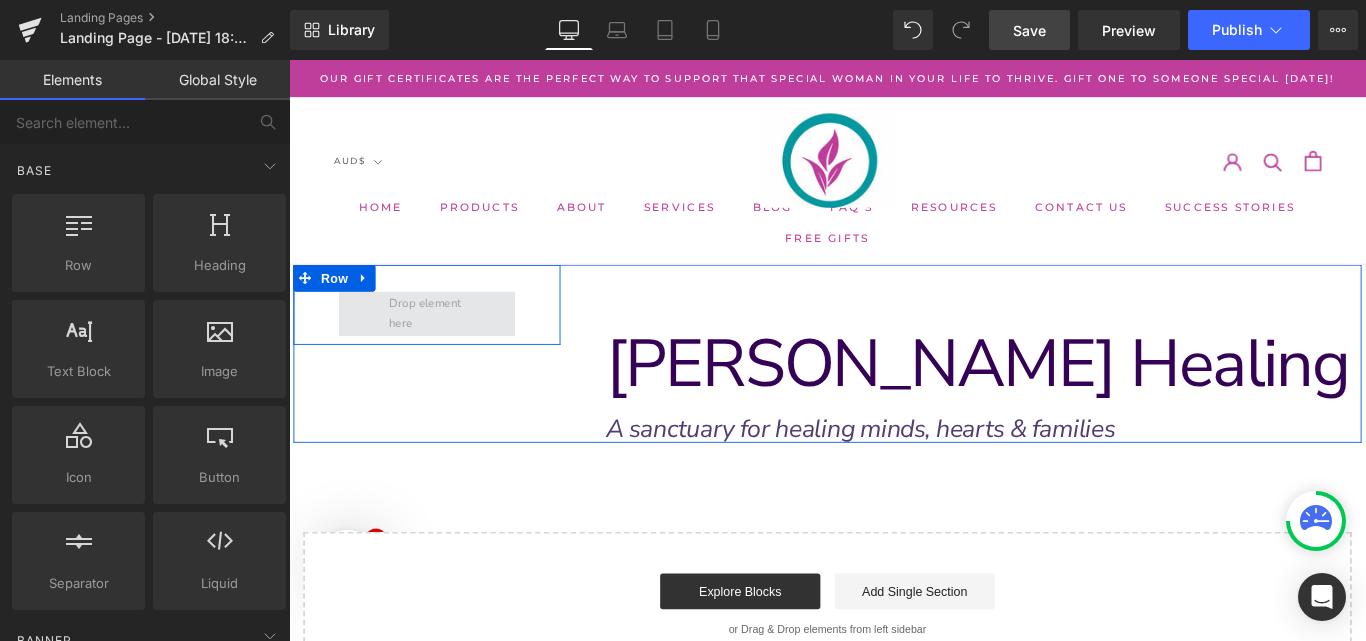 click at bounding box center [444, 345] 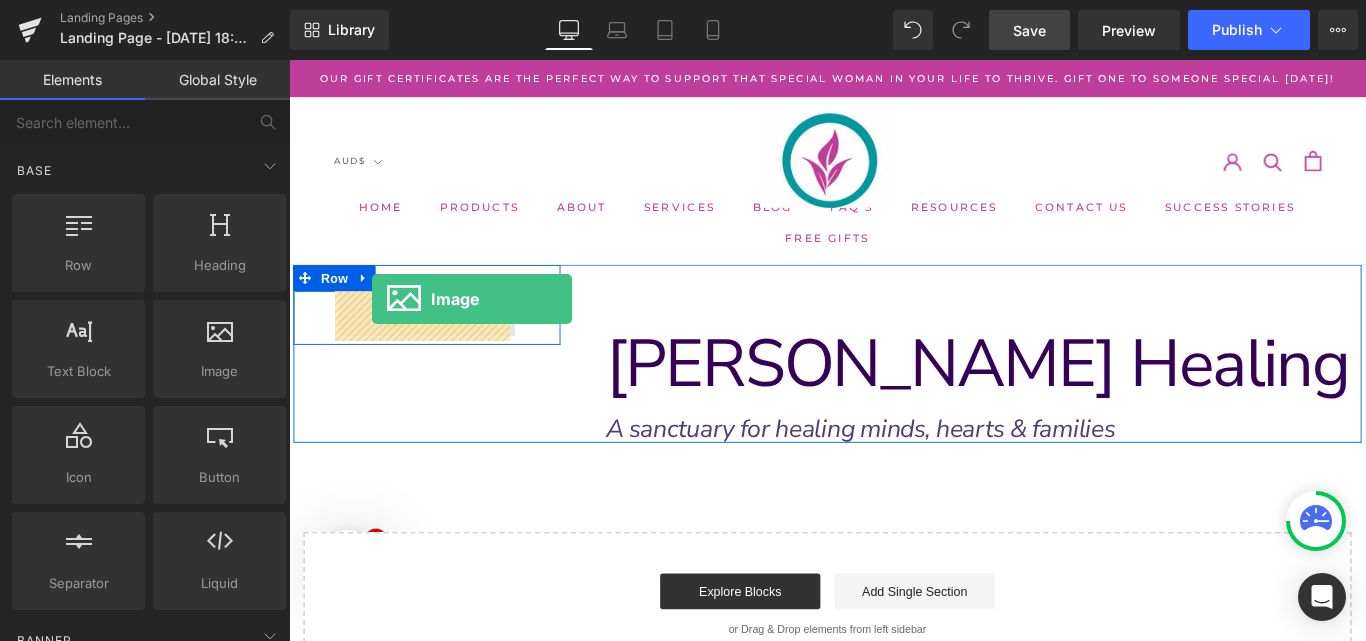 drag, startPoint x: 363, startPoint y: 357, endPoint x: 382, endPoint y: 333, distance: 30.610456 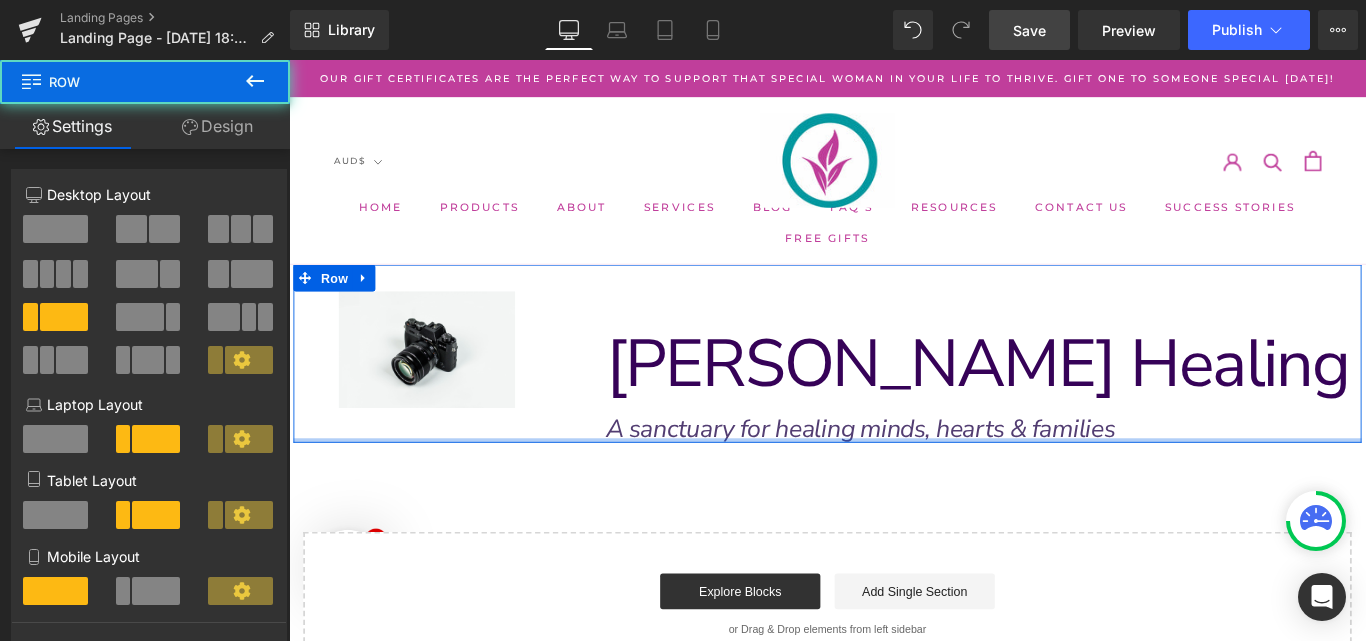 drag, startPoint x: 595, startPoint y: 490, endPoint x: 593, endPoint y: 454, distance: 36.05551 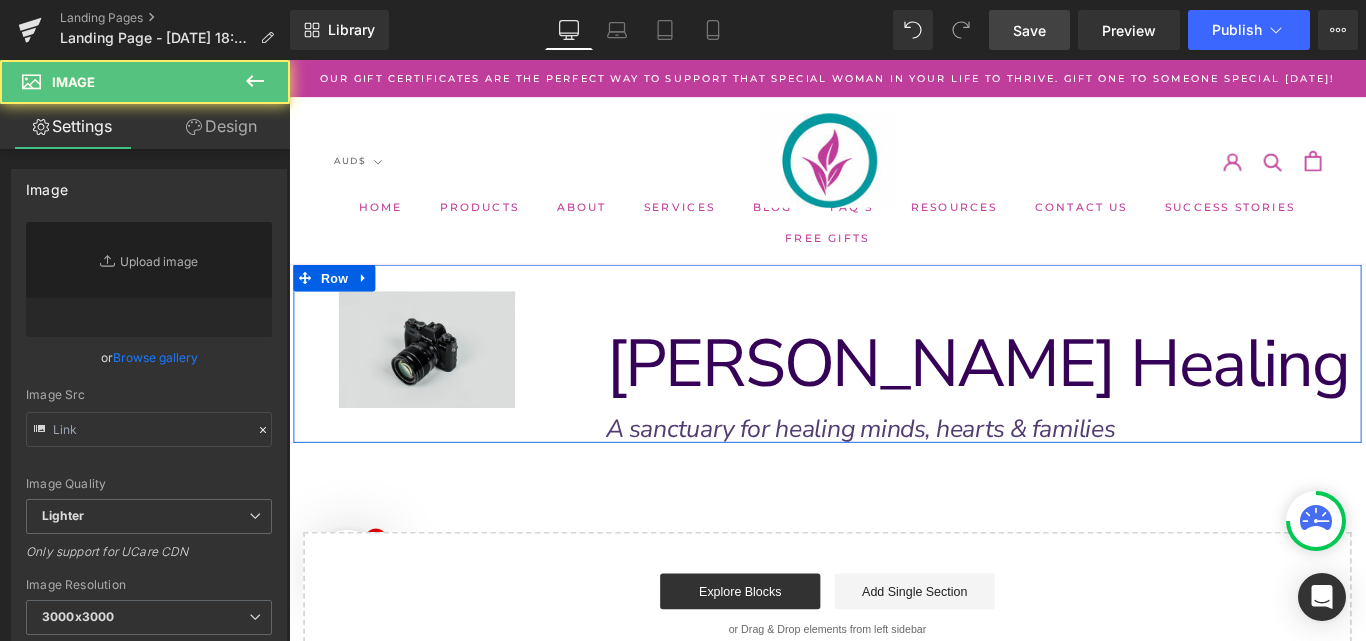 click on "Image" at bounding box center (444, 385) 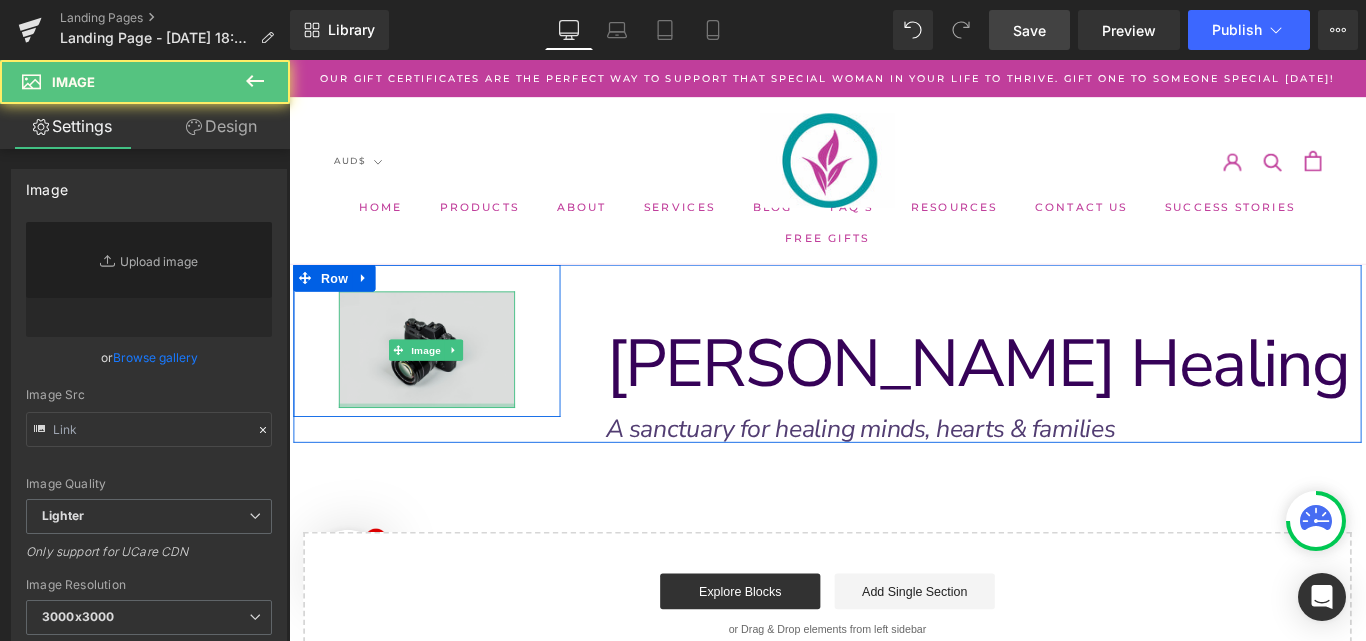 type on "//[DOMAIN_NAME][URL]" 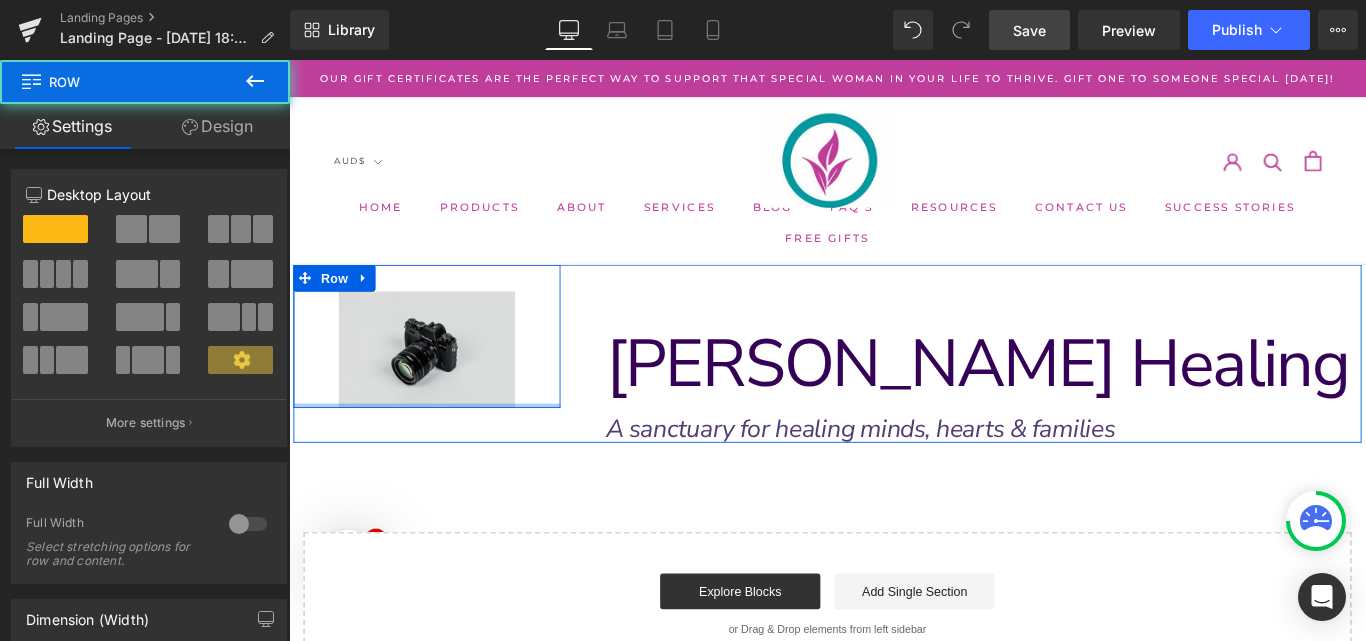 drag, startPoint x: 483, startPoint y: 455, endPoint x: 481, endPoint y: 435, distance: 20.09975 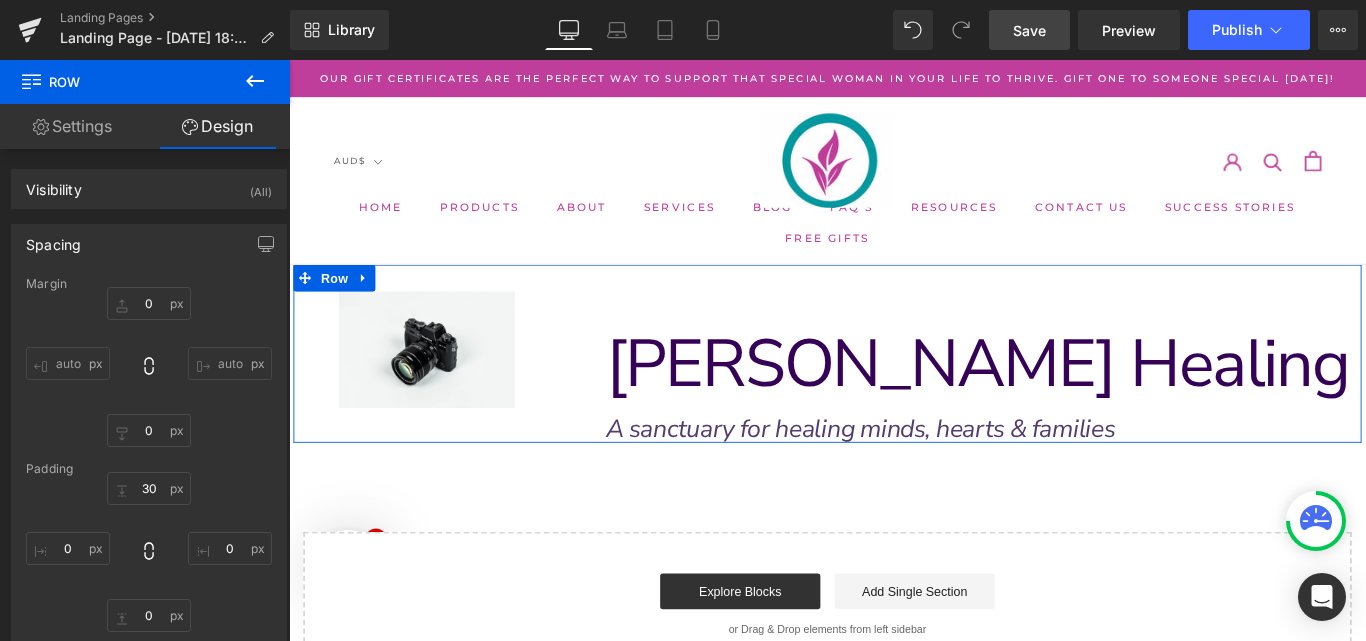click on "Image         Row         [PERSON_NAME] Healing Hub Text Block         Row                 A sanctuary for healing minds, hearts & families Text Block         Row" at bounding box center (894, 390) 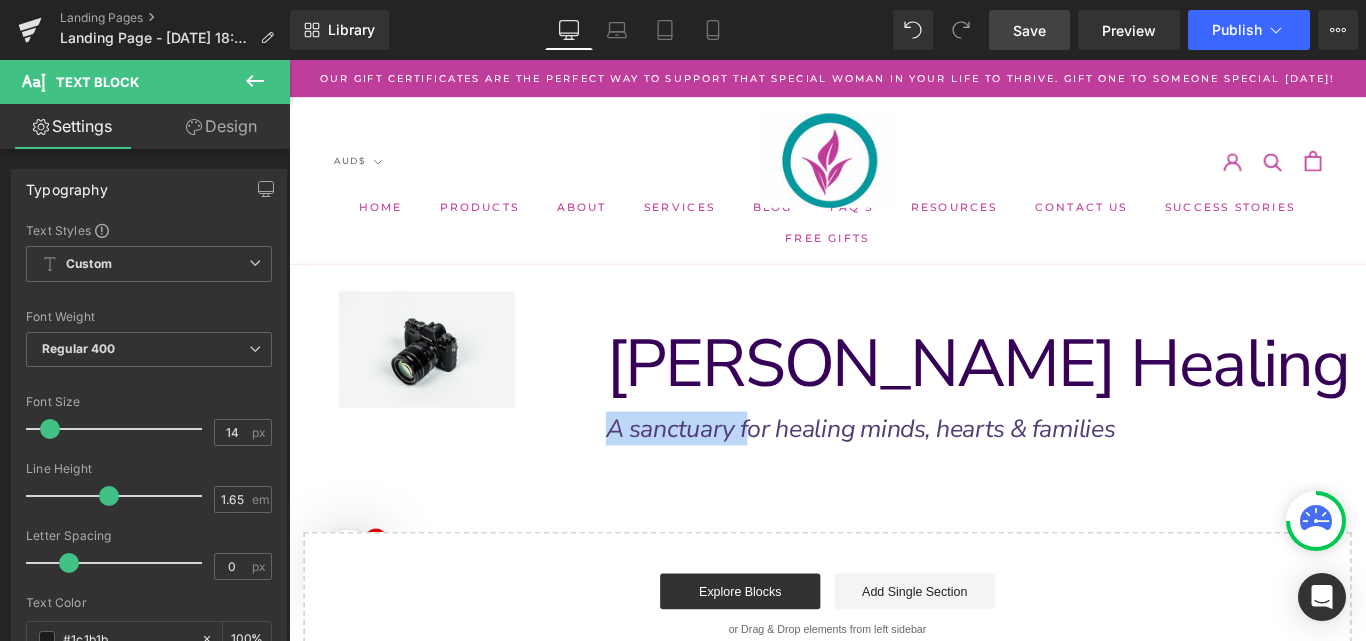 drag, startPoint x: 765, startPoint y: 483, endPoint x: 568, endPoint y: 492, distance: 197.20547 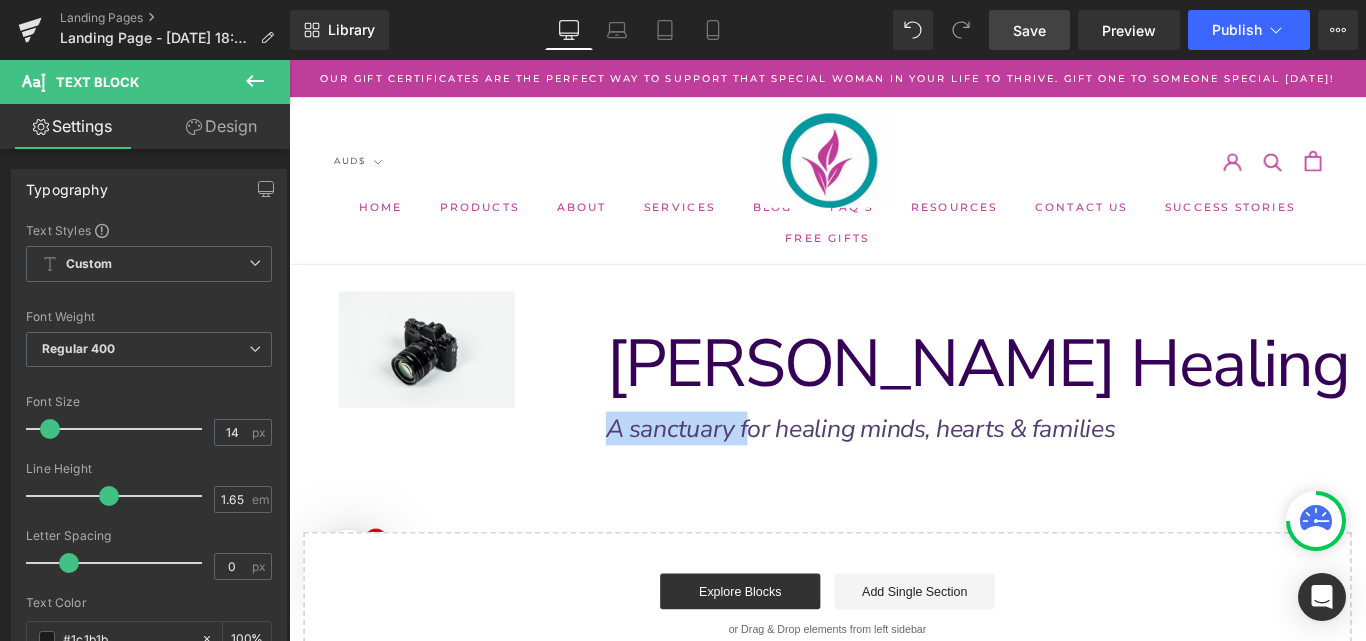 click on "Image         Row         [PERSON_NAME] Healing Hub Text Block         Row                 A sanctuary for healing minds, hearts & families Text Block         Row
Select your layout" at bounding box center [894, 522] 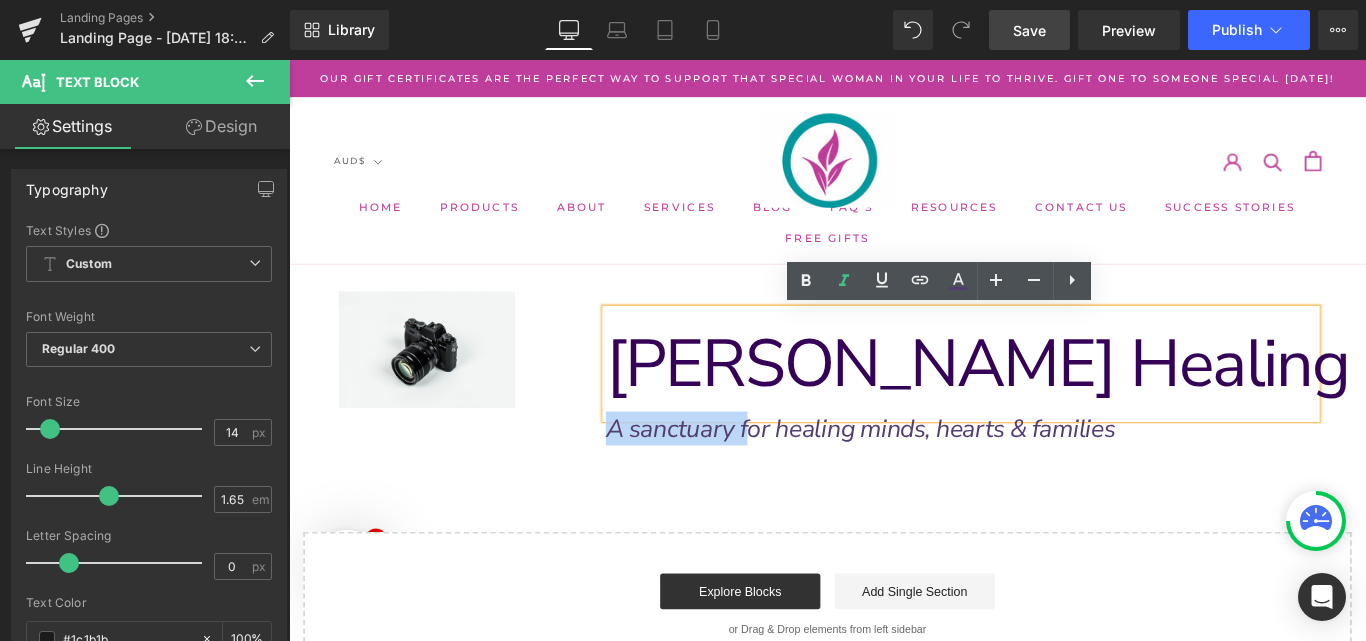 click on "Image         Row" at bounding box center (444, 370) 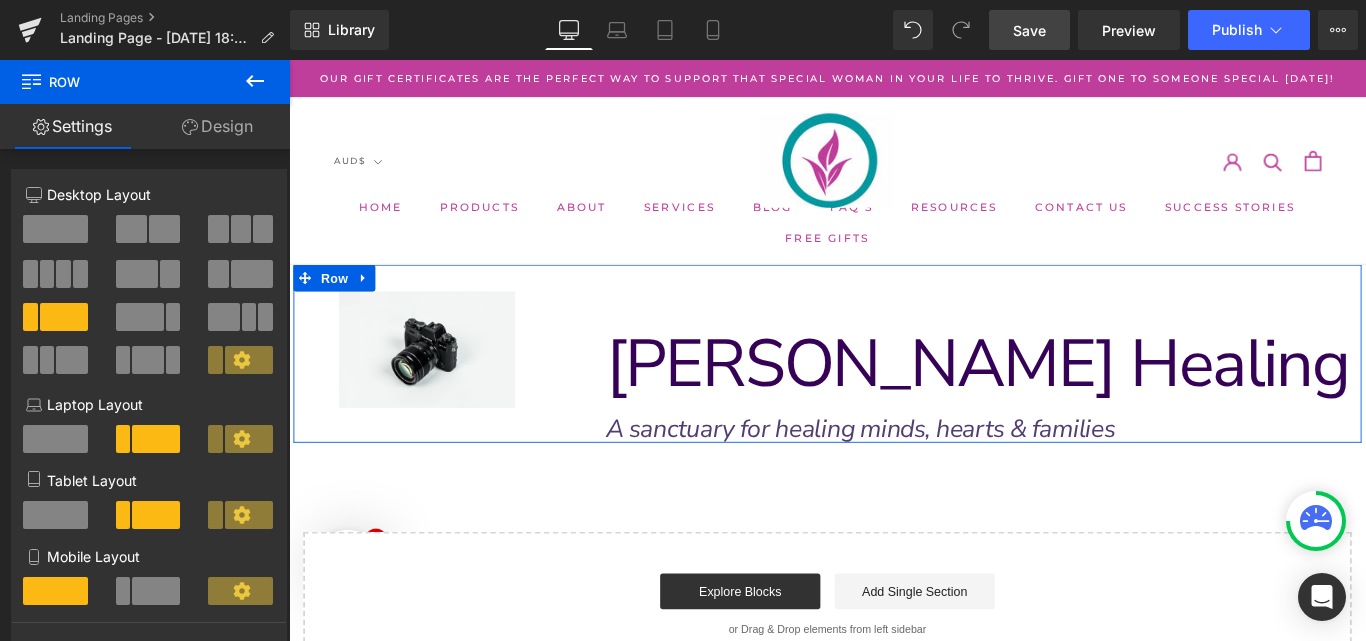 drag, startPoint x: 536, startPoint y: 489, endPoint x: 720, endPoint y: 338, distance: 238.02731 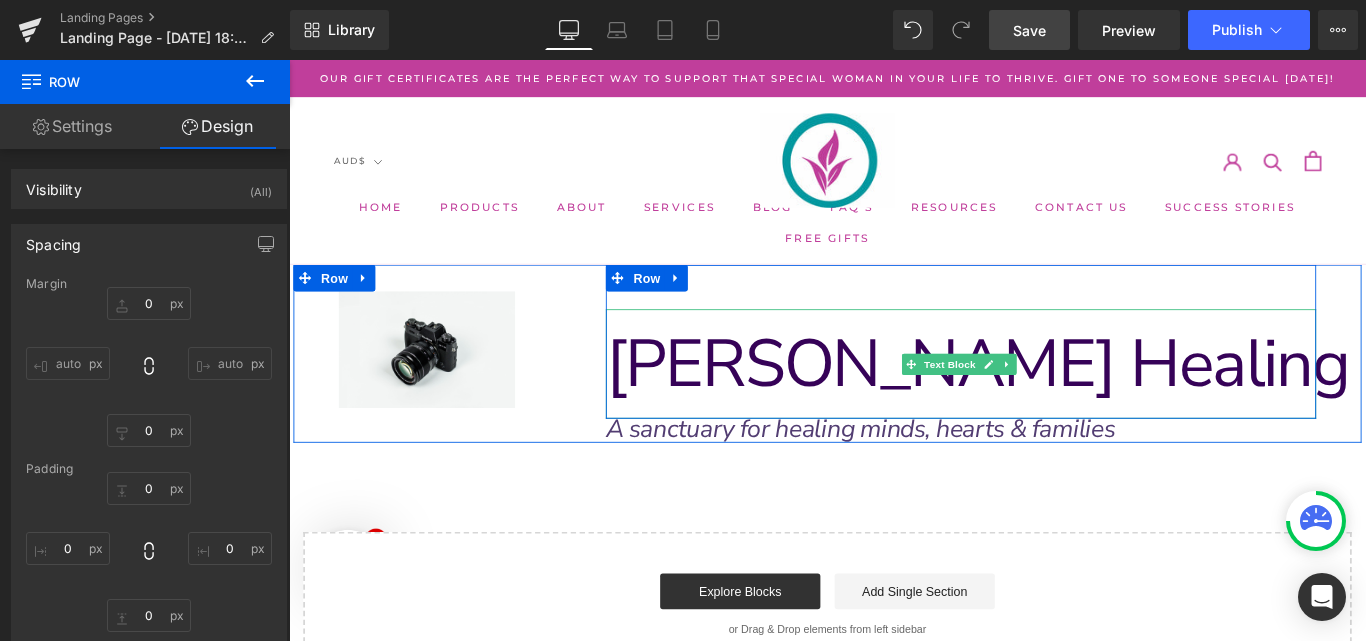 click on "[PERSON_NAME] Healing Hub" at bounding box center (1139, 401) 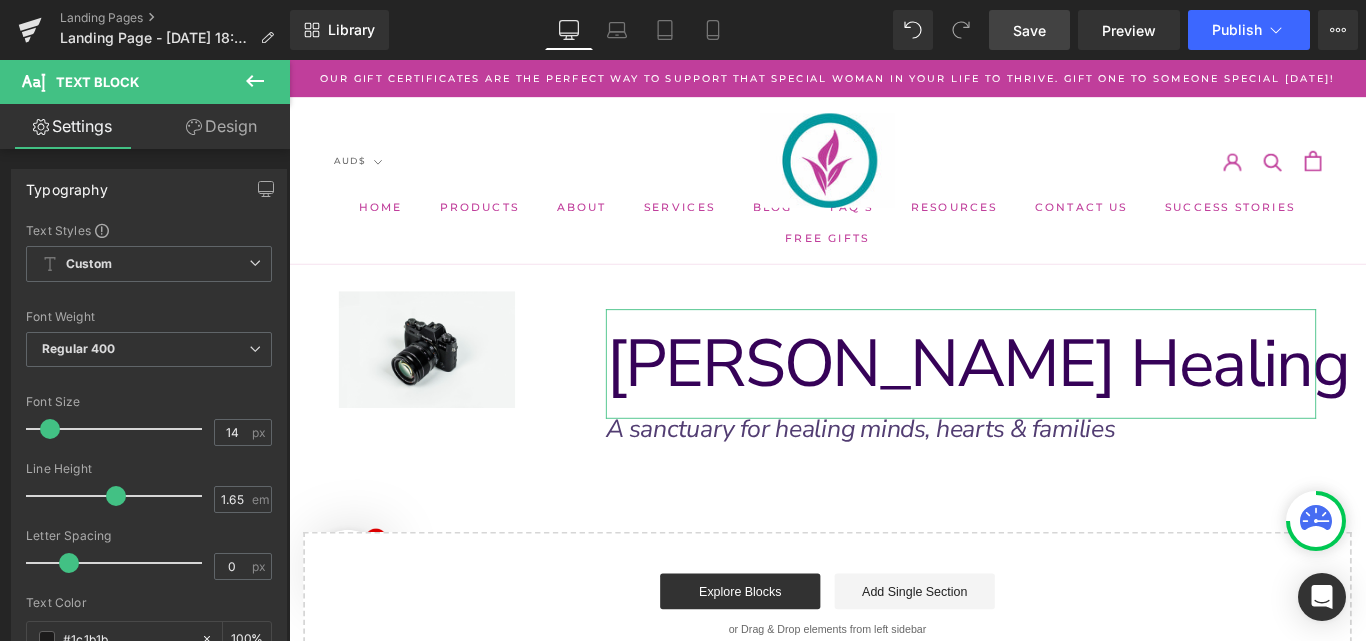 click on "Design" at bounding box center [221, 126] 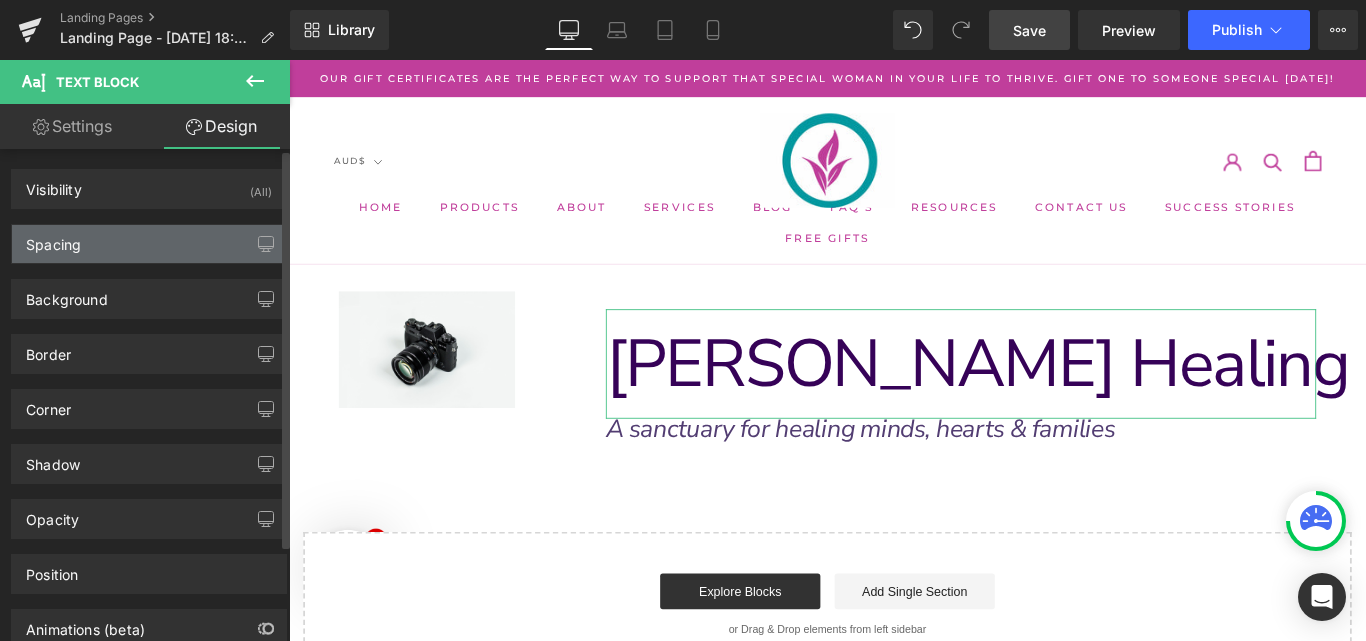 type on "20" 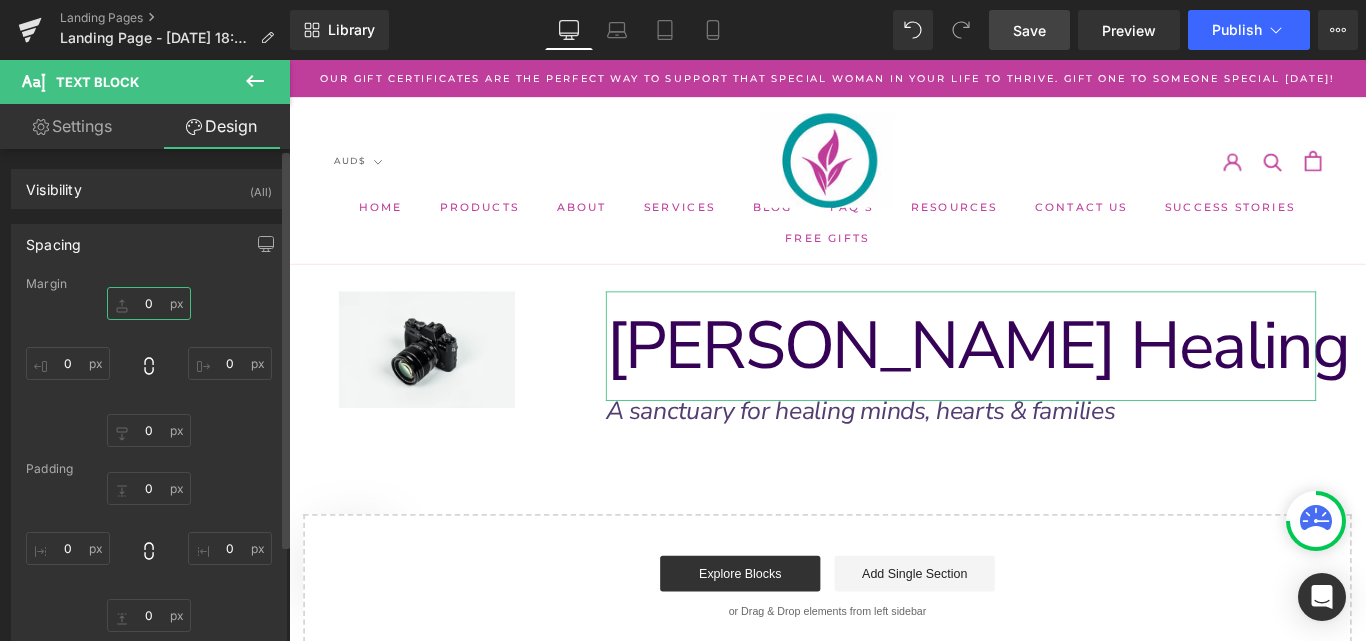 type 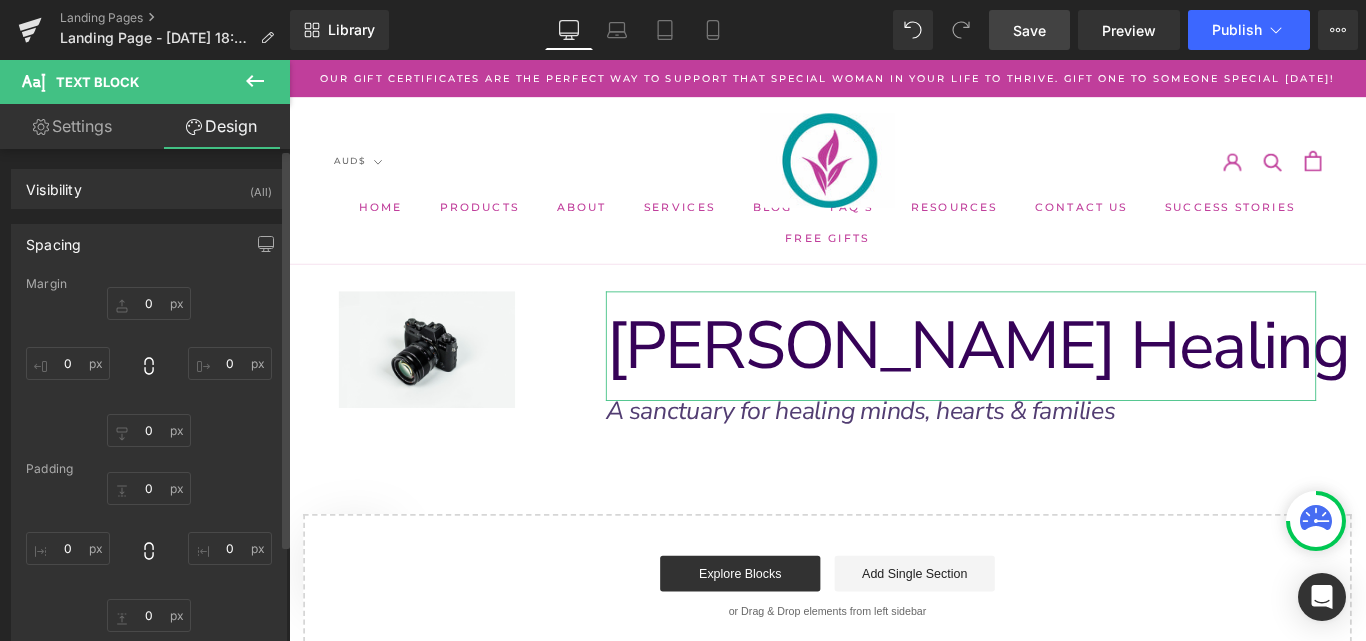 click on "0px 0
0px 0
0px 0" at bounding box center [149, 367] 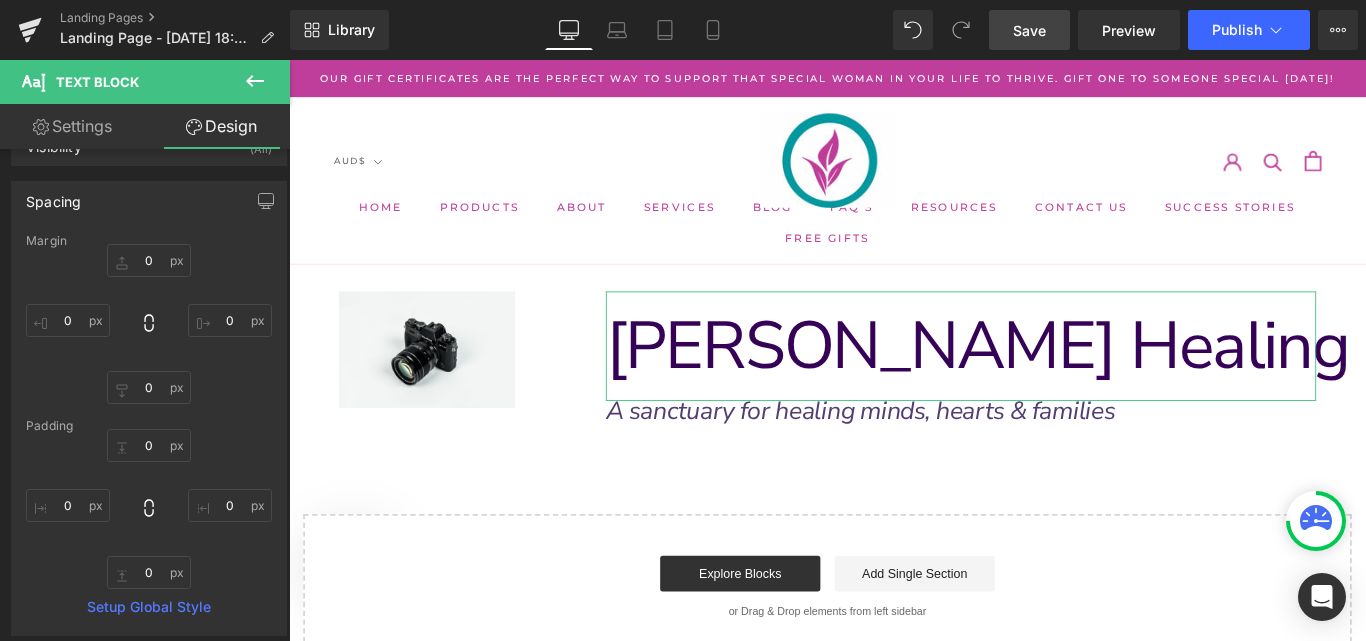 scroll, scrollTop: 41, scrollLeft: 0, axis: vertical 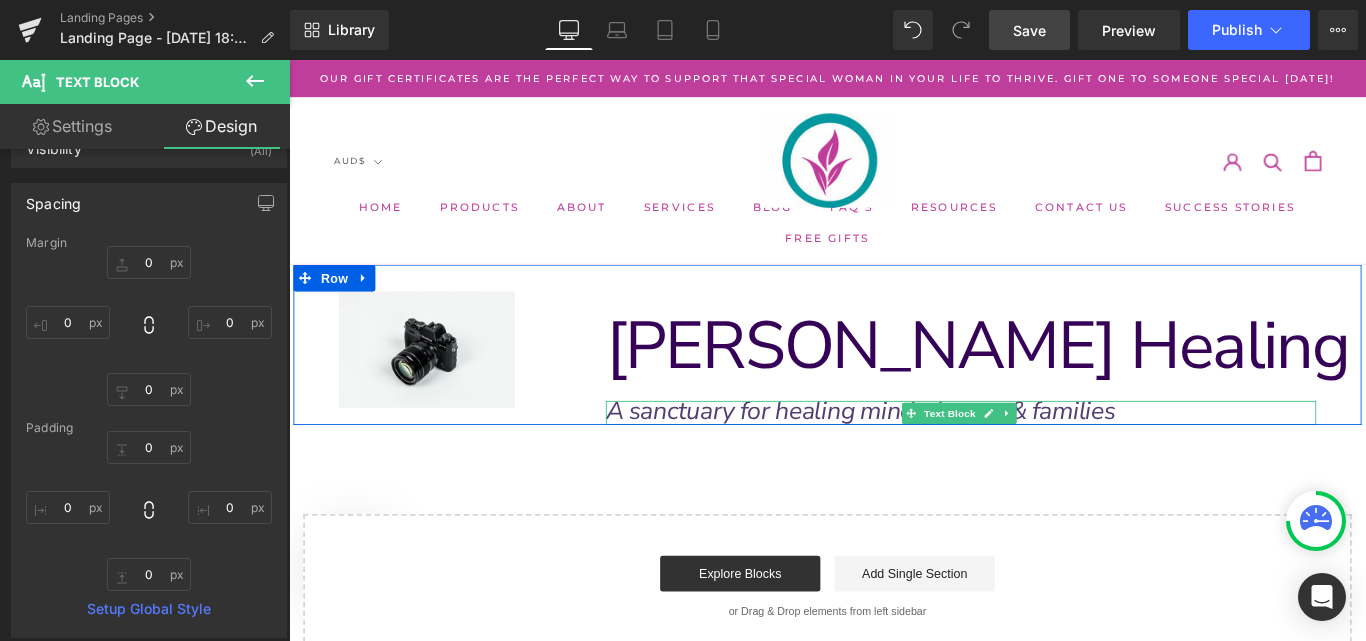 click on "A sanctuary for healing minds, hearts & families" at bounding box center [931, 454] 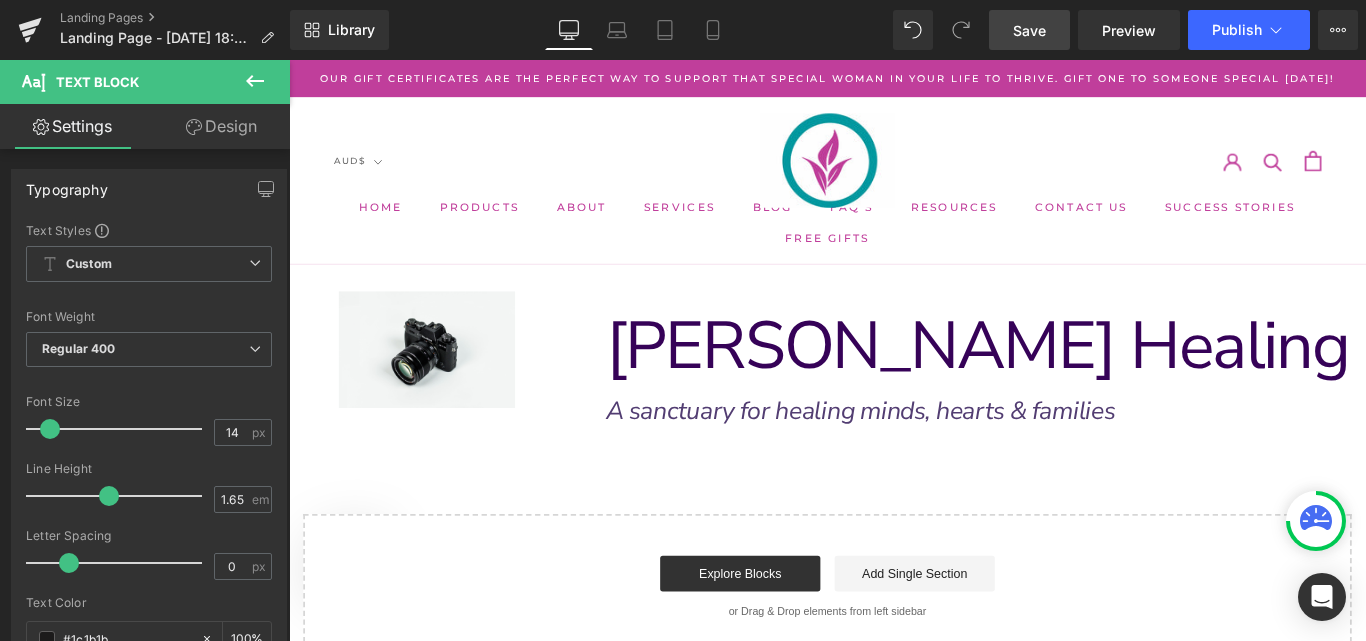 click on "Design" at bounding box center [221, 126] 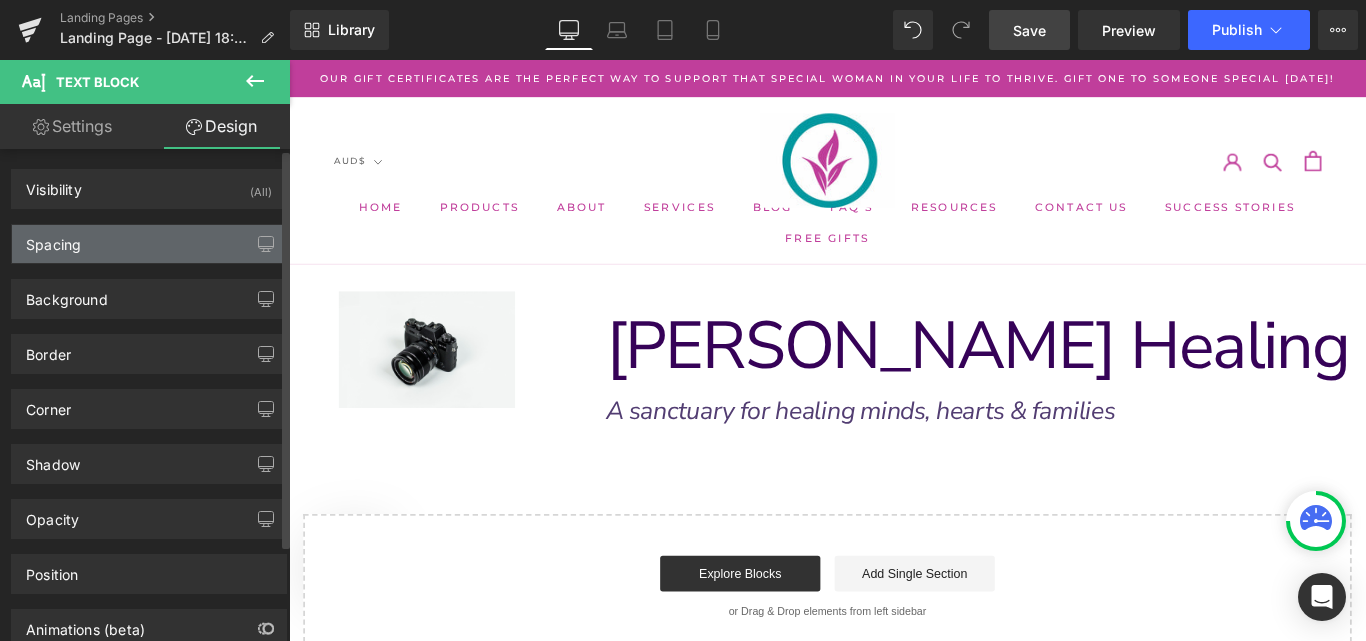 click on "Spacing" at bounding box center (149, 244) 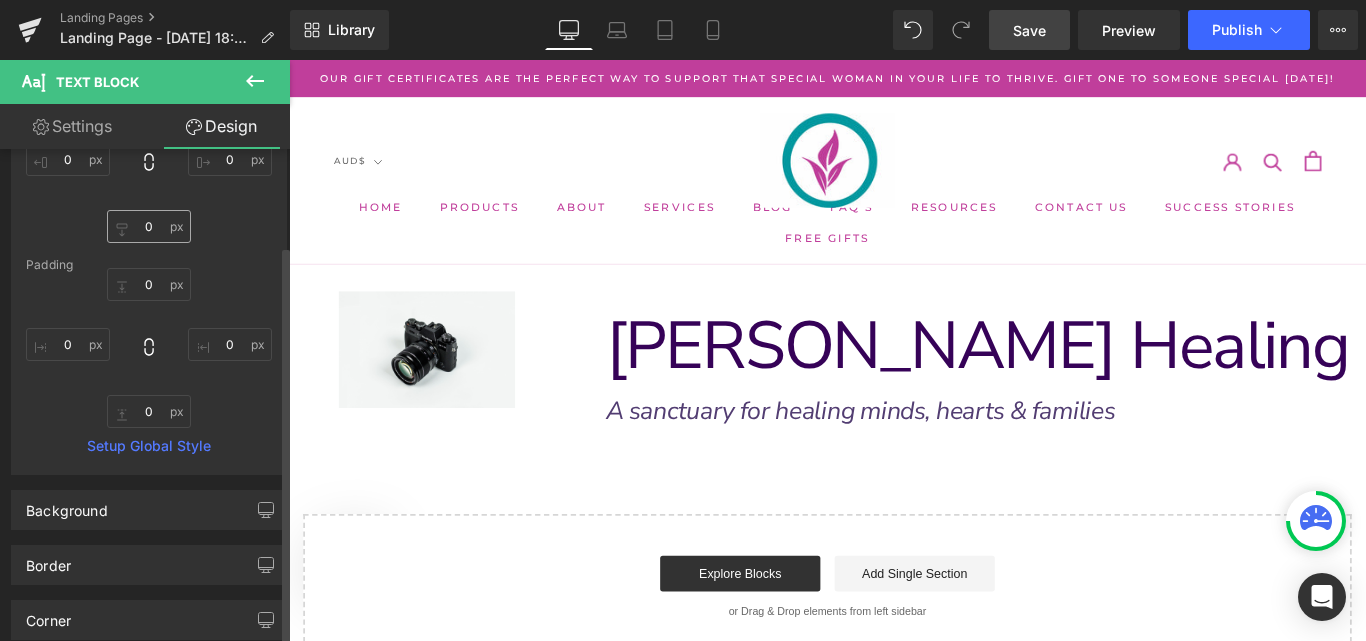 scroll, scrollTop: 0, scrollLeft: 0, axis: both 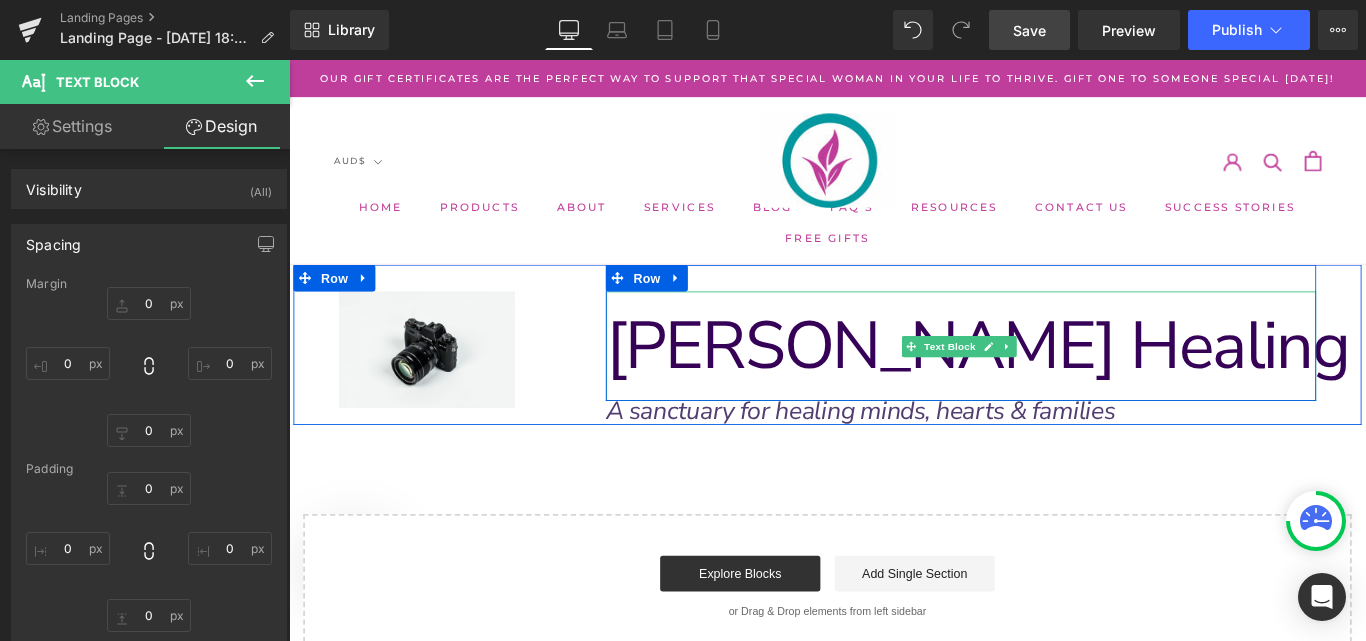 click on "[PERSON_NAME] Healing Hub" at bounding box center (1139, 381) 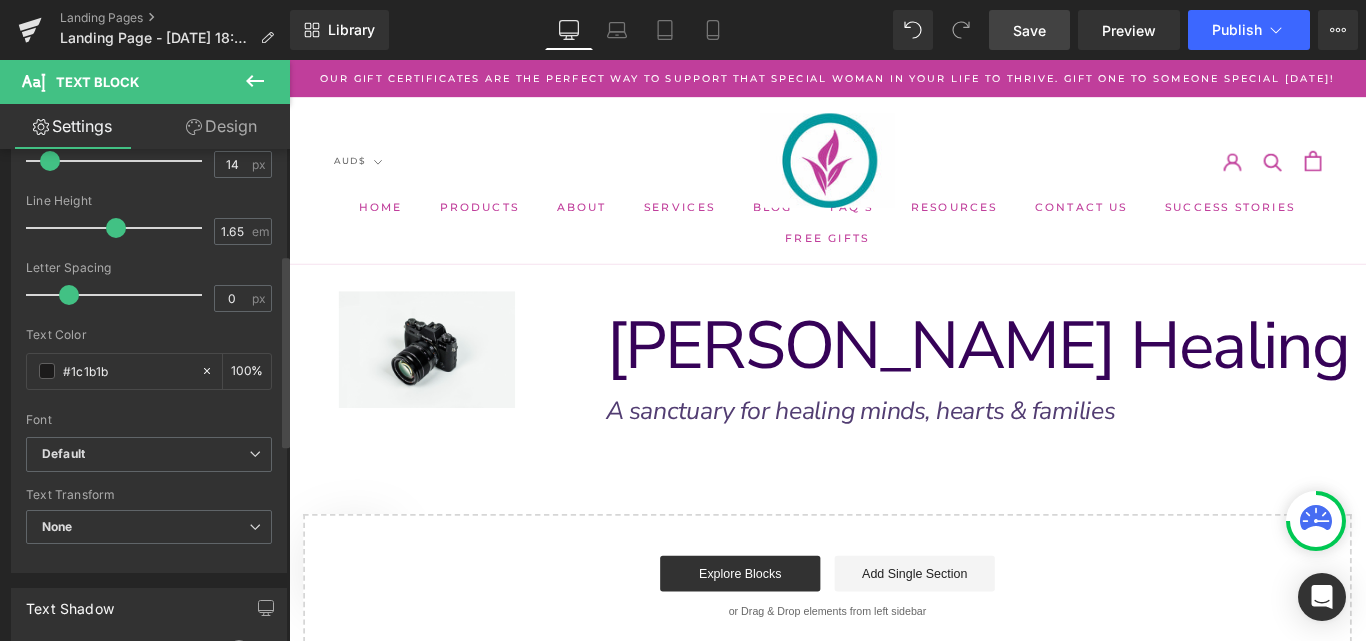 scroll, scrollTop: 269, scrollLeft: 0, axis: vertical 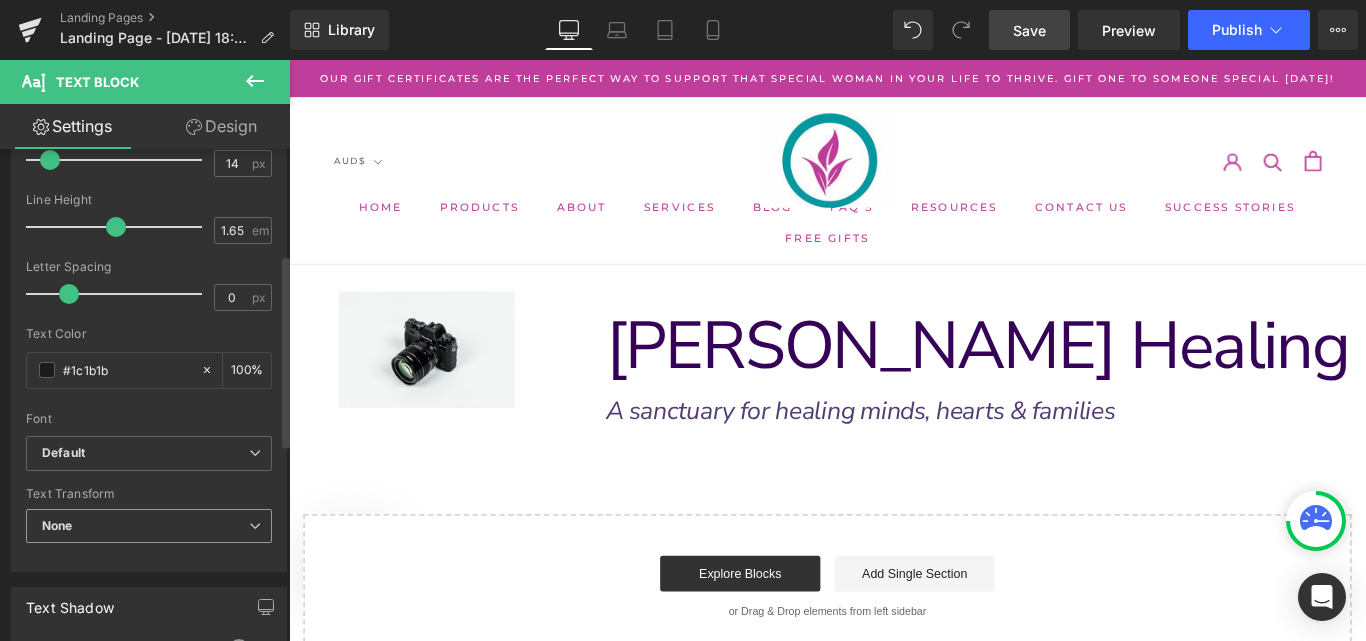click on "None" at bounding box center [149, 526] 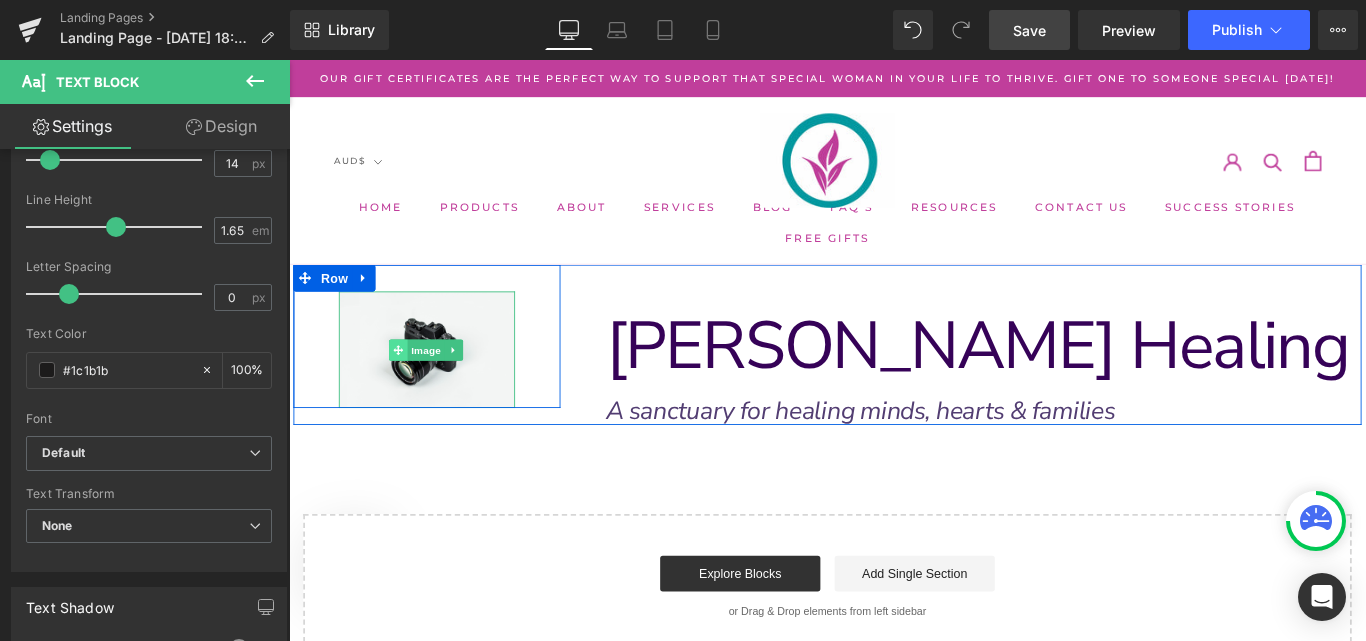 drag, startPoint x: 318, startPoint y: 484, endPoint x: 410, endPoint y: 384, distance: 135.88231 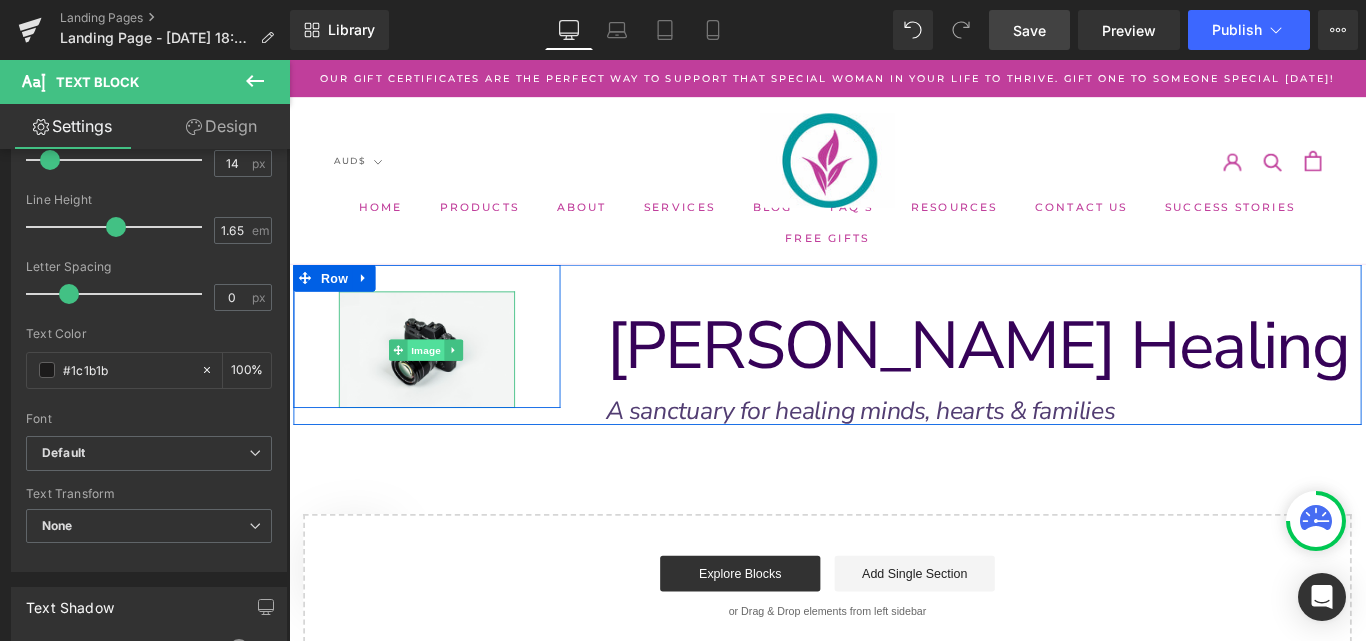 click on "Image" at bounding box center (444, 386) 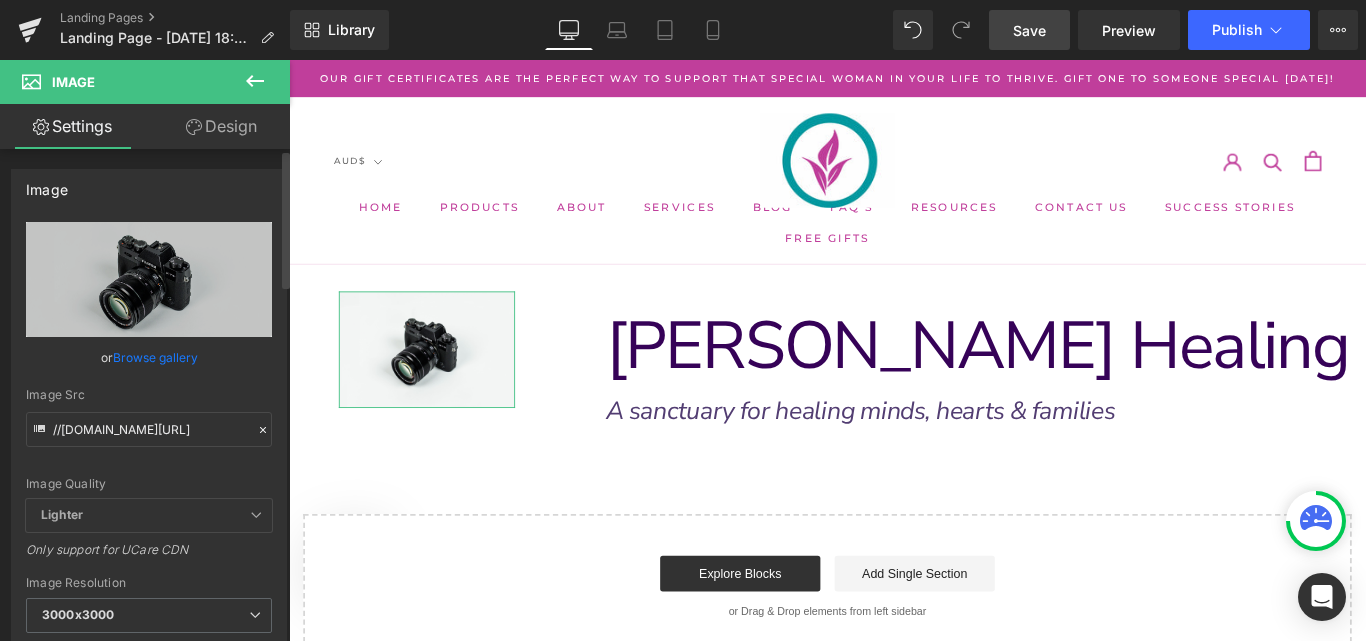 click on "Browse gallery" at bounding box center [155, 357] 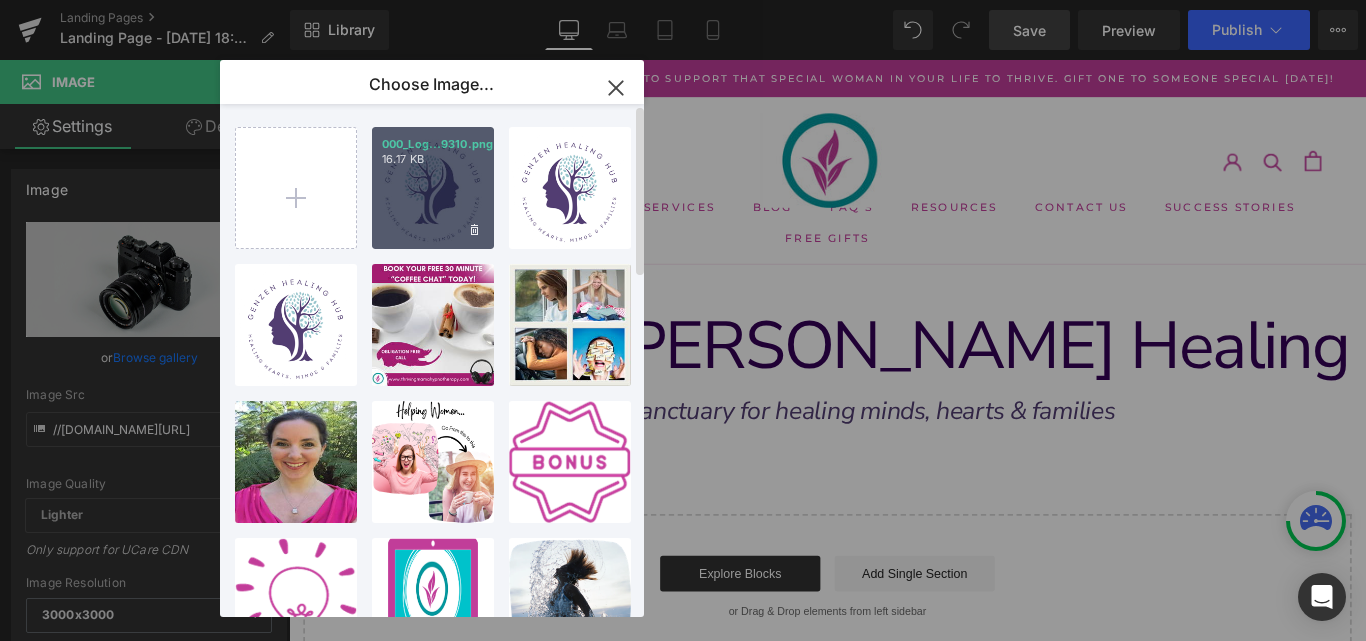 click on "000_Log...9310.png 16.17 KB" at bounding box center [433, 188] 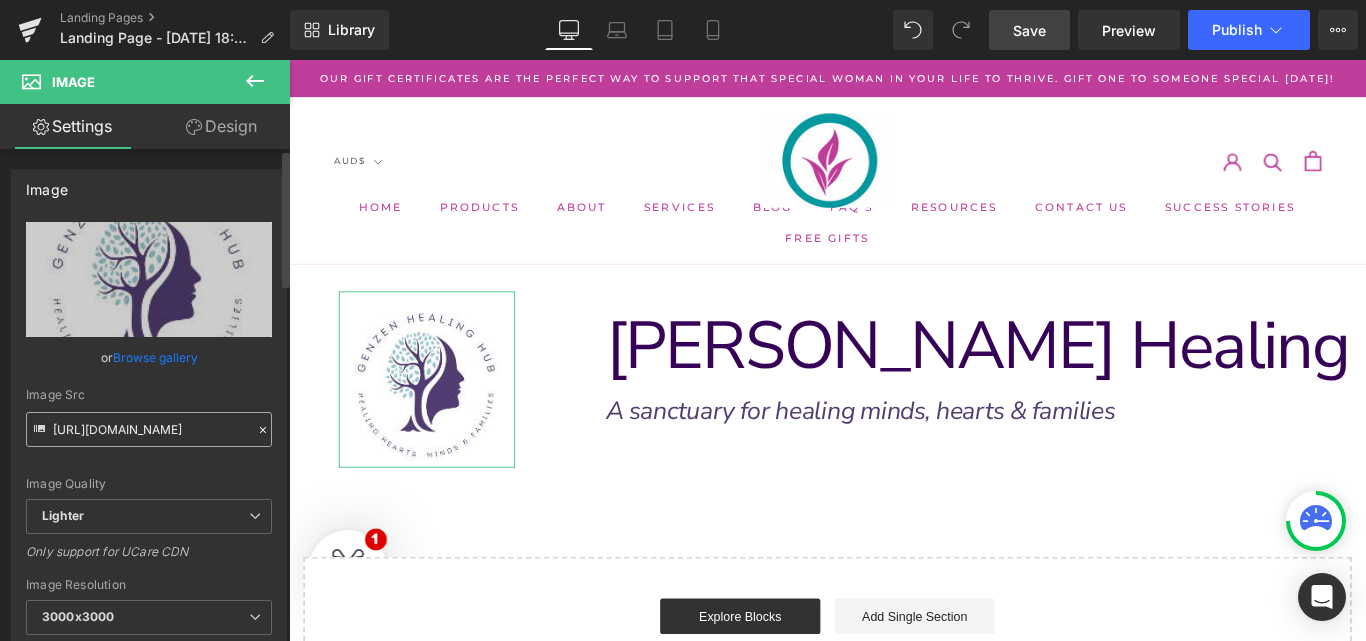 scroll, scrollTop: 0, scrollLeft: 0, axis: both 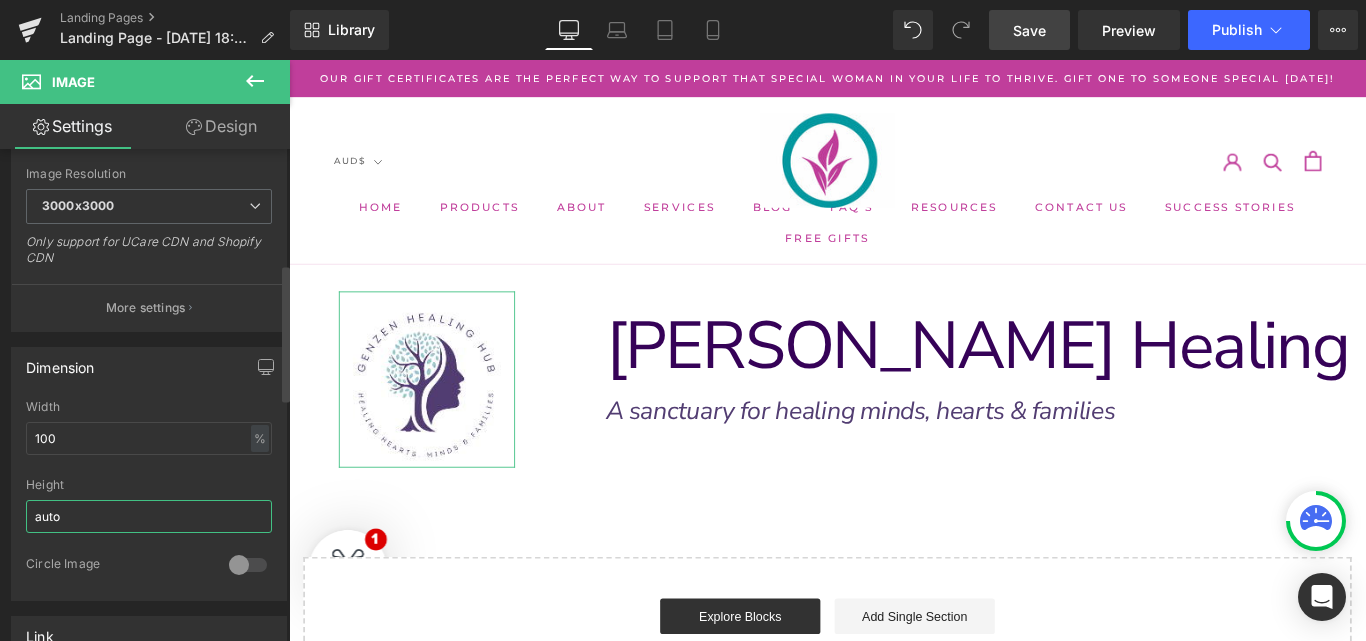 click on "auto" at bounding box center [149, 516] 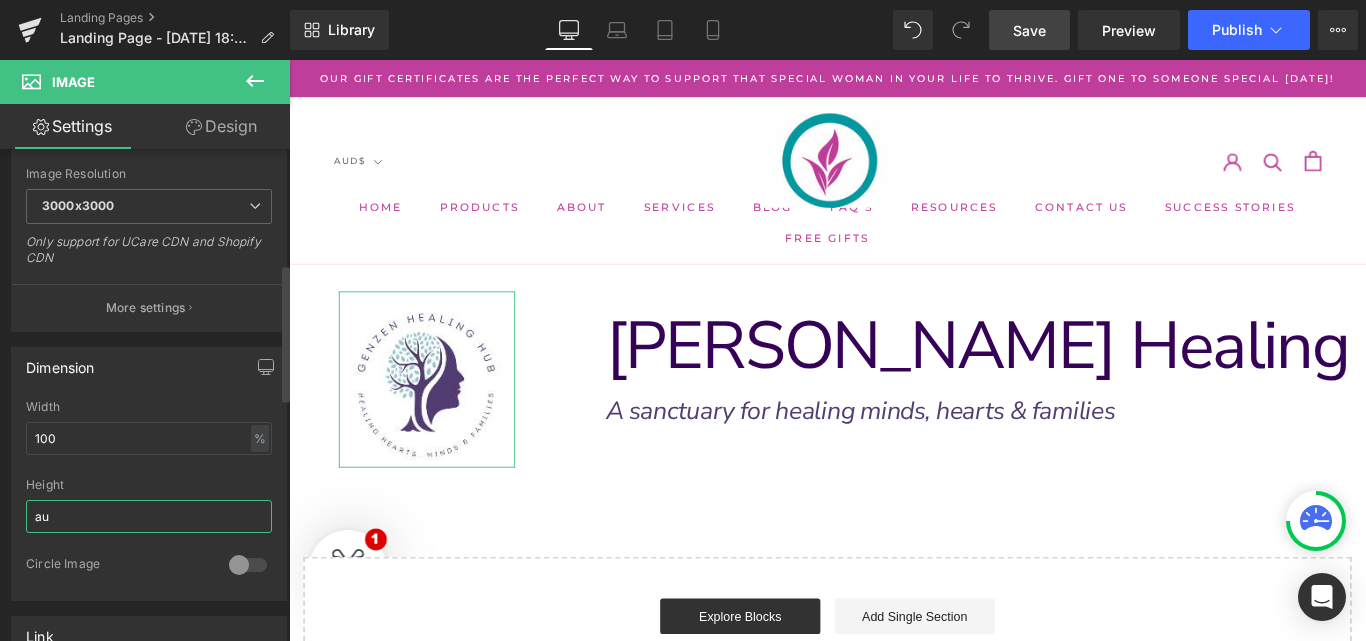 type on "a" 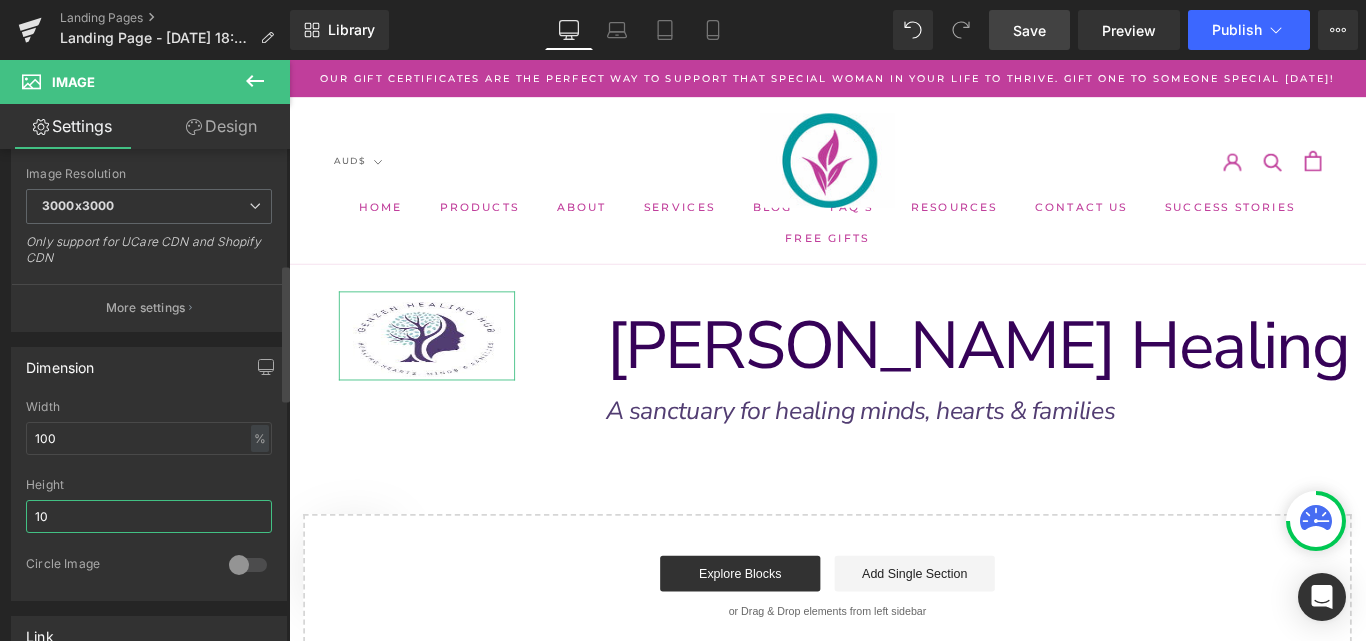 type on "1" 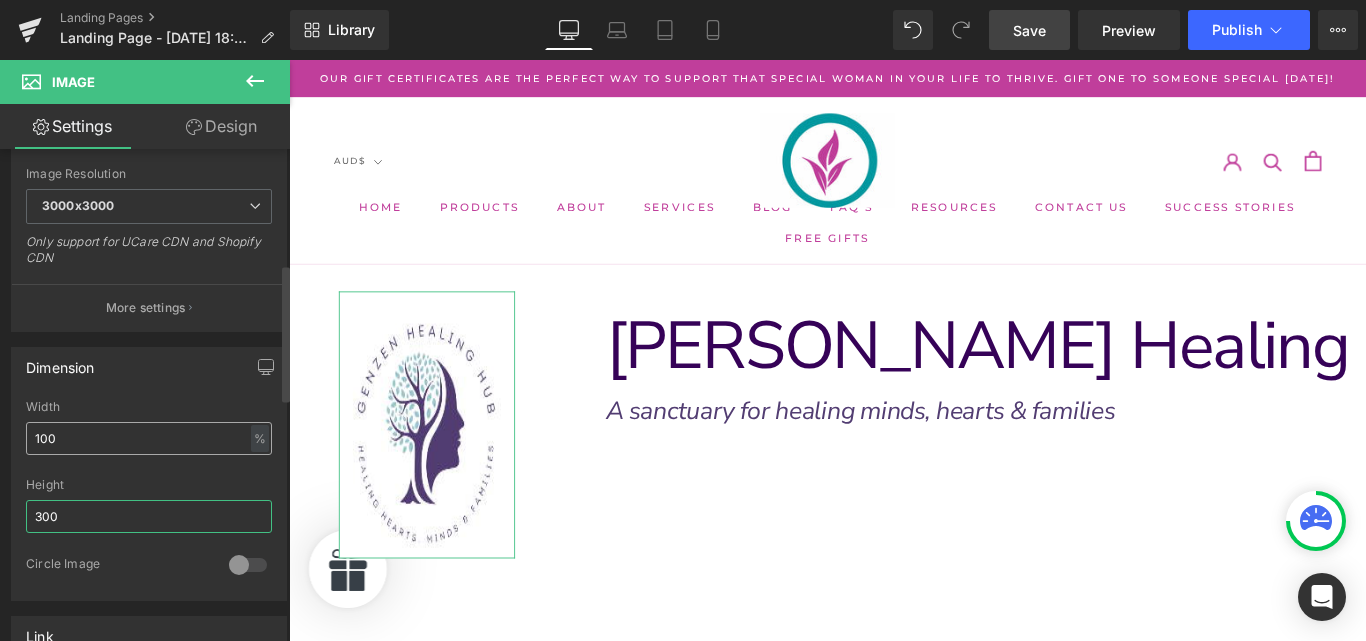 type on "300" 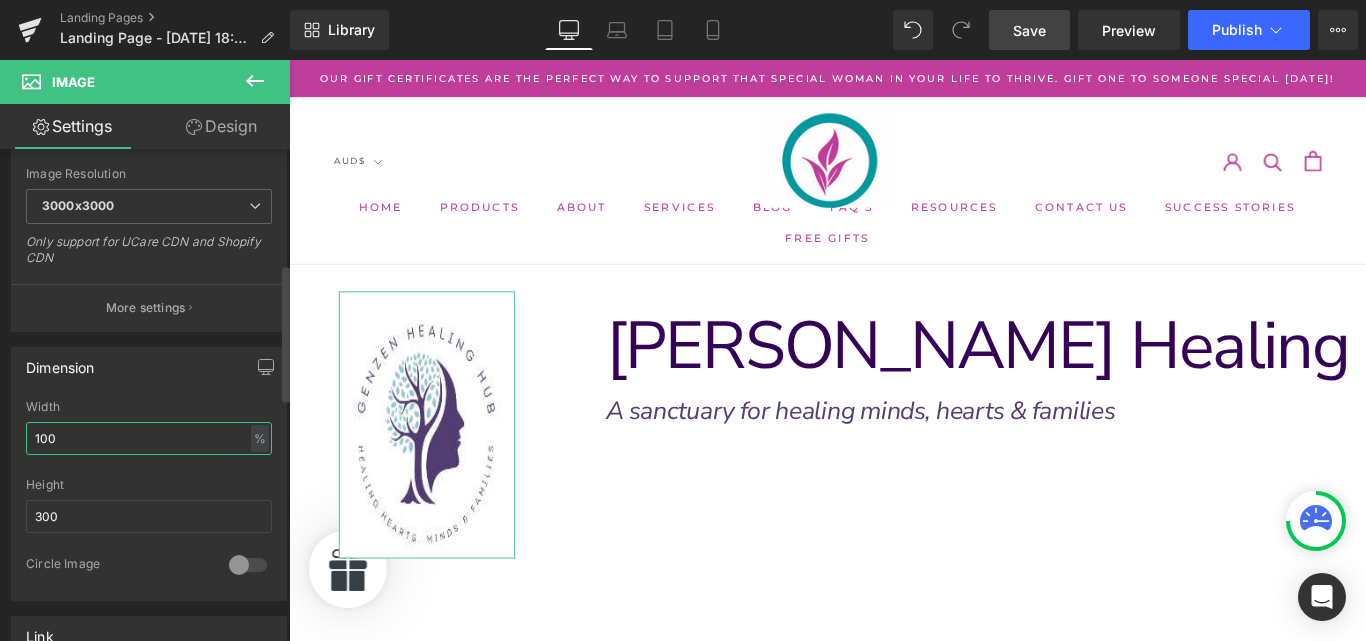 drag, startPoint x: 69, startPoint y: 441, endPoint x: 16, endPoint y: 440, distance: 53.009434 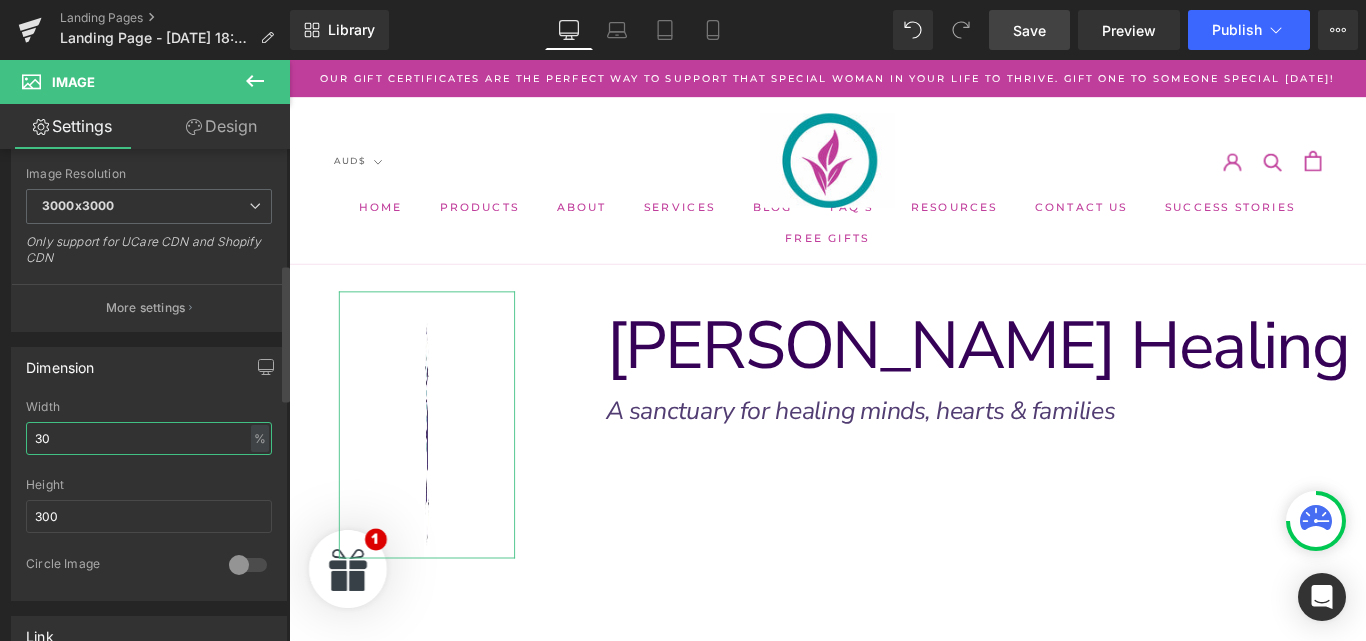 type on "300" 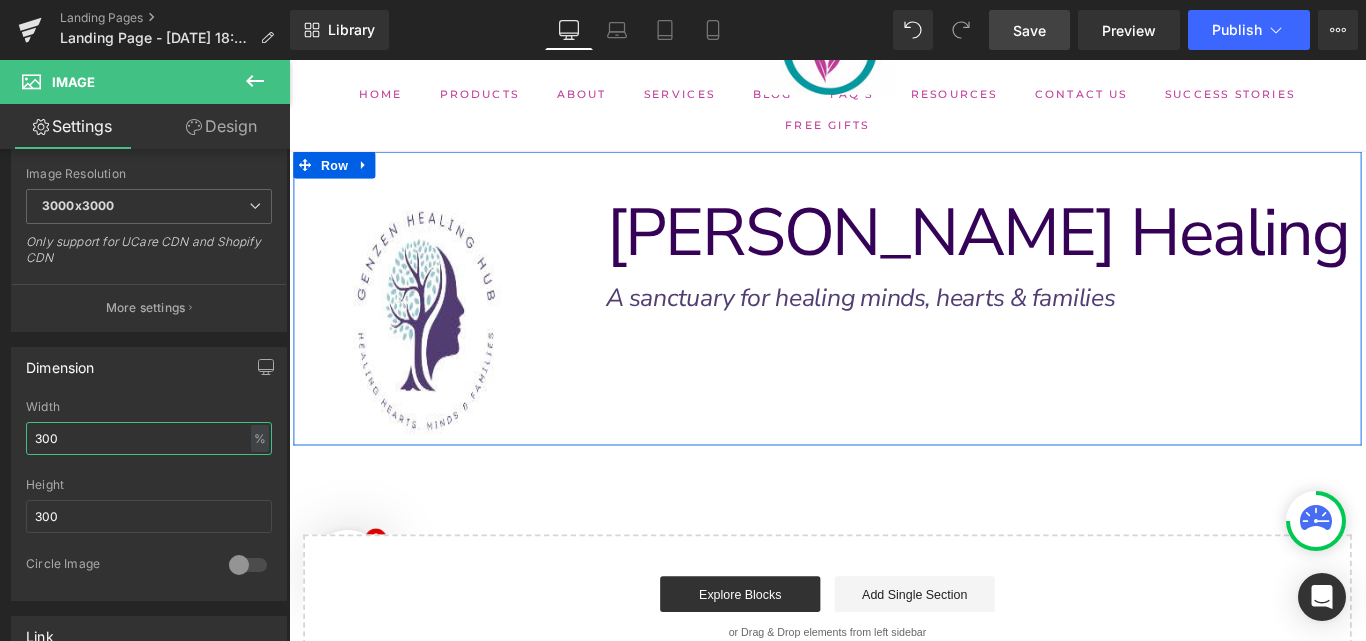 scroll, scrollTop: 134, scrollLeft: 0, axis: vertical 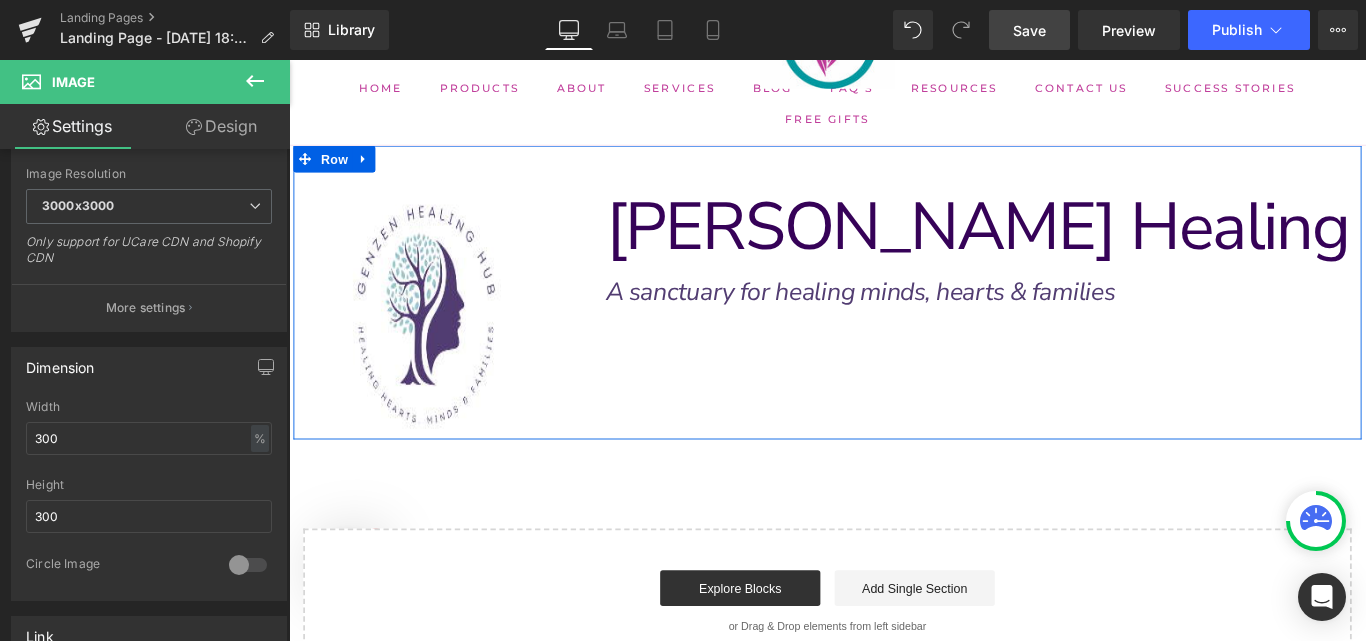 click on "Image         Row         [PERSON_NAME] Healing Hub Text Block         Row                 A sanctuary for healing minds, hearts & families Text Block         Row" at bounding box center (894, 321) 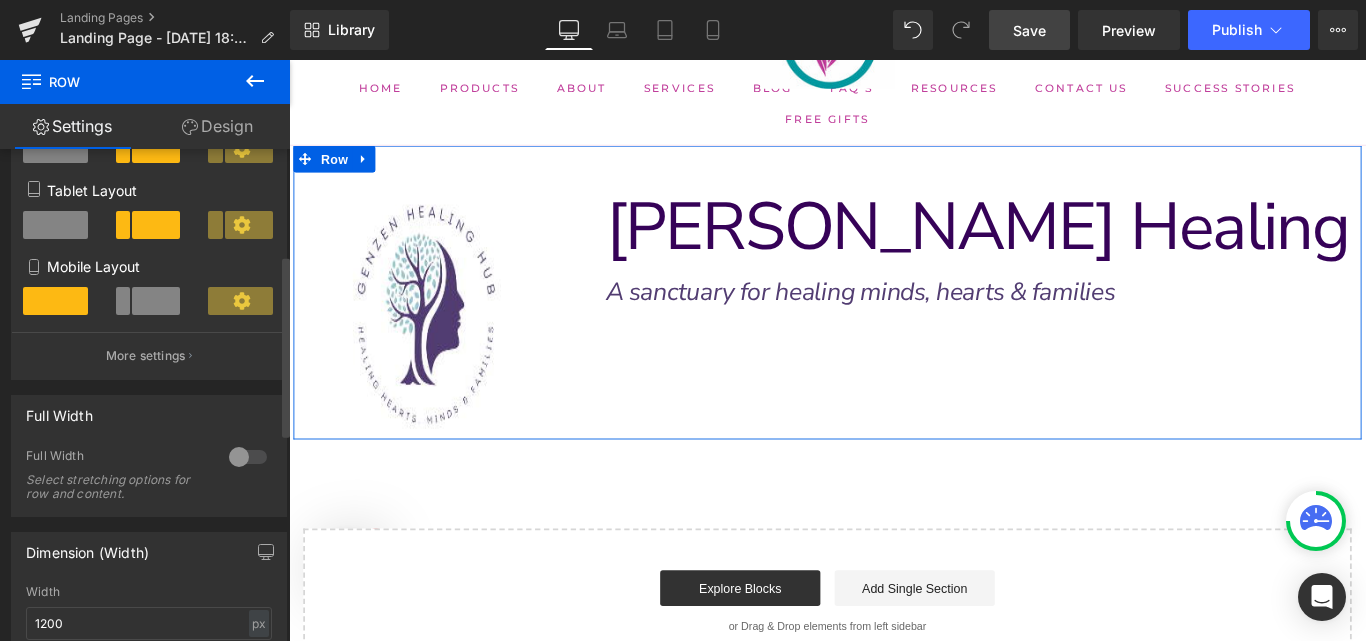 scroll, scrollTop: 291, scrollLeft: 0, axis: vertical 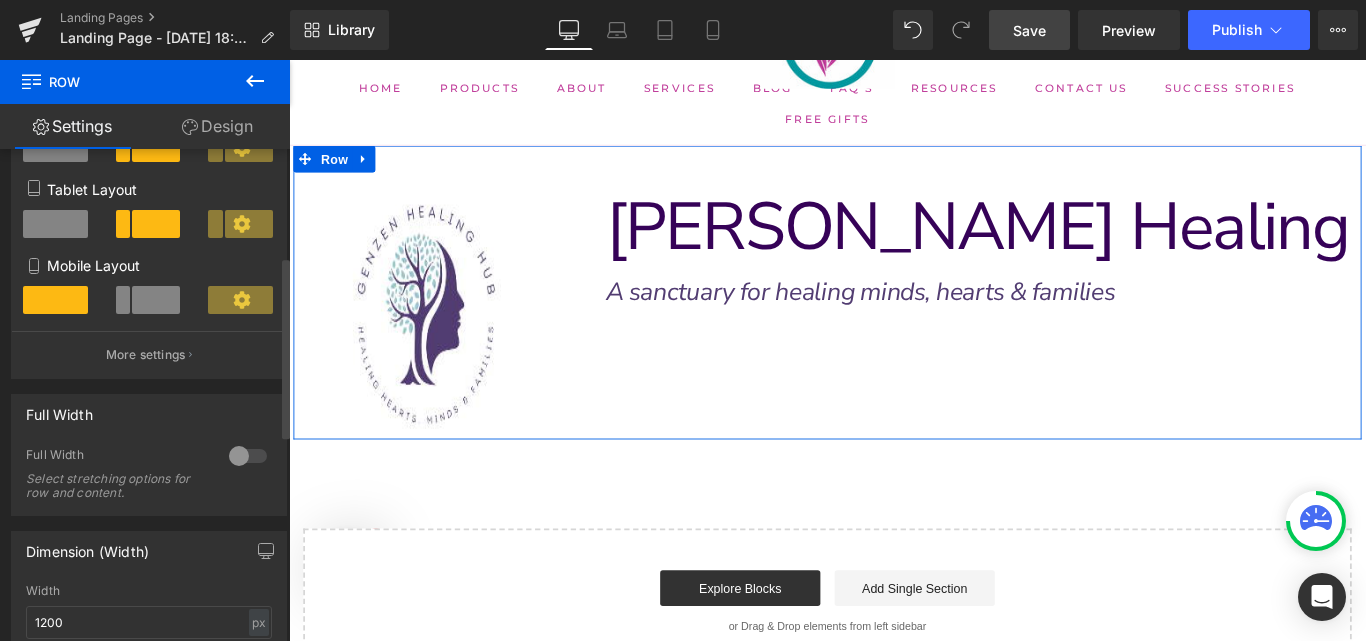 click at bounding box center (248, 456) 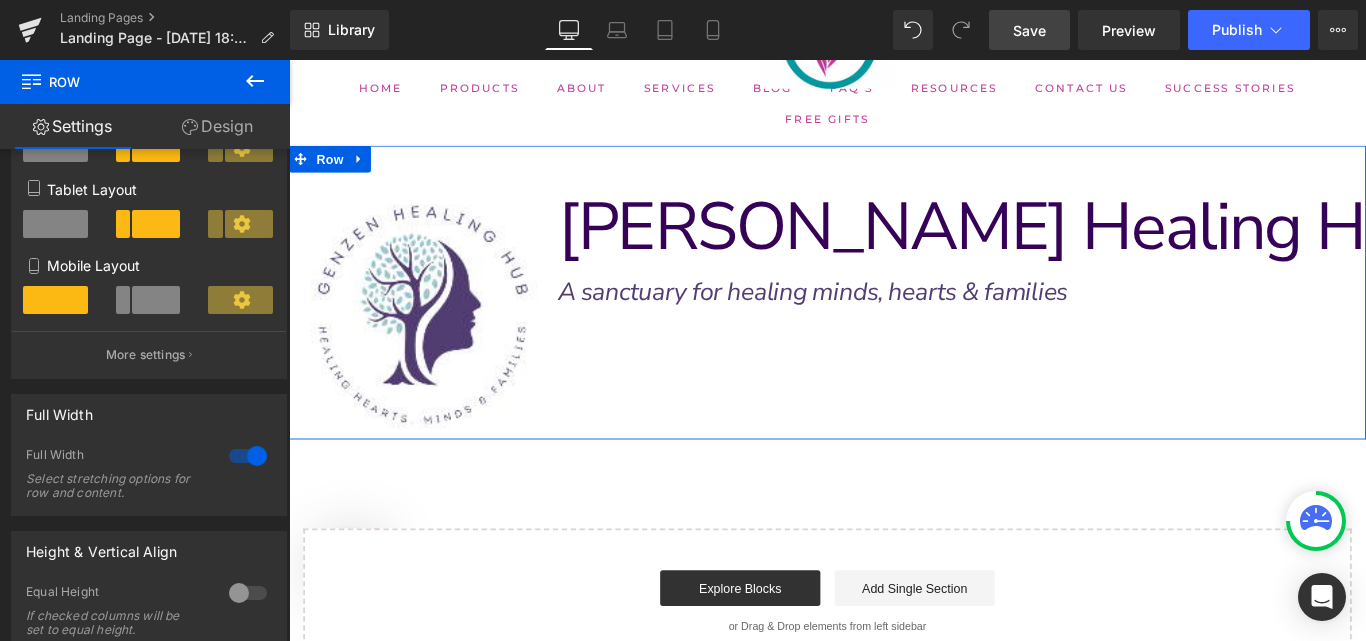 click on "Design" at bounding box center (217, 126) 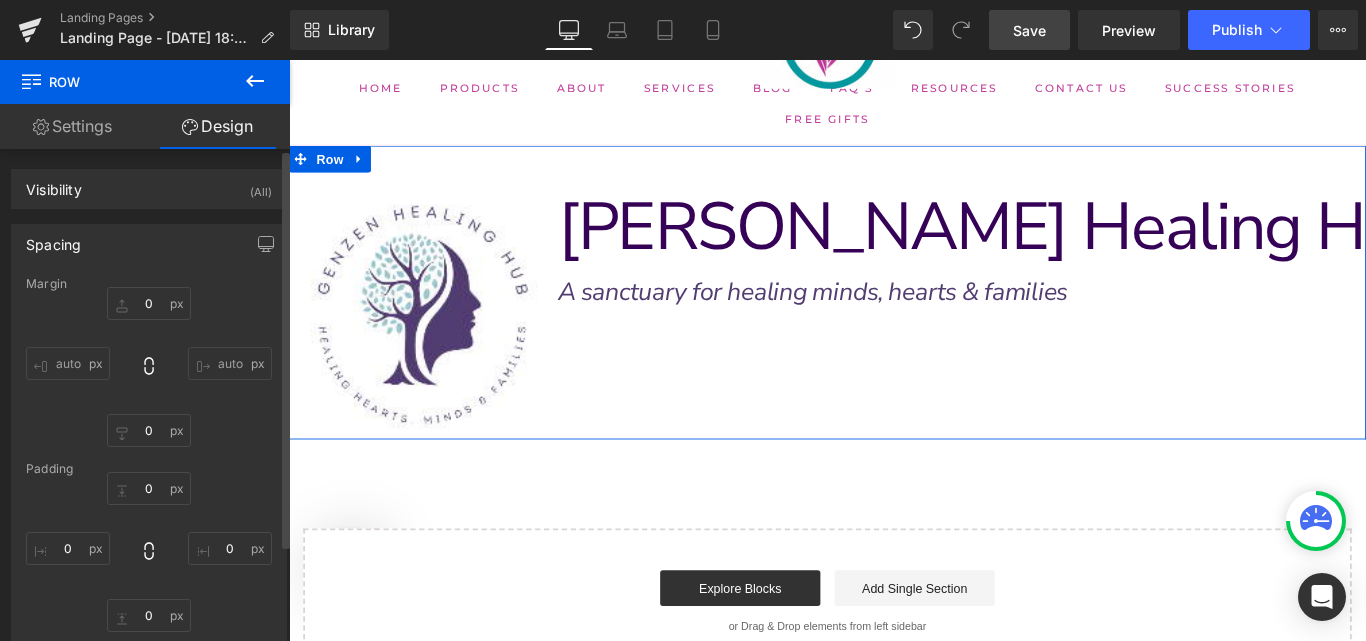 type on "0" 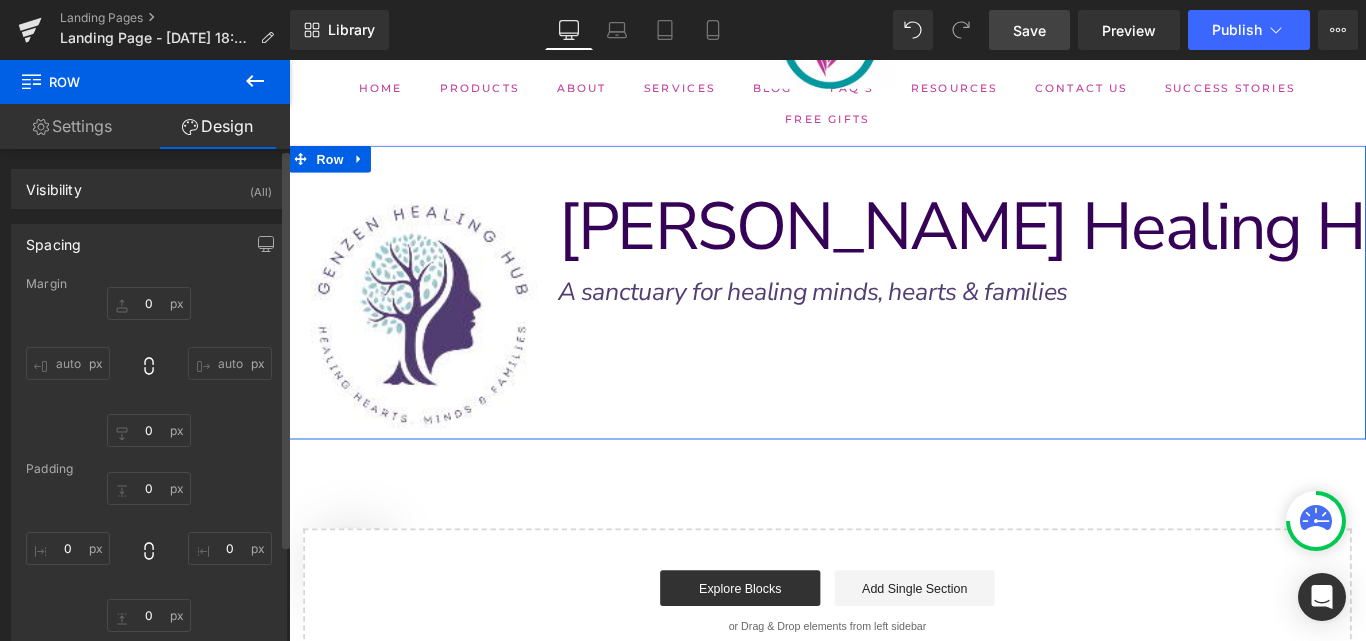 type on "0" 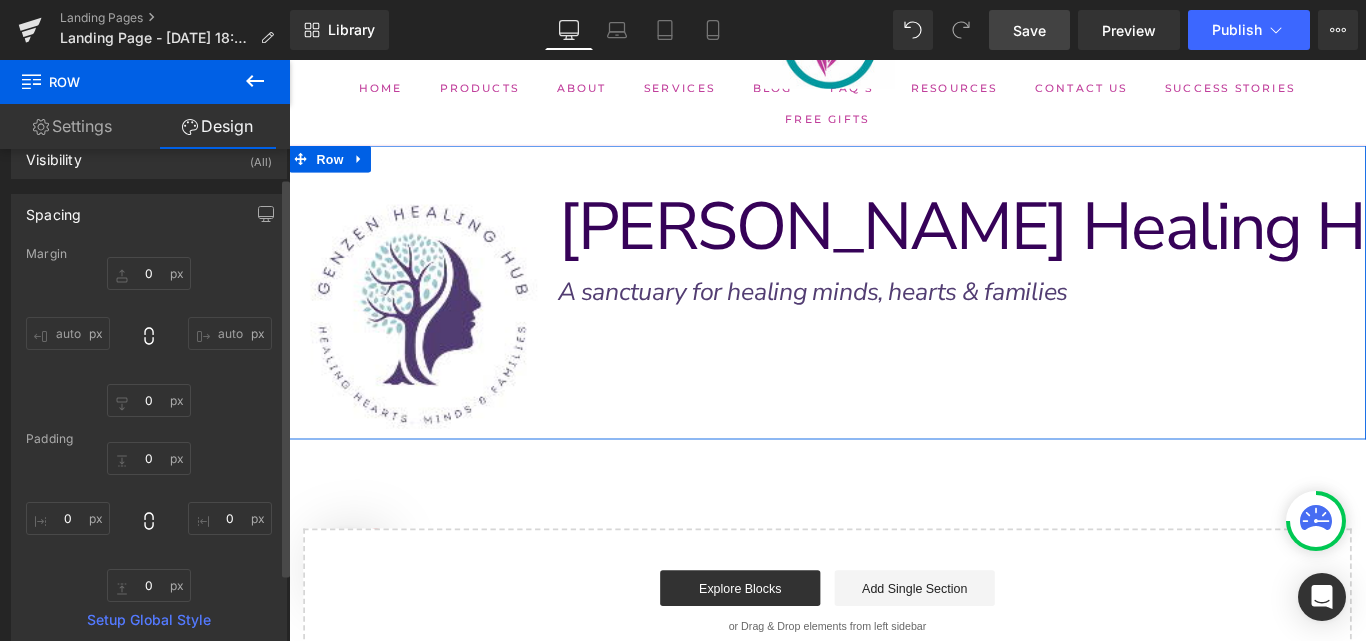 scroll, scrollTop: 40, scrollLeft: 0, axis: vertical 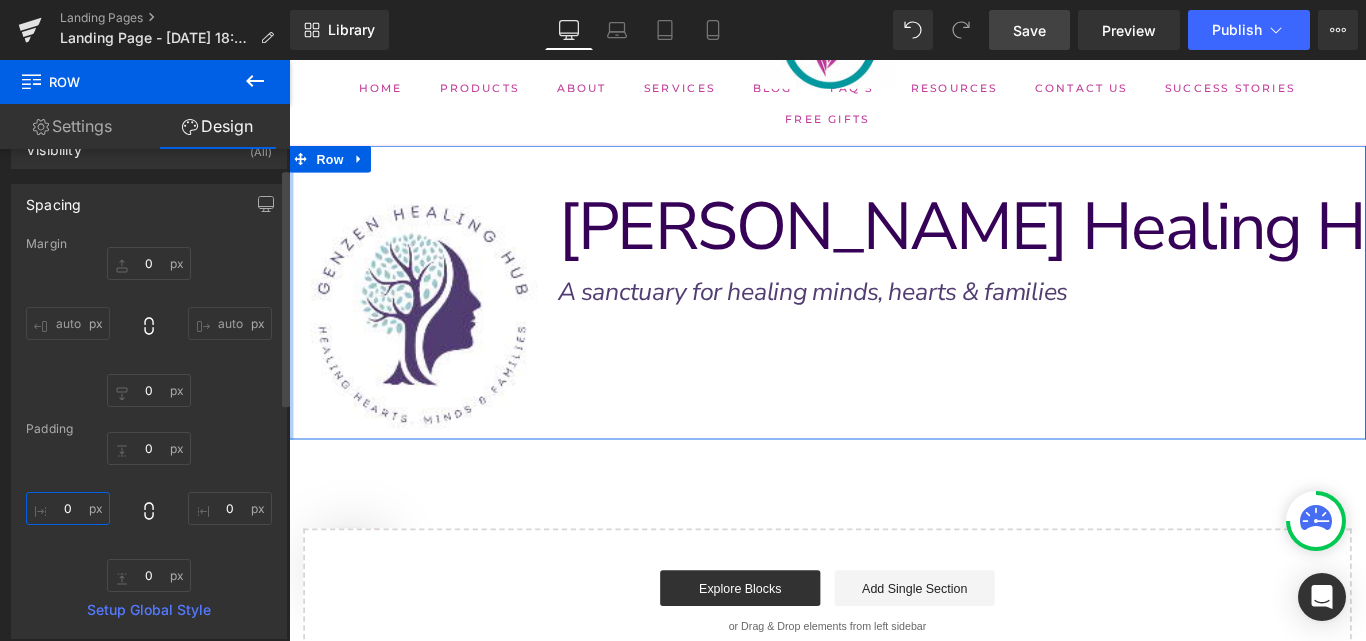 click on "0" at bounding box center [68, 508] 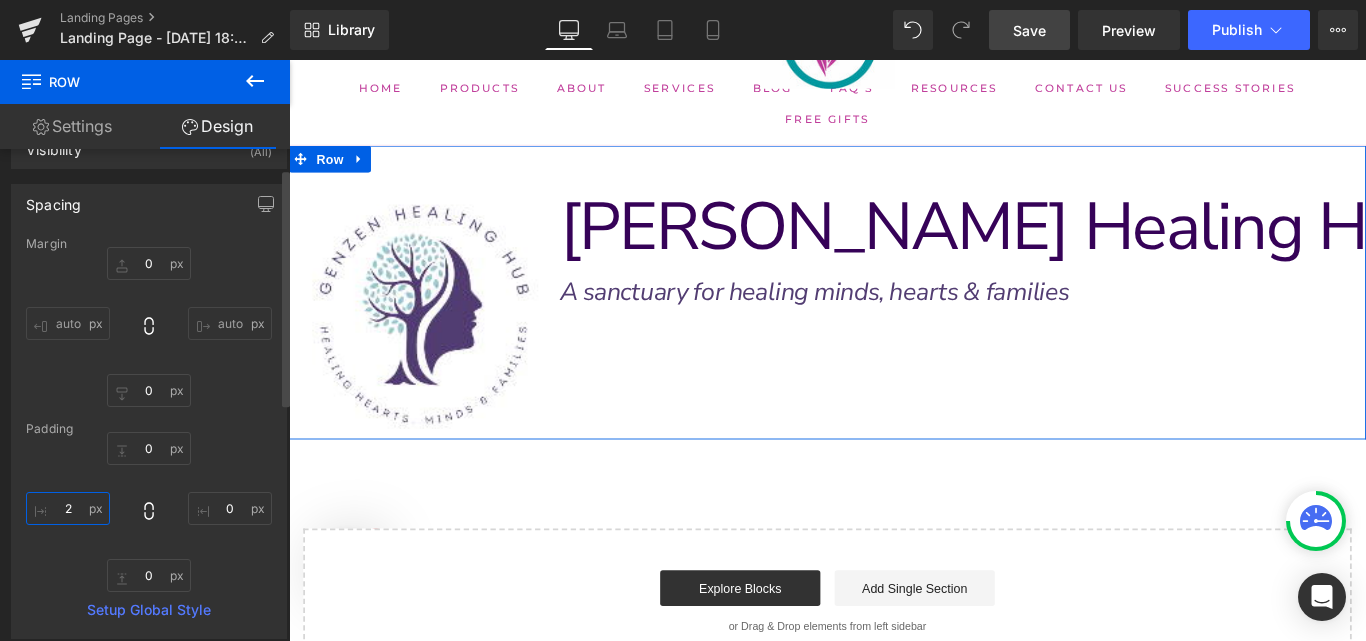 type on "20" 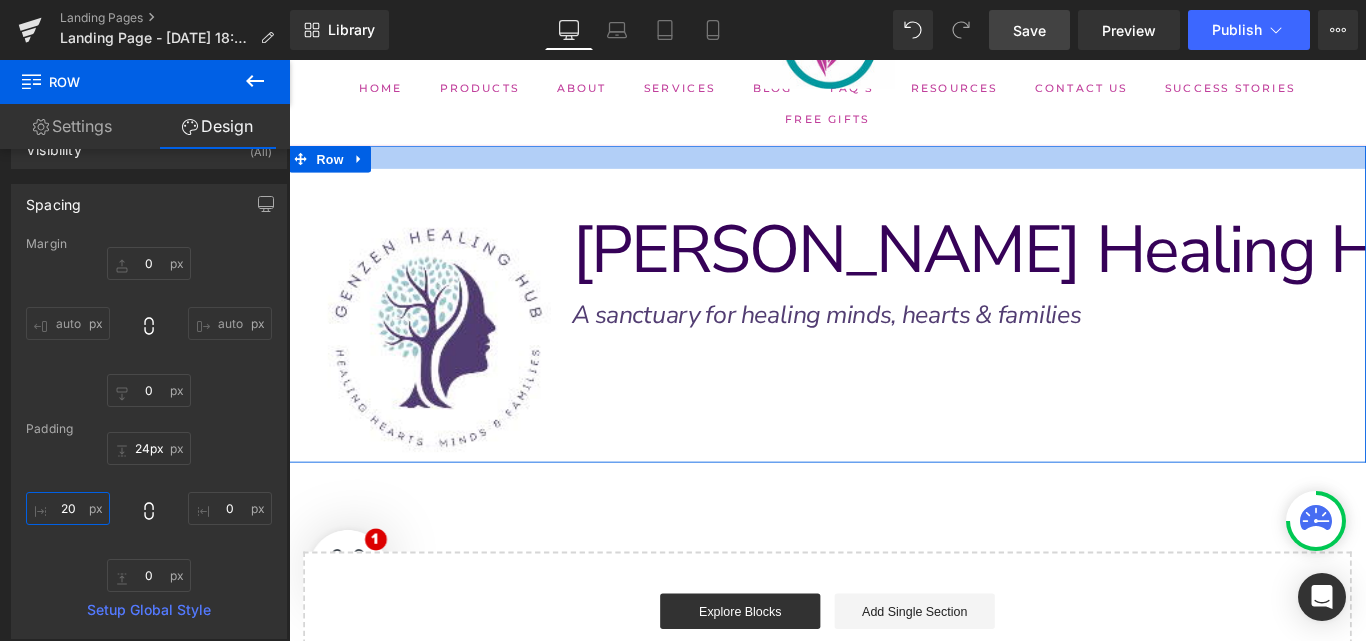 type on "26px" 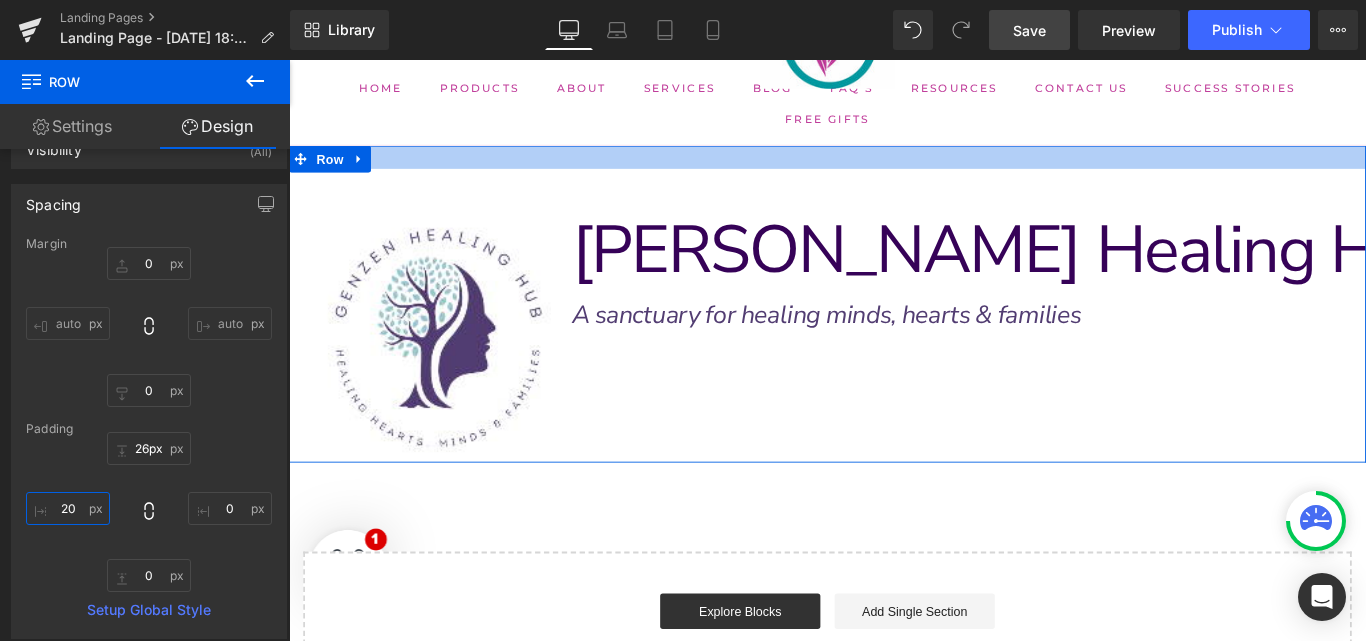 drag, startPoint x: 722, startPoint y: 155, endPoint x: 715, endPoint y: 181, distance: 26.925823 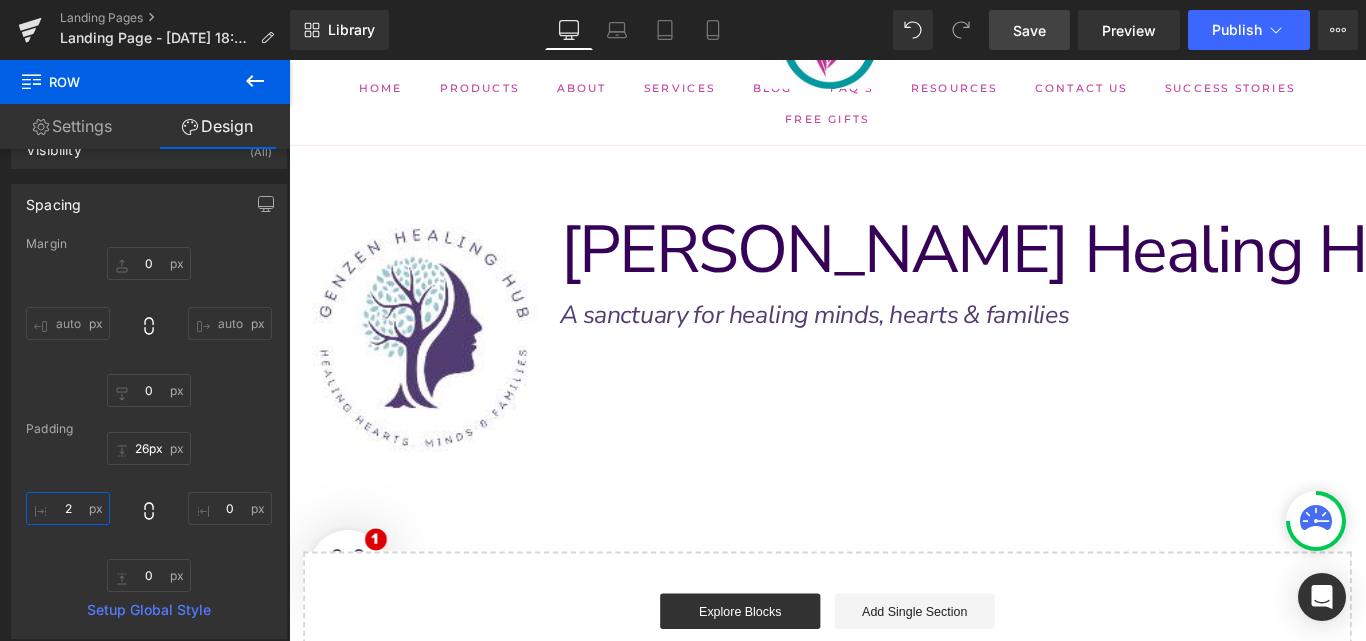 type on "20" 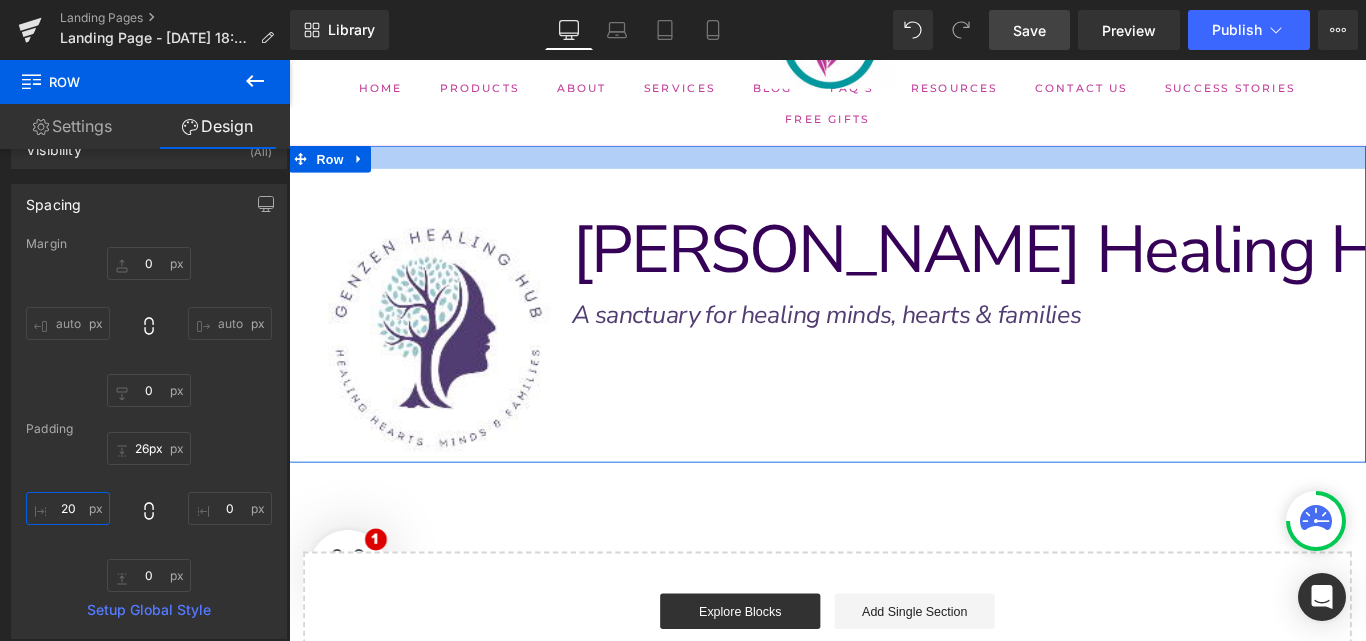 click at bounding box center [894, 169] 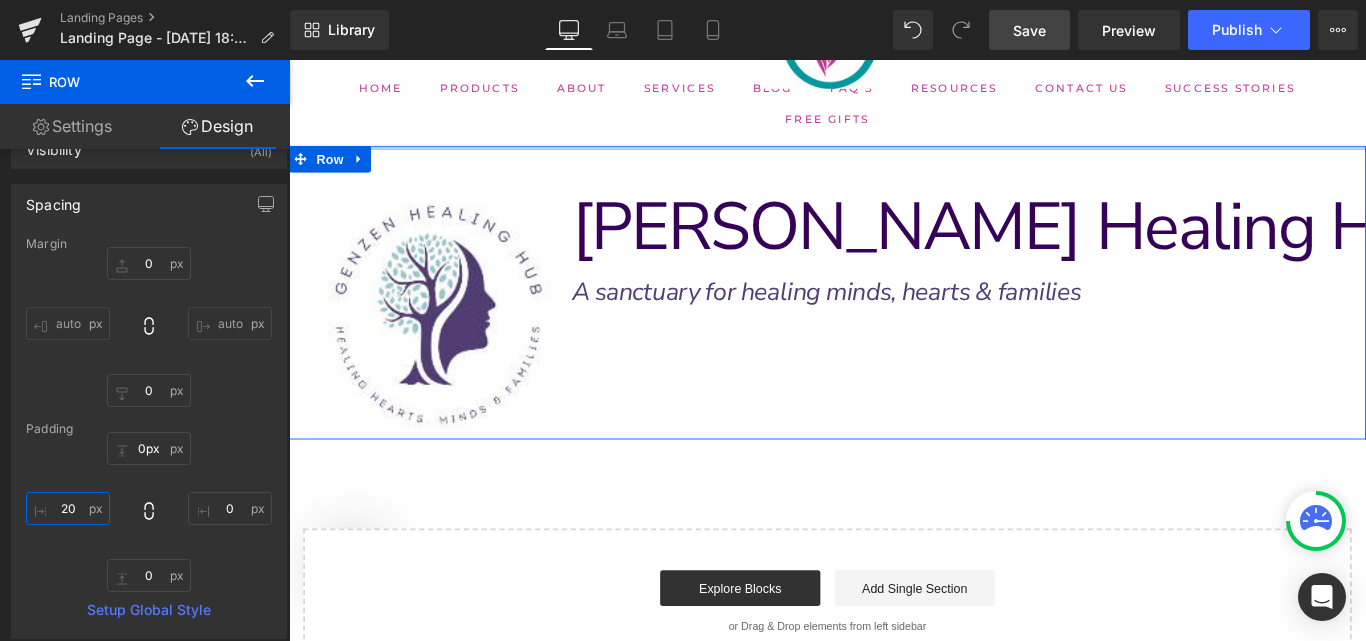 drag, startPoint x: 736, startPoint y: 179, endPoint x: 733, endPoint y: 153, distance: 26.172504 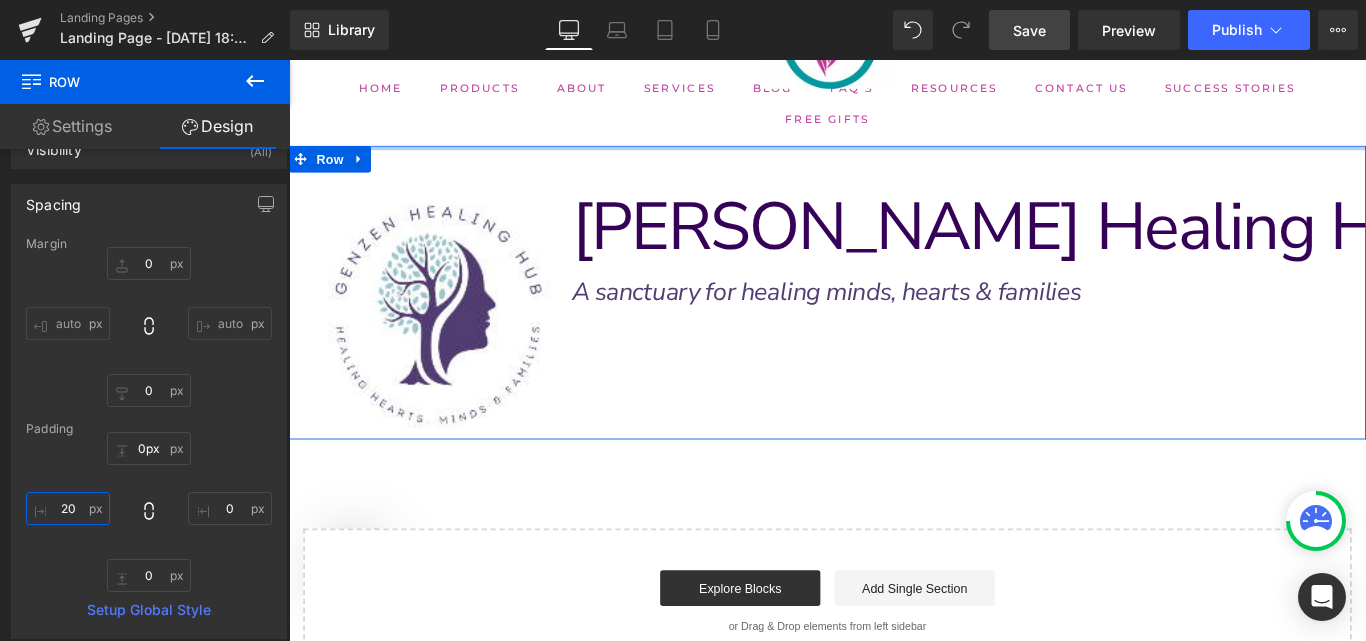 click on "Our Gift Certificates are the perfect way to support that special woman in your life to thrive. Gift one to someone special [DATE]!
Home Home
Products Products
About  About
Services Services
Blog Blog
FAQ'S FAQ'S
Resources Resources
Contact Us Contact Us
Success Stories Success Stories
Free Gifts Free Gifts
Currency
AUD$" at bounding box center [894, 699] 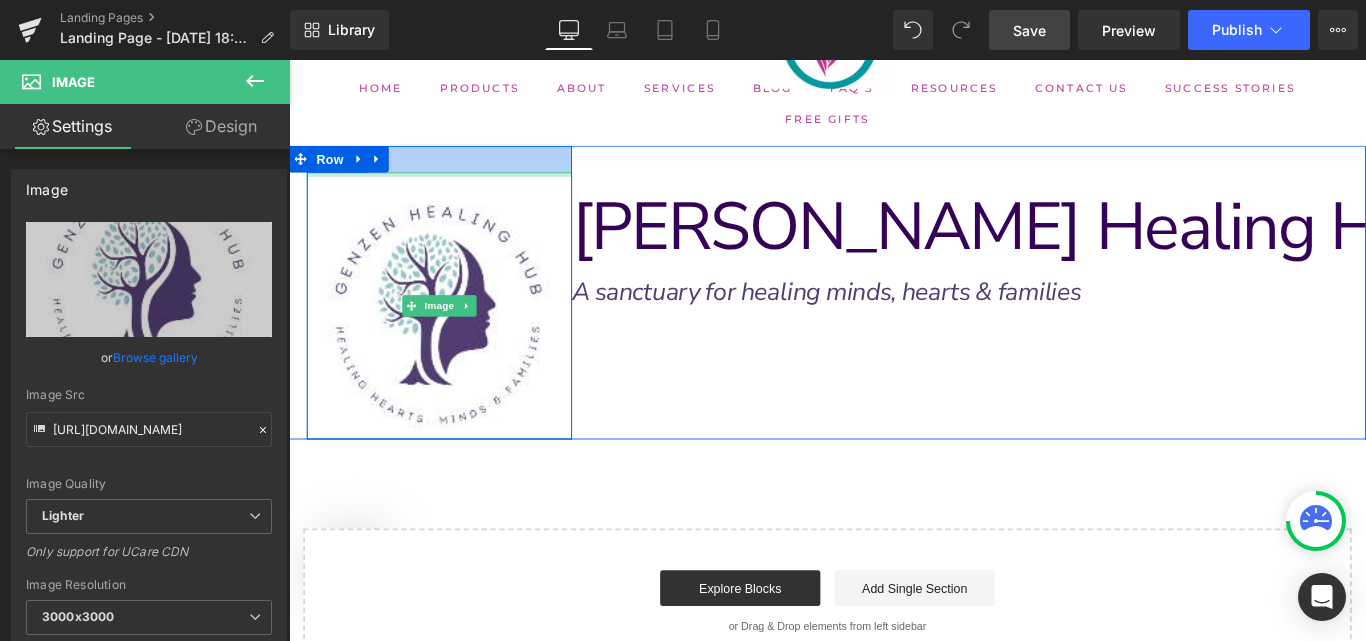 drag, startPoint x: 549, startPoint y: 188, endPoint x: 548, endPoint y: 162, distance: 26.019224 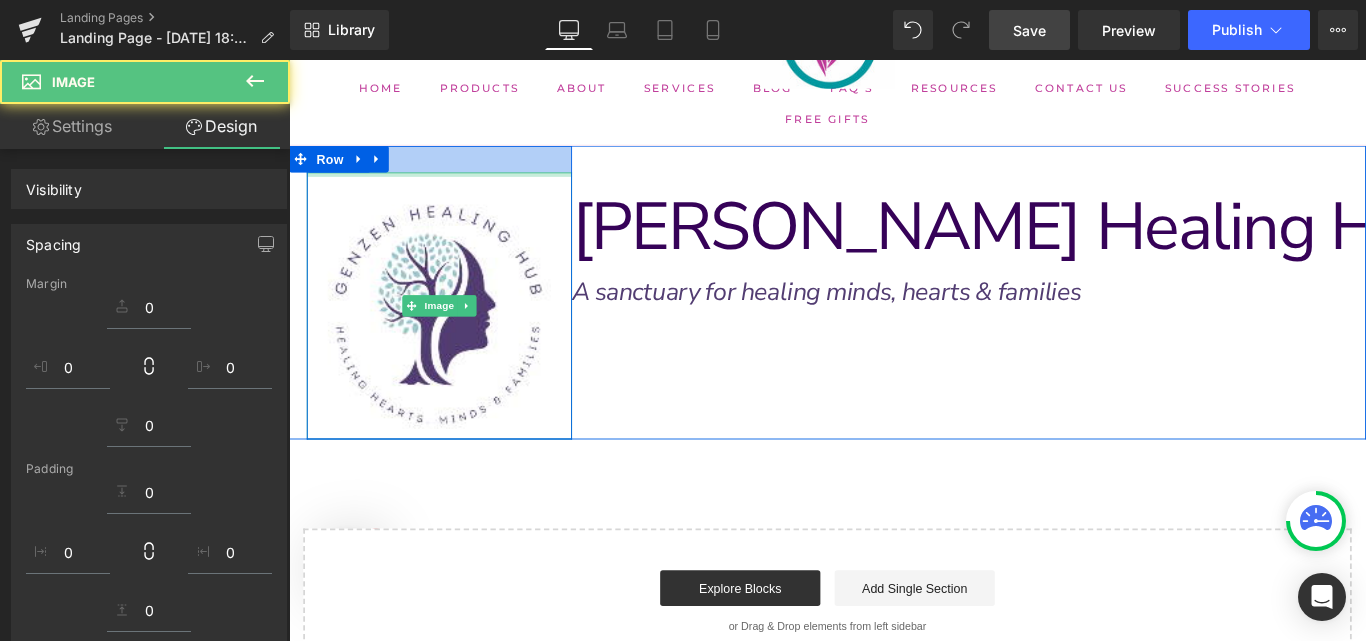 click on "[PERSON_NAME] Healing Hub" at bounding box center [1101, 247] 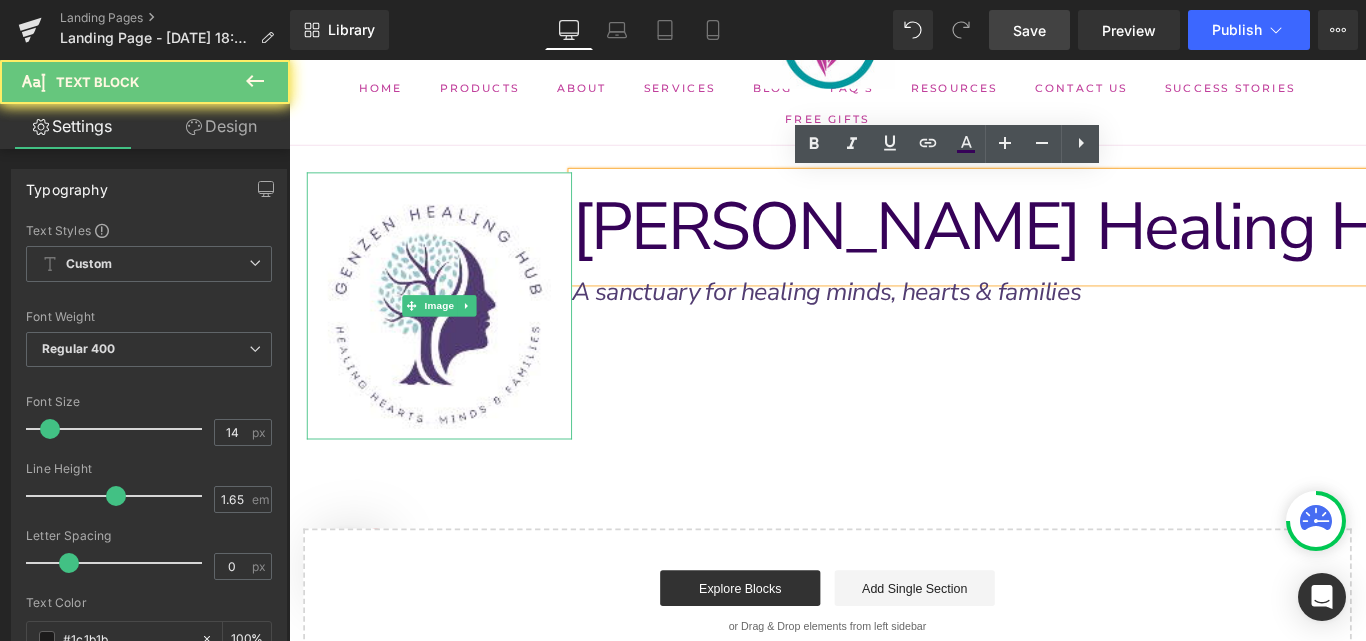 click on "[PERSON_NAME] Healing Hub Text Block         Row" at bounding box center [1053, 232] 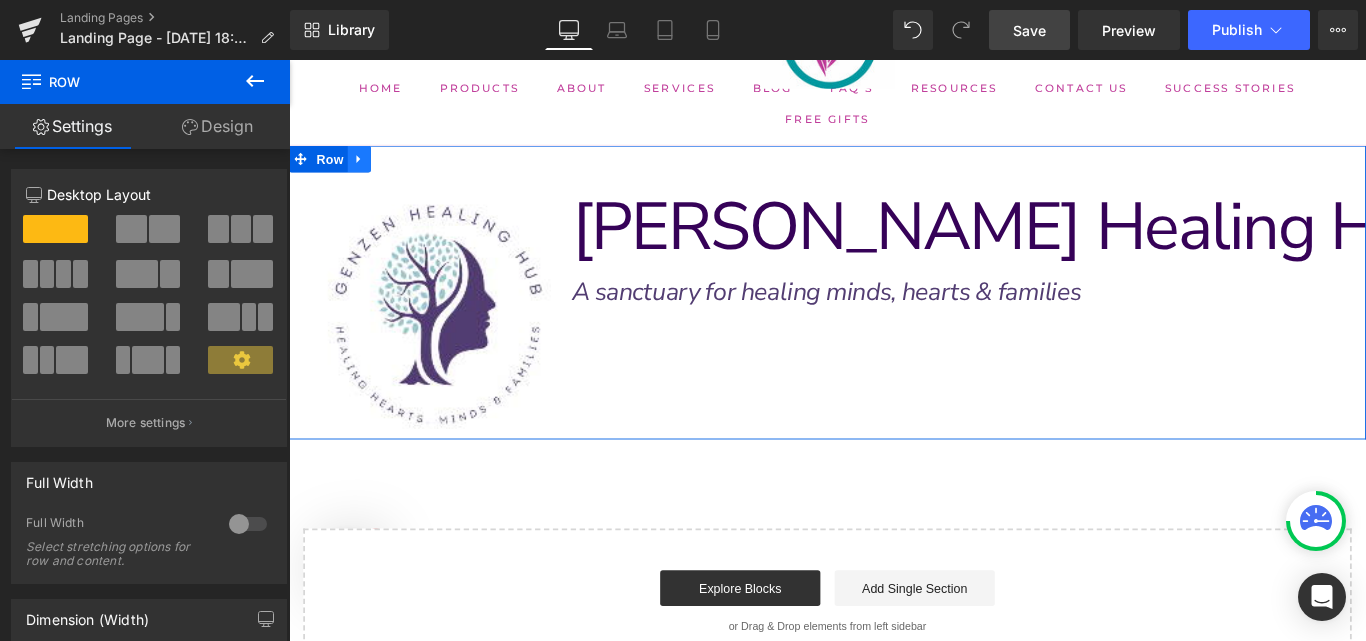 click 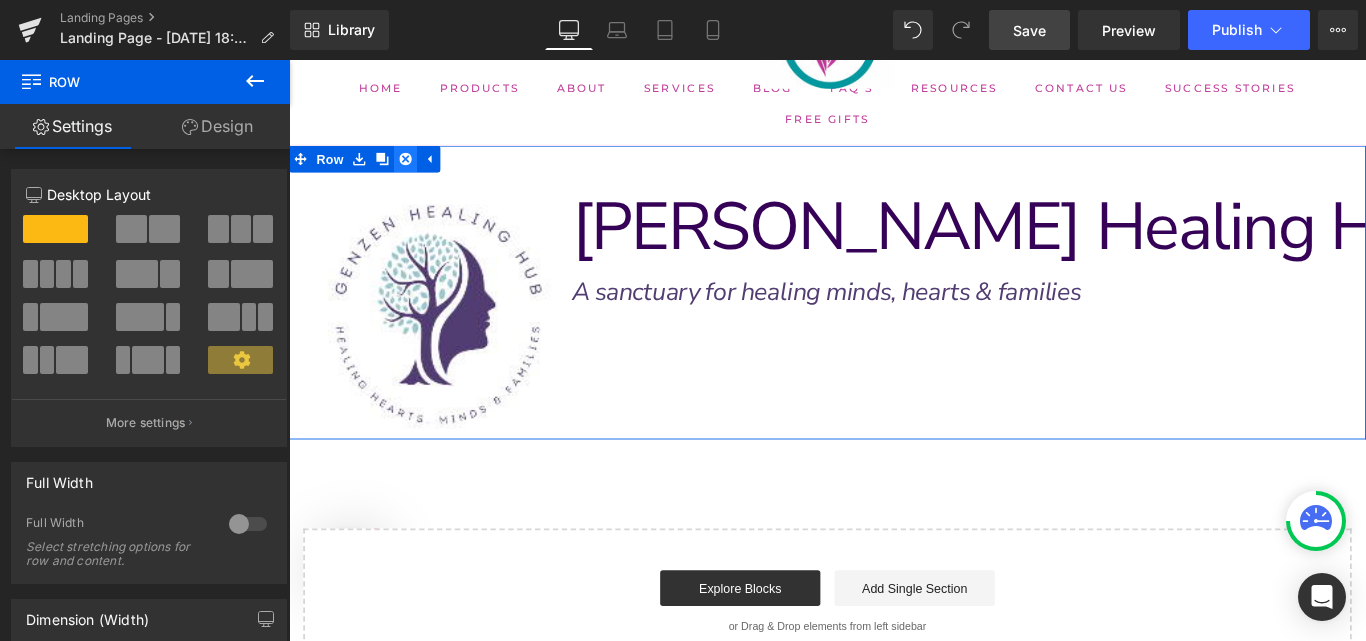 click 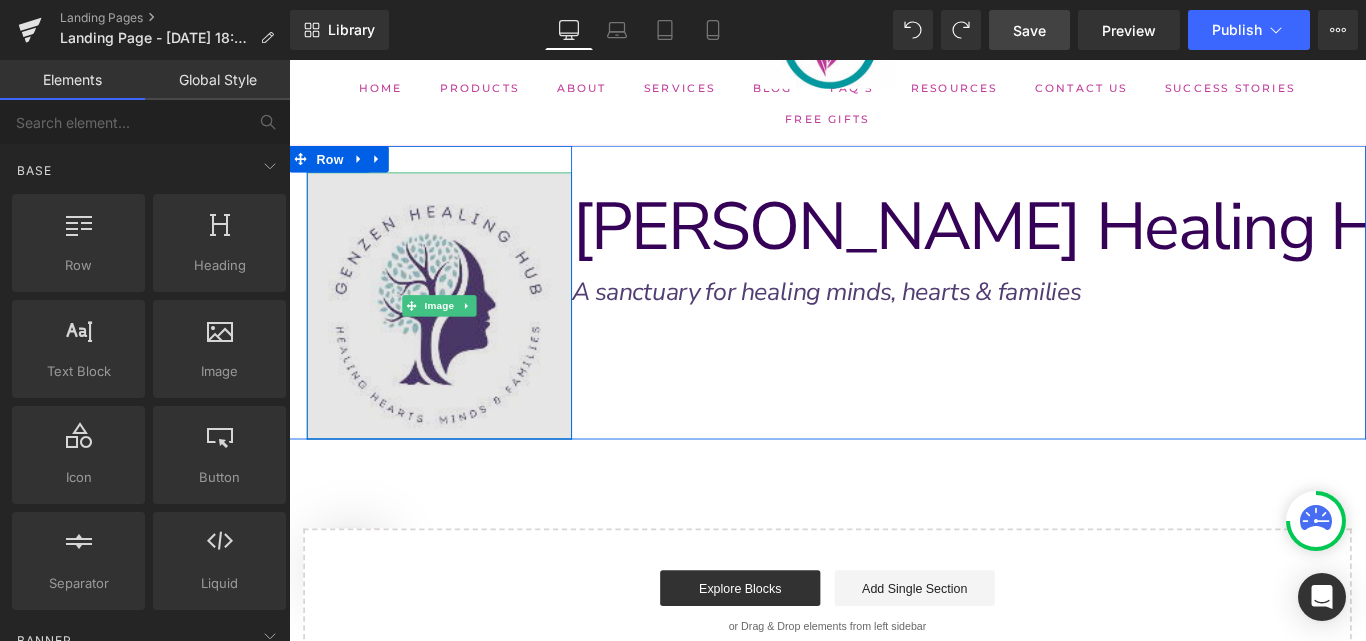 click at bounding box center [458, 336] 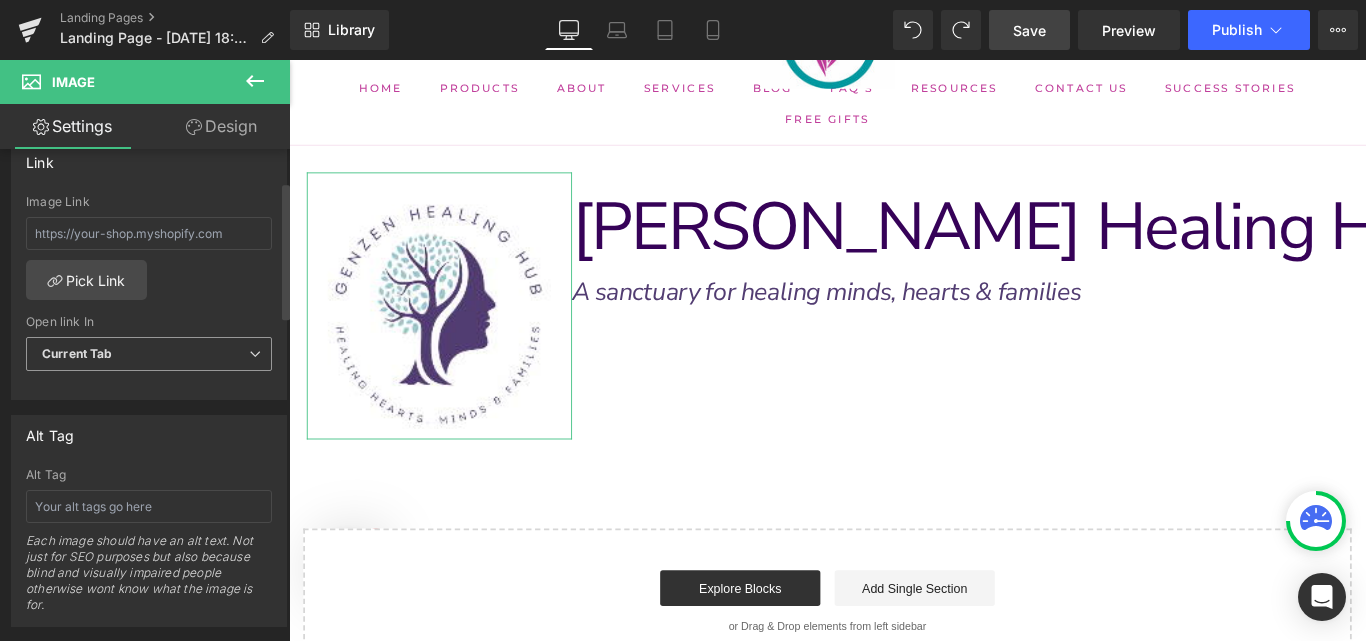 scroll, scrollTop: 0, scrollLeft: 0, axis: both 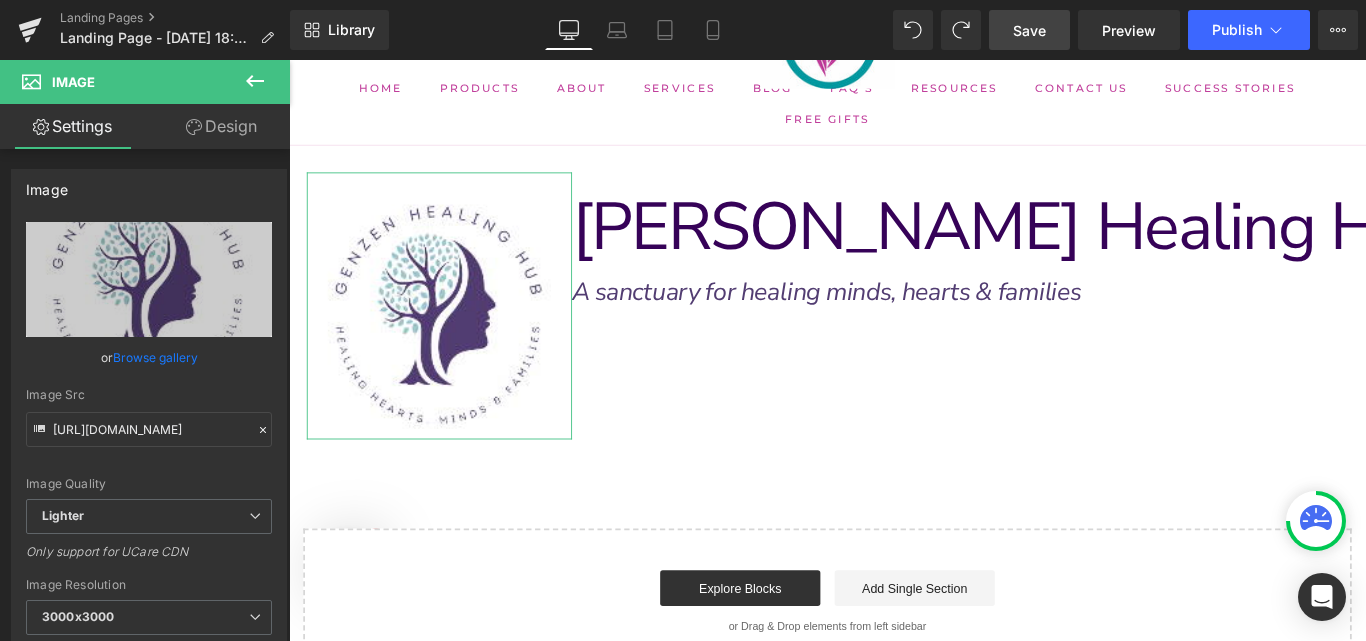 click on "Design" at bounding box center (221, 126) 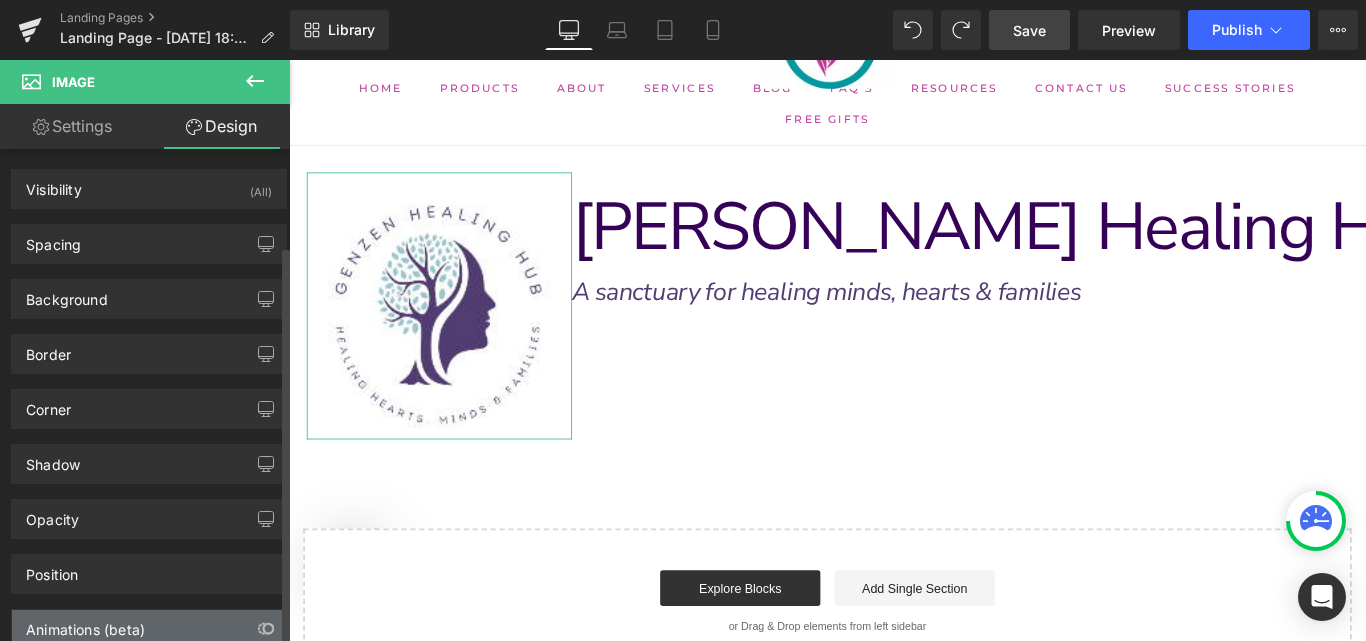 scroll, scrollTop: 119, scrollLeft: 0, axis: vertical 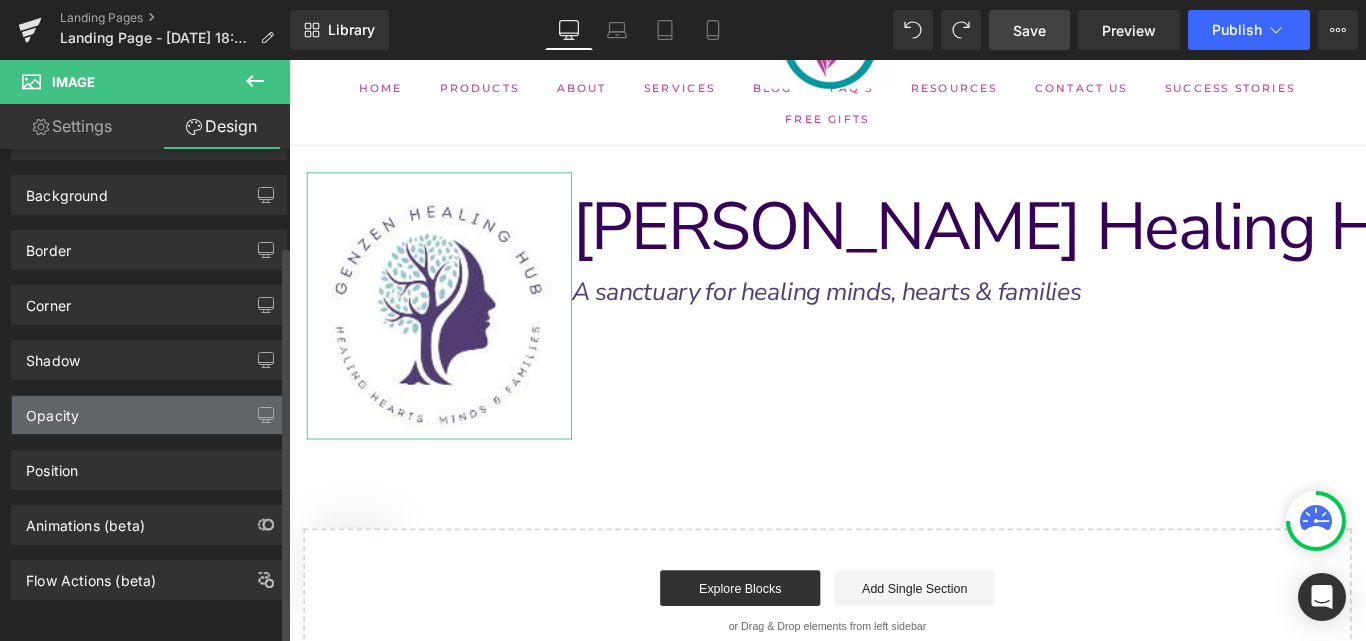 click on "Opacity" at bounding box center (149, 415) 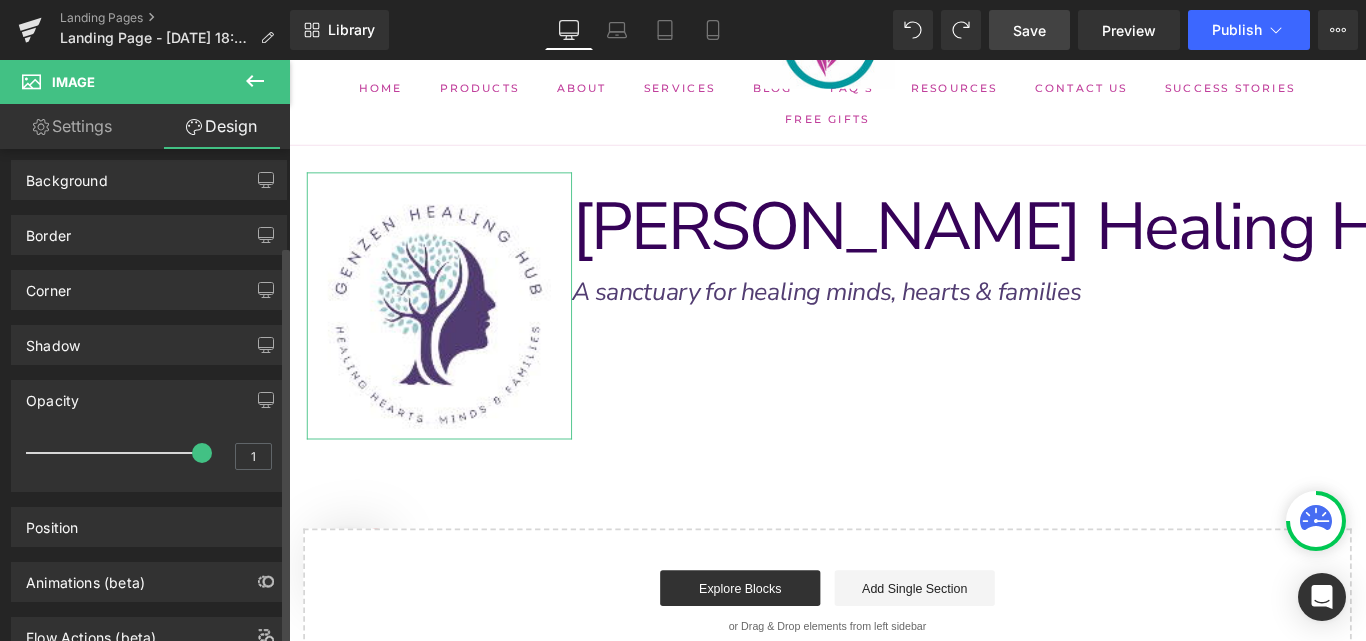 scroll, scrollTop: 168, scrollLeft: 0, axis: vertical 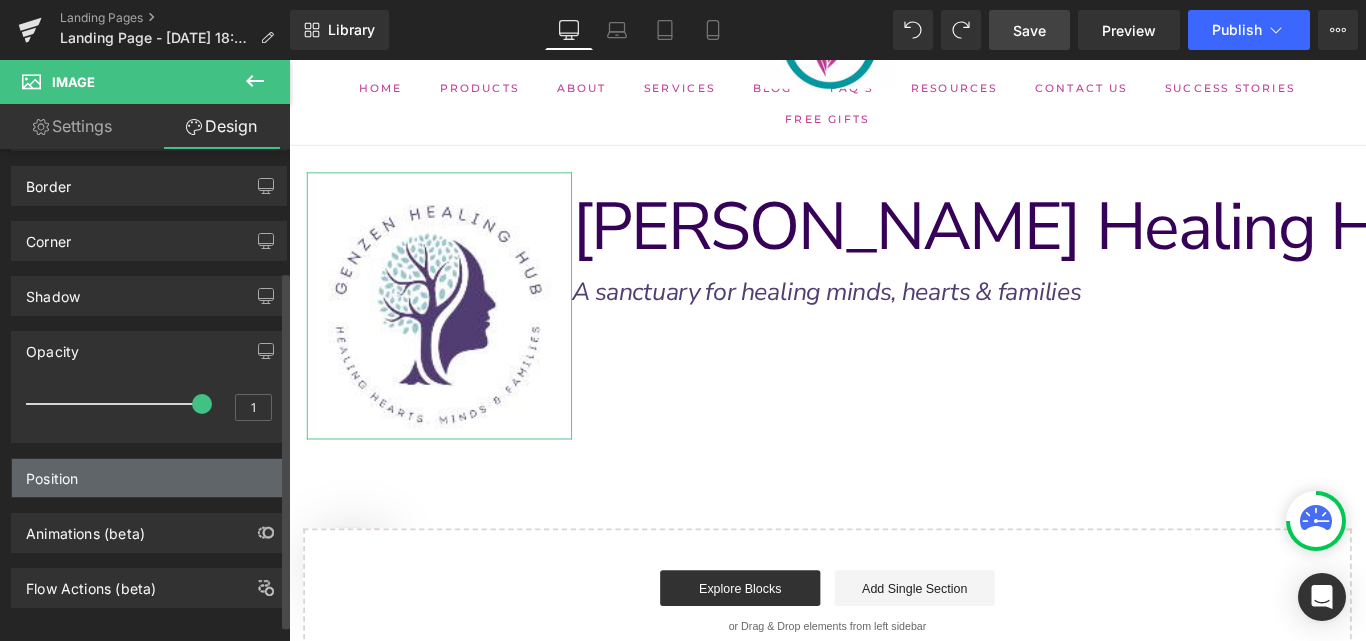 click on "Position" at bounding box center (149, 478) 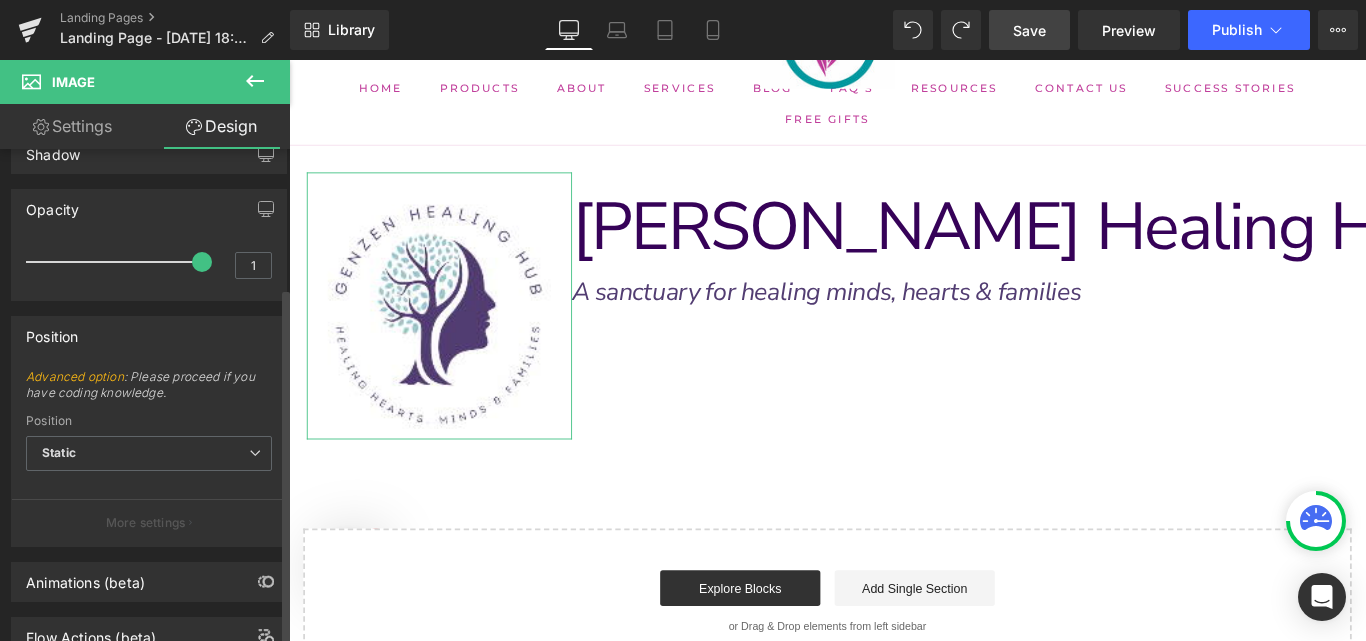 scroll, scrollTop: 312, scrollLeft: 0, axis: vertical 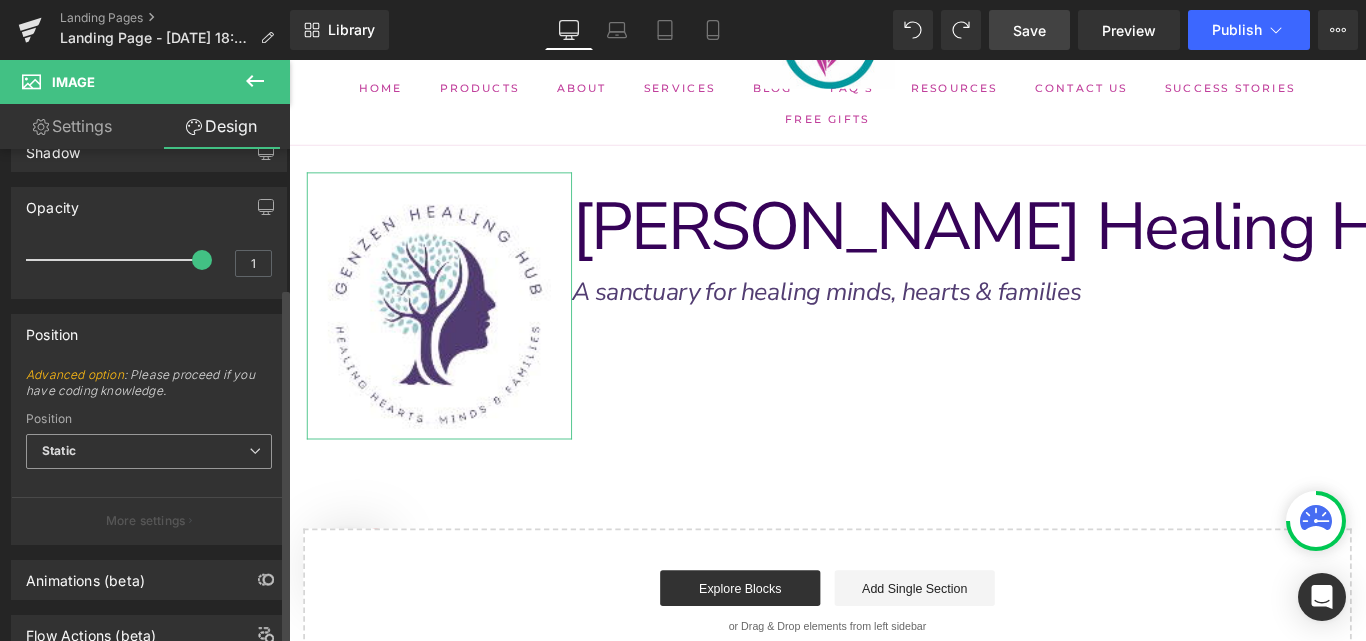click on "Static" at bounding box center [149, 451] 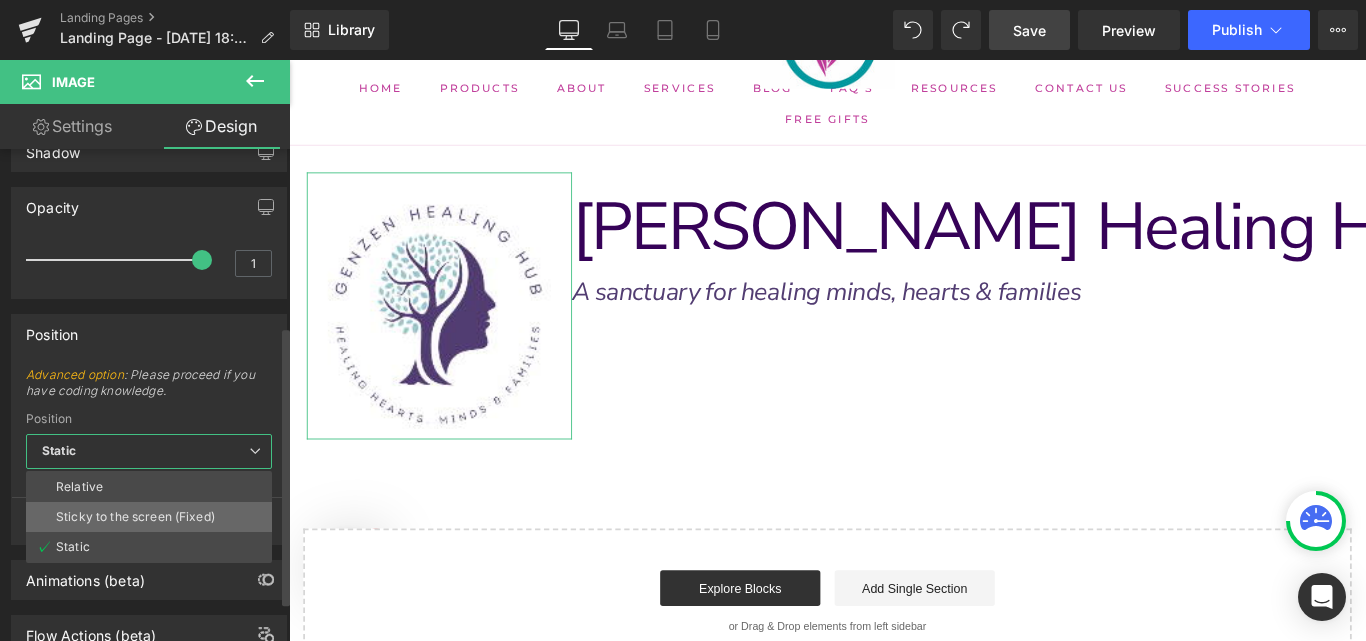 click on "Sticky to the screen (Fixed)" at bounding box center [135, 517] 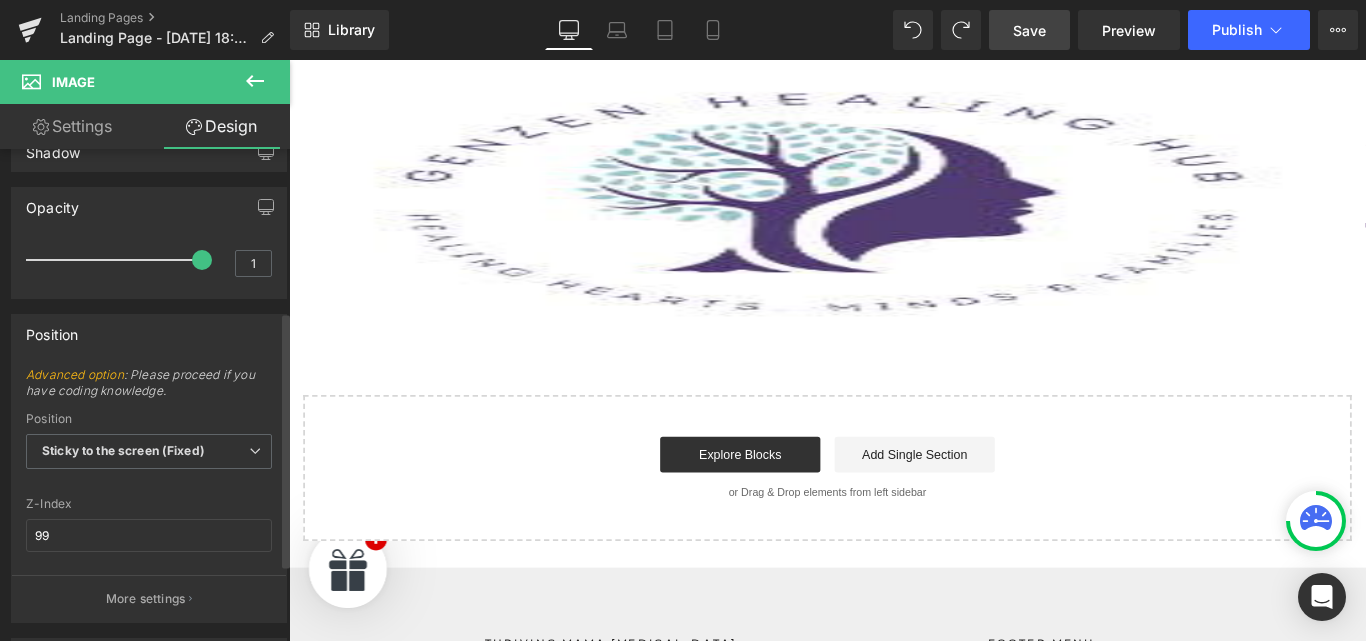 click on "Position
Sticky to the screen (Fixed)
Relative Sticky to the screen (Fixed) Static" at bounding box center [149, 452] 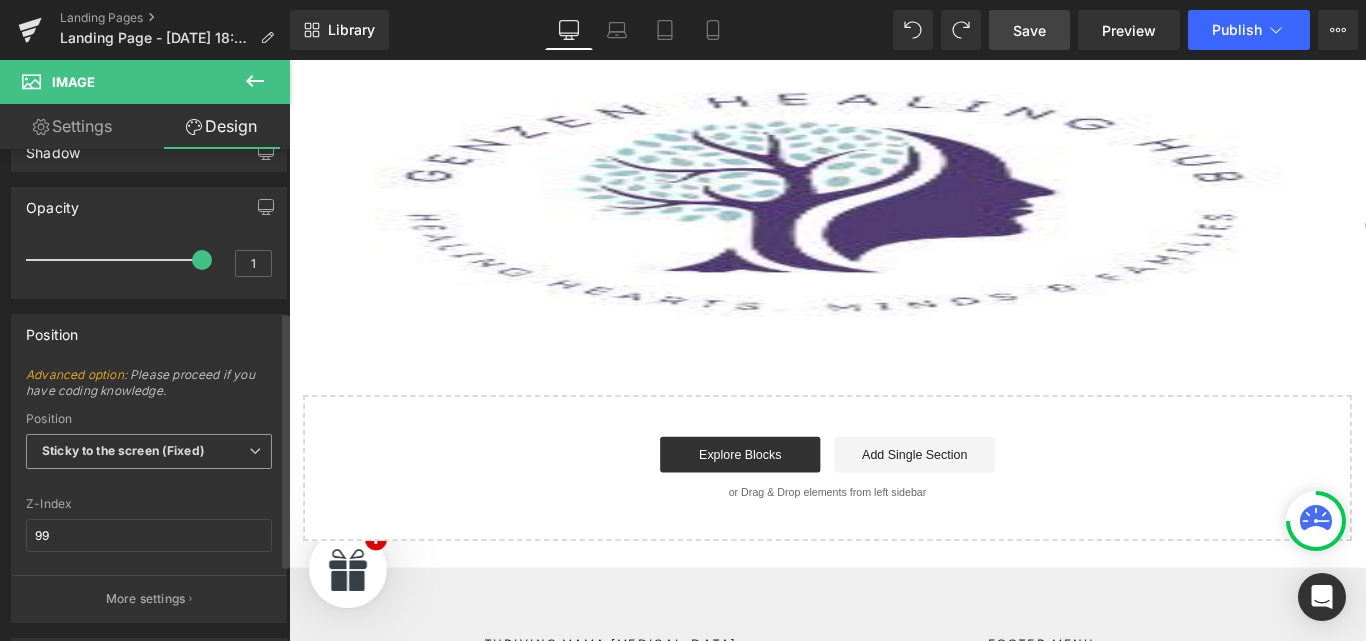 click on "Sticky to the screen (Fixed)" at bounding box center [149, 451] 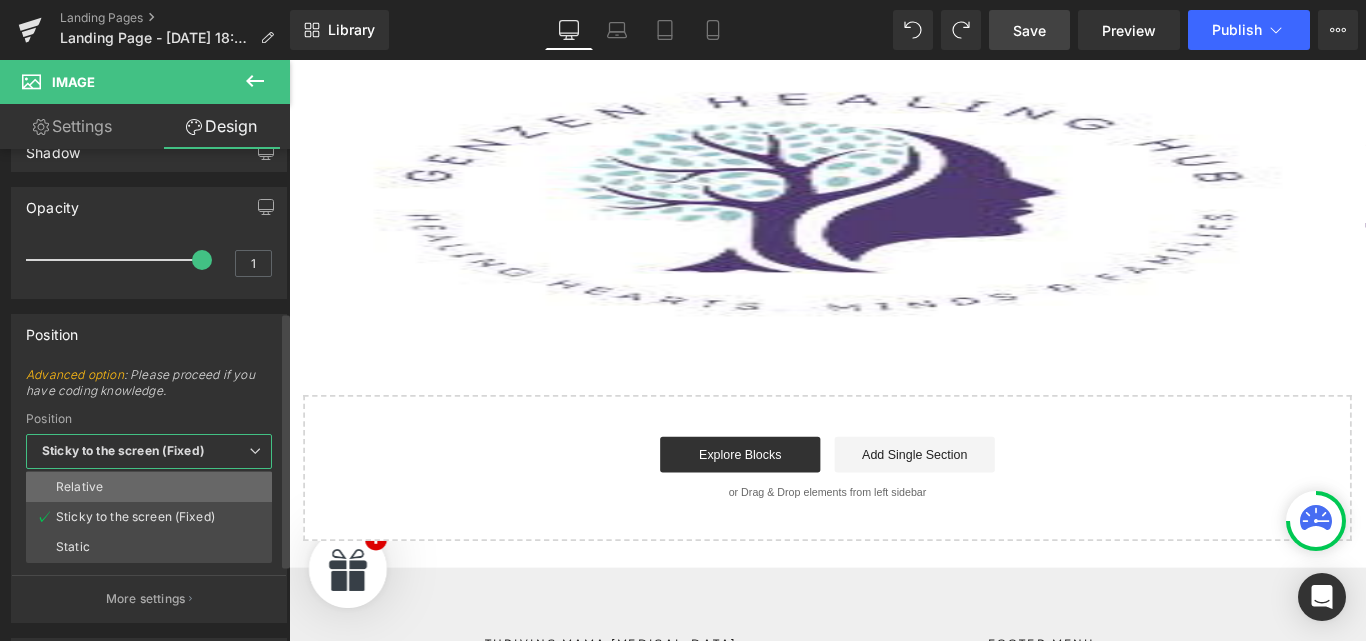 click on "Relative" at bounding box center [149, 487] 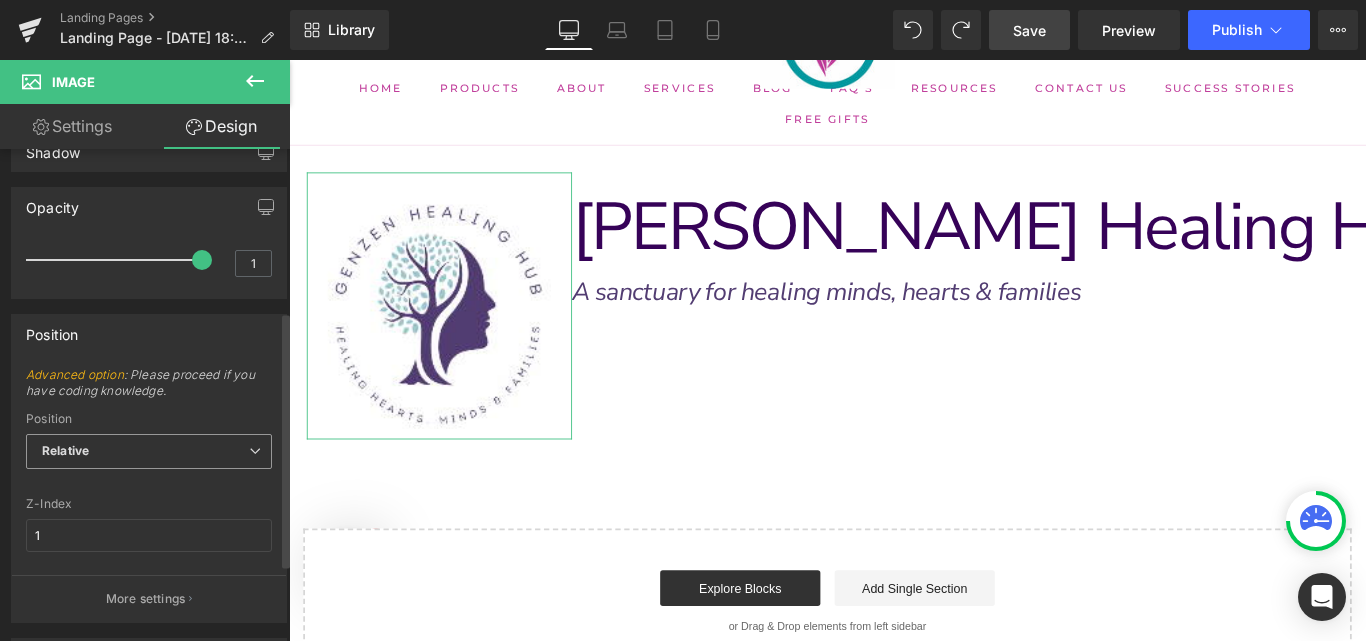 click on "Relative" at bounding box center (149, 451) 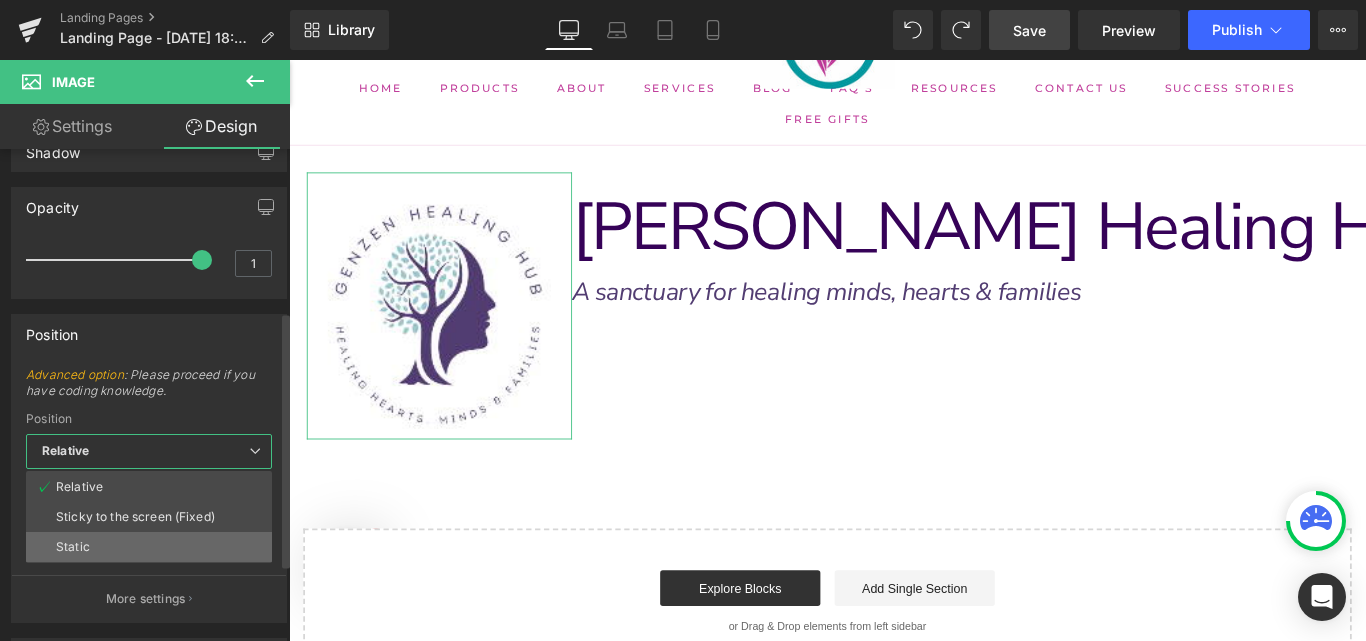 click on "Static" at bounding box center (149, 547) 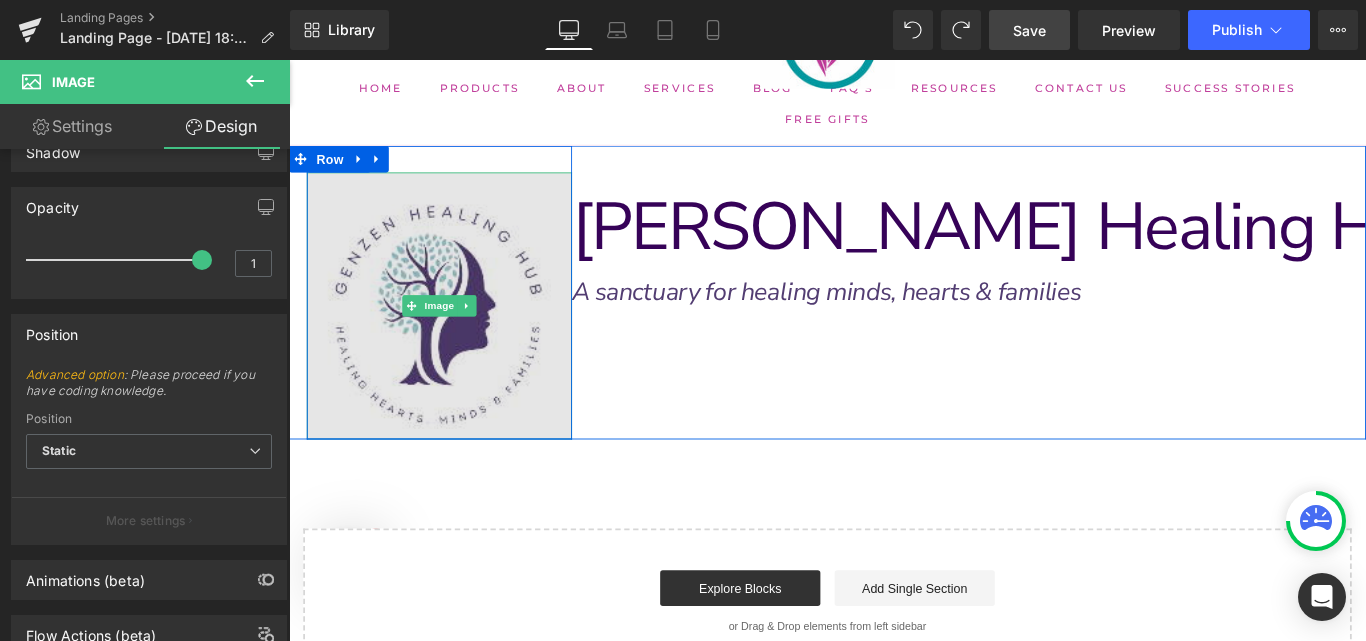 click at bounding box center [458, 336] 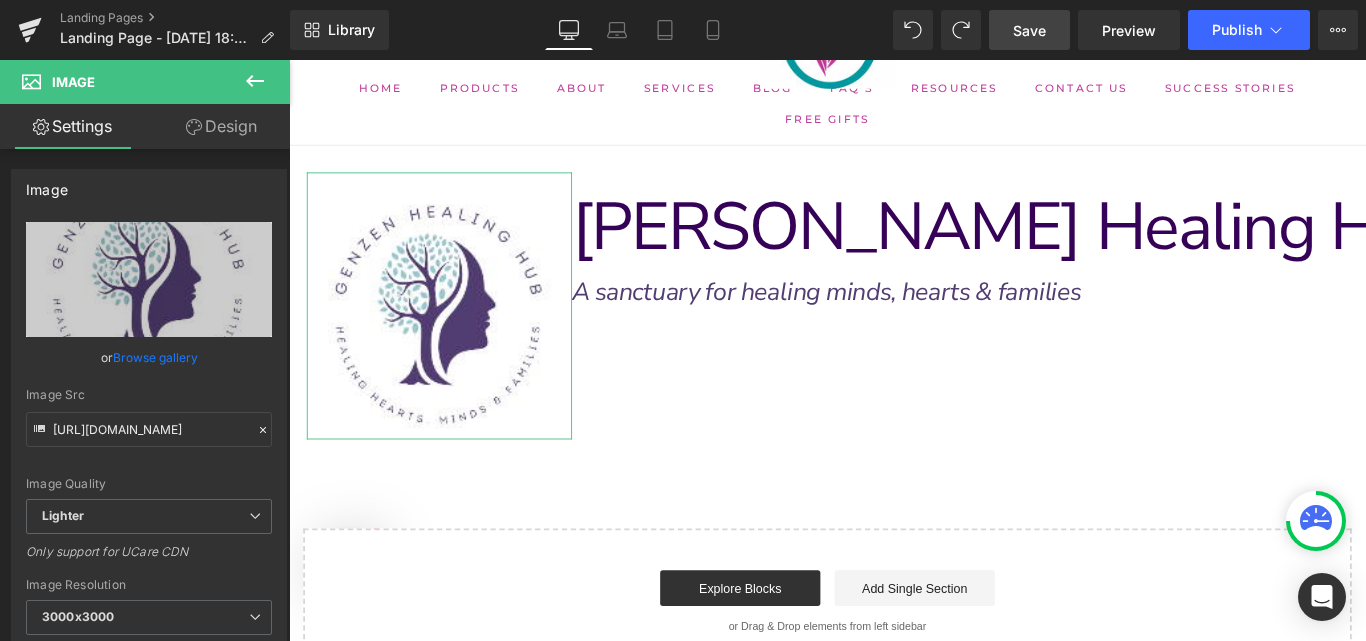 click on "Settings" at bounding box center [72, 126] 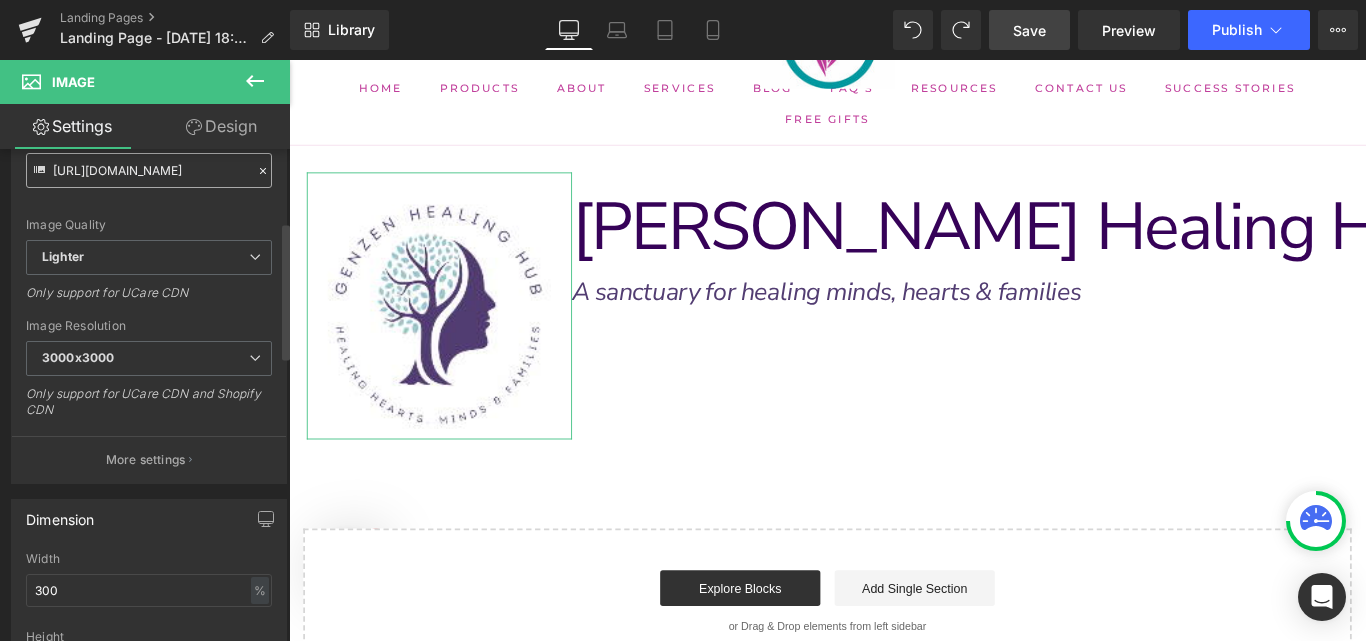 scroll, scrollTop: 260, scrollLeft: 0, axis: vertical 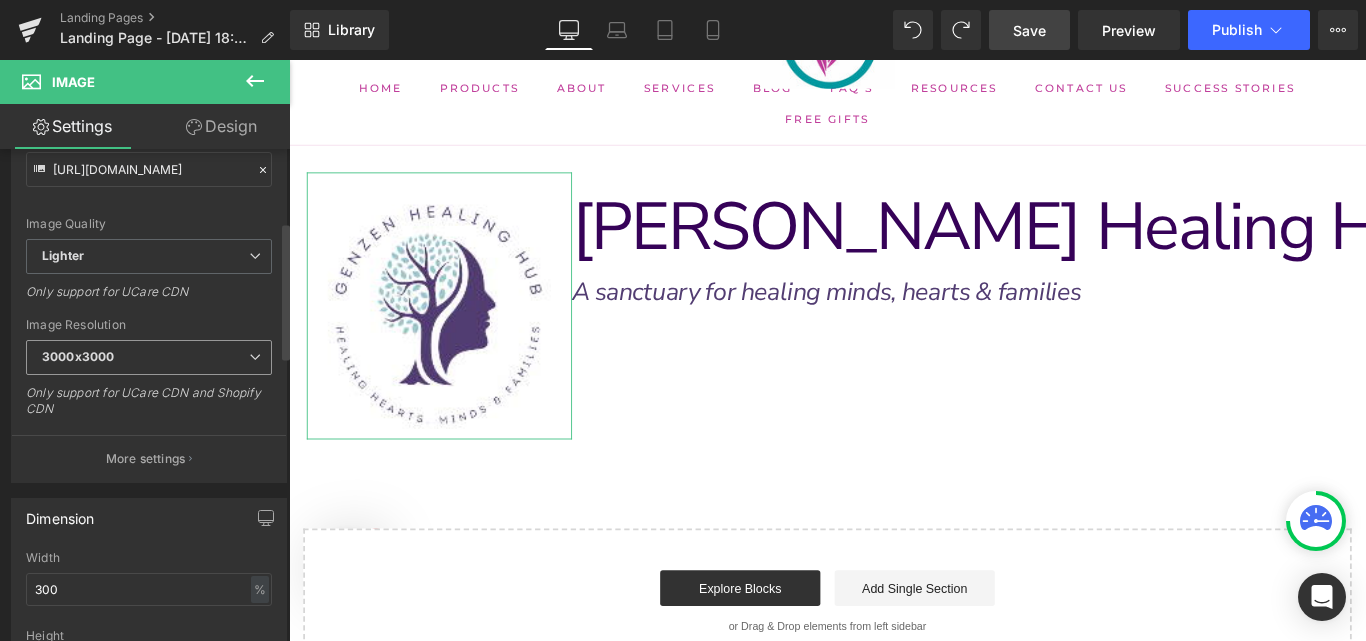 click on "3000x3000" at bounding box center (149, 357) 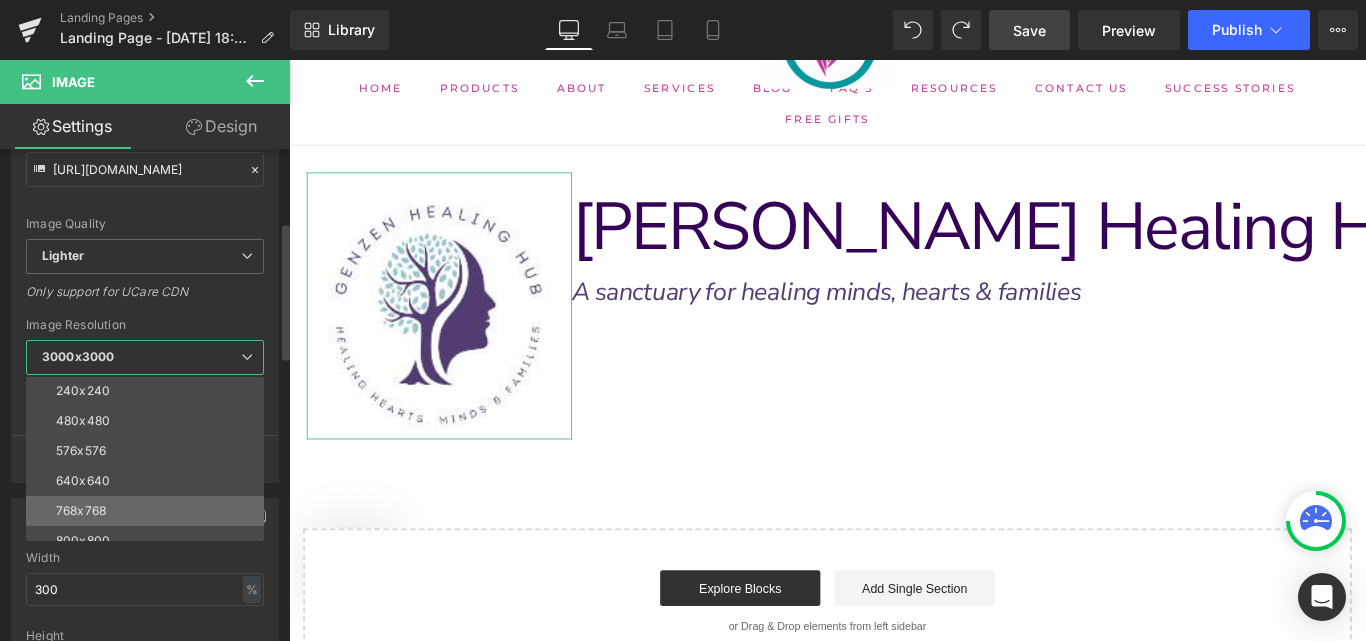 scroll, scrollTop: 0, scrollLeft: 0, axis: both 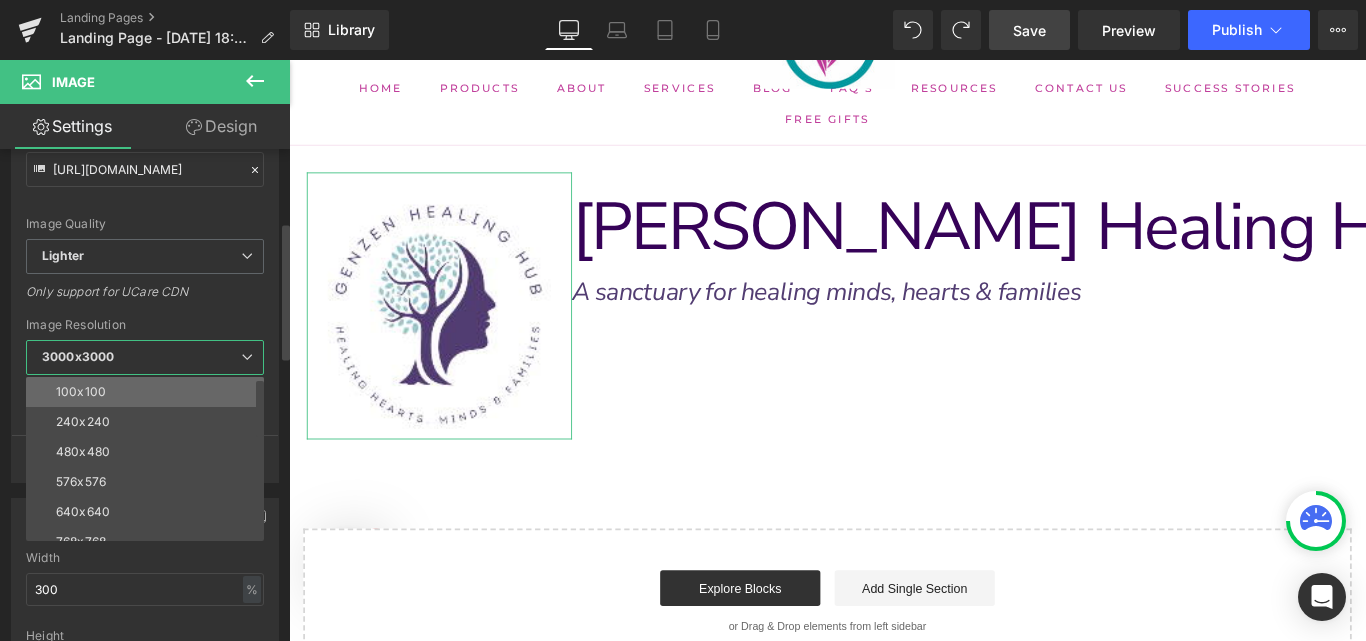 click on "100x100" at bounding box center [149, 392] 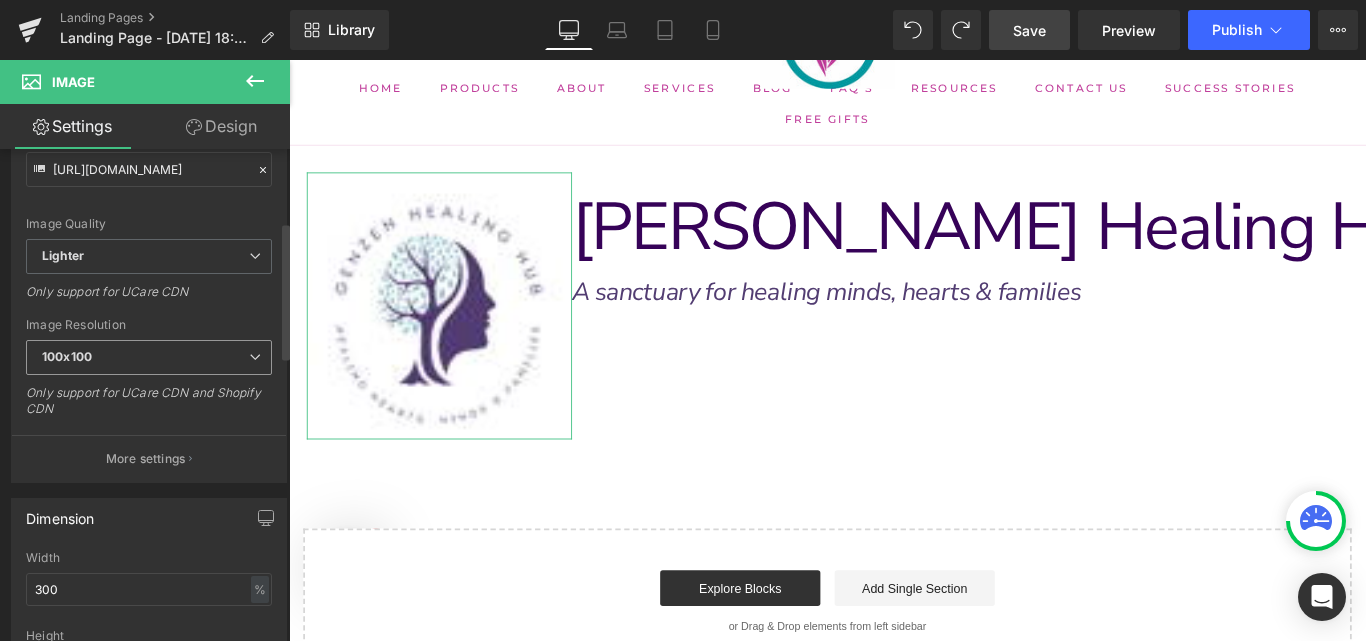 click on "100x100" at bounding box center [149, 357] 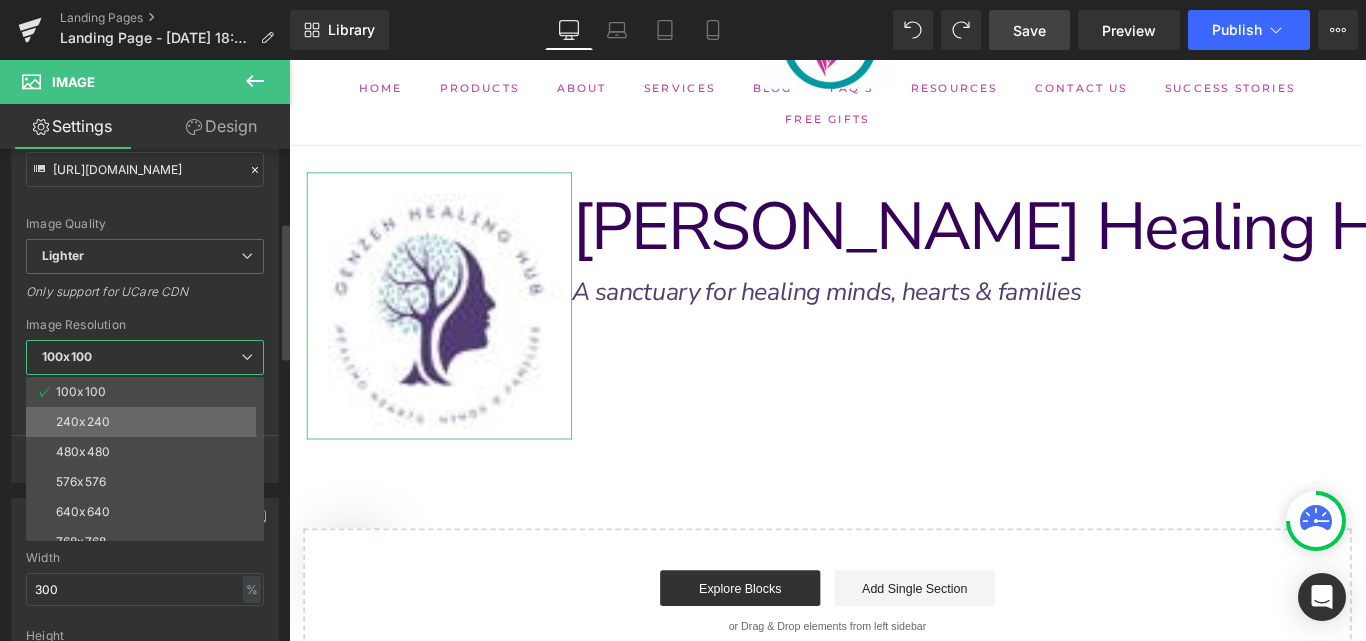 click on "240x240" at bounding box center [149, 422] 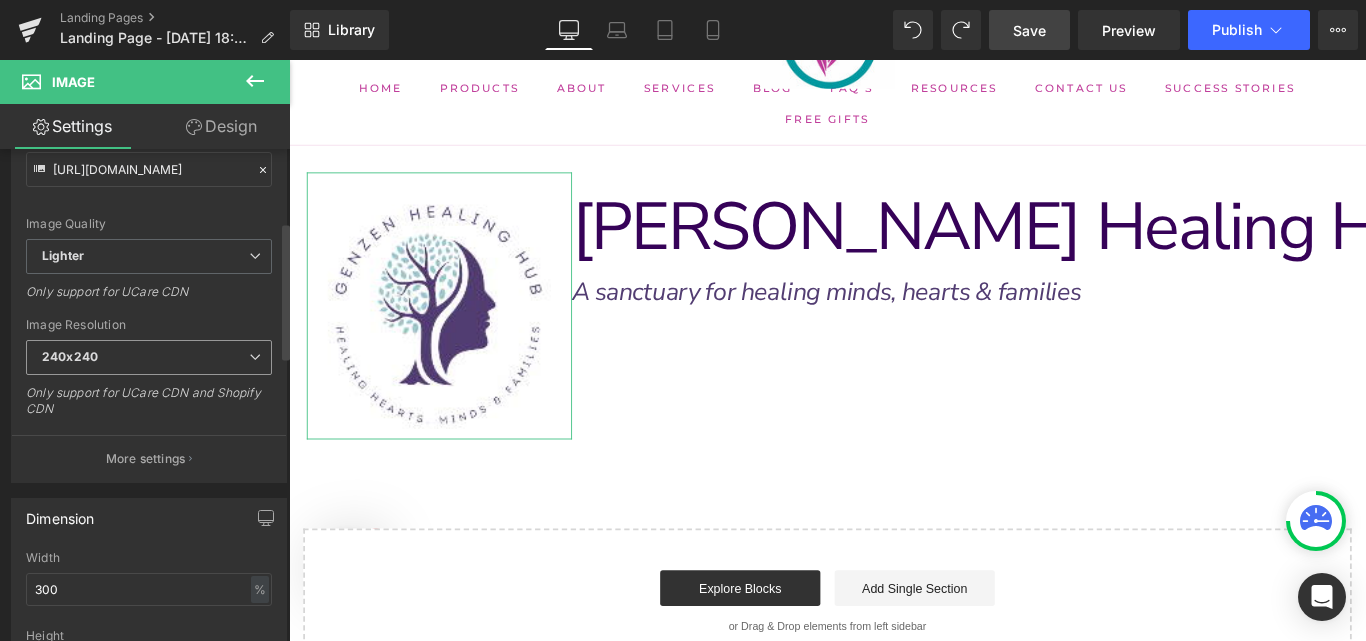 click on "240x240" at bounding box center (149, 357) 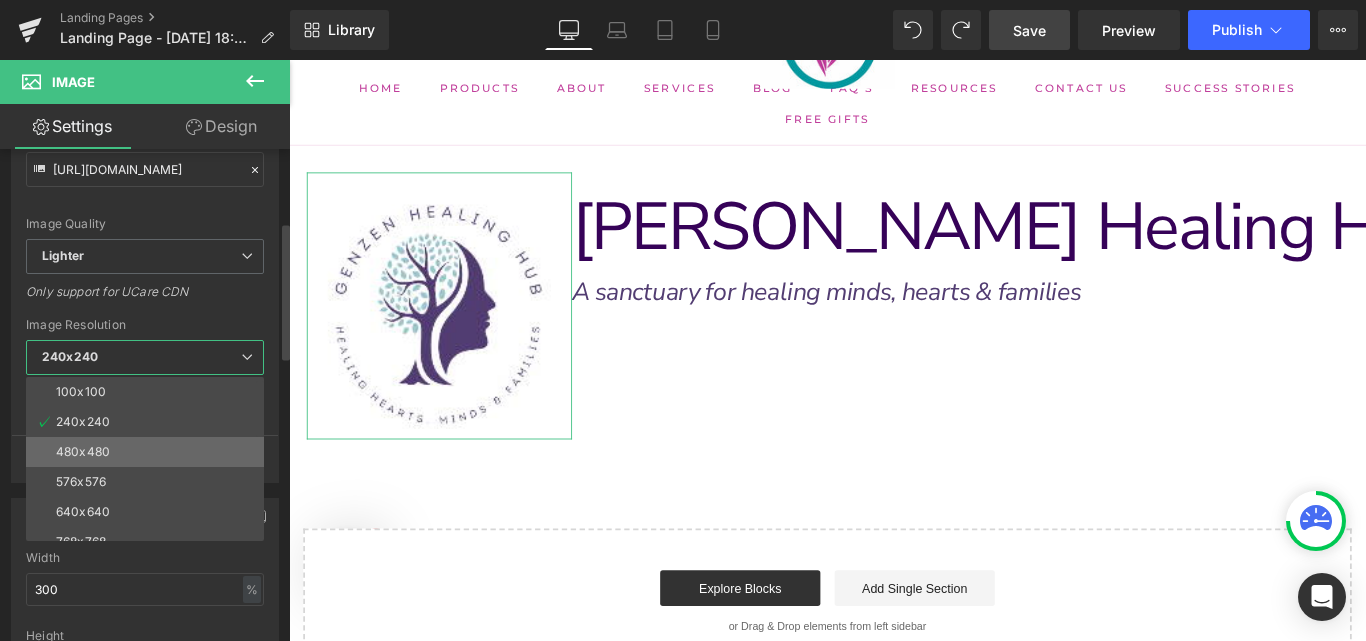 click on "480x480" at bounding box center [149, 452] 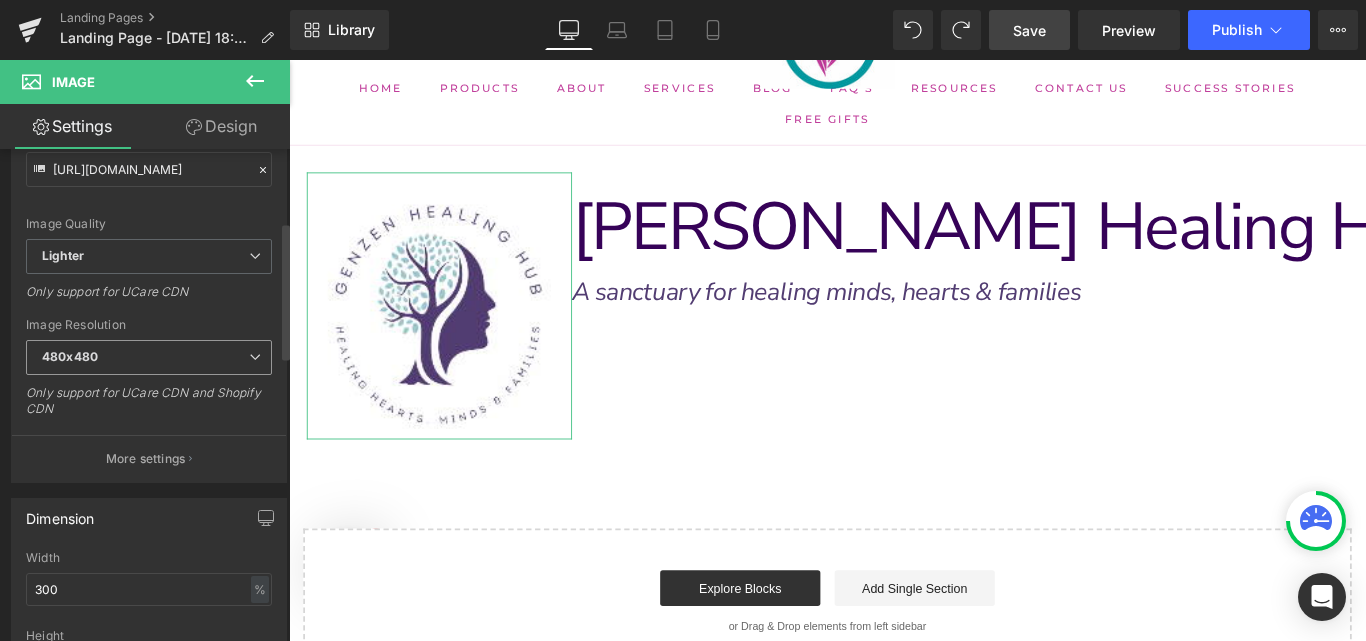 click on "480x480" at bounding box center (149, 357) 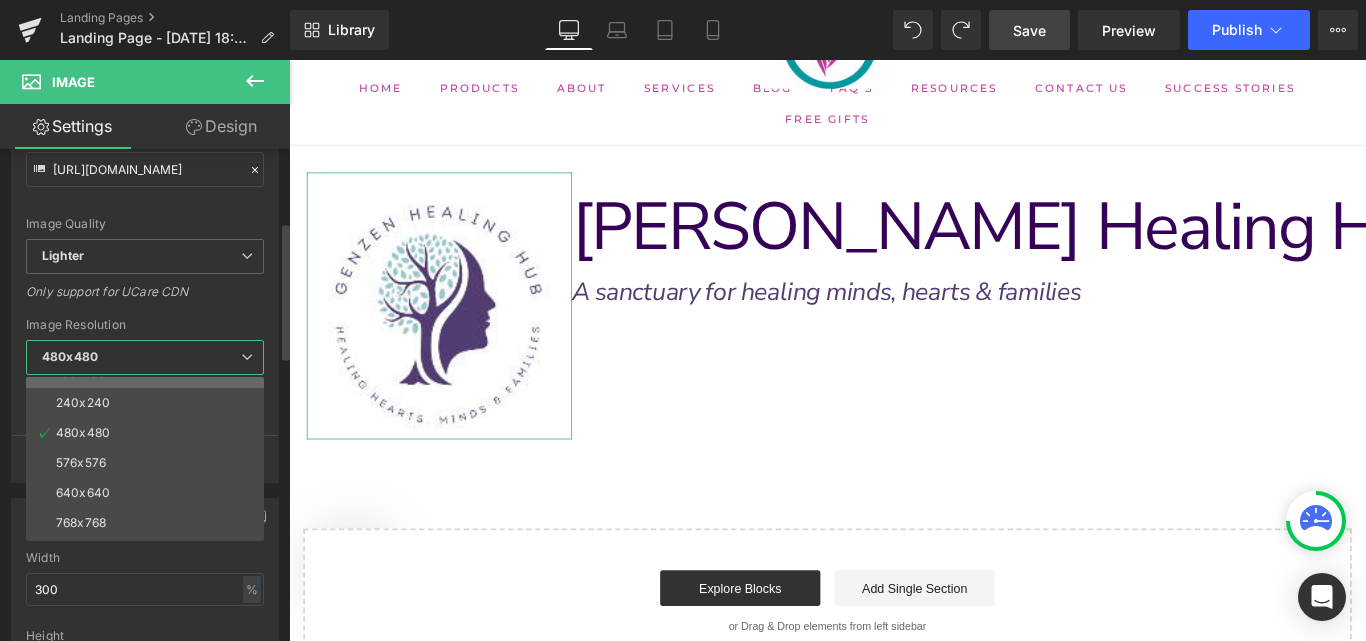 scroll, scrollTop: 23, scrollLeft: 0, axis: vertical 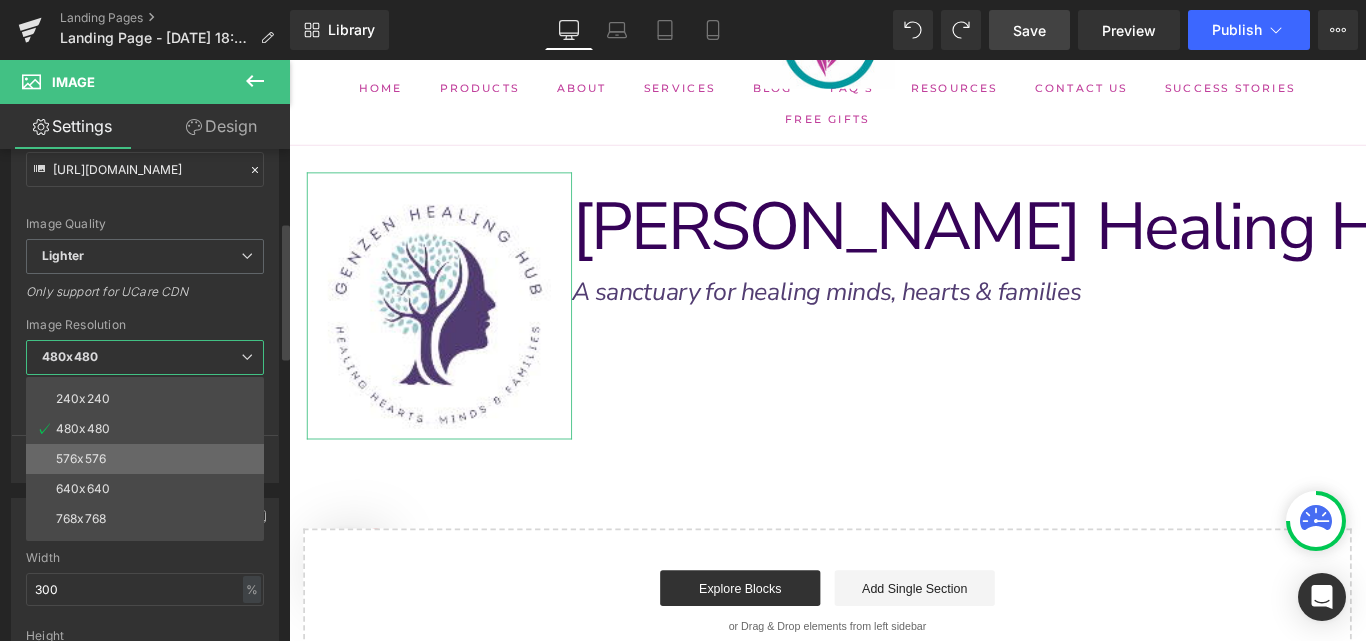 click on "576x576" at bounding box center (149, 459) 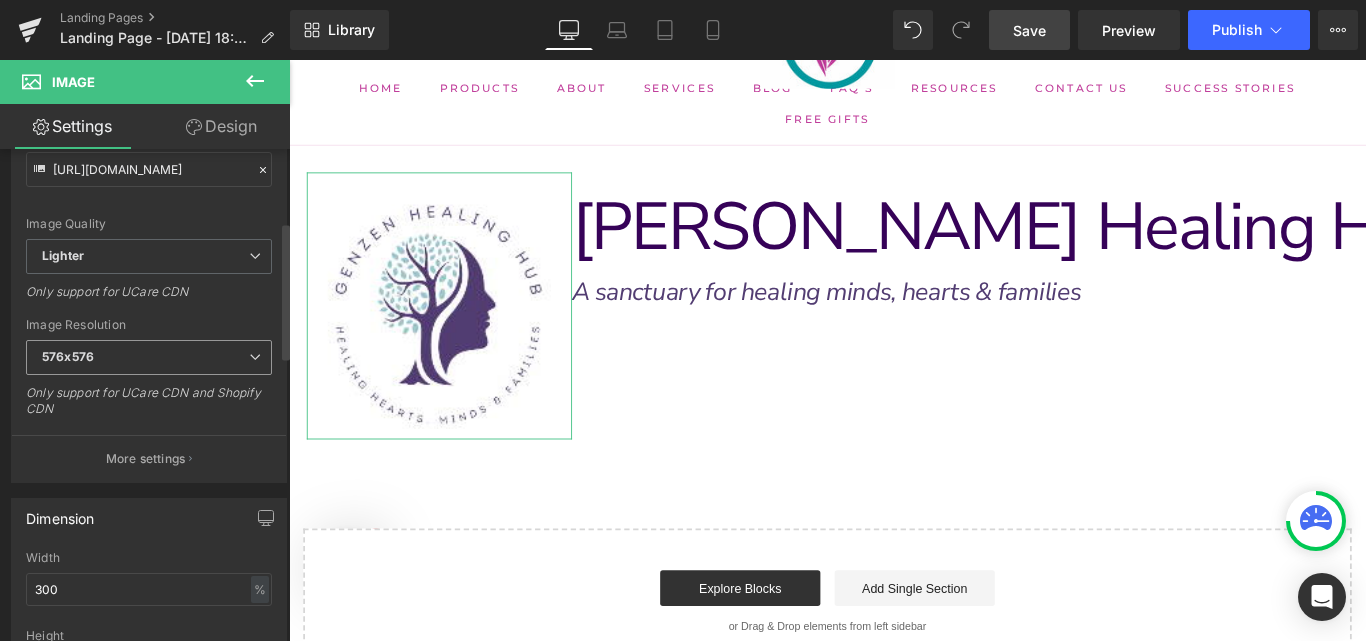 click on "576x576" at bounding box center (149, 357) 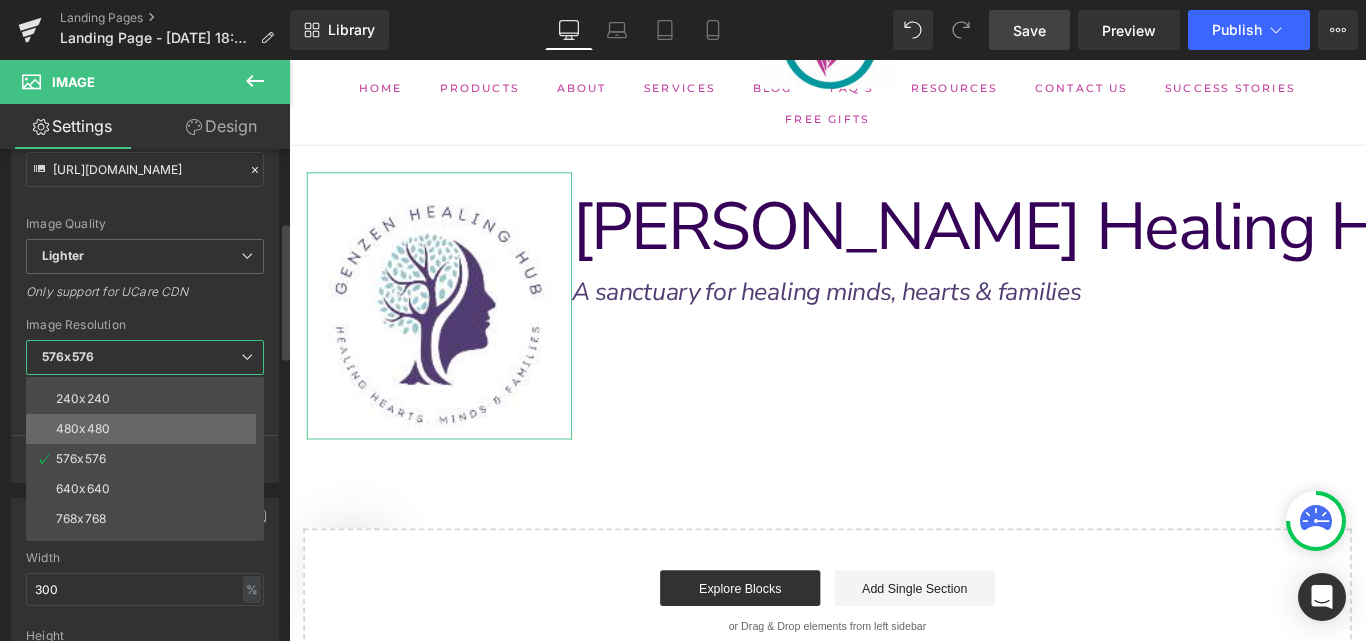 click on "480x480" at bounding box center (149, 429) 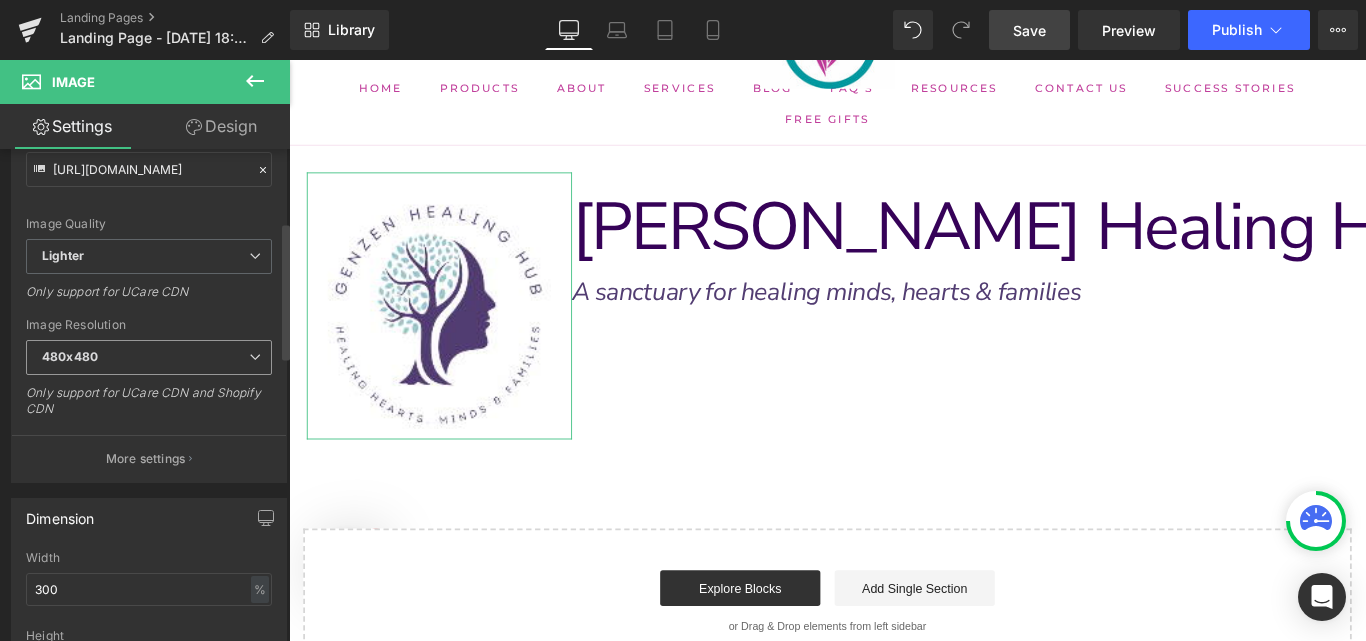 type on "[URL][DOMAIN_NAME]" 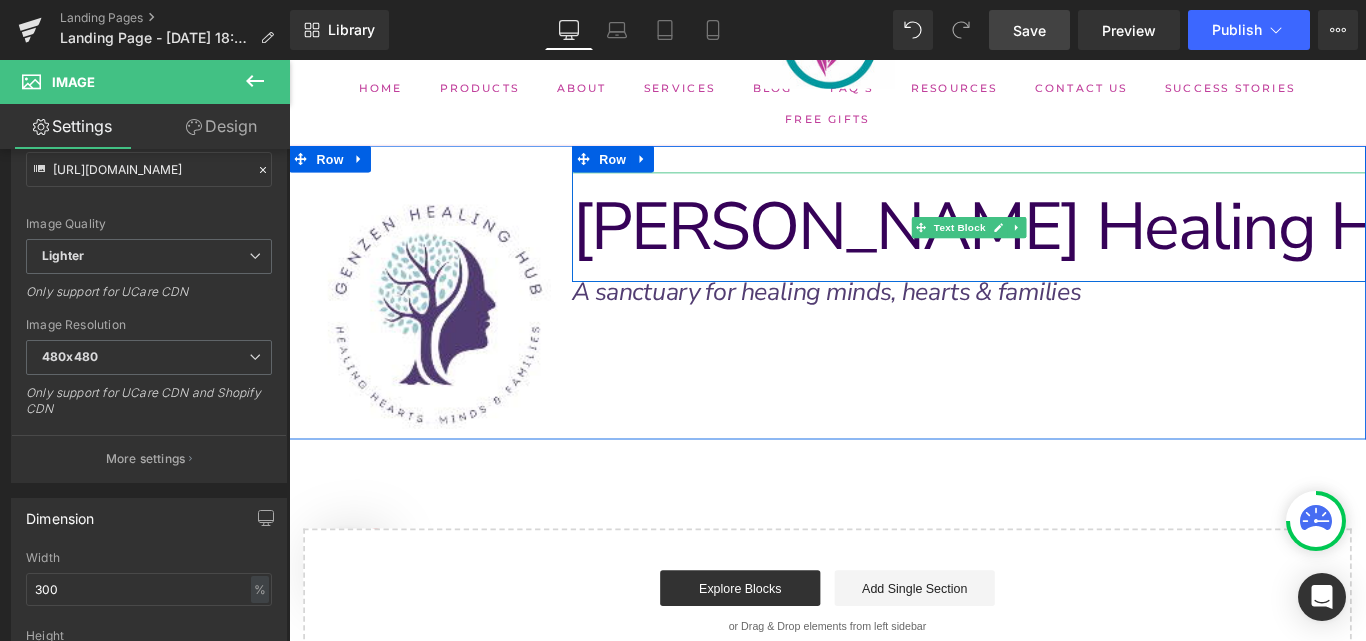click on "[PERSON_NAME] Healing Hub" at bounding box center (1101, 247) 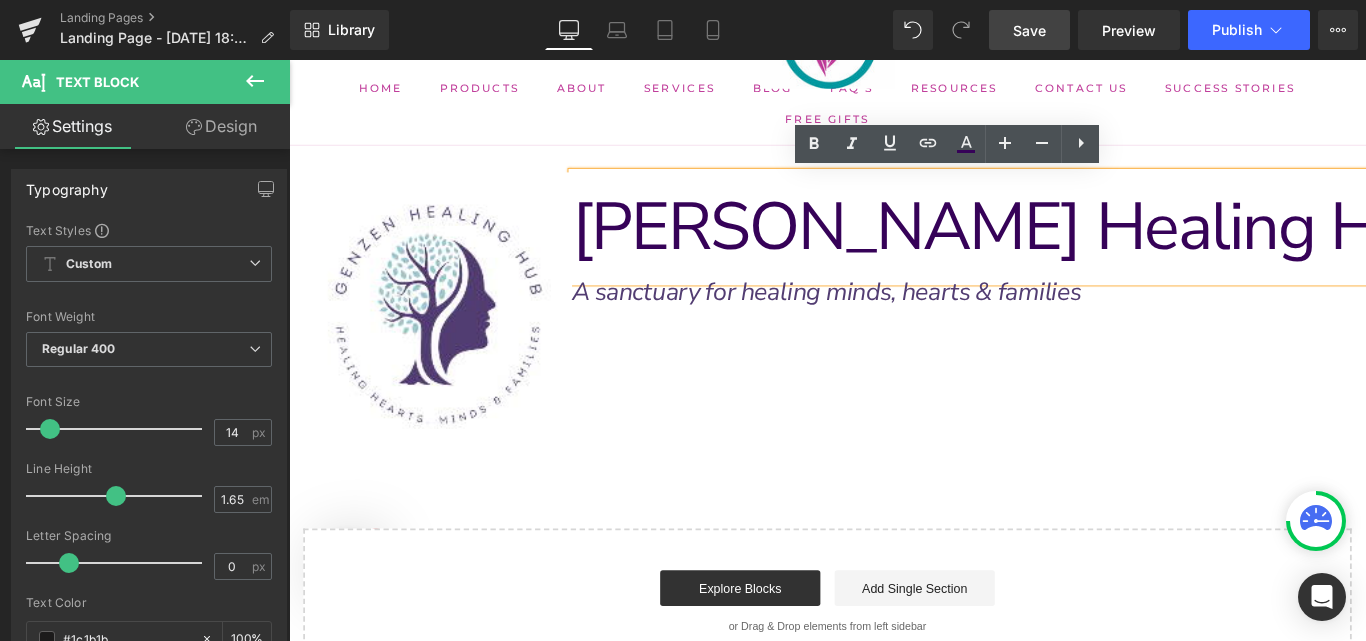 click on "Design" at bounding box center (221, 126) 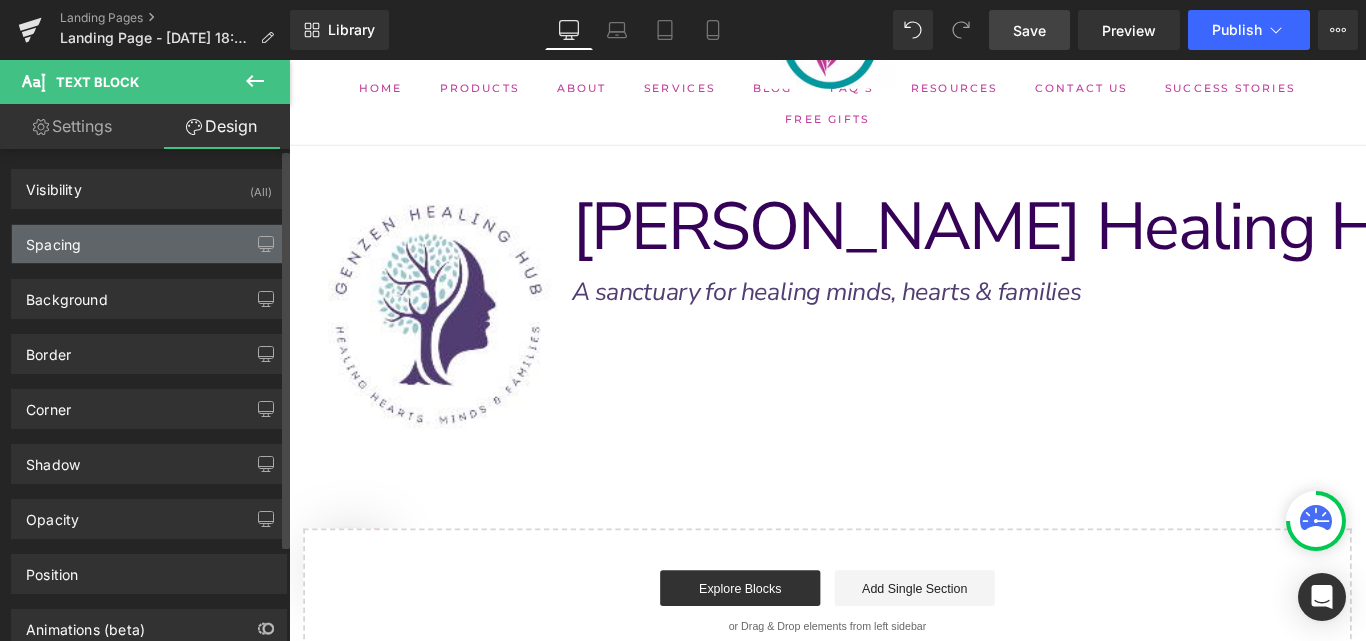 click on "Spacing" at bounding box center [149, 244] 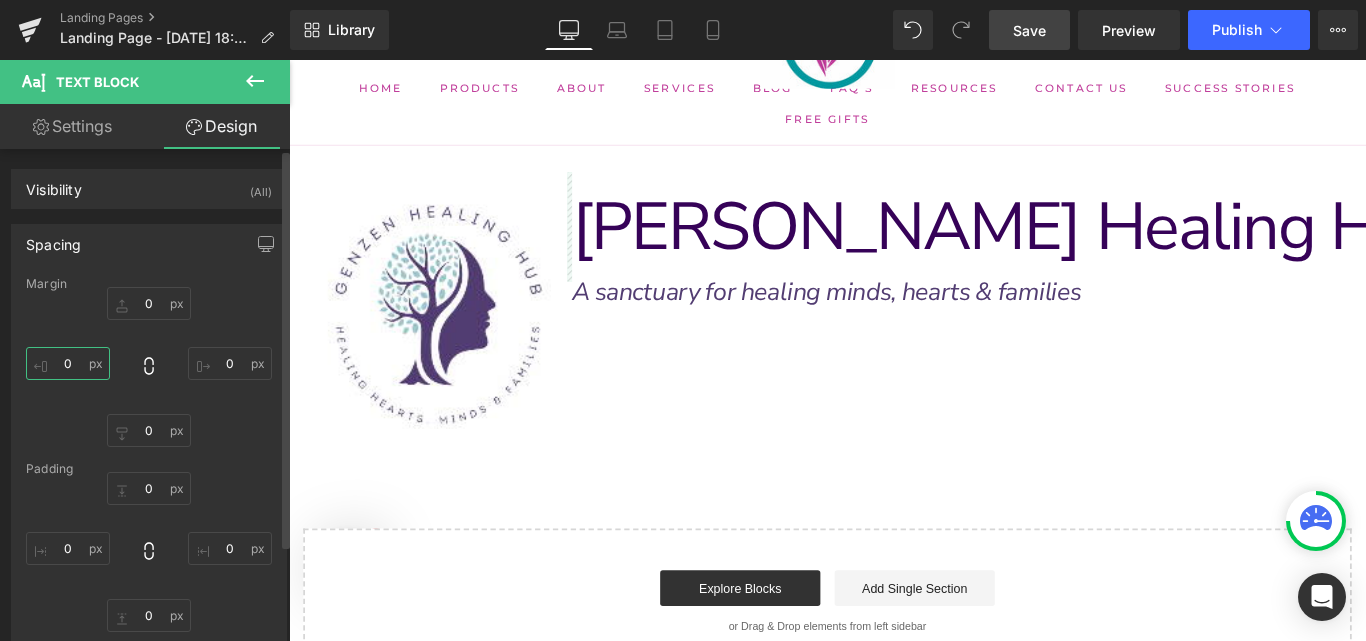 click on "0" at bounding box center [68, 363] 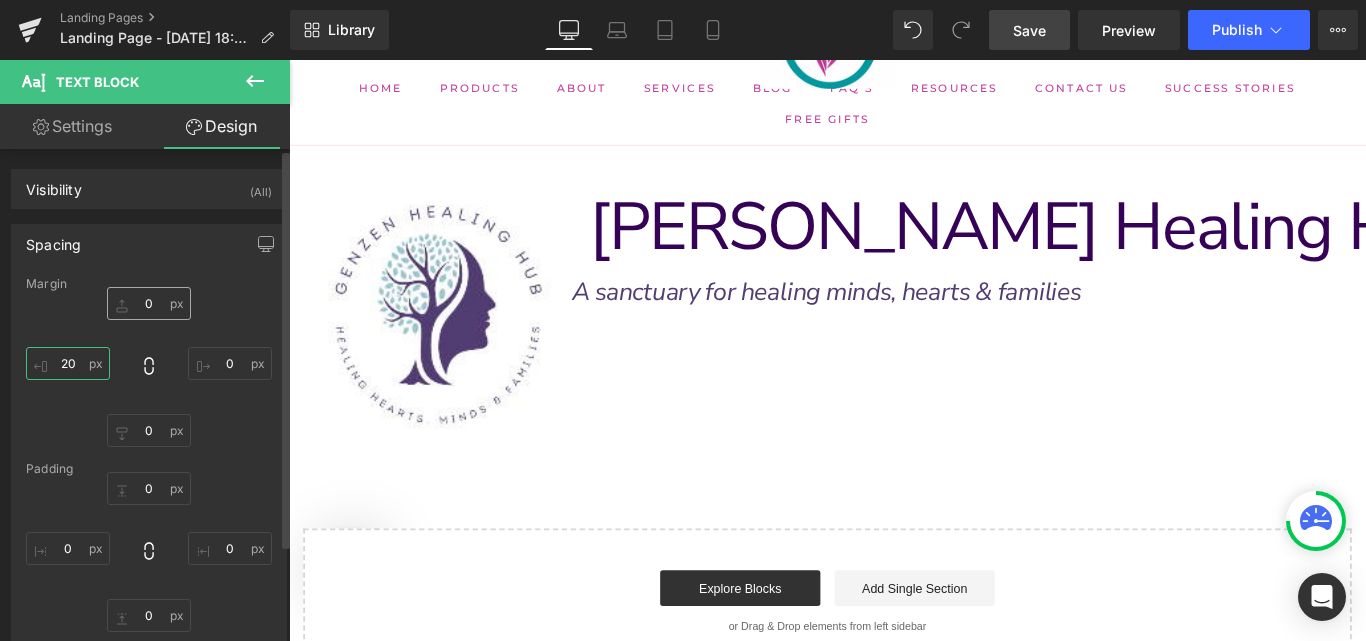 type on "20" 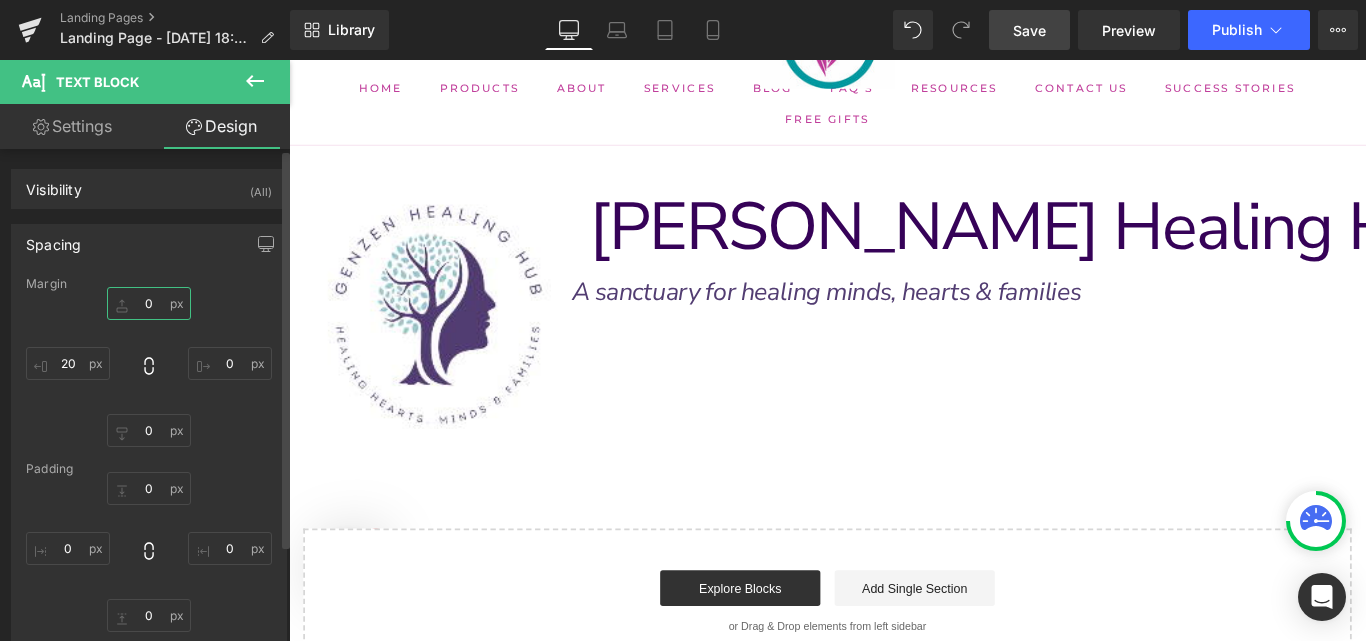 click on "0" at bounding box center (149, 303) 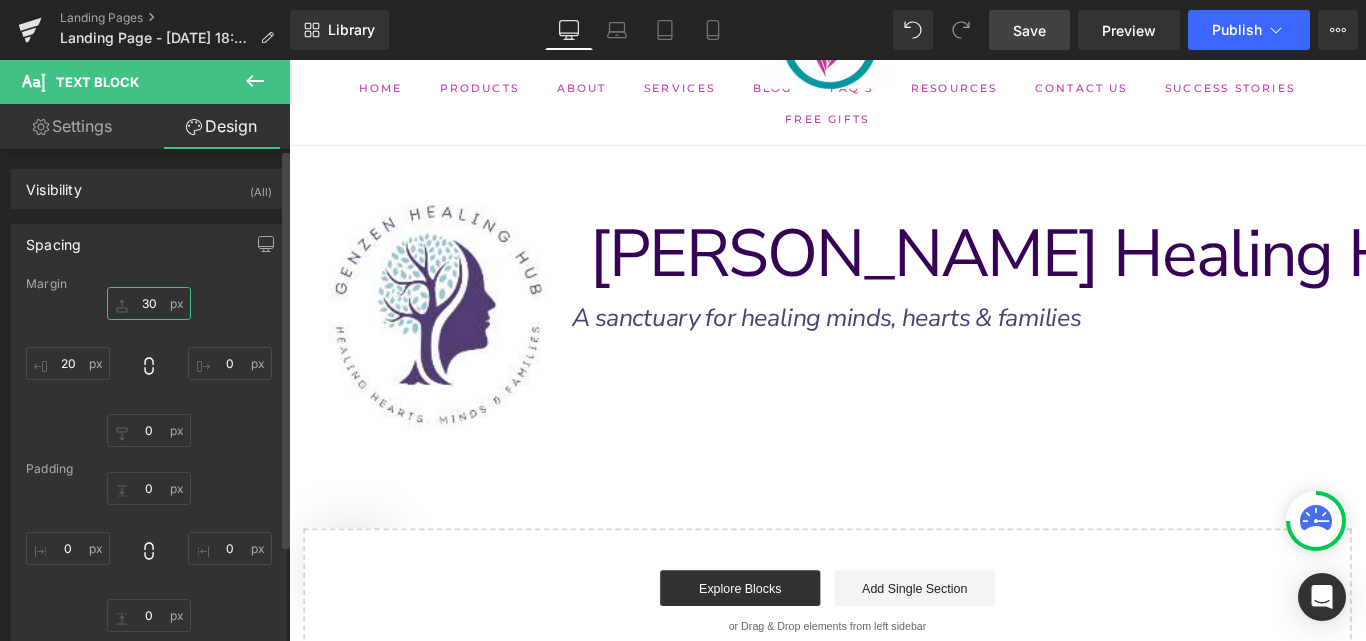 type on "3" 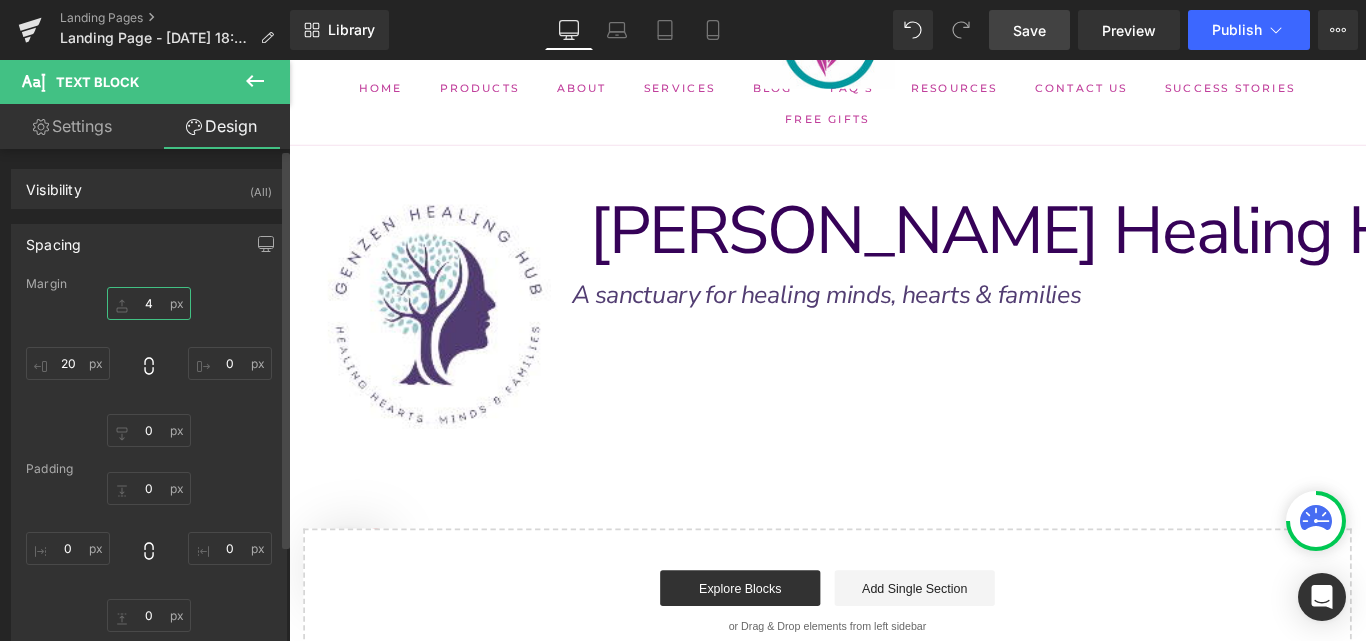 type on "40" 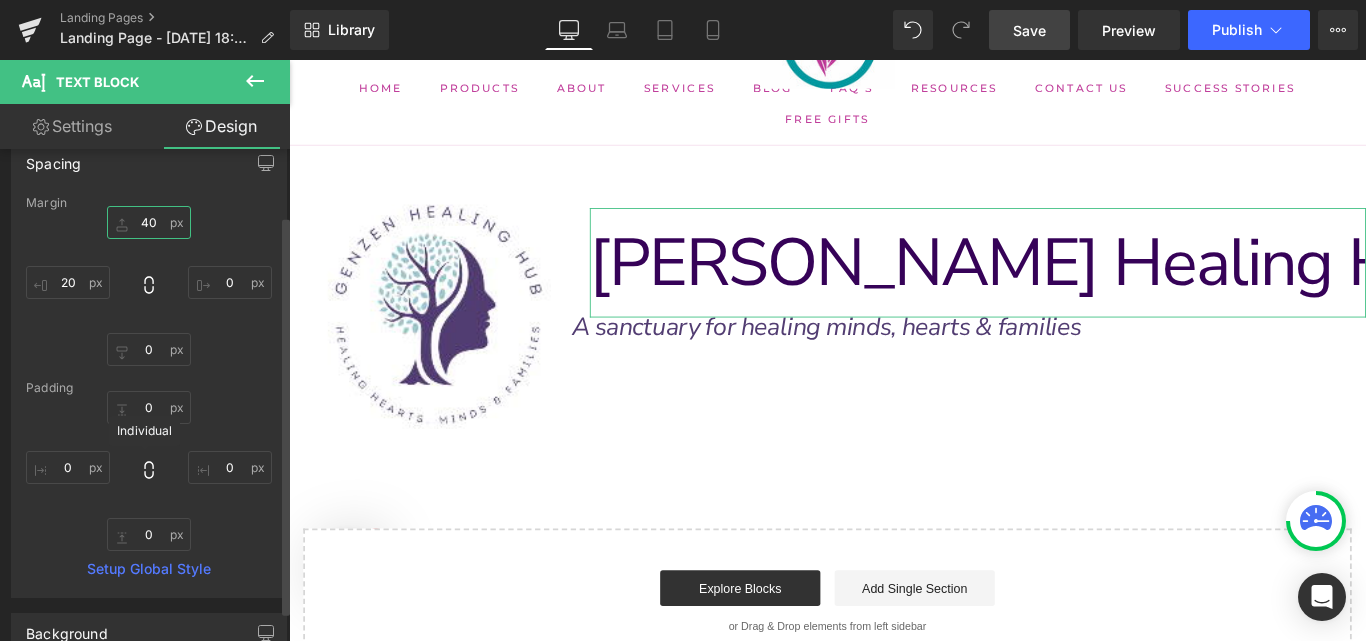 scroll, scrollTop: 82, scrollLeft: 0, axis: vertical 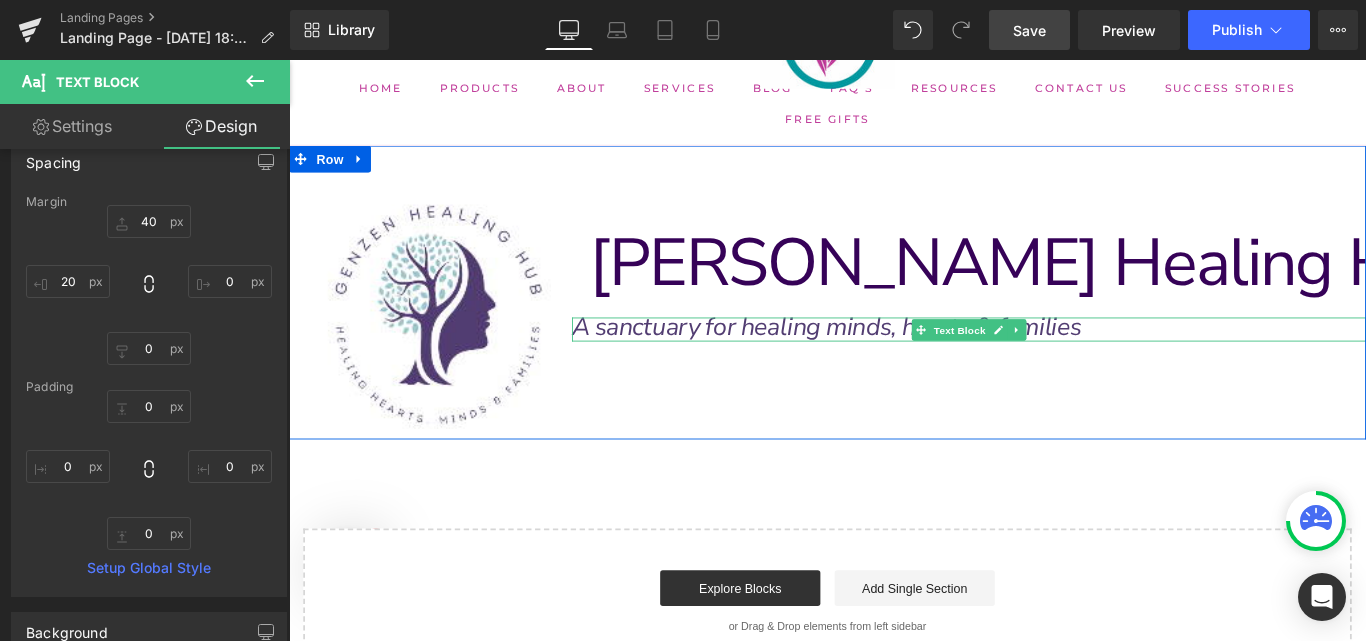 click on "A sanctuary for healing minds, hearts & families" at bounding box center [893, 360] 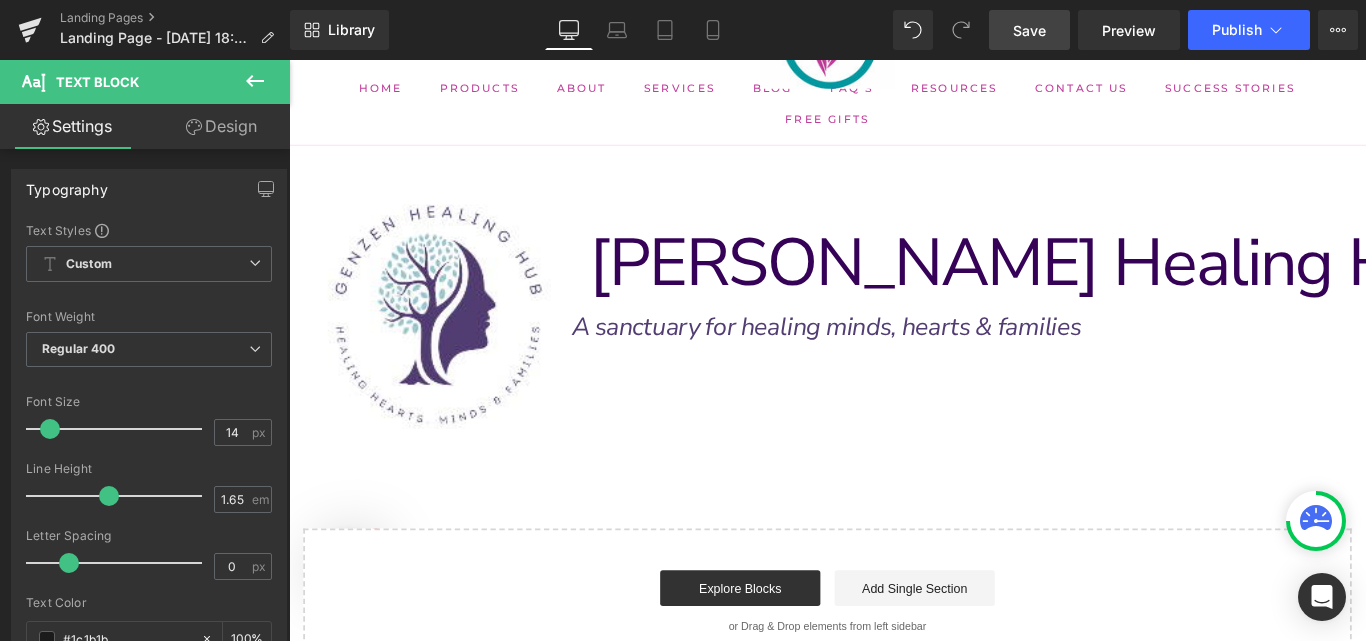 click on "Design" at bounding box center [221, 126] 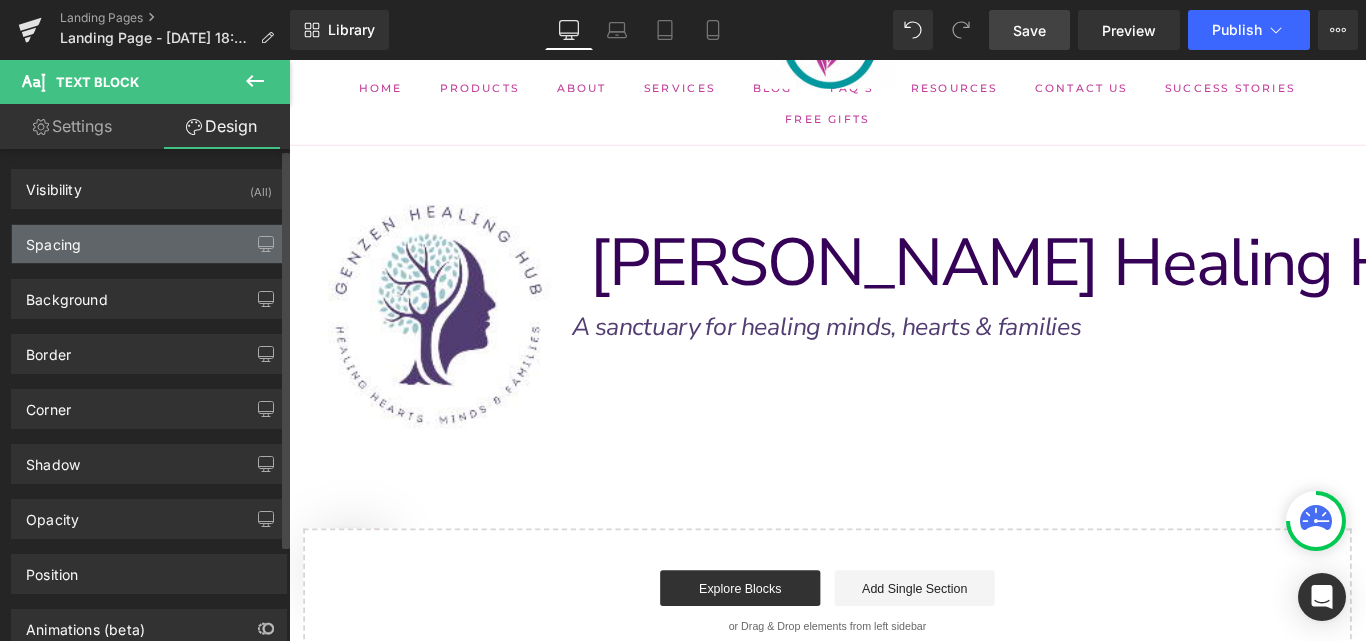 click on "Spacing" at bounding box center [149, 244] 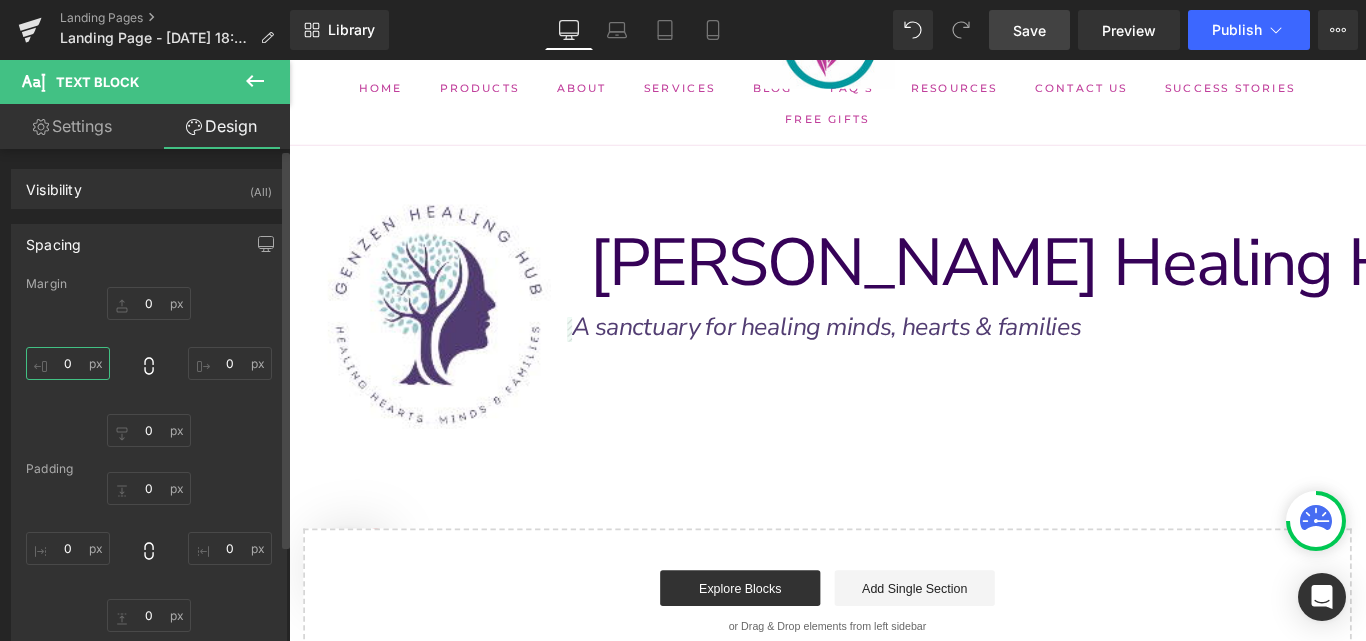 click on "0" at bounding box center [68, 363] 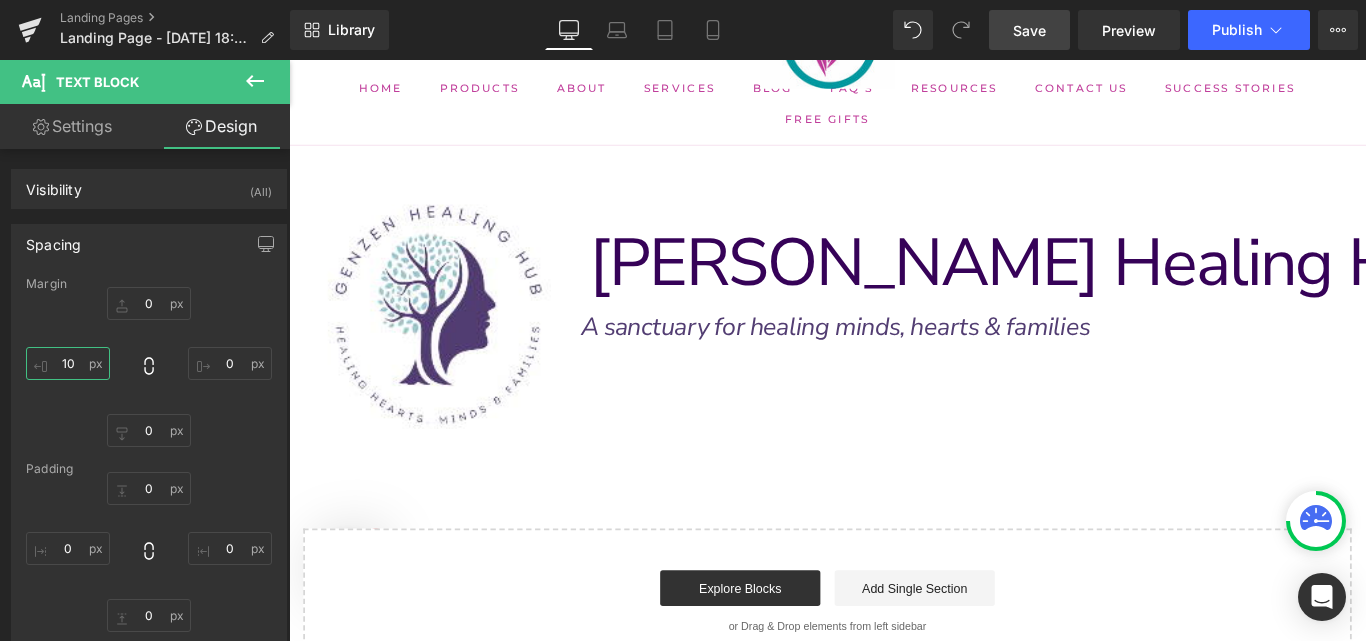 type on "10" 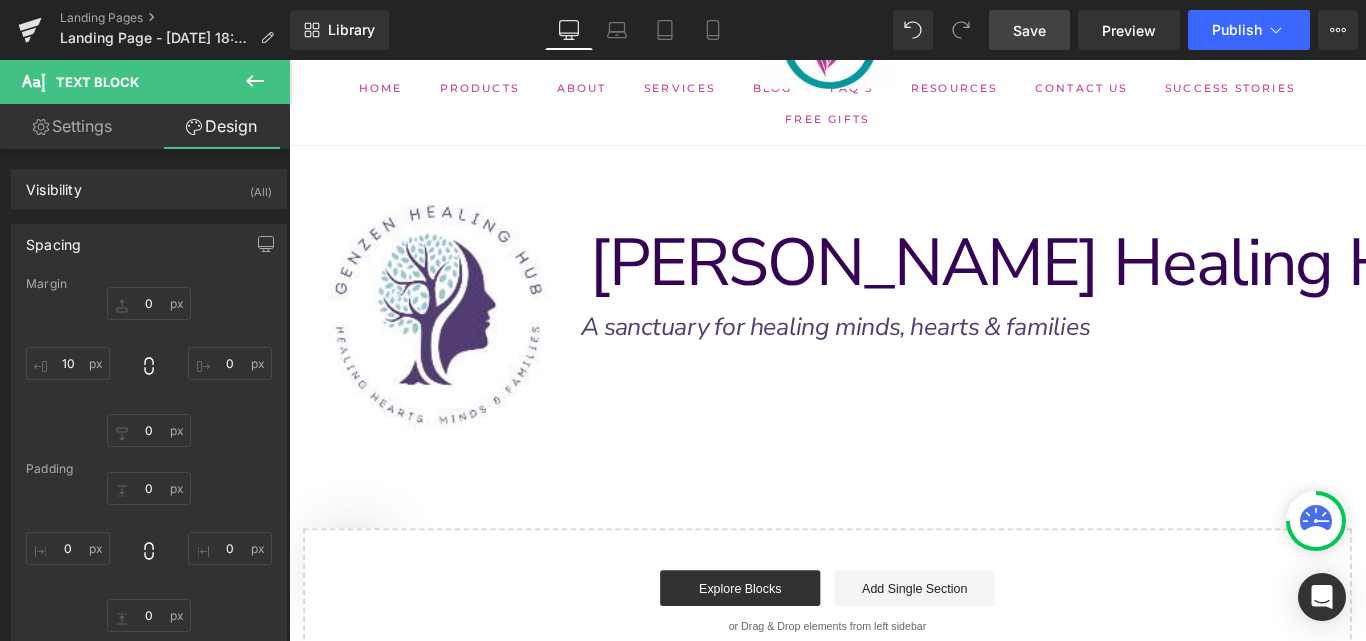 click on "Save" at bounding box center (1029, 30) 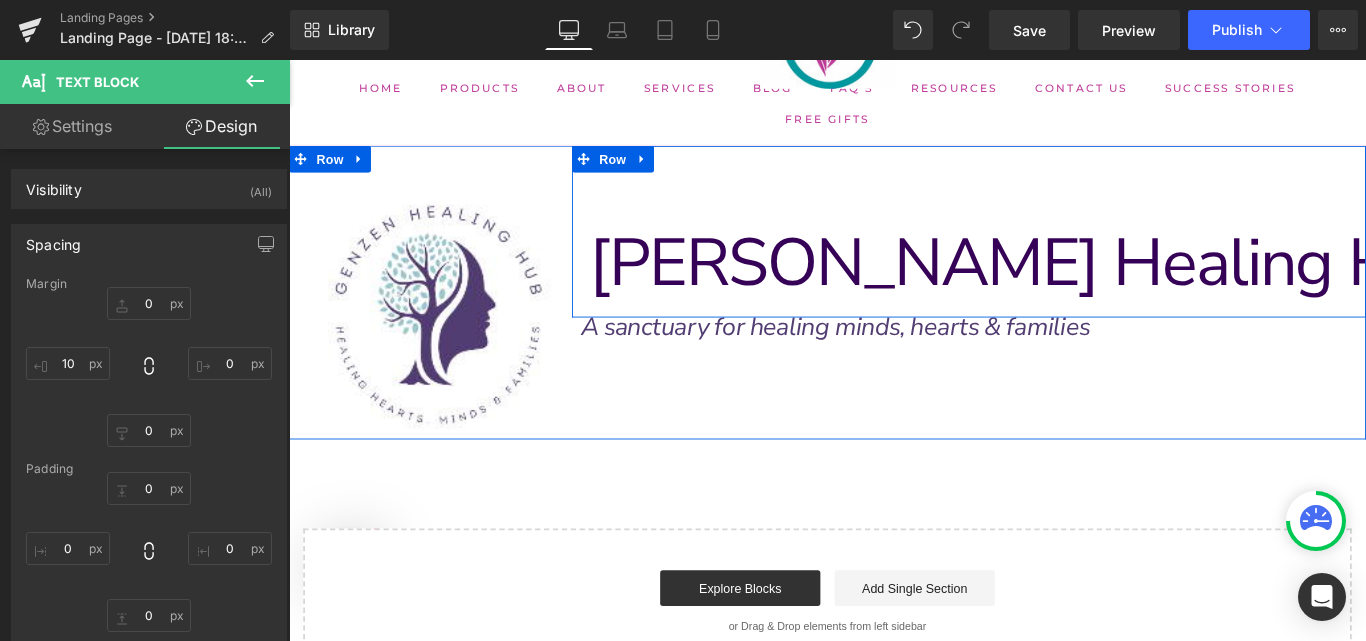 click on "[PERSON_NAME] Healing Hub Text Block" at bounding box center [1053, 267] 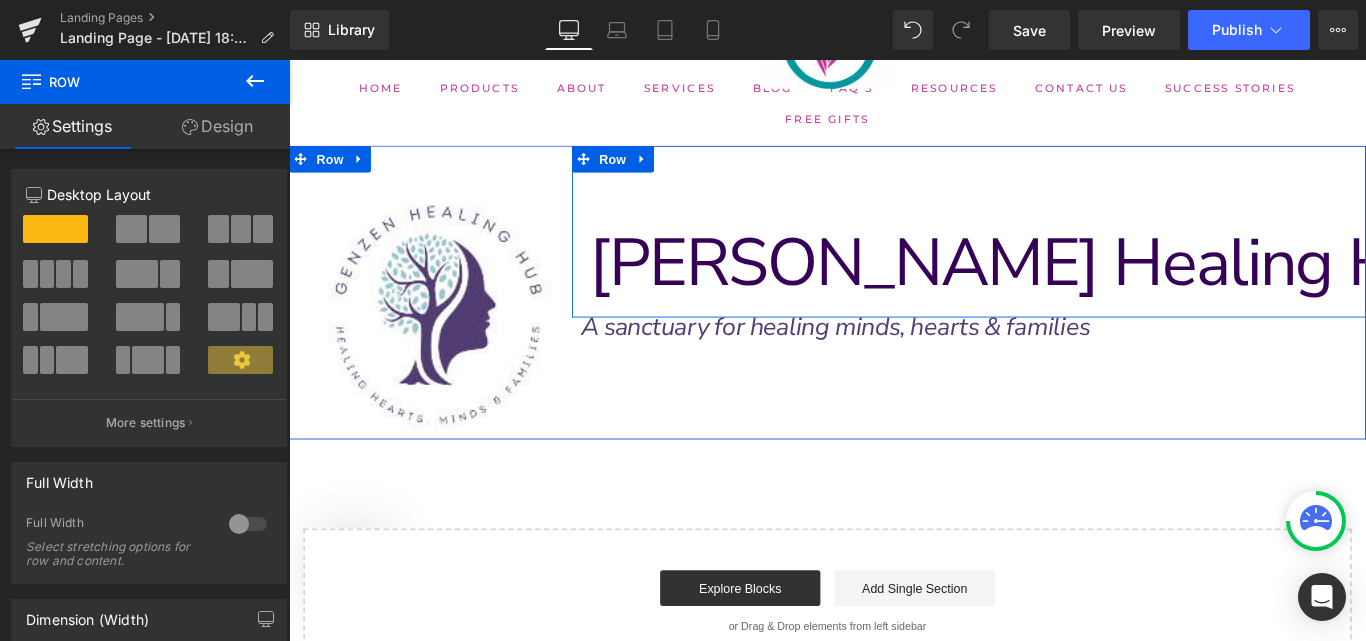 click on "[PERSON_NAME] Healing Hub Text Block" at bounding box center [1053, 267] 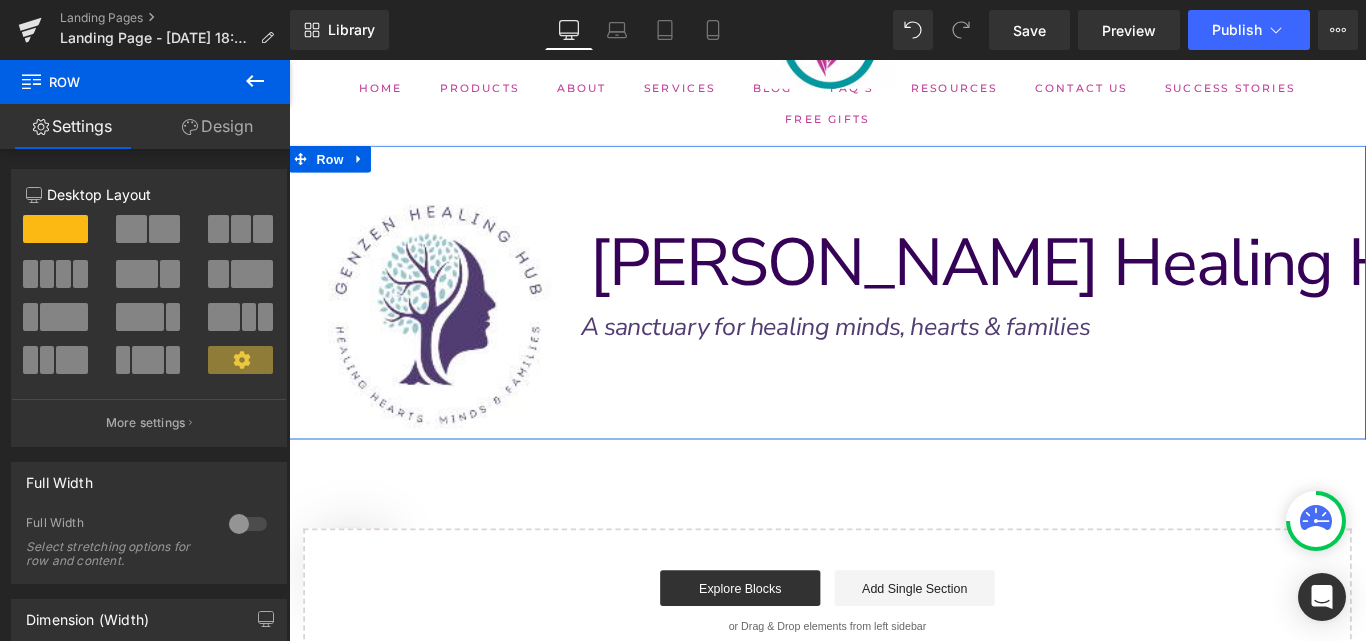 click at bounding box center [289, 60] 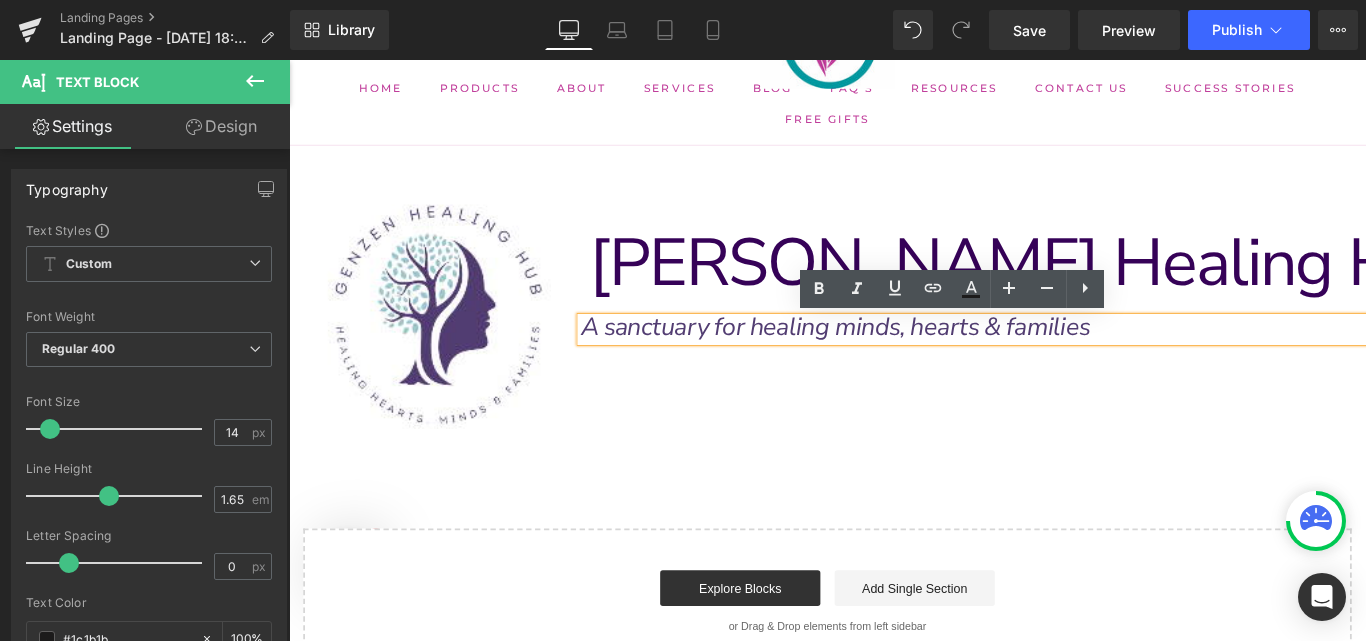 click on "Design" at bounding box center (221, 126) 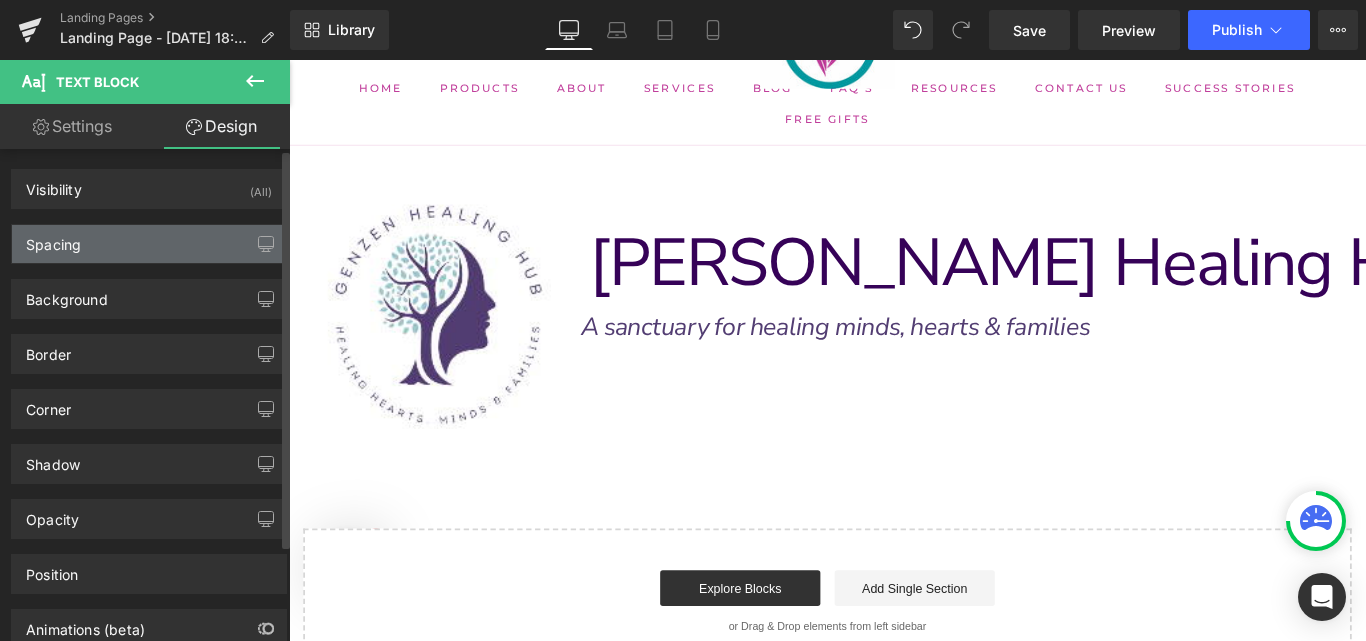 click on "Spacing" at bounding box center (149, 244) 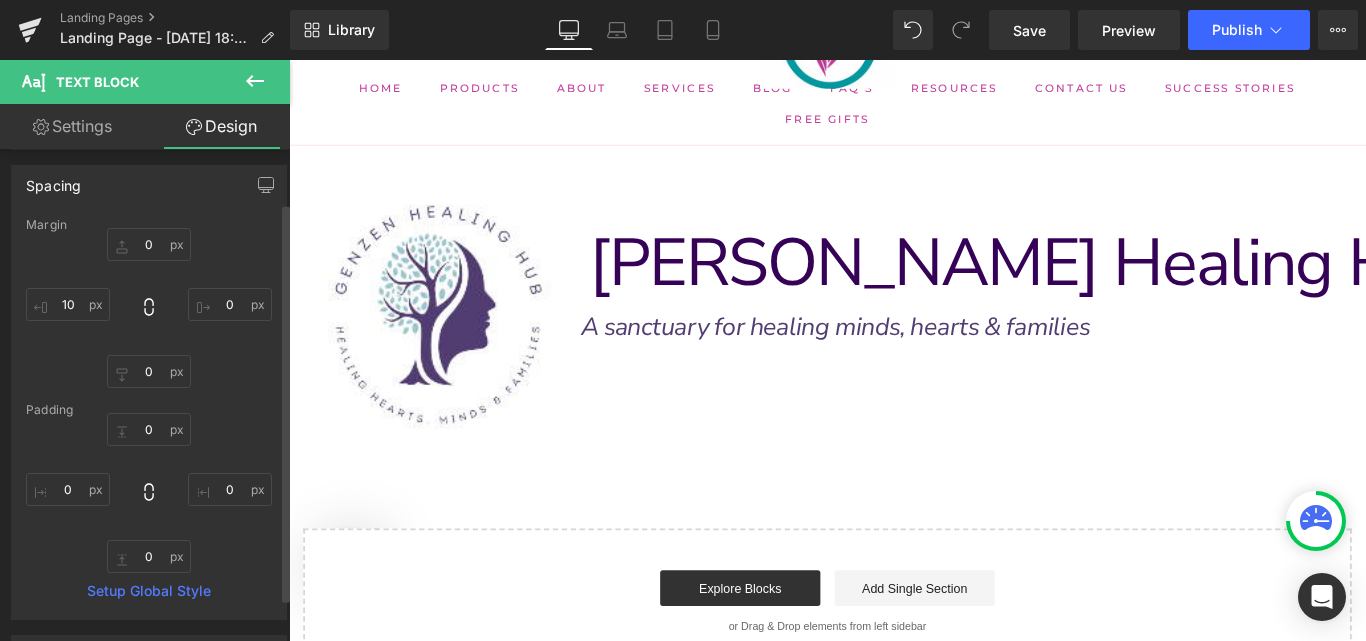 scroll, scrollTop: 66, scrollLeft: 0, axis: vertical 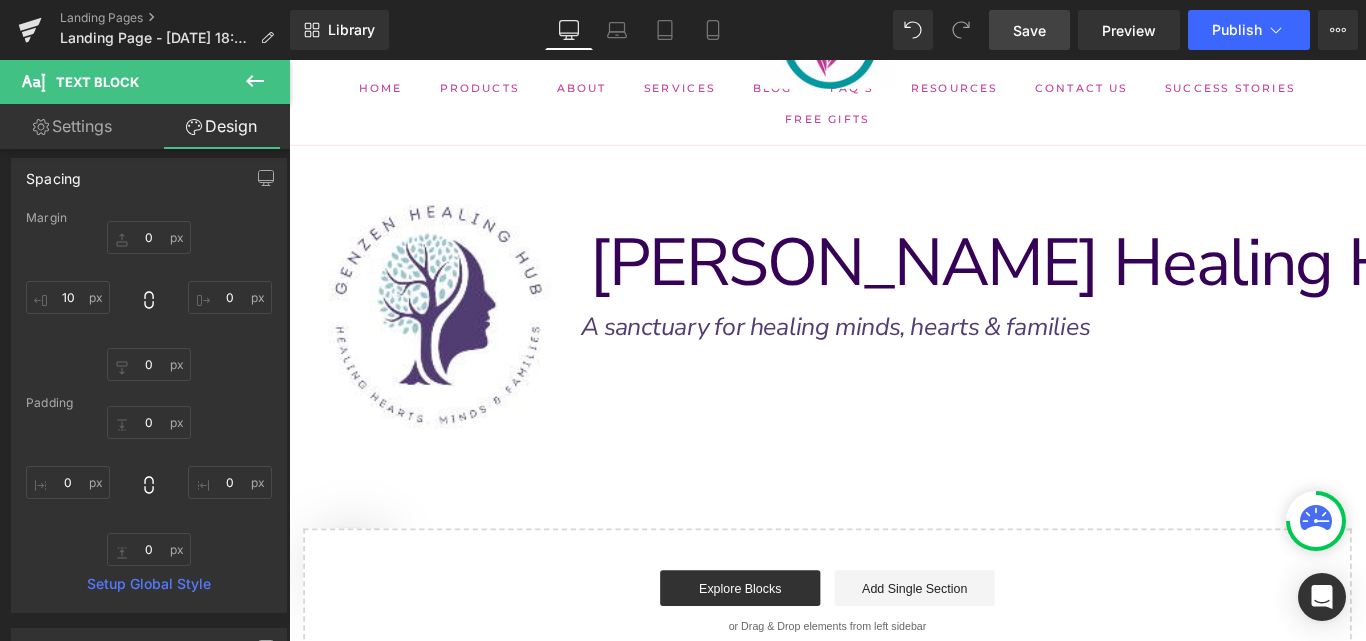 click on "Save" at bounding box center (1029, 30) 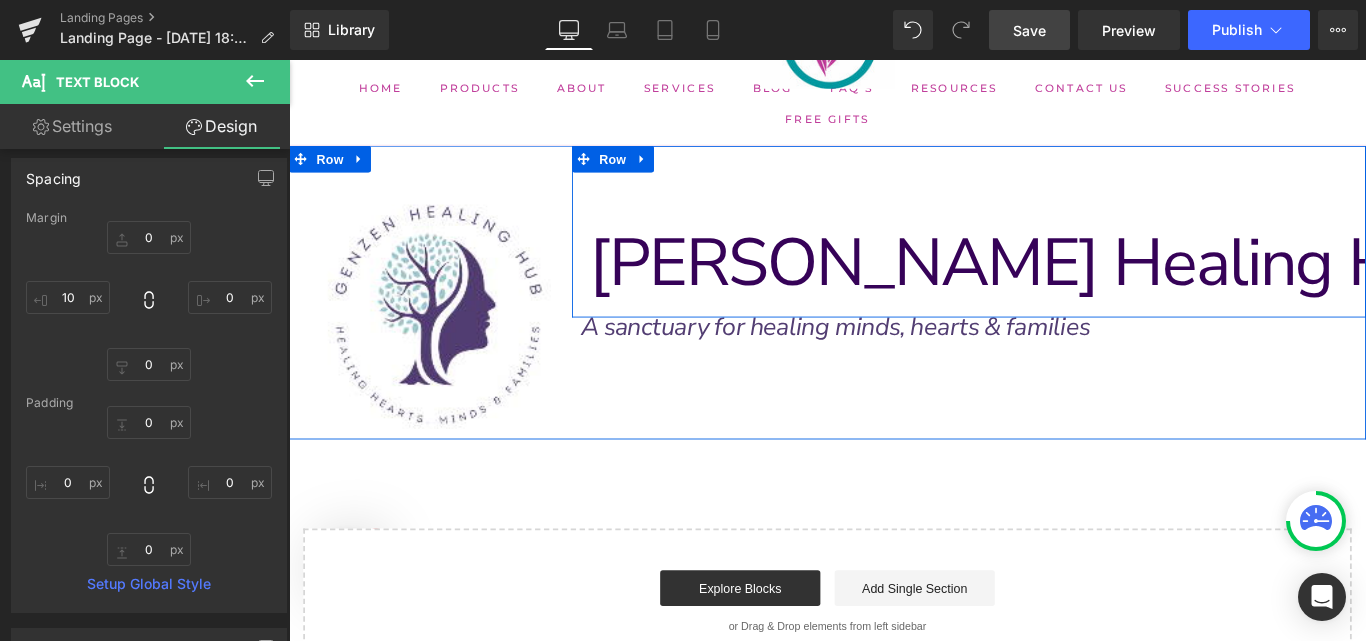 click on "[PERSON_NAME] Healing Hub Text Block" at bounding box center [1053, 267] 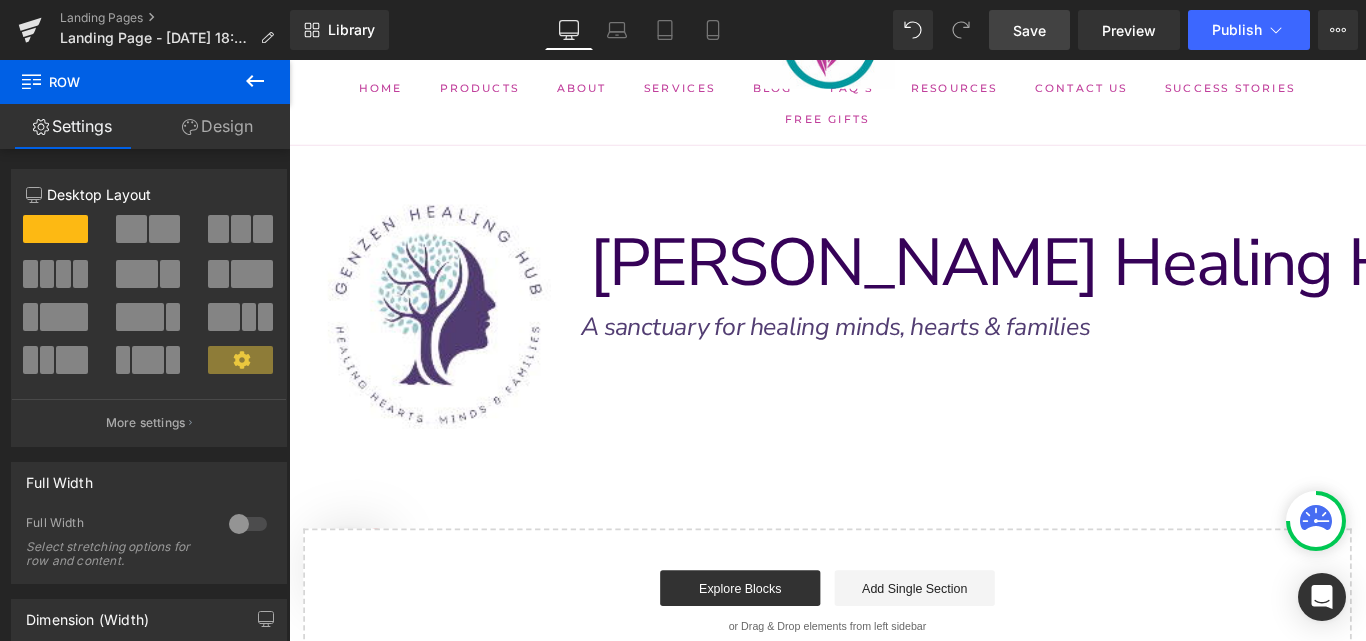 click on "Save" at bounding box center (1029, 30) 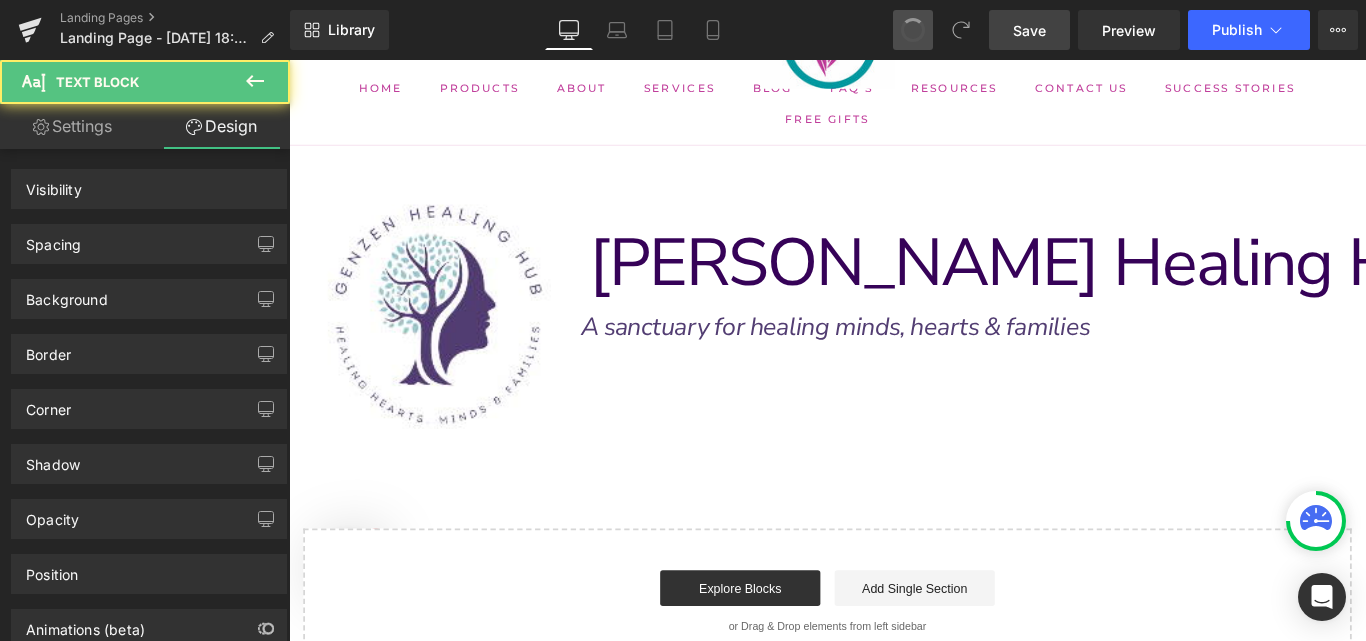click at bounding box center [913, 30] 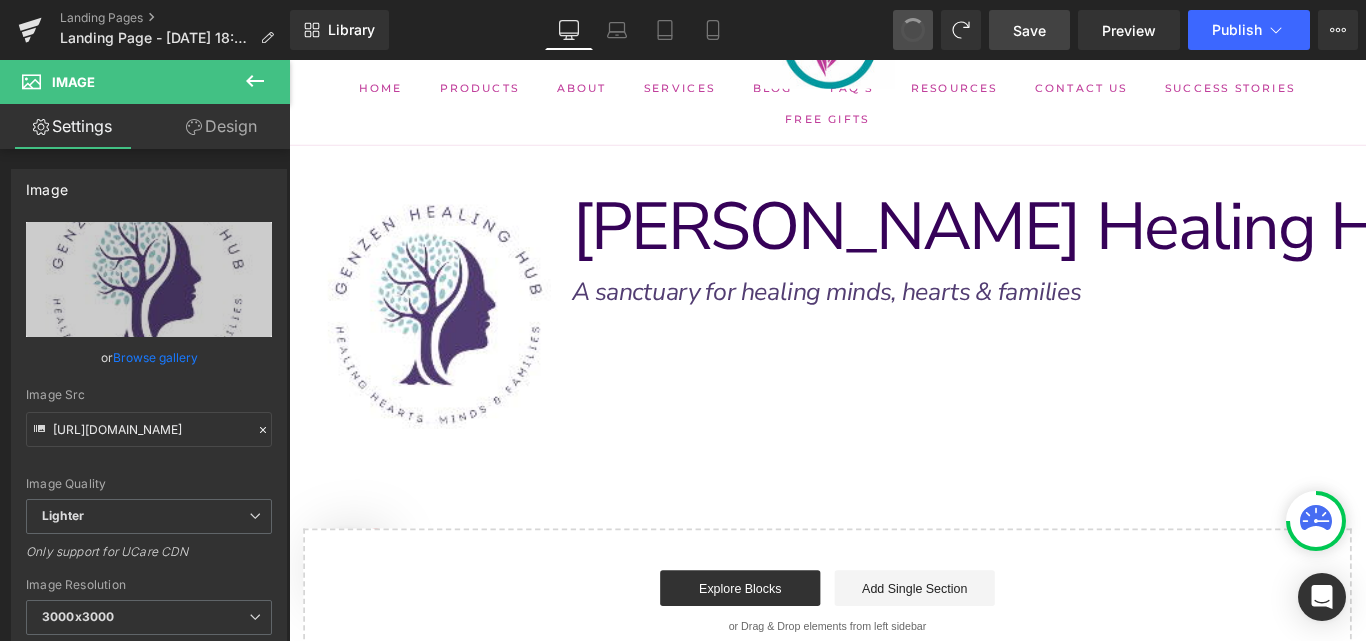type on "[URL][DOMAIN_NAME]" 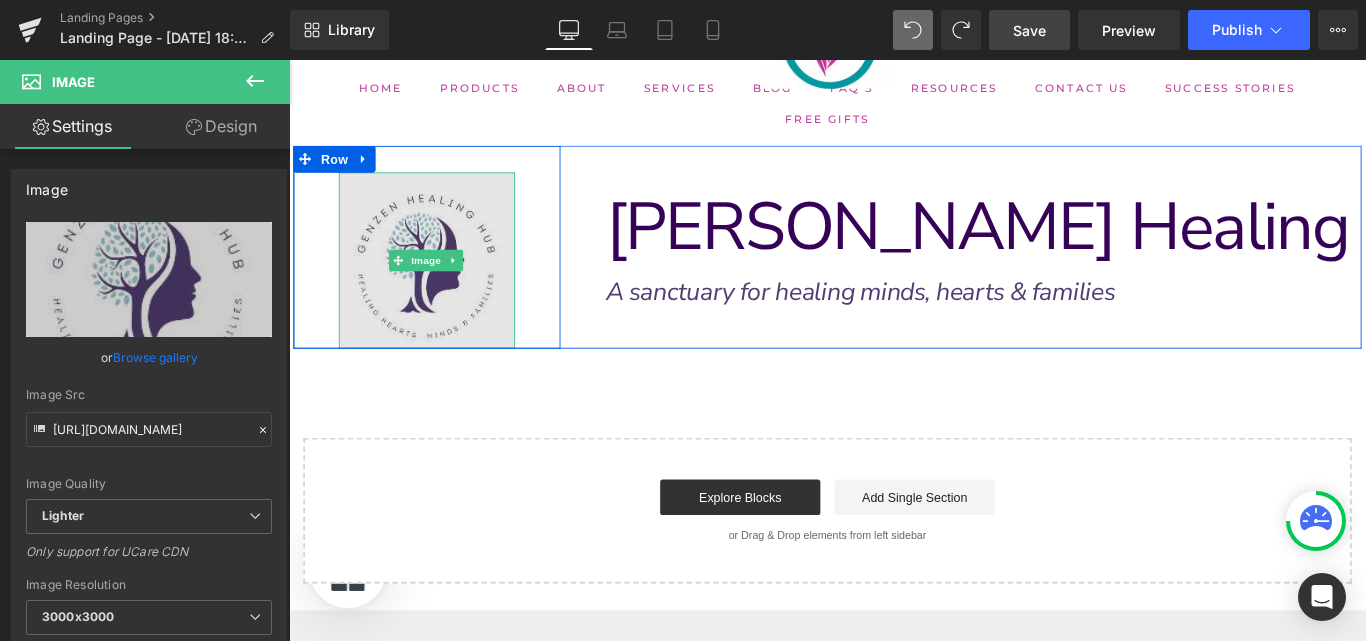 click at bounding box center [444, 285] 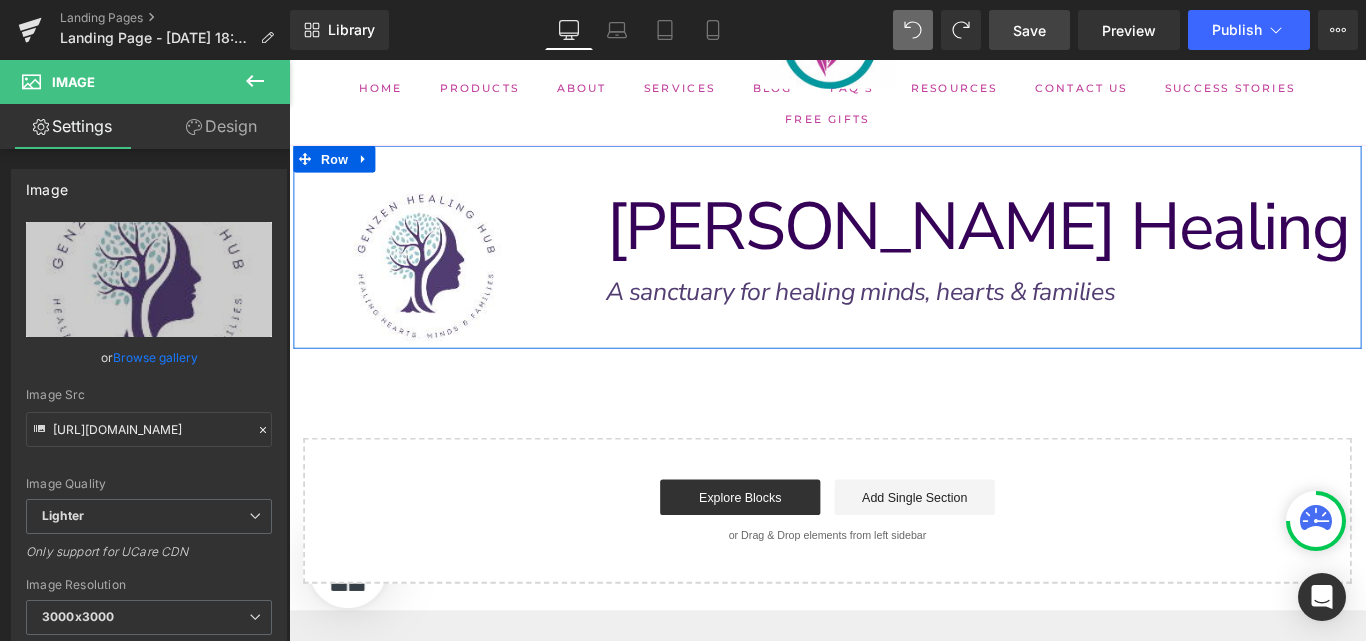 click on "Image         Row" at bounding box center (444, 270) 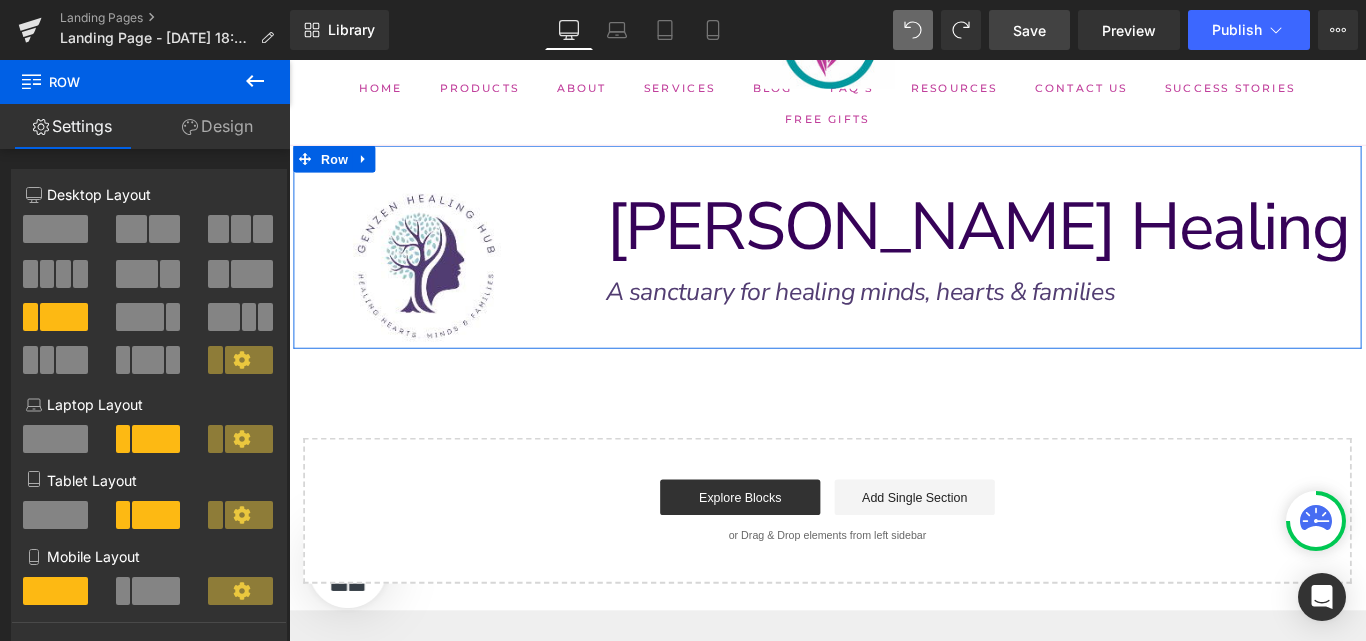 click on "Design" at bounding box center (217, 126) 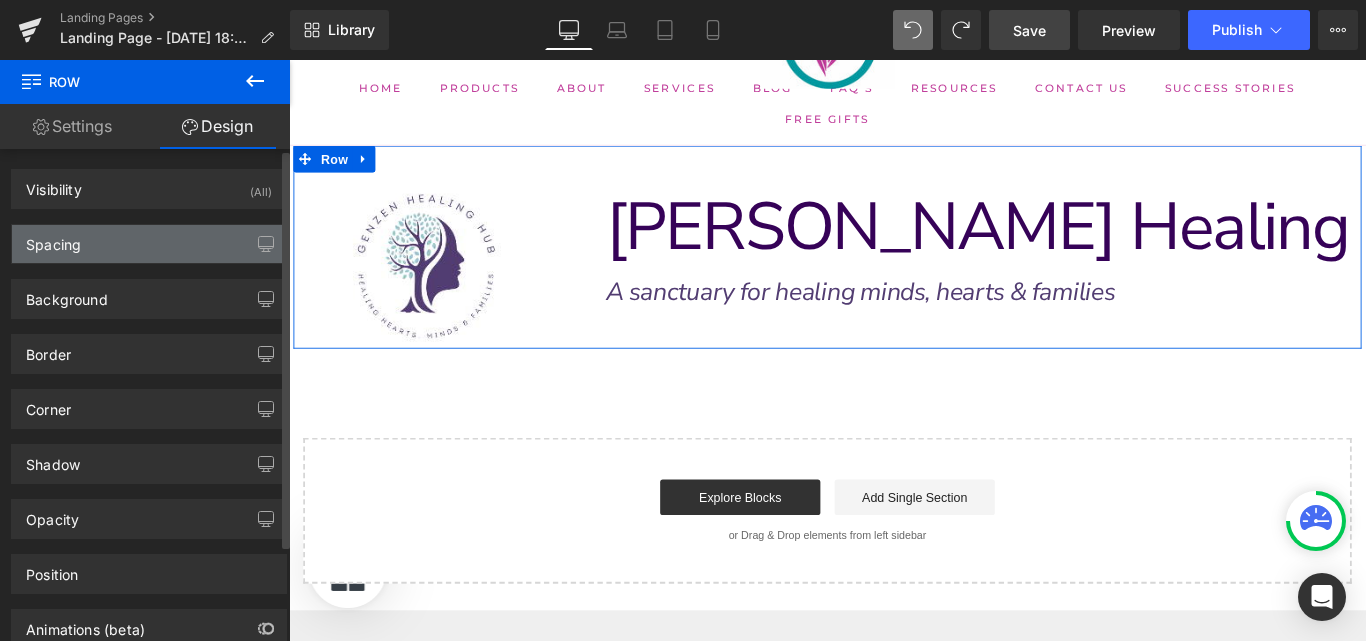 click on "Spacing" at bounding box center (149, 244) 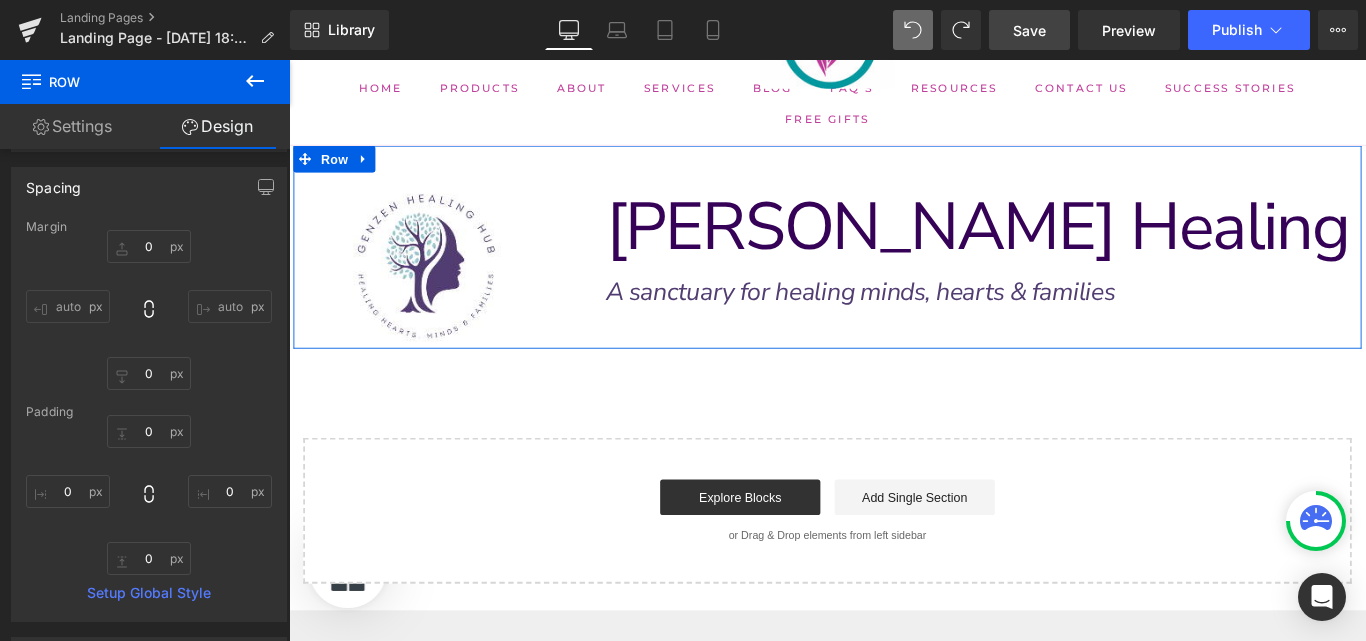 scroll, scrollTop: 56, scrollLeft: 0, axis: vertical 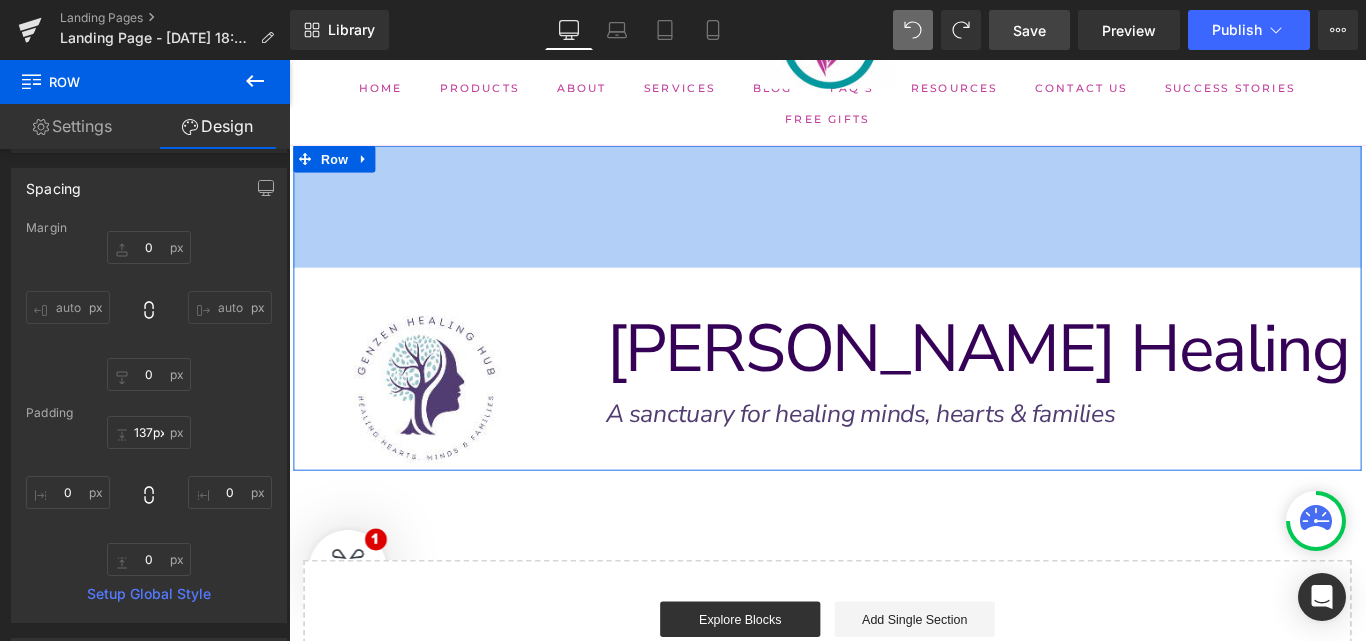 type on "0px" 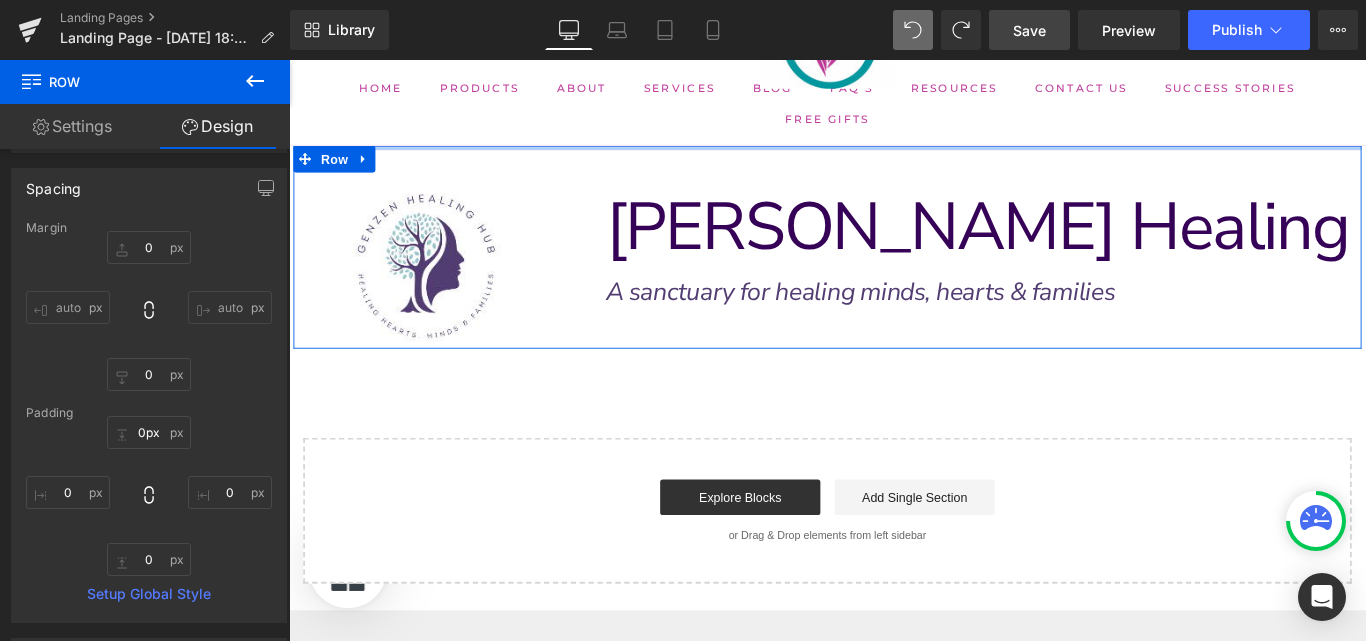 drag, startPoint x: 472, startPoint y: 157, endPoint x: 513, endPoint y: 127, distance: 50.803543 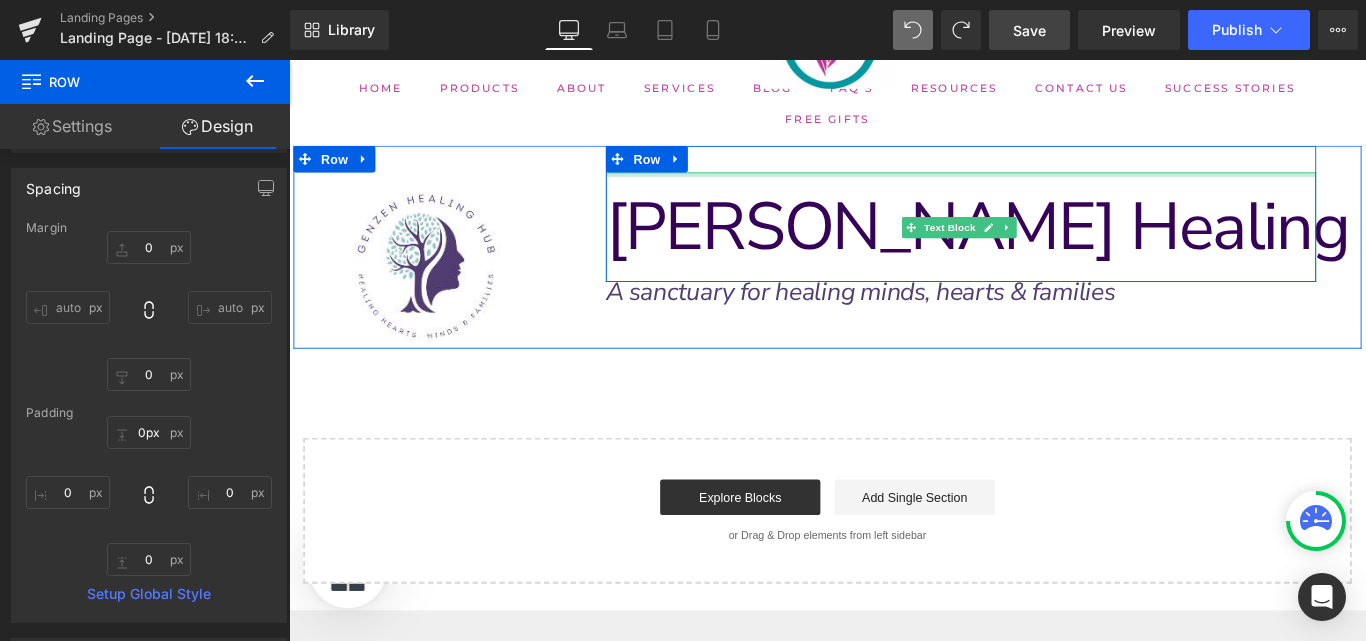 click at bounding box center (1044, 188) 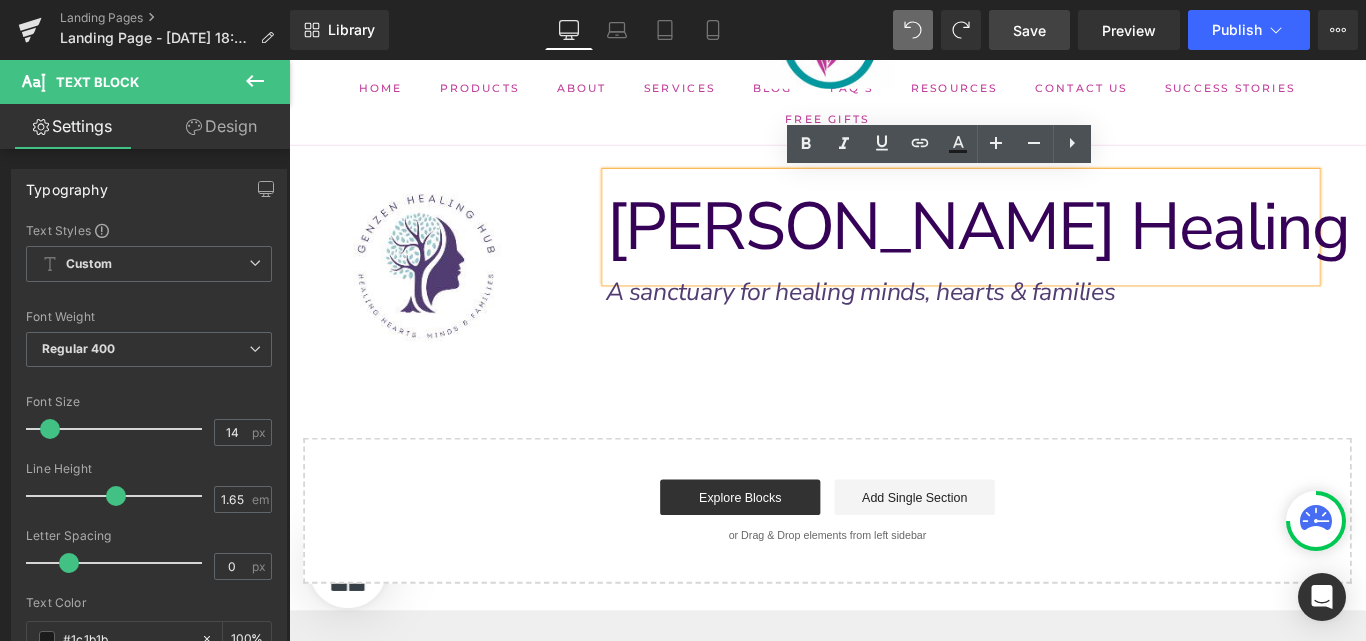 click on "Image         Row" at bounding box center (444, 270) 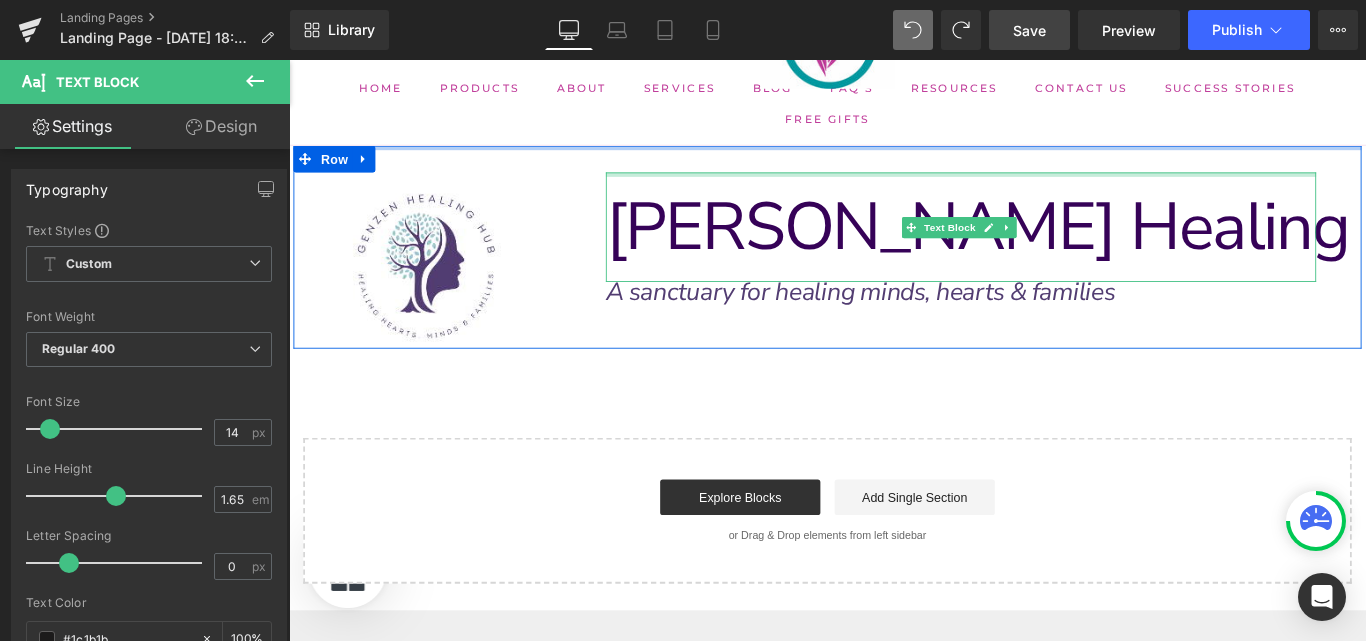 drag, startPoint x: 748, startPoint y: 190, endPoint x: 569, endPoint y: 170, distance: 180.11385 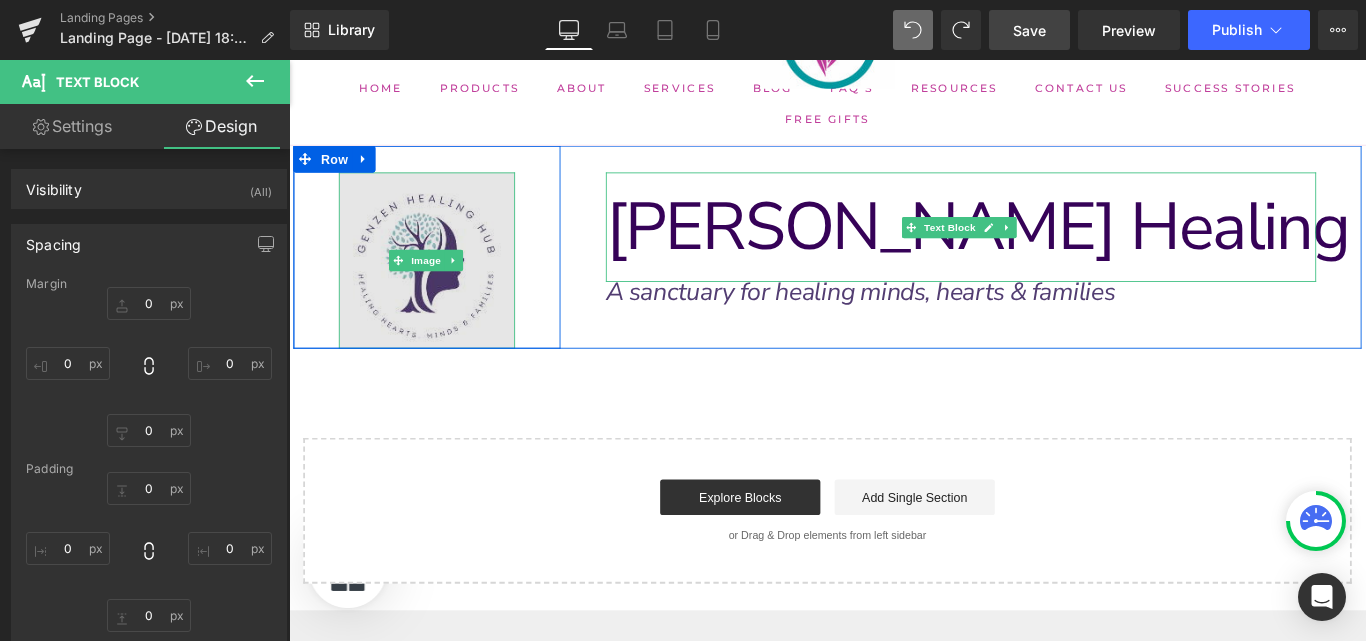 click at bounding box center (444, 285) 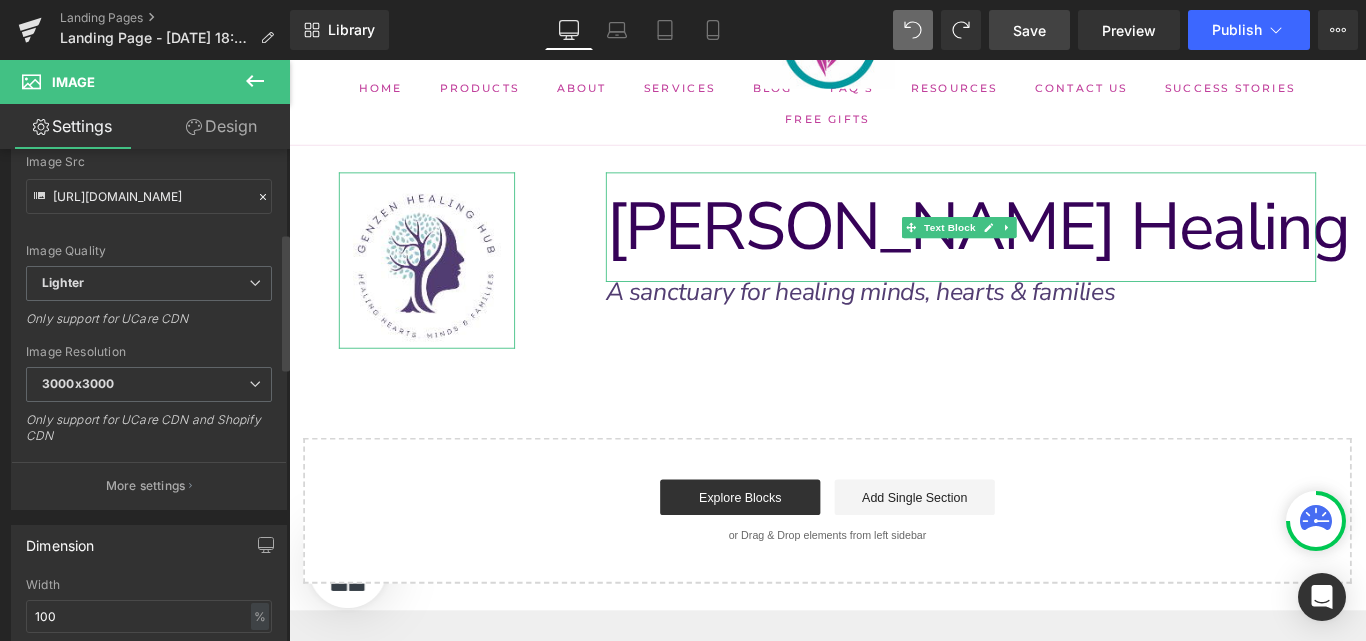 scroll, scrollTop: 303, scrollLeft: 0, axis: vertical 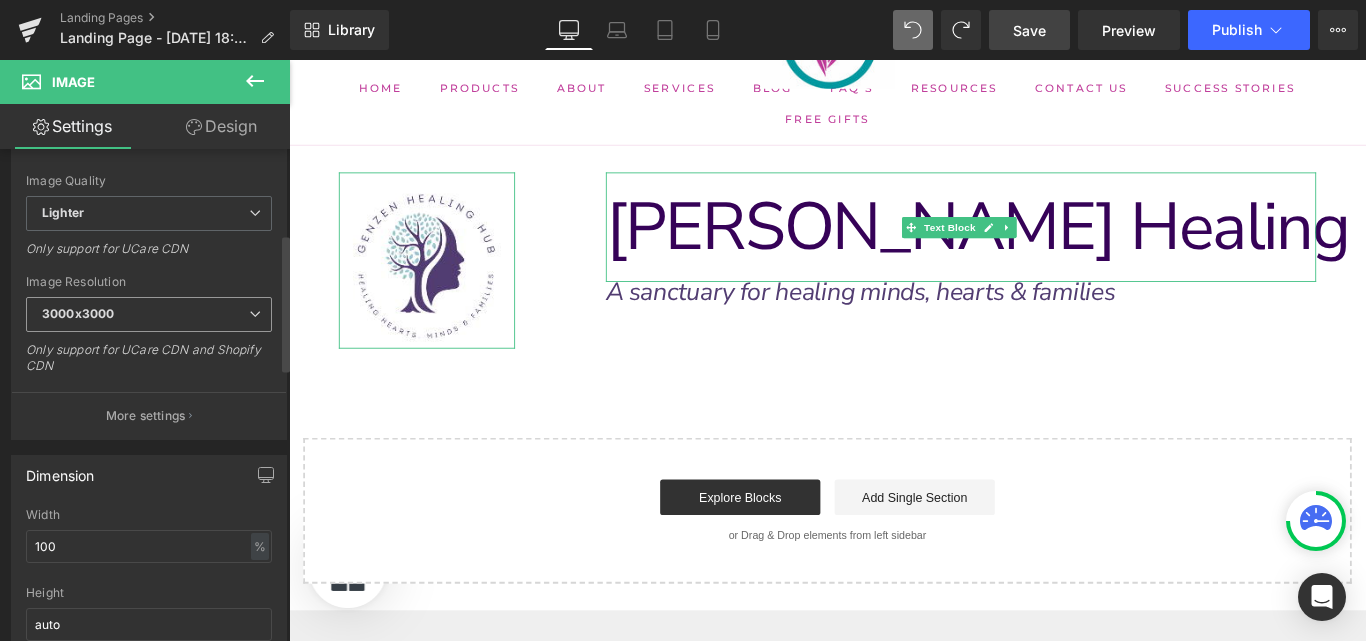 click on "3000x3000" at bounding box center (149, 314) 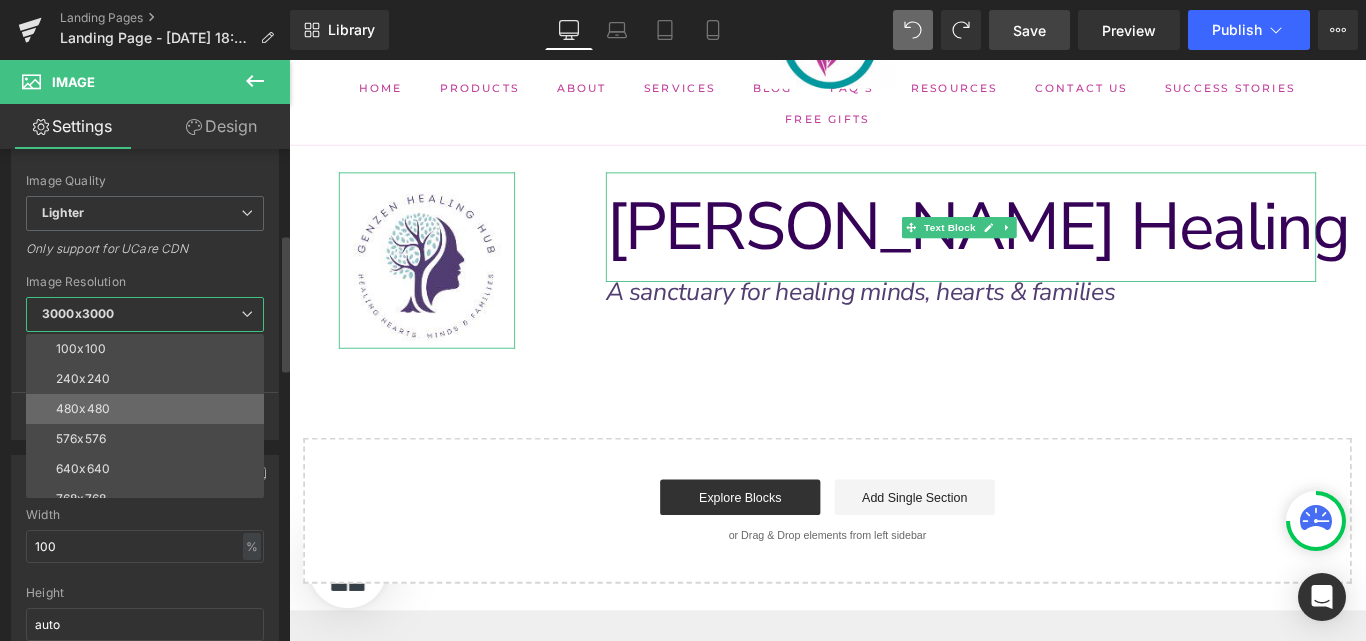 click on "480x480" at bounding box center [149, 409] 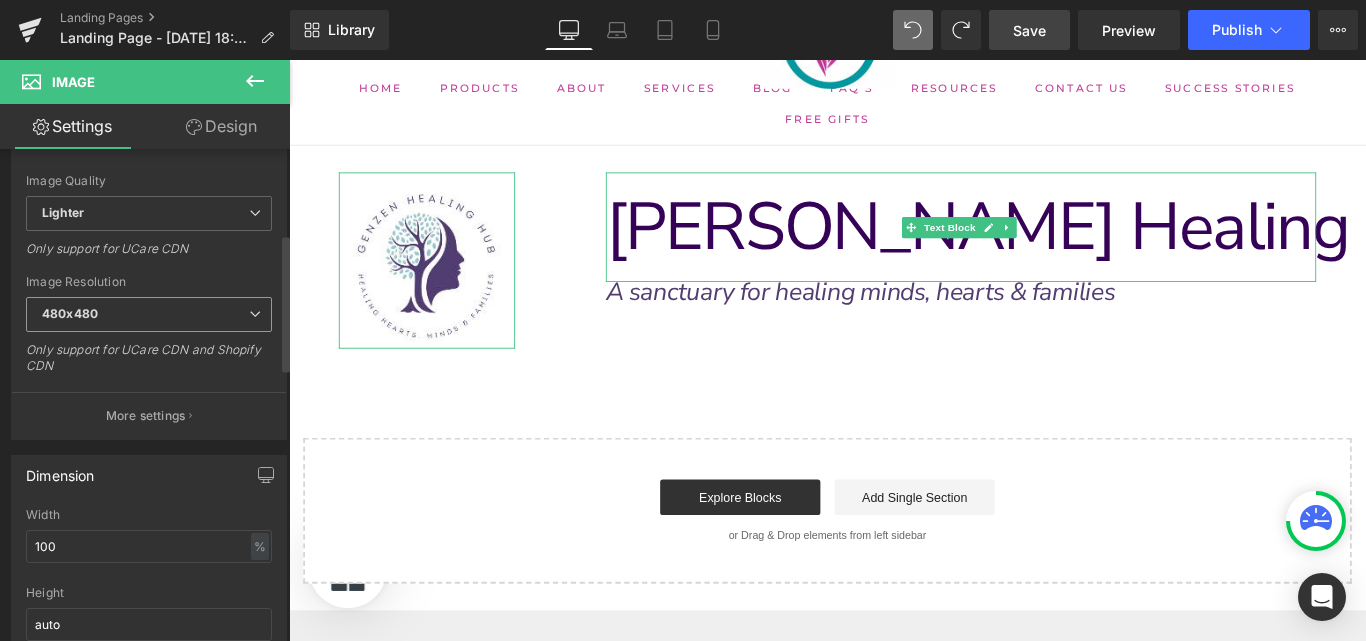 type on "[URL][DOMAIN_NAME]" 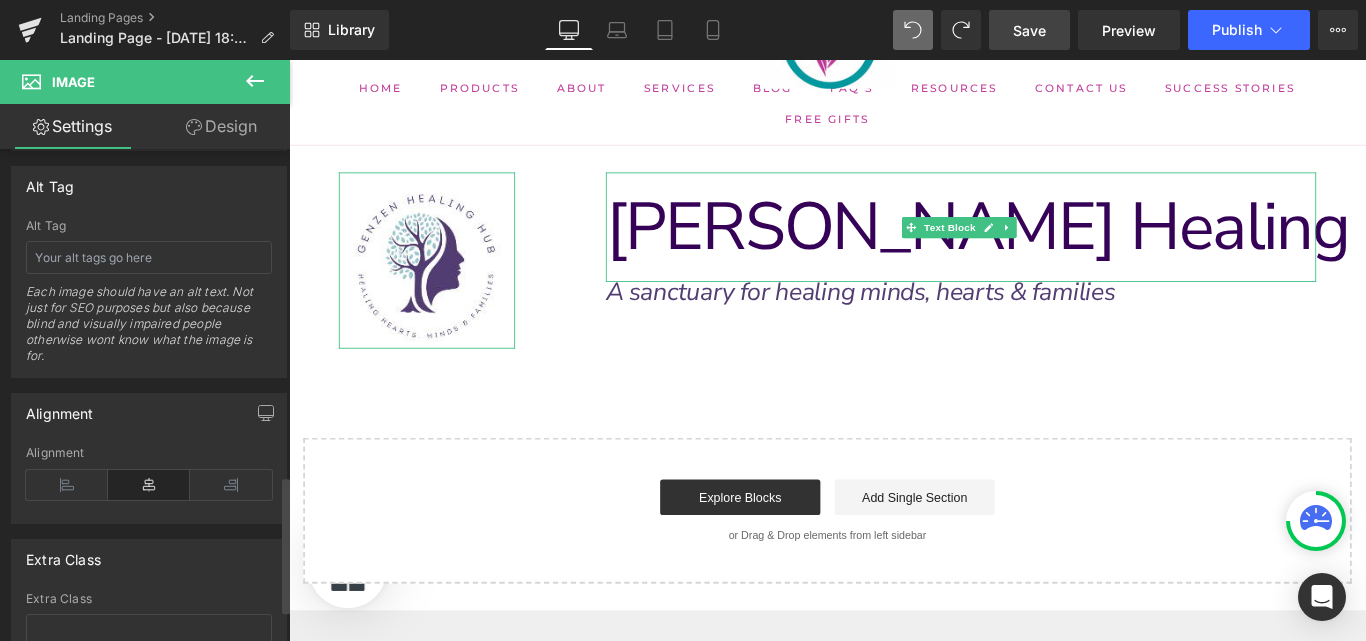 scroll, scrollTop: 1284, scrollLeft: 0, axis: vertical 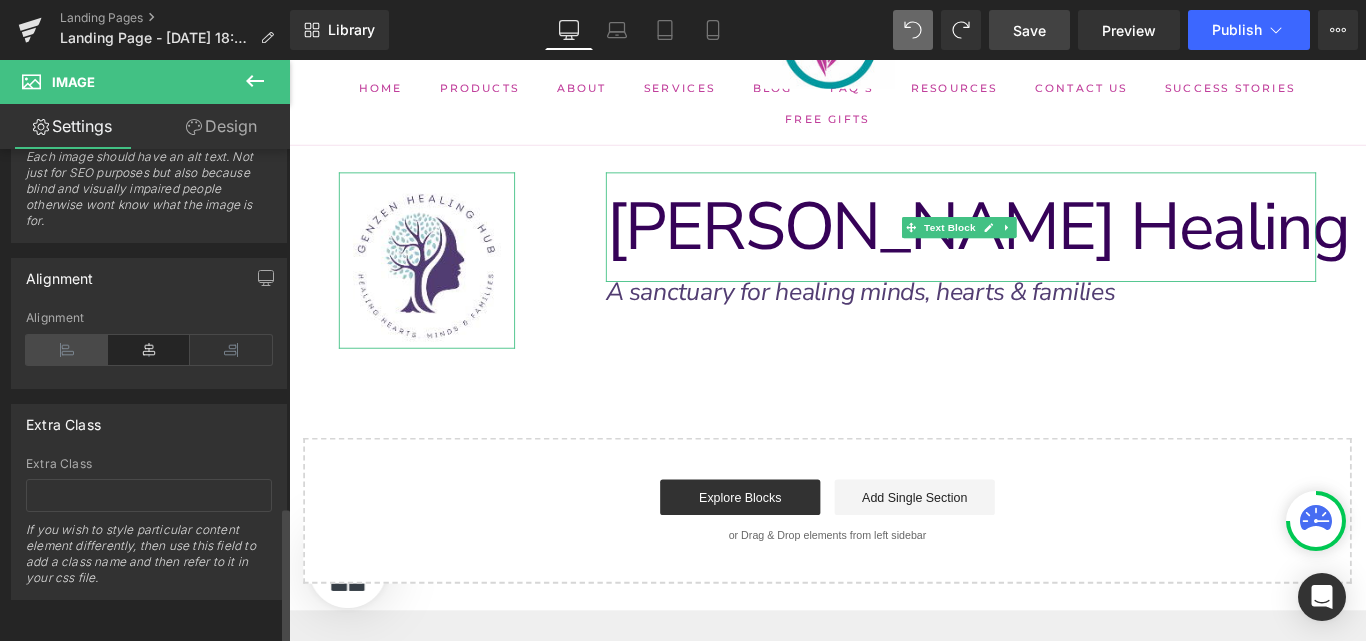 click at bounding box center [67, 350] 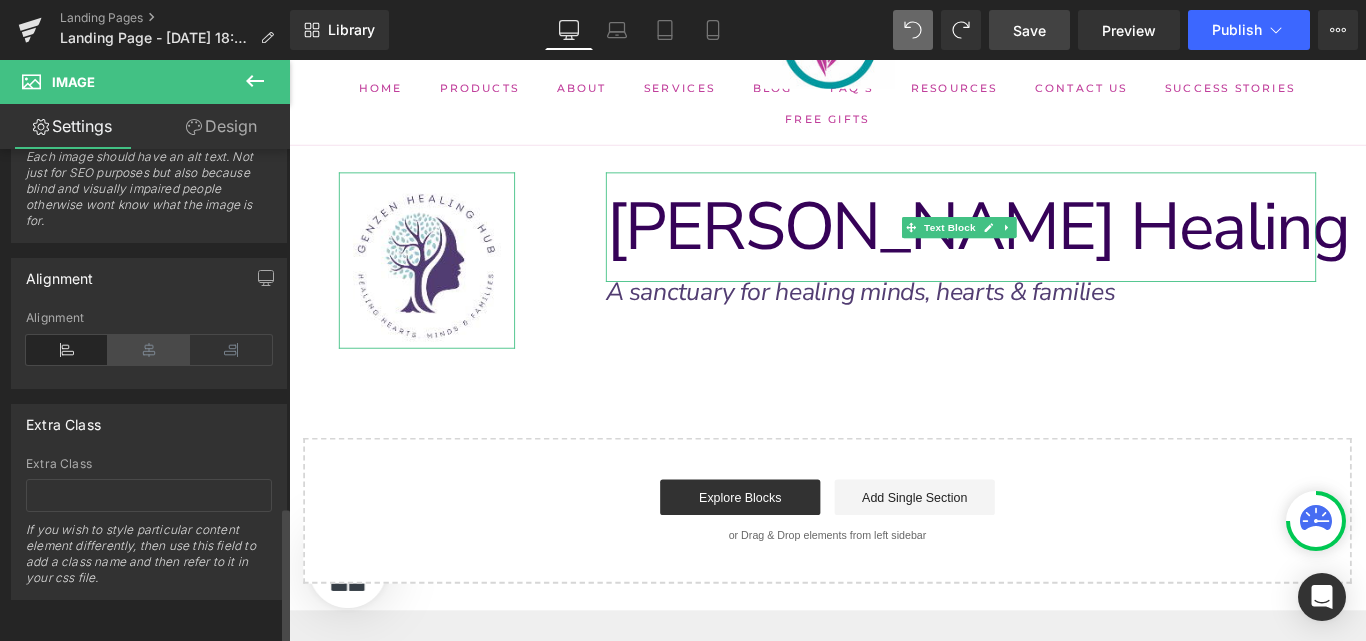 click at bounding box center (149, 350) 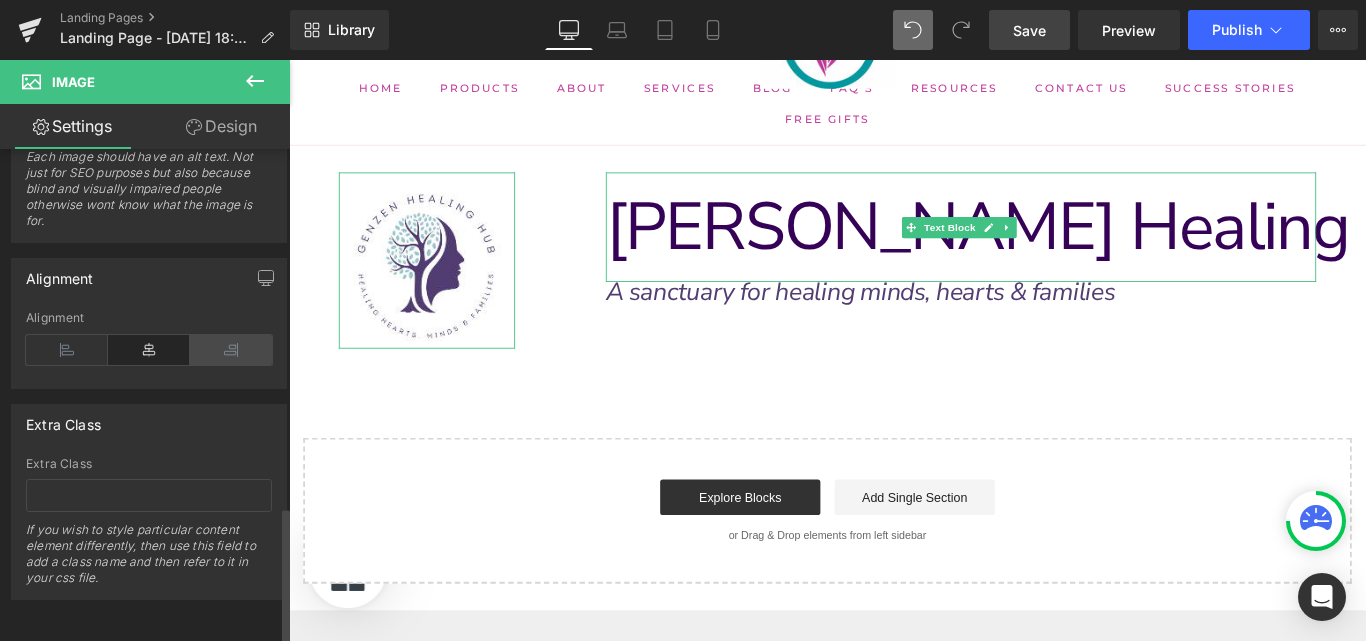 click at bounding box center (231, 350) 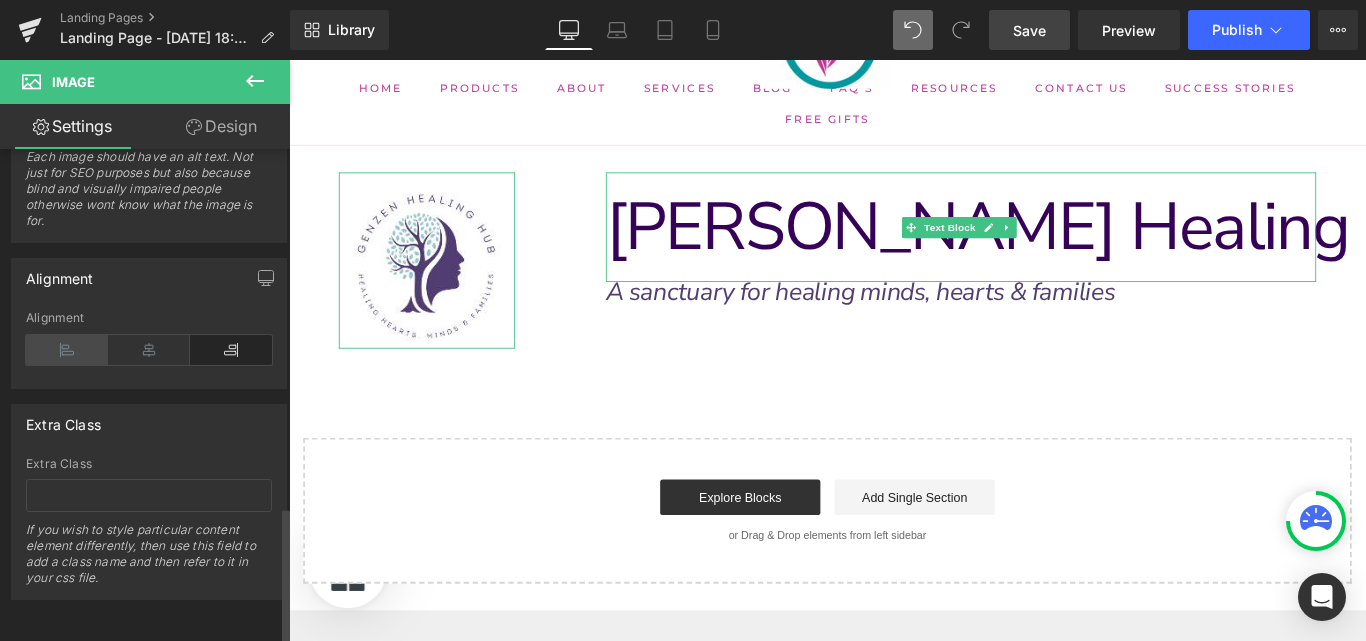 click at bounding box center [67, 350] 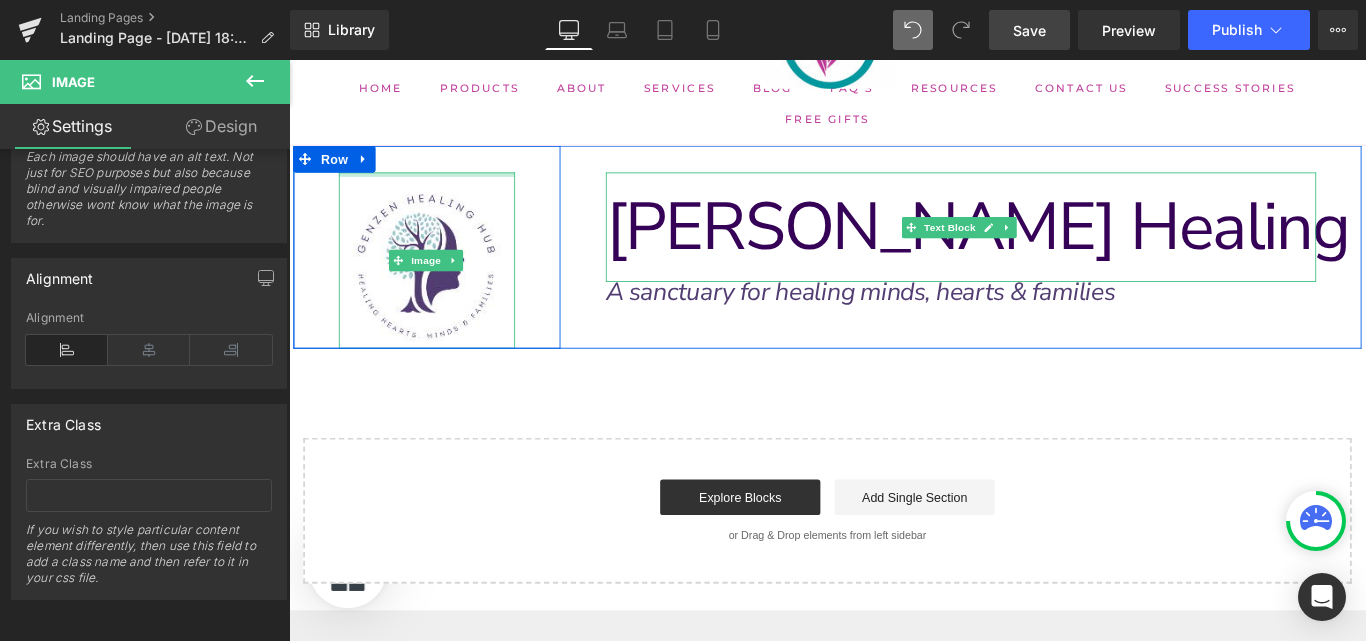 click at bounding box center [444, 188] 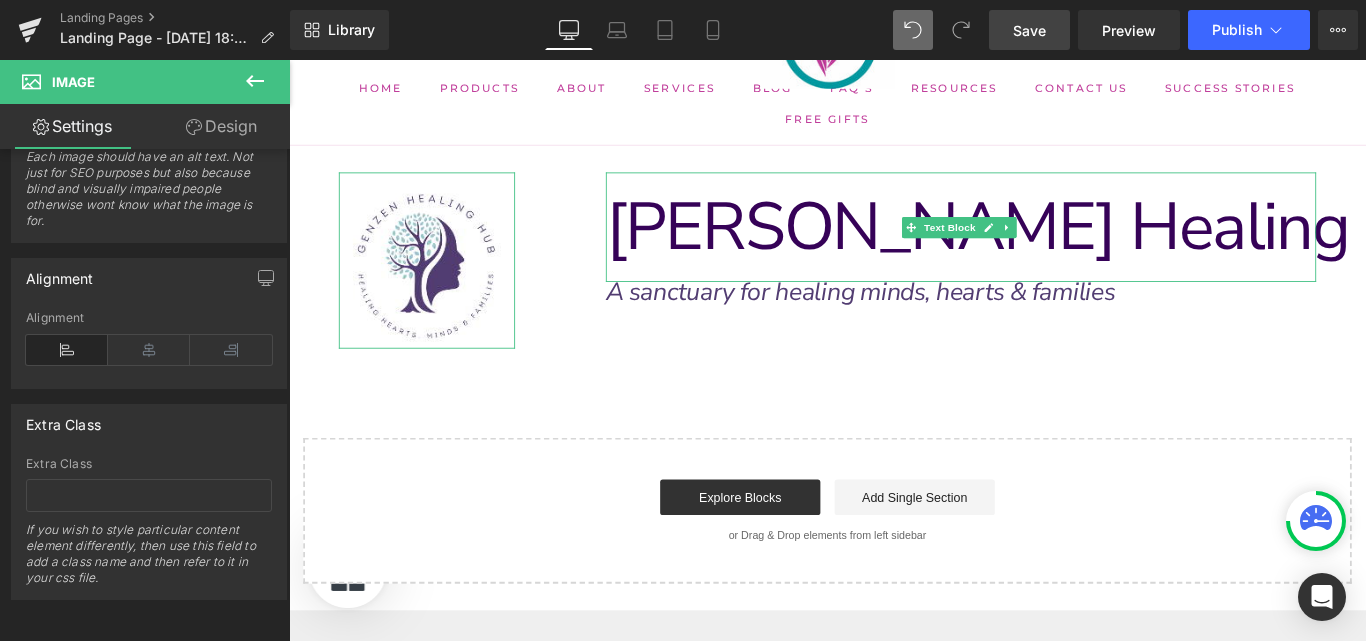 click on "Design" at bounding box center [221, 126] 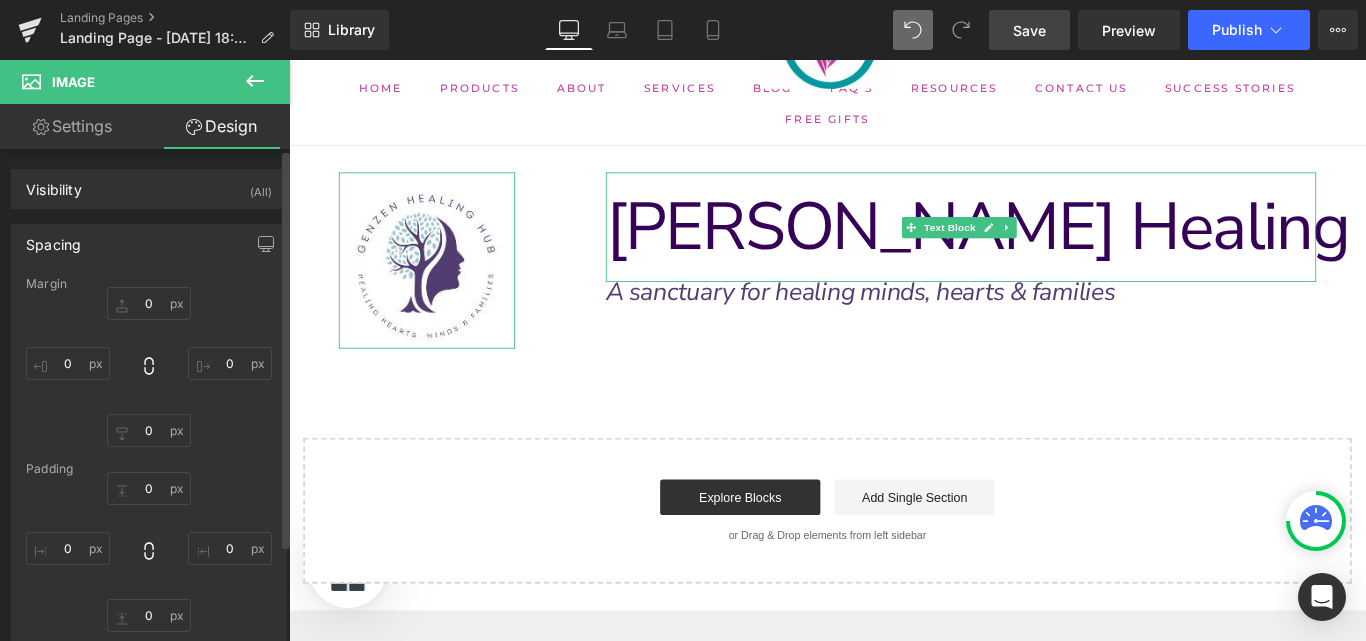 type on "0" 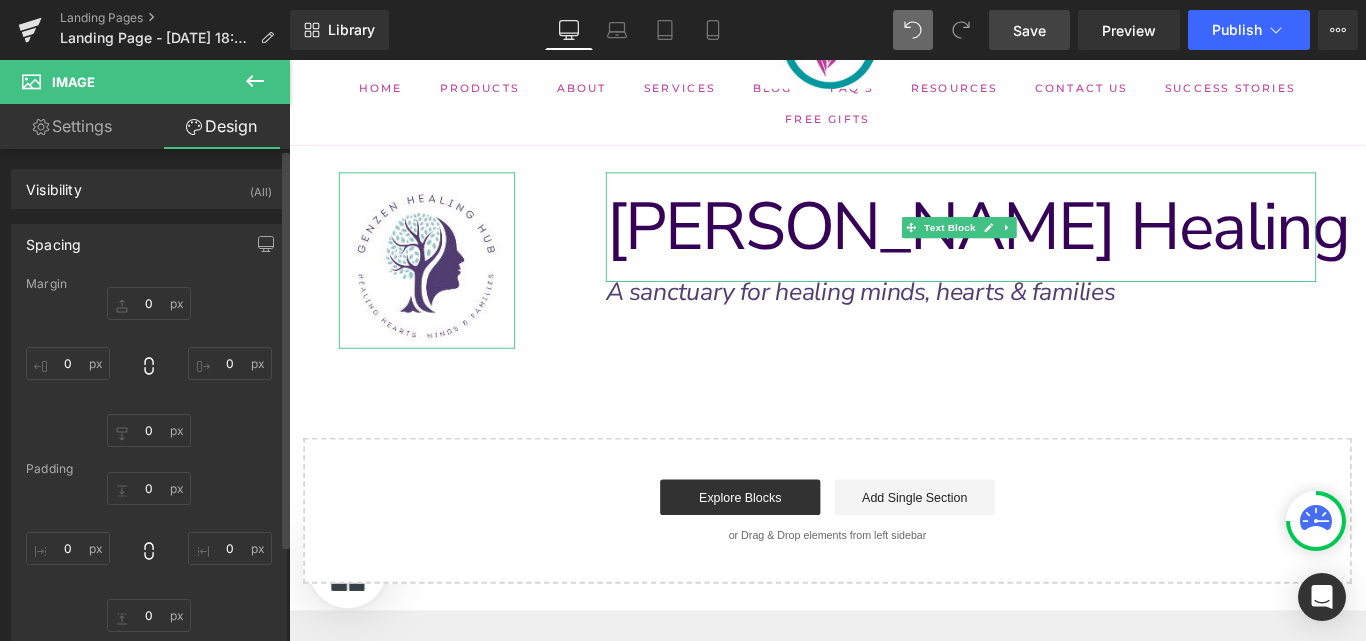 type on "0" 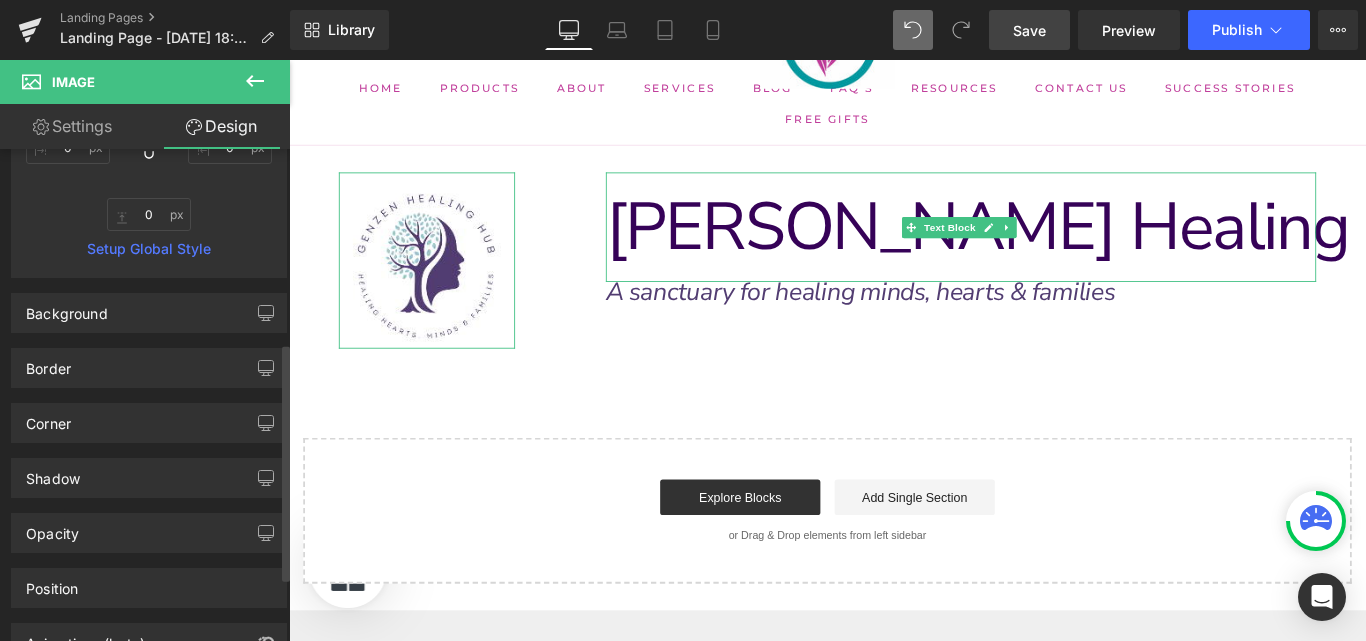 scroll, scrollTop: 0, scrollLeft: 0, axis: both 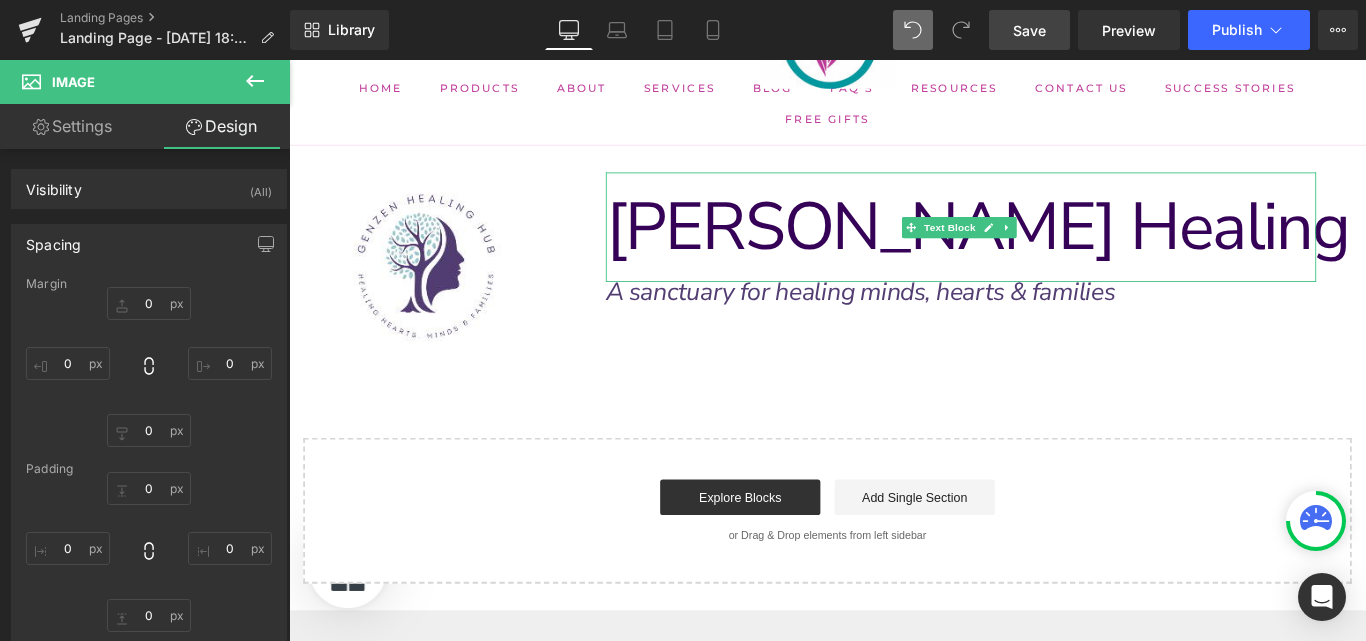 click on "Save" at bounding box center [1029, 30] 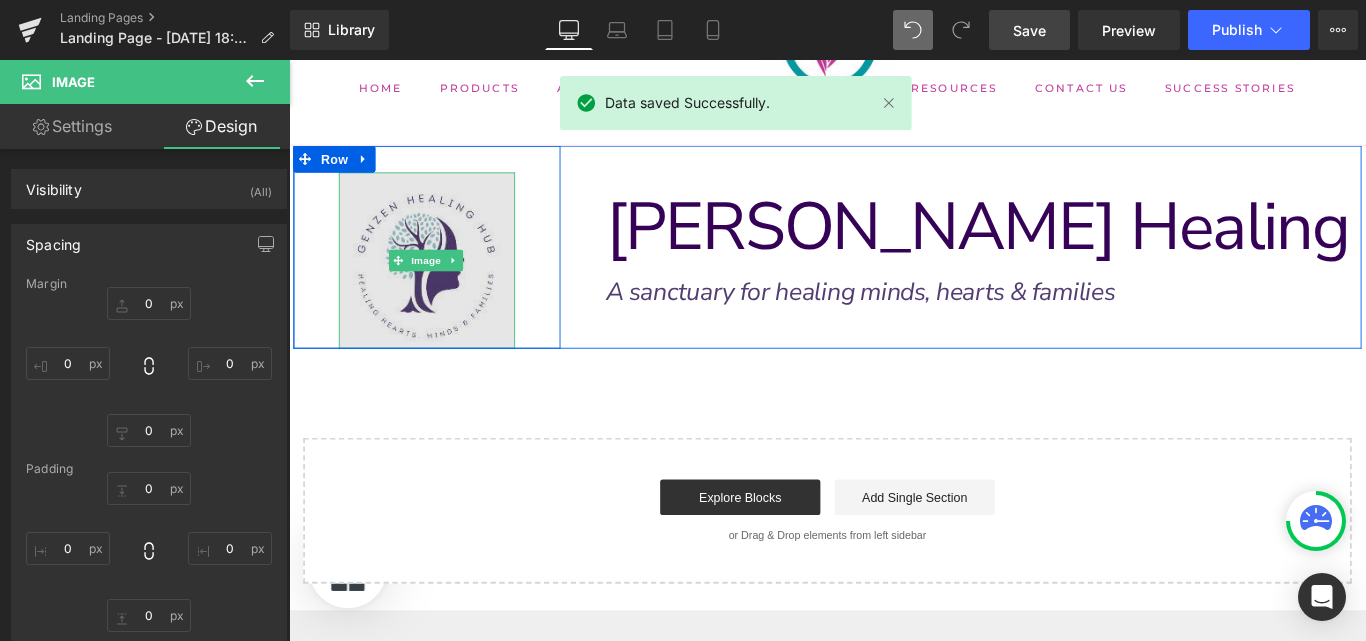 click at bounding box center [444, 285] 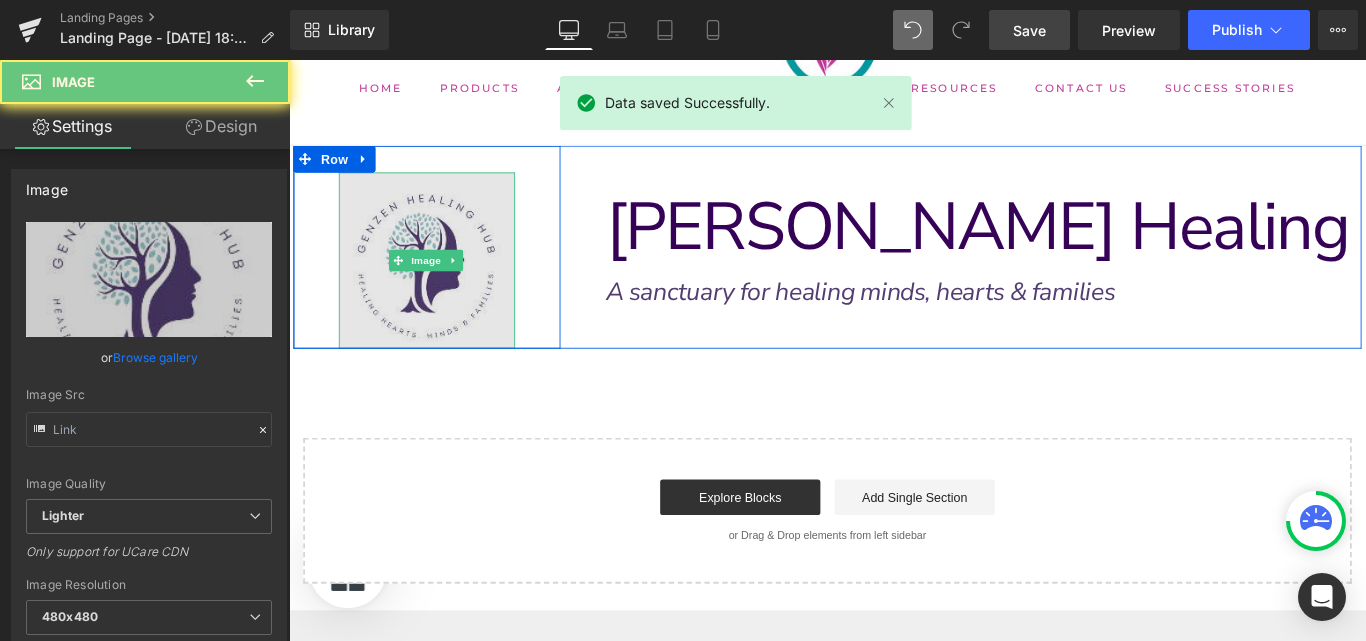 type on "[URL][DOMAIN_NAME]" 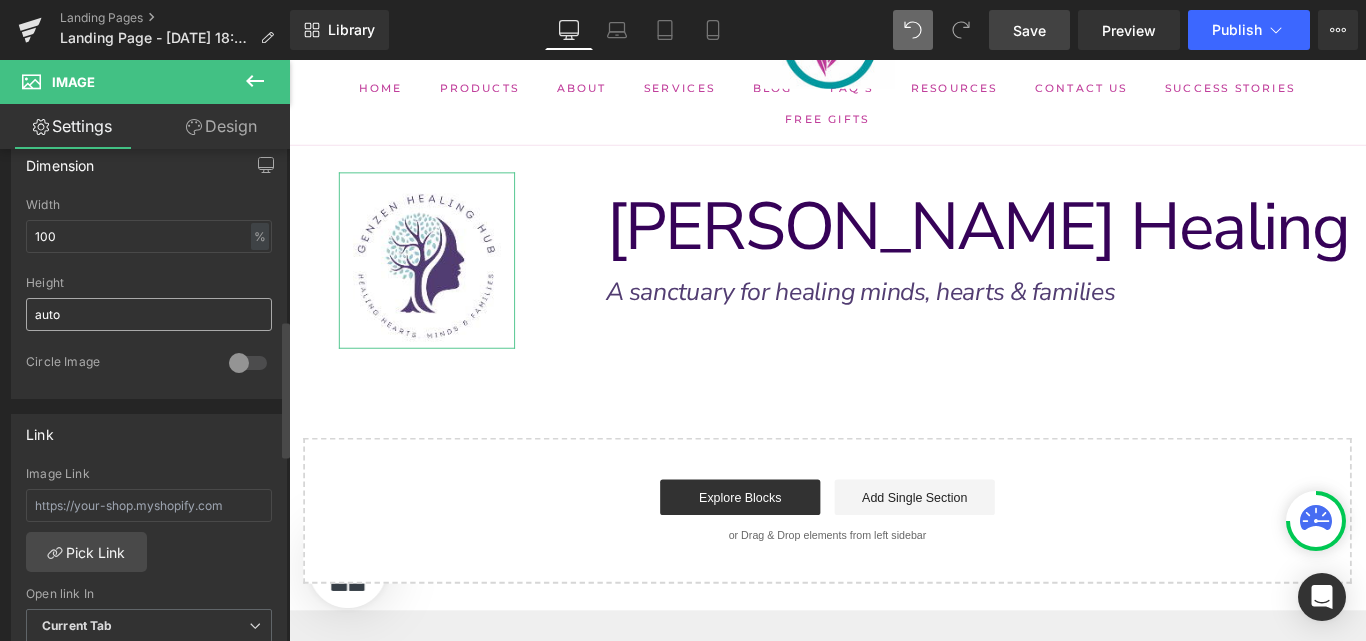scroll, scrollTop: 612, scrollLeft: 0, axis: vertical 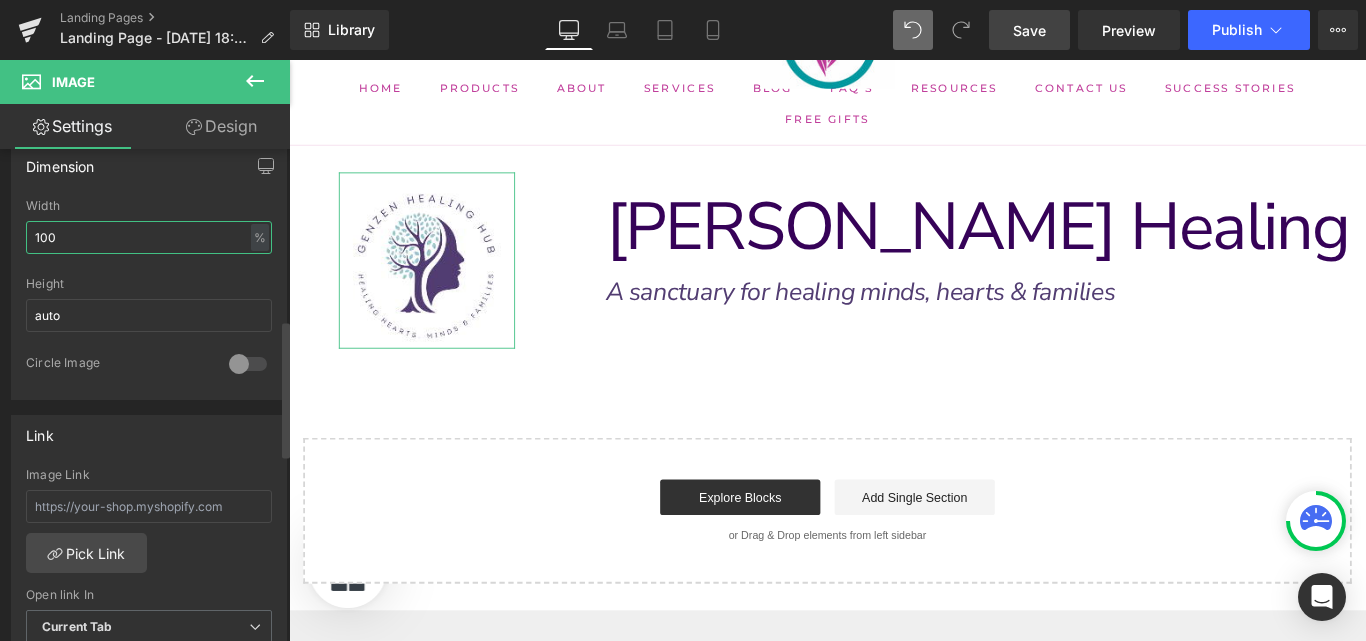 click on "100" at bounding box center [149, 237] 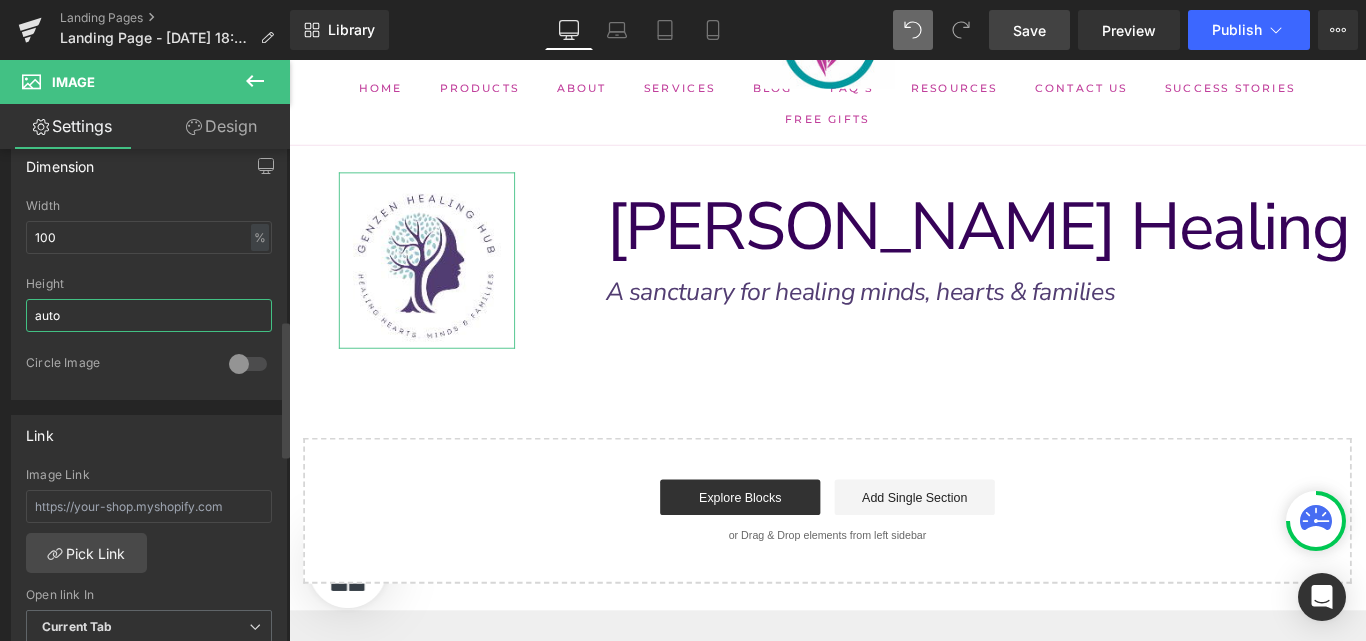 click on "auto" at bounding box center [149, 315] 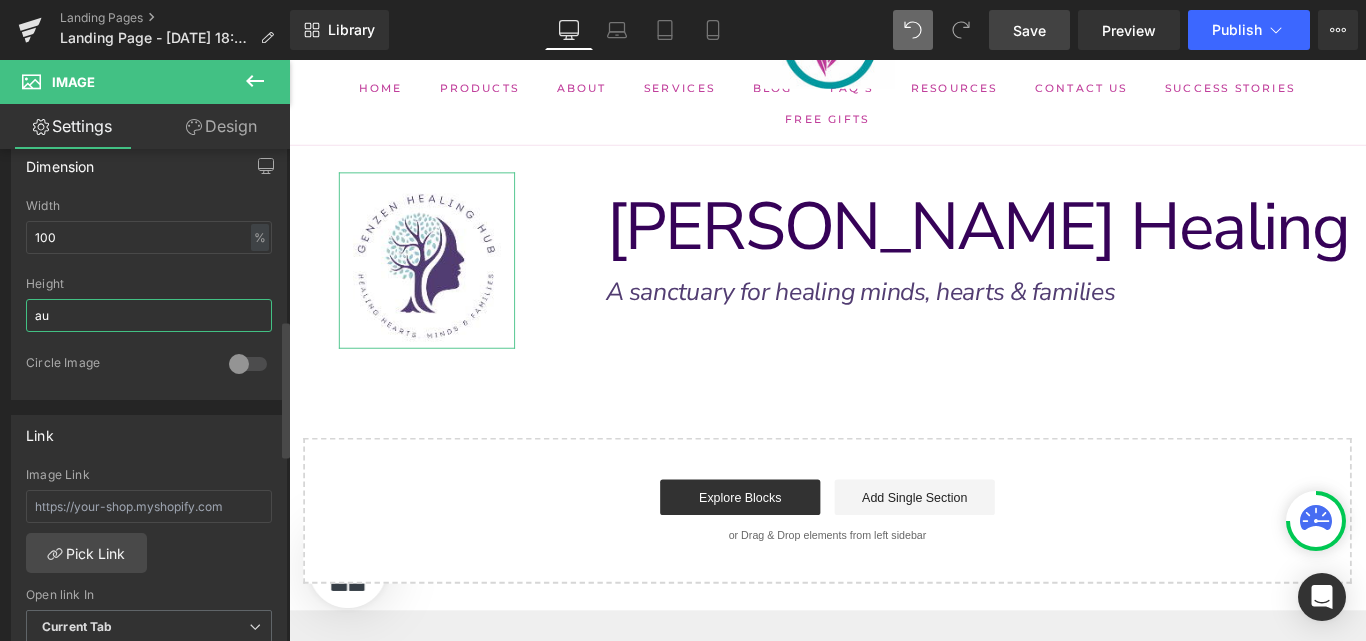 type on "a" 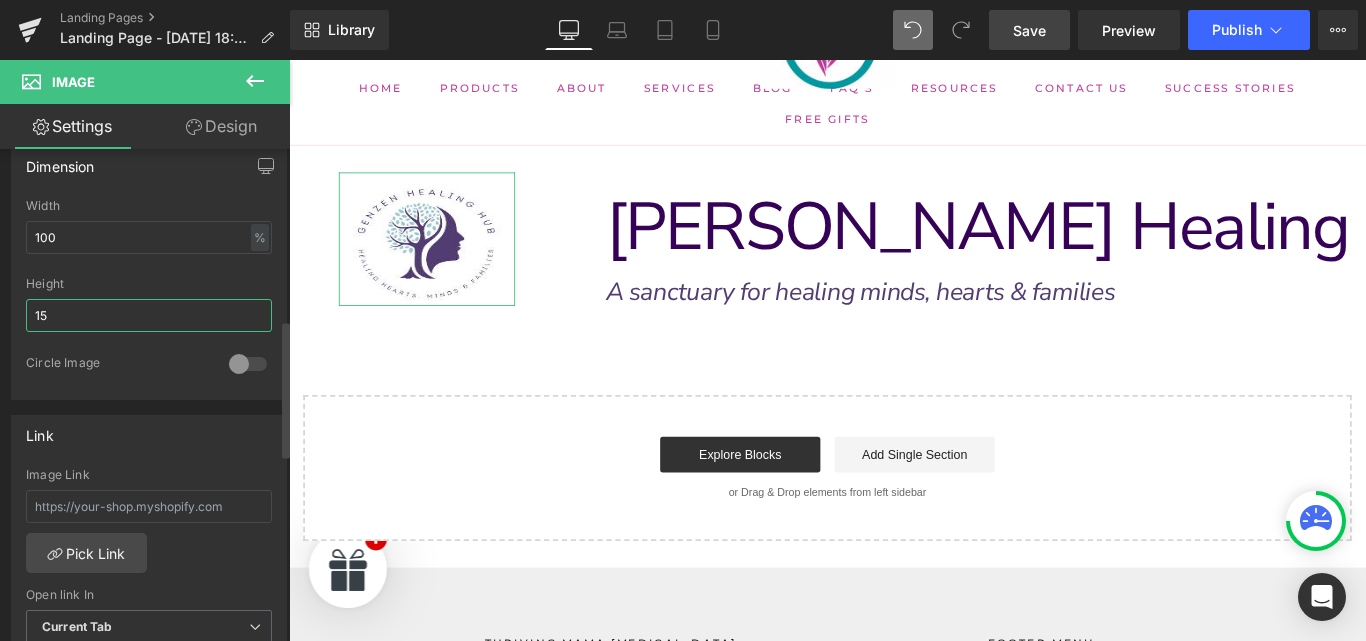 type on "1" 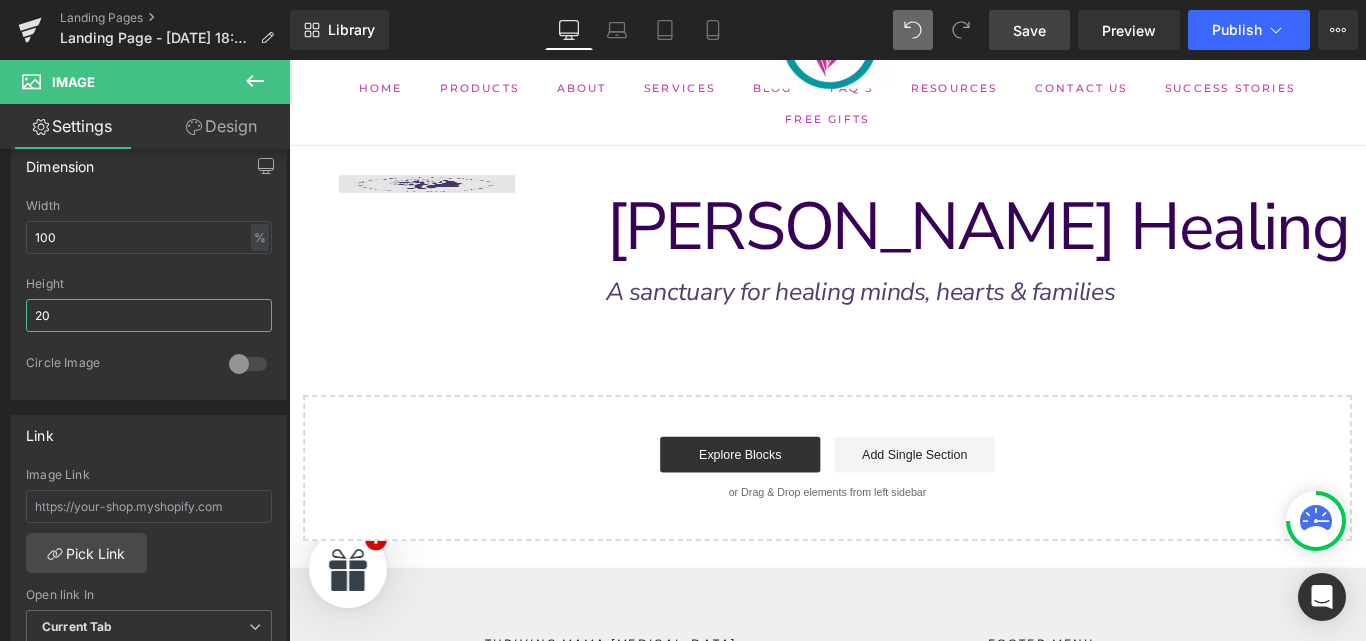 type on "2" 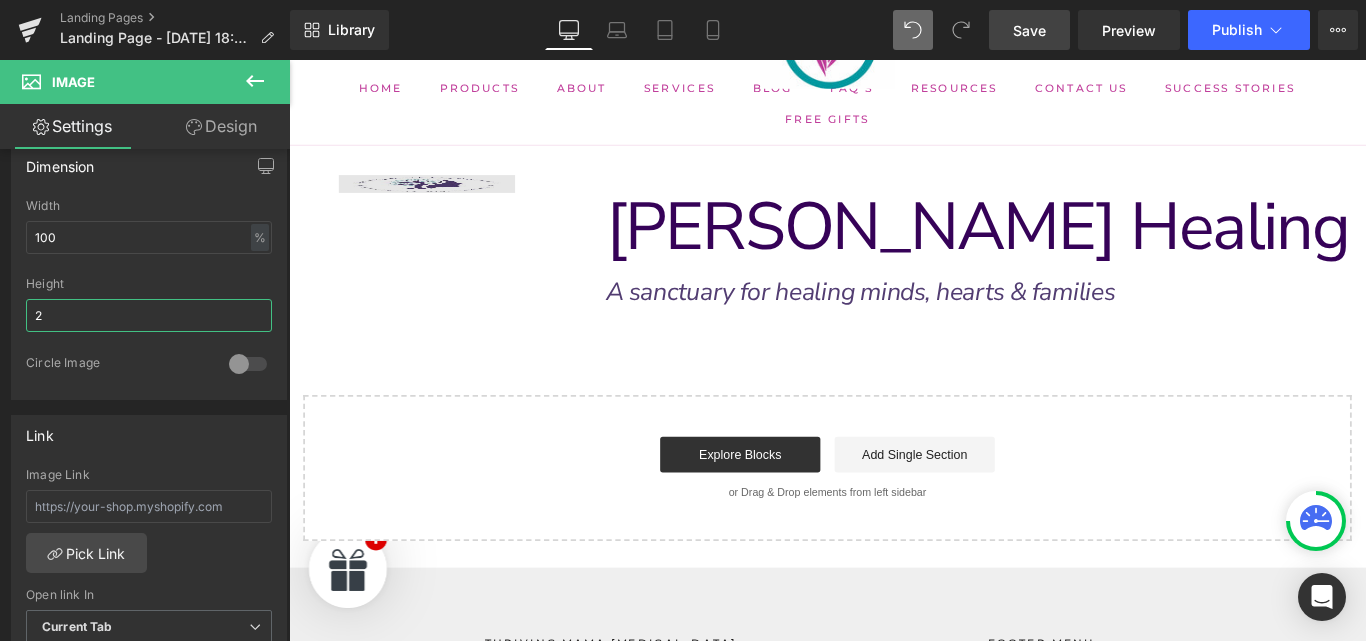 type 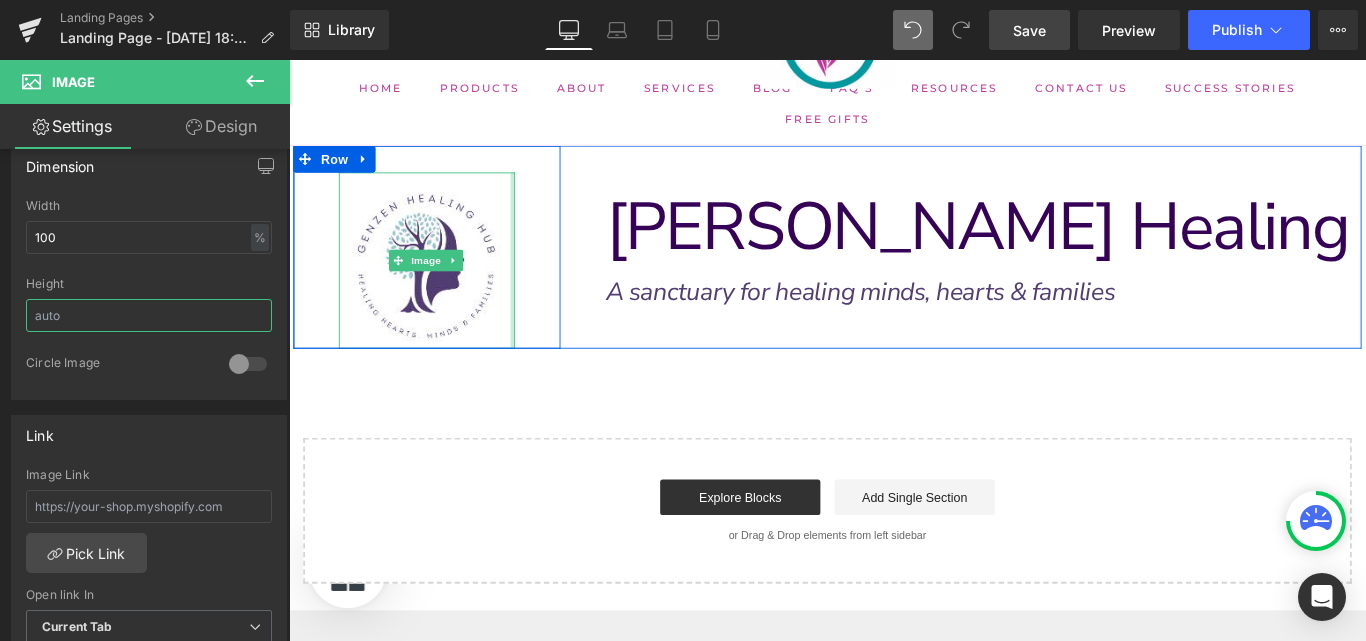 drag, startPoint x: 532, startPoint y: 210, endPoint x: 540, endPoint y: 220, distance: 12.806249 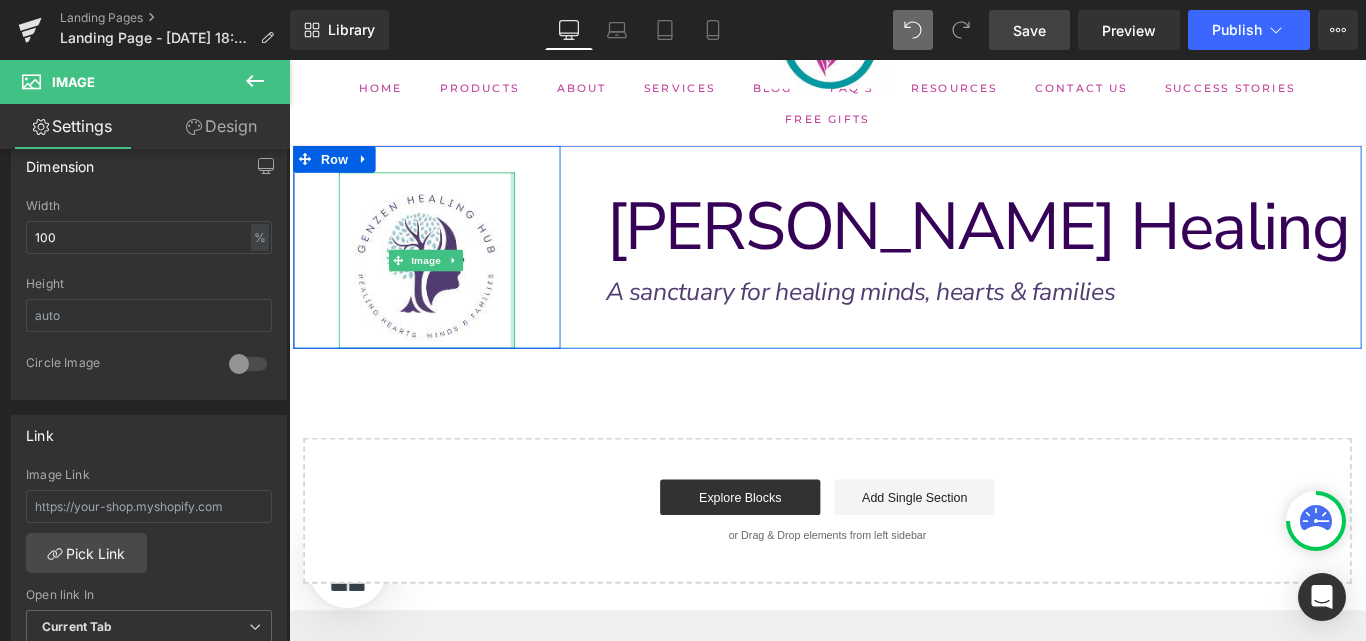 click on "Image         Row" at bounding box center [444, 270] 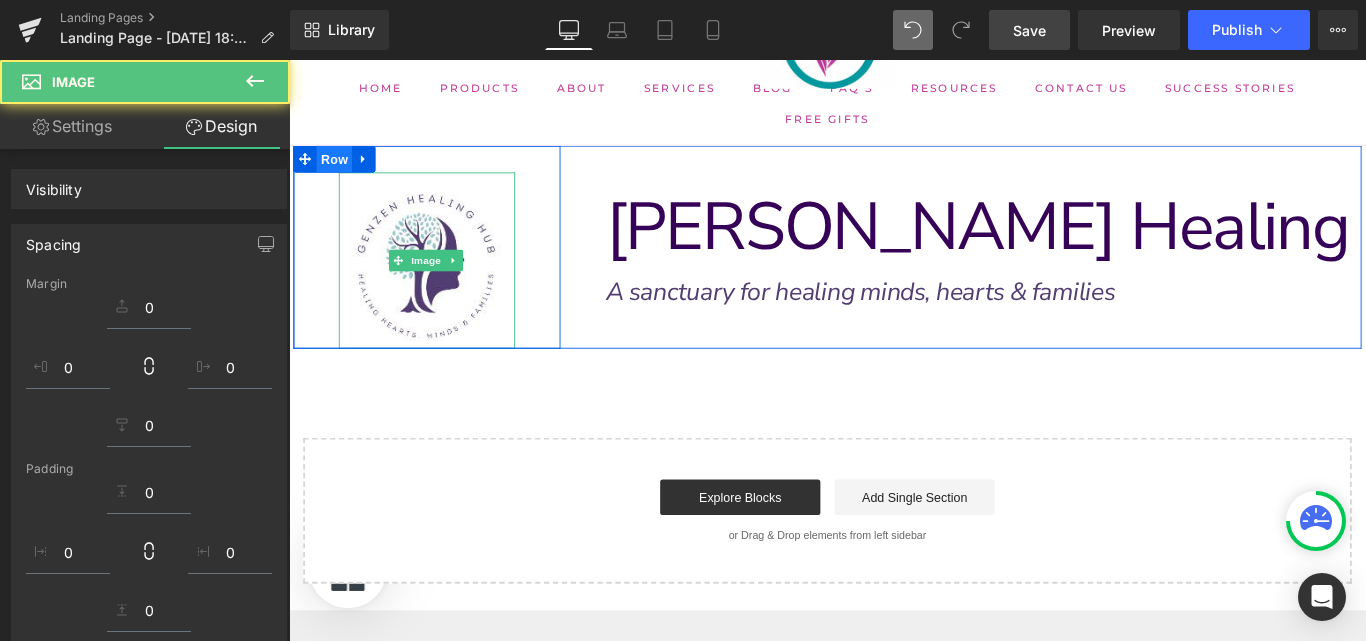 click at bounding box center [444, 285] 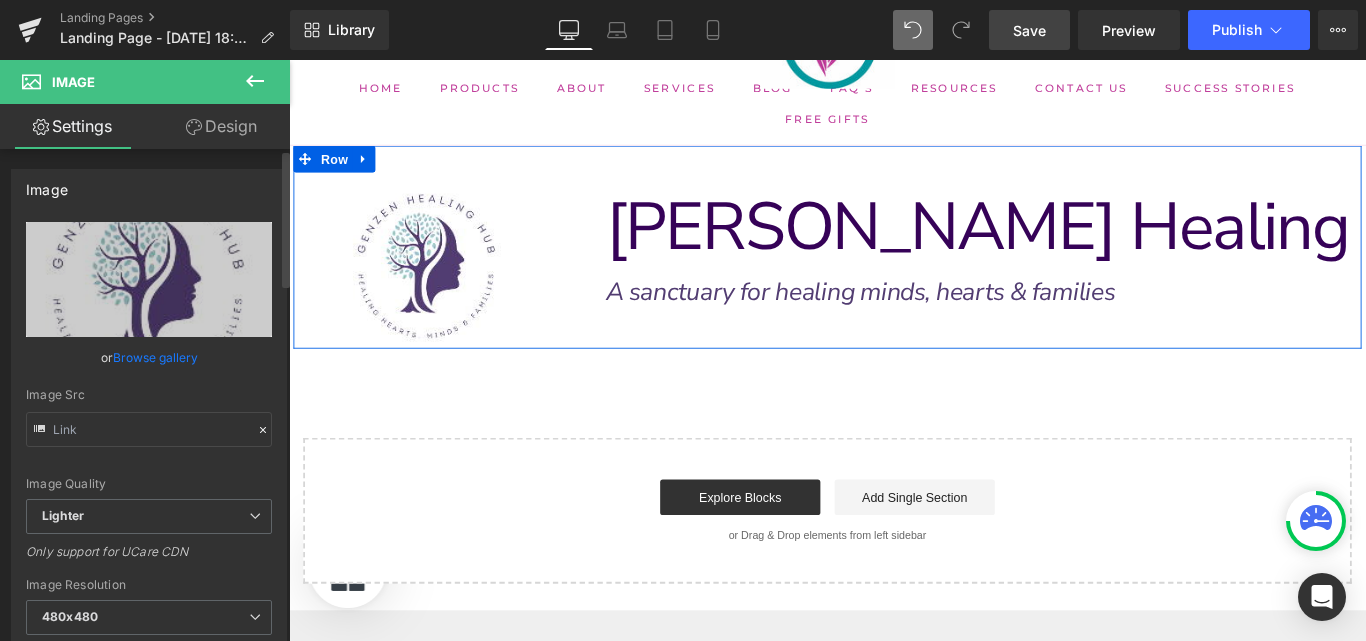 type on "[URL][DOMAIN_NAME]" 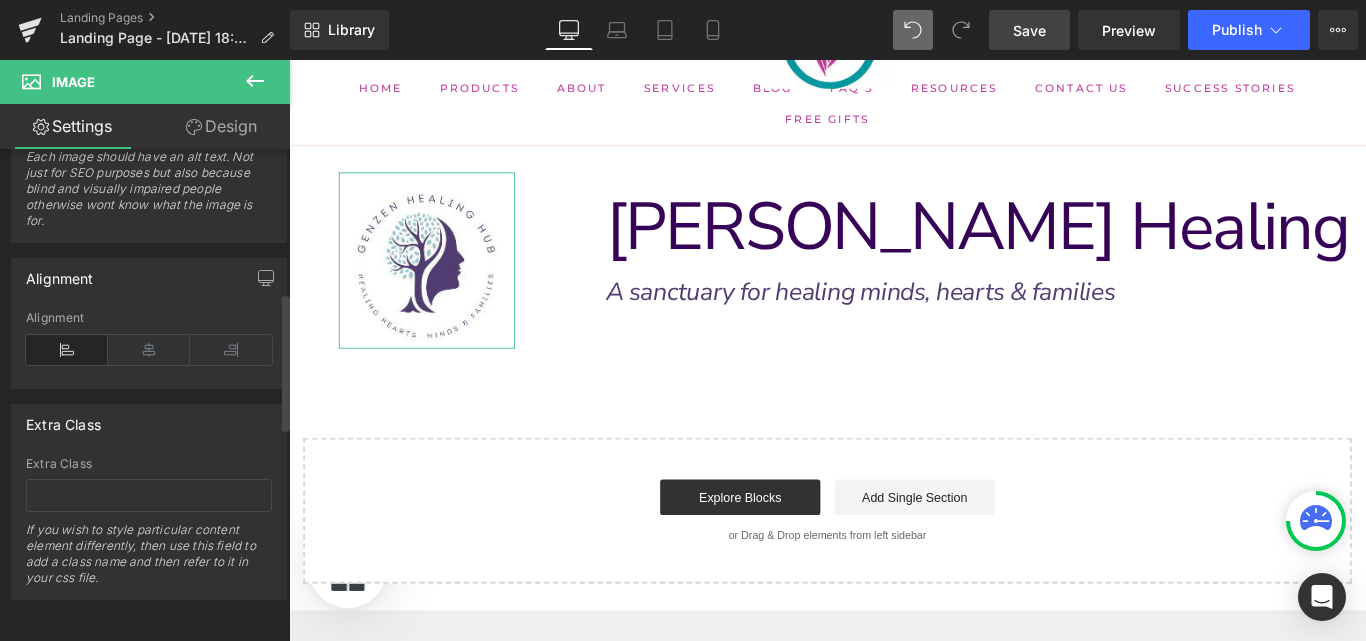 scroll, scrollTop: 0, scrollLeft: 0, axis: both 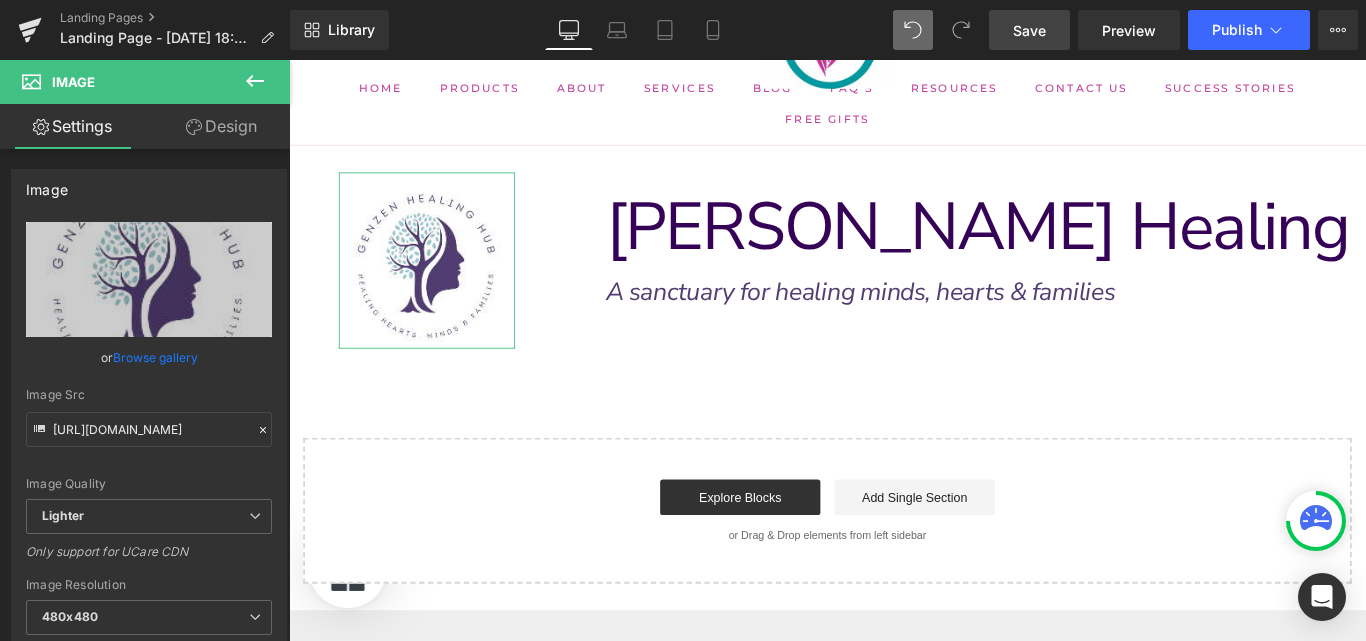 click on "Design" at bounding box center (221, 126) 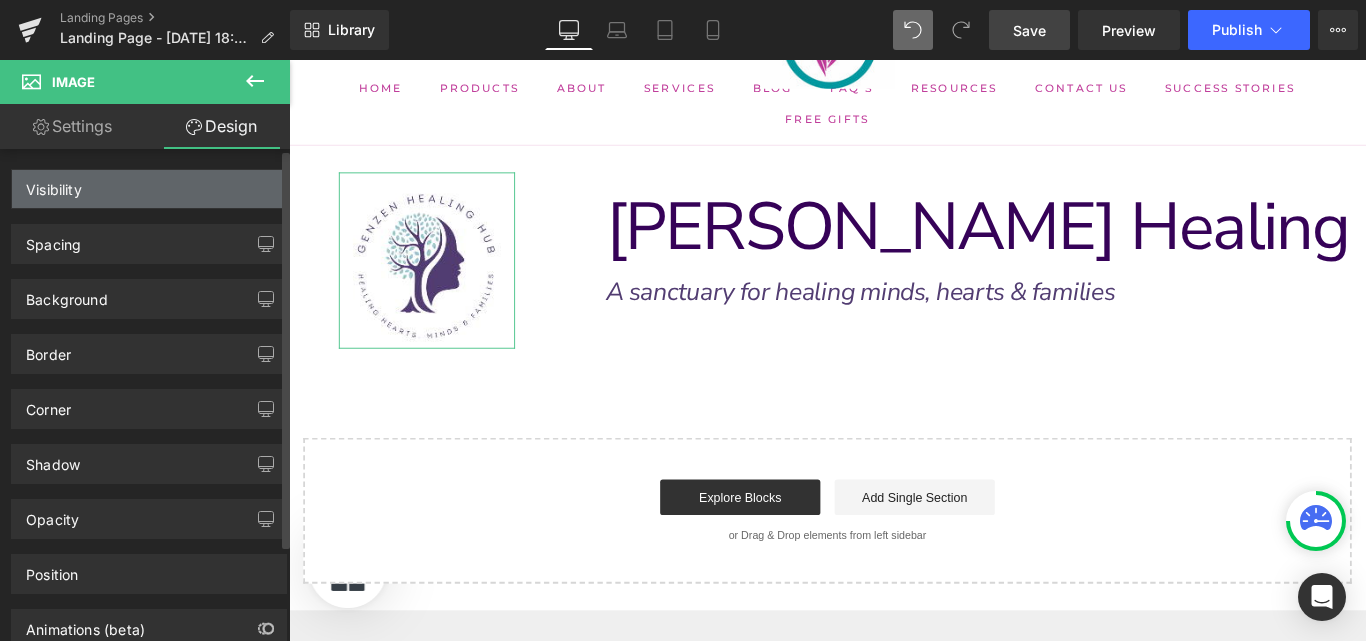 click on "Visibility" at bounding box center (149, 189) 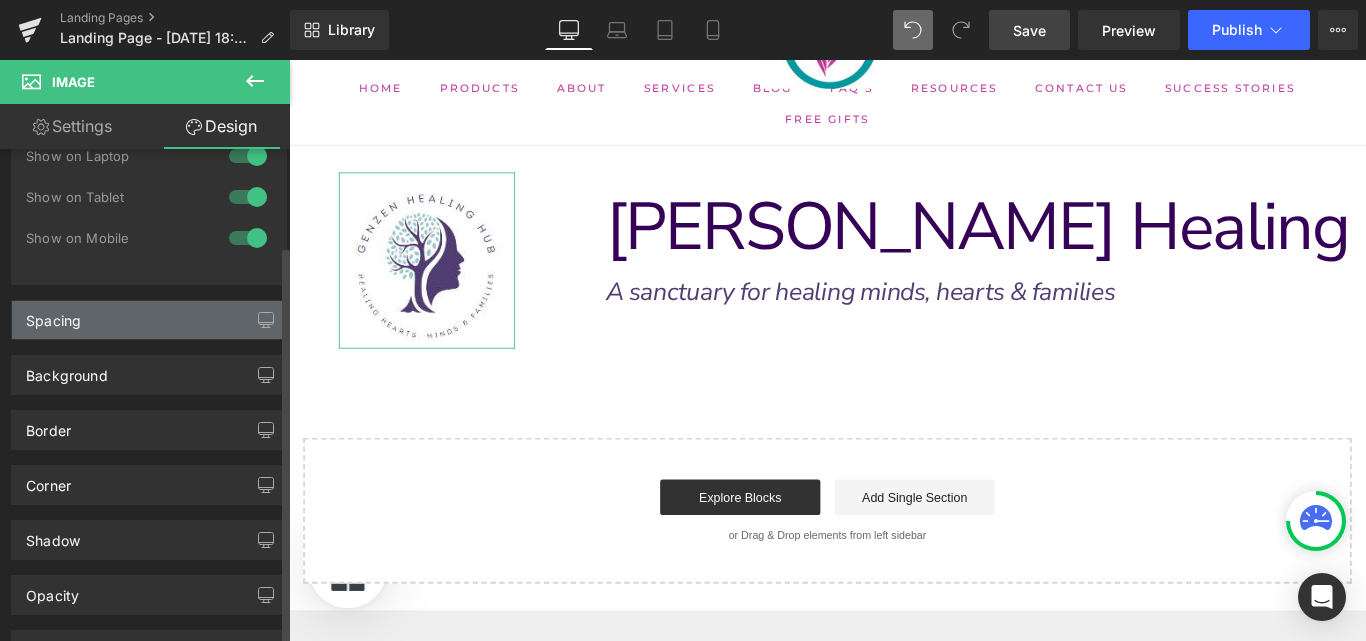 scroll, scrollTop: 131, scrollLeft: 0, axis: vertical 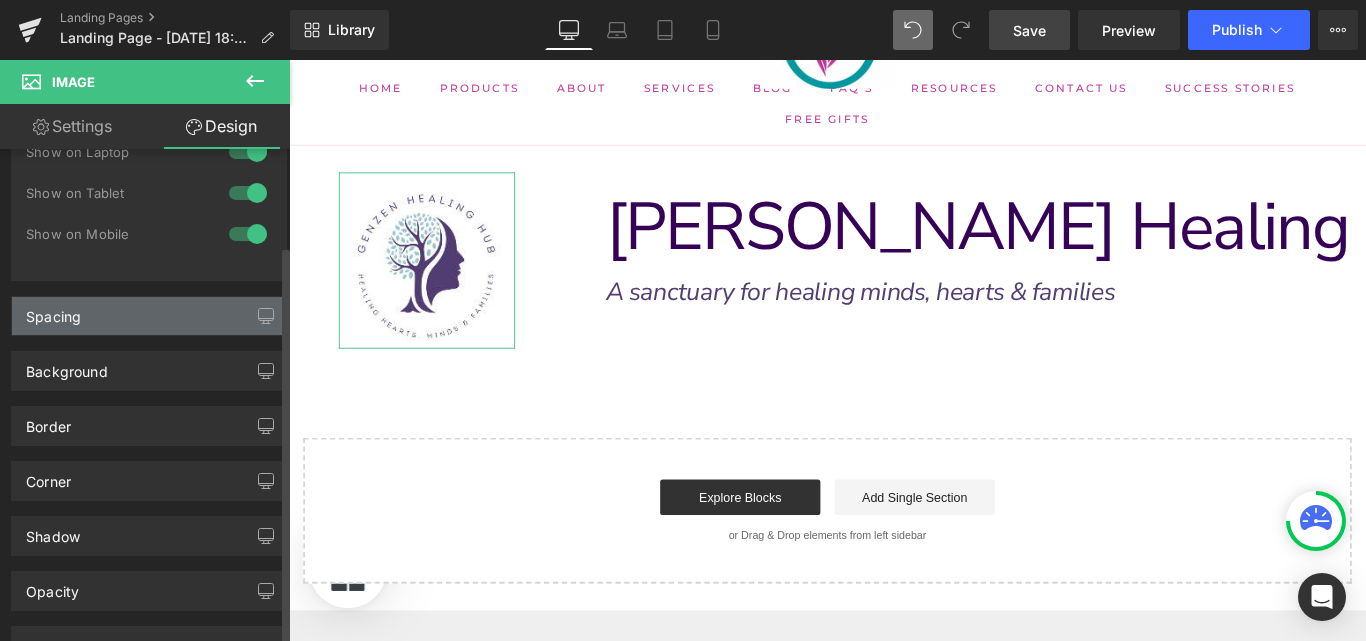 click on "Spacing" at bounding box center (149, 316) 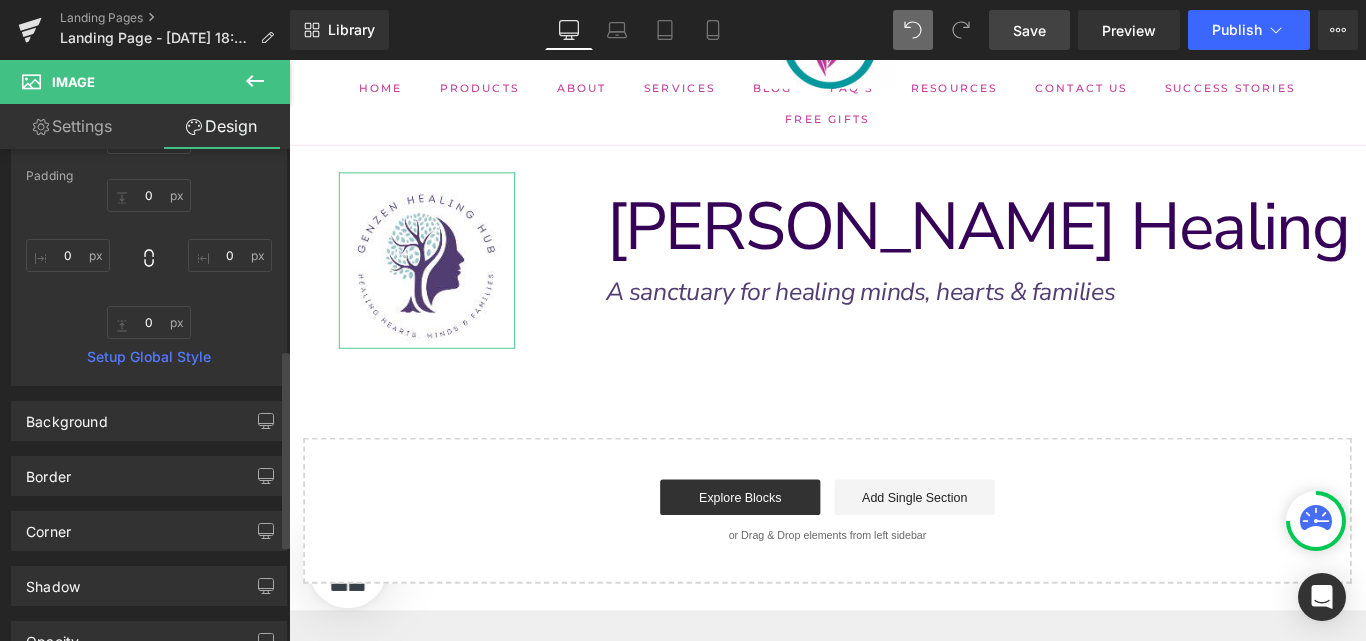 scroll, scrollTop: 497, scrollLeft: 0, axis: vertical 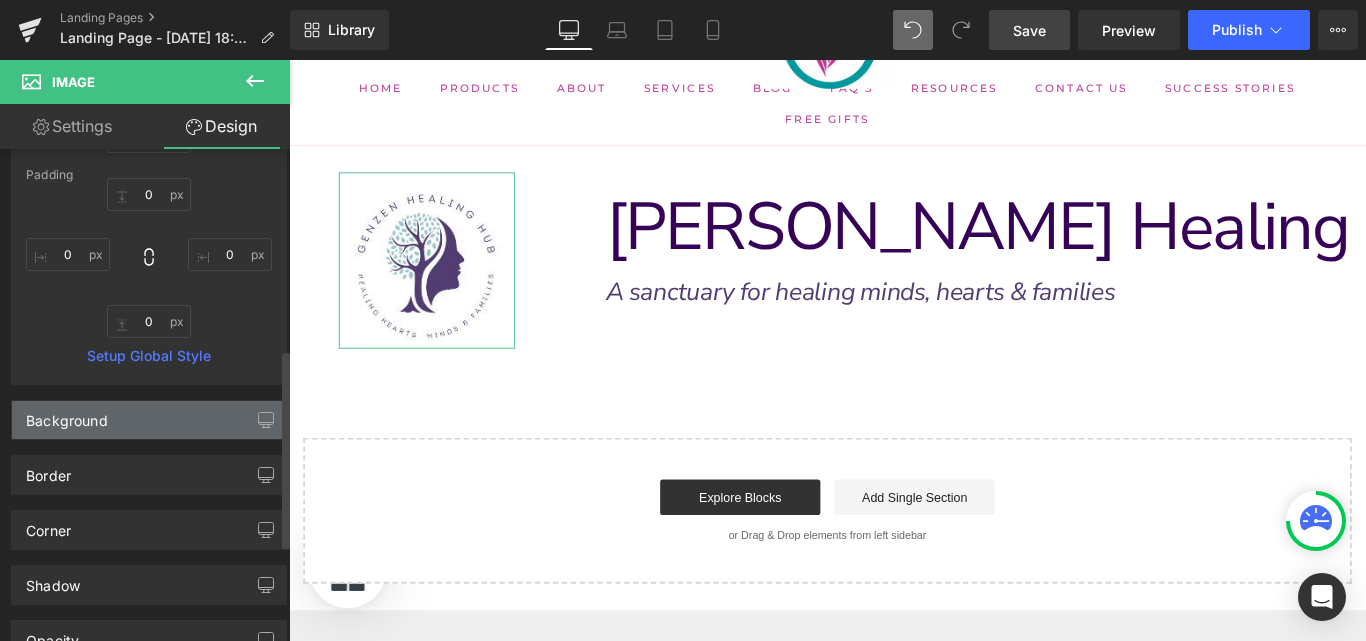 click on "Background" at bounding box center (149, 420) 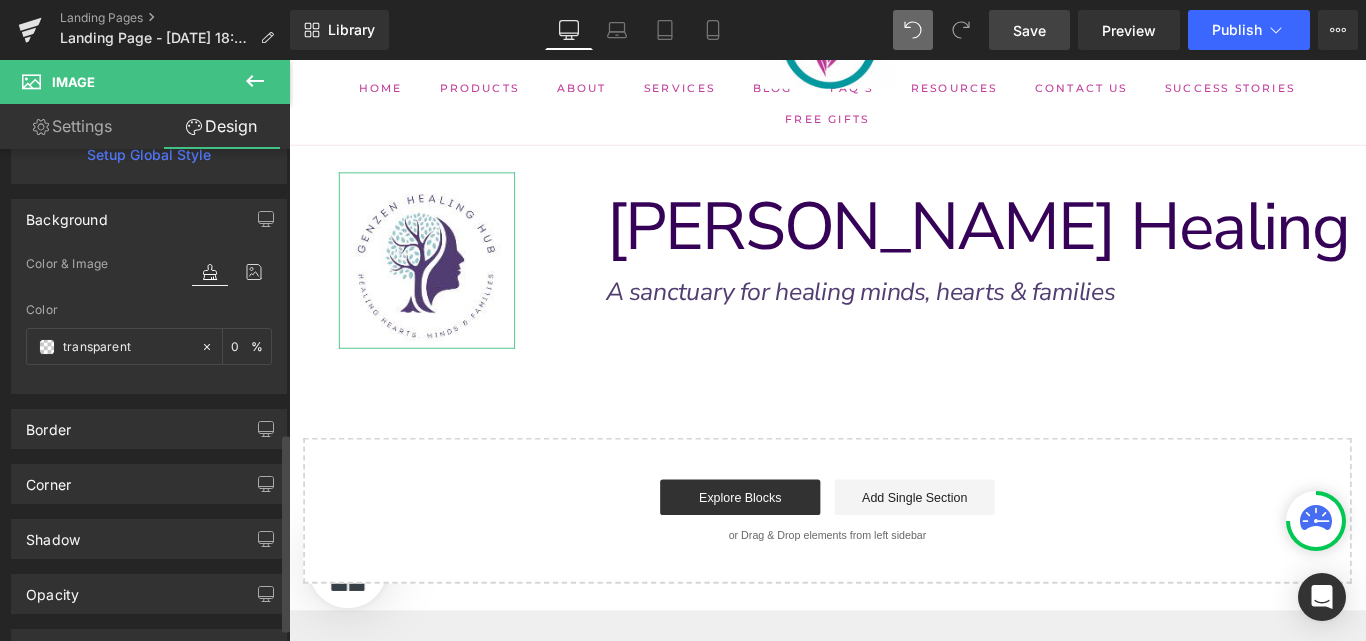 scroll, scrollTop: 704, scrollLeft: 0, axis: vertical 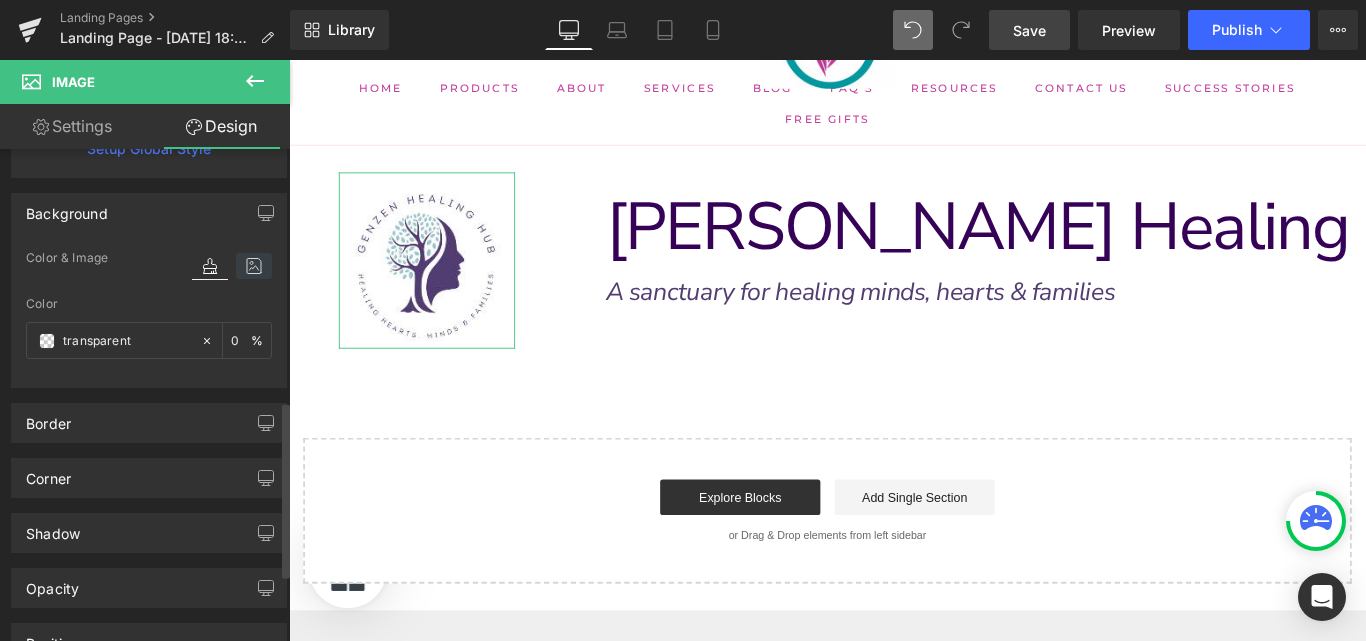 click at bounding box center (254, 266) 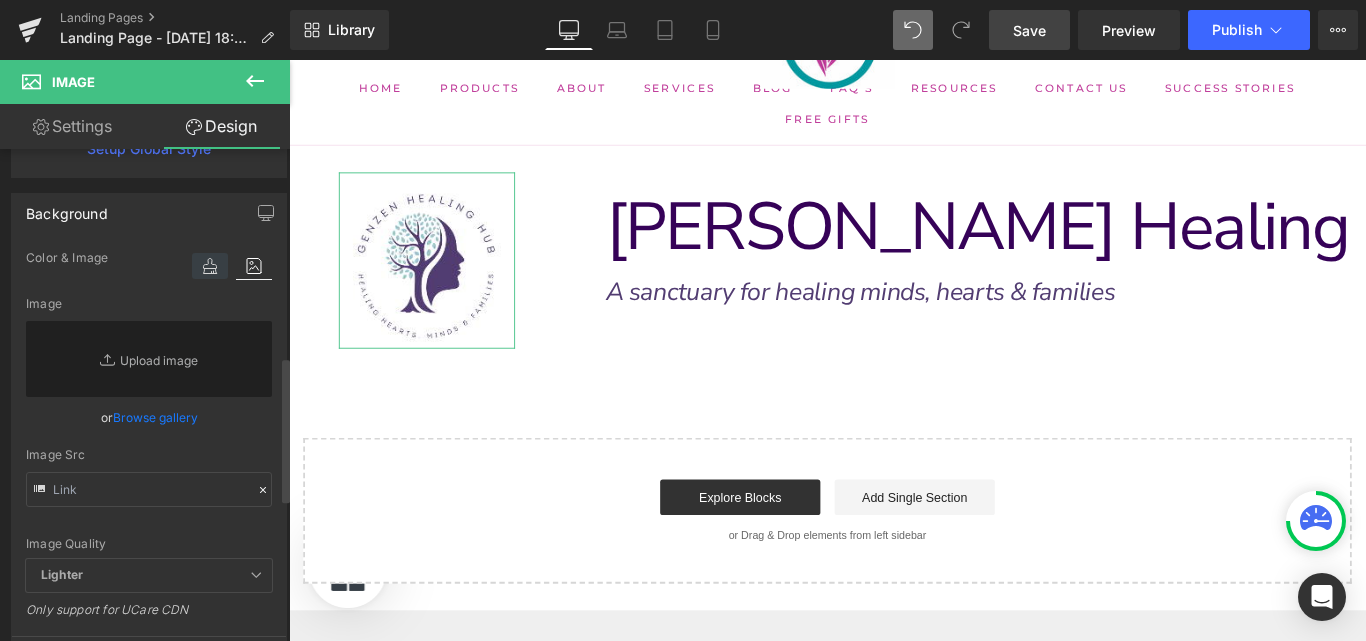 click at bounding box center [210, 266] 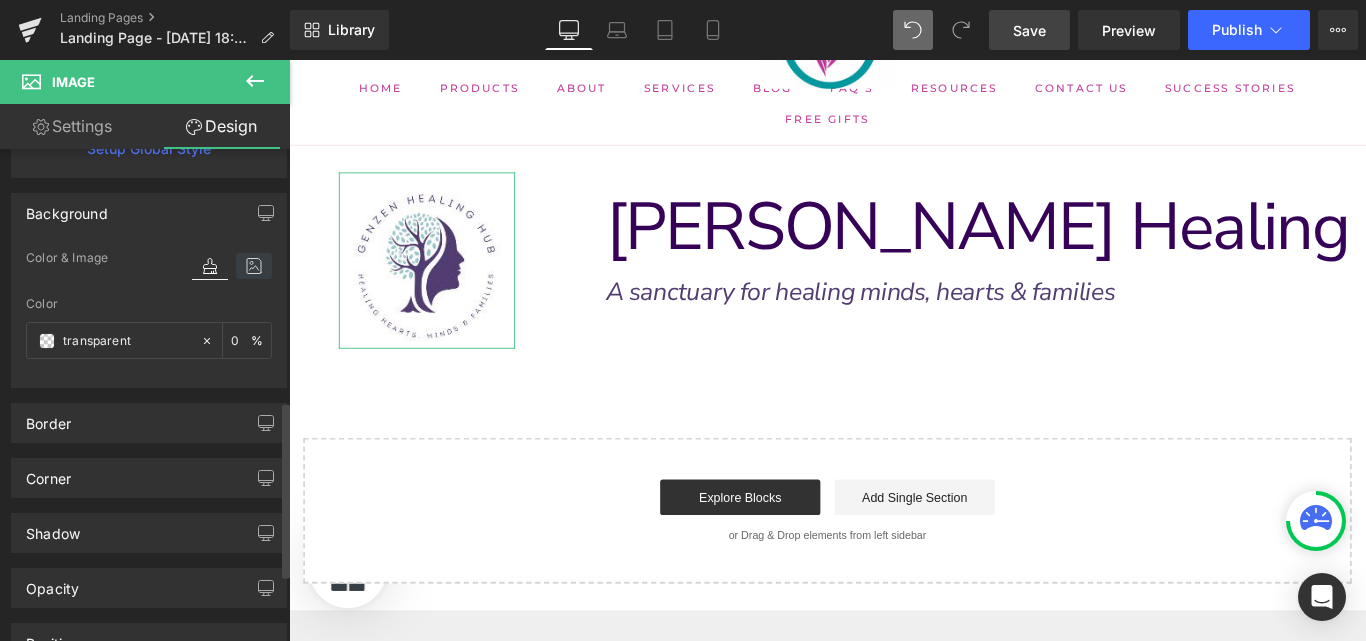 click at bounding box center (254, 266) 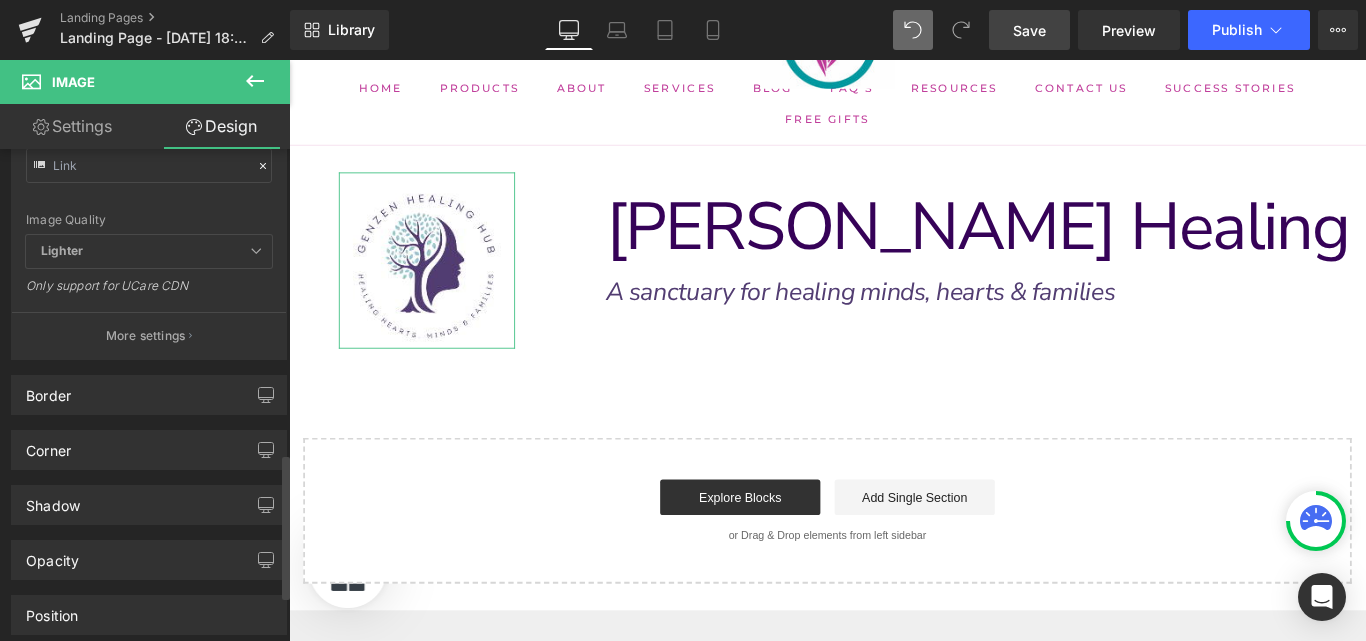 scroll, scrollTop: 1032, scrollLeft: 0, axis: vertical 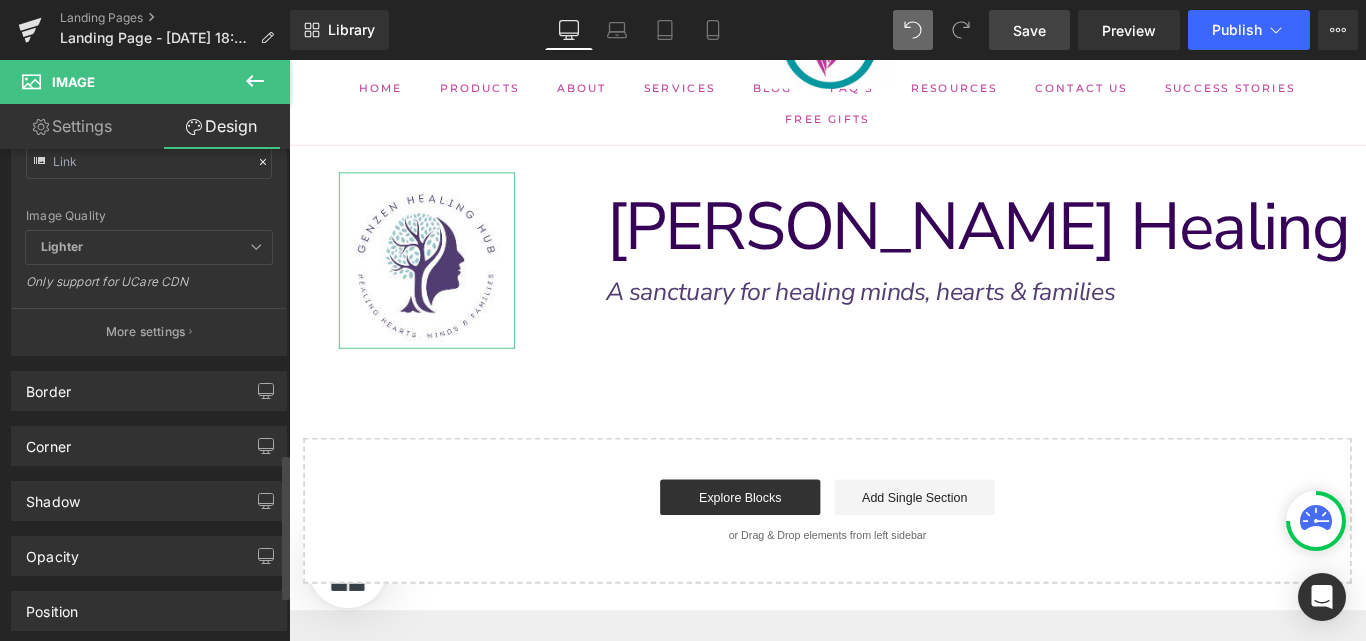click on "Lighter" at bounding box center (149, 247) 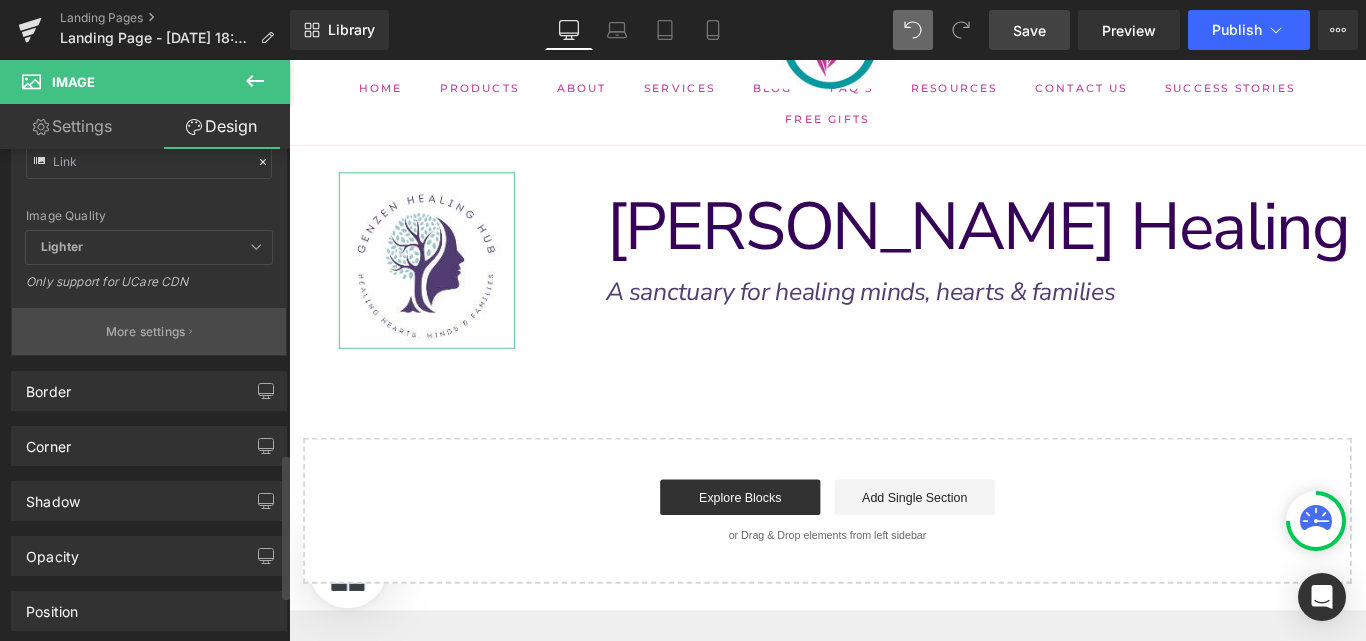click on "More settings" at bounding box center [146, 332] 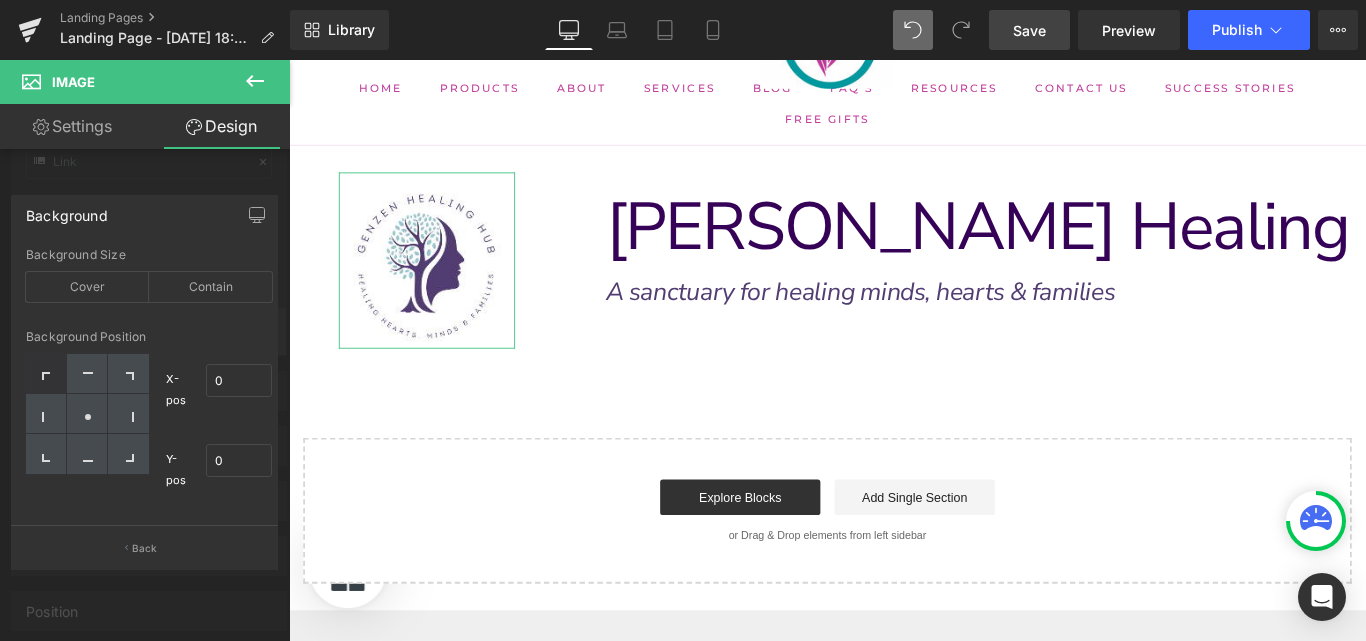 scroll, scrollTop: 209, scrollLeft: 0, axis: vertical 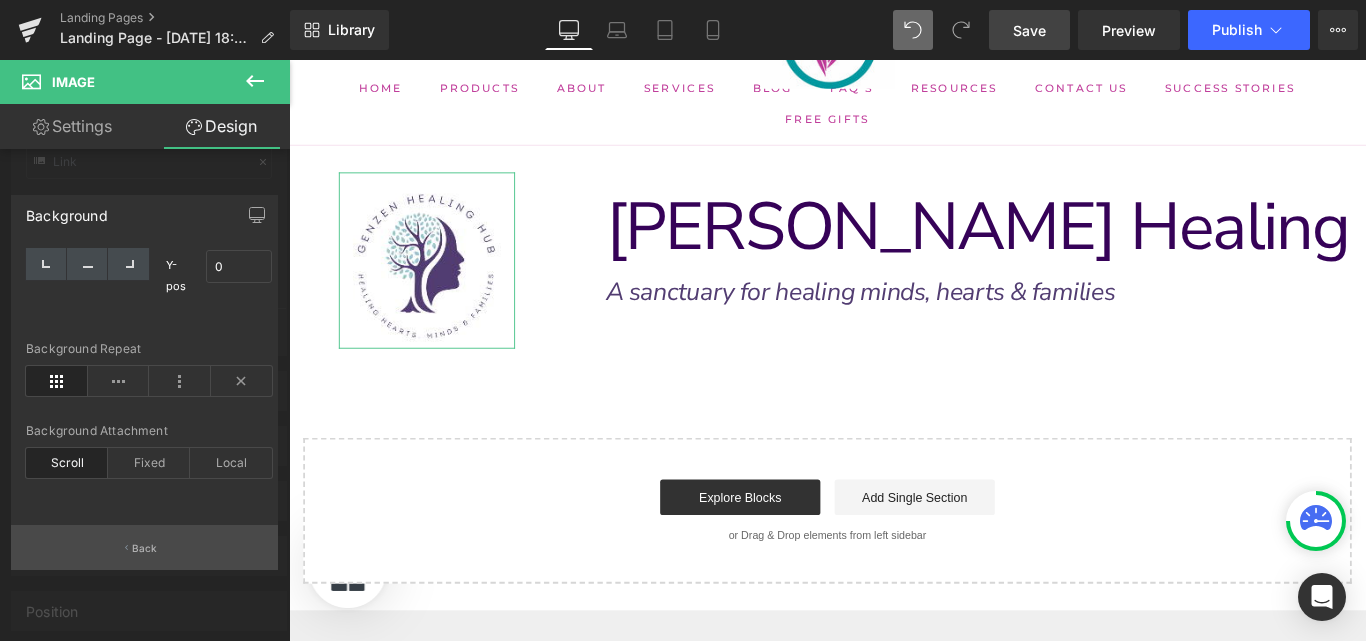 click on "Back" at bounding box center [145, 548] 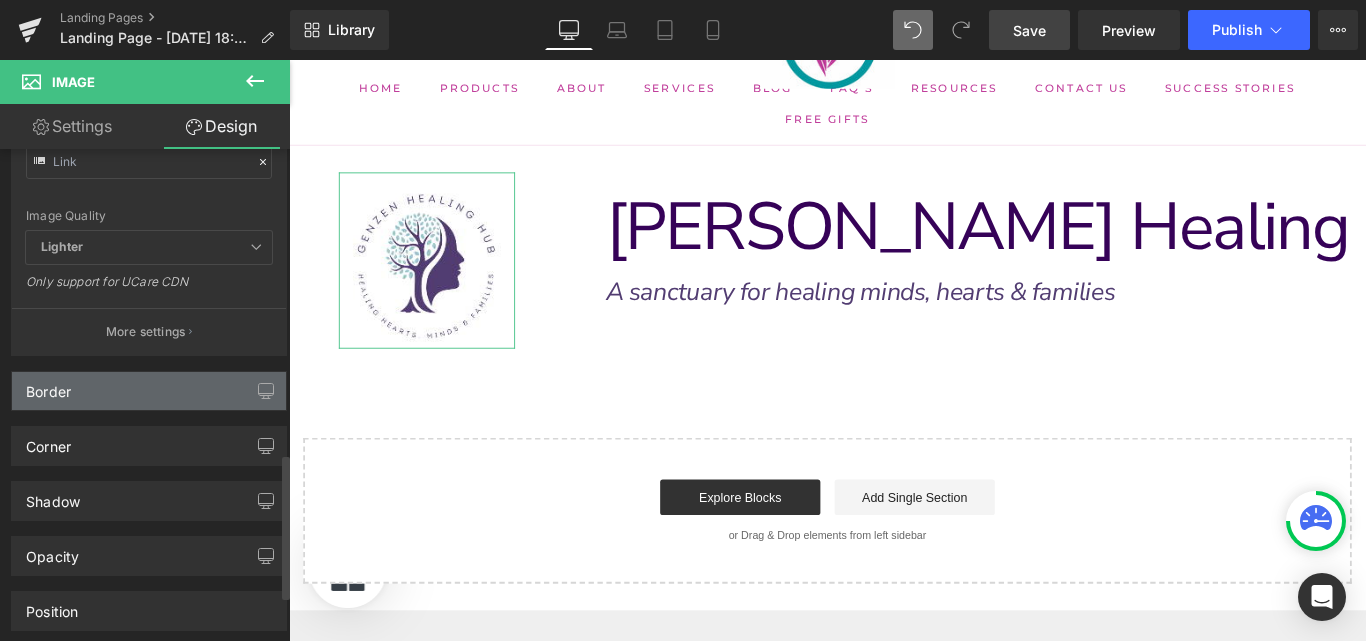 click on "Border" at bounding box center (149, 391) 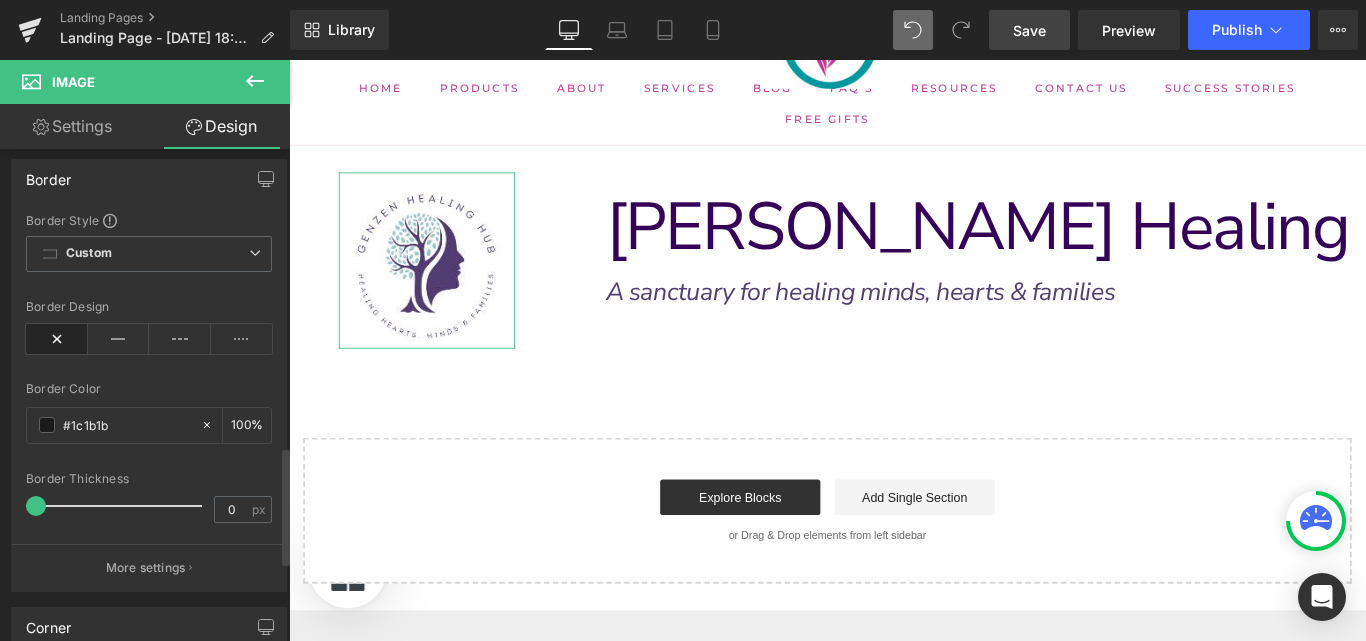 scroll, scrollTop: 1245, scrollLeft: 0, axis: vertical 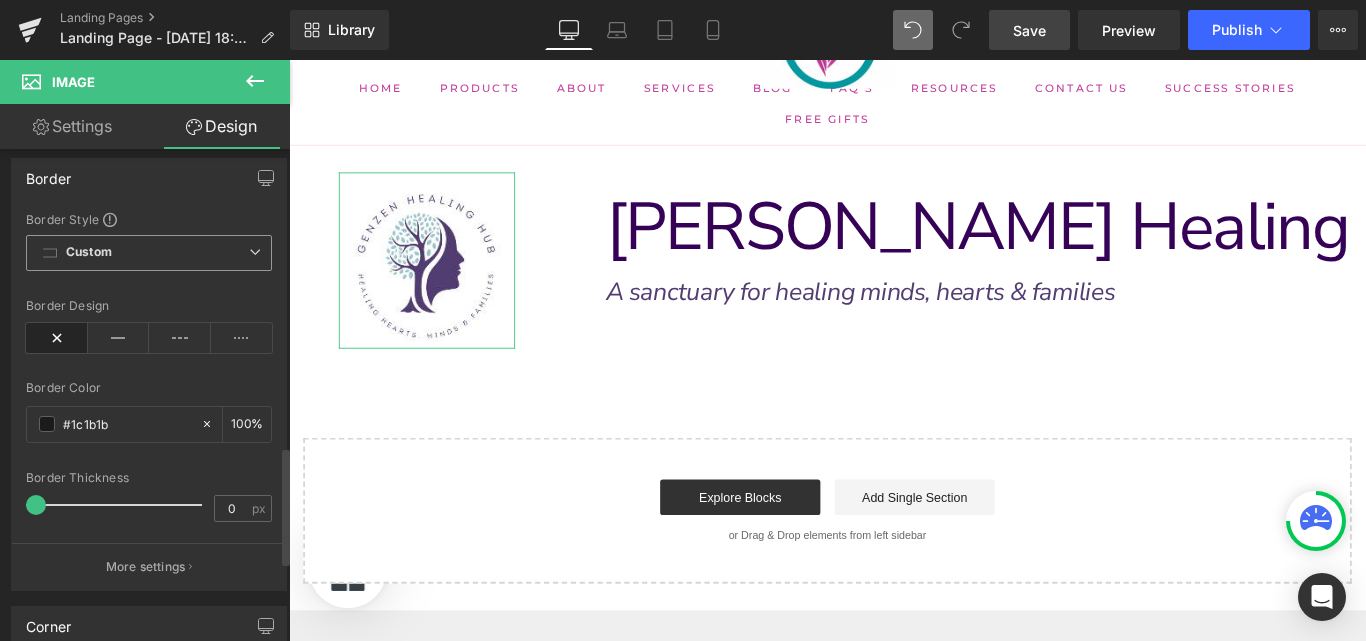 click on "Custom
Setup Global Style" at bounding box center (149, 253) 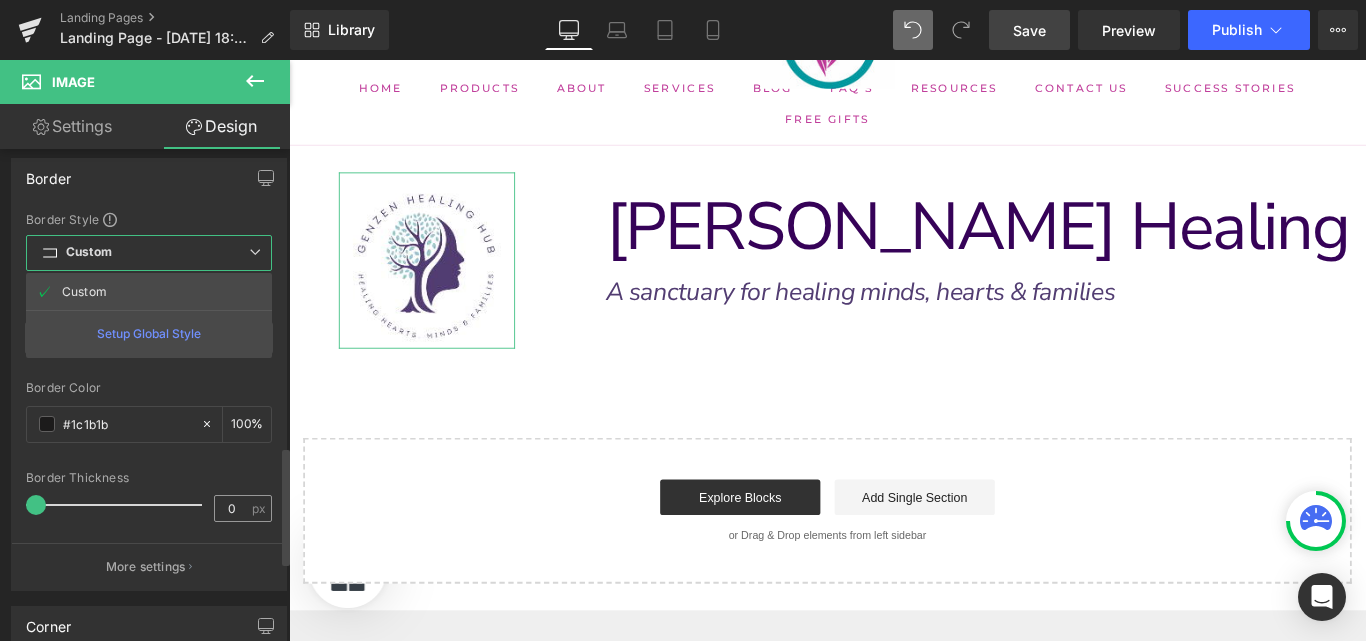 scroll, scrollTop: 1, scrollLeft: 0, axis: vertical 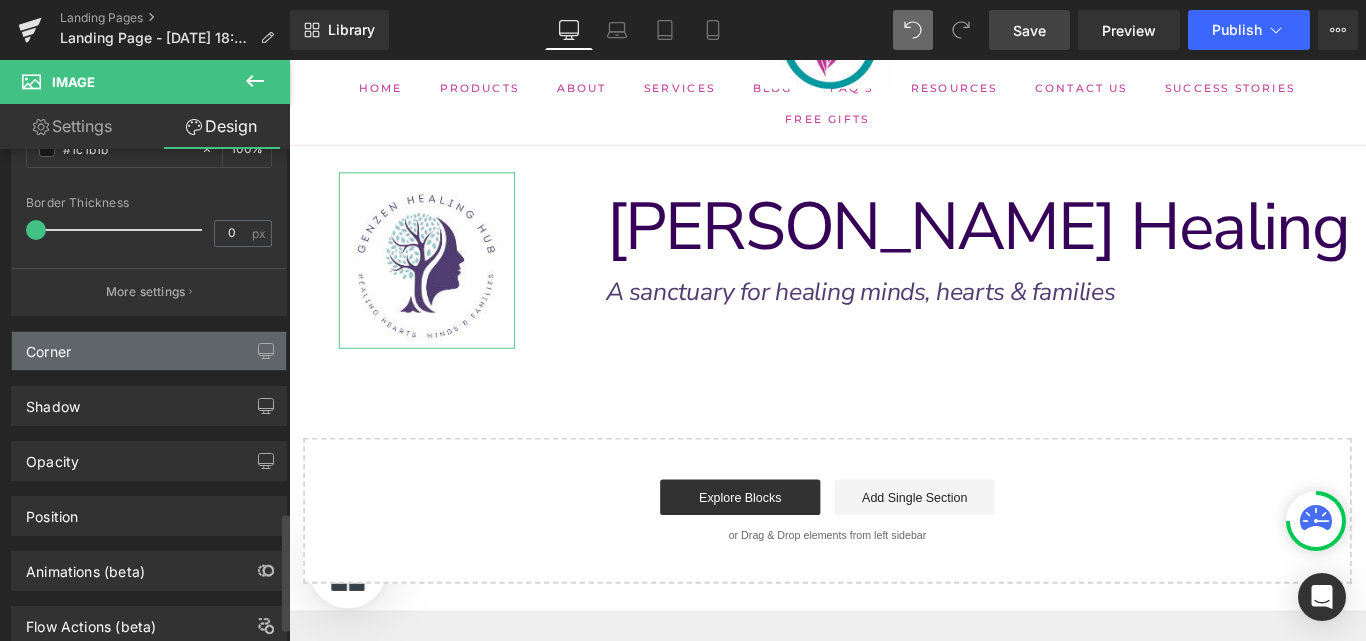 click on "Corner" at bounding box center (149, 351) 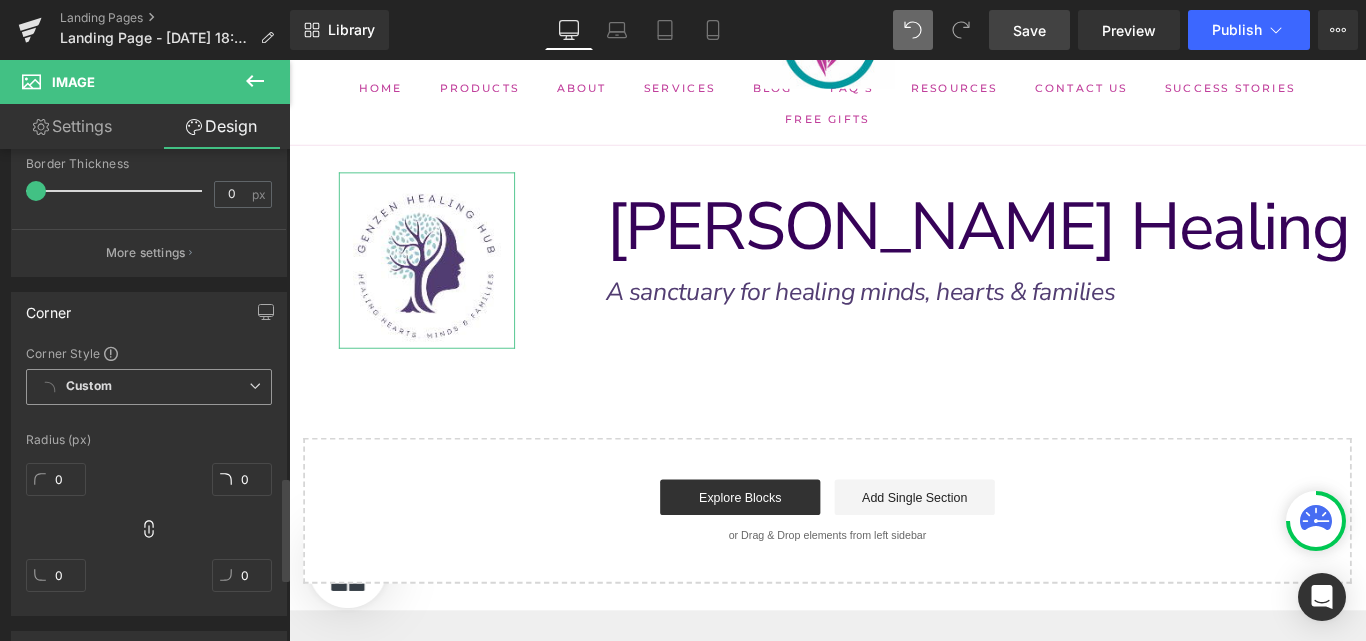 scroll, scrollTop: 1592, scrollLeft: 0, axis: vertical 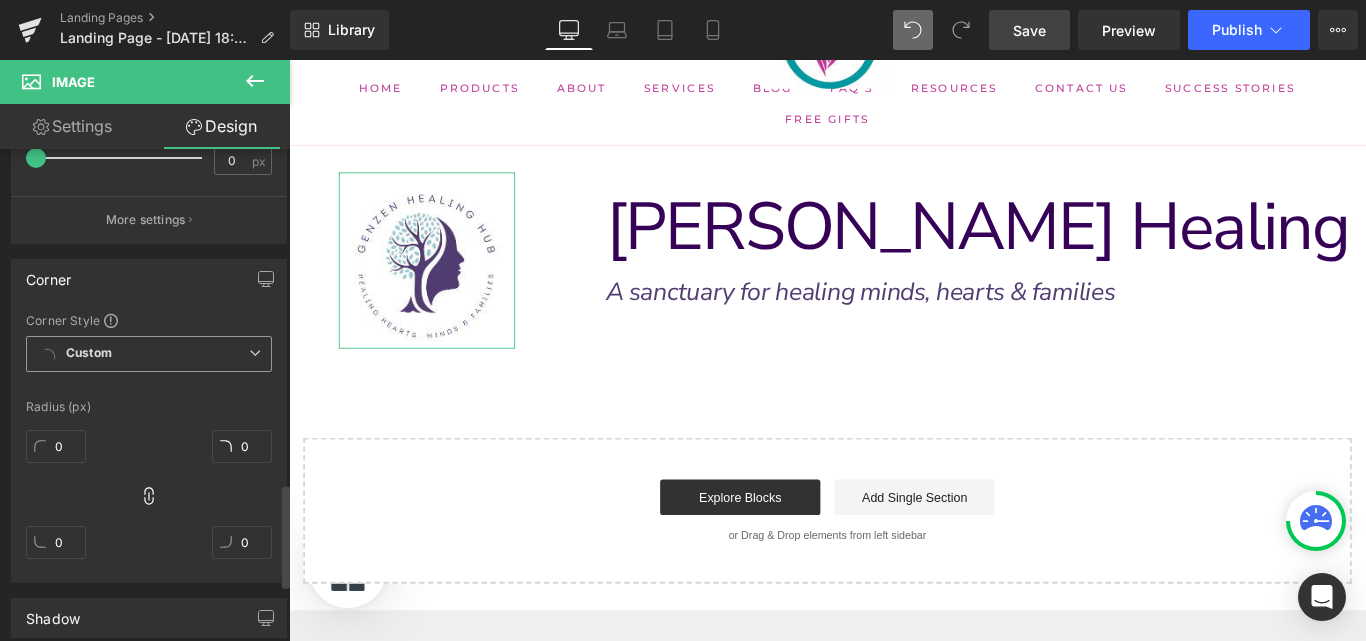 click on "Custom
Setup Global Style" at bounding box center [149, 354] 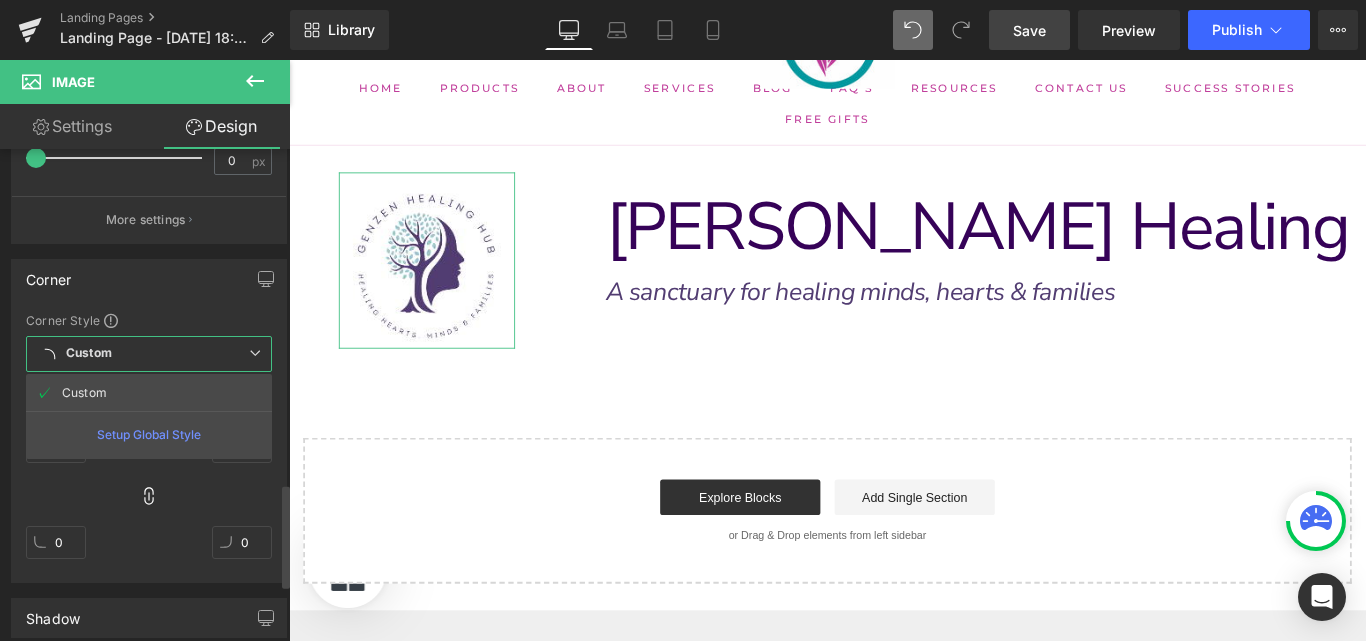 click on "Setup Global Style" at bounding box center [149, 434] 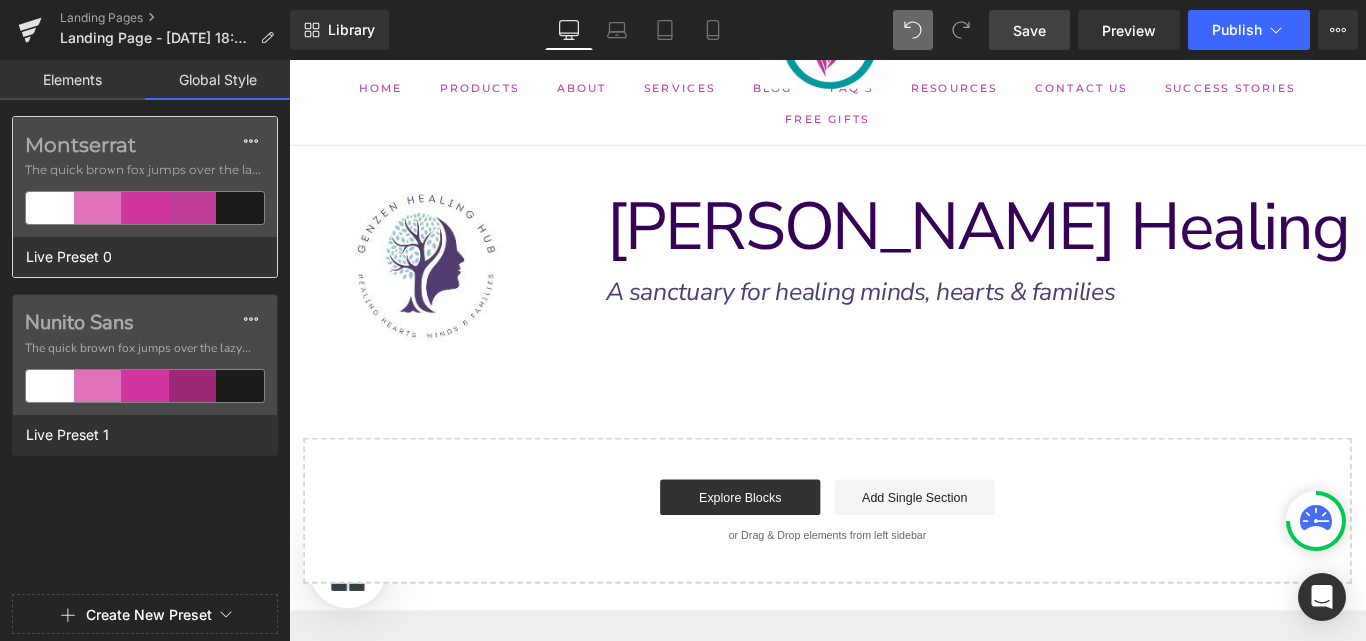 click on "Montserrat  The quick brown fox jumps over the lazy..." at bounding box center [145, 177] 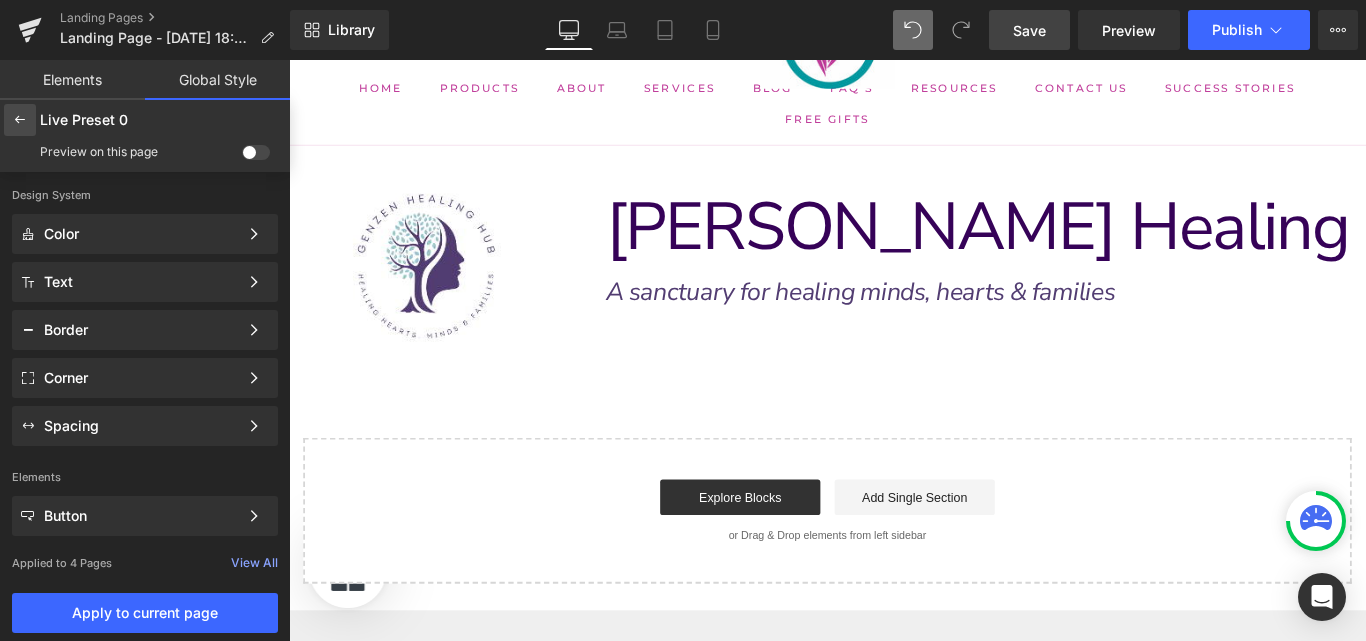 click at bounding box center [20, 120] 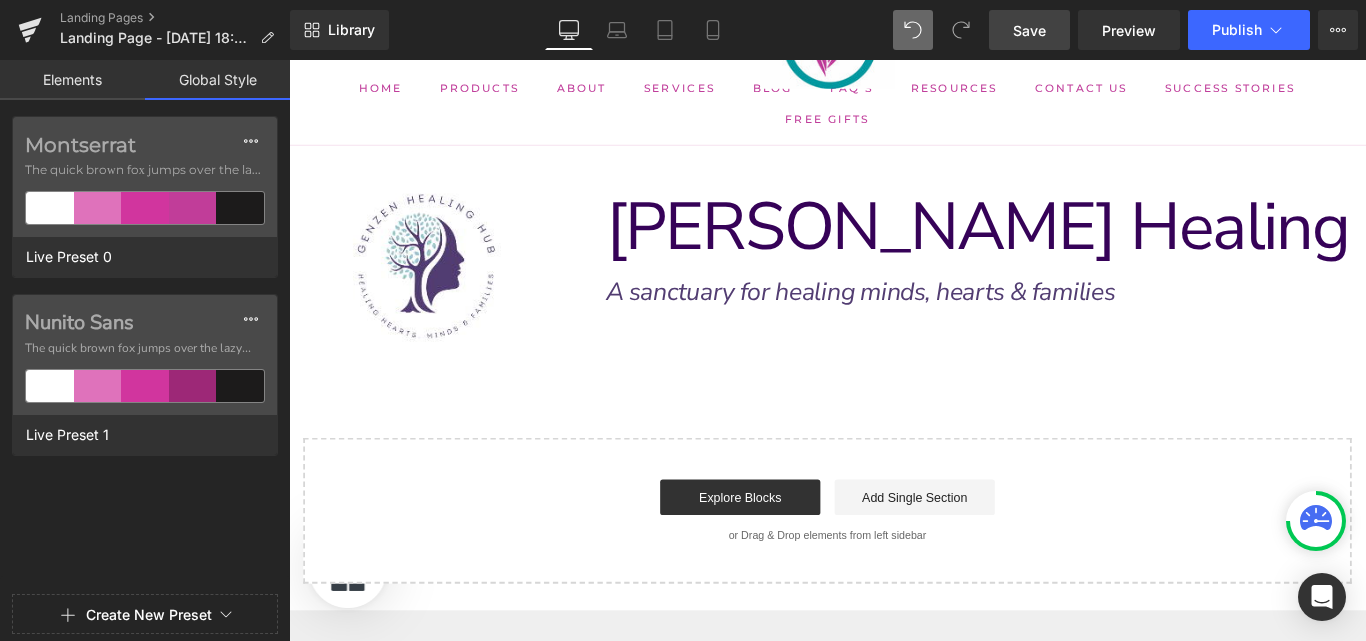 click on "Elements" at bounding box center (72, 80) 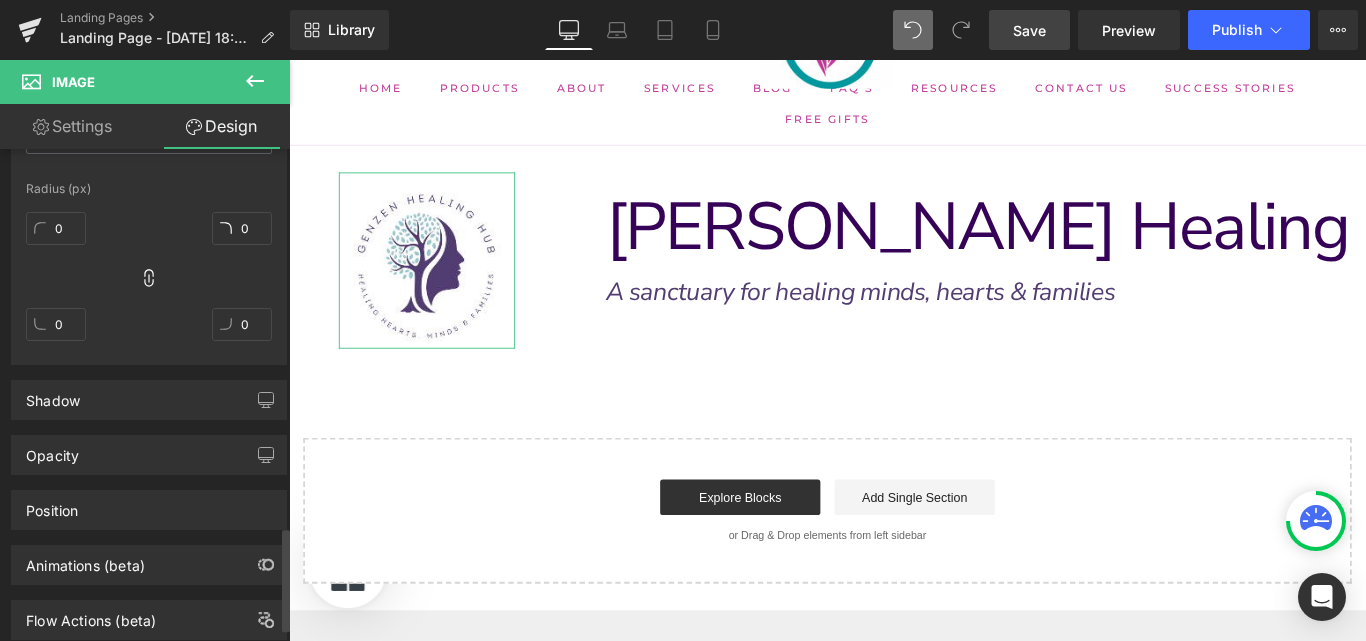 scroll, scrollTop: 1865, scrollLeft: 0, axis: vertical 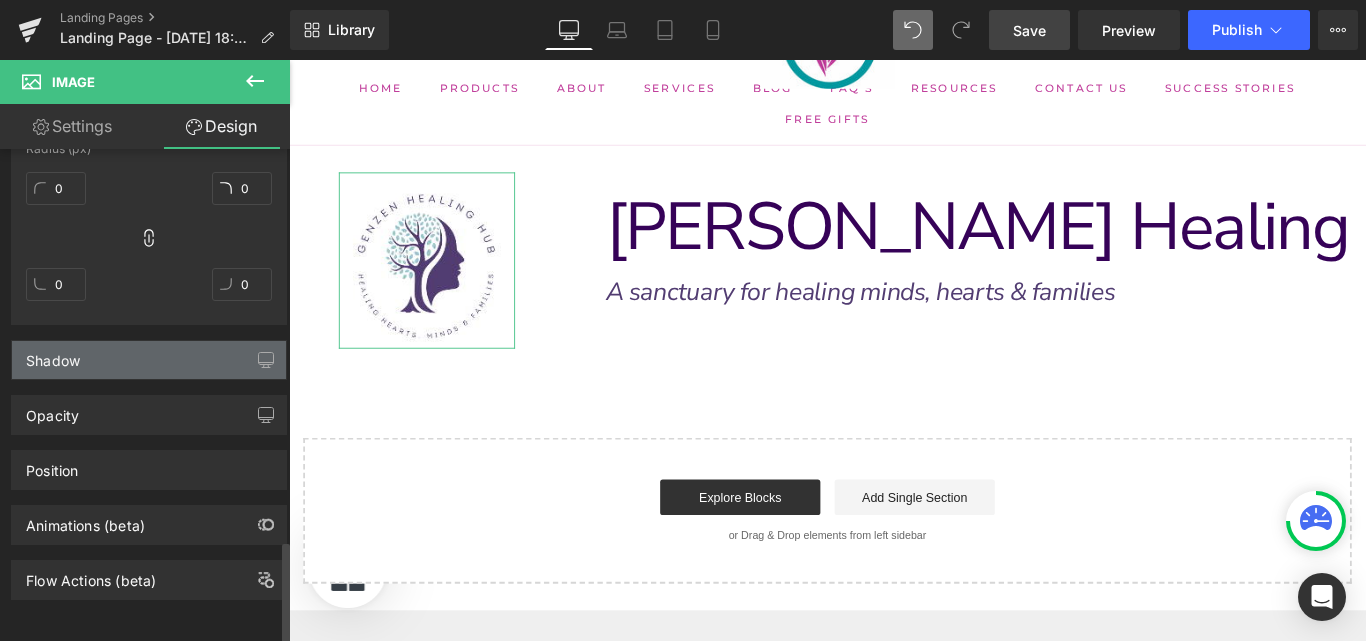click on "Shadow" at bounding box center [149, 360] 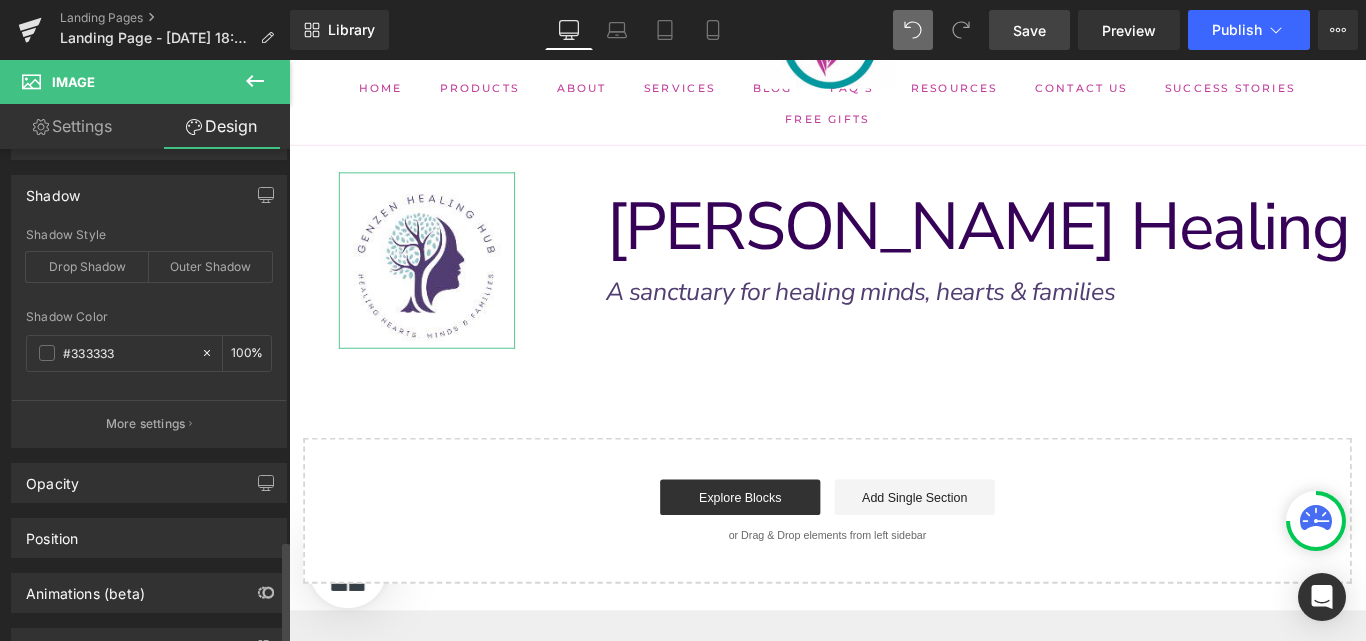 scroll, scrollTop: 2098, scrollLeft: 0, axis: vertical 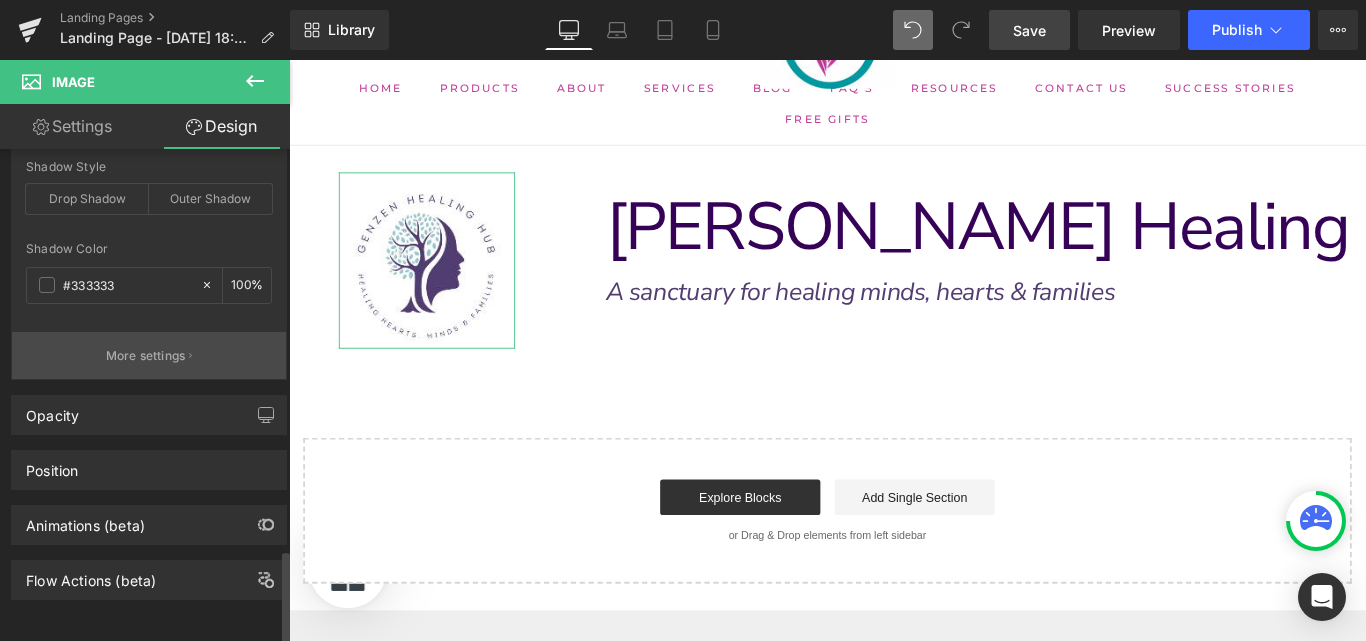 click on "More settings" at bounding box center (146, 356) 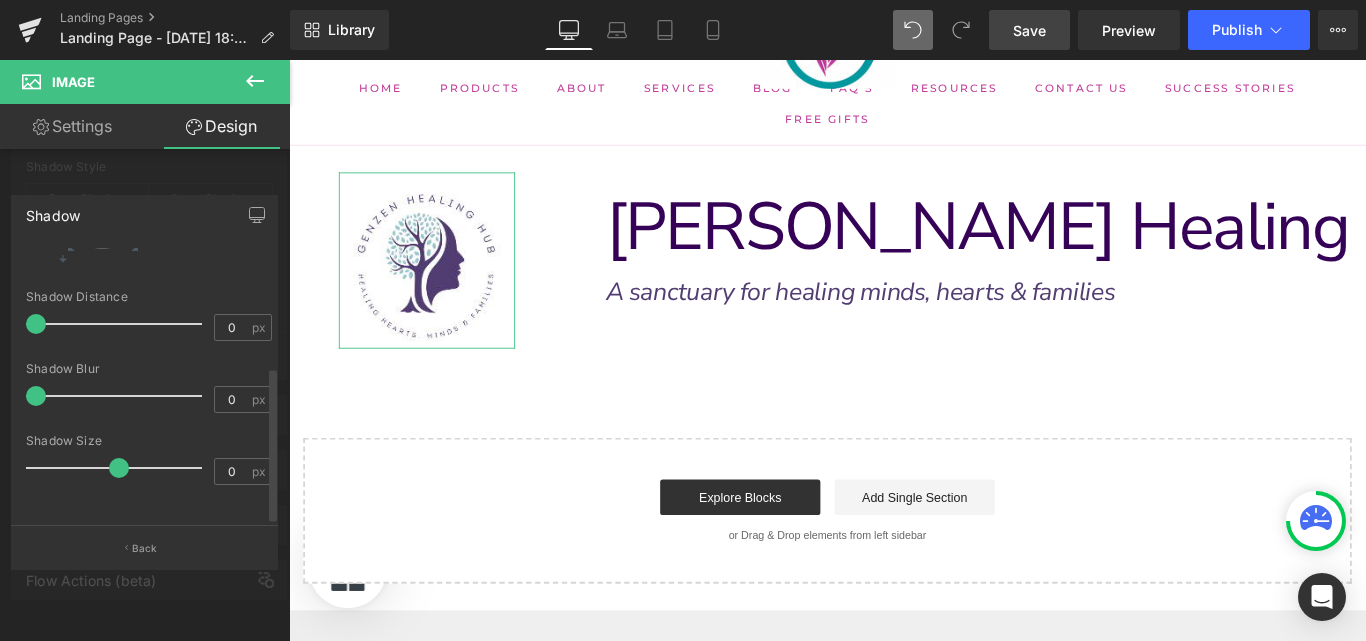 scroll, scrollTop: 0, scrollLeft: 0, axis: both 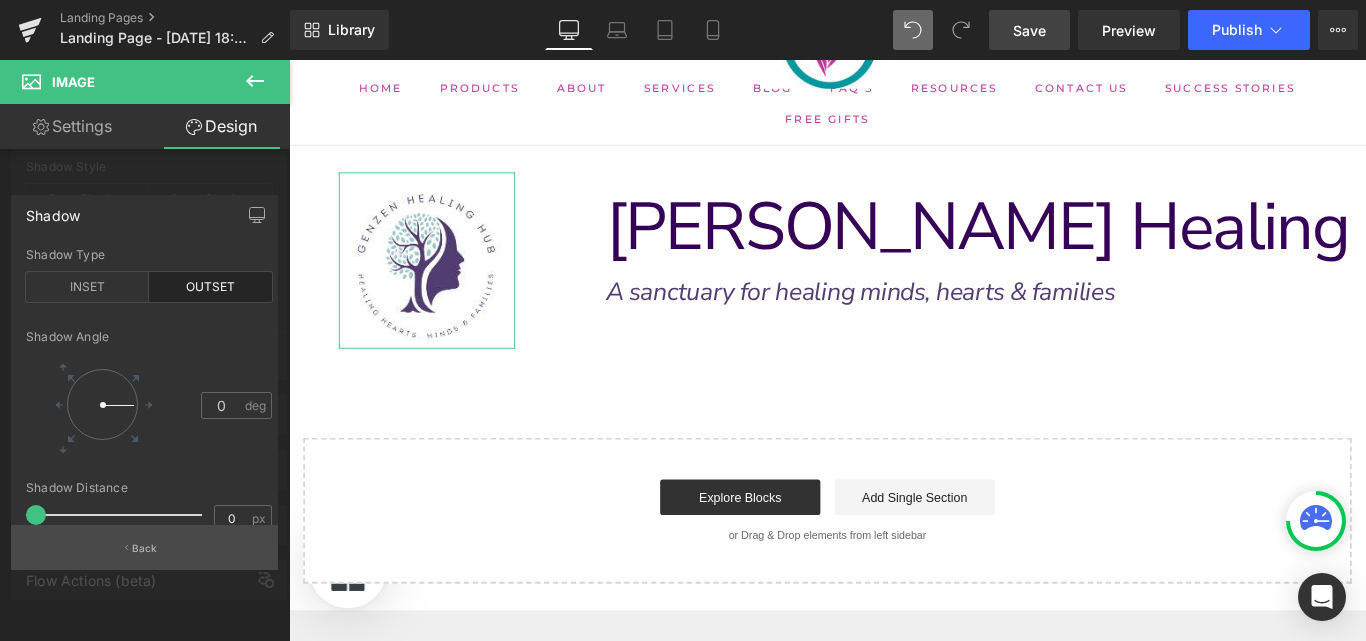 click on "Back" at bounding box center (144, 547) 